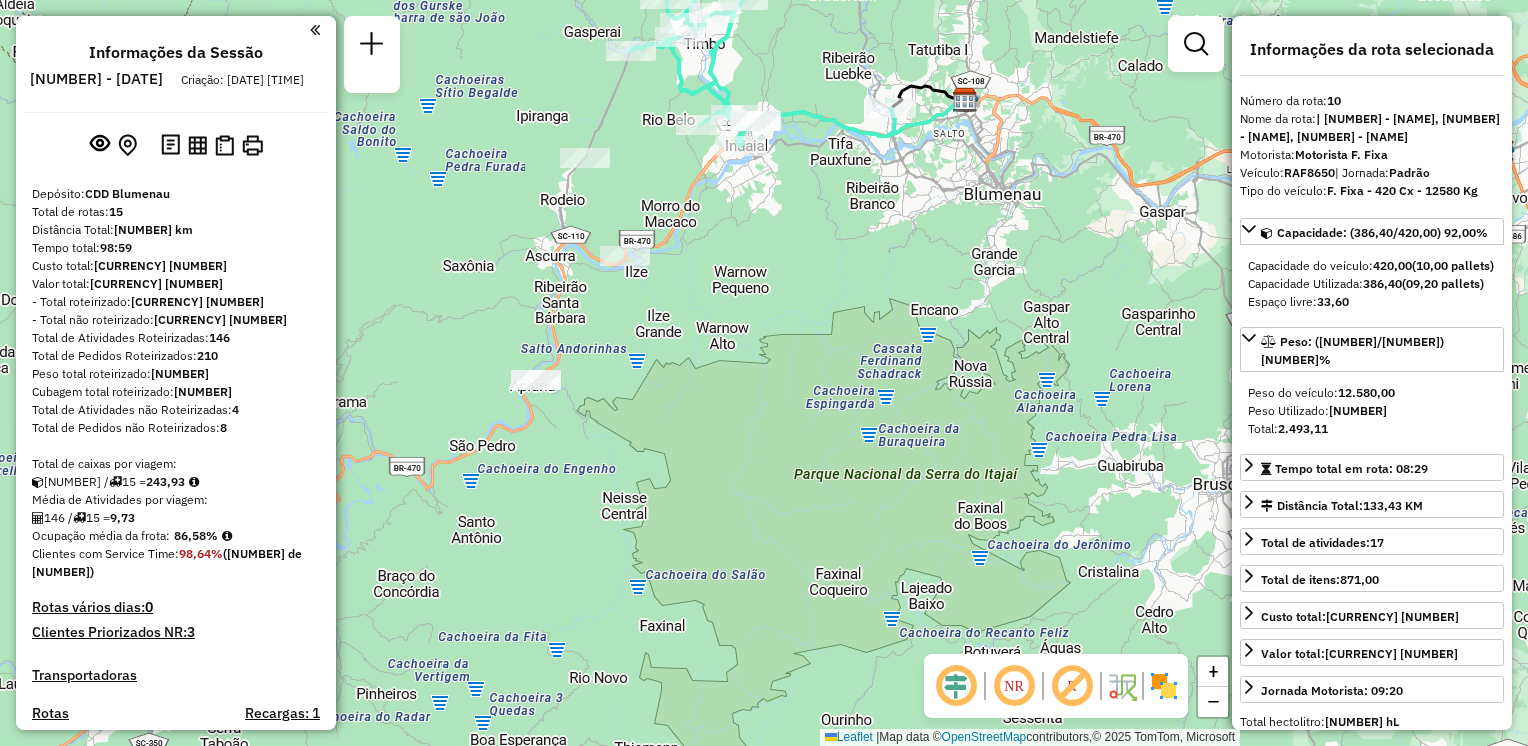 select on "**********" 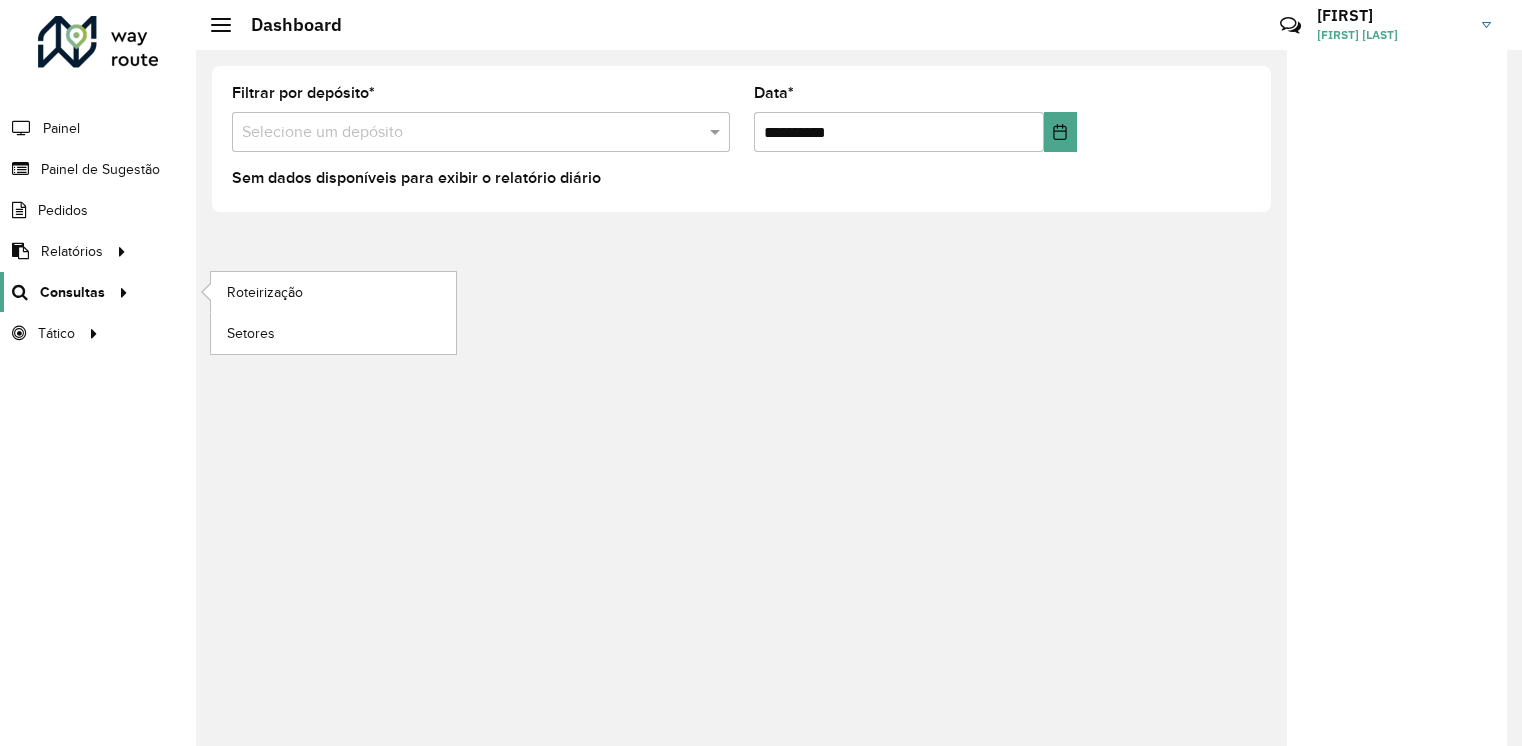 scroll, scrollTop: 0, scrollLeft: 0, axis: both 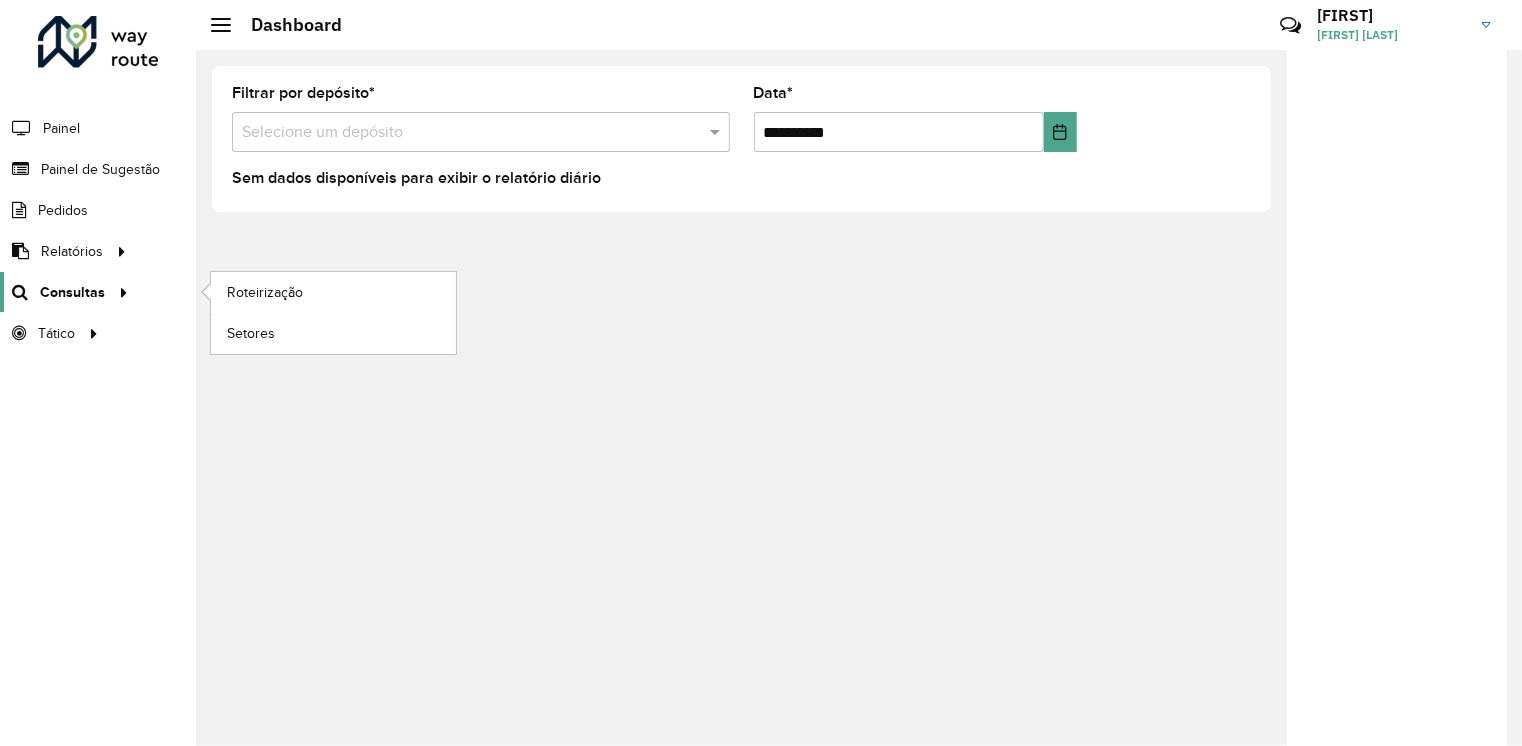 drag, startPoint x: 100, startPoint y: 294, endPoint x: 115, endPoint y: 294, distance: 15 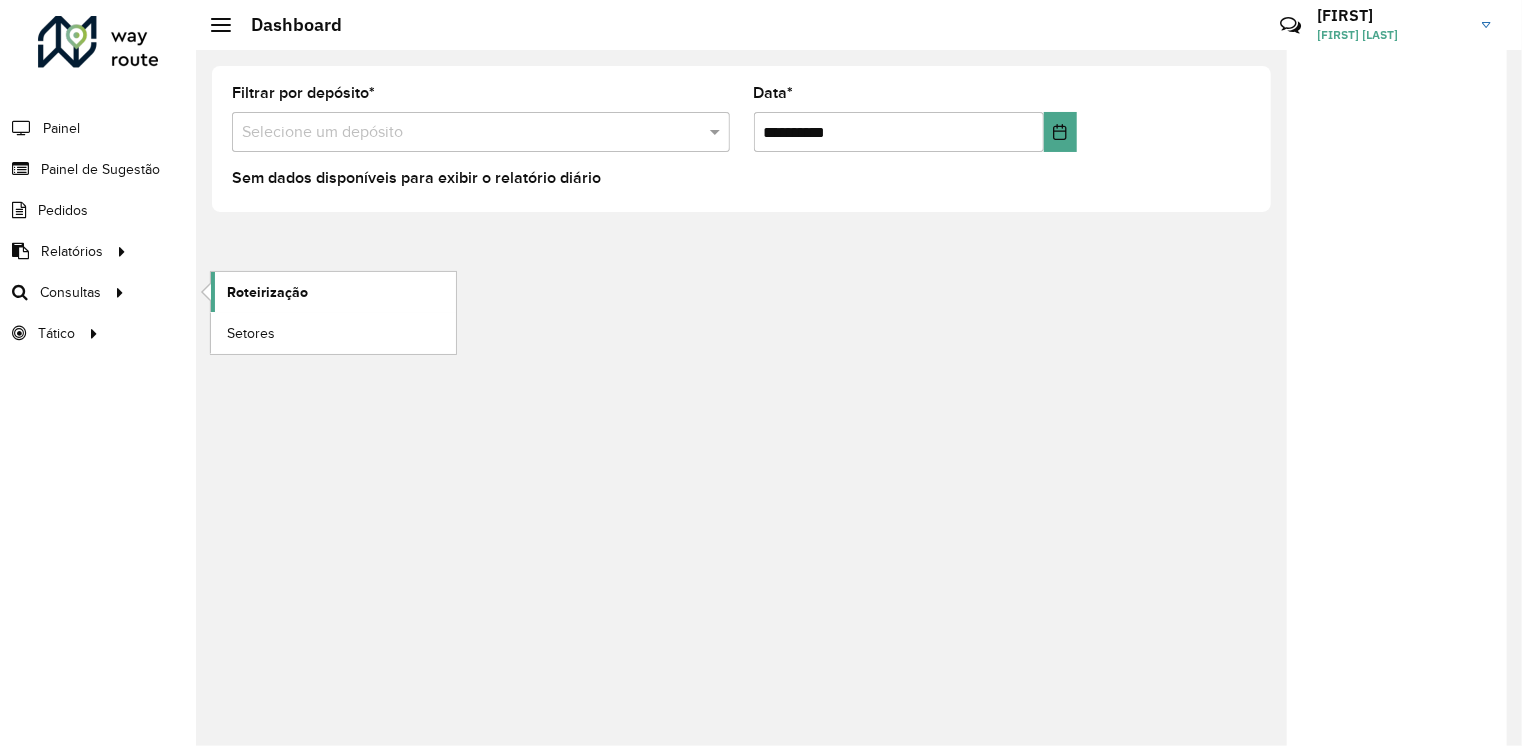 click on "Roteirização" 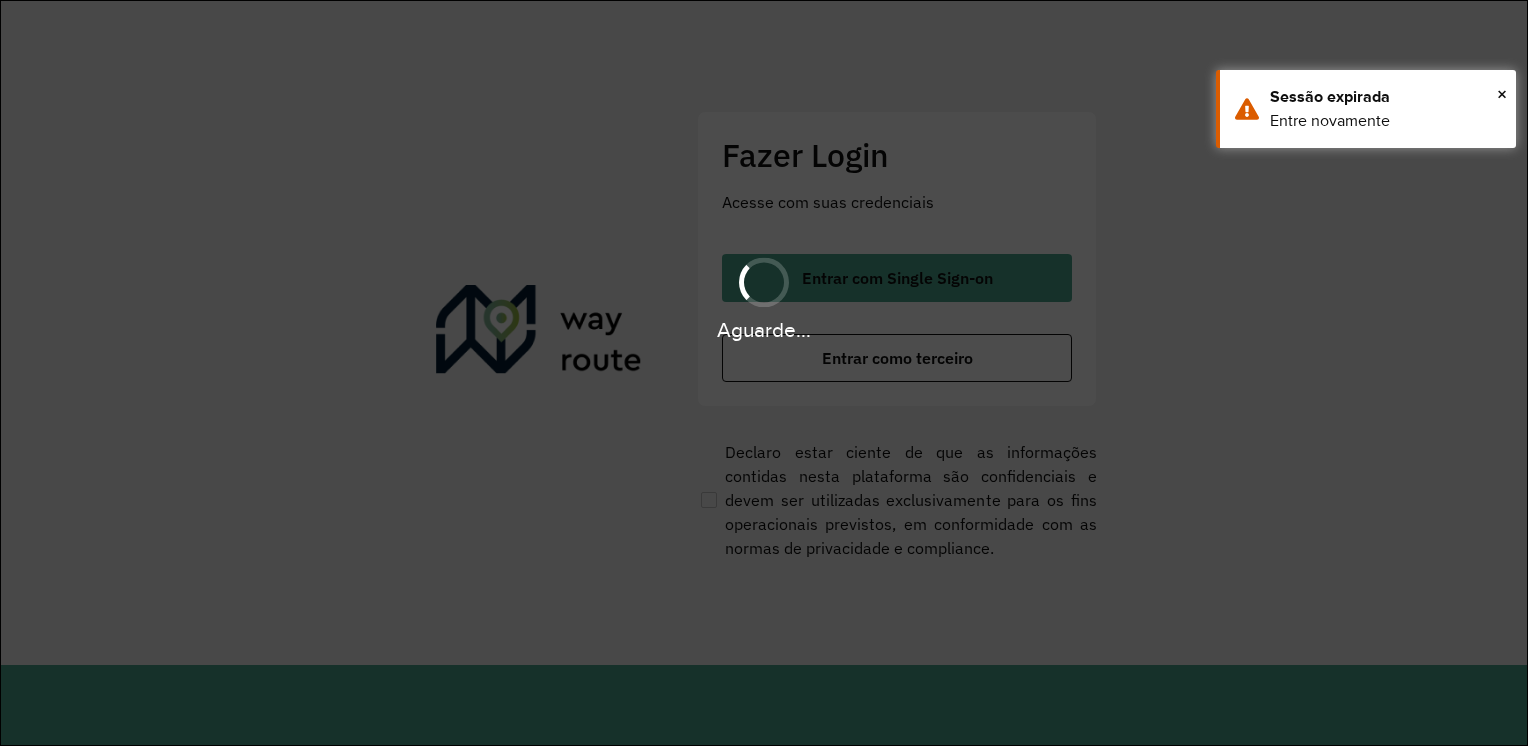 scroll, scrollTop: 0, scrollLeft: 0, axis: both 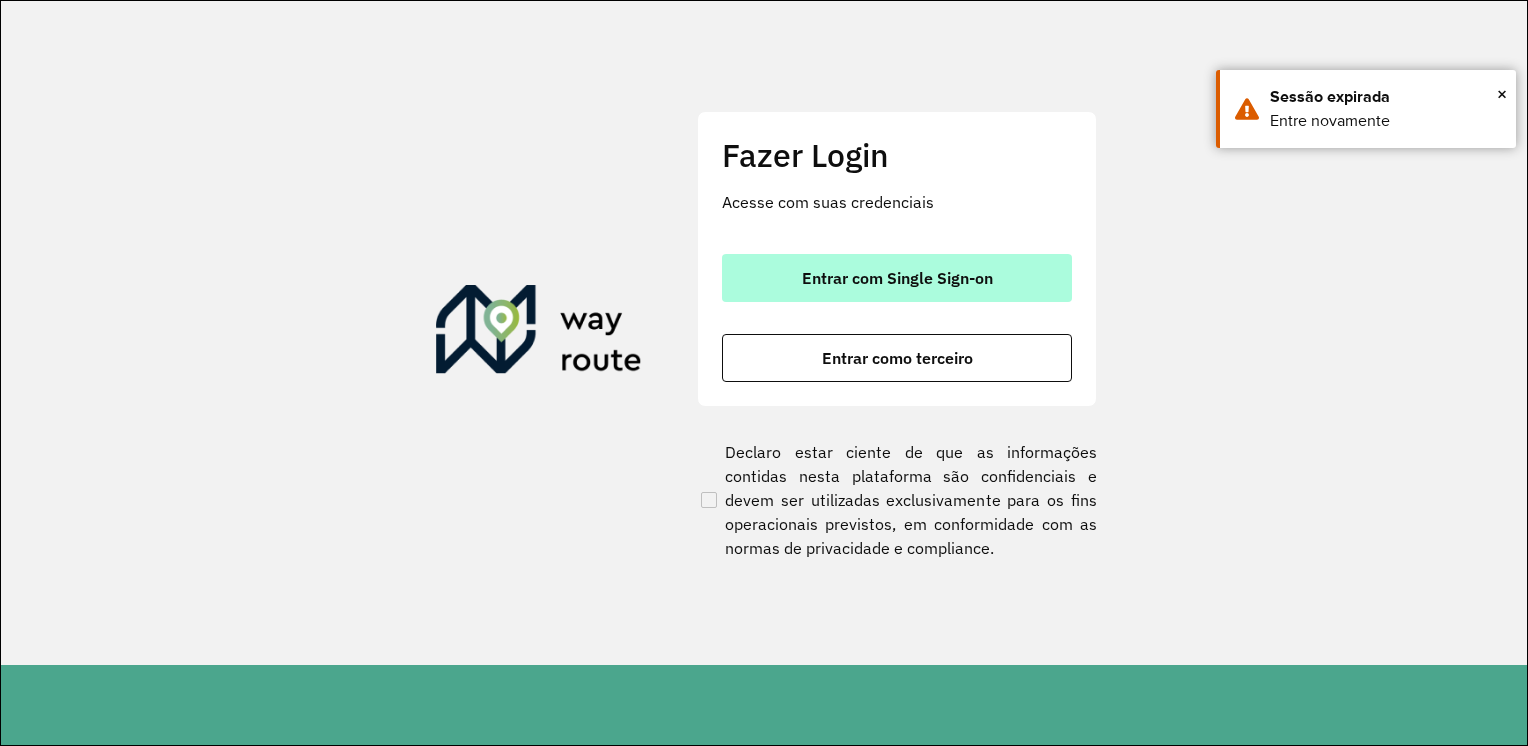 click on "Entrar com Single Sign-on" at bounding box center [897, 278] 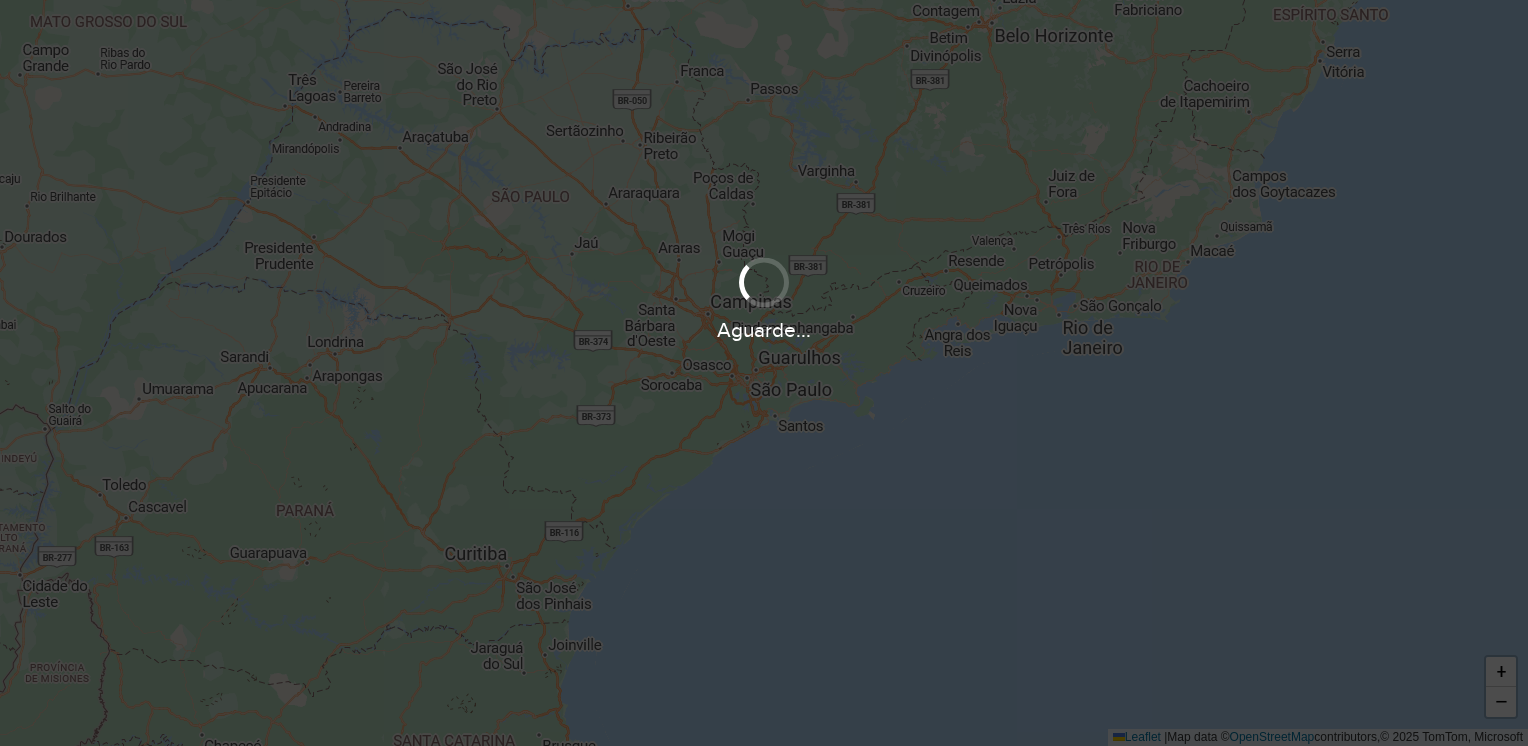 scroll, scrollTop: 0, scrollLeft: 0, axis: both 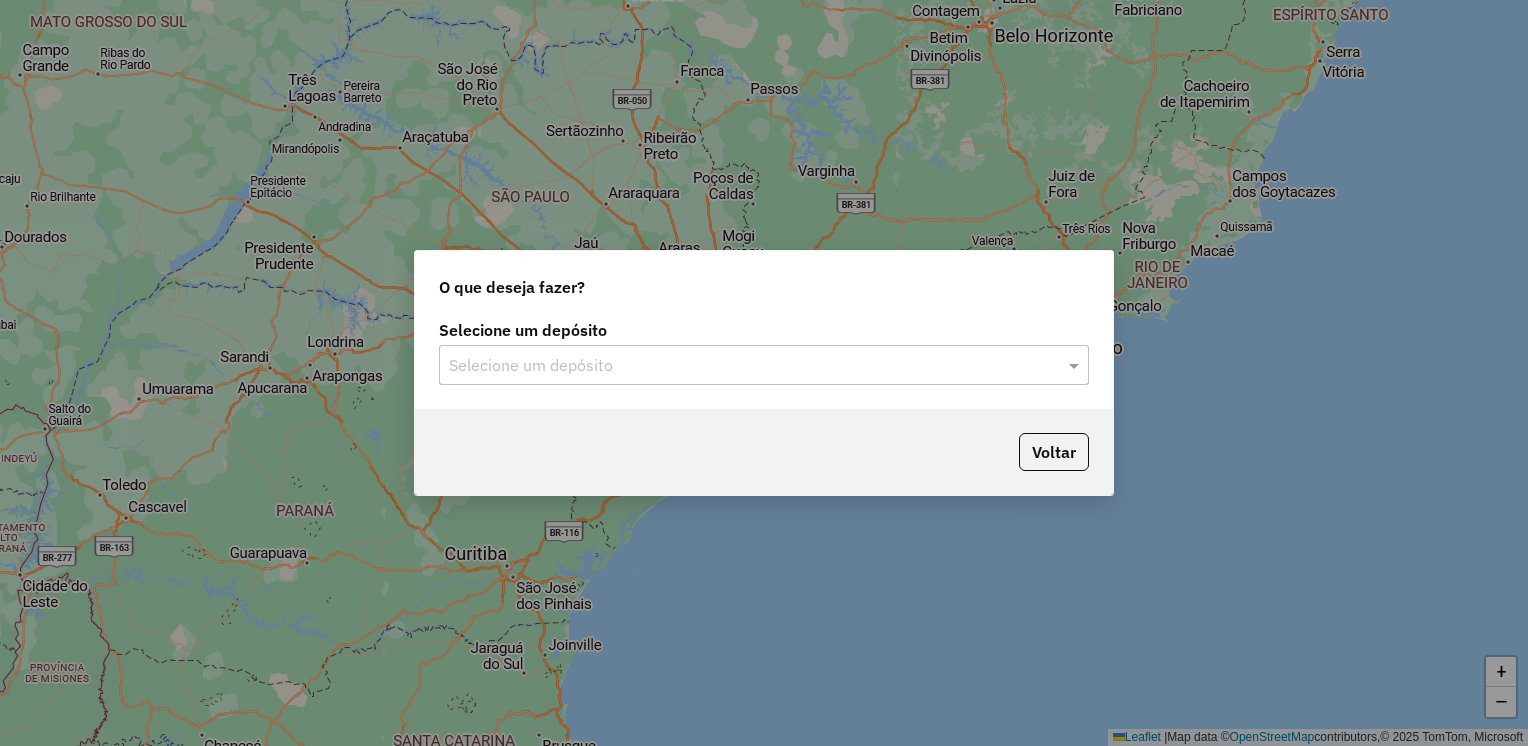 click 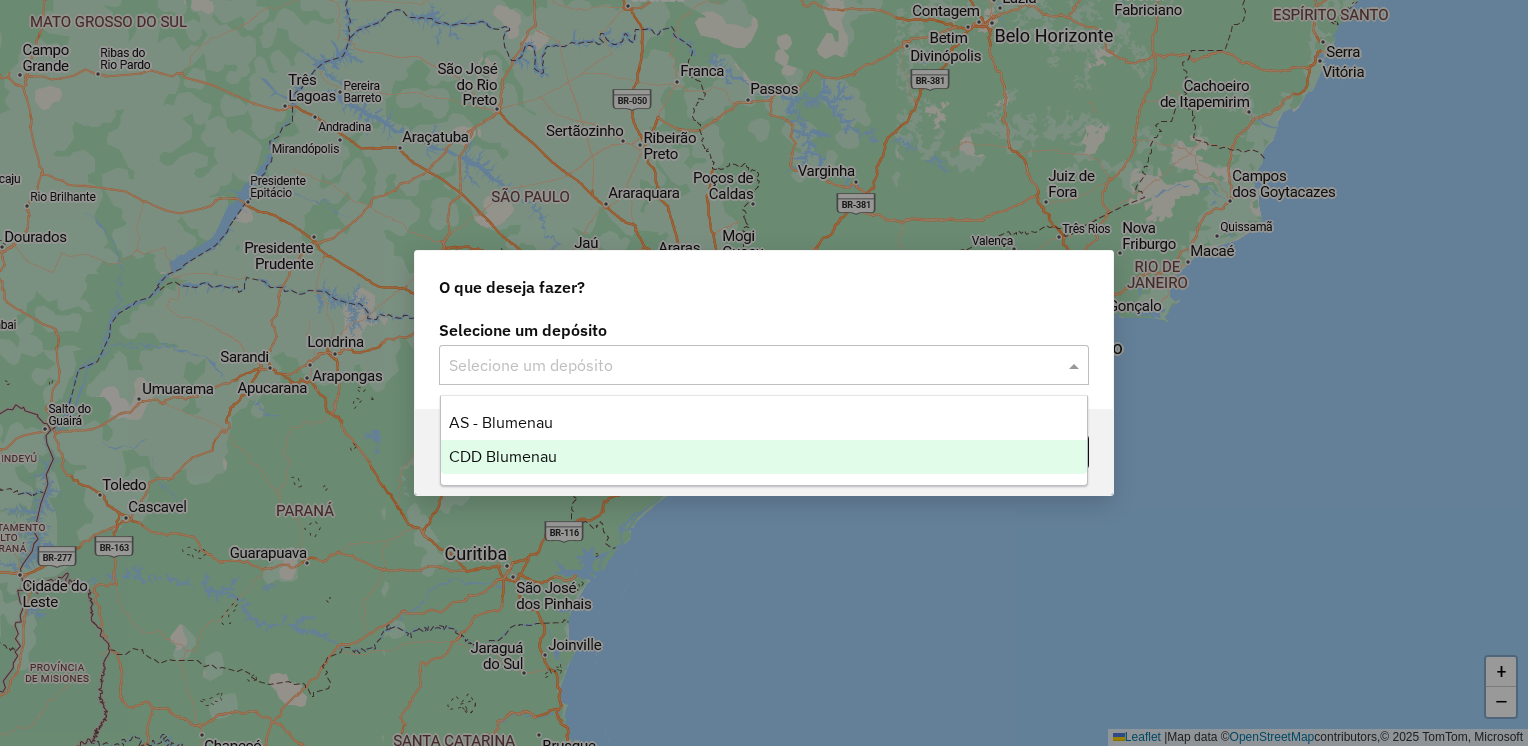 click on "CDD Blumenau" at bounding box center (764, 457) 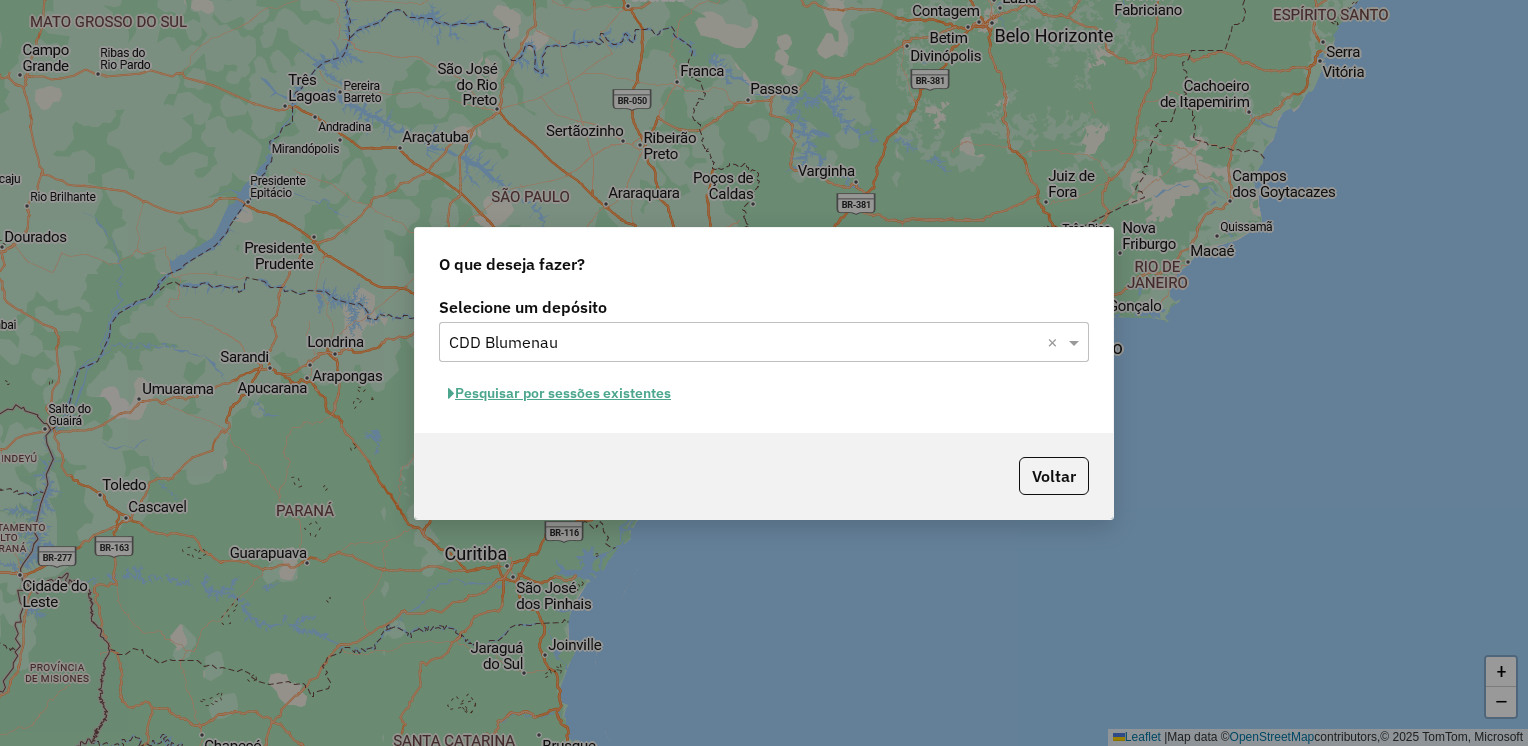 click on "Pesquisar por sessões existentes" 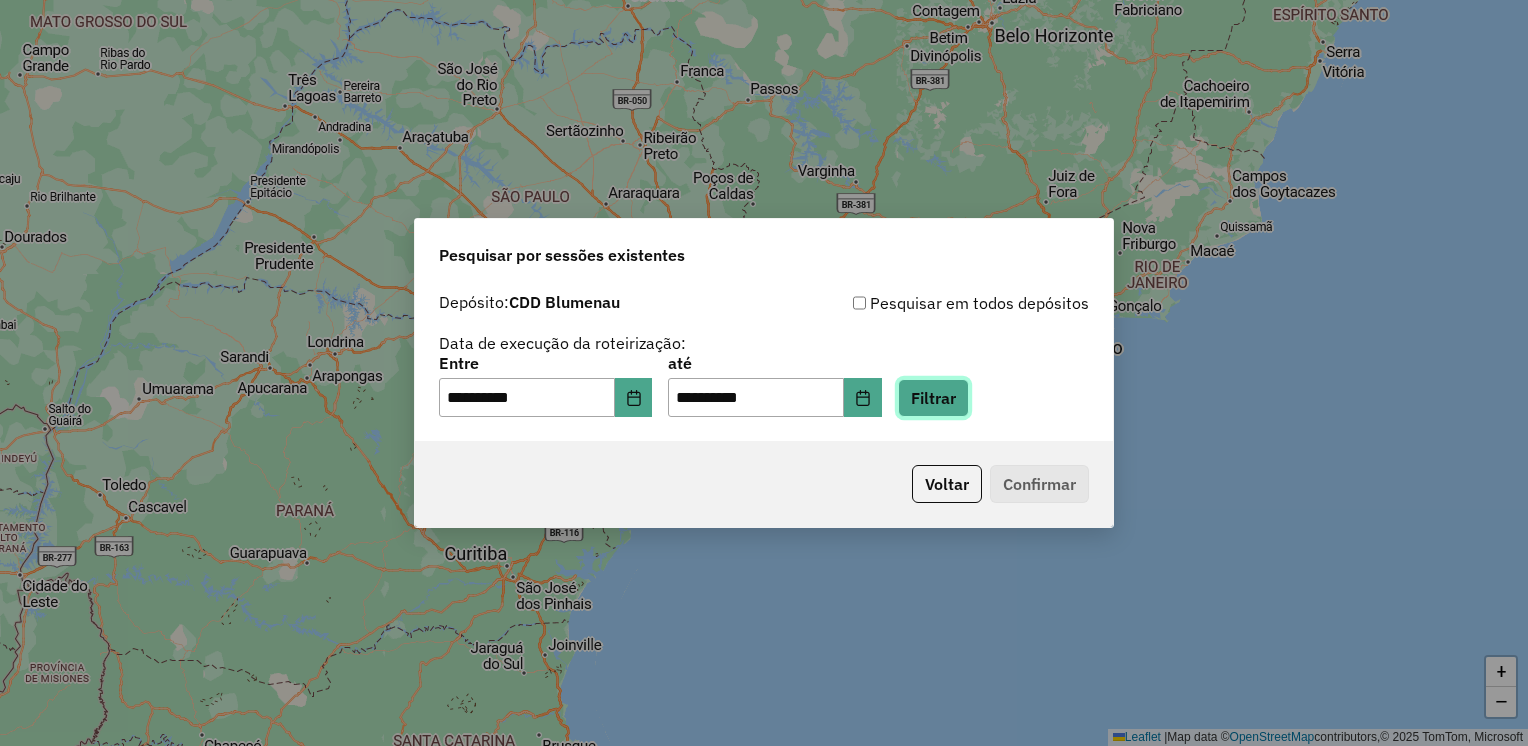 click on "Filtrar" 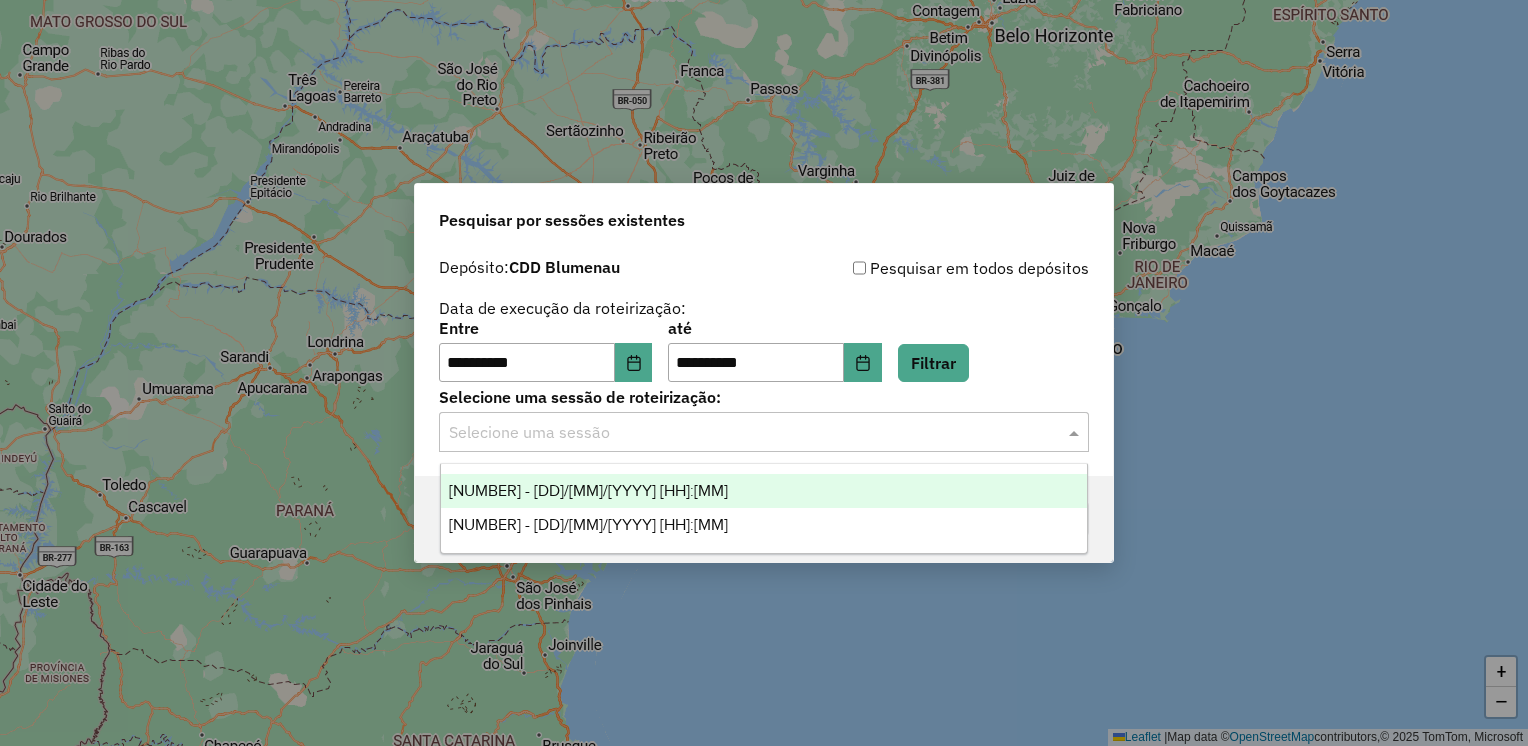 click 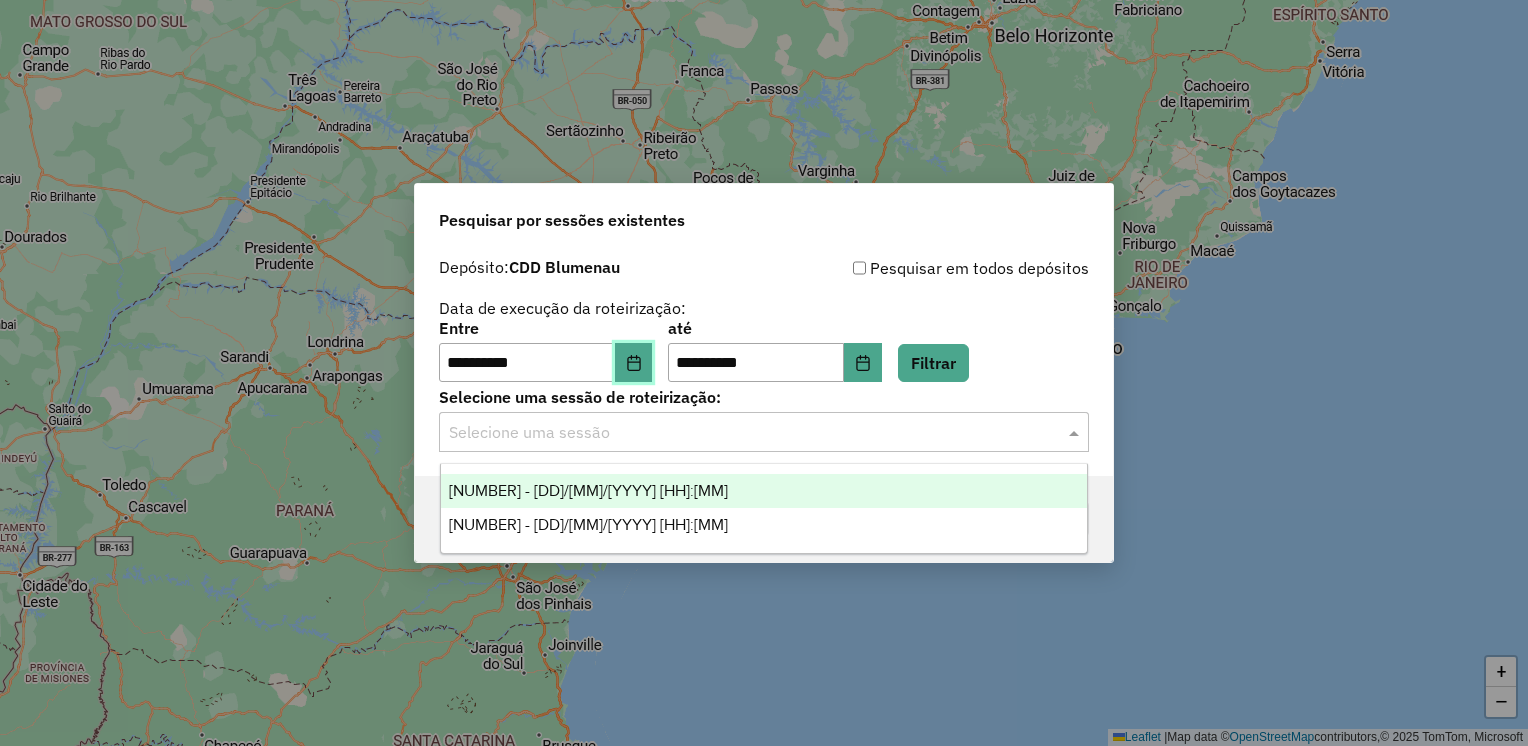click at bounding box center (634, 363) 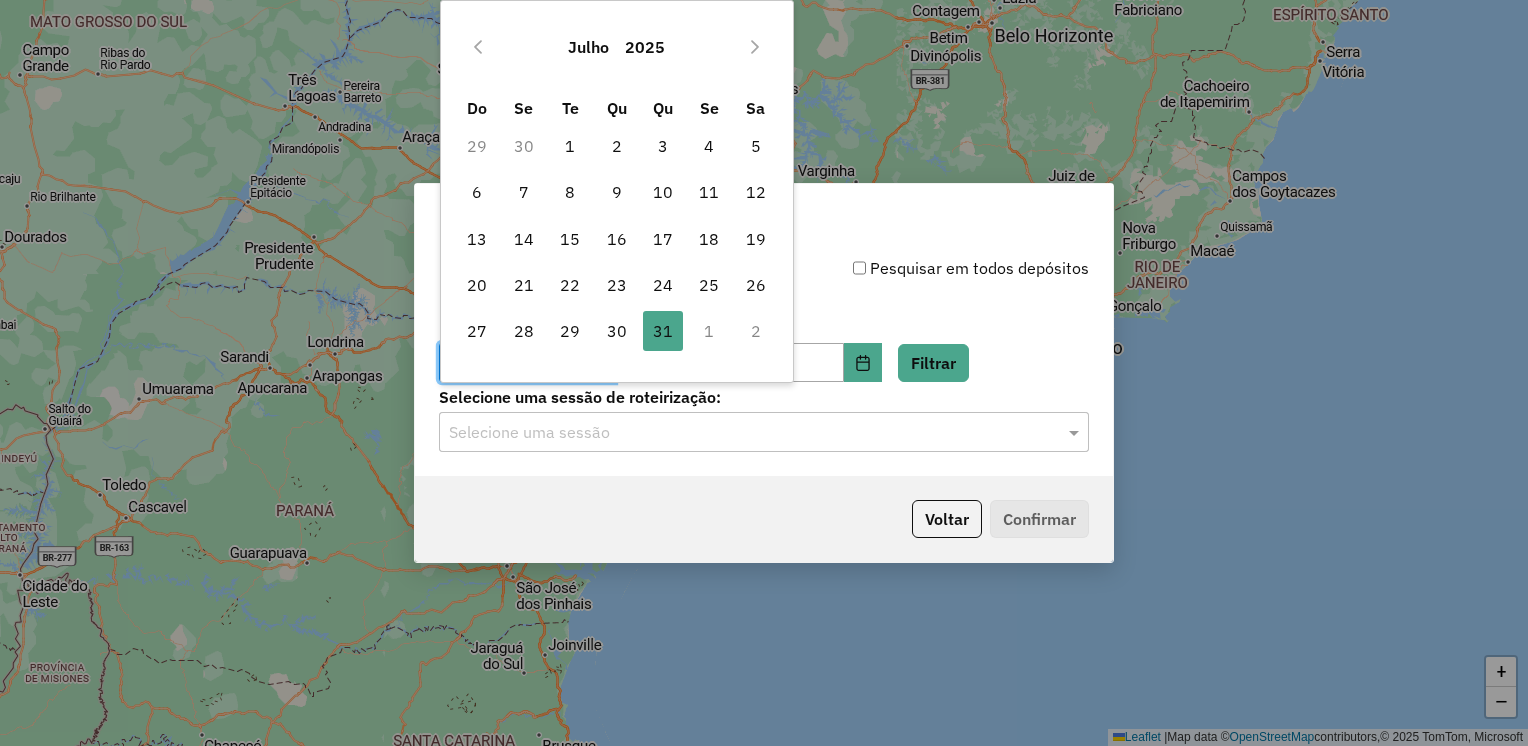 click on "1" at bounding box center [709, 331] 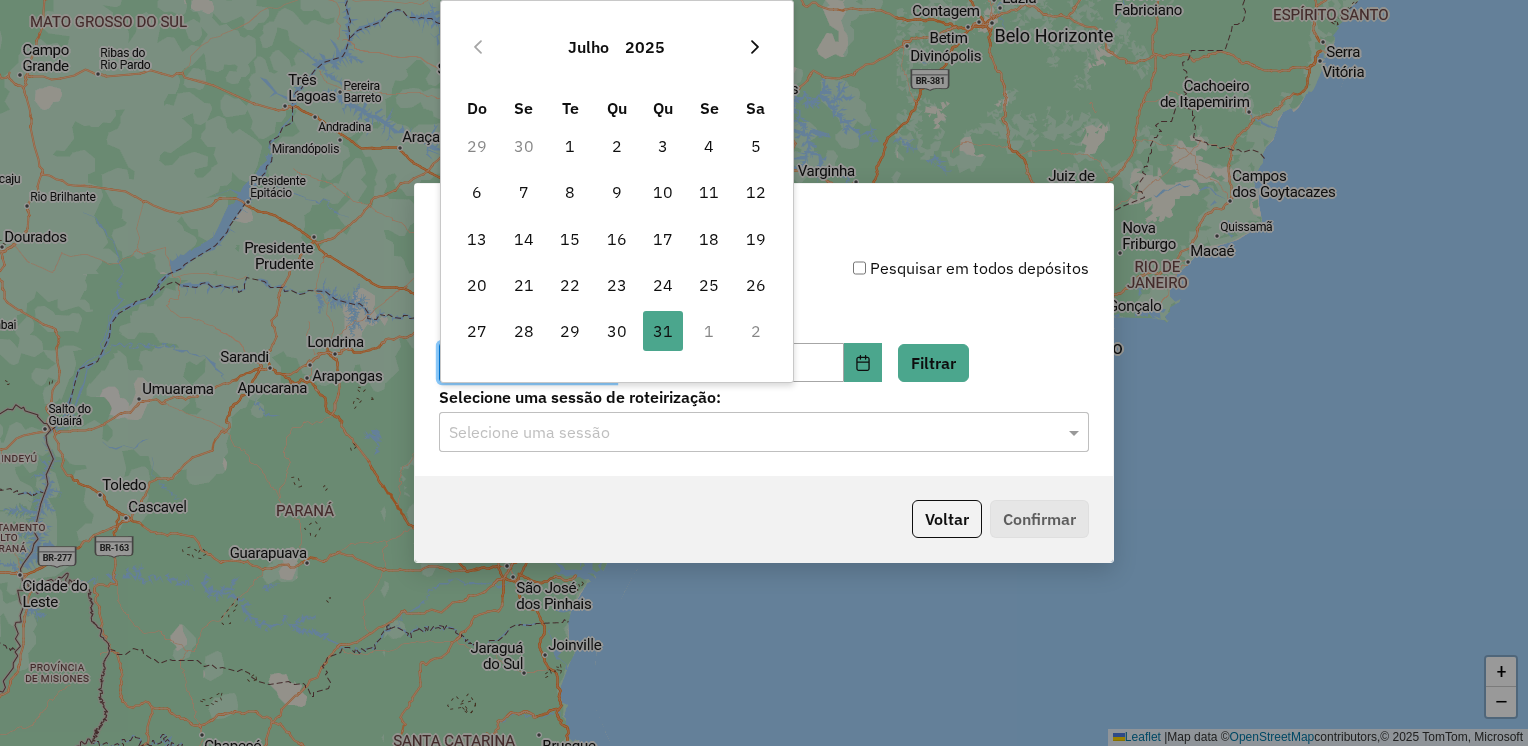 click 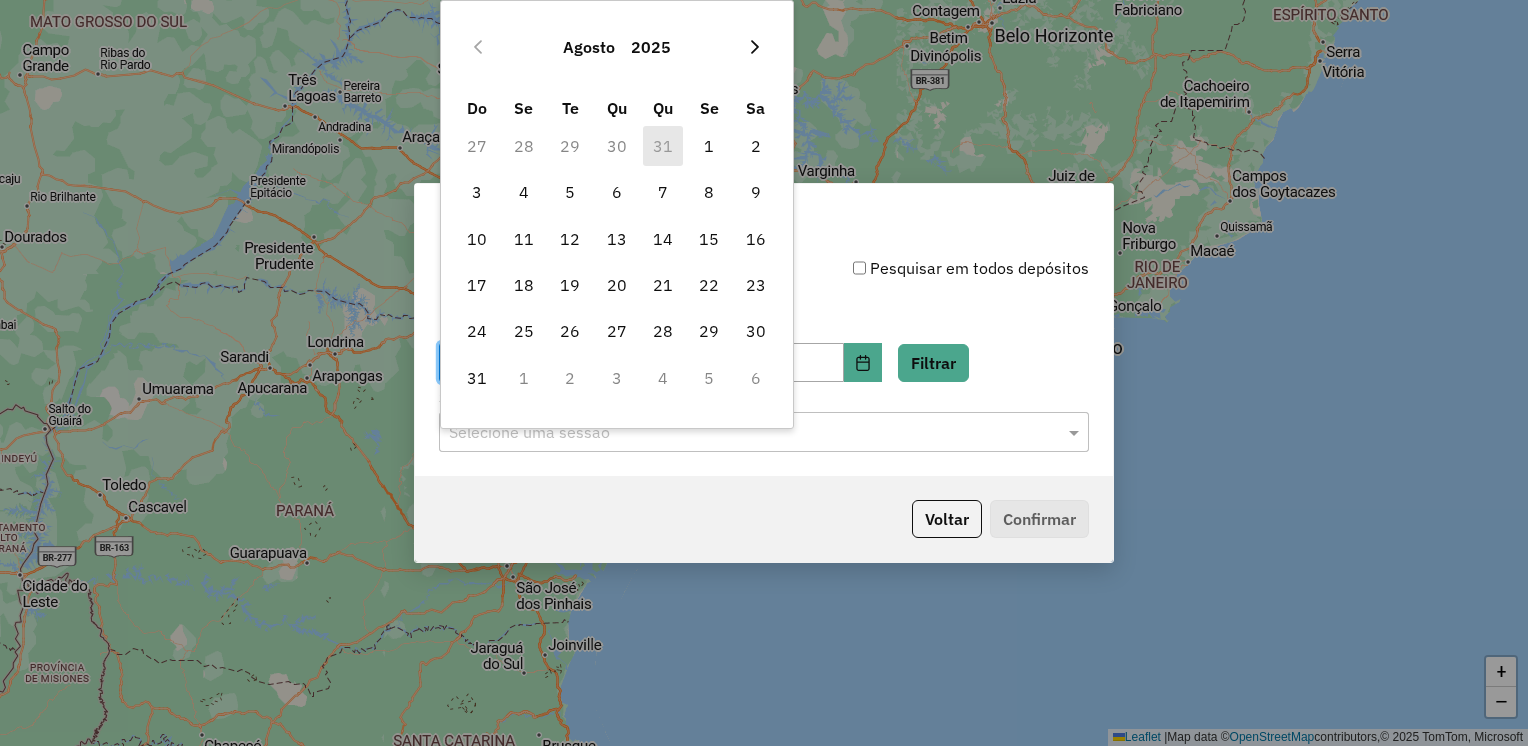 click 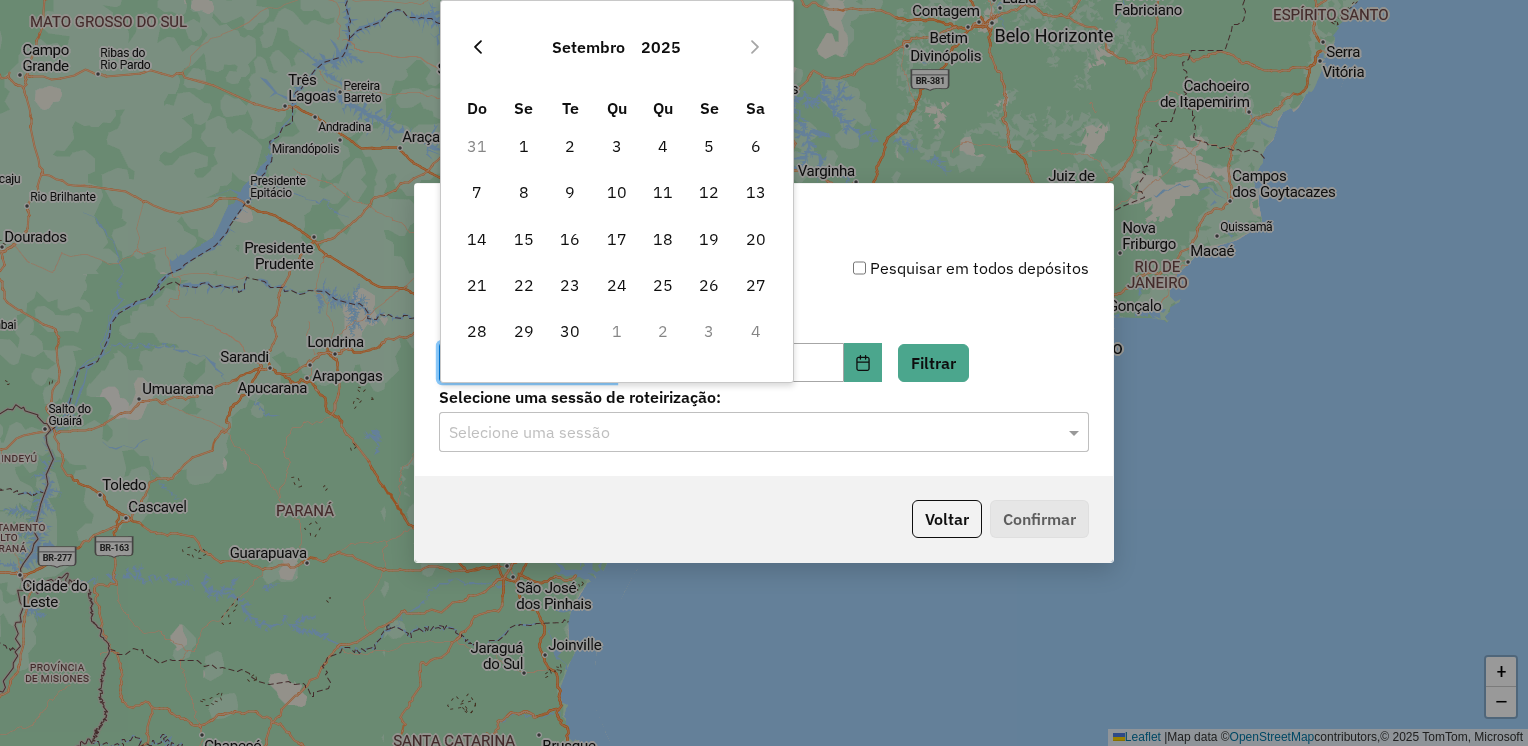 click 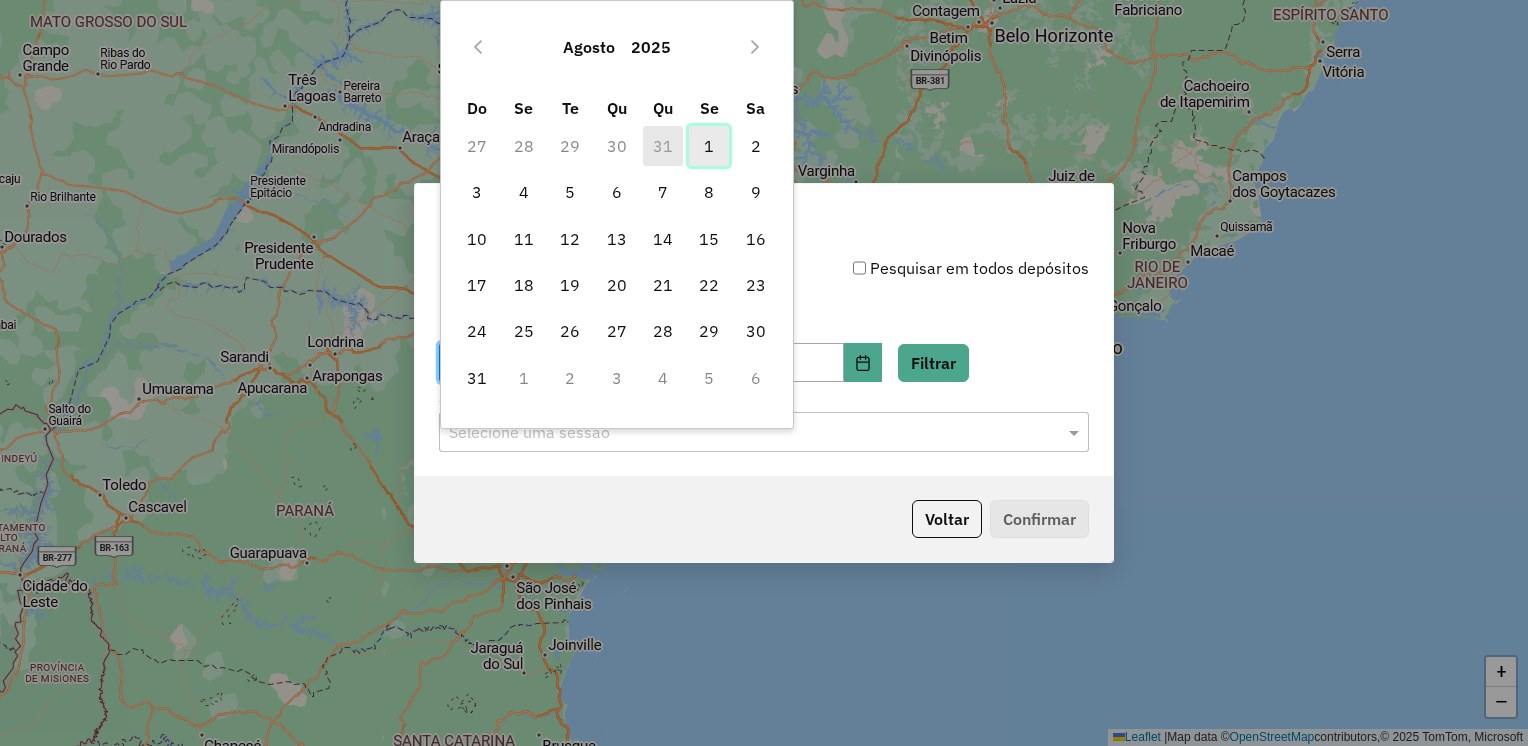 click on "1" at bounding box center (709, 146) 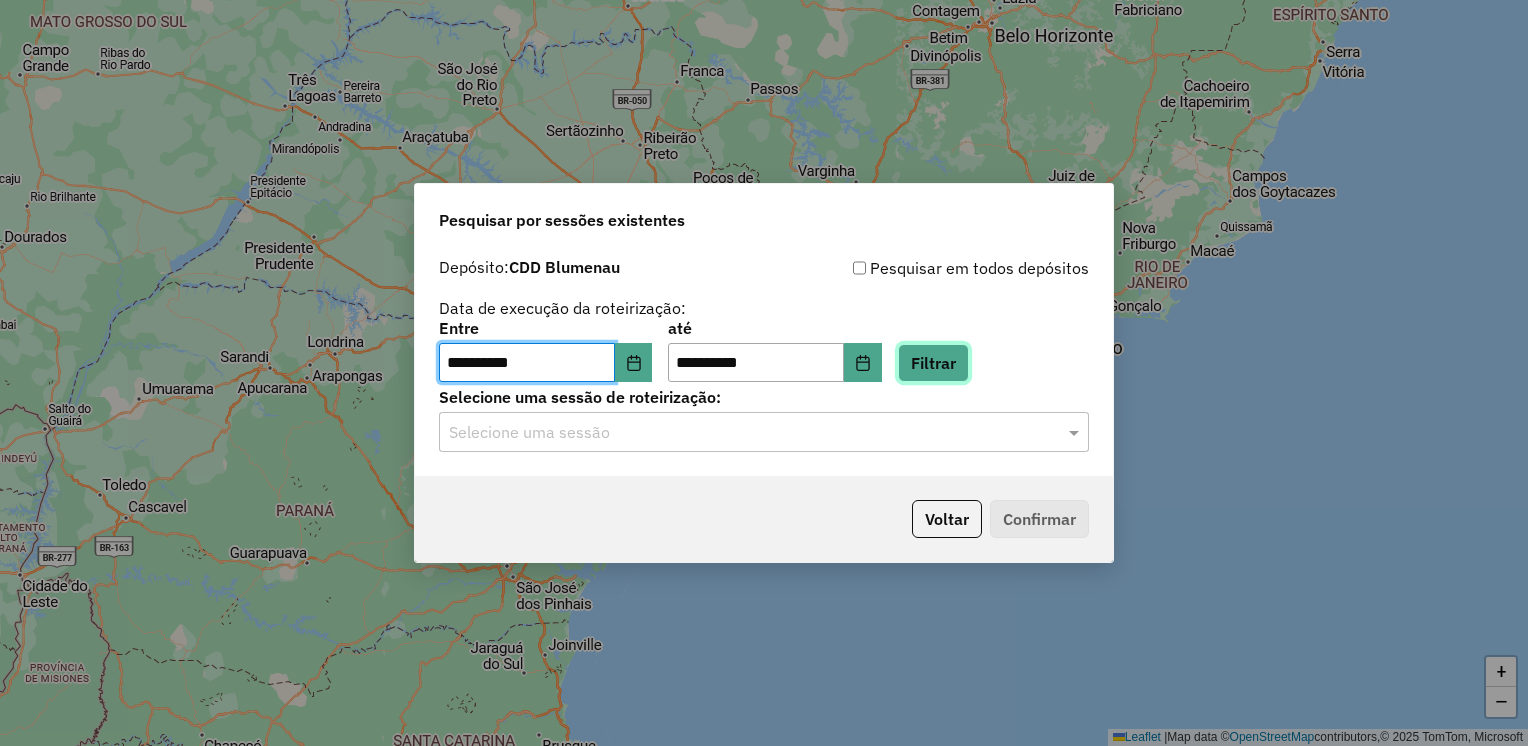 click on "Filtrar" 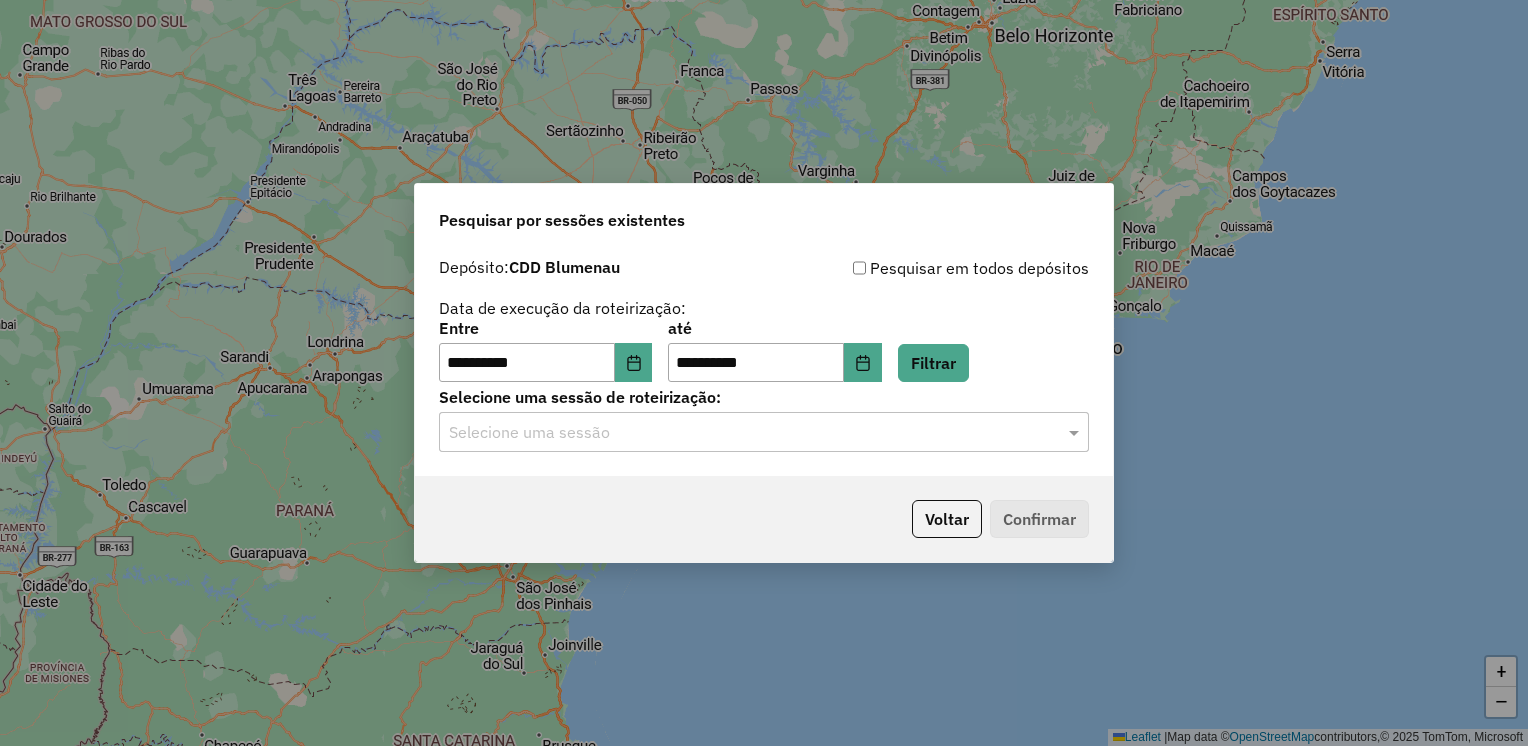 click 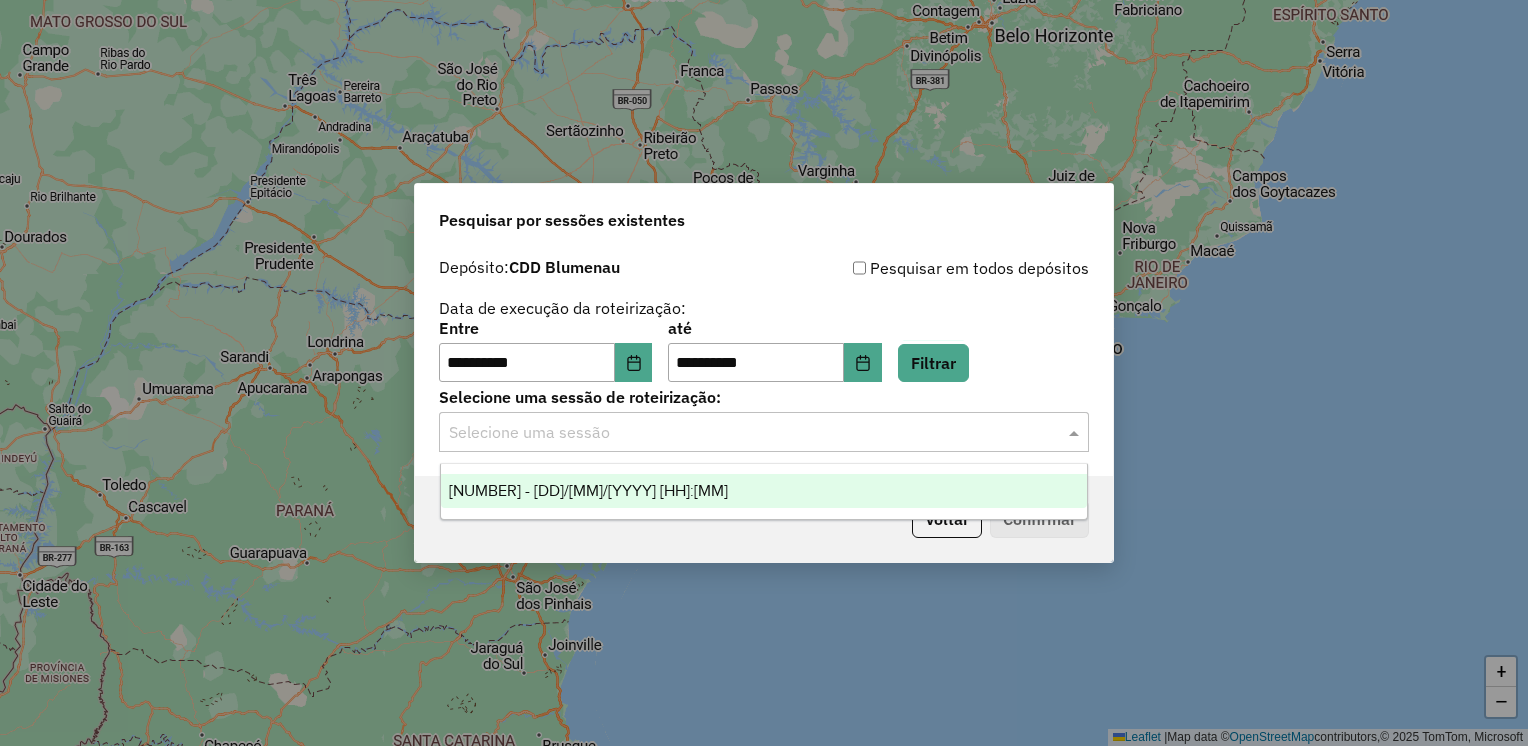 click on "1221690 - 01/08/2025 19:15" at bounding box center [588, 490] 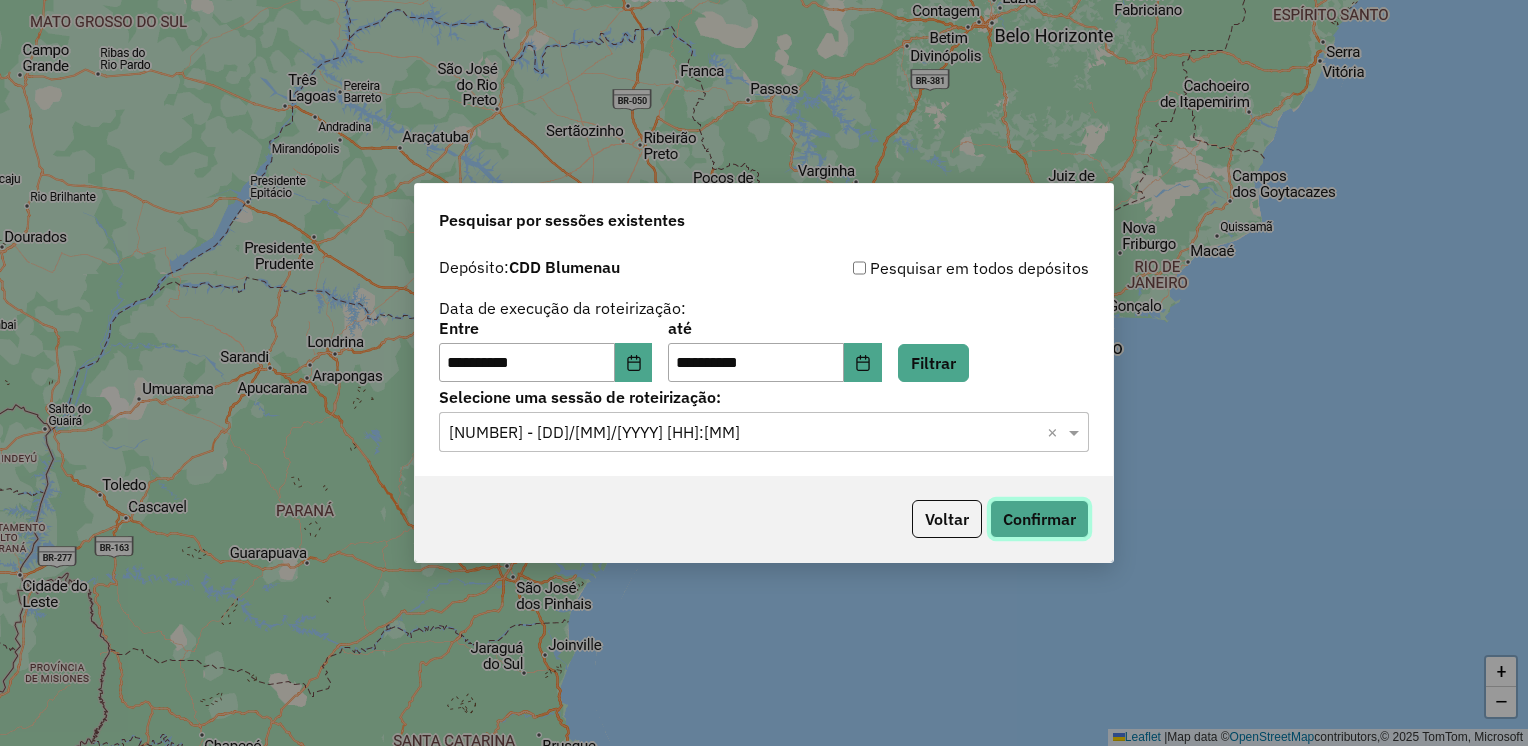 click on "Confirmar" 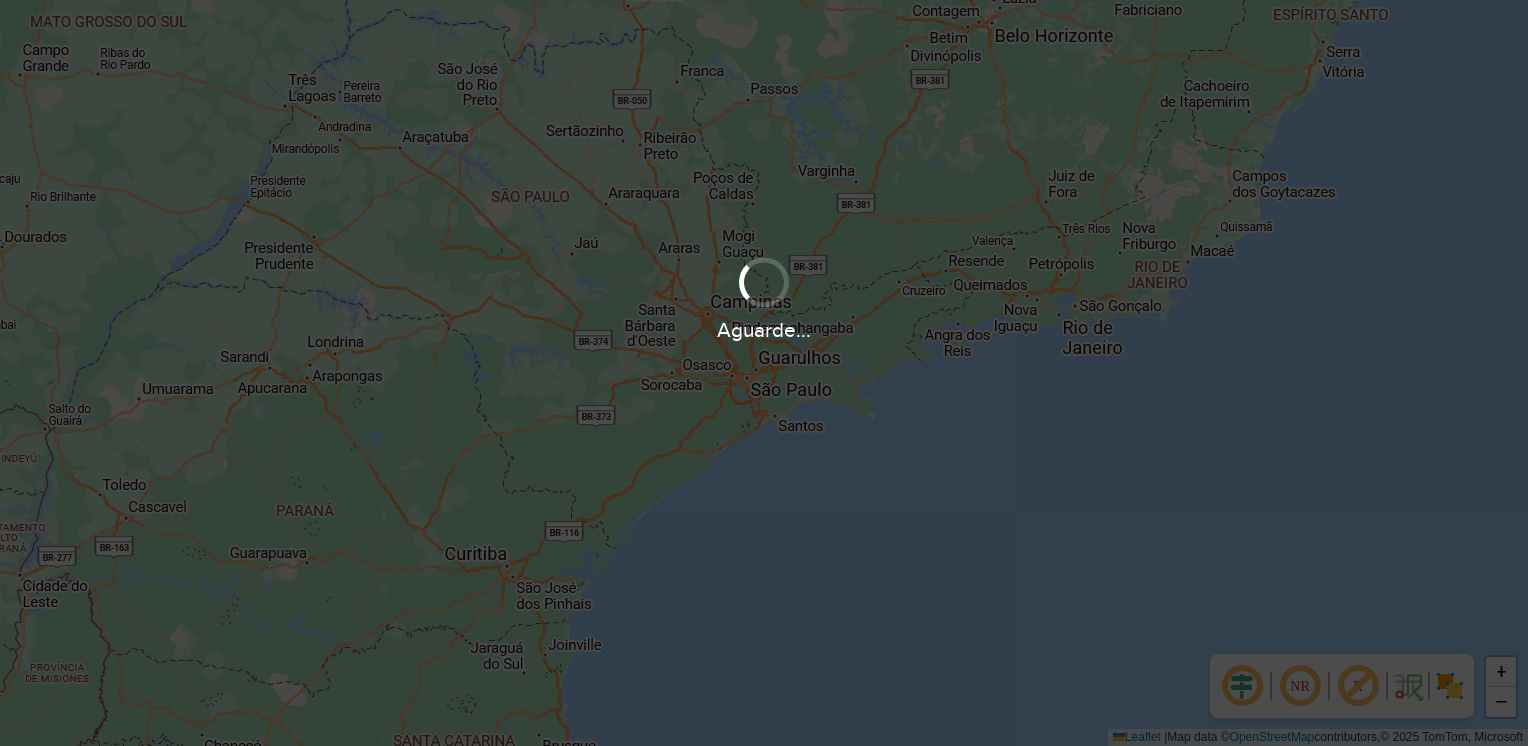 scroll, scrollTop: 0, scrollLeft: 0, axis: both 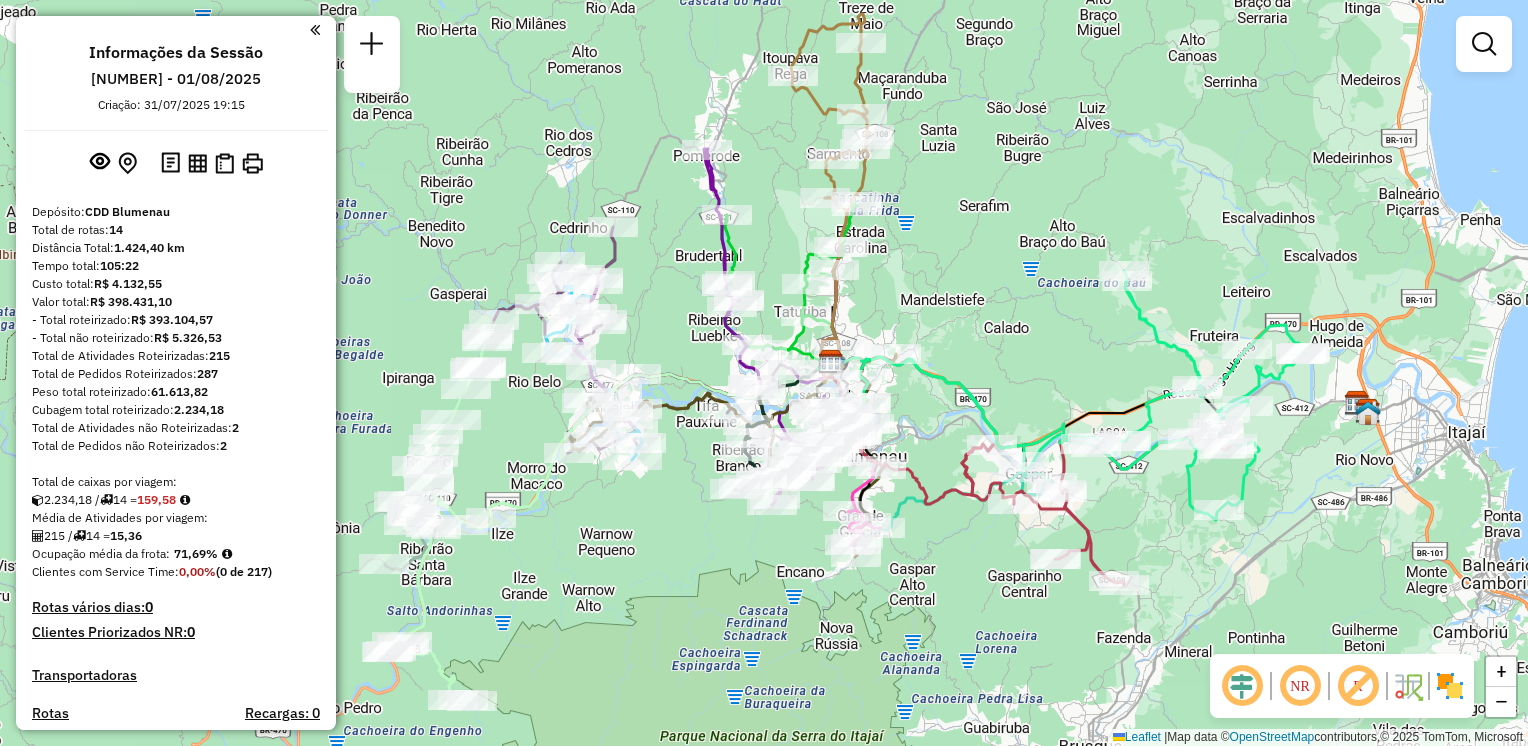 drag, startPoint x: 961, startPoint y: 370, endPoint x: 940, endPoint y: 326, distance: 48.754486 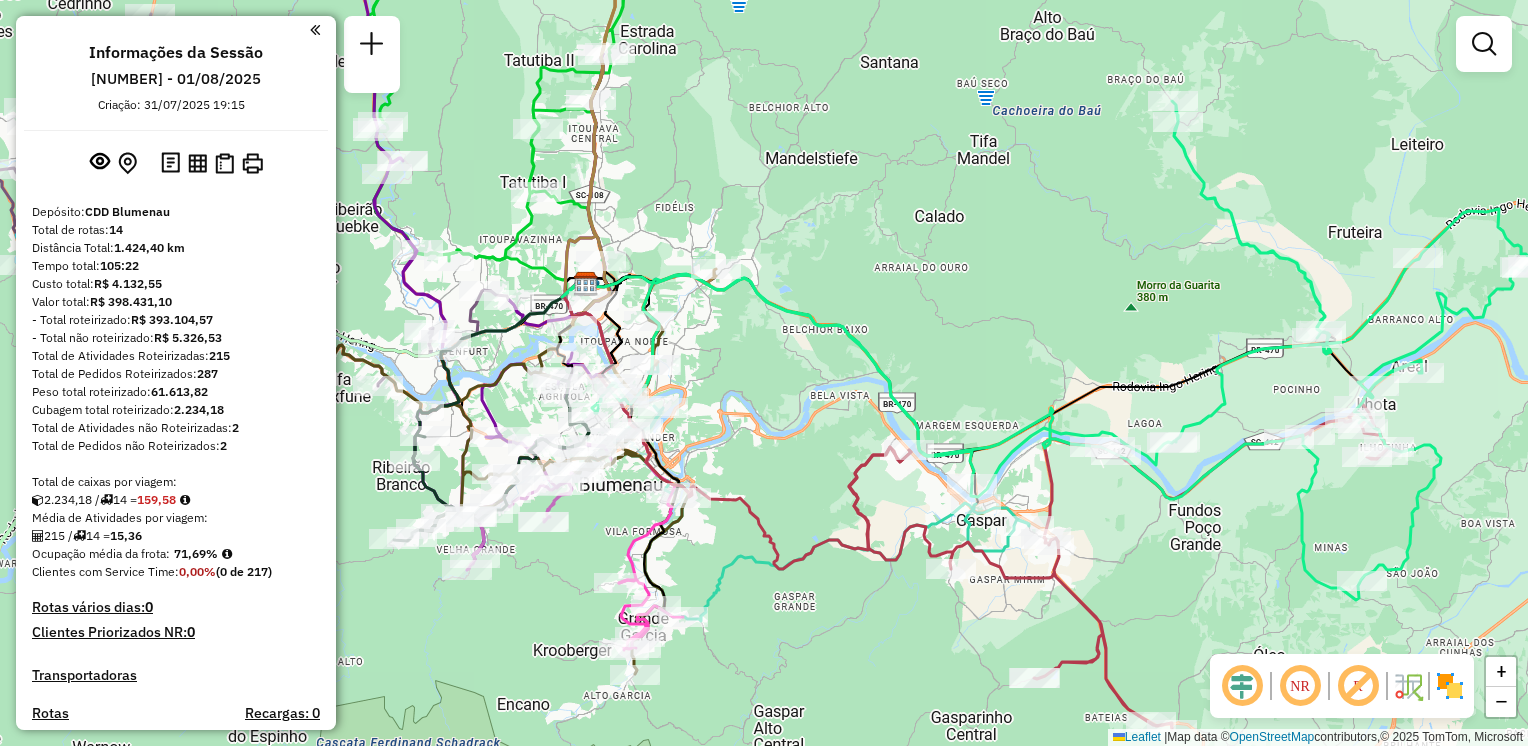 drag, startPoint x: 1108, startPoint y: 365, endPoint x: 1023, endPoint y: 310, distance: 101.24229 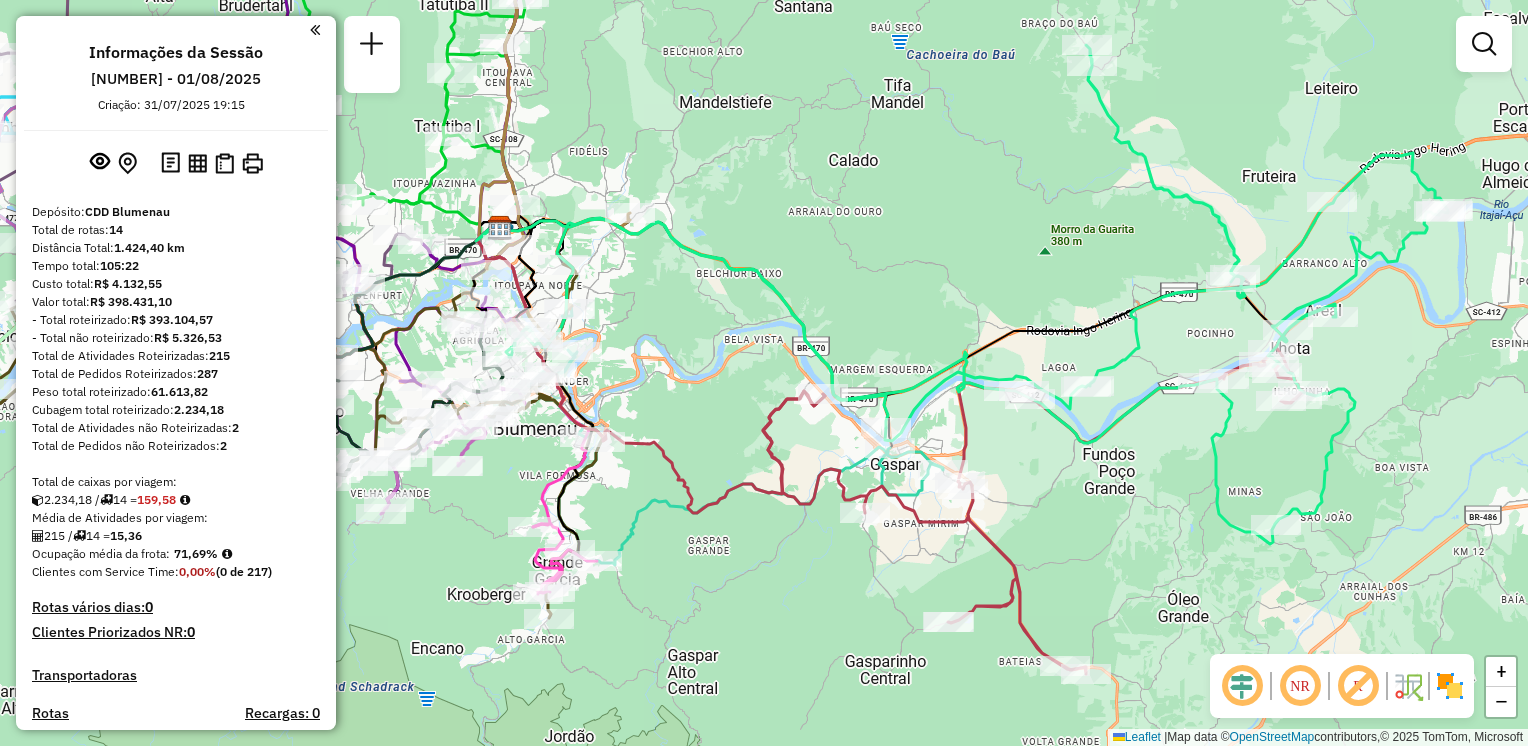 drag, startPoint x: 1048, startPoint y: 328, endPoint x: 1013, endPoint y: 321, distance: 35.69314 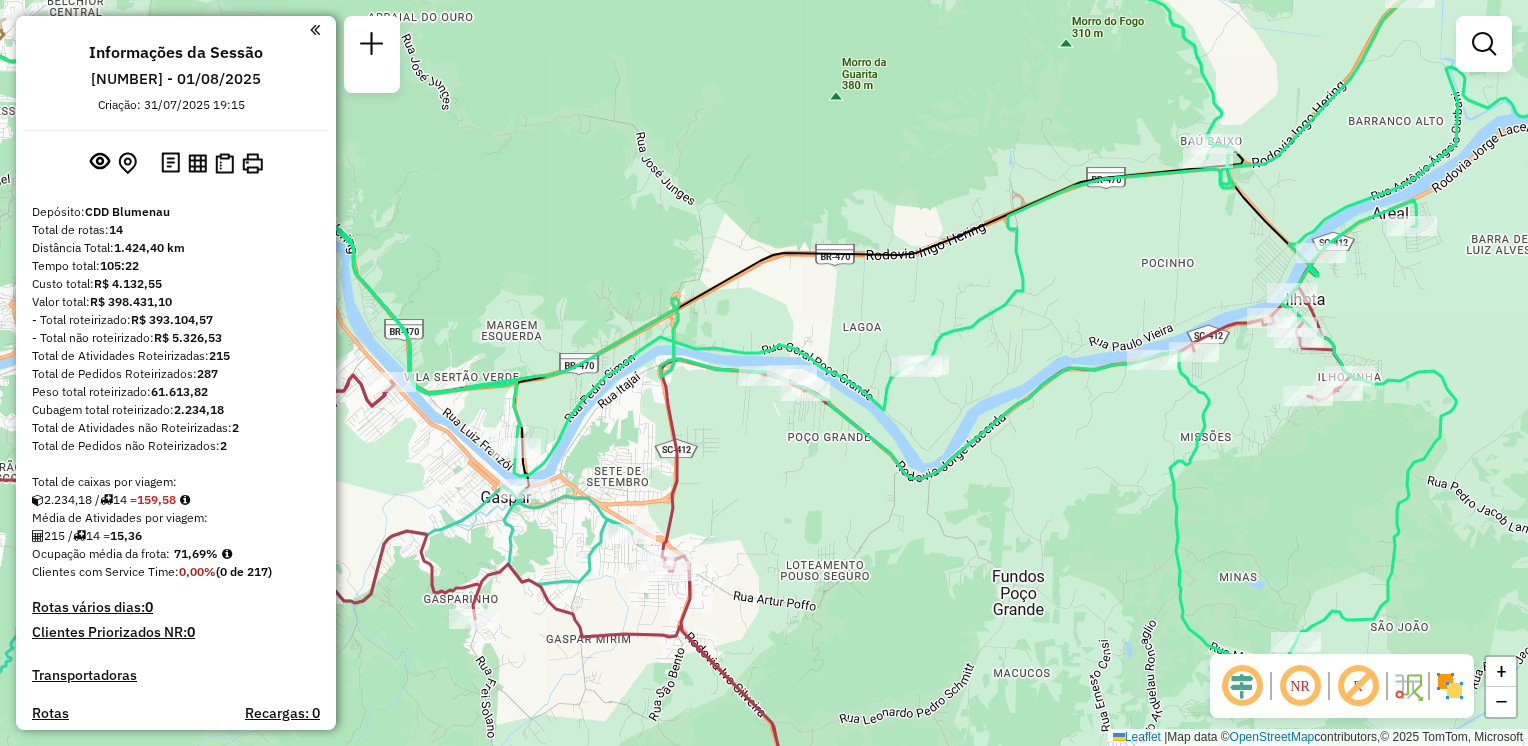 drag, startPoint x: 1105, startPoint y: 486, endPoint x: 1068, endPoint y: 411, distance: 83.630135 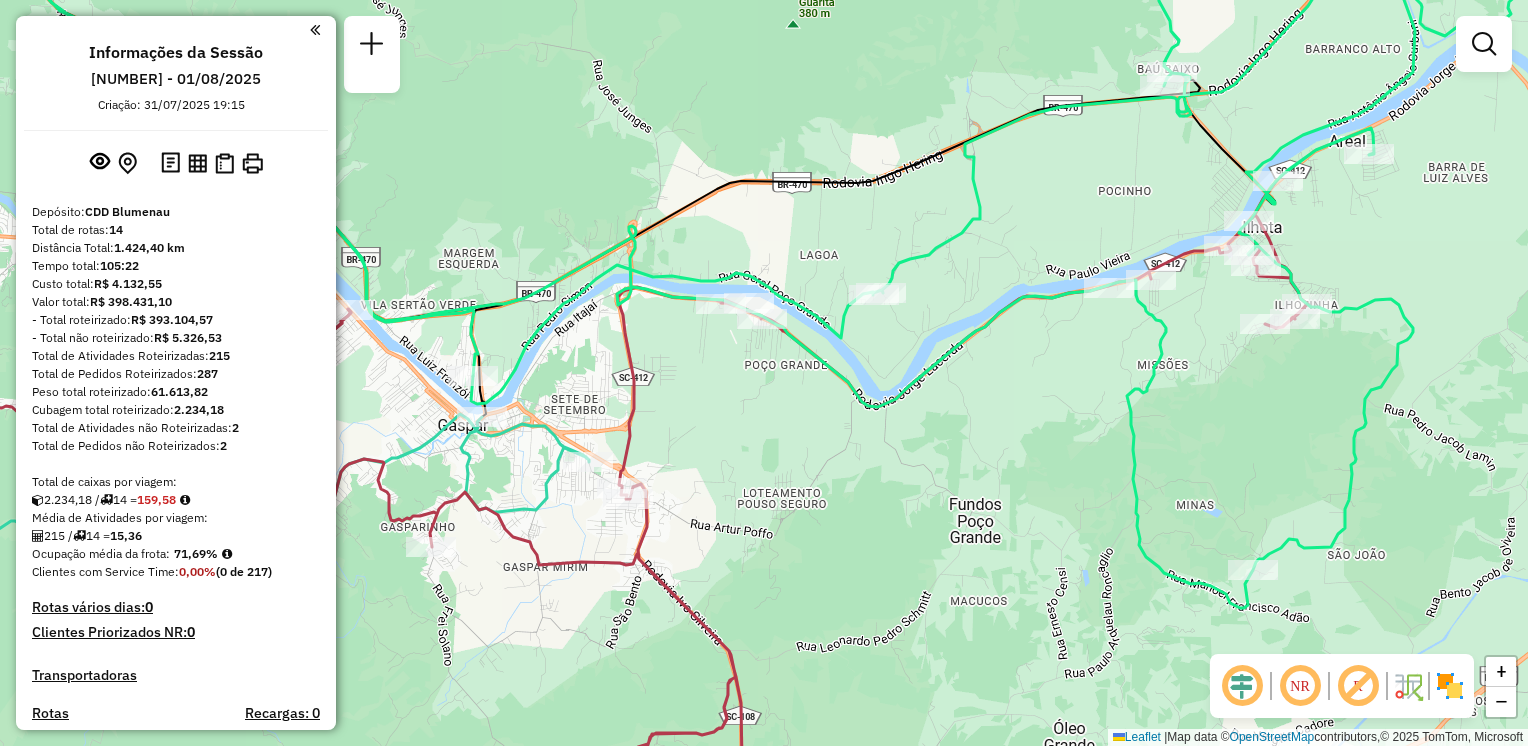 click 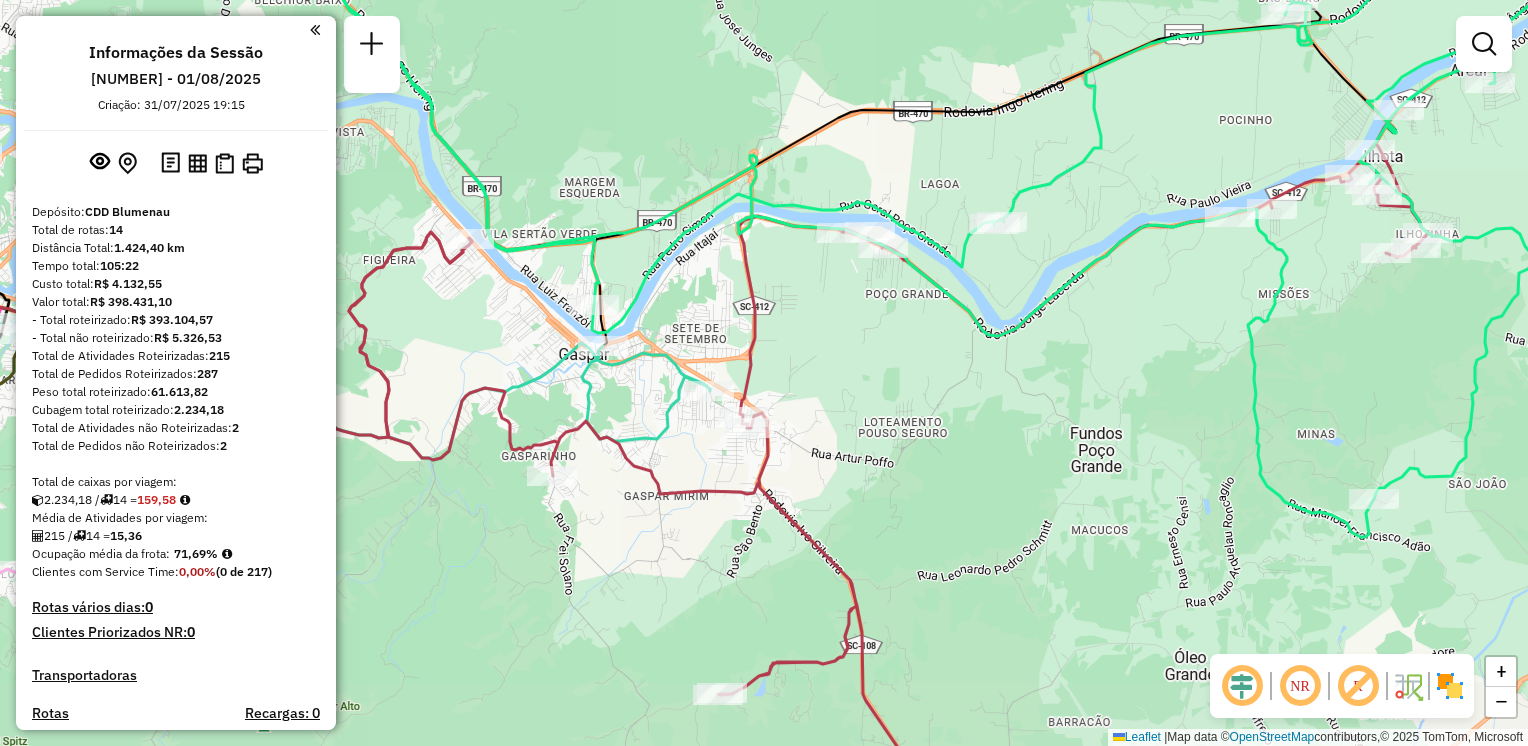 drag, startPoint x: 1140, startPoint y: 370, endPoint x: 1204, endPoint y: 321, distance: 80.60397 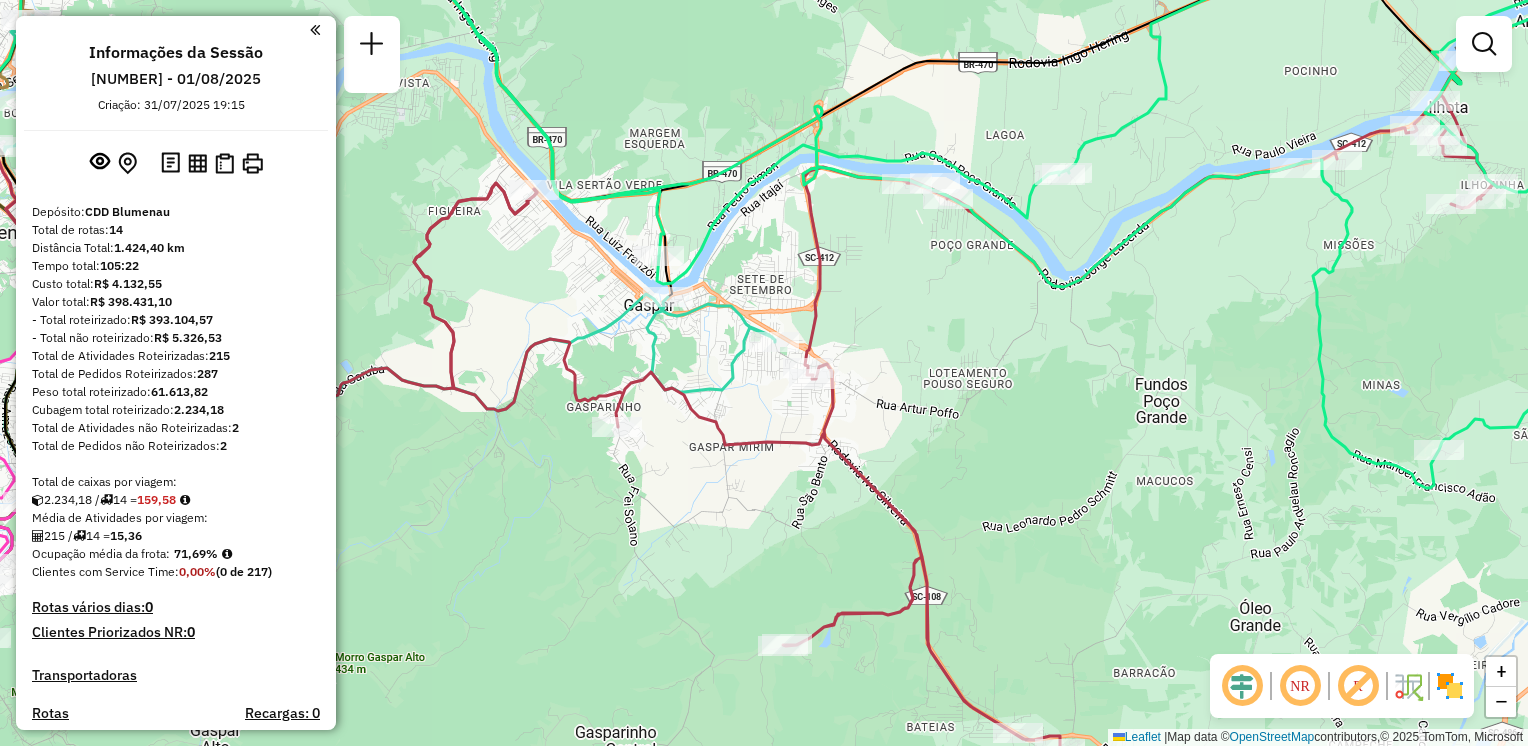 click on "Janela de atendimento Grade de atendimento Capacidade Transportadoras Veículos Cliente Pedidos  Rotas Selecione os dias de semana para filtrar as janelas de atendimento  Seg   Ter   Qua   Qui   Sex   Sáb   Dom  Informe o período da janela de atendimento: De: Até:  Filtrar exatamente a janela do cliente  Considerar janela de atendimento padrão  Selecione os dias de semana para filtrar as grades de atendimento  Seg   Ter   Qua   Qui   Sex   Sáb   Dom   Considerar clientes sem dia de atendimento cadastrado  Clientes fora do dia de atendimento selecionado Filtrar as atividades entre os valores definidos abaixo:  Peso mínimo:   Peso máximo:   Cubagem mínima:   Cubagem máxima:   De:   Até:  Filtrar as atividades entre o tempo de atendimento definido abaixo:  De:   Até:   Considerar capacidade total dos clientes não roteirizados Transportadora: Selecione um ou mais itens Tipo de veículo: Selecione um ou mais itens Veículo: Selecione um ou mais itens Motorista: Selecione um ou mais itens Nome: Rótulo:" 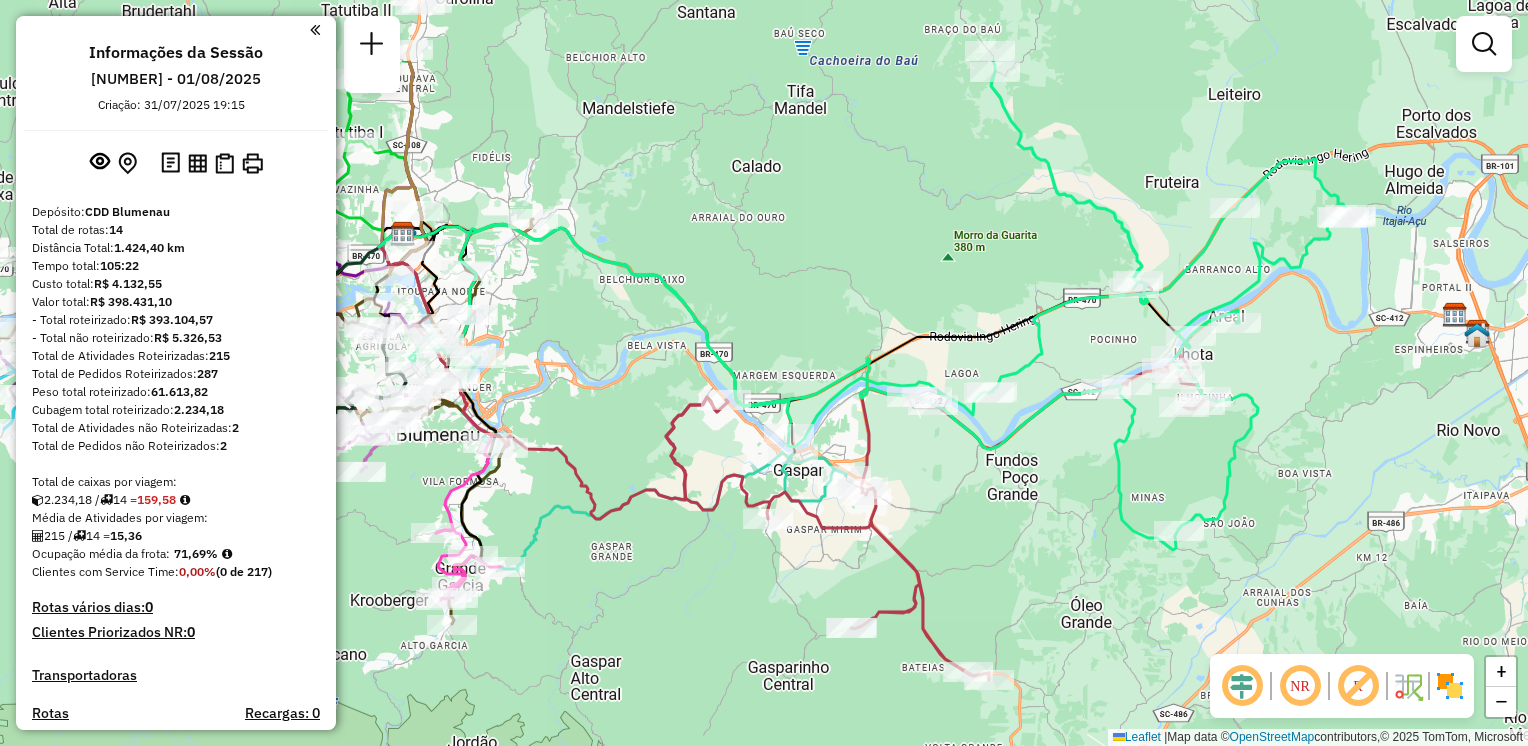 drag, startPoint x: 1133, startPoint y: 221, endPoint x: 1097, endPoint y: 314, distance: 99.724625 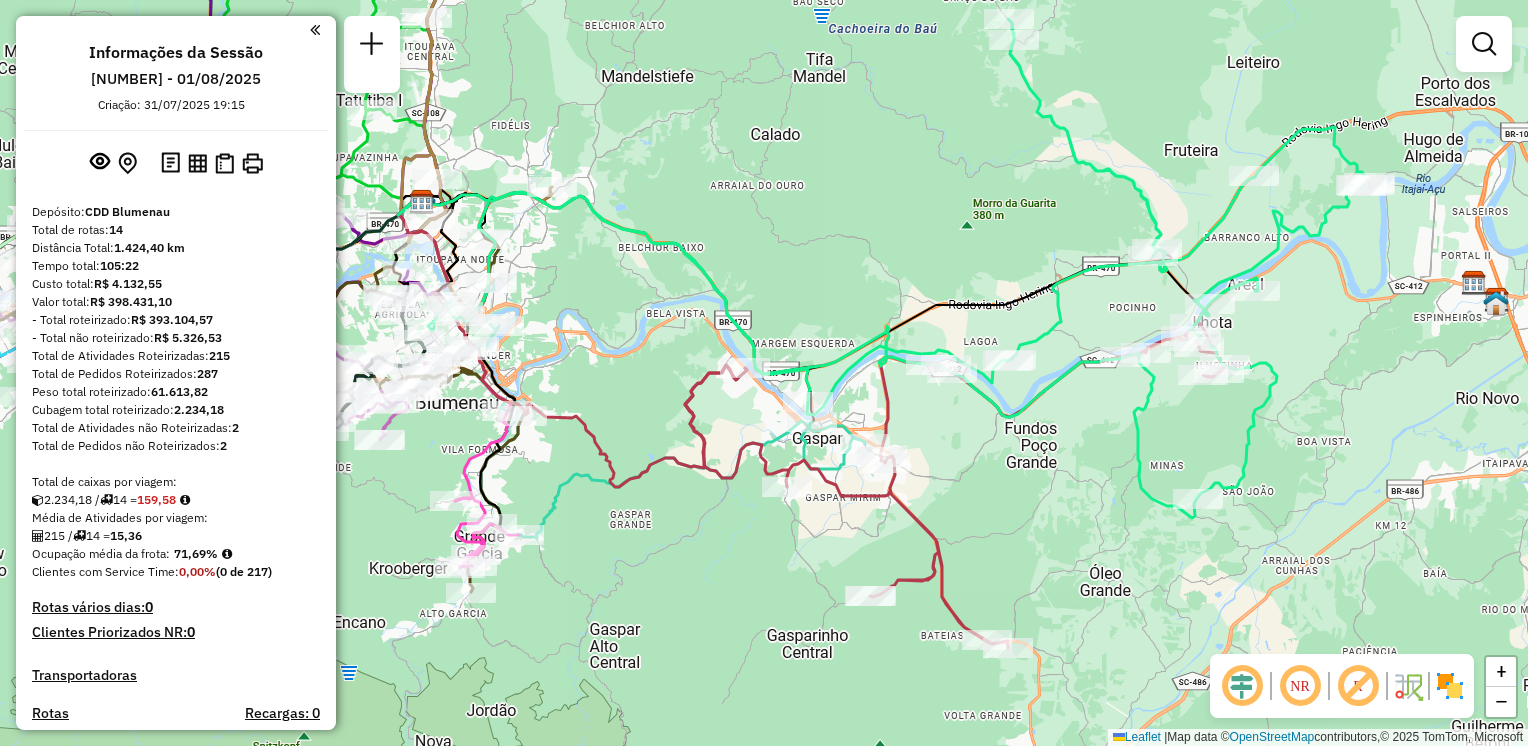 drag, startPoint x: 986, startPoint y: 410, endPoint x: 1014, endPoint y: 379, distance: 41.773197 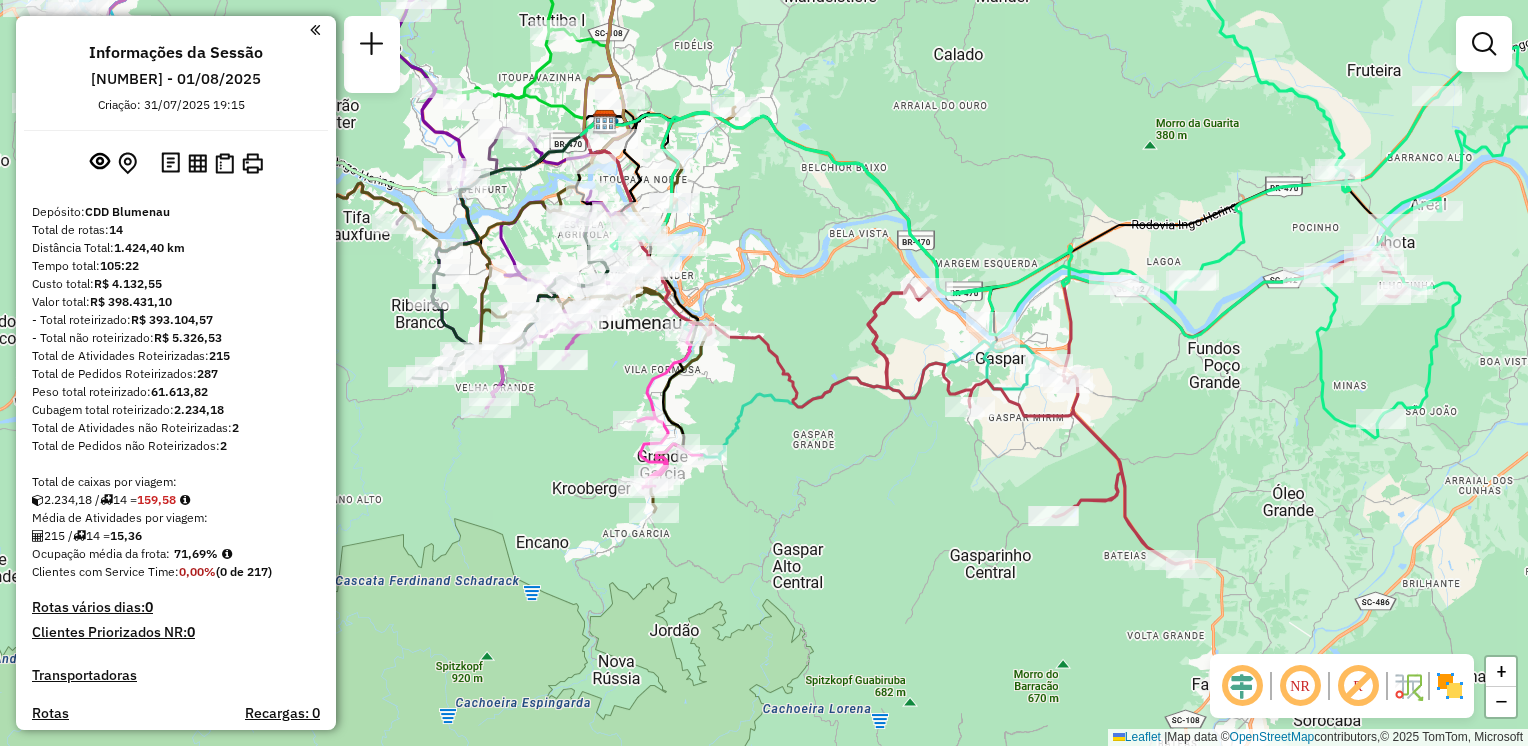 drag, startPoint x: 1053, startPoint y: 382, endPoint x: 1198, endPoint y: 376, distance: 145.12408 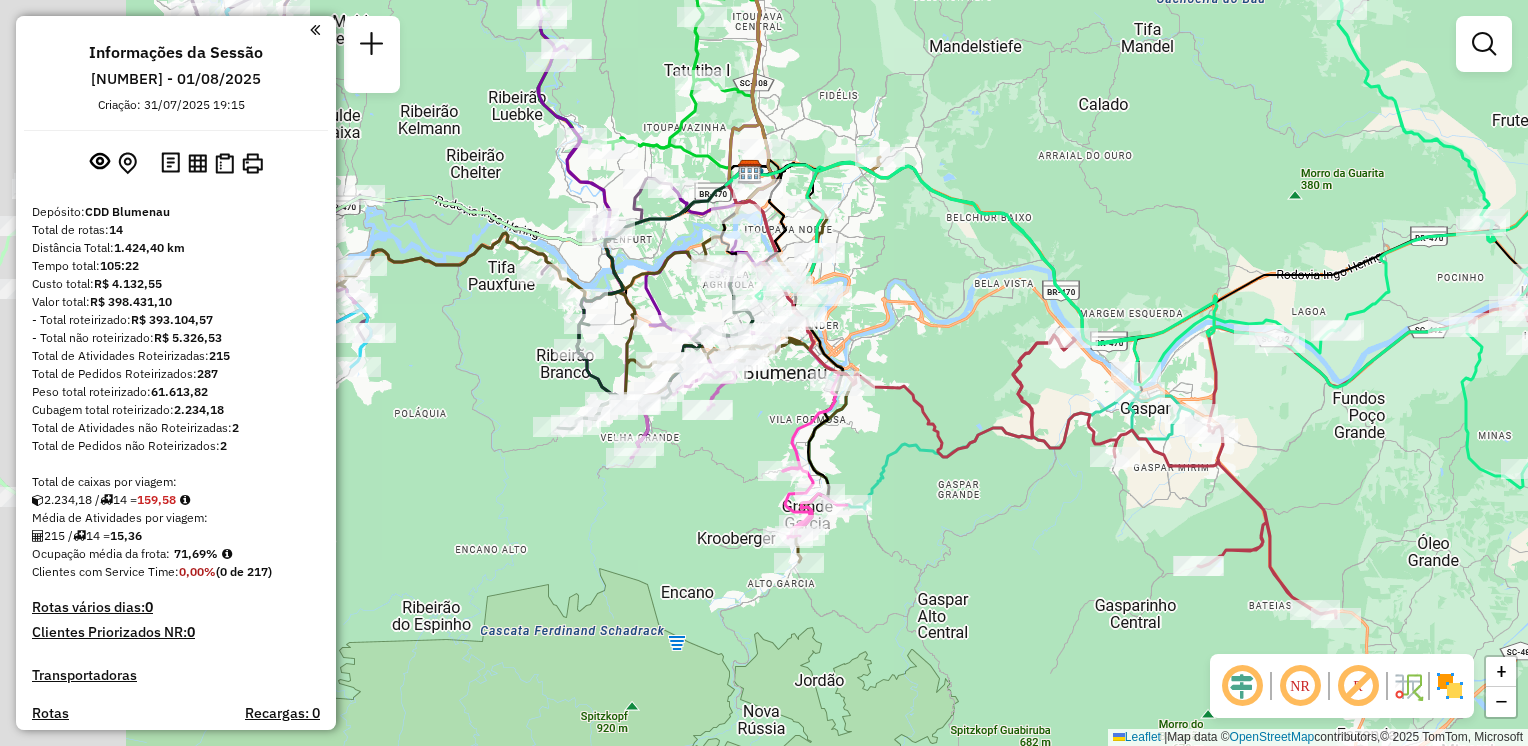 drag, startPoint x: 828, startPoint y: 435, endPoint x: 993, endPoint y: 527, distance: 188.91533 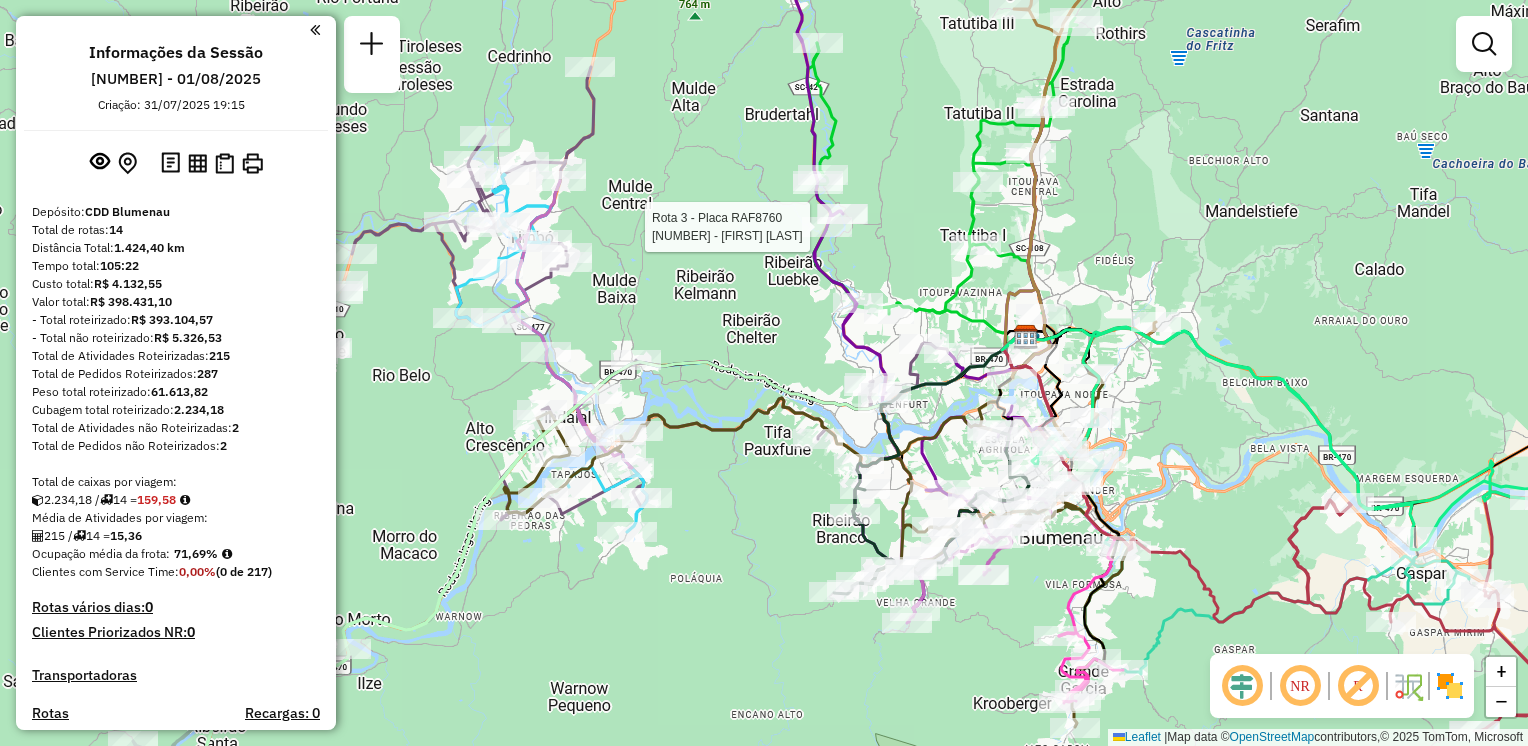 select on "**********" 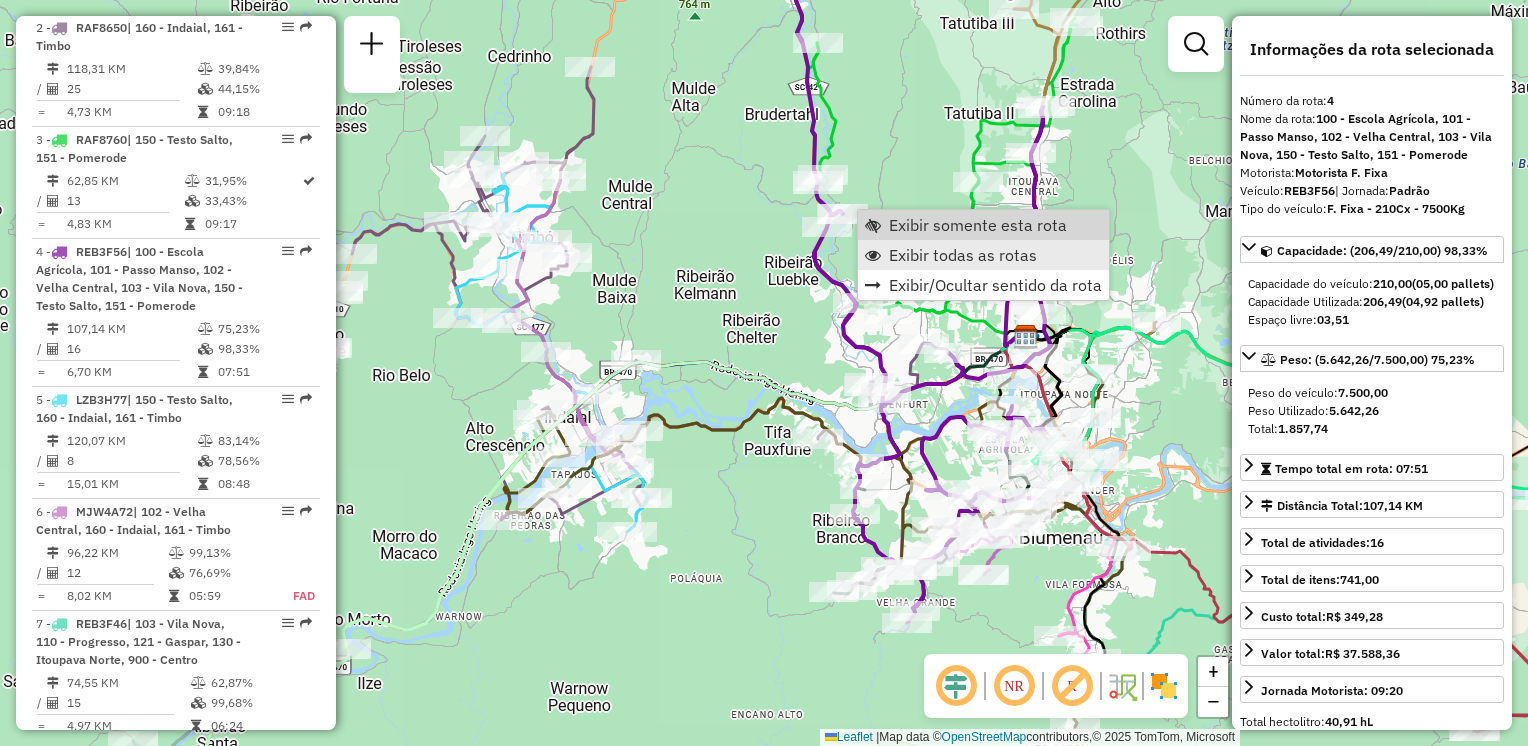 scroll, scrollTop: 1104, scrollLeft: 0, axis: vertical 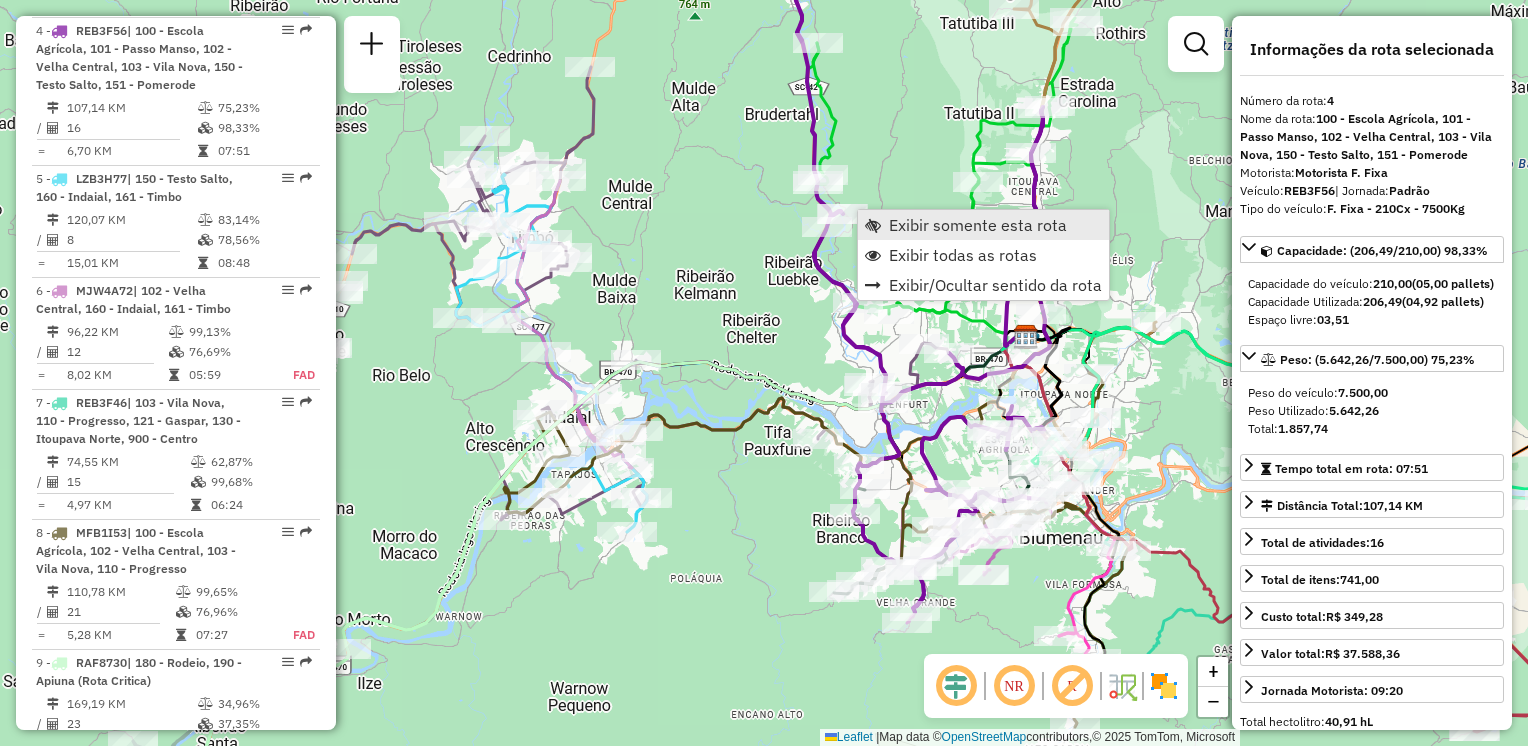 click on "Exibir somente esta rota" at bounding box center (978, 225) 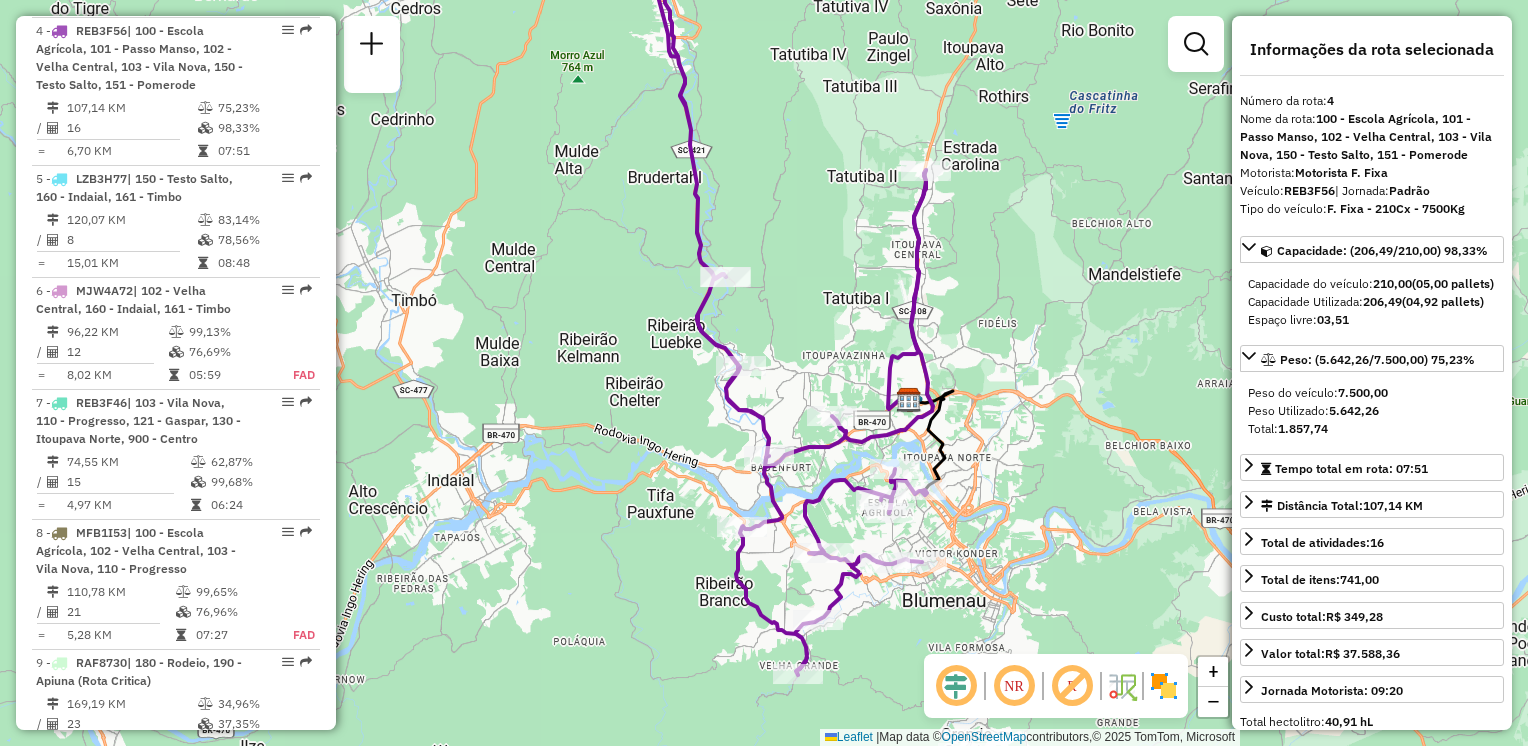 drag, startPoint x: 764, startPoint y: 286, endPoint x: 804, endPoint y: 241, distance: 60.207973 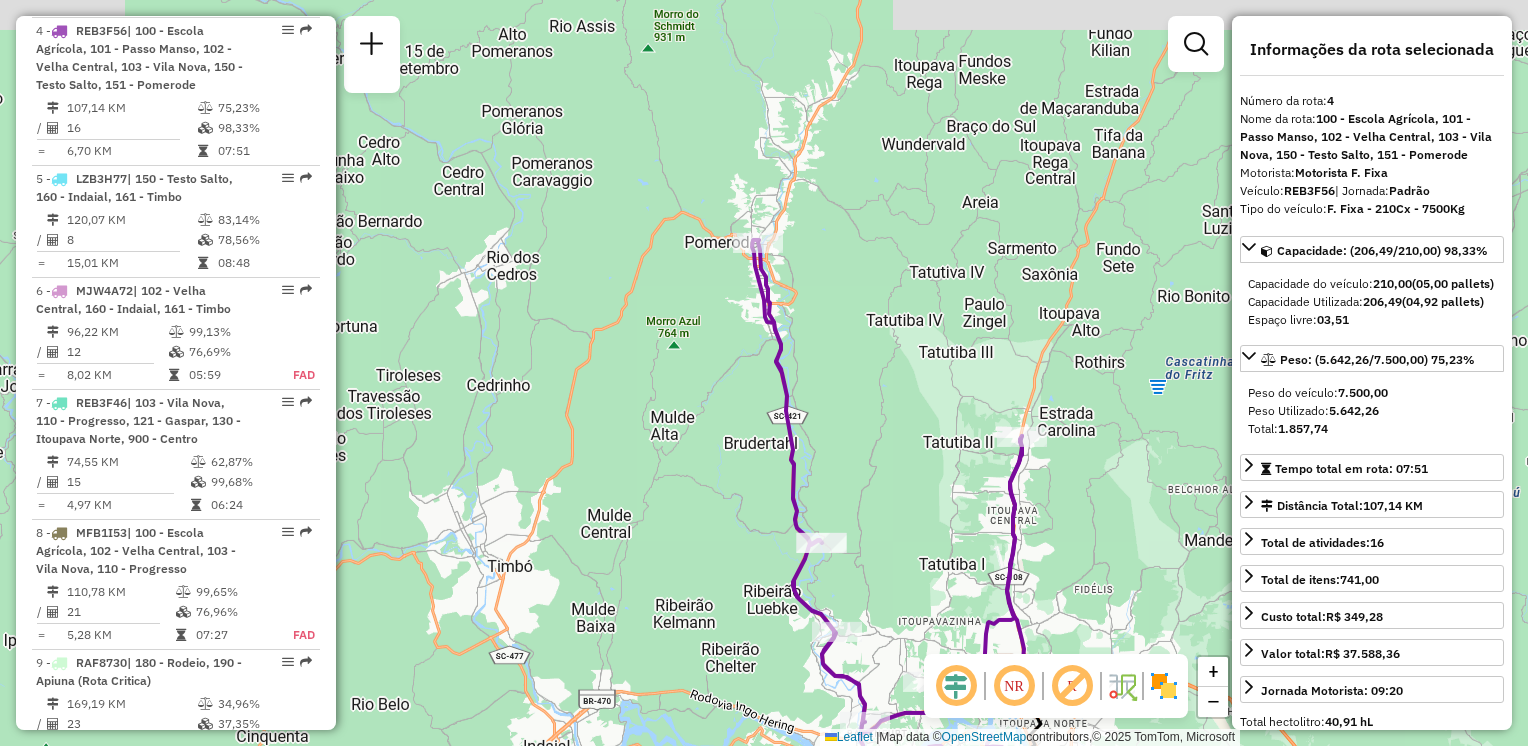 drag, startPoint x: 745, startPoint y: 182, endPoint x: 821, endPoint y: 330, distance: 166.37308 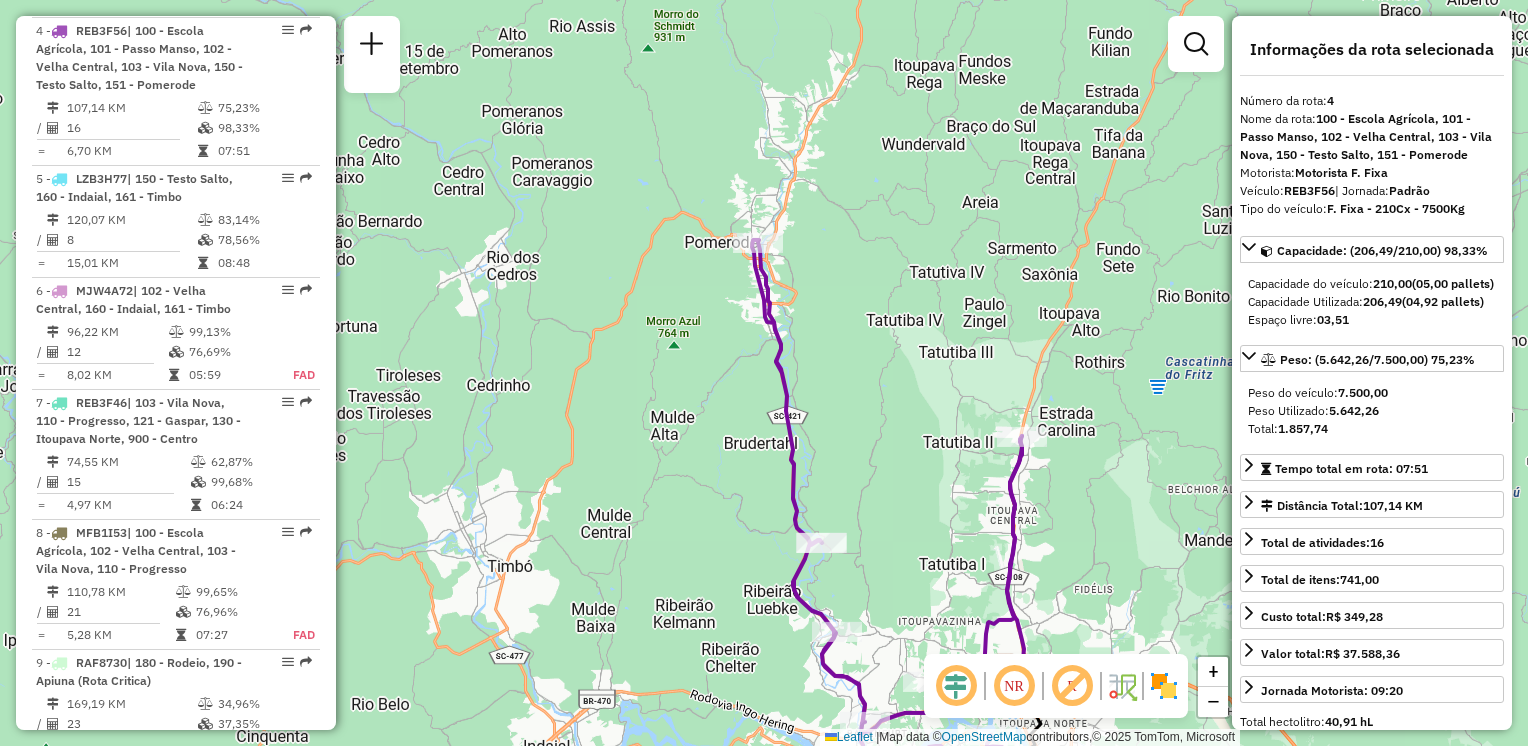 click on "Janela de atendimento Grade de atendimento Capacidade Transportadoras Veículos Cliente Pedidos  Rotas Selecione os dias de semana para filtrar as janelas de atendimento  Seg   Ter   Qua   Qui   Sex   Sáb   Dom  Informe o período da janela de atendimento: De: Até:  Filtrar exatamente a janela do cliente  Considerar janela de atendimento padrão  Selecione os dias de semana para filtrar as grades de atendimento  Seg   Ter   Qua   Qui   Sex   Sáb   Dom   Considerar clientes sem dia de atendimento cadastrado  Clientes fora do dia de atendimento selecionado Filtrar as atividades entre os valores definidos abaixo:  Peso mínimo:   Peso máximo:   Cubagem mínima:   Cubagem máxima:   De:   Até:  Filtrar as atividades entre o tempo de atendimento definido abaixo:  De:   Até:   Considerar capacidade total dos clientes não roteirizados Transportadora: Selecione um ou mais itens Tipo de veículo: Selecione um ou mais itens Veículo: Selecione um ou mais itens Motorista: Selecione um ou mais itens Nome: Rótulo:" 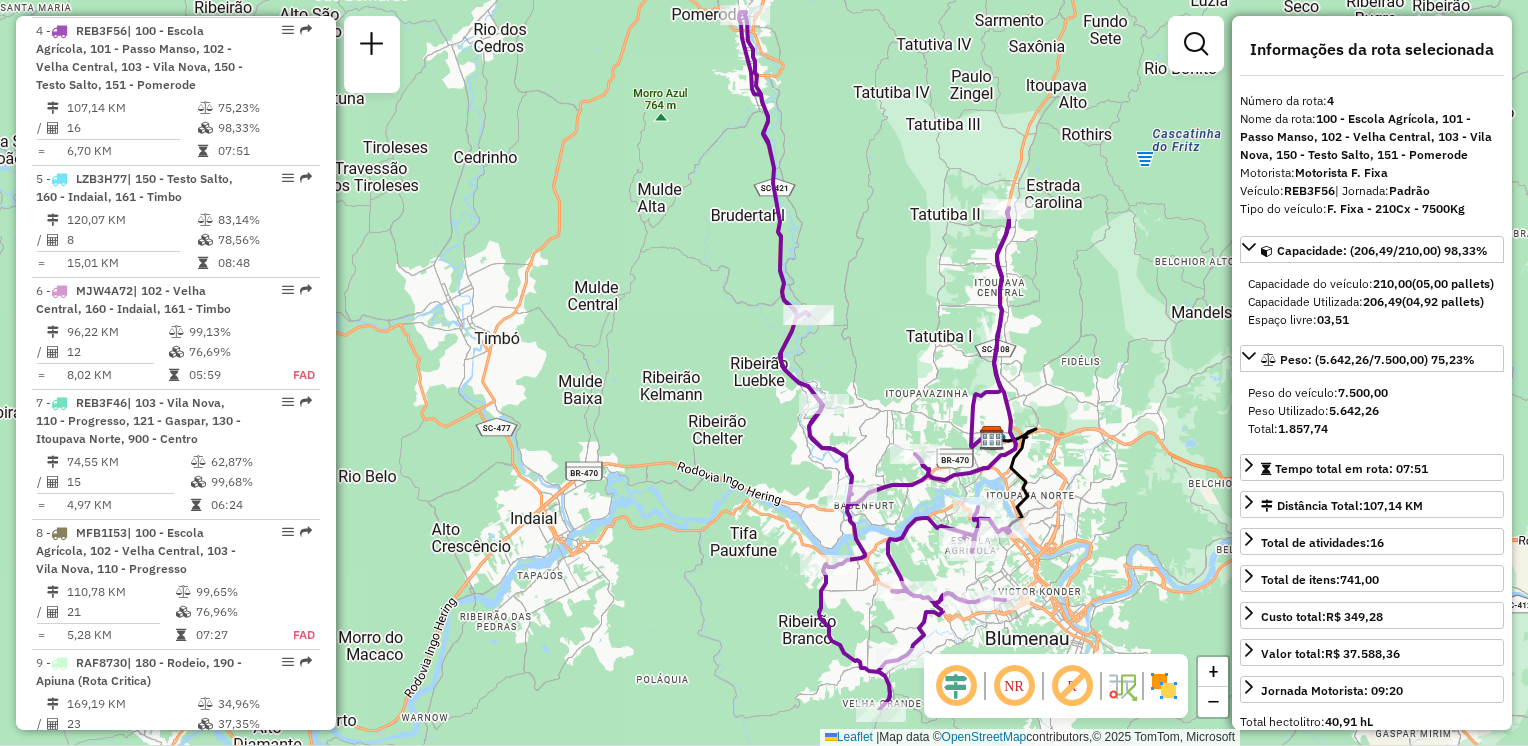 drag, startPoint x: 852, startPoint y: 254, endPoint x: 870, endPoint y: 221, distance: 37.589893 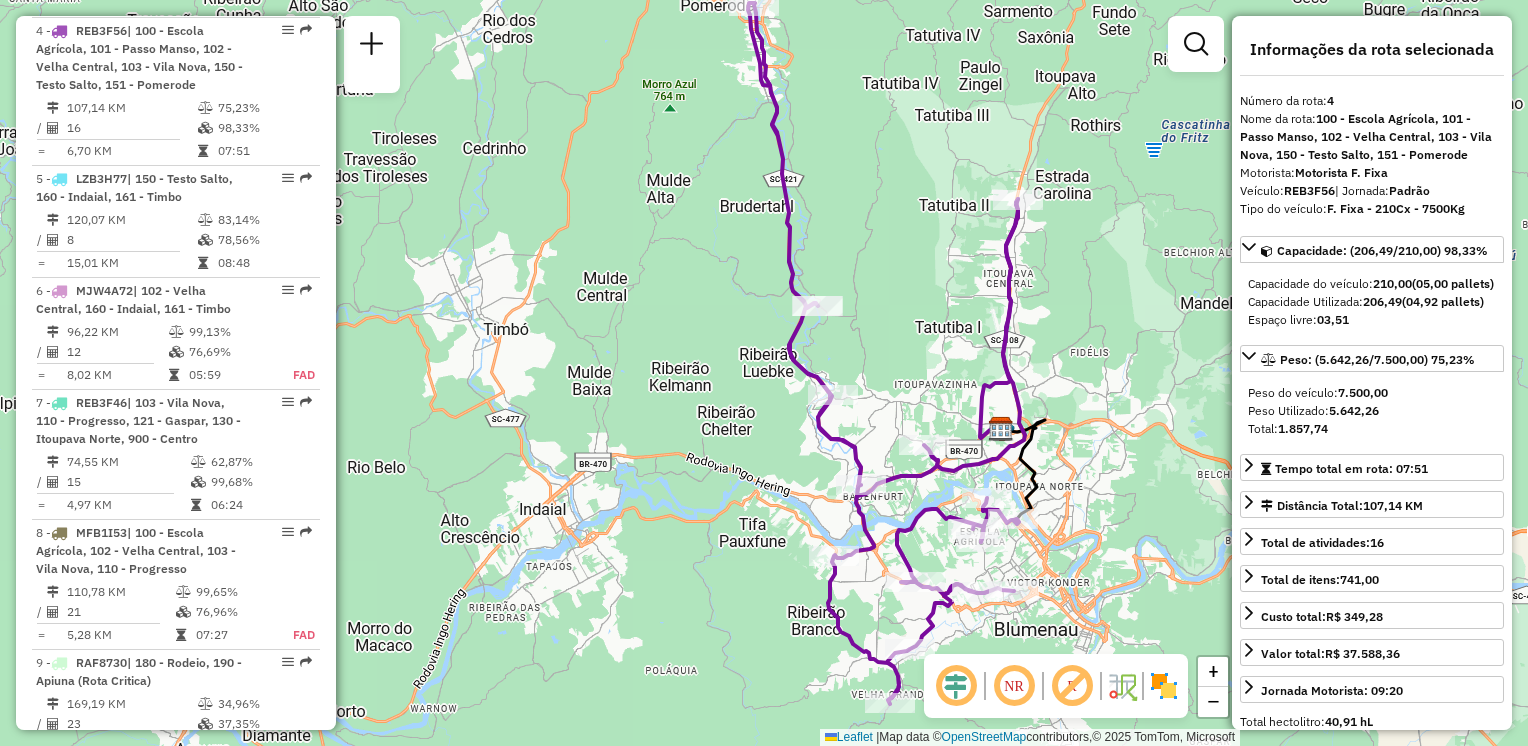 click on "Janela de atendimento Grade de atendimento Capacidade Transportadoras Veículos Cliente Pedidos  Rotas Selecione os dias de semana para filtrar as janelas de atendimento  Seg   Ter   Qua   Qui   Sex   Sáb   Dom  Informe o período da janela de atendimento: De: Até:  Filtrar exatamente a janela do cliente  Considerar janela de atendimento padrão  Selecione os dias de semana para filtrar as grades de atendimento  Seg   Ter   Qua   Qui   Sex   Sáb   Dom   Considerar clientes sem dia de atendimento cadastrado  Clientes fora do dia de atendimento selecionado Filtrar as atividades entre os valores definidos abaixo:  Peso mínimo:   Peso máximo:   Cubagem mínima:   Cubagem máxima:   De:   Até:  Filtrar as atividades entre o tempo de atendimento definido abaixo:  De:   Até:   Considerar capacidade total dos clientes não roteirizados Transportadora: Selecione um ou mais itens Tipo de veículo: Selecione um ou mais itens Veículo: Selecione um ou mais itens Motorista: Selecione um ou mais itens Nome: Rótulo:" 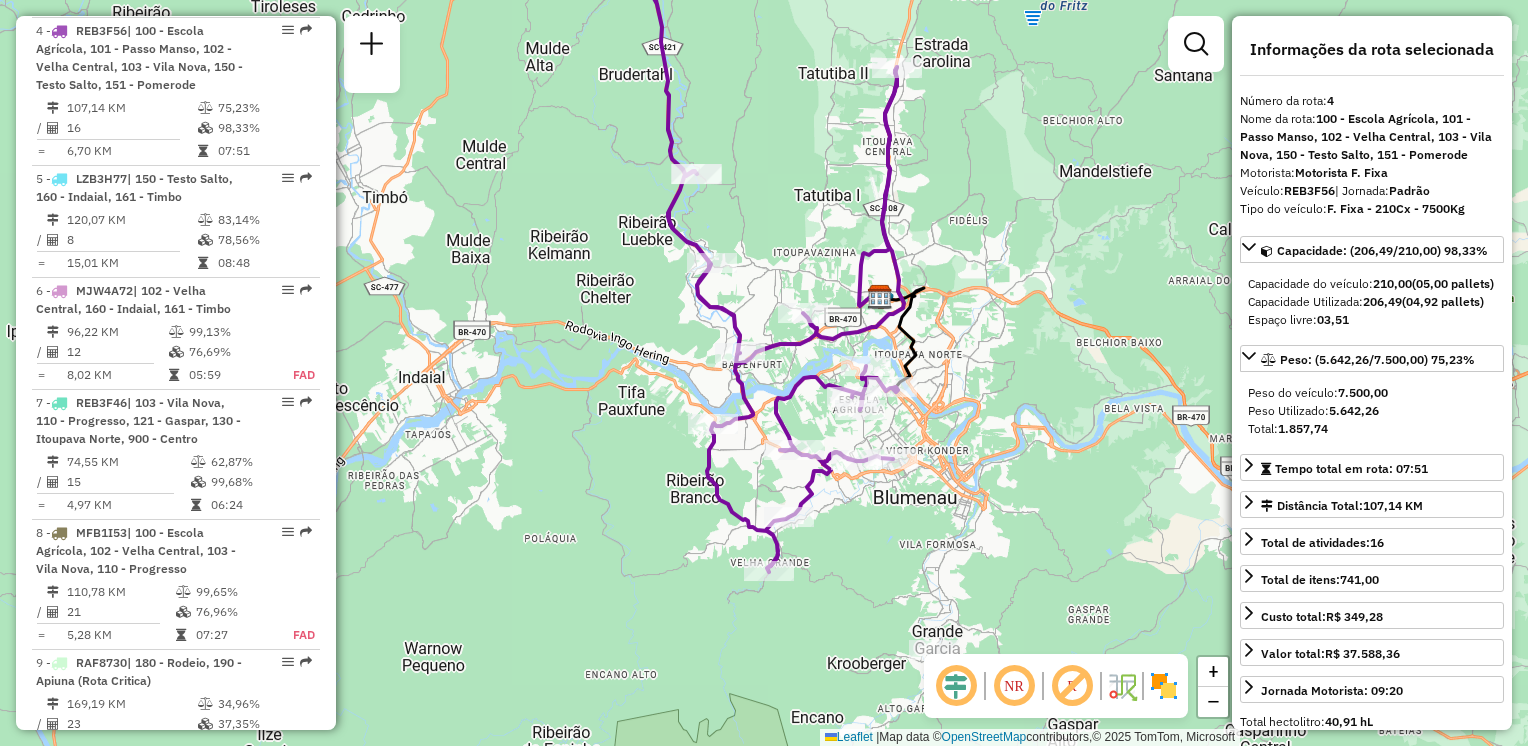drag, startPoint x: 650, startPoint y: 531, endPoint x: 560, endPoint y: 502, distance: 94.55686 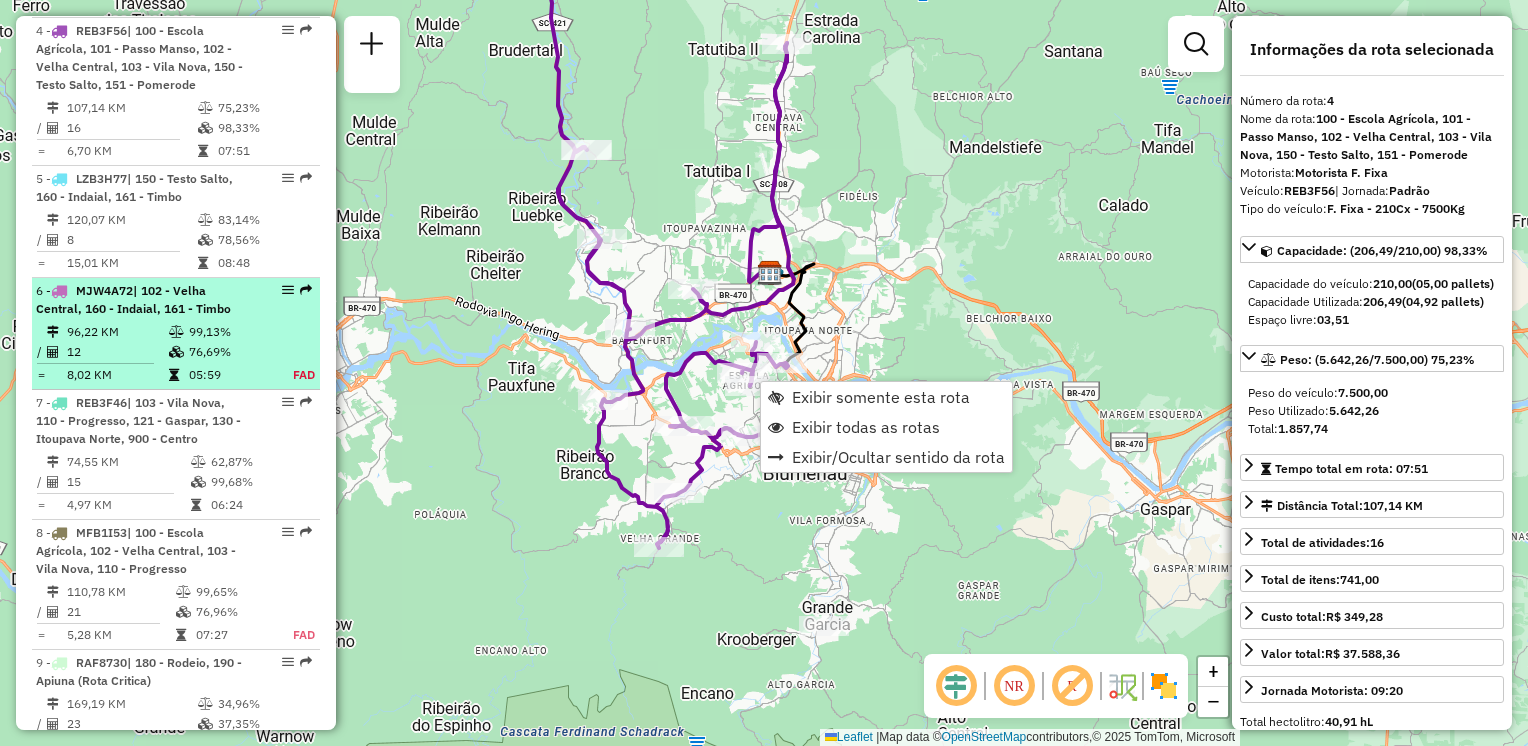 click on "99,13%" at bounding box center [229, 332] 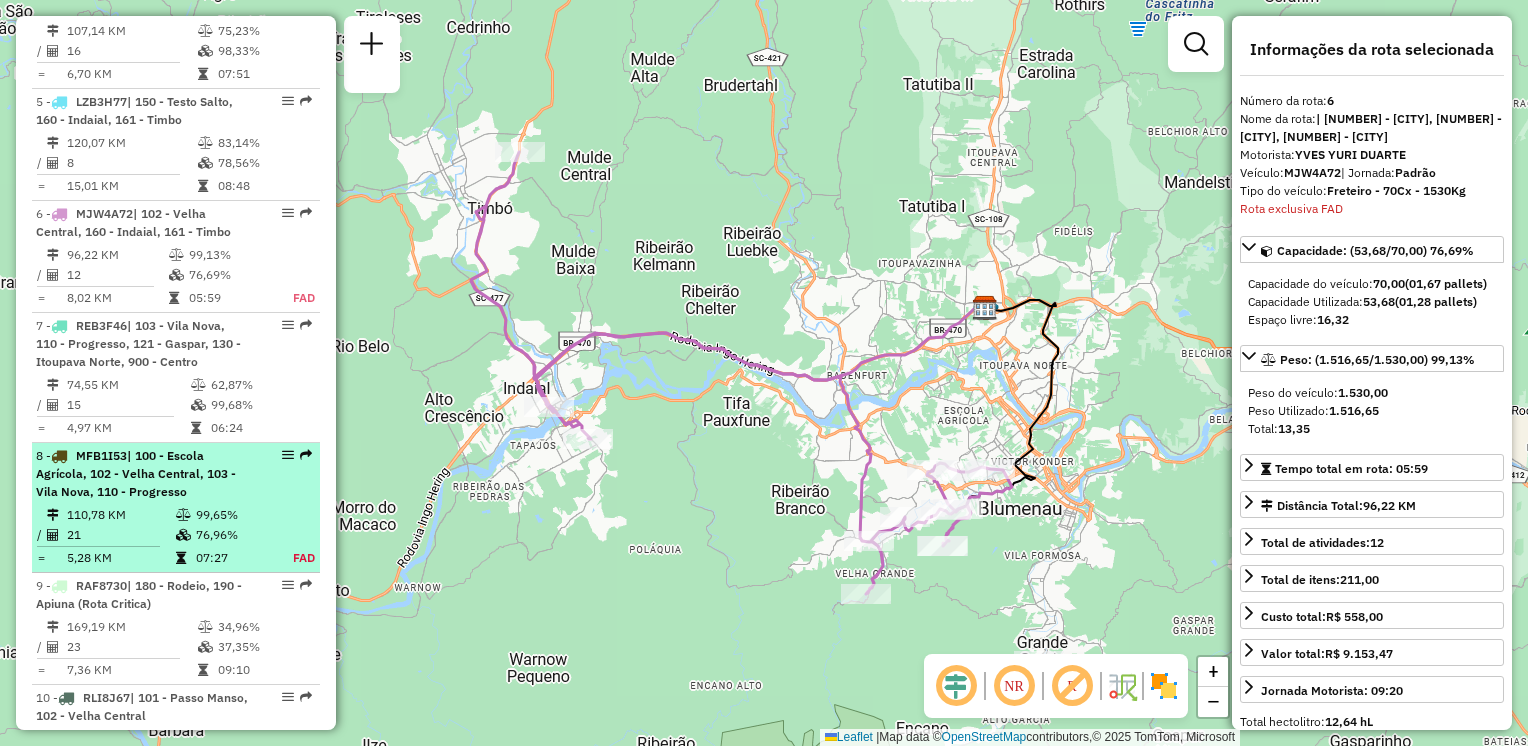 scroll, scrollTop: 1364, scrollLeft: 0, axis: vertical 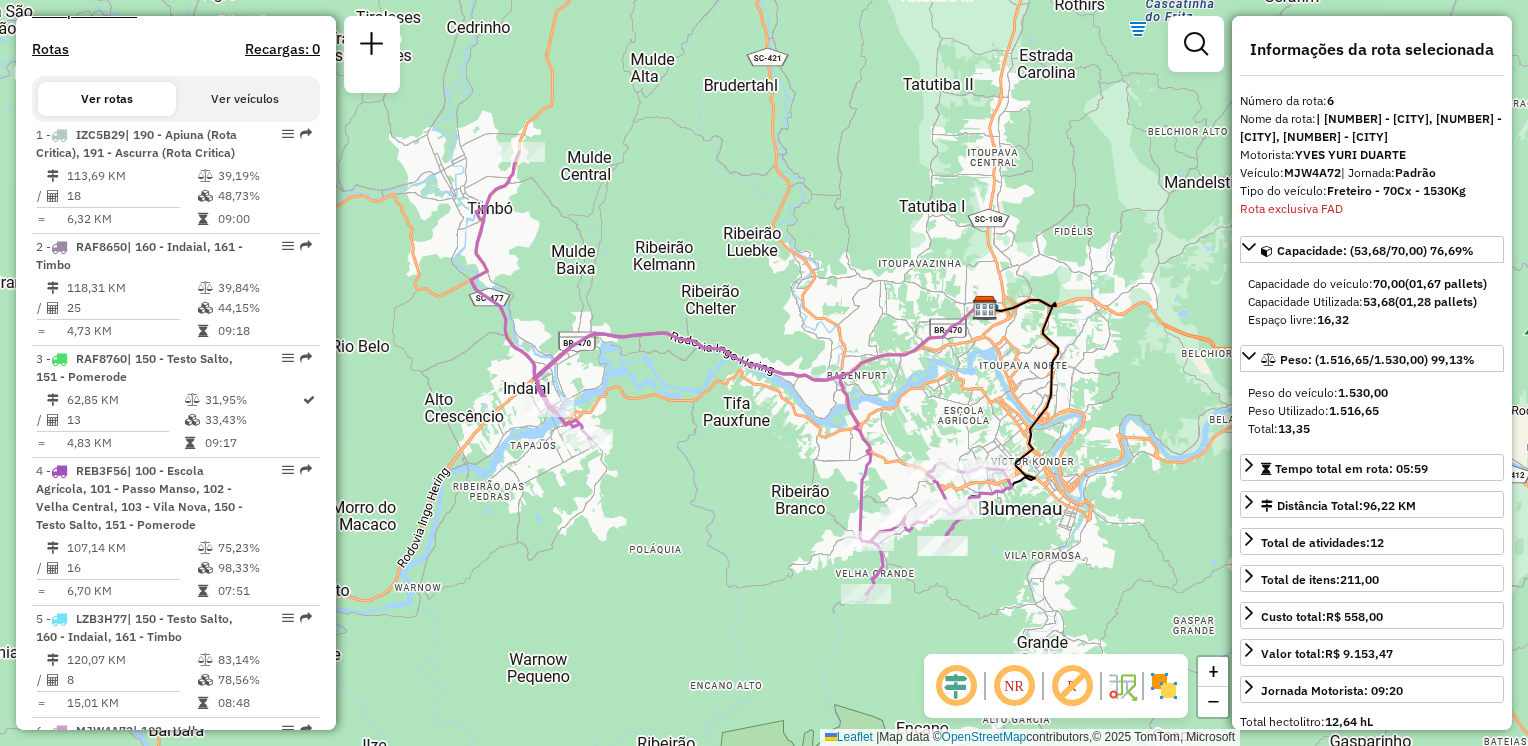 click 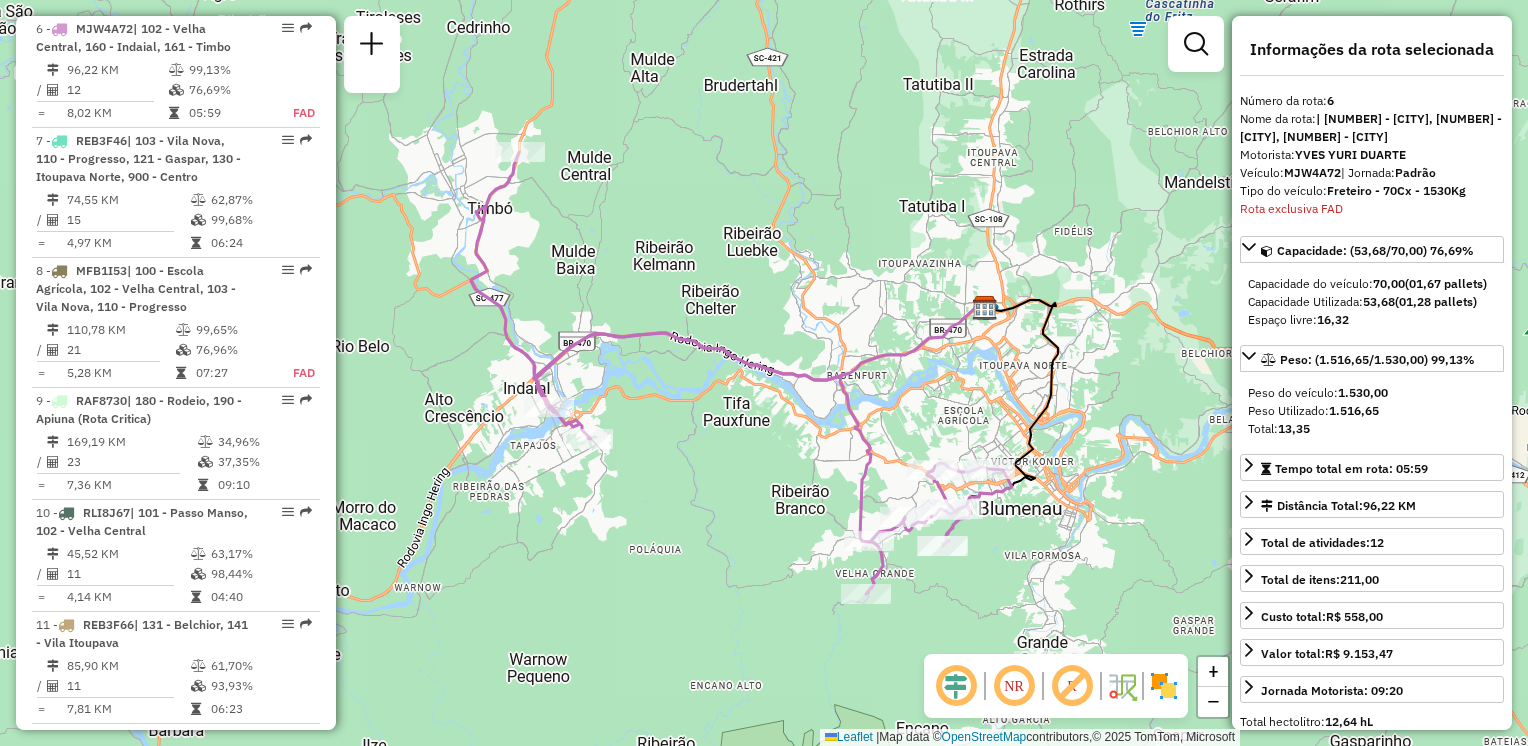 scroll, scrollTop: 1364, scrollLeft: 0, axis: vertical 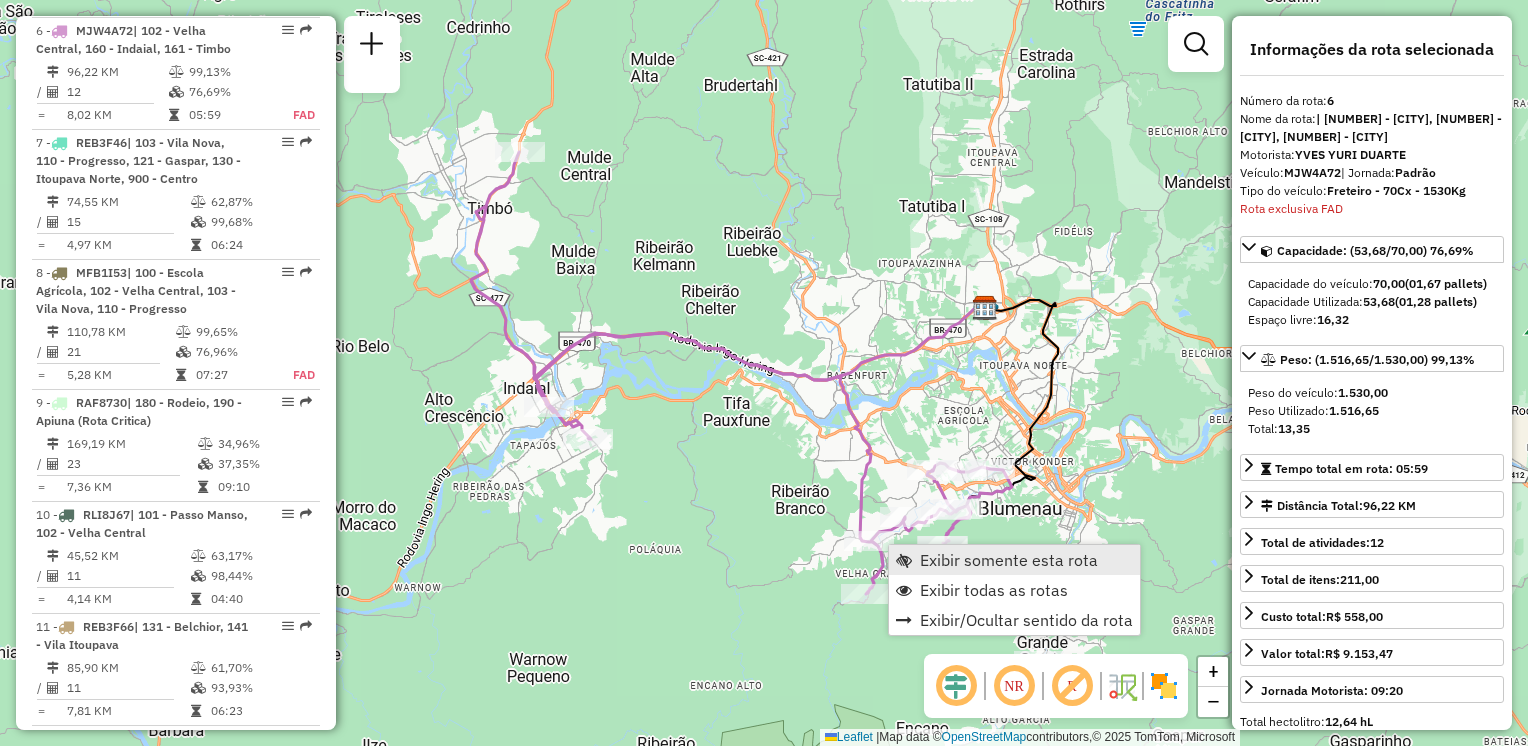 click on "Exibir somente esta rota" at bounding box center (1009, 560) 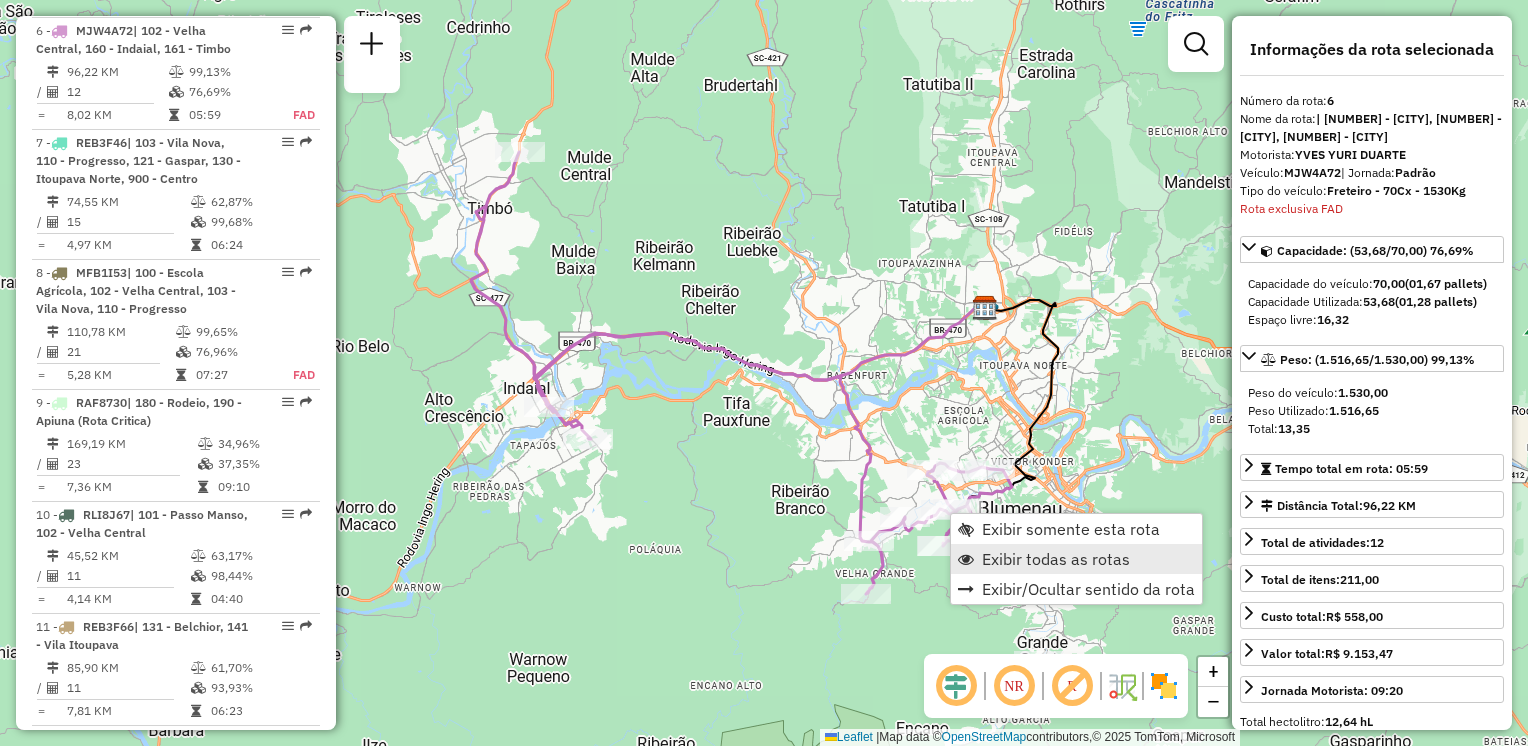 click on "Exibir todas as rotas" at bounding box center [1056, 559] 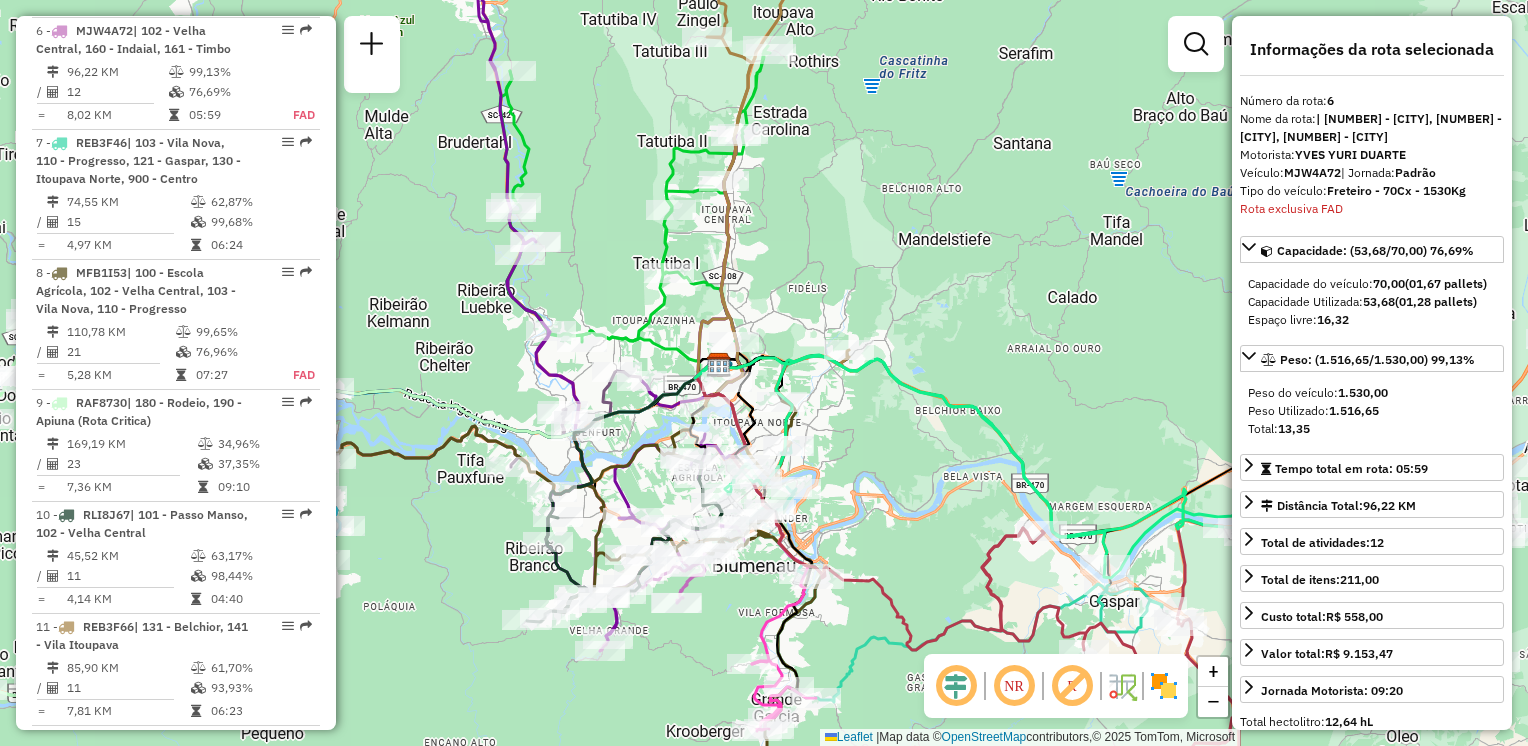 drag, startPoint x: 865, startPoint y: 348, endPoint x: 572, endPoint y: 414, distance: 300.34146 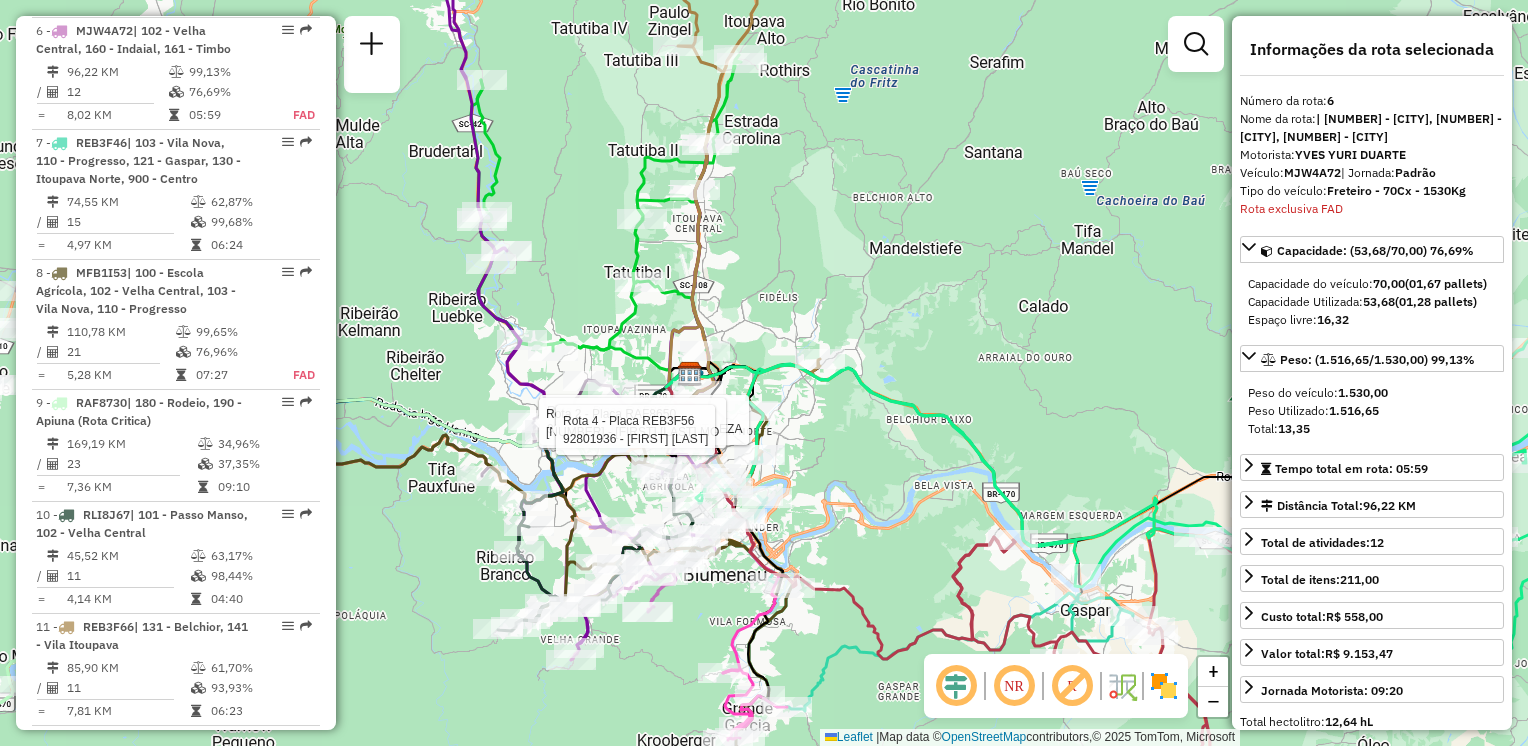 drag, startPoint x: 732, startPoint y: 255, endPoint x: 696, endPoint y: 238, distance: 39.812057 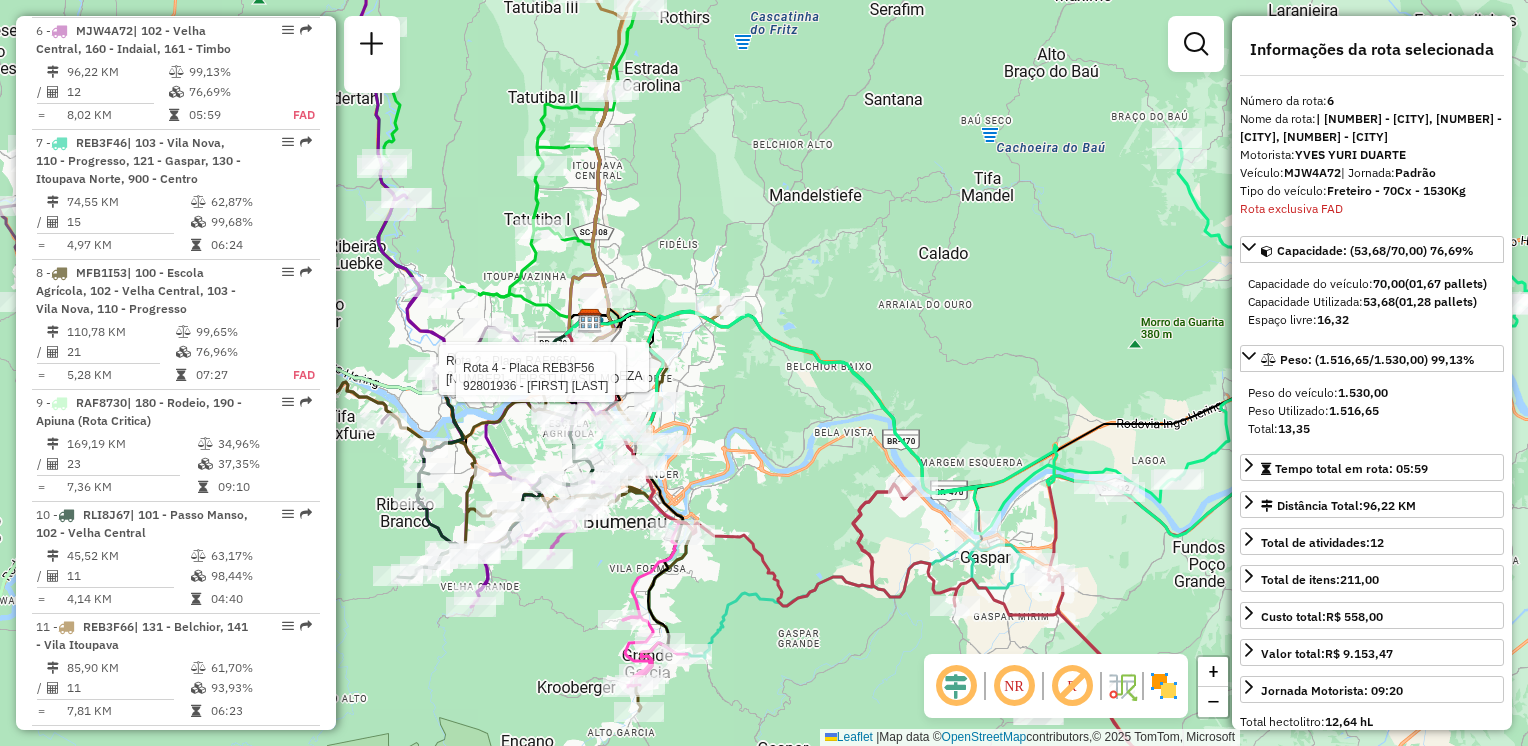 drag, startPoint x: 841, startPoint y: 337, endPoint x: 801, endPoint y: 297, distance: 56.568542 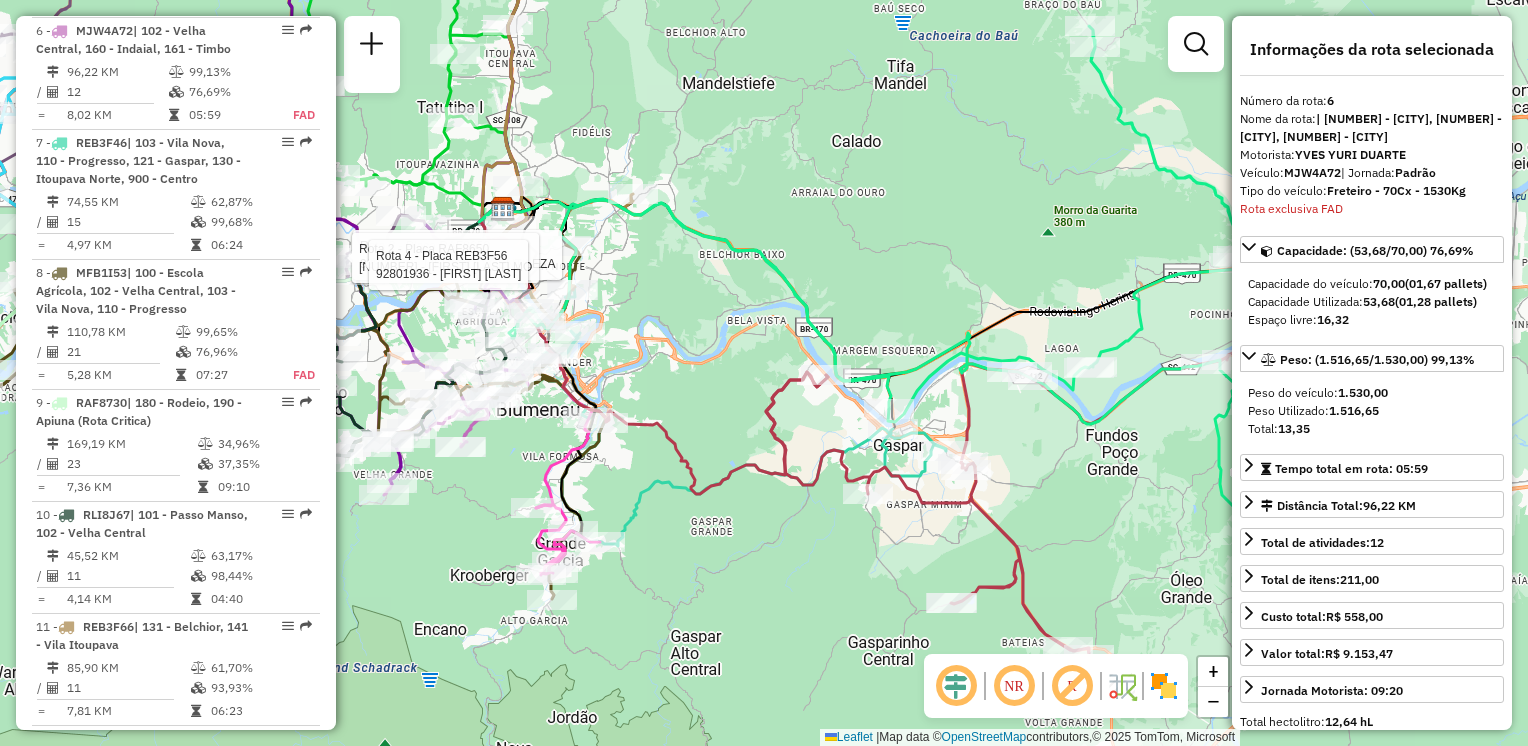 drag, startPoint x: 1052, startPoint y: 463, endPoint x: 980, endPoint y: 398, distance: 97 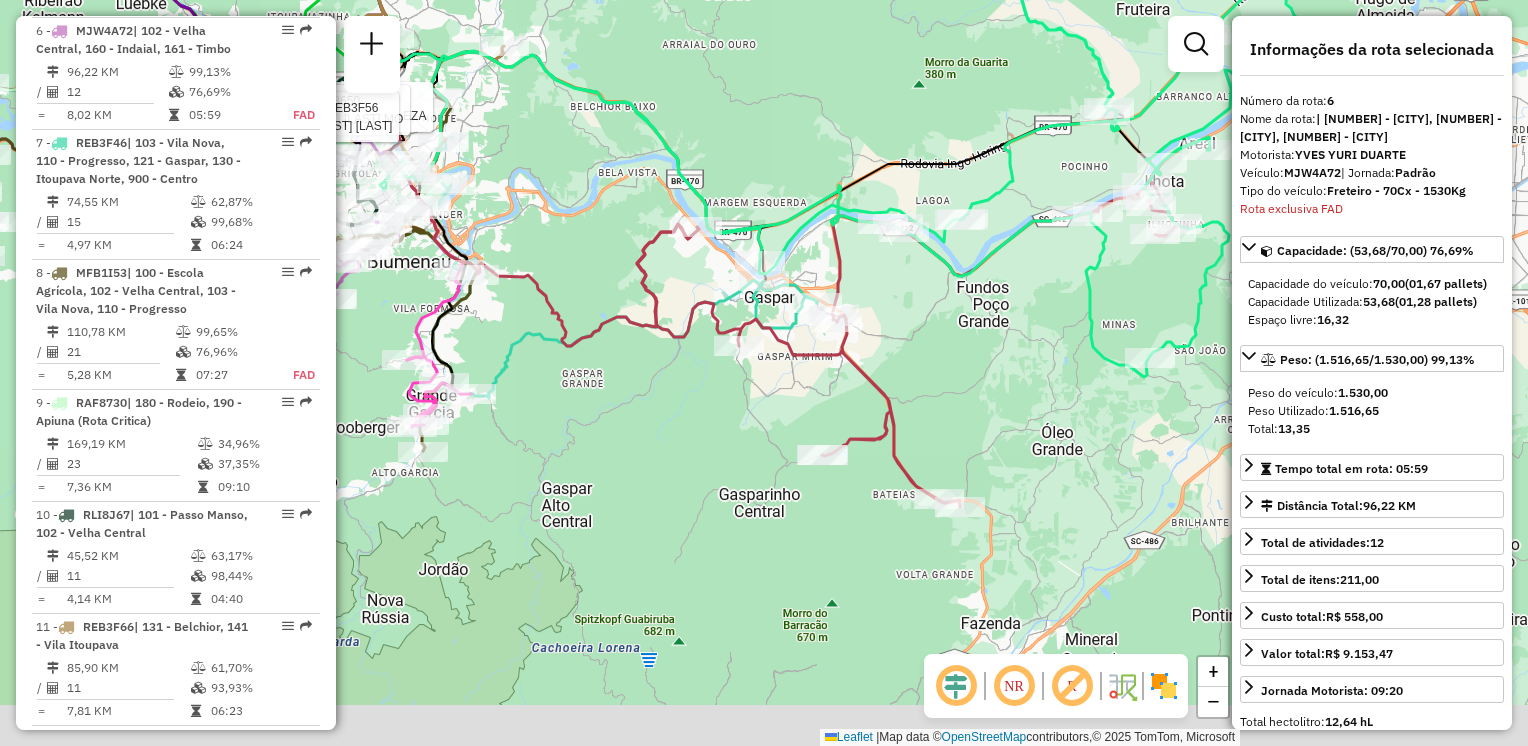 drag, startPoint x: 1021, startPoint y: 485, endPoint x: 950, endPoint y: 405, distance: 106.96261 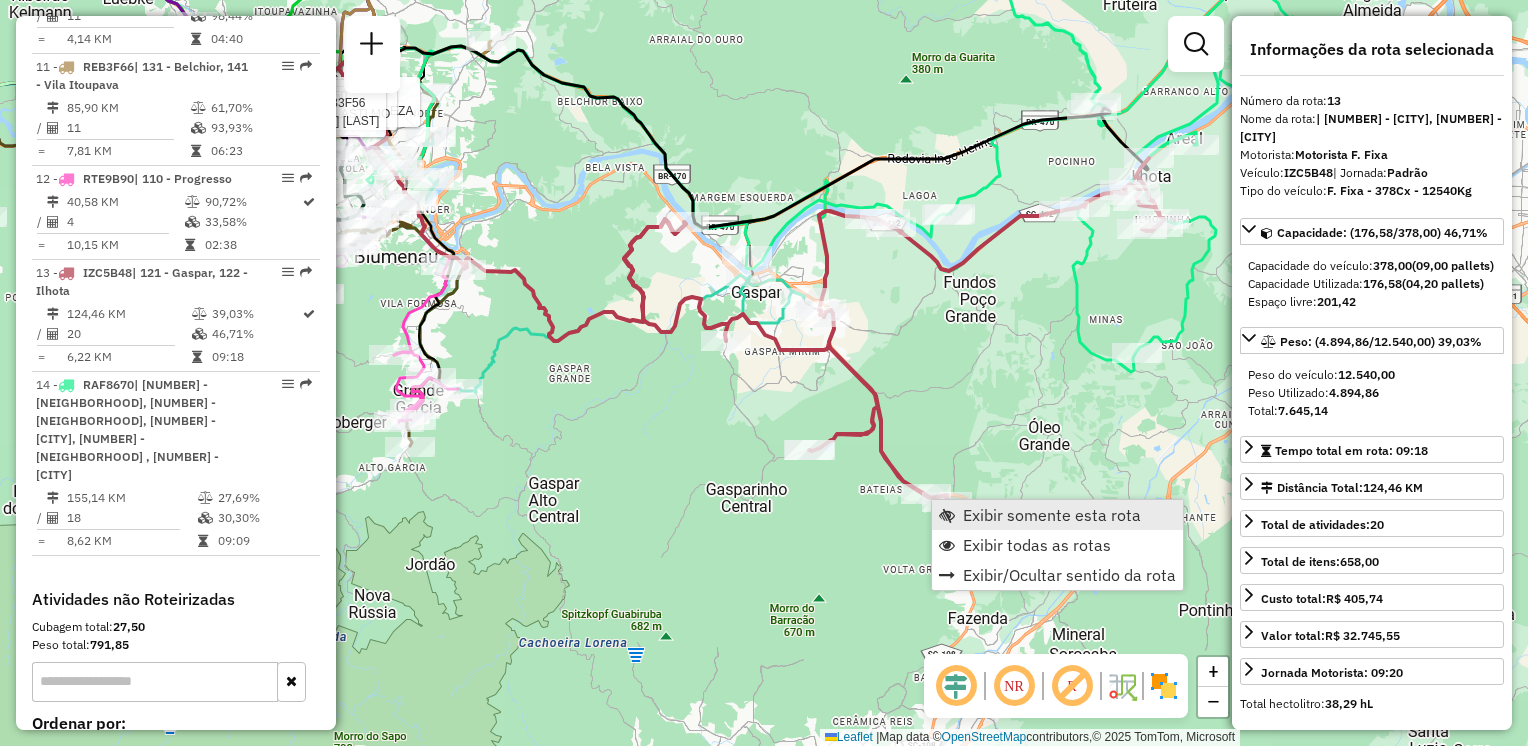 scroll, scrollTop: 2040, scrollLeft: 0, axis: vertical 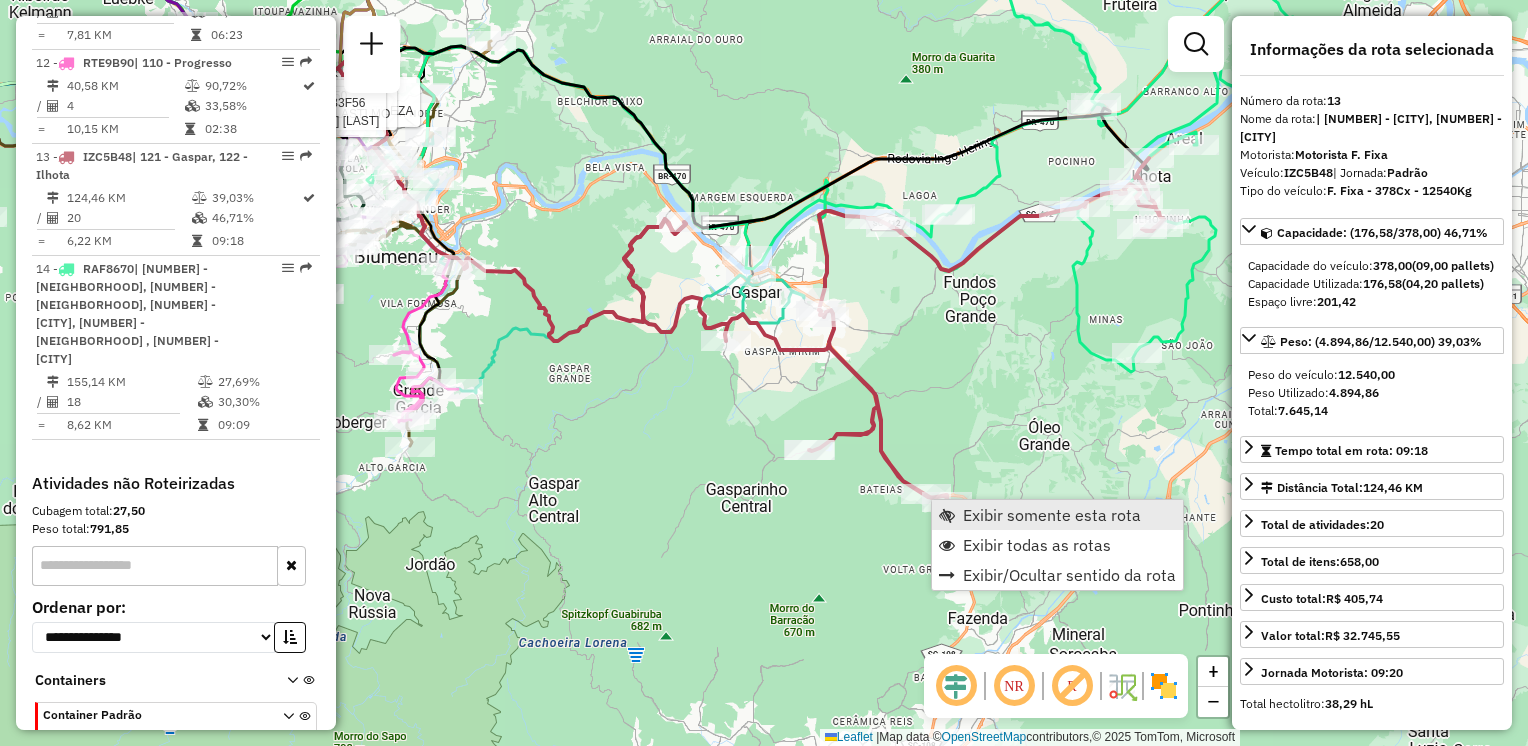 click on "Exibir somente esta rota" at bounding box center (1052, 515) 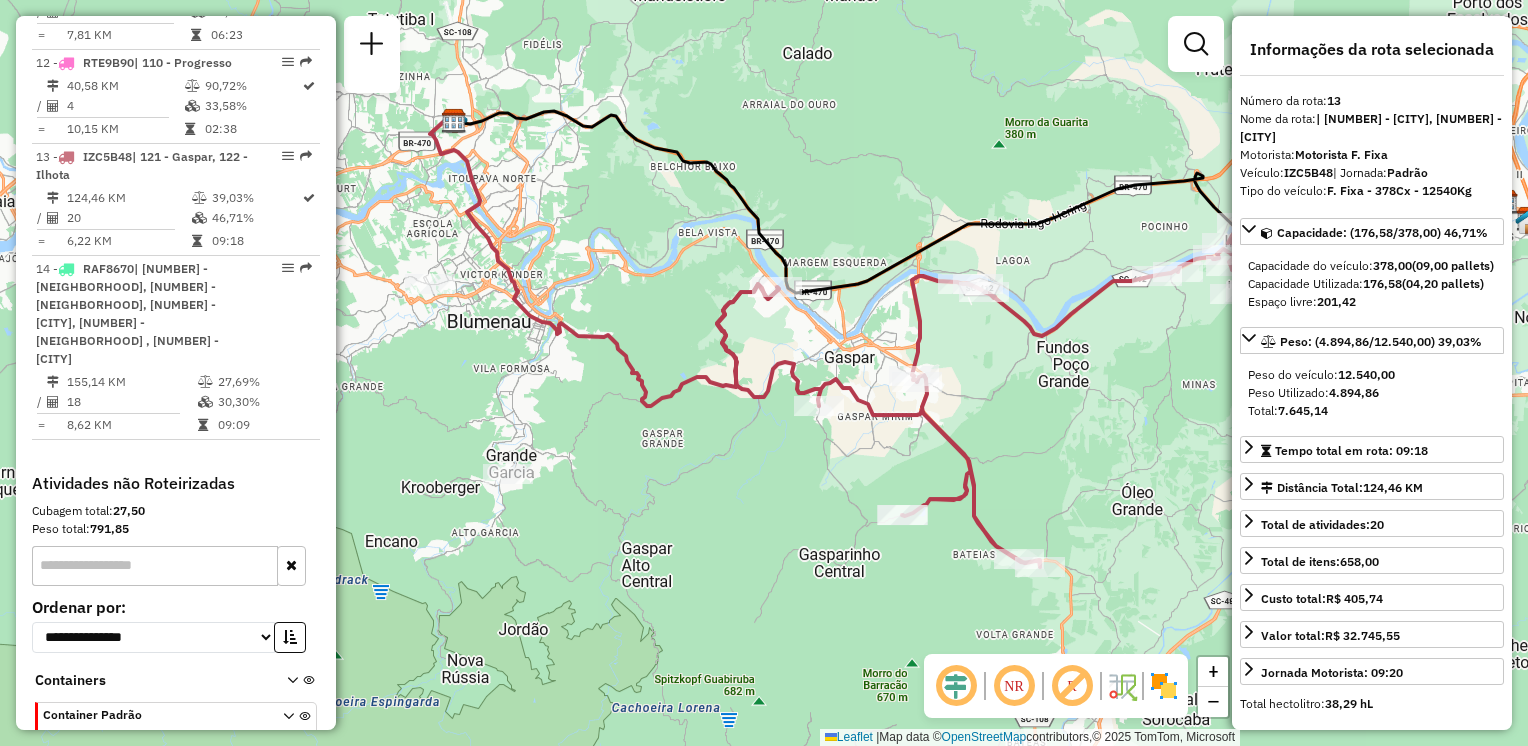 drag, startPoint x: 830, startPoint y: 501, endPoint x: 908, endPoint y: 464, distance: 86.33076 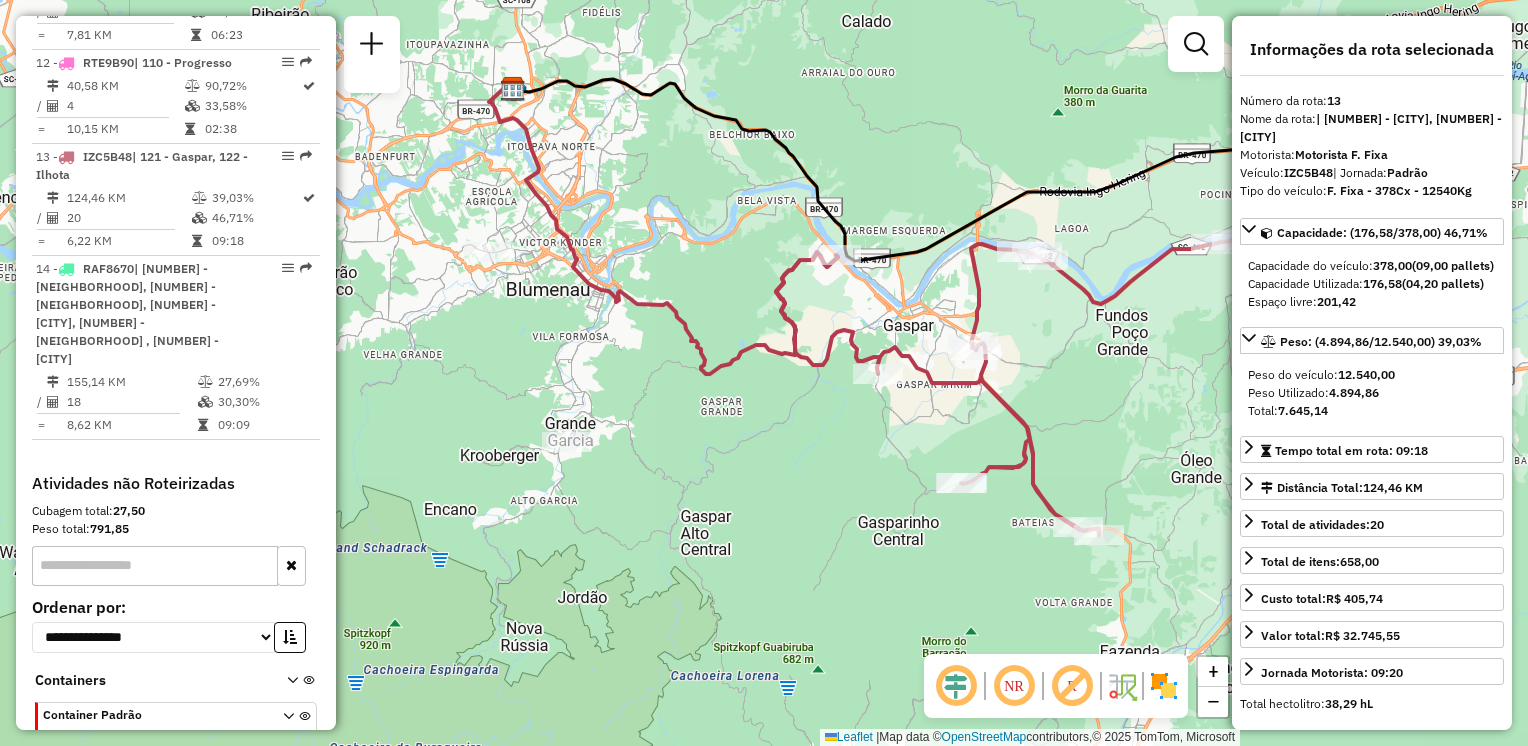 drag, startPoint x: 726, startPoint y: 394, endPoint x: 830, endPoint y: 336, distance: 119.0798 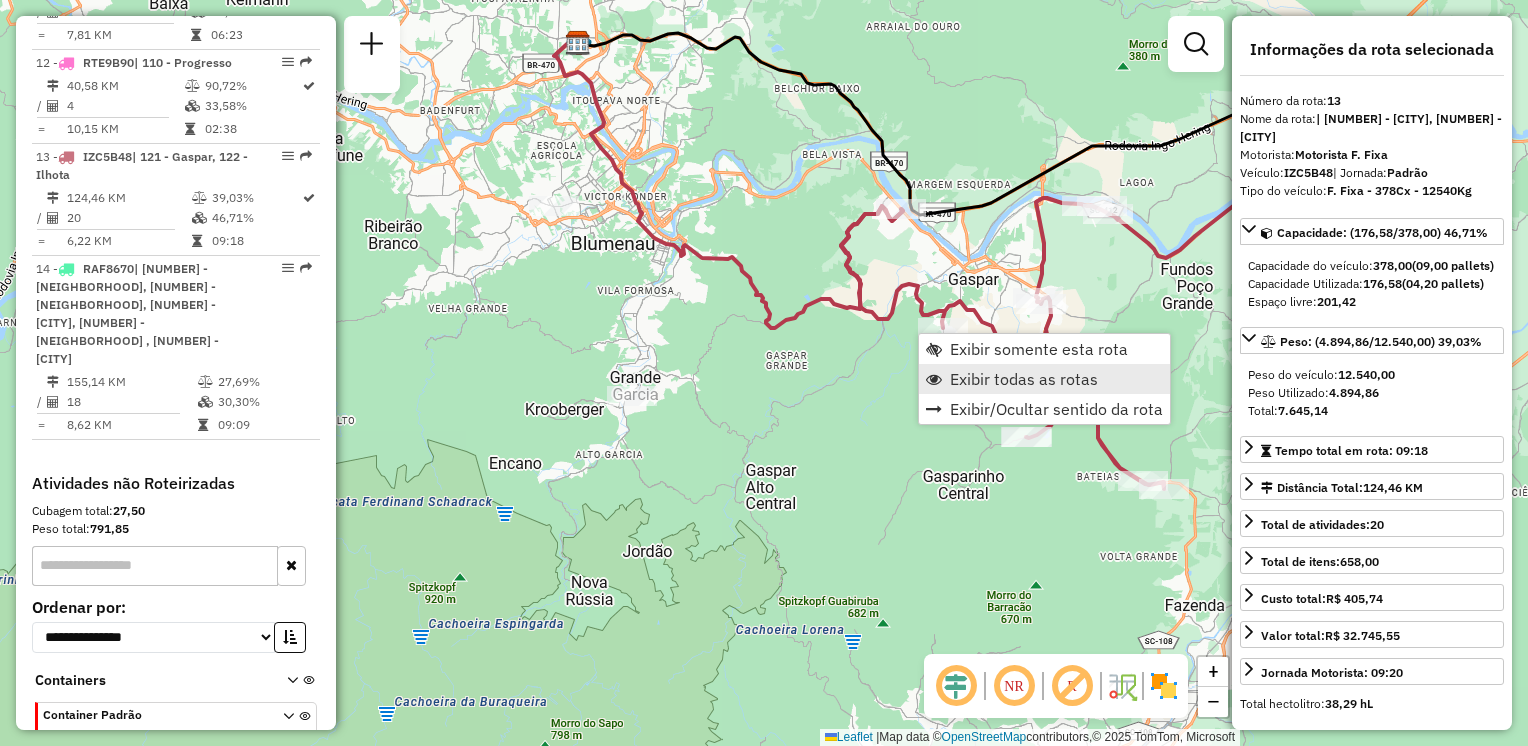 click on "Exibir todas as rotas" at bounding box center [1044, 379] 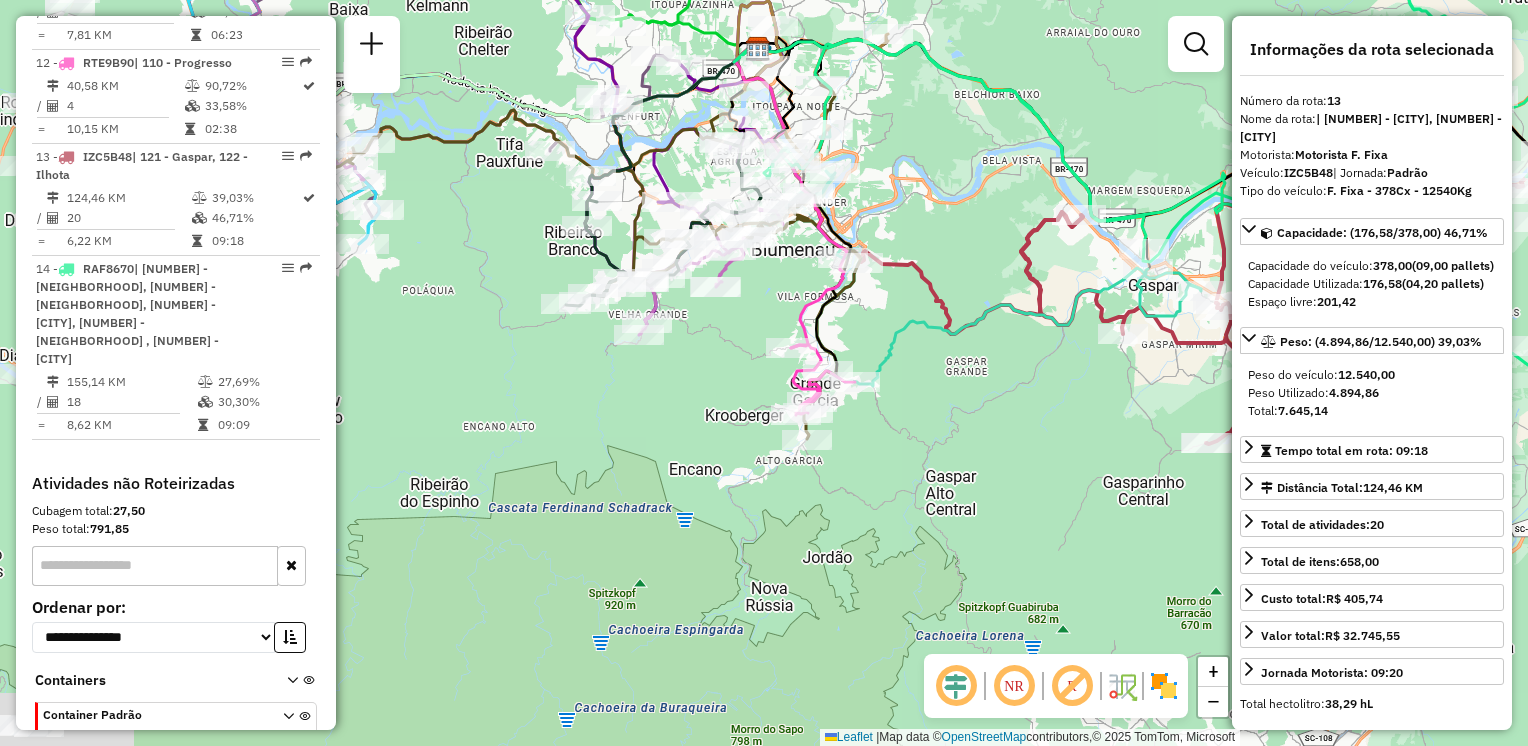 drag, startPoint x: 828, startPoint y: 393, endPoint x: 1003, endPoint y: 403, distance: 175.28548 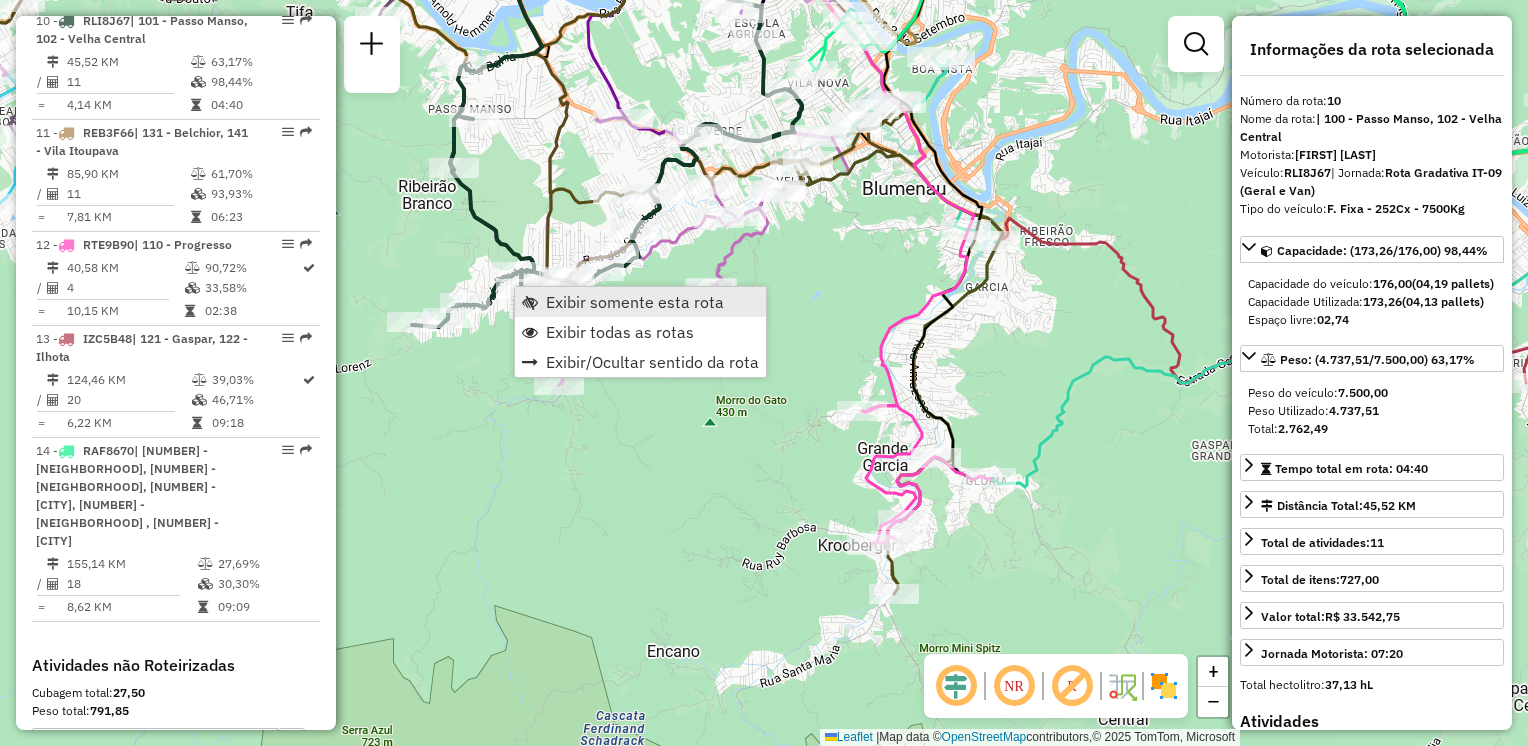 scroll, scrollTop: 1848, scrollLeft: 0, axis: vertical 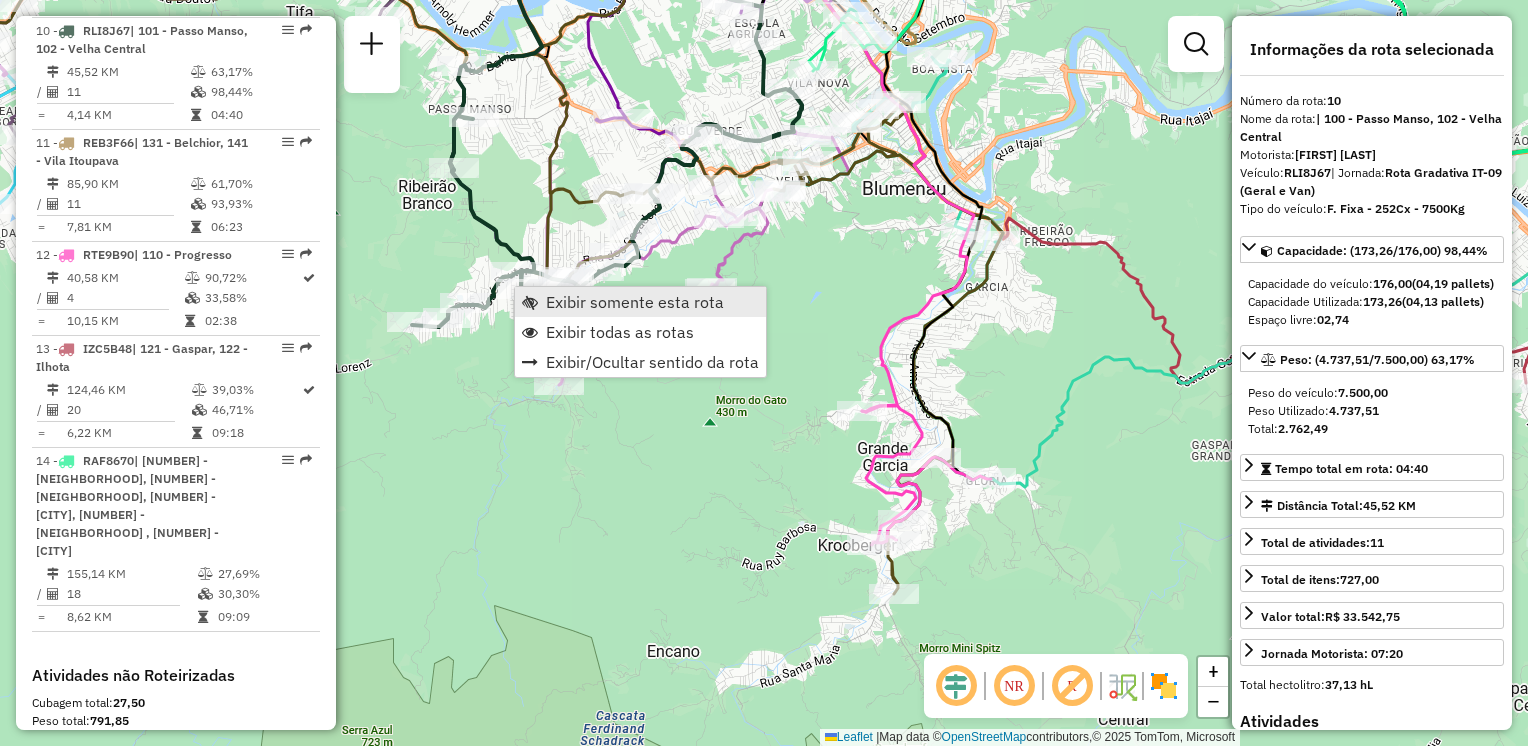 click on "Exibir somente esta rota" at bounding box center [635, 302] 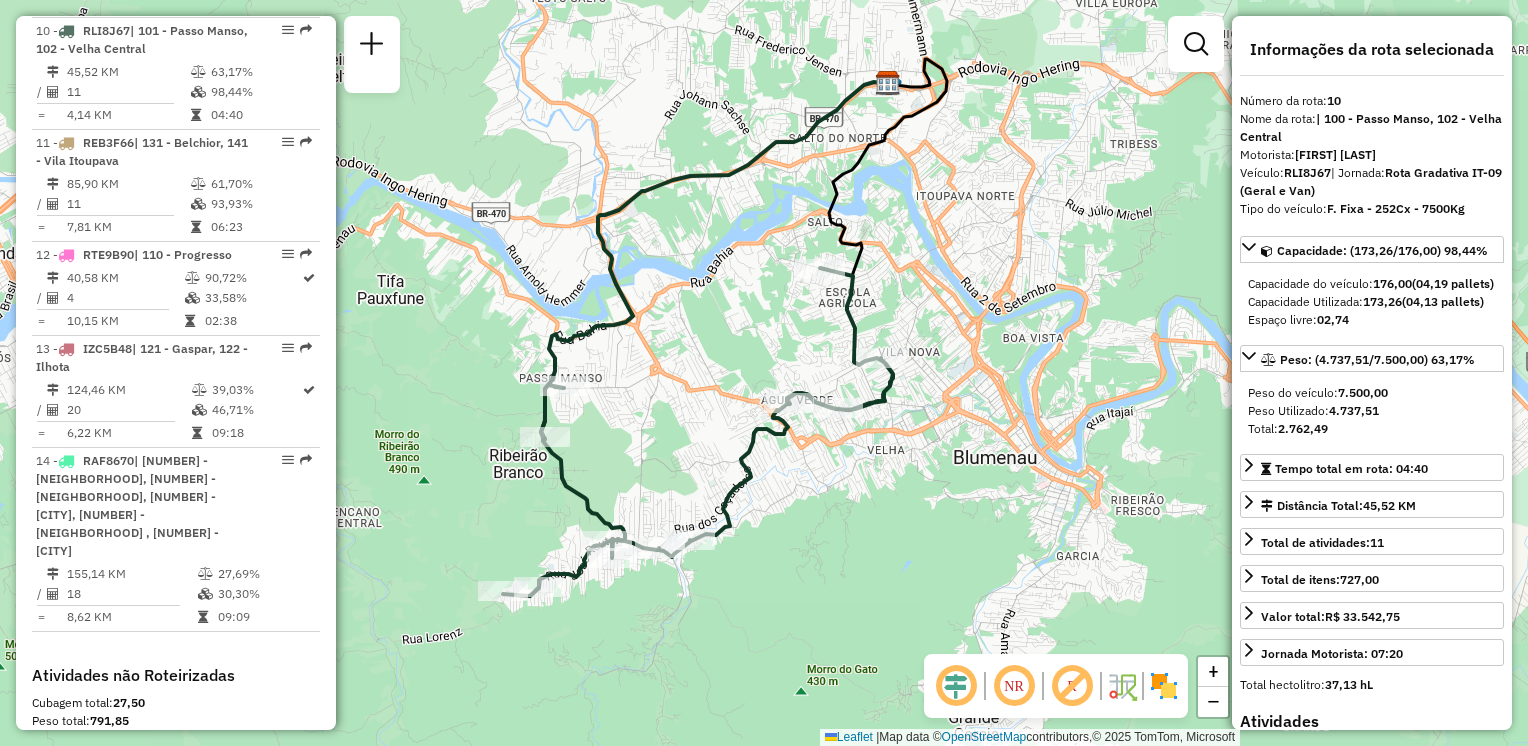 drag, startPoint x: 642, startPoint y: 336, endPoint x: 647, endPoint y: 279, distance: 57.21888 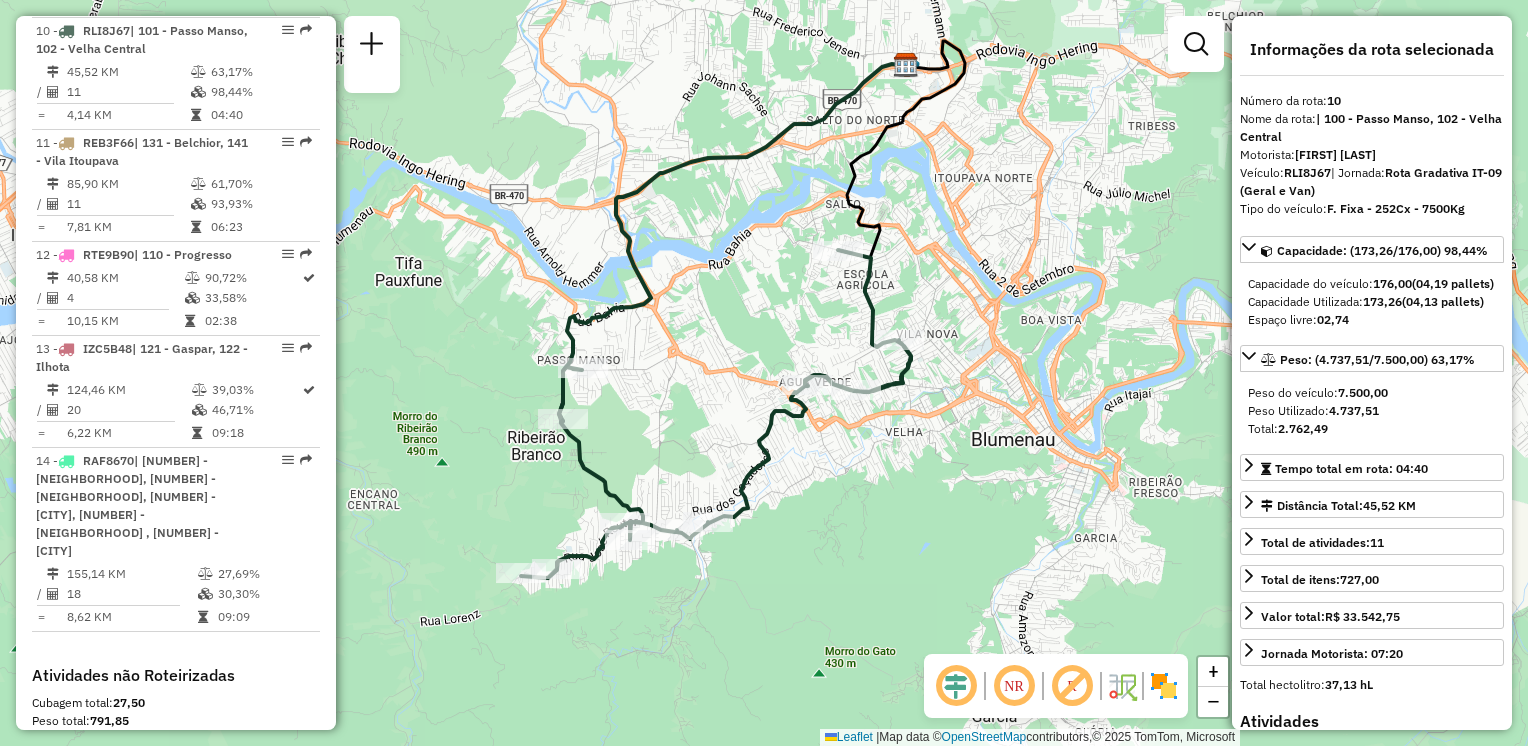 click on "Janela de atendimento Grade de atendimento Capacidade Transportadoras Veículos Cliente Pedidos  Rotas Selecione os dias de semana para filtrar as janelas de atendimento  Seg   Ter   Qua   Qui   Sex   Sáb   Dom  Informe o período da janela de atendimento: De: Até:  Filtrar exatamente a janela do cliente  Considerar janela de atendimento padrão  Selecione os dias de semana para filtrar as grades de atendimento  Seg   Ter   Qua   Qui   Sex   Sáb   Dom   Considerar clientes sem dia de atendimento cadastrado  Clientes fora do dia de atendimento selecionado Filtrar as atividades entre os valores definidos abaixo:  Peso mínimo:   Peso máximo:   Cubagem mínima:   Cubagem máxima:   De:   Até:  Filtrar as atividades entre o tempo de atendimento definido abaixo:  De:   Até:   Considerar capacidade total dos clientes não roteirizados Transportadora: Selecione um ou mais itens Tipo de veículo: Selecione um ou mais itens Veículo: Selecione um ou mais itens Motorista: Selecione um ou mais itens Nome: Rótulo:" 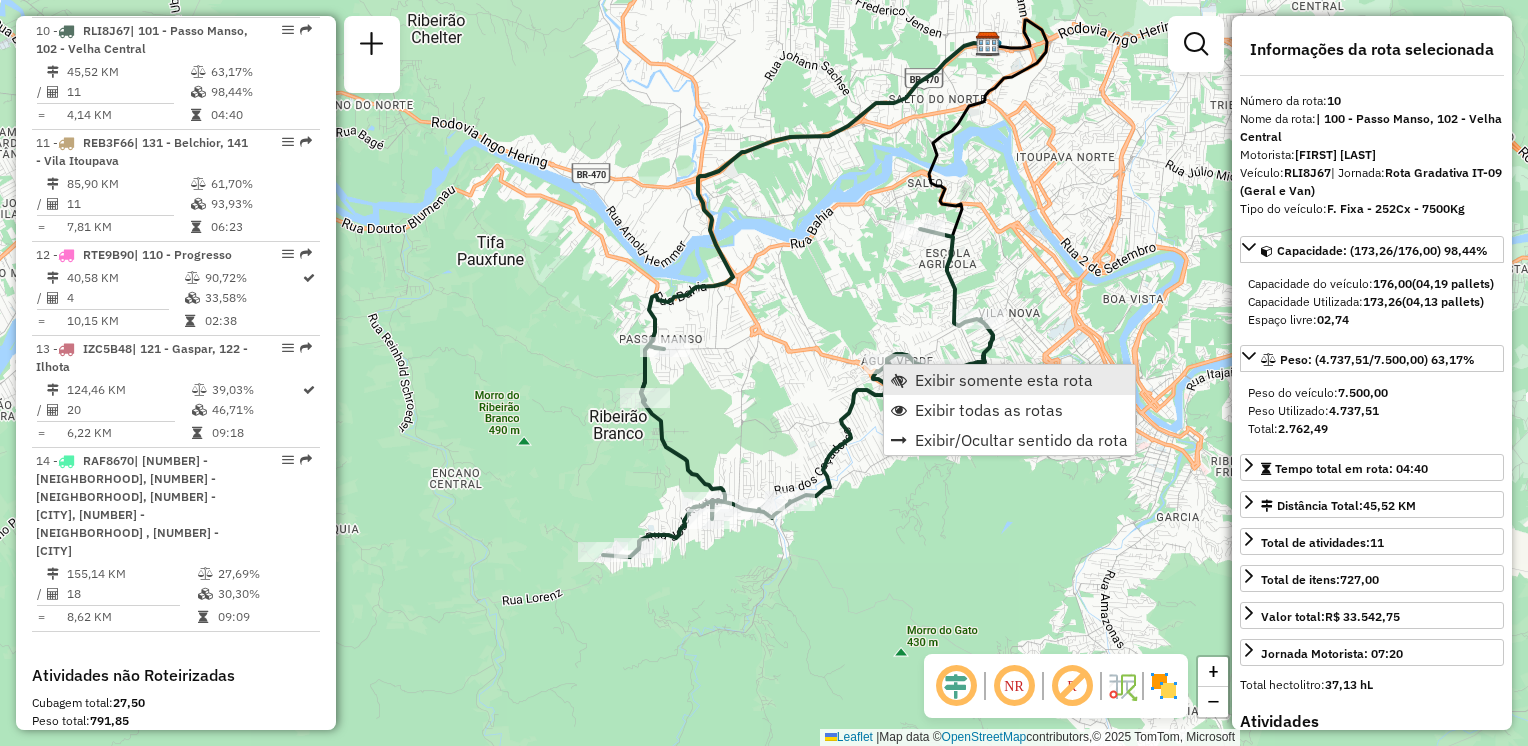 click on "Exibir somente esta rota" at bounding box center [1004, 380] 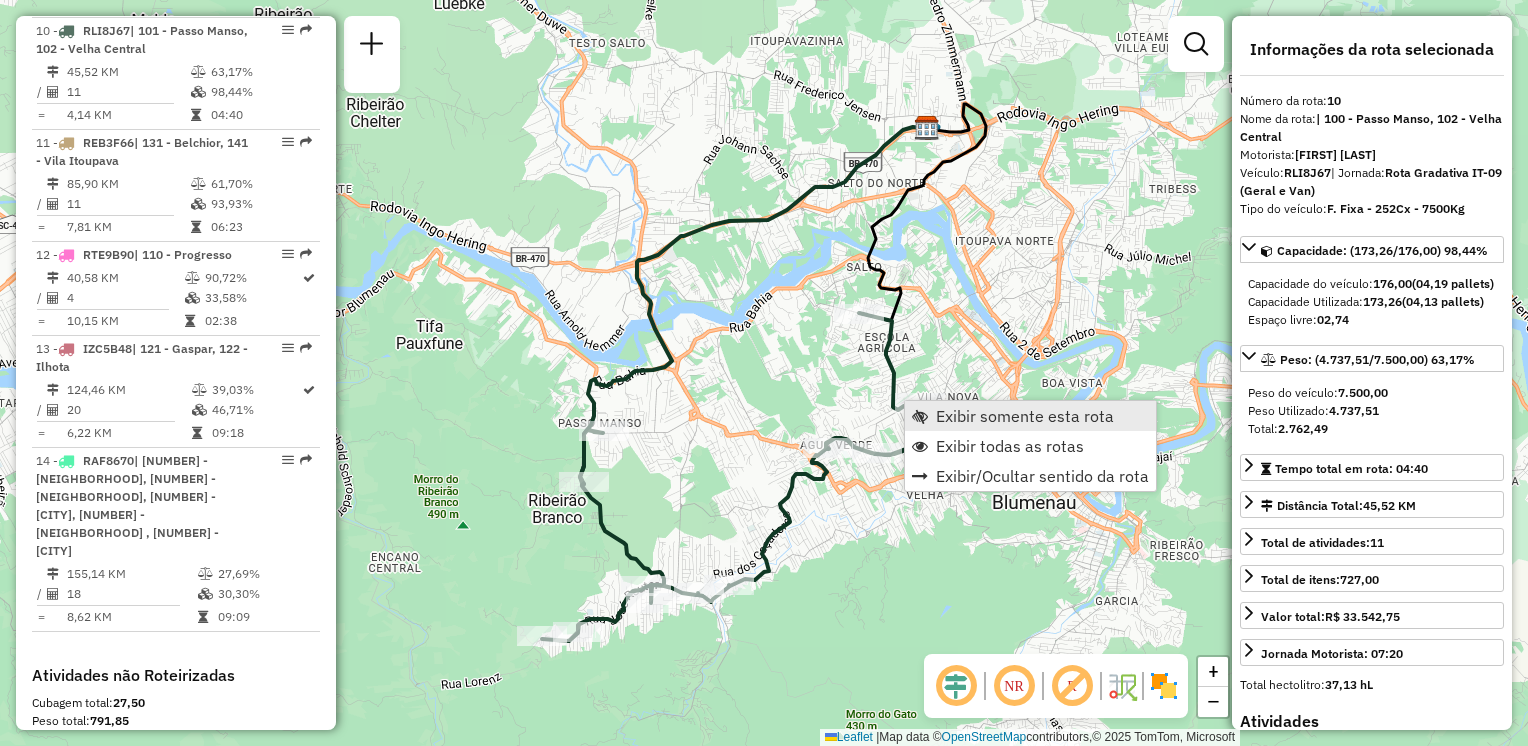 click on "Exibir todas as rotas" at bounding box center [1010, 446] 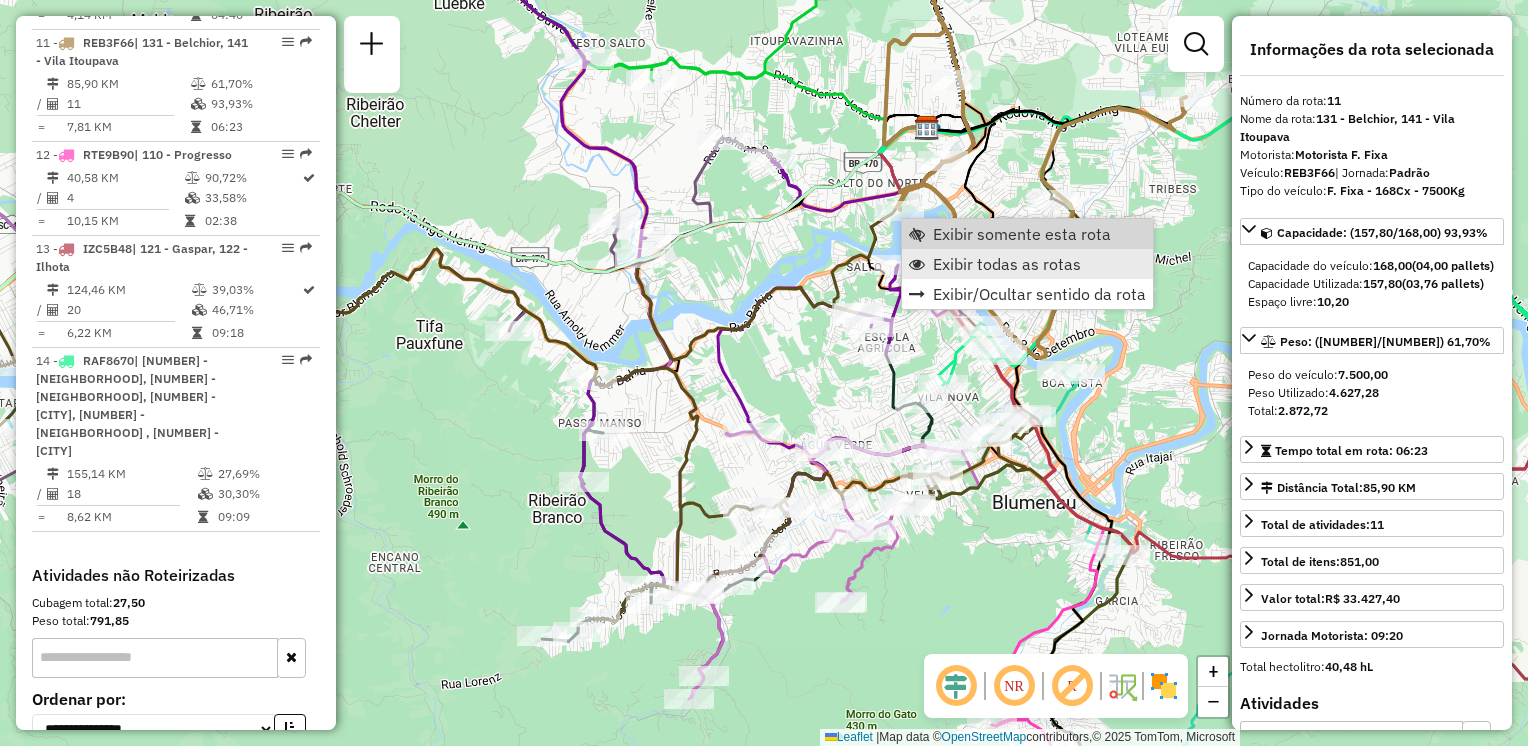 scroll, scrollTop: 1960, scrollLeft: 0, axis: vertical 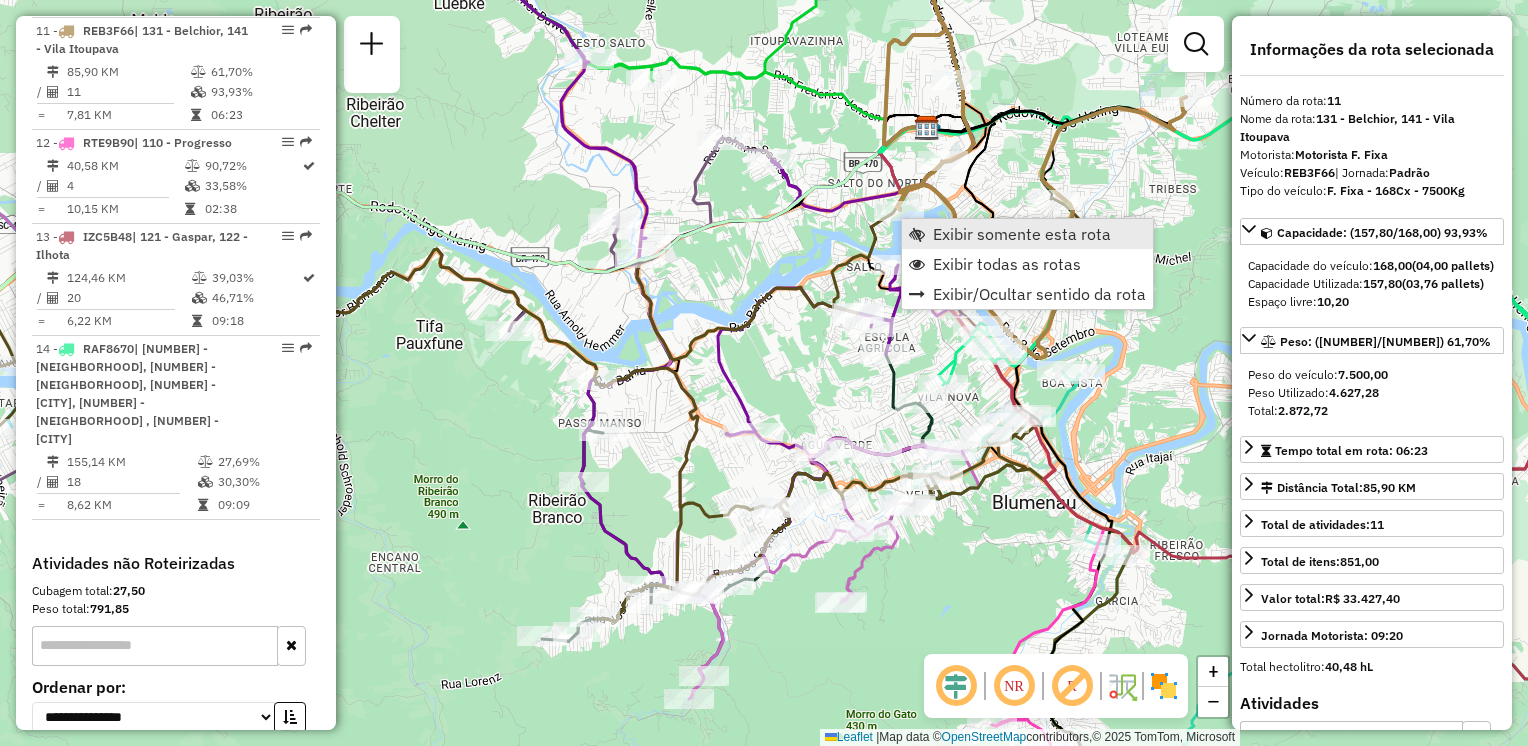 click on "Exibir somente esta rota" at bounding box center [1022, 234] 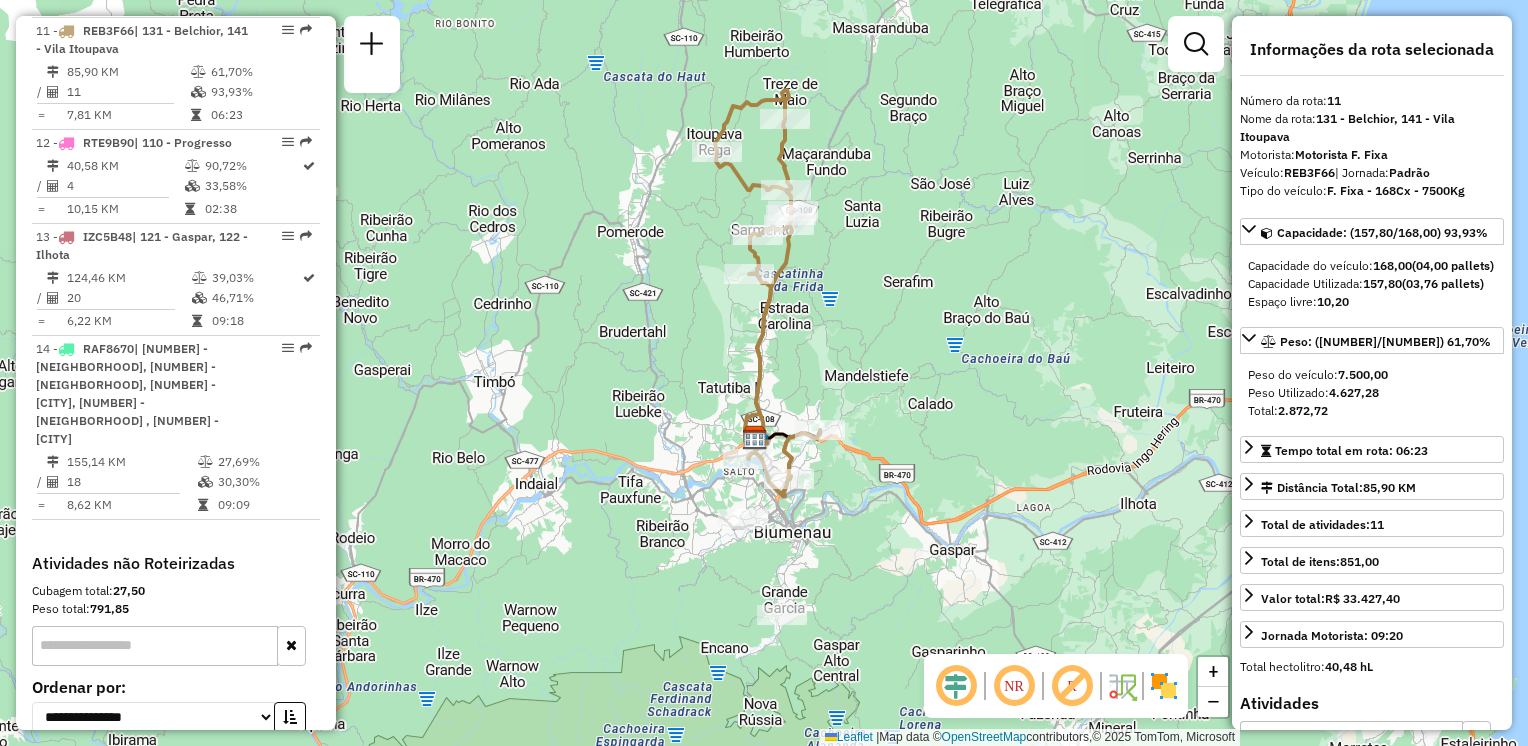 drag, startPoint x: 965, startPoint y: 378, endPoint x: 974, endPoint y: 300, distance: 78.51752 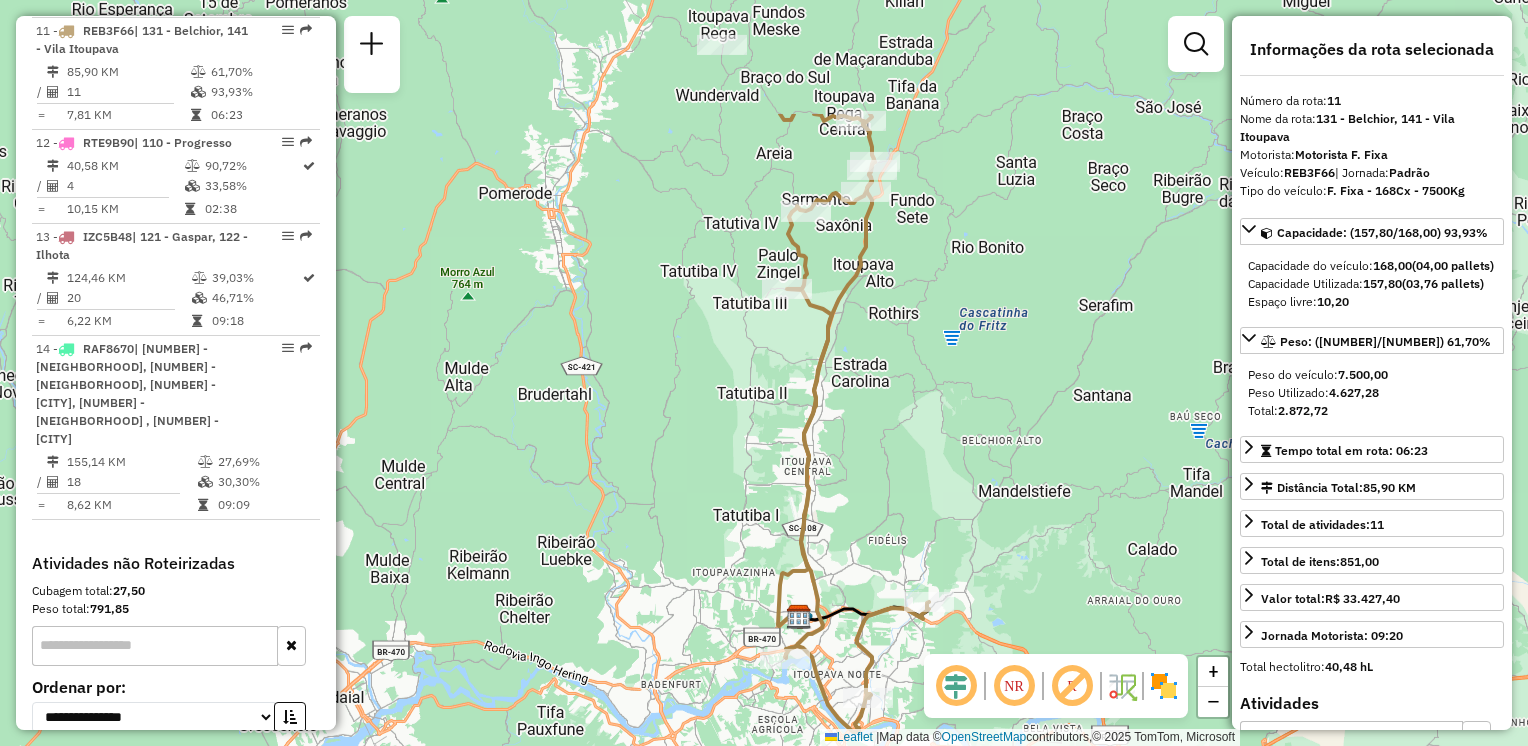 drag, startPoint x: 881, startPoint y: 278, endPoint x: 956, endPoint y: 438, distance: 176.70596 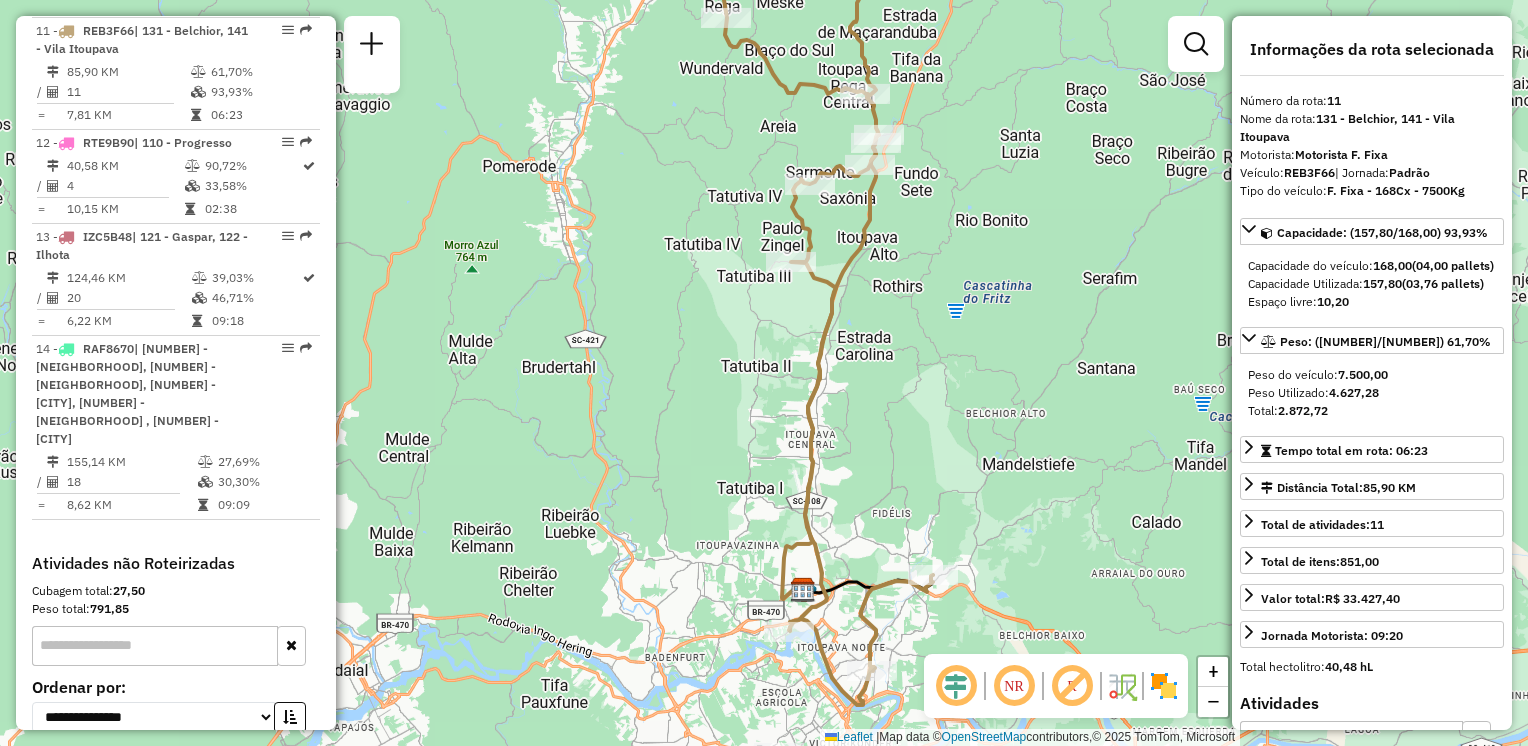 drag, startPoint x: 893, startPoint y: 410, endPoint x: 901, endPoint y: 302, distance: 108.29589 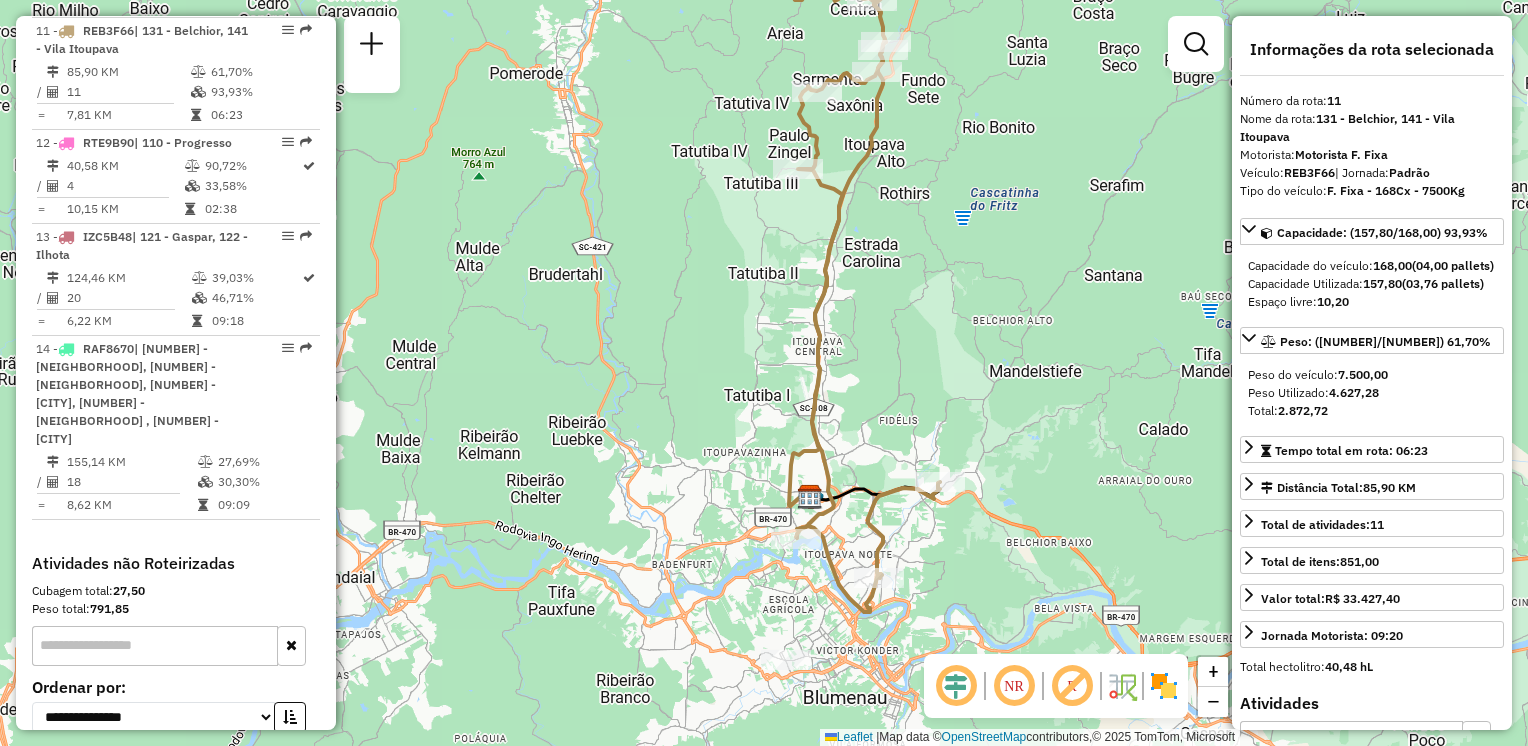 click on "Janela de atendimento Grade de atendimento Capacidade Transportadoras Veículos Cliente Pedidos  Rotas Selecione os dias de semana para filtrar as janelas de atendimento  Seg   Ter   Qua   Qui   Sex   Sáb   Dom  Informe o período da janela de atendimento: De: Até:  Filtrar exatamente a janela do cliente  Considerar janela de atendimento padrão  Selecione os dias de semana para filtrar as grades de atendimento  Seg   Ter   Qua   Qui   Sex   Sáb   Dom   Considerar clientes sem dia de atendimento cadastrado  Clientes fora do dia de atendimento selecionado Filtrar as atividades entre os valores definidos abaixo:  Peso mínimo:   Peso máximo:   Cubagem mínima:   Cubagem máxima:   De:   Até:  Filtrar as atividades entre o tempo de atendimento definido abaixo:  De:   Até:   Considerar capacidade total dos clientes não roteirizados Transportadora: Selecione um ou mais itens Tipo de veículo: Selecione um ou mais itens Veículo: Selecione um ou mais itens Motorista: Selecione um ou mais itens Nome: Rótulo:" 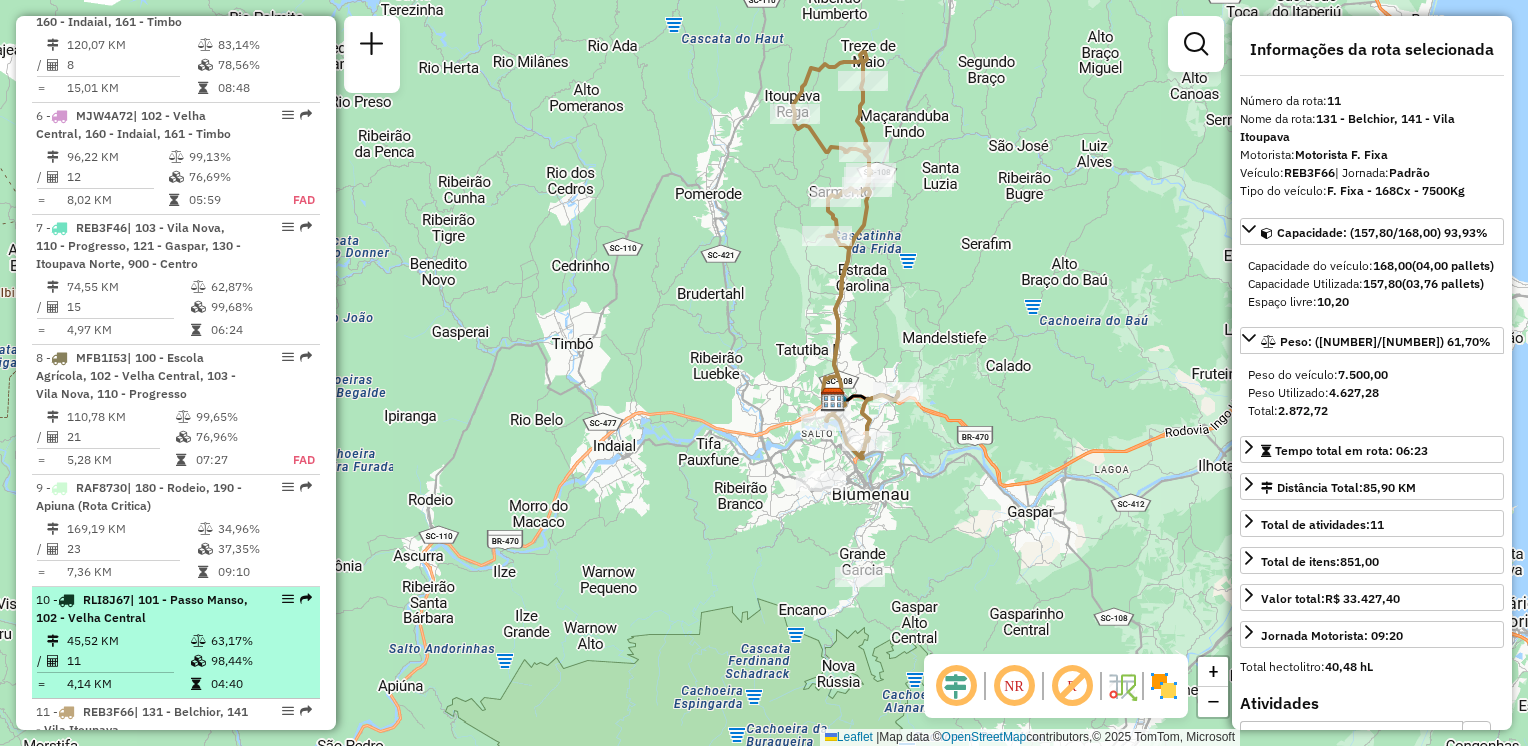 scroll, scrollTop: 1160, scrollLeft: 0, axis: vertical 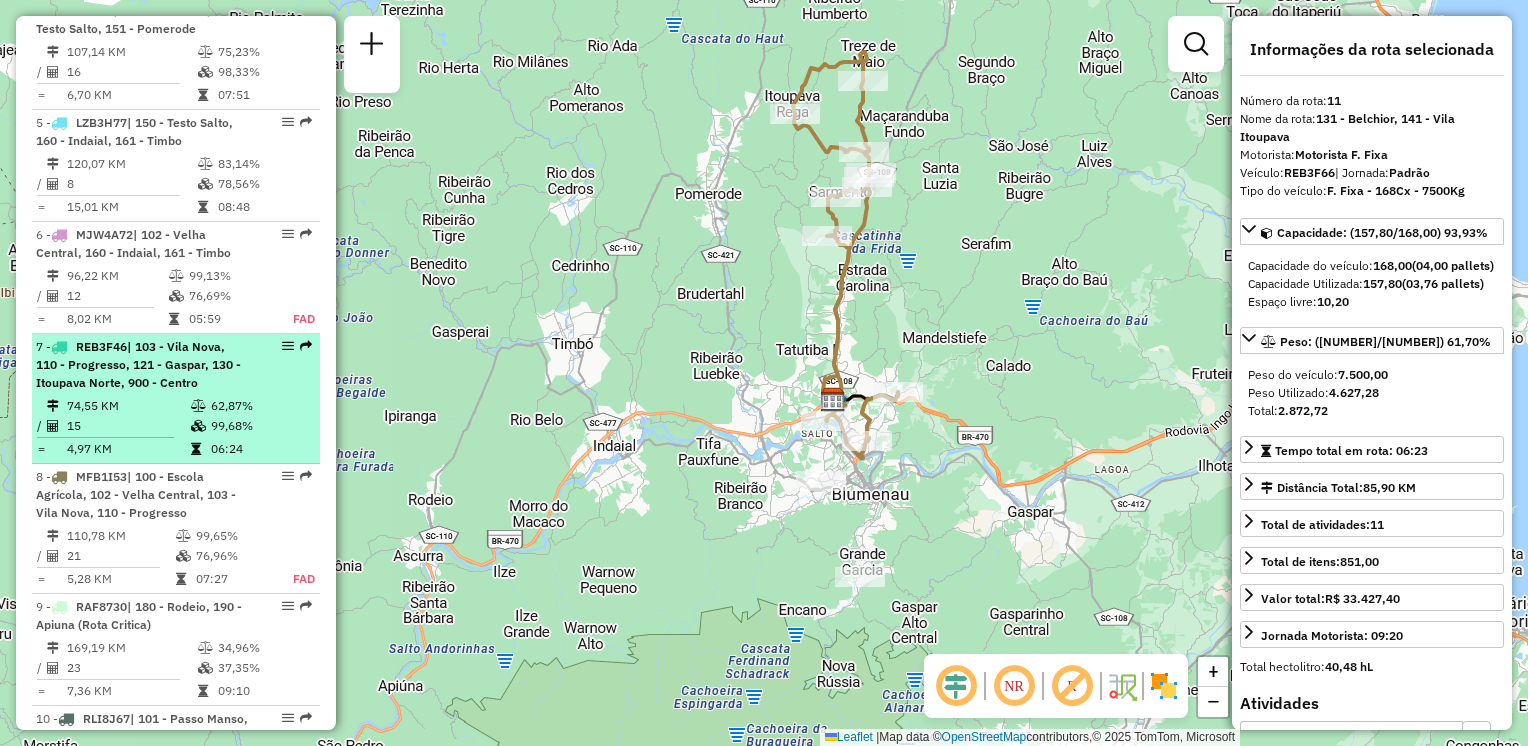 click on "| 103 - Vila Nova, 110 - Progresso, 121 - Gaspar, 130 - Itoupava Norte, 900 - Centro" at bounding box center [138, 364] 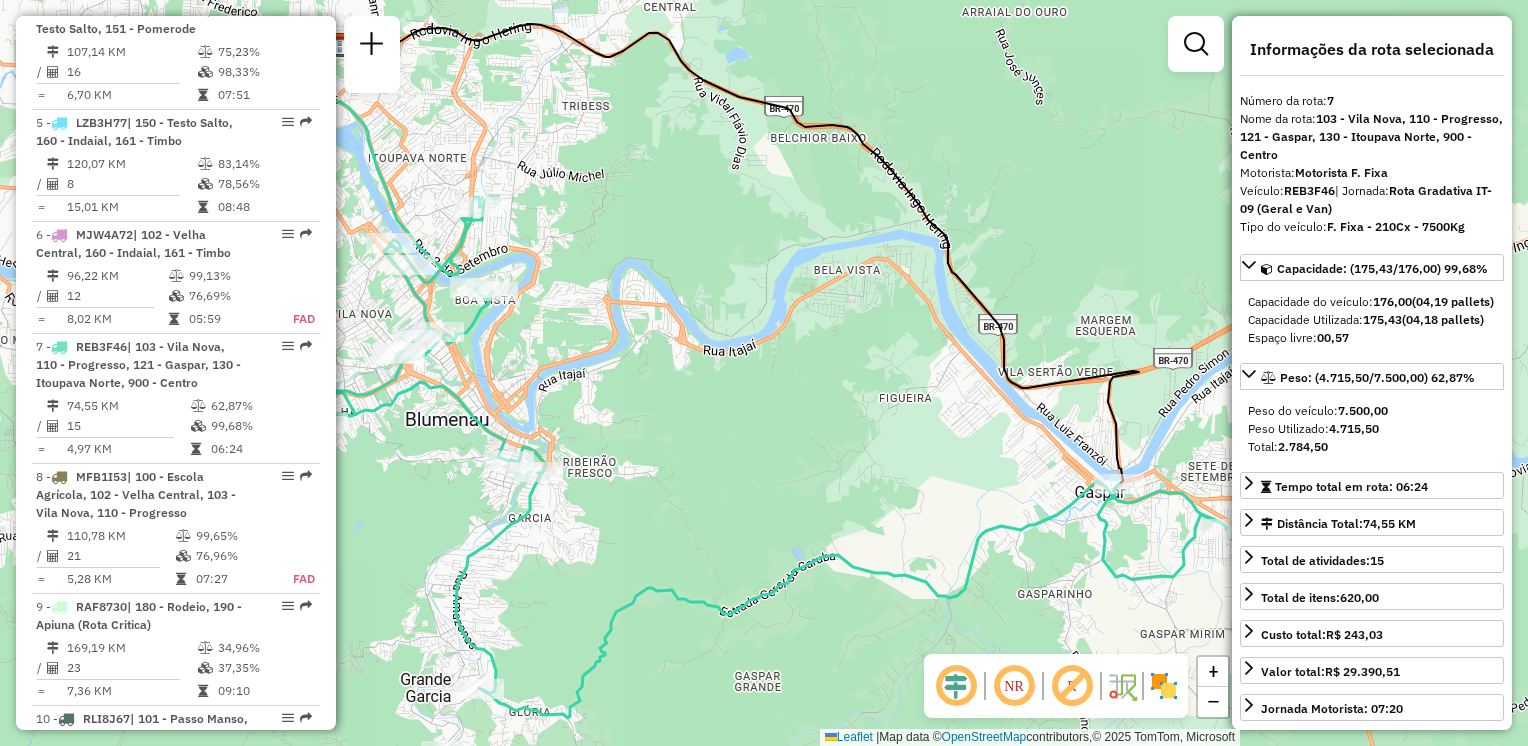 drag, startPoint x: 516, startPoint y: 376, endPoint x: 464, endPoint y: 362, distance: 53.851646 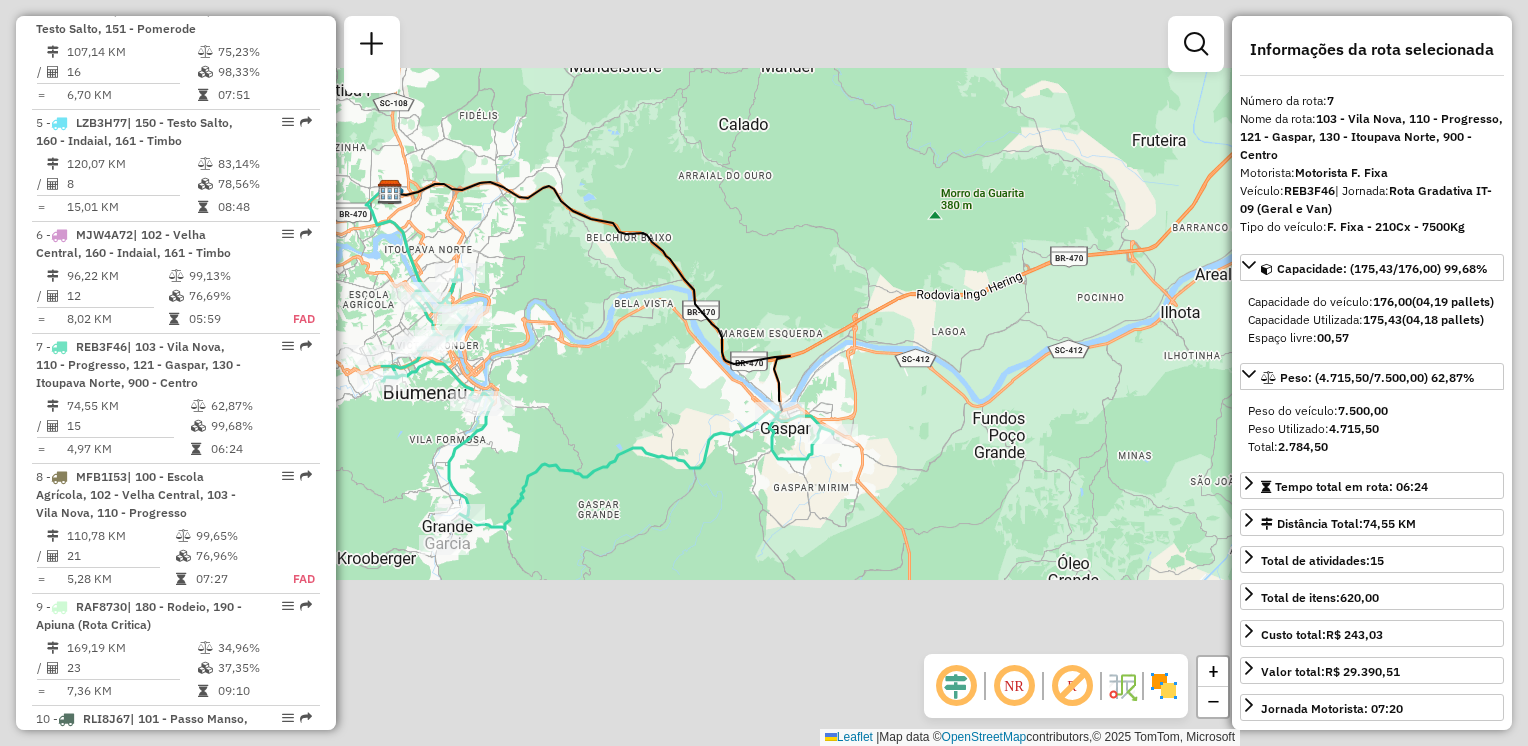 drag, startPoint x: 649, startPoint y: 346, endPoint x: 671, endPoint y: 346, distance: 22 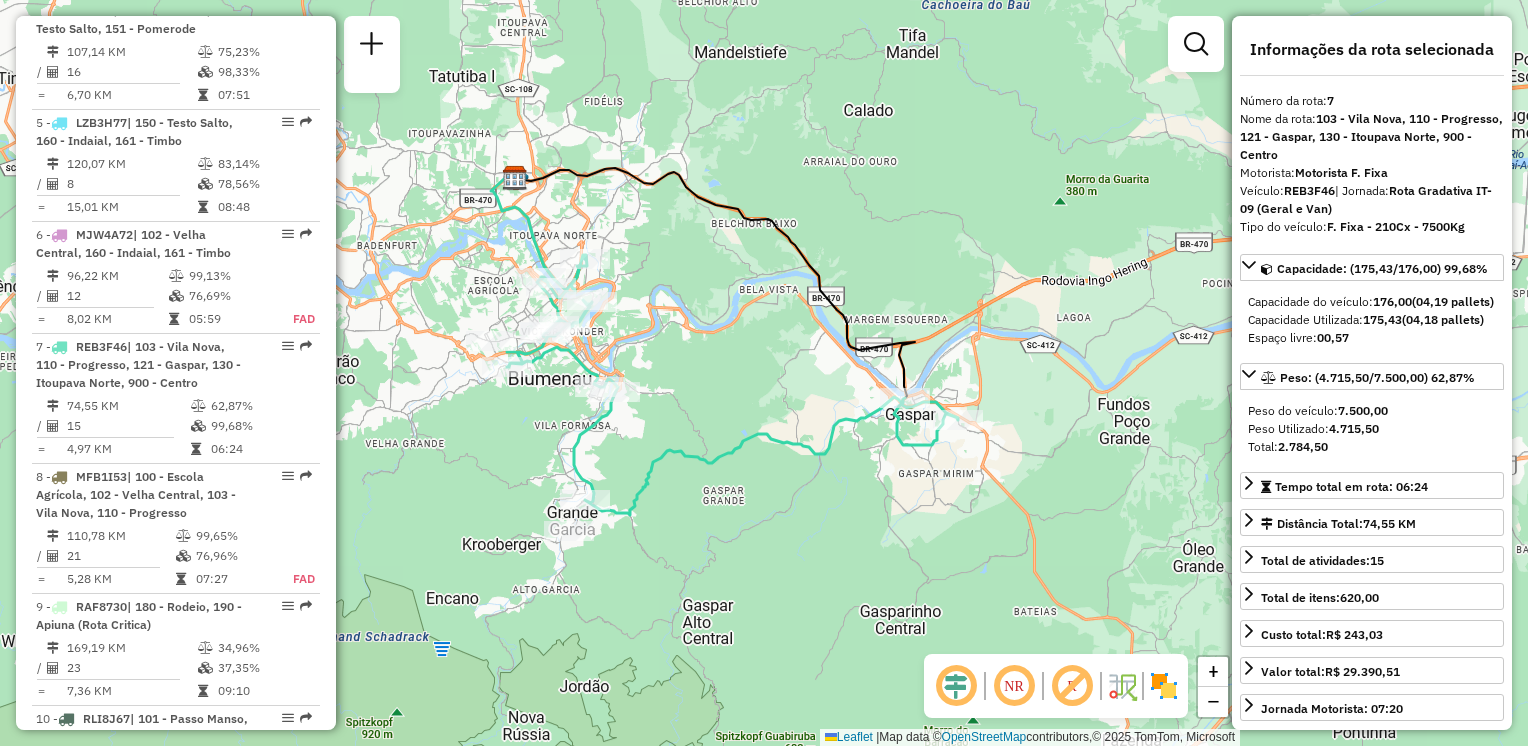 drag, startPoint x: 691, startPoint y: 376, endPoint x: 685, endPoint y: 322, distance: 54.33231 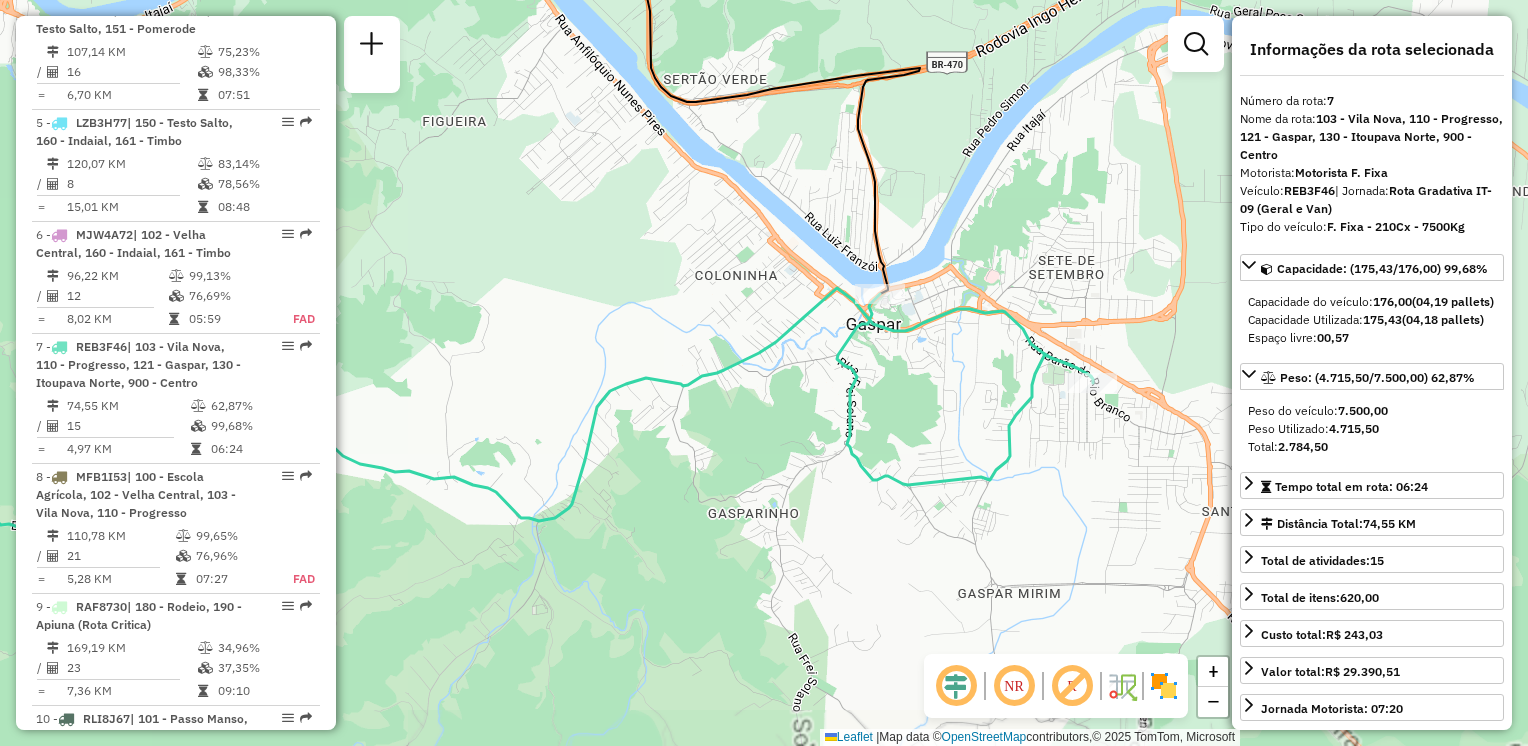 drag, startPoint x: 1100, startPoint y: 398, endPoint x: 1038, endPoint y: 394, distance: 62.1289 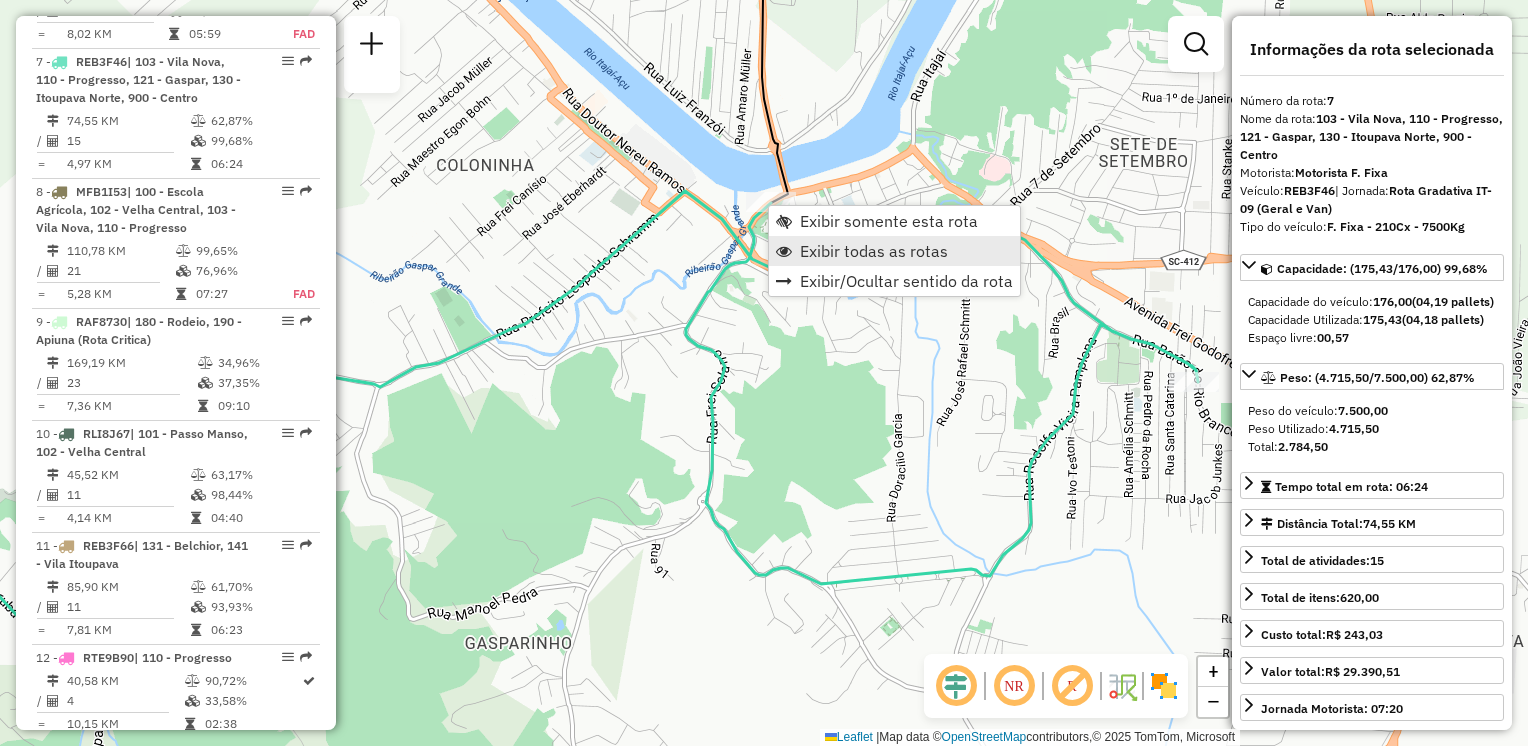 scroll, scrollTop: 1476, scrollLeft: 0, axis: vertical 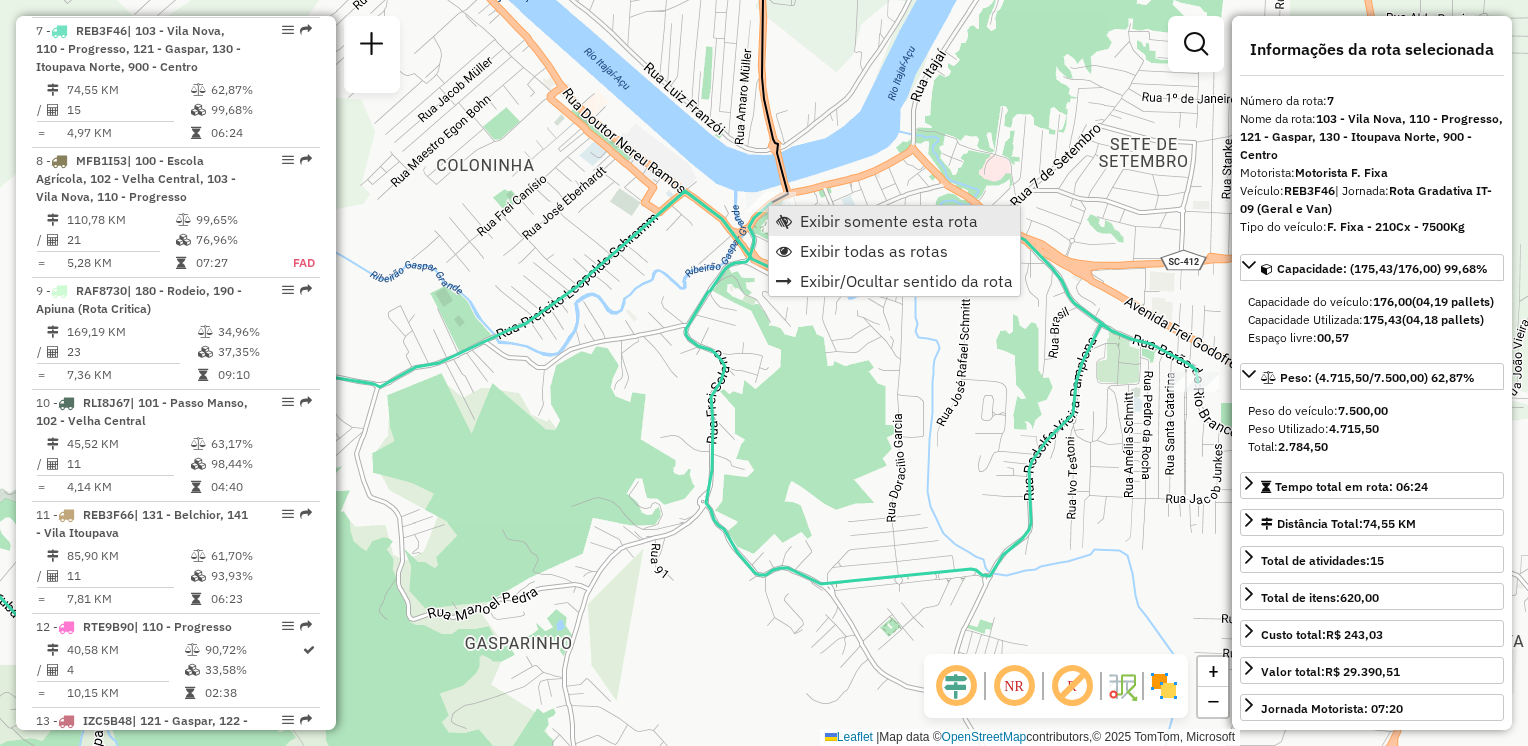 click on "Exibir somente esta rota" at bounding box center [889, 221] 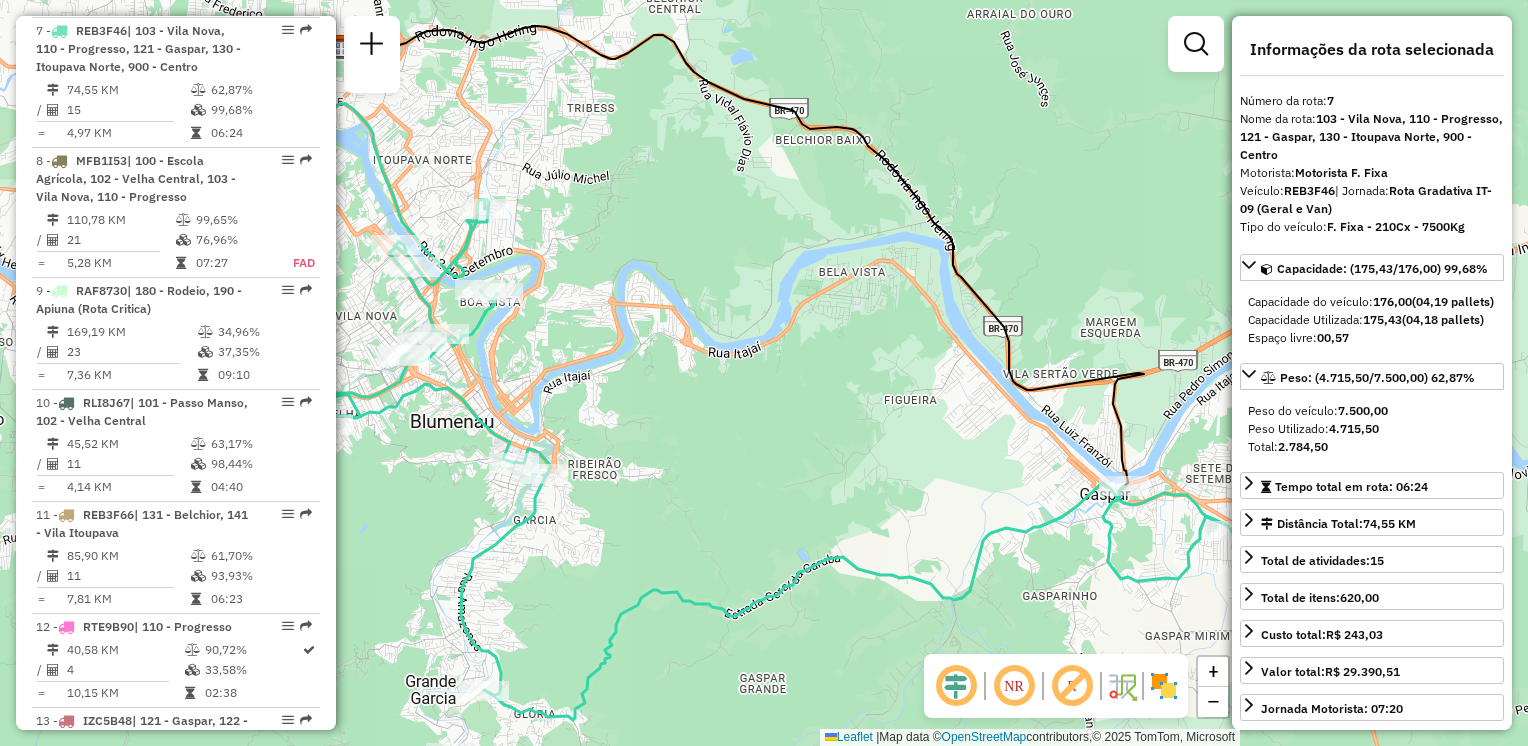 drag, startPoint x: 960, startPoint y: 443, endPoint x: 759, endPoint y: 326, distance: 232.57257 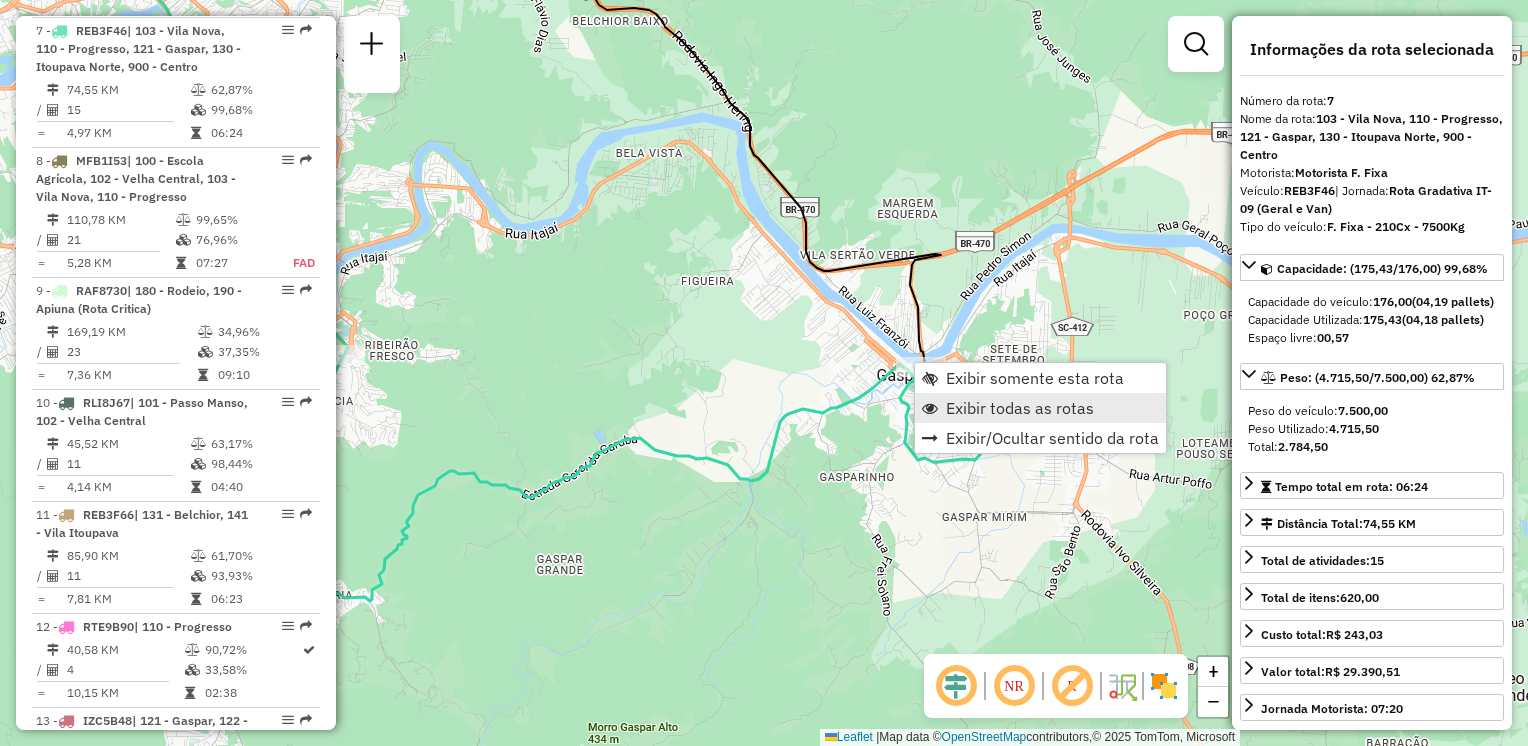click on "Exibir todas as rotas" at bounding box center [1020, 408] 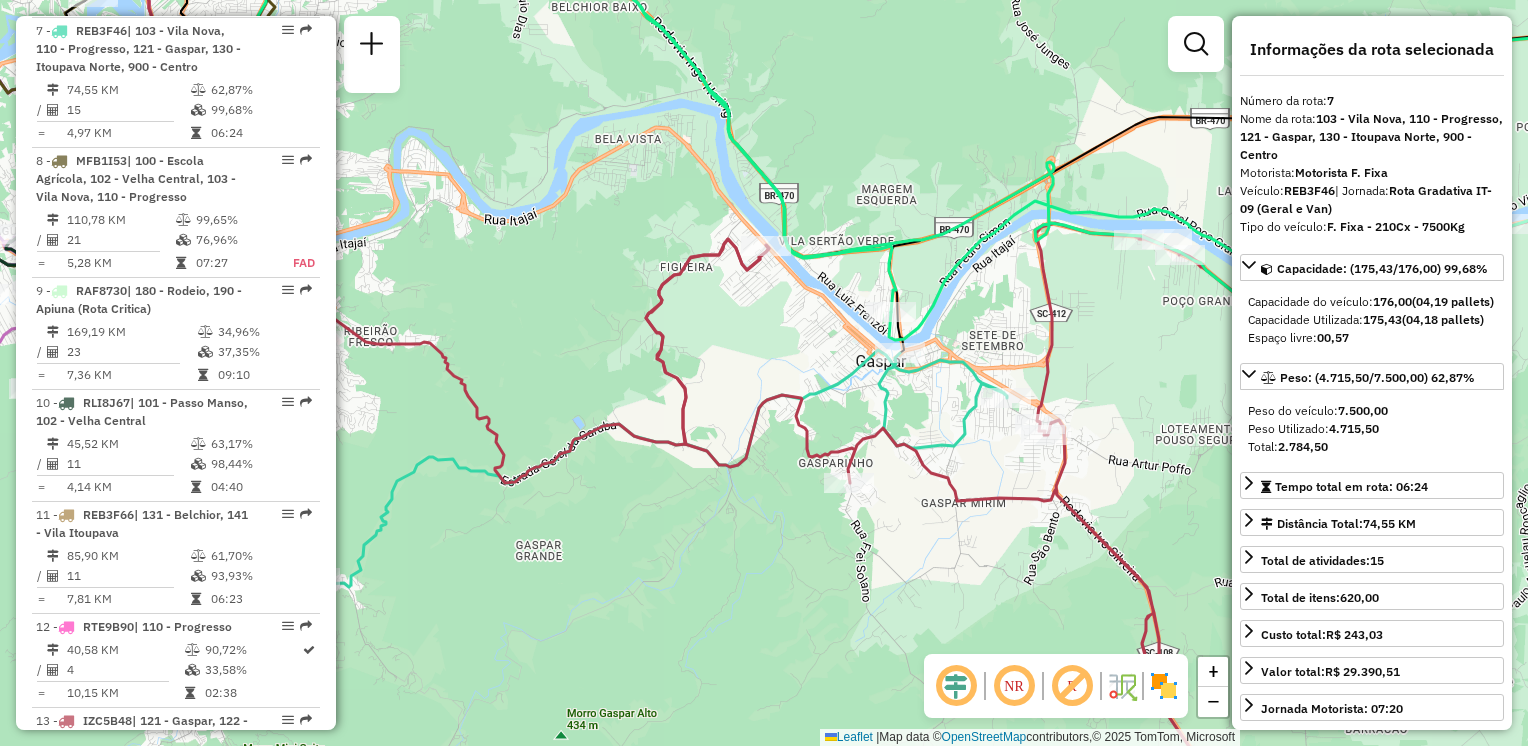 drag, startPoint x: 820, startPoint y: 430, endPoint x: 745, endPoint y: 368, distance: 97.308784 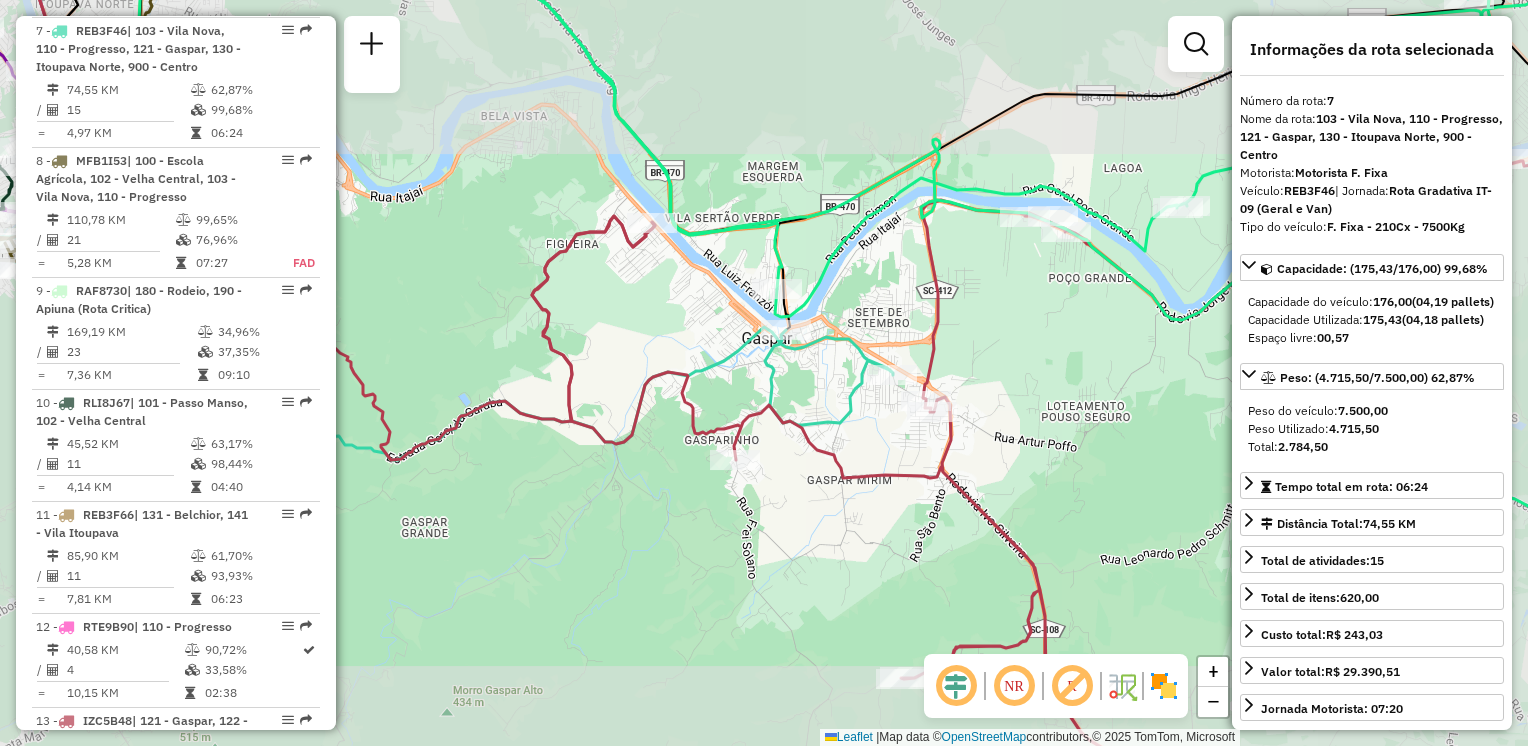 drag, startPoint x: 840, startPoint y: 485, endPoint x: 779, endPoint y: 337, distance: 160.07811 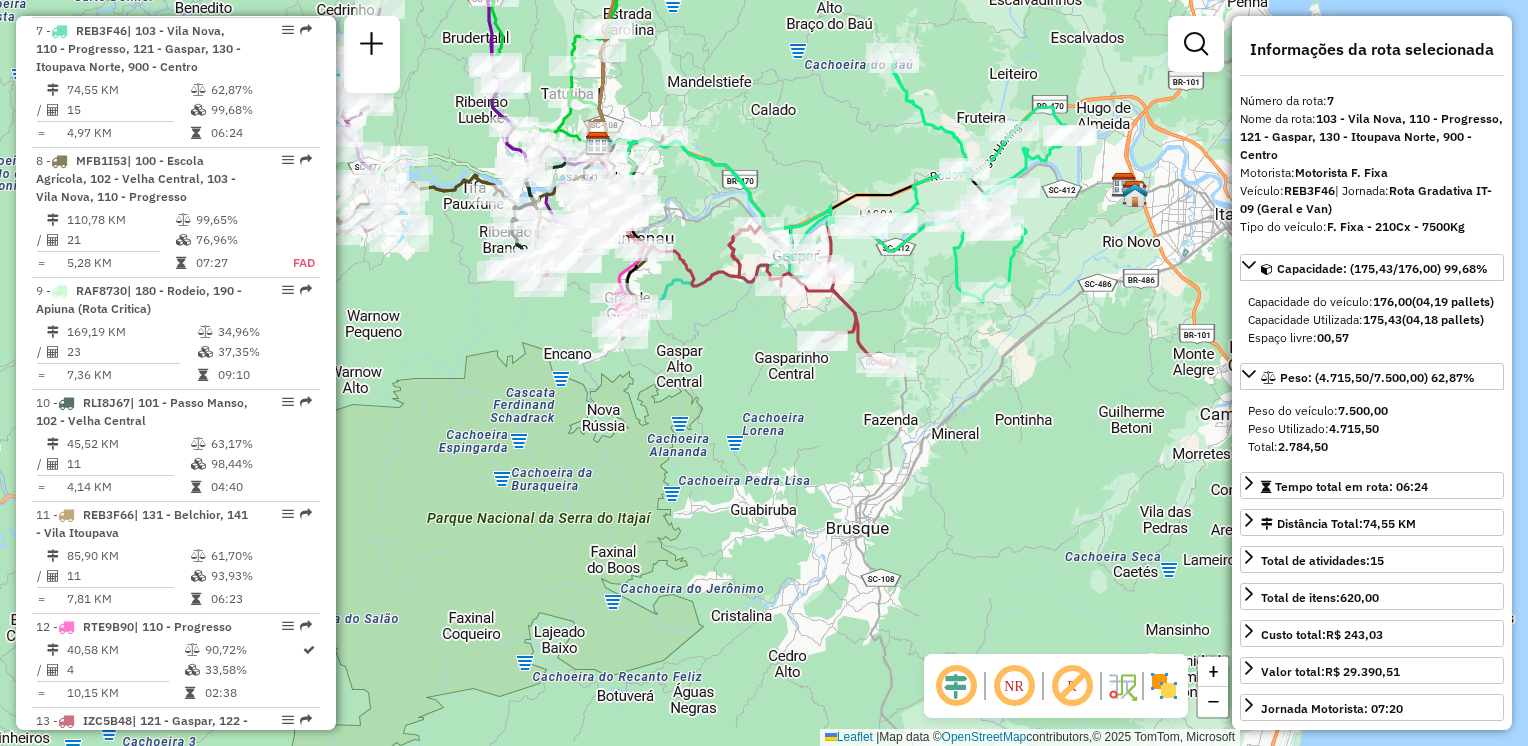 drag, startPoint x: 954, startPoint y: 328, endPoint x: 925, endPoint y: 322, distance: 29.614185 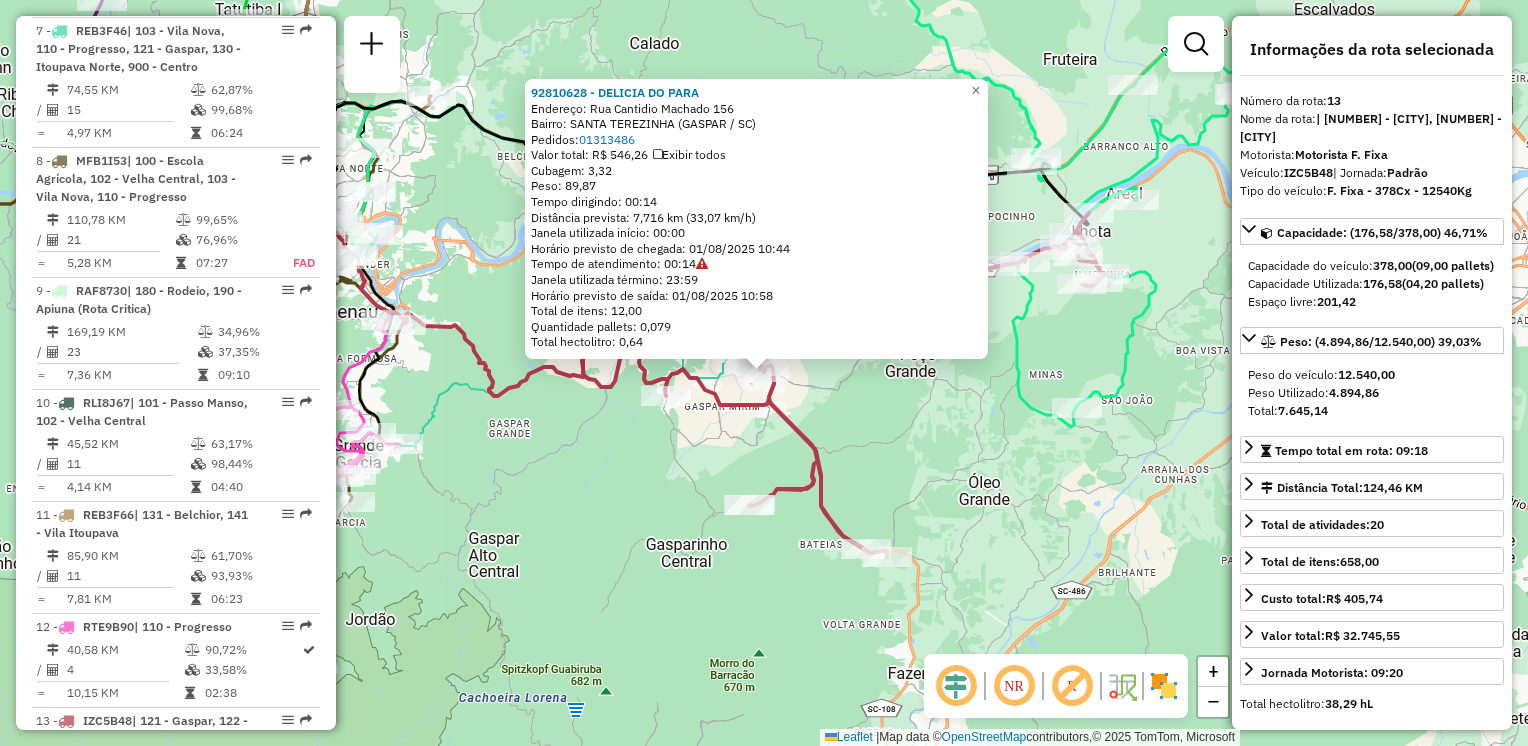 scroll, scrollTop: 2040, scrollLeft: 0, axis: vertical 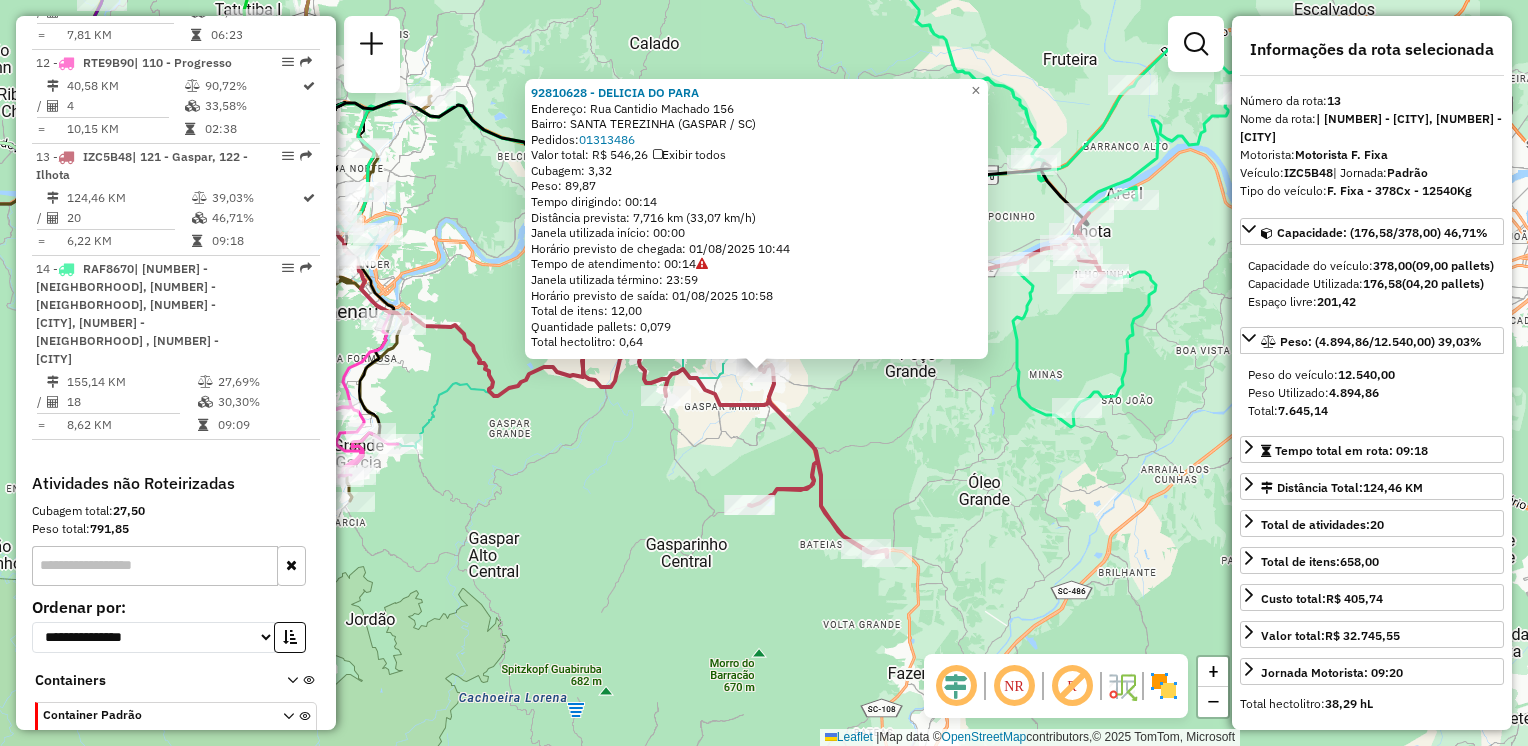click on "[NUMBER] - [NAME] Endereço: Rua Cantidio Machado 156 Bairro: SANTA TEREZINHA ([CITY] / [STATE]) Pedidos: 01313486 Valor total: R$ 546,26 Exibir todos Cubagem: 3,32 Peso: 89,87 Tempo dirigindo: 00:14 Distância prevista: 7,716 km (33,07 km/h) Janela utilizada início: 00:00 Horário previsto de chegada: 01/08/2025 10:44 Tempo de atendimento: 00:14 Janela utilizada término: 23:59 Horário previsto de saída: 01/08/2025 10:58 Total de itens: 12,00 Quantidade pallets: 0,079 Total hectolitro: 0,64 × Janela de atendimento Grade de atendimento Capacidade Transportadoras Veículos Cliente Pedidos Rotas Selecione os dias de semana para filtrar as janelas de atendimento Seg Ter Qua Qui Sex Sáb Dom Informe o período da janela de atendimento: De: Até: Filtrar exatamente a janela do cliente Considerar janela de atendimento padrão Selecione os dias de semana para filtrar as grades de atendimento Seg Ter Qua Qui Sex Sáb Dom Peso mínimo: De:" 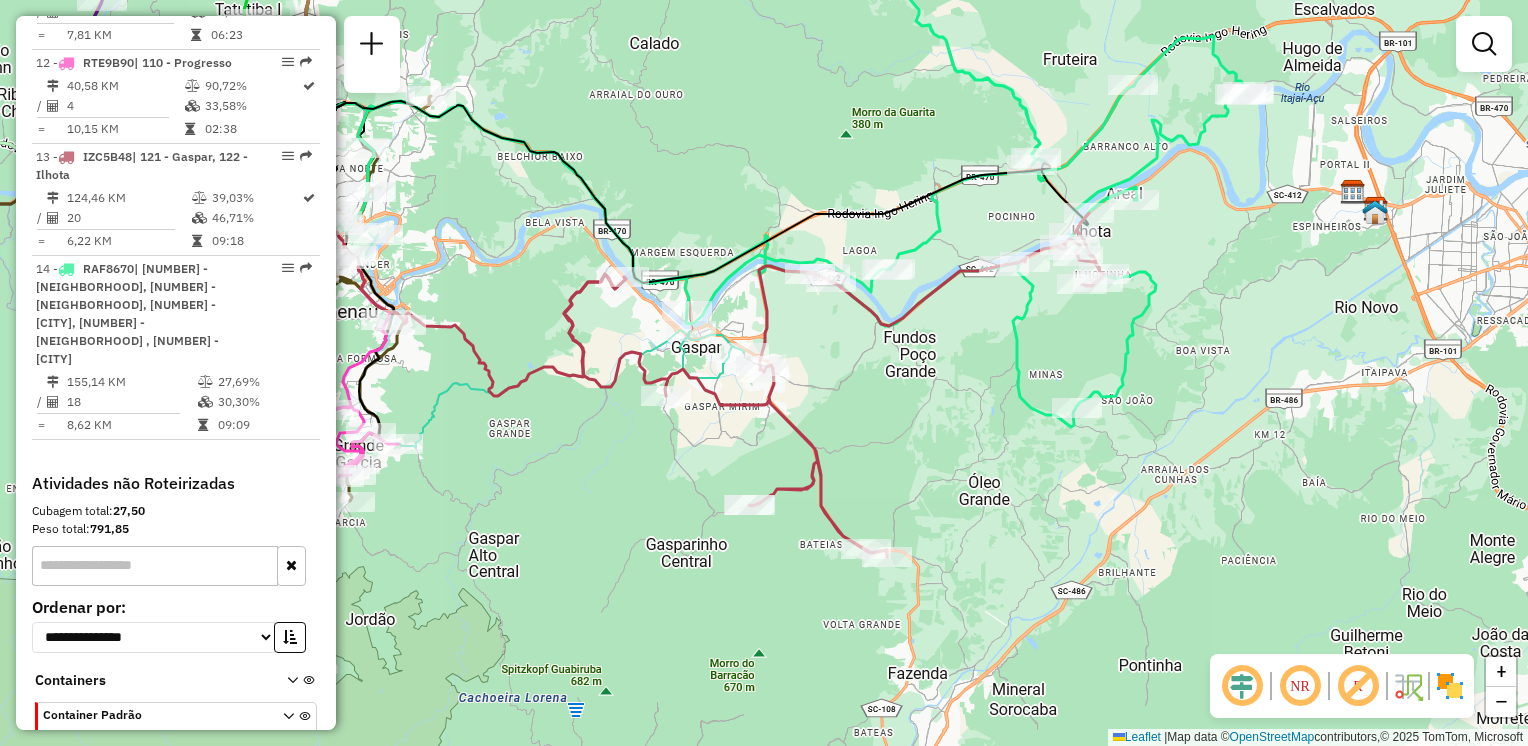 click on "Janela de atendimento Grade de atendimento Capacidade Transportadoras Veículos Cliente Pedidos  Rotas Selecione os dias de semana para filtrar as janelas de atendimento  Seg   Ter   Qua   Qui   Sex   Sáb   Dom  Informe o período da janela de atendimento: De: Até:  Filtrar exatamente a janela do cliente  Considerar janela de atendimento padrão  Selecione os dias de semana para filtrar as grades de atendimento  Seg   Ter   Qua   Qui   Sex   Sáb   Dom   Considerar clientes sem dia de atendimento cadastrado  Clientes fora do dia de atendimento selecionado Filtrar as atividades entre os valores definidos abaixo:  Peso mínimo:   Peso máximo:   Cubagem mínima:   Cubagem máxima:   De:   Até:  Filtrar as atividades entre o tempo de atendimento definido abaixo:  De:   Até:   Considerar capacidade total dos clientes não roteirizados Transportadora: Selecione um ou mais itens Tipo de veículo: Selecione um ou mais itens Veículo: Selecione um ou mais itens Motorista: Selecione um ou mais itens Nome: Rótulo:" 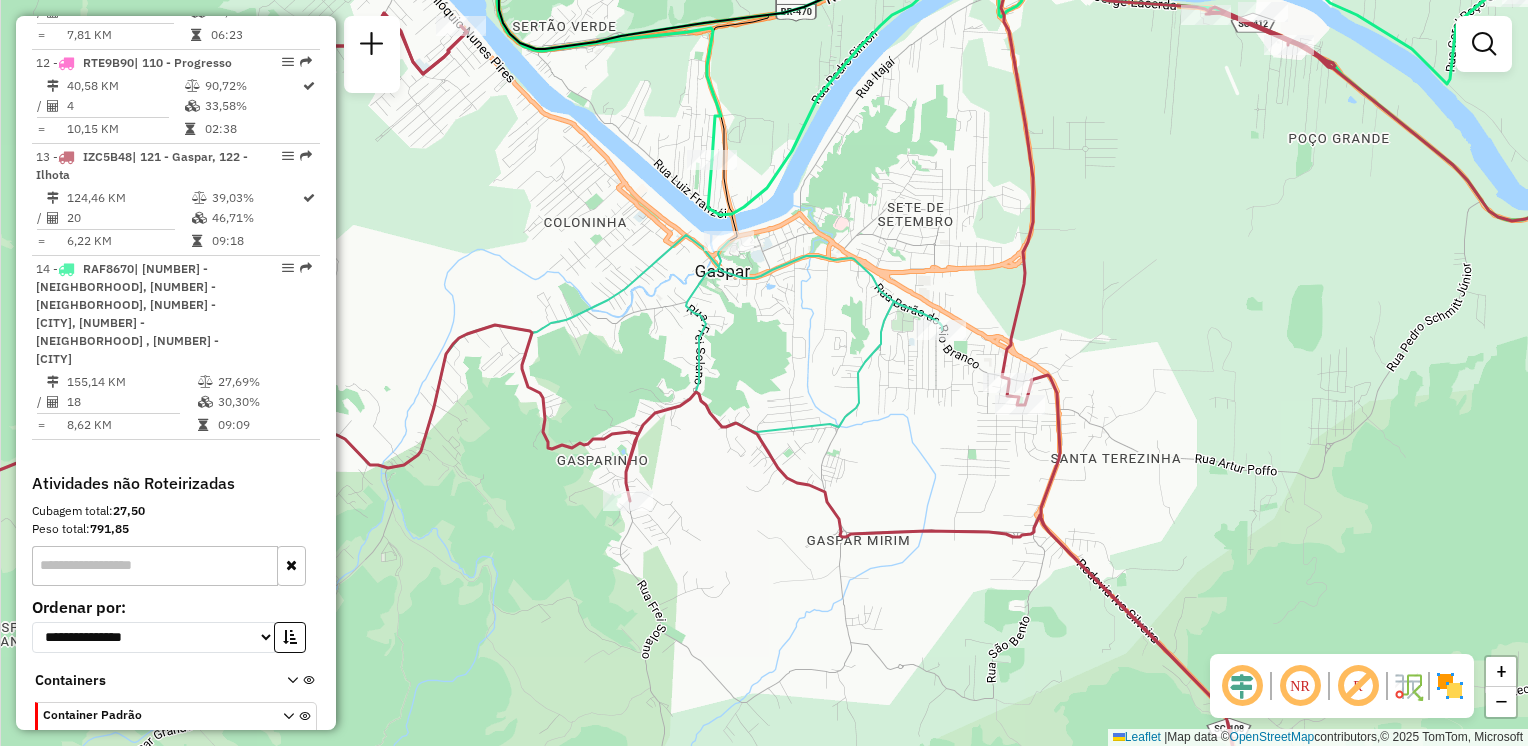 drag, startPoint x: 816, startPoint y: 342, endPoint x: 856, endPoint y: 369, distance: 48.259712 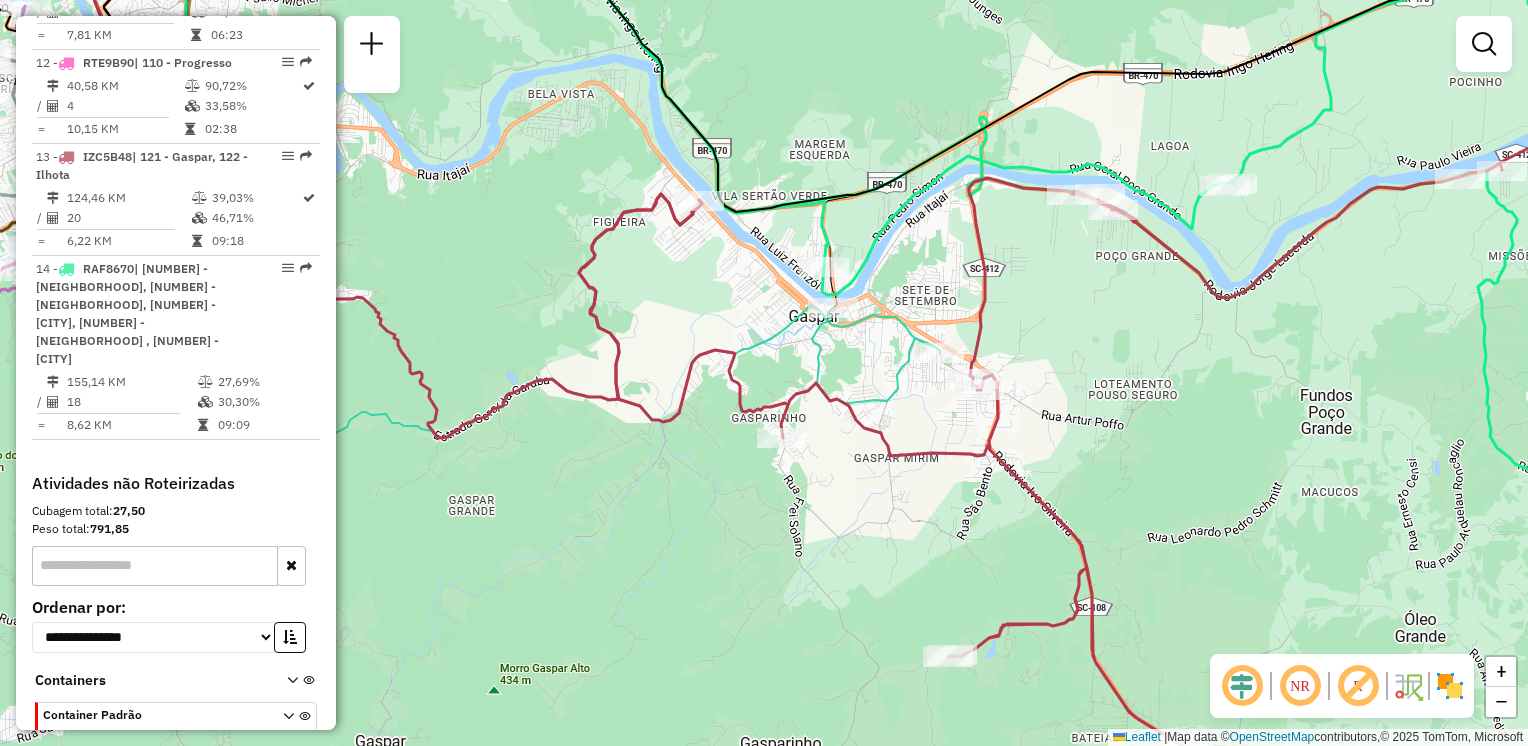 drag, startPoint x: 1139, startPoint y: 299, endPoint x: 802, endPoint y: 326, distance: 338.07986 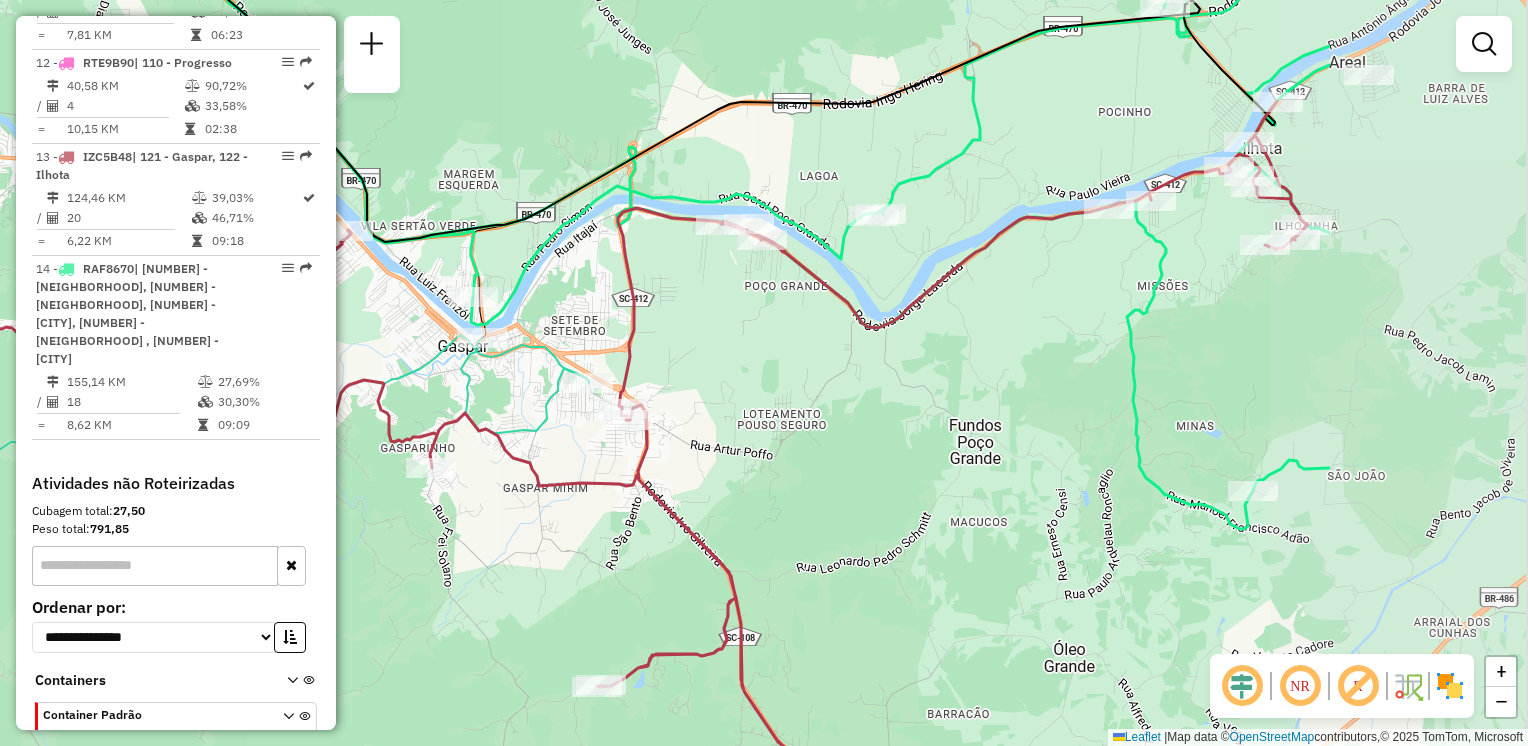 click on "Janela de atendimento Grade de atendimento Capacidade Transportadoras Veículos Cliente Pedidos  Rotas Selecione os dias de semana para filtrar as janelas de atendimento  Seg   Ter   Qua   Qui   Sex   Sáb   Dom  Informe o período da janela de atendimento: De: Até:  Filtrar exatamente a janela do cliente  Considerar janela de atendimento padrão  Selecione os dias de semana para filtrar as grades de atendimento  Seg   Ter   Qua   Qui   Sex   Sáb   Dom   Considerar clientes sem dia de atendimento cadastrado  Clientes fora do dia de atendimento selecionado Filtrar as atividades entre os valores definidos abaixo:  Peso mínimo:   Peso máximo:   Cubagem mínima:   Cubagem máxima:   De:   Até:  Filtrar as atividades entre o tempo de atendimento definido abaixo:  De:   Até:   Considerar capacidade total dos clientes não roteirizados Transportadora: Selecione um ou mais itens Tipo de veículo: Selecione um ou mais itens Veículo: Selecione um ou mais itens Motorista: Selecione um ou mais itens Nome: Rótulo:" 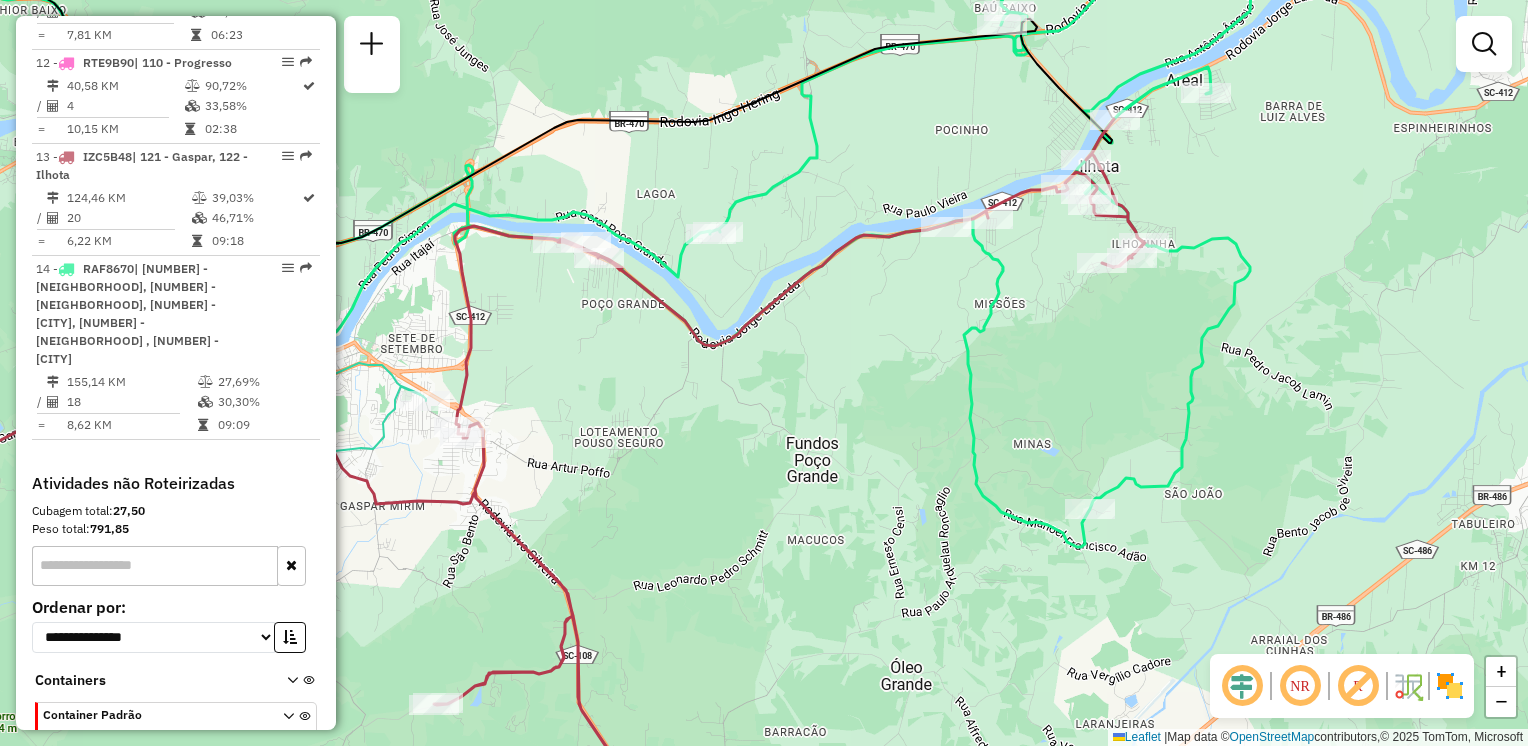 drag, startPoint x: 950, startPoint y: 356, endPoint x: 844, endPoint y: 329, distance: 109.38464 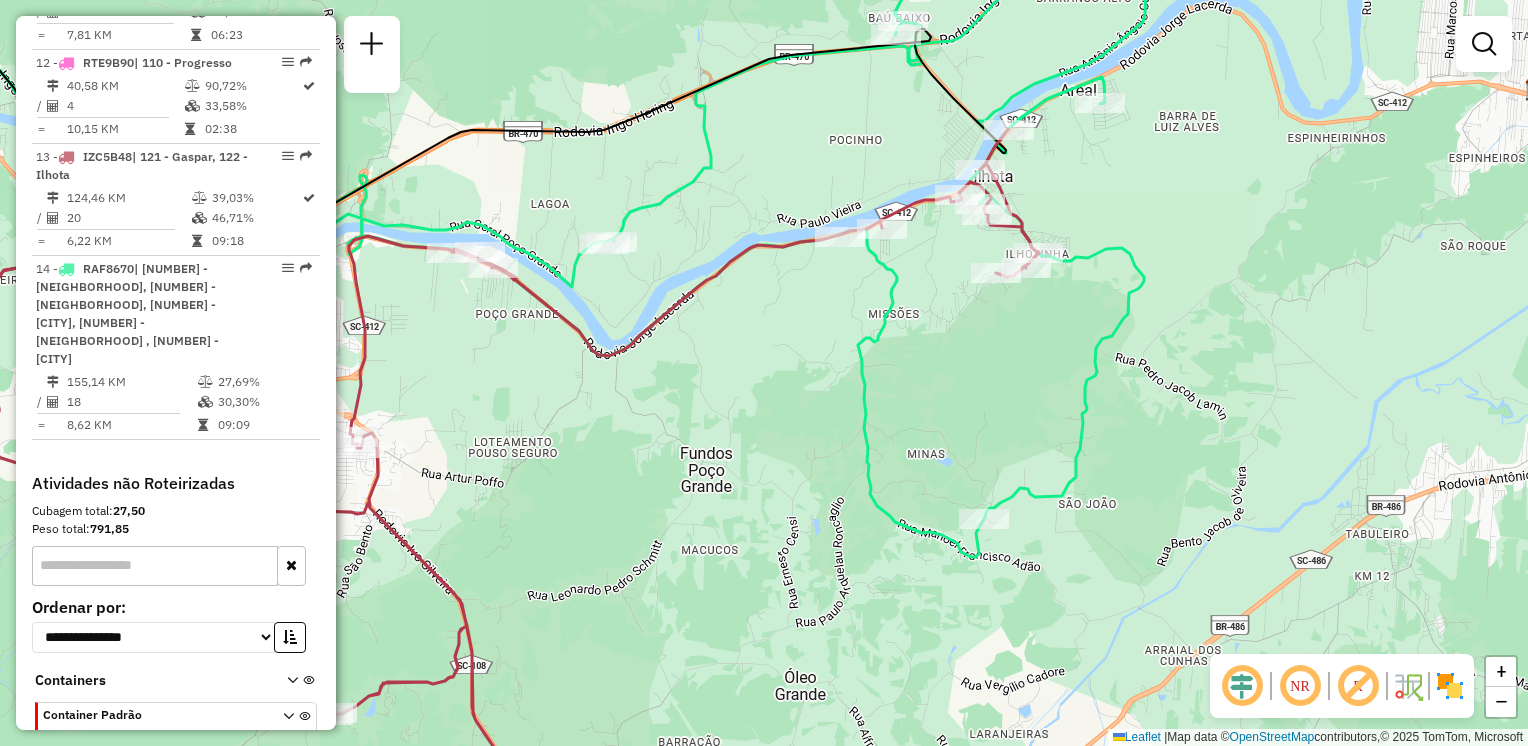 drag, startPoint x: 988, startPoint y: 320, endPoint x: 965, endPoint y: 333, distance: 26.41969 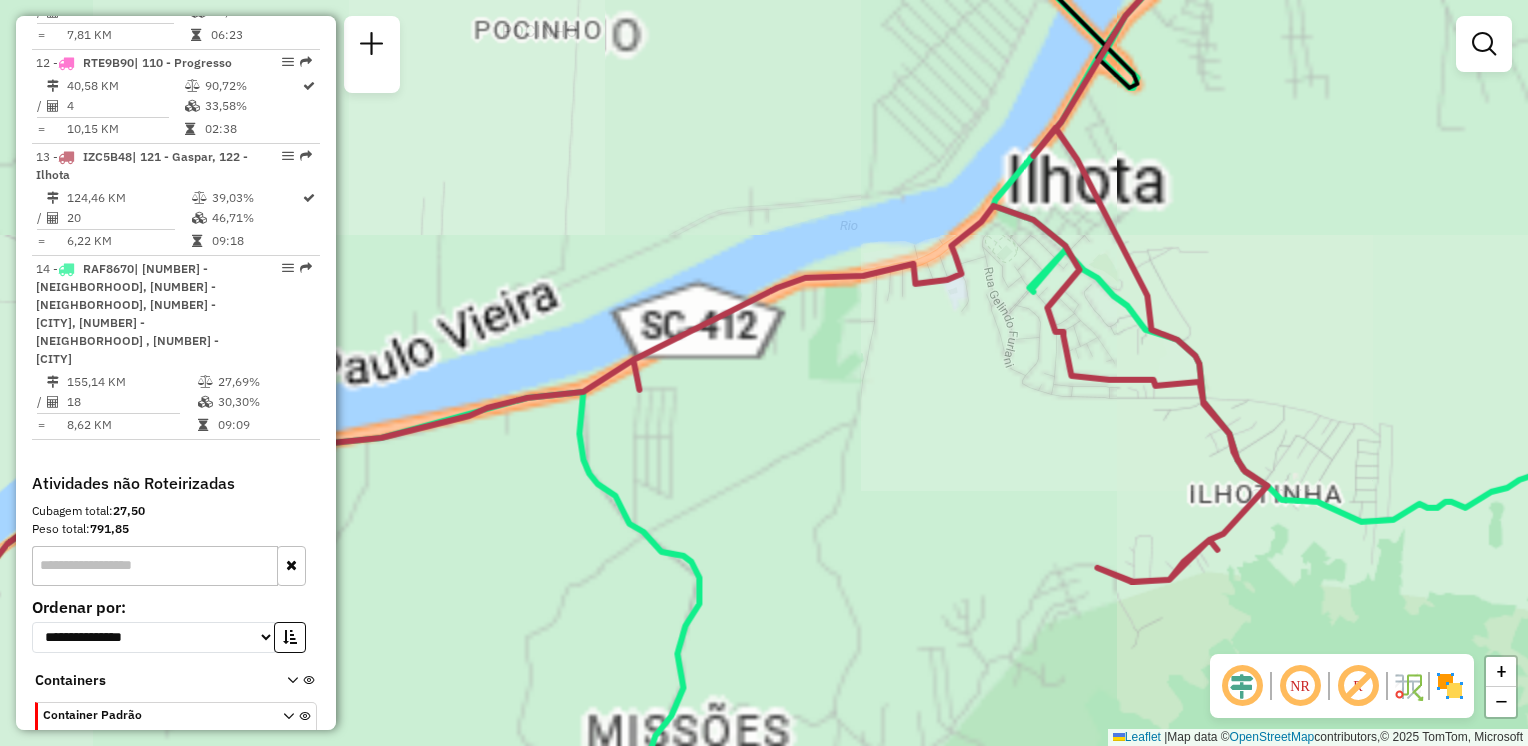 click on "Janela de atendimento Grade de atendimento Capacidade Transportadoras Veículos Cliente Pedidos  Rotas Selecione os dias de semana para filtrar as janelas de atendimento  Seg   Ter   Qua   Qui   Sex   Sáb   Dom  Informe o período da janela de atendimento: De: Até:  Filtrar exatamente a janela do cliente  Considerar janela de atendimento padrão  Selecione os dias de semana para filtrar as grades de atendimento  Seg   Ter   Qua   Qui   Sex   Sáb   Dom   Considerar clientes sem dia de atendimento cadastrado  Clientes fora do dia de atendimento selecionado Filtrar as atividades entre os valores definidos abaixo:  Peso mínimo:   Peso máximo:   Cubagem mínima:   Cubagem máxima:   De:   Até:  Filtrar as atividades entre o tempo de atendimento definido abaixo:  De:   Até:   Considerar capacidade total dos clientes não roteirizados Transportadora: Selecione um ou mais itens Tipo de veículo: Selecione um ou mais itens Veículo: Selecione um ou mais itens Motorista: Selecione um ou mais itens Nome: Rótulo:" 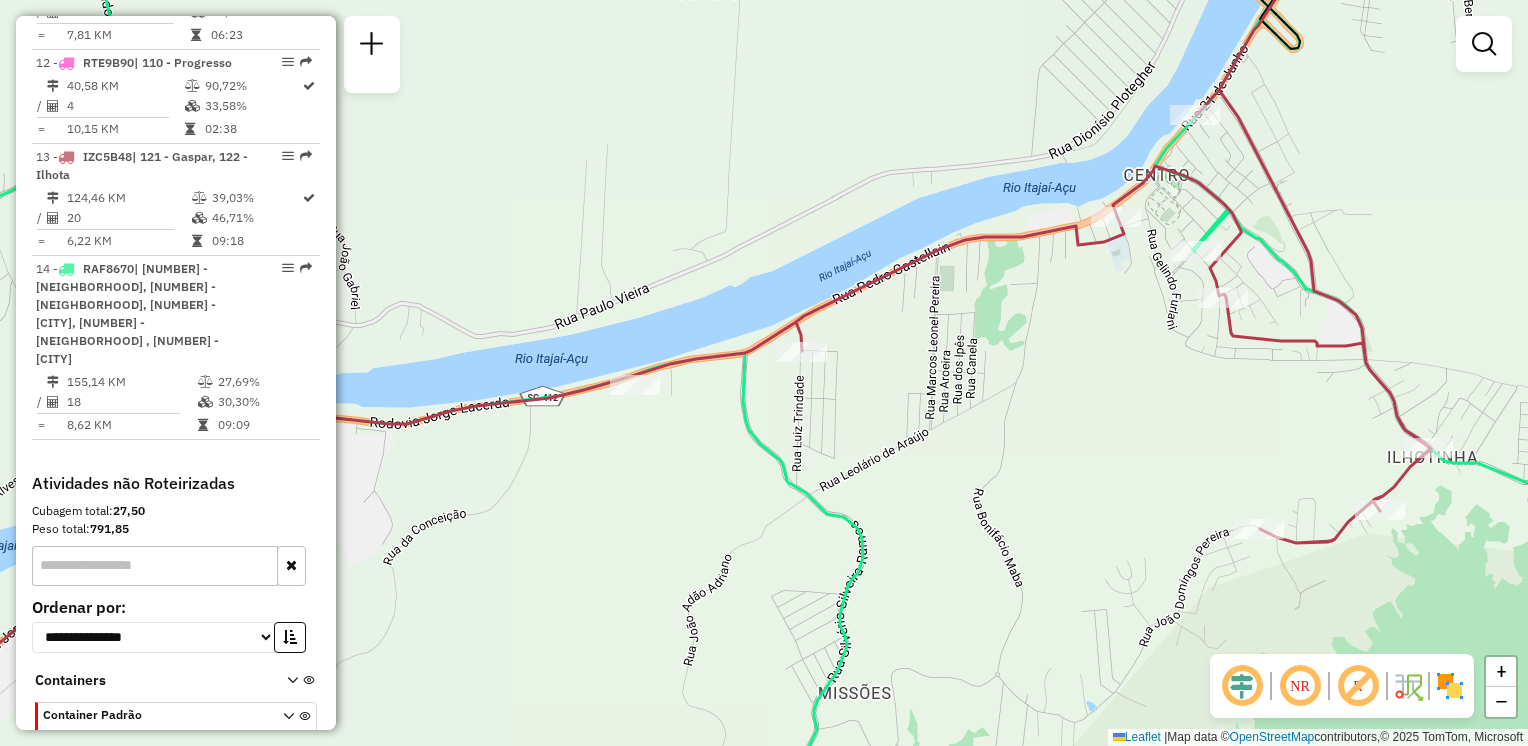 click on "Janela de atendimento Grade de atendimento Capacidade Transportadoras Veículos Cliente Pedidos  Rotas Selecione os dias de semana para filtrar as janelas de atendimento  Seg   Ter   Qua   Qui   Sex   Sáb   Dom  Informe o período da janela de atendimento: De: Até:  Filtrar exatamente a janela do cliente  Considerar janela de atendimento padrão  Selecione os dias de semana para filtrar as grades de atendimento  Seg   Ter   Qua   Qui   Sex   Sáb   Dom   Considerar clientes sem dia de atendimento cadastrado  Clientes fora do dia de atendimento selecionado Filtrar as atividades entre os valores definidos abaixo:  Peso mínimo:   Peso máximo:   Cubagem mínima:   Cubagem máxima:   De:   Até:  Filtrar as atividades entre o tempo de atendimento definido abaixo:  De:   Até:   Considerar capacidade total dos clientes não roteirizados Transportadora: Selecione um ou mais itens Tipo de veículo: Selecione um ou mais itens Veículo: Selecione um ou mais itens Motorista: Selecione um ou mais itens Nome: Rótulo:" 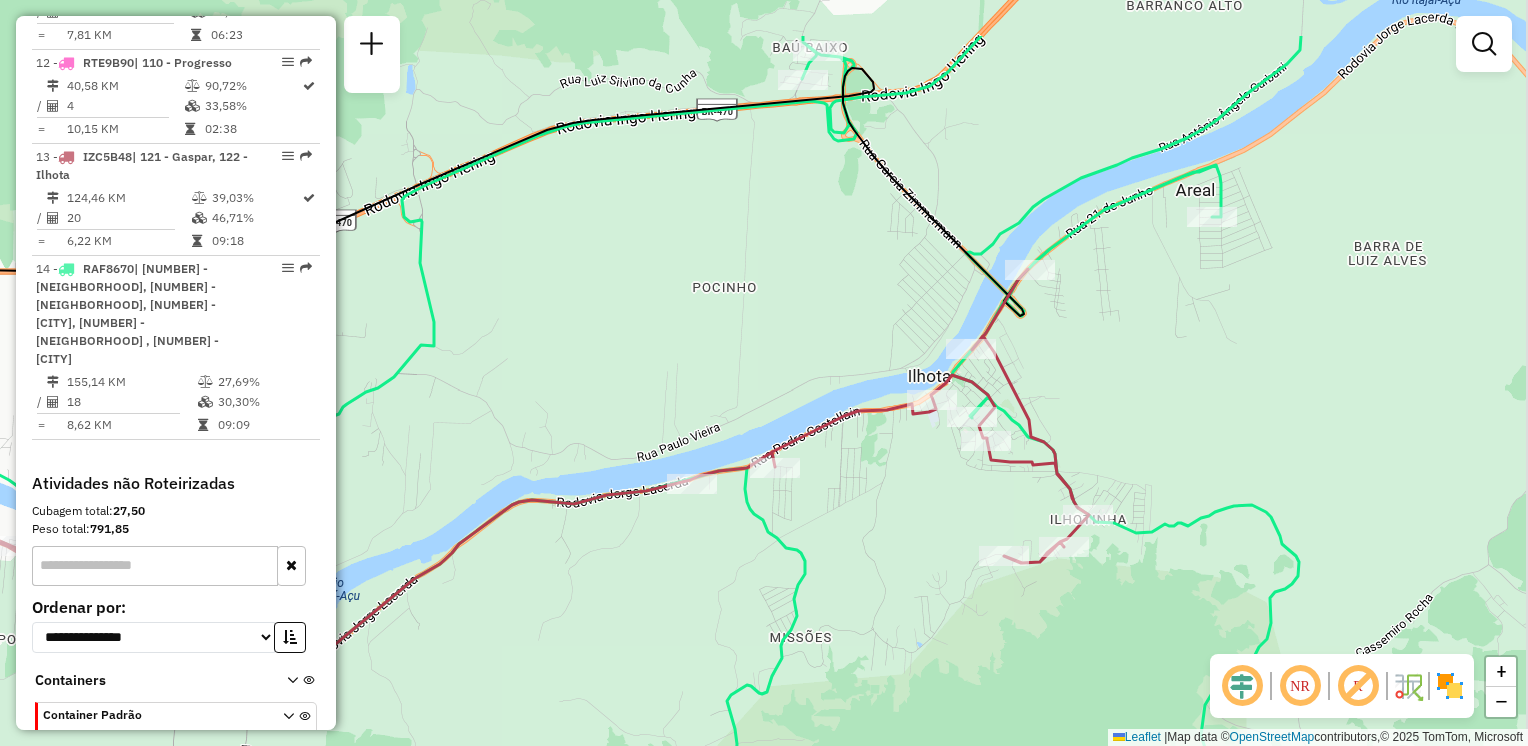 drag, startPoint x: 1235, startPoint y: 305, endPoint x: 1101, endPoint y: 416, distance: 174.00287 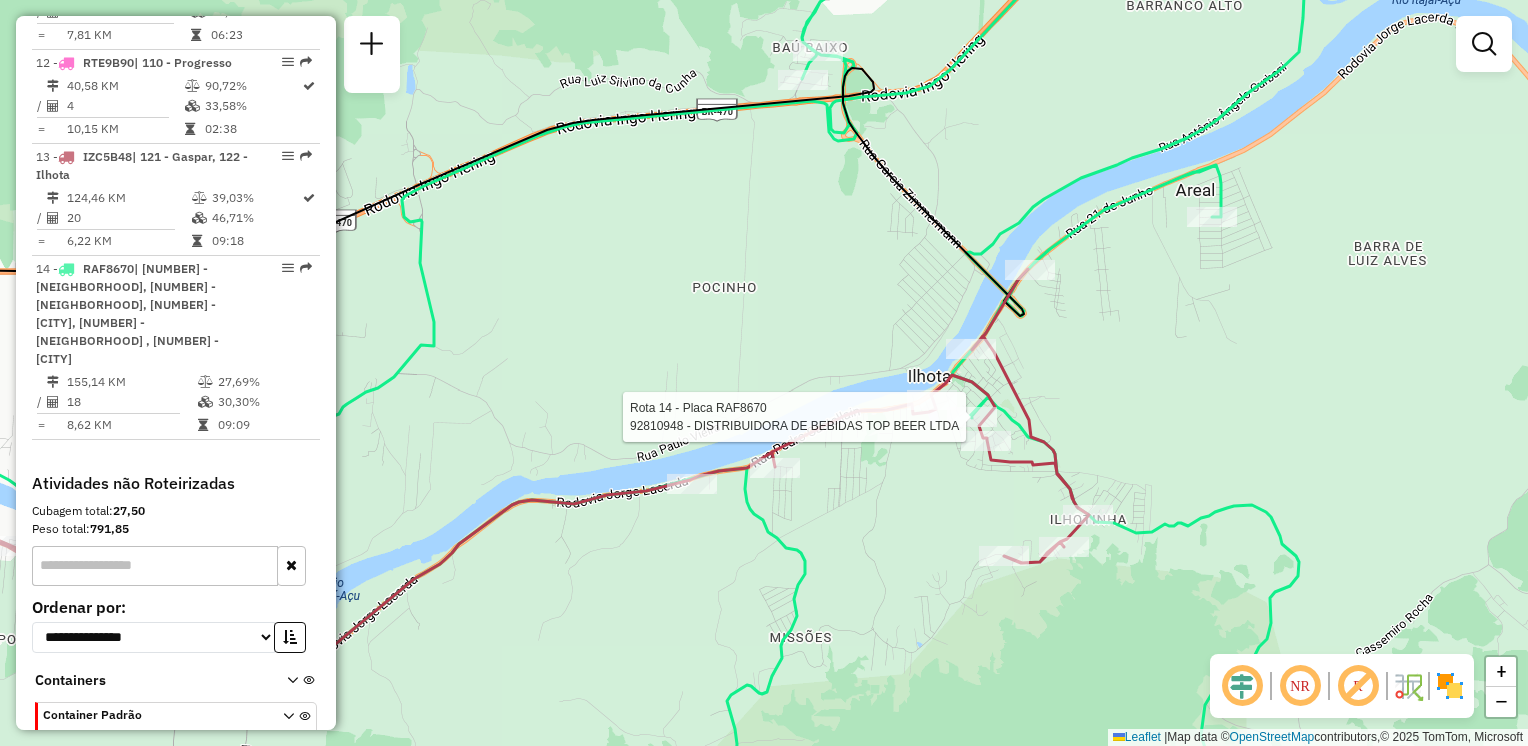 select on "**********" 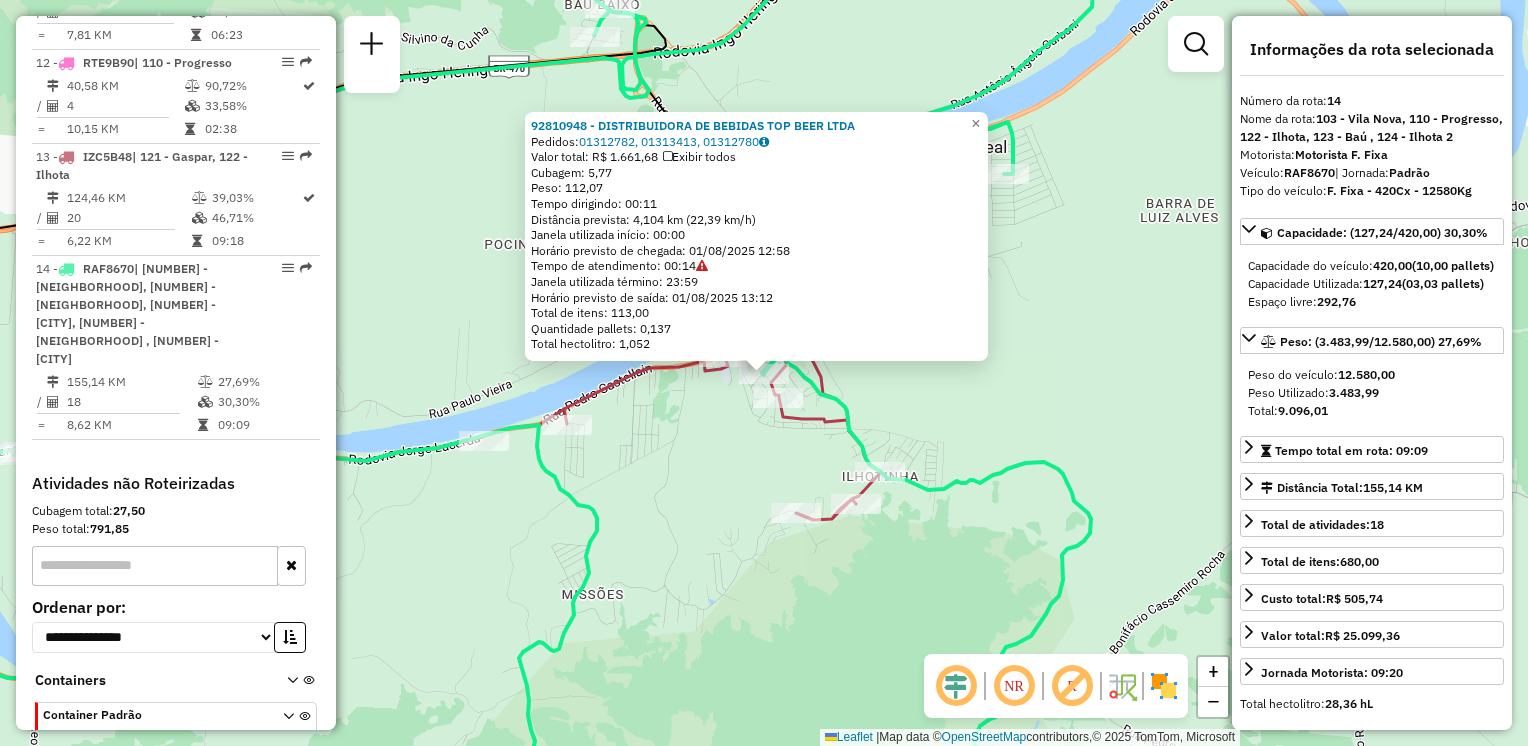 drag, startPoint x: 0, startPoint y: 32, endPoint x: 679, endPoint y: 481, distance: 814.02826 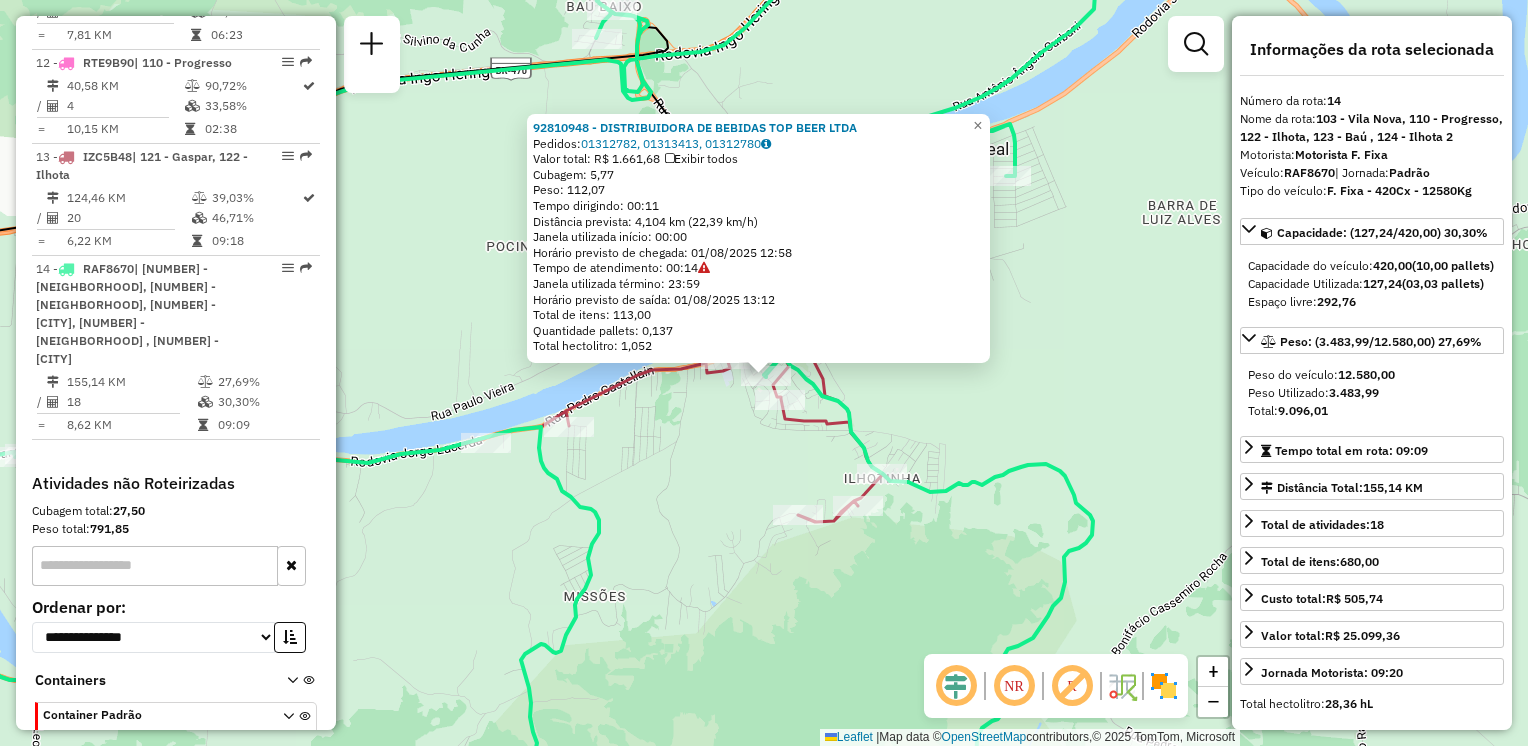 click on "92810948 - [FIRST] LTDA Pedidos: 01312782, 01313413, 01312780 Valor total: R$ 1.661,68 Exibir todos Cubagem: 5,77 Peso: 112,07 Tempo dirigindo: 00:11 Distância prevista: 4,104 km (22,39 km/h) Janela utilizada início: 00:00 Horário previsto de chegada: 01/08/2025 12:58 Tempo de atendimento: 00:14 Janela utilizada término: 23:59 Horário previsto de saída: 01/08/2025 13:12 Total de itens: 113,00 Quantidade pallets: 0,137 Total hectolitro: 1,052 × Janela de atendimento Grade de atendimento Capacidade Transportadoras Veículos Cliente Pedidos Rotas Selecione os dias de semana para filtrar as janelas de atendimento Seg Ter Qua Qui Sex Sáb Dom Informe o período da janela de atendimento: De: Até: Filtrar exatamente a janela do cliente Considerar janela de atendimento padrão Selecione os dias de semana para filtrar as grades de atendimento Seg Ter Qua Qui Sex Sáb Dom Considerar clientes sem dia de atendimento cadastrado" 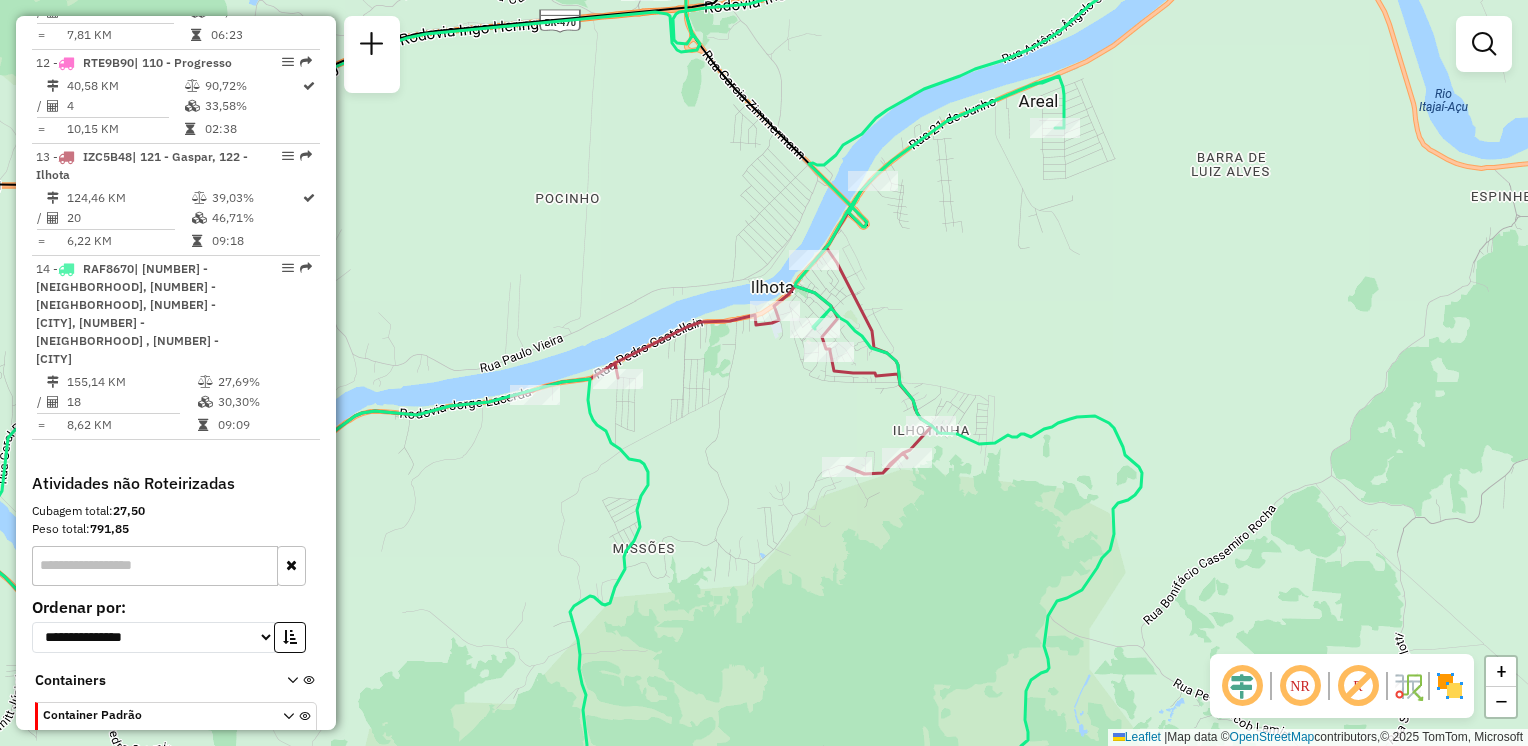 drag, startPoint x: 703, startPoint y: 477, endPoint x: 798, endPoint y: 402, distance: 121.037186 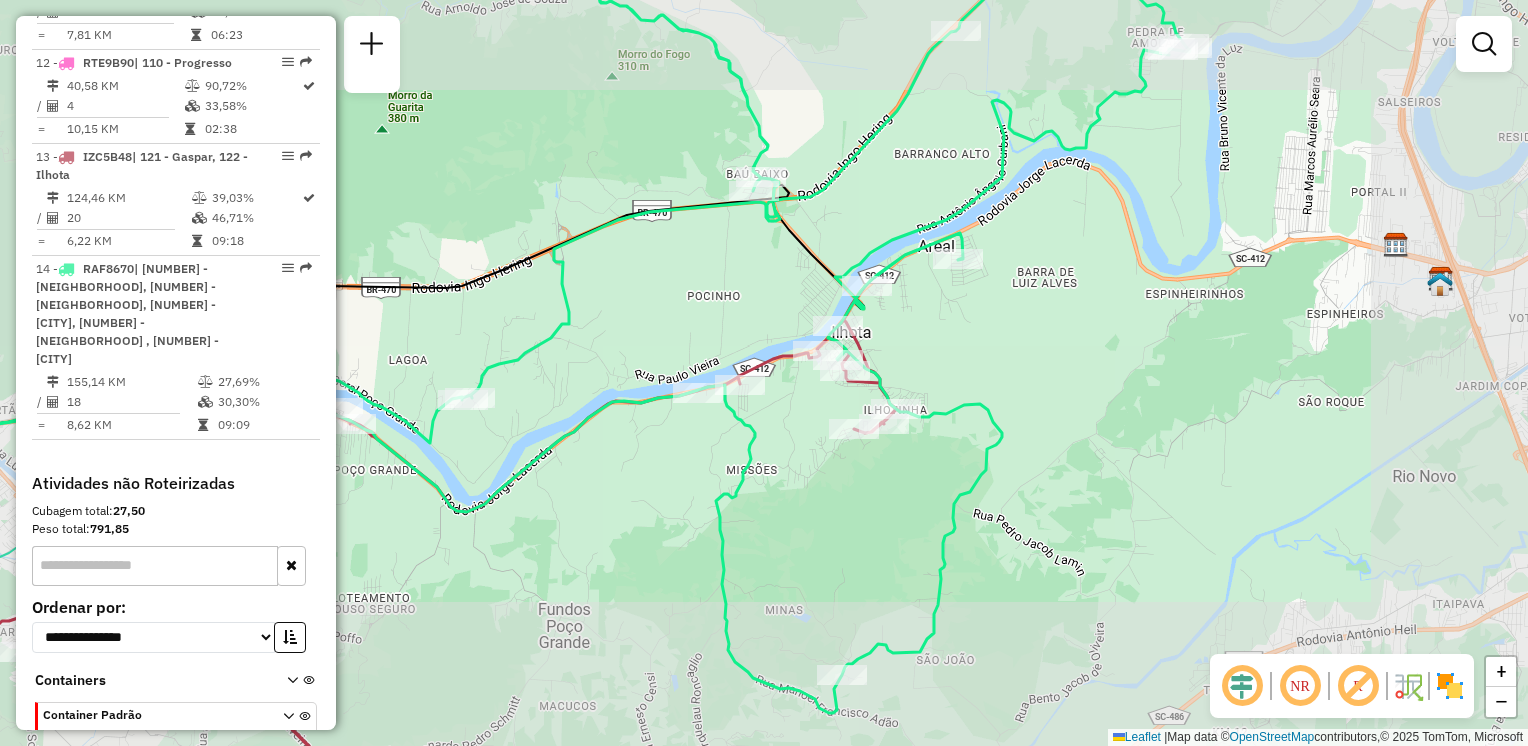 drag, startPoint x: 884, startPoint y: 513, endPoint x: 880, endPoint y: 496, distance: 17.464249 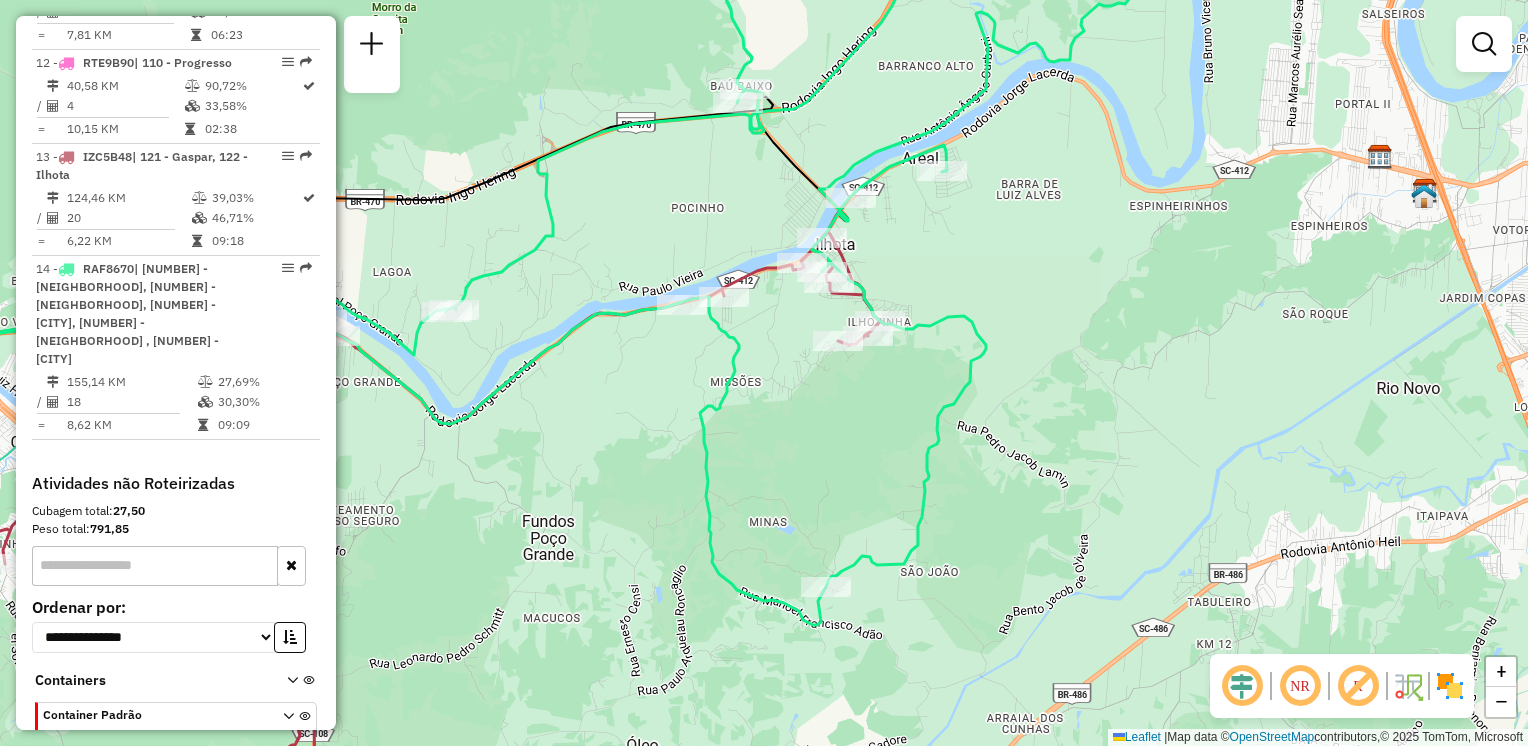 drag, startPoint x: 712, startPoint y: 463, endPoint x: 866, endPoint y: 434, distance: 156.70673 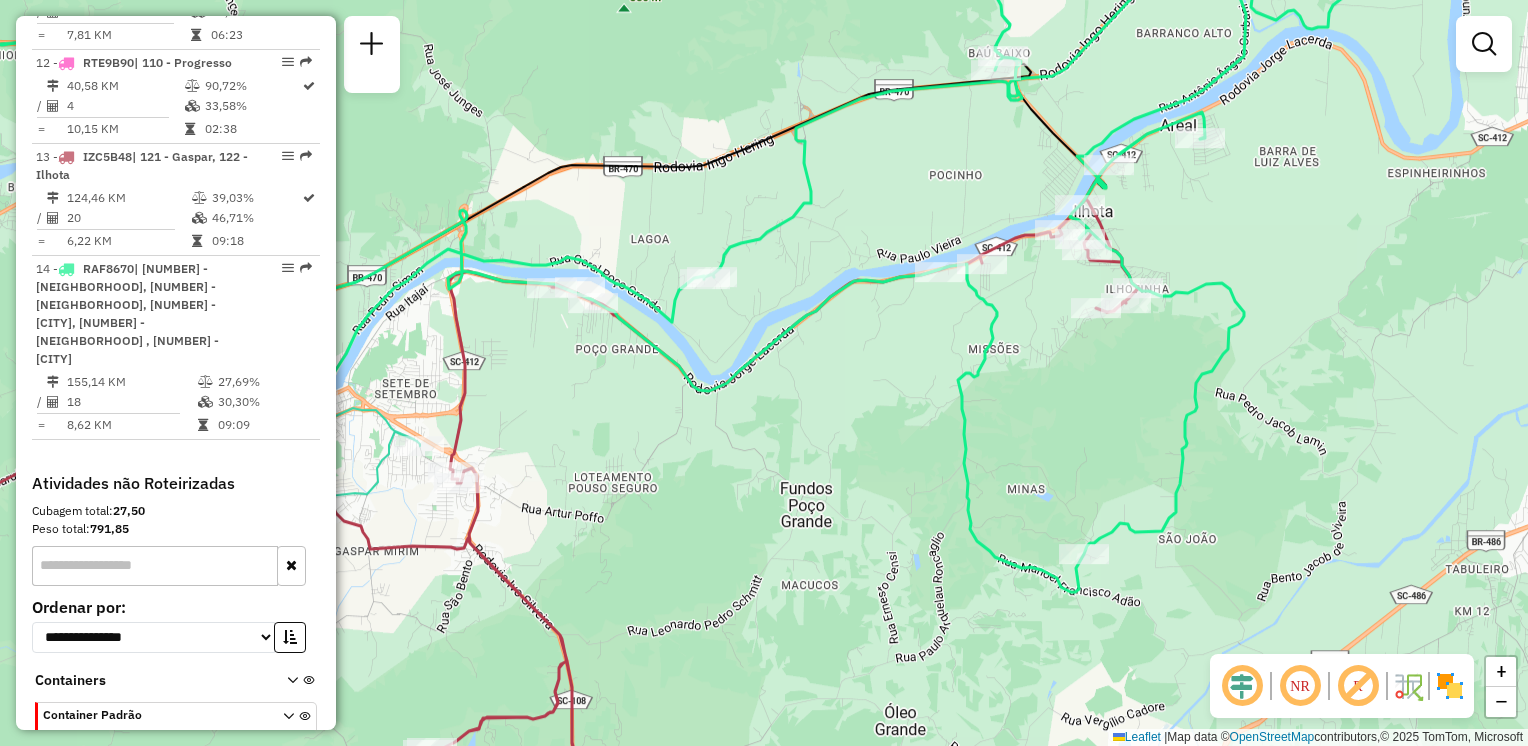 drag, startPoint x: 750, startPoint y: 483, endPoint x: 836, endPoint y: 499, distance: 87.47571 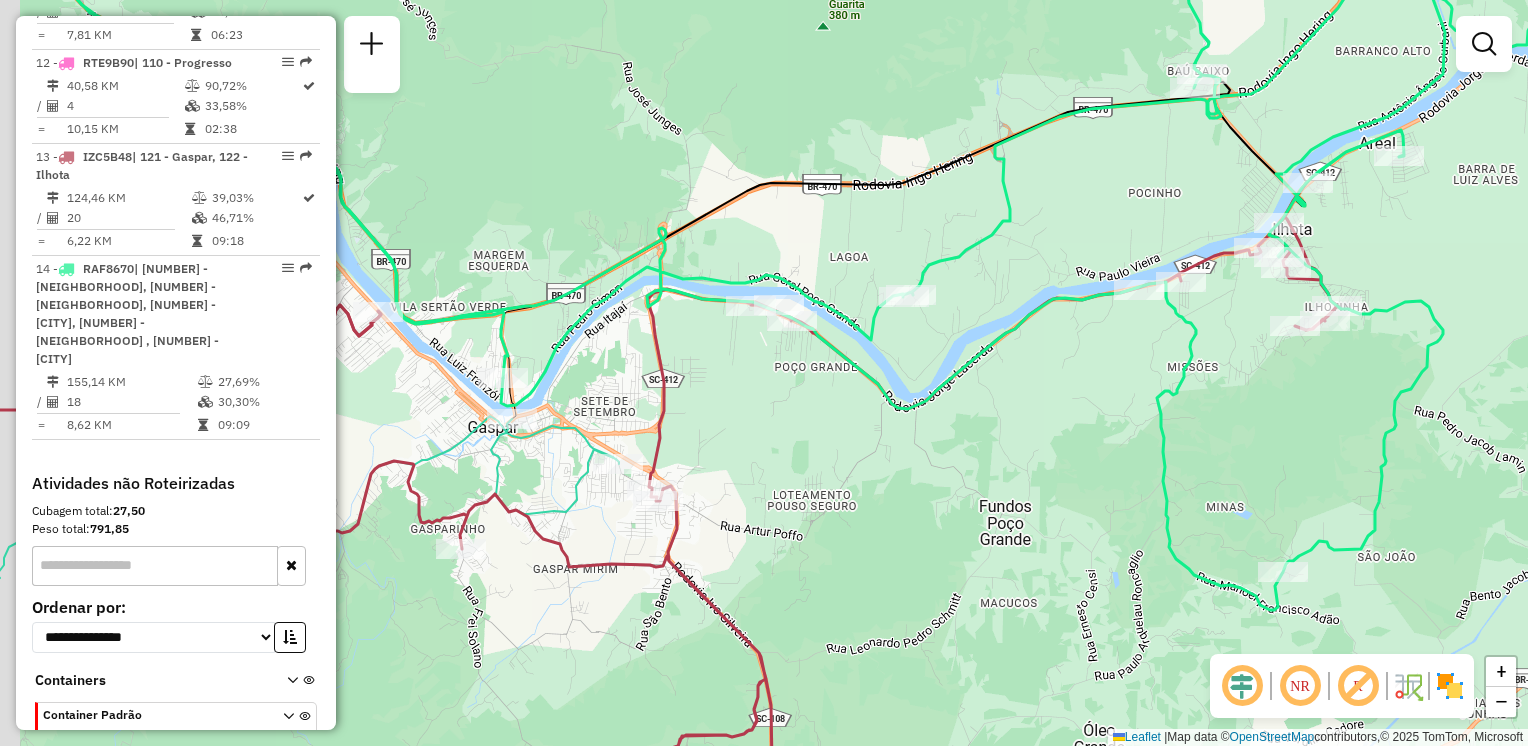 drag, startPoint x: 824, startPoint y: 466, endPoint x: 838, endPoint y: 466, distance: 14 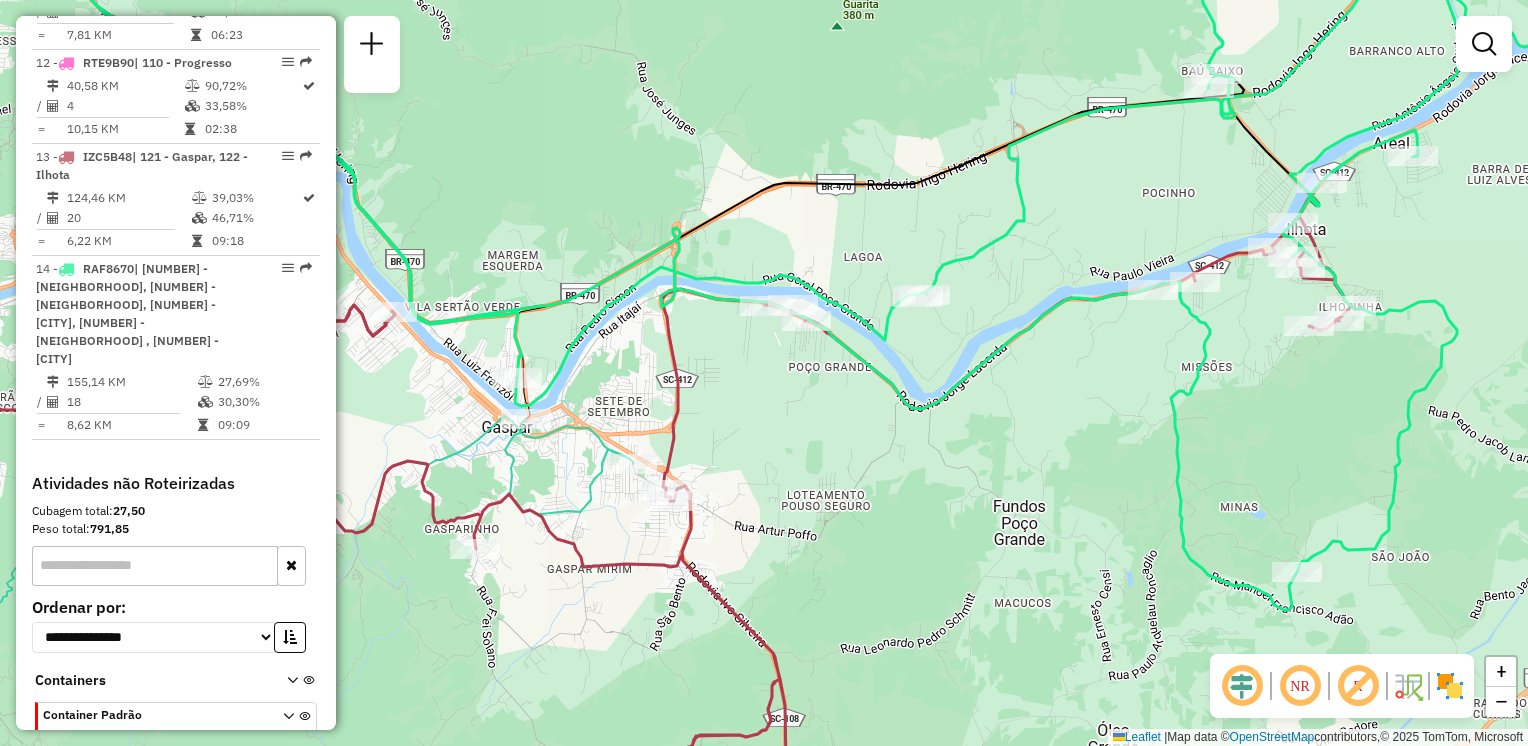 drag, startPoint x: 991, startPoint y: 368, endPoint x: 877, endPoint y: 527, distance: 195.64508 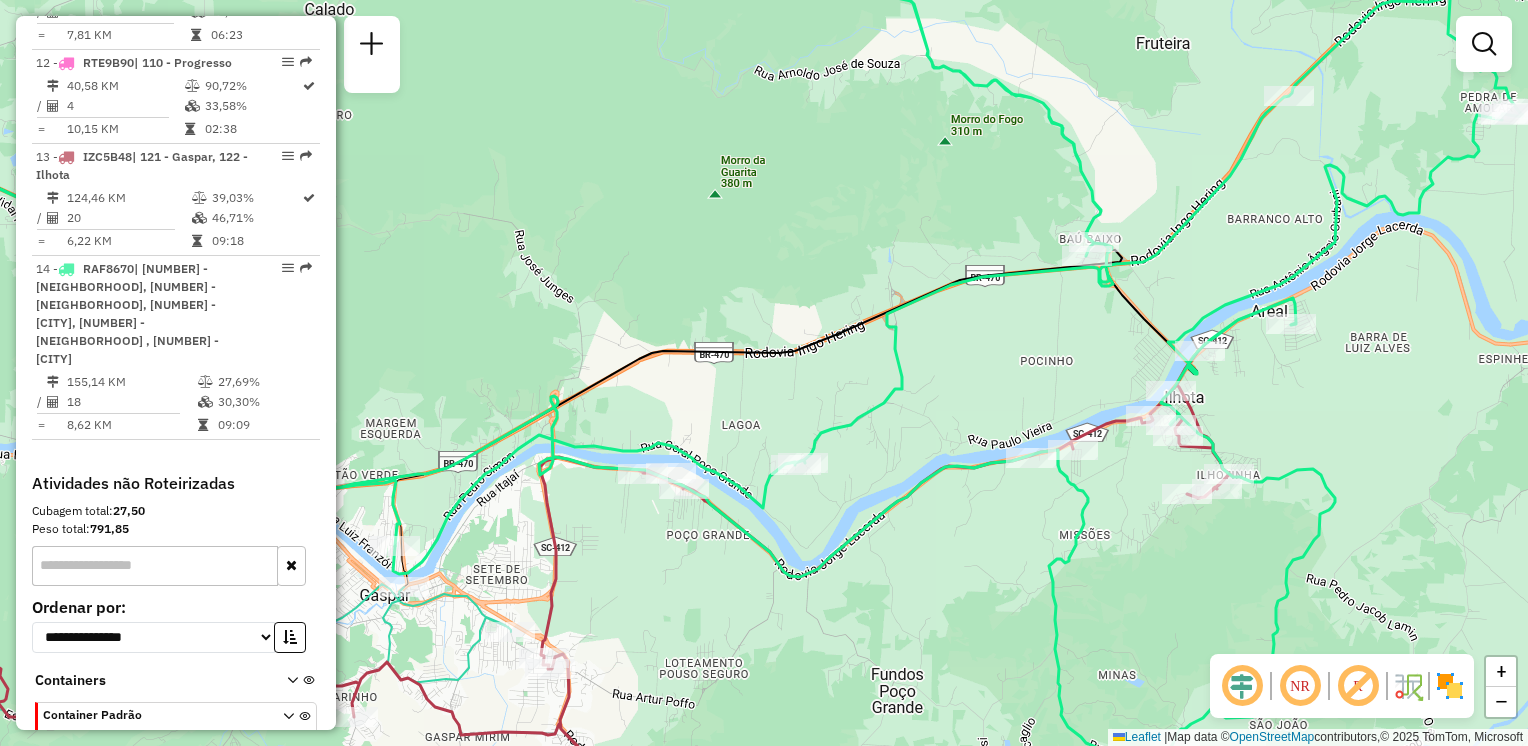 click on "Janela de atendimento Grade de atendimento Capacidade Transportadoras Veículos Cliente Pedidos  Rotas Selecione os dias de semana para filtrar as janelas de atendimento  Seg   Ter   Qua   Qui   Sex   Sáb   Dom  Informe o período da janela de atendimento: De: Até:  Filtrar exatamente a janela do cliente  Considerar janela de atendimento padrão  Selecione os dias de semana para filtrar as grades de atendimento  Seg   Ter   Qua   Qui   Sex   Sáb   Dom   Considerar clientes sem dia de atendimento cadastrado  Clientes fora do dia de atendimento selecionado Filtrar as atividades entre os valores definidos abaixo:  Peso mínimo:   Peso máximo:   Cubagem mínima:   Cubagem máxima:   De:   Até:  Filtrar as atividades entre o tempo de atendimento definido abaixo:  De:   Até:   Considerar capacidade total dos clientes não roteirizados Transportadora: Selecione um ou mais itens Tipo de veículo: Selecione um ou mais itens Veículo: Selecione um ou mais itens Motorista: Selecione um ou mais itens Nome: Rótulo:" 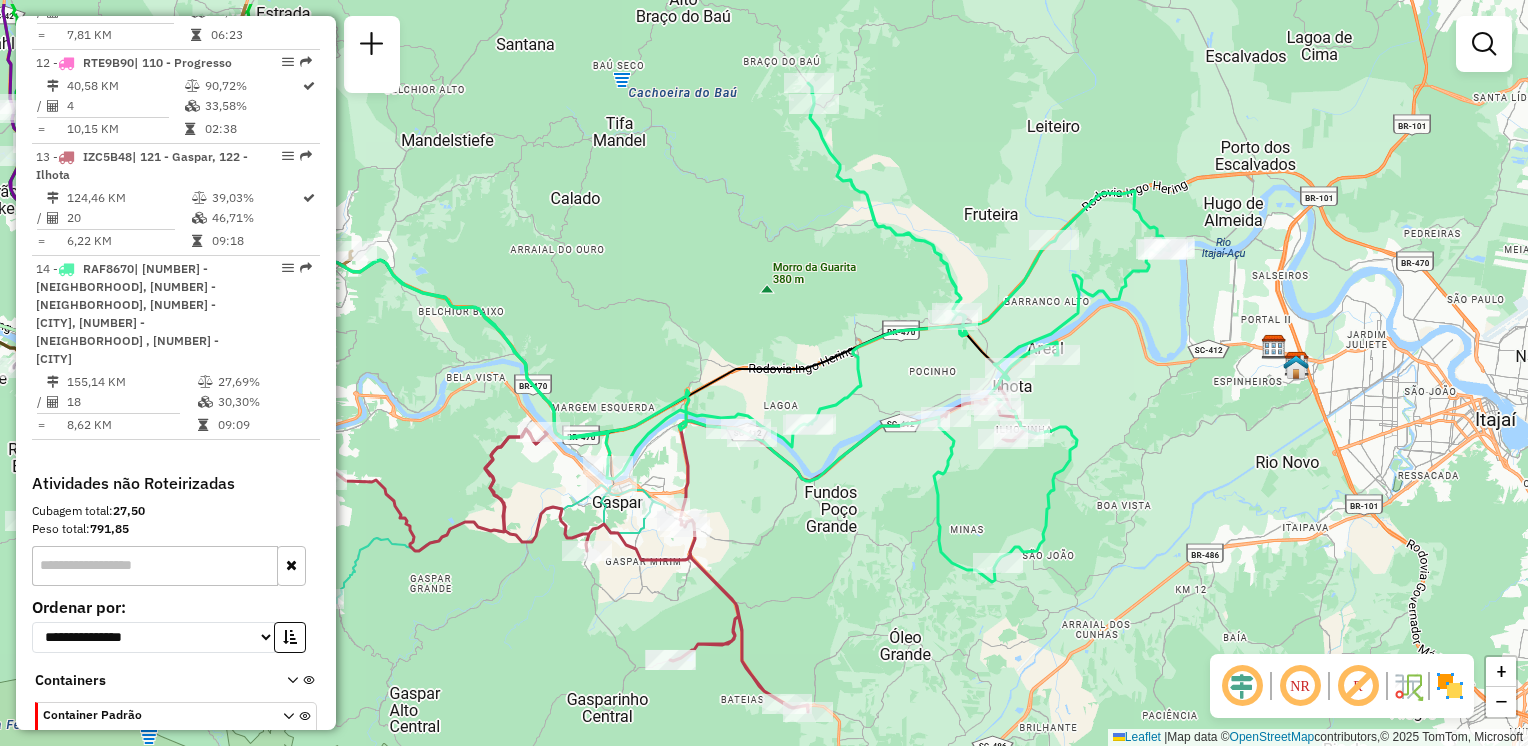 drag, startPoint x: 784, startPoint y: 311, endPoint x: 816, endPoint y: 310, distance: 32.01562 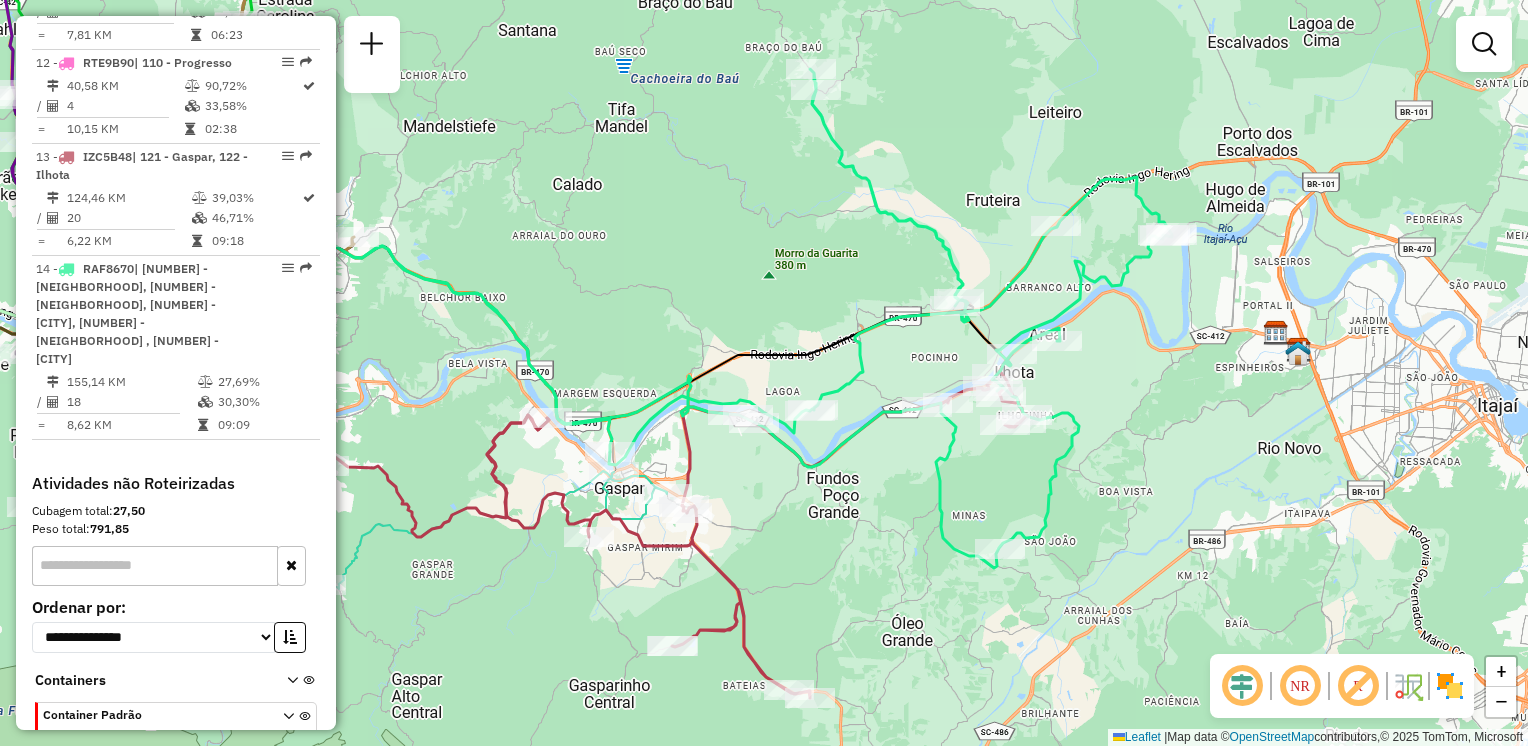 drag, startPoint x: 632, startPoint y: 348, endPoint x: 639, endPoint y: 317, distance: 31.780497 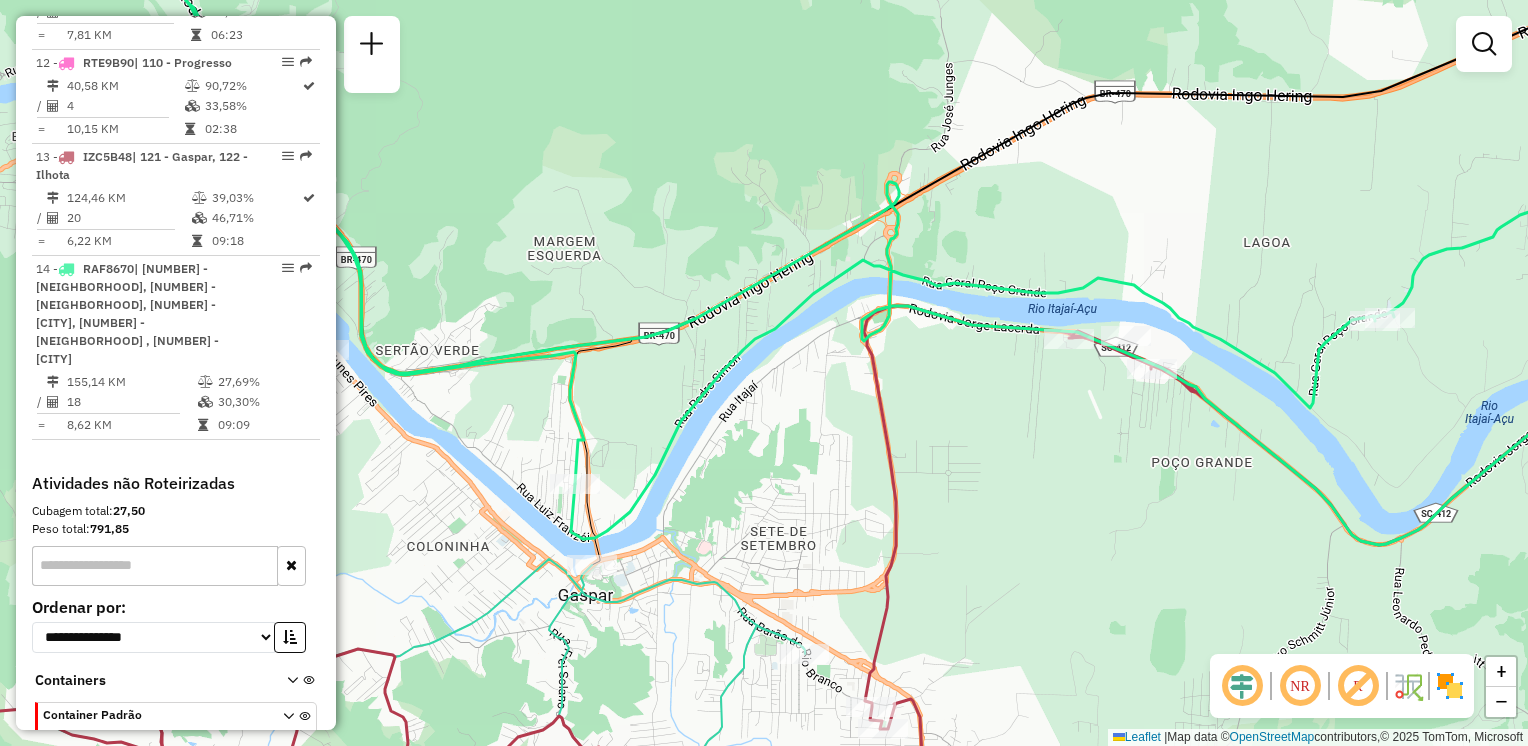 drag, startPoint x: 676, startPoint y: 335, endPoint x: 683, endPoint y: 323, distance: 13.892444 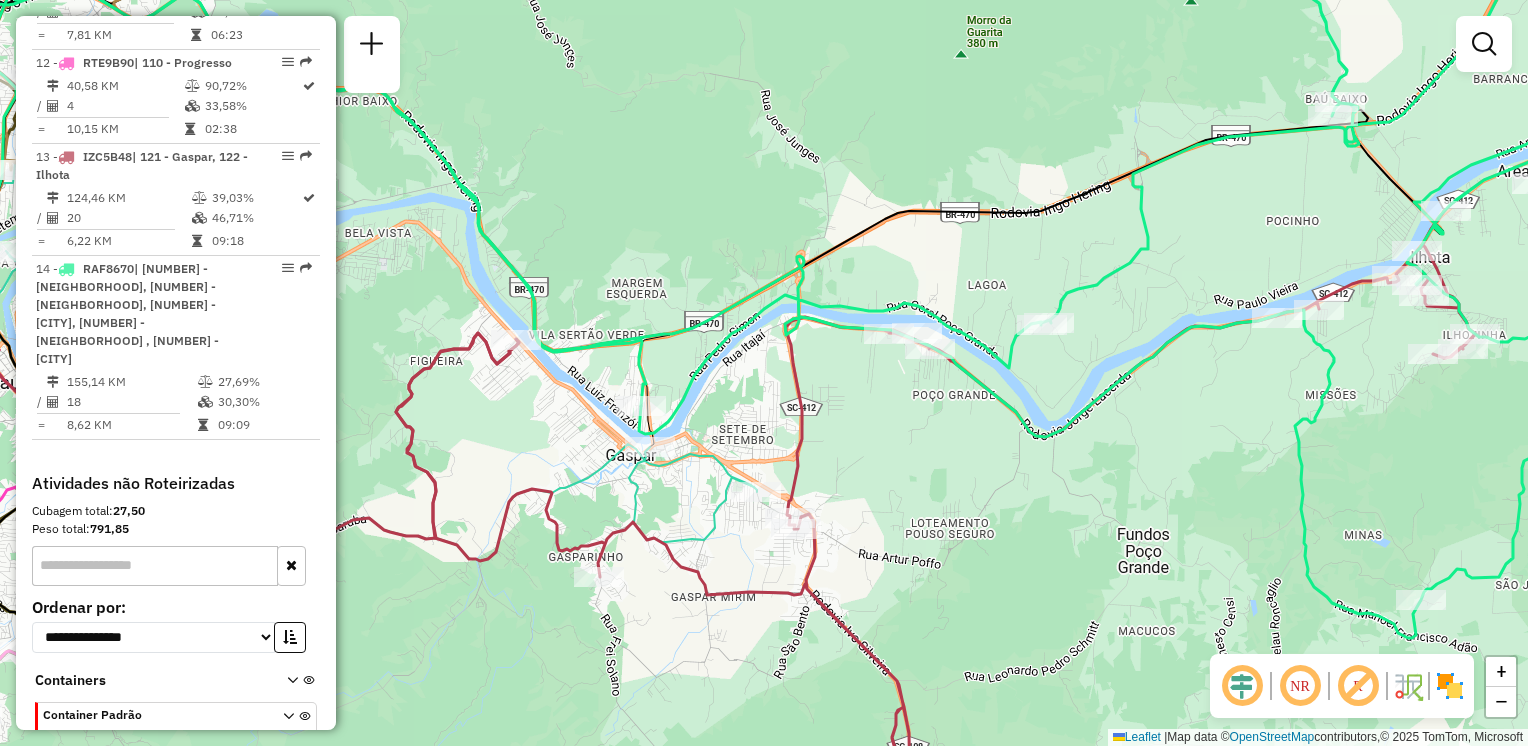 click 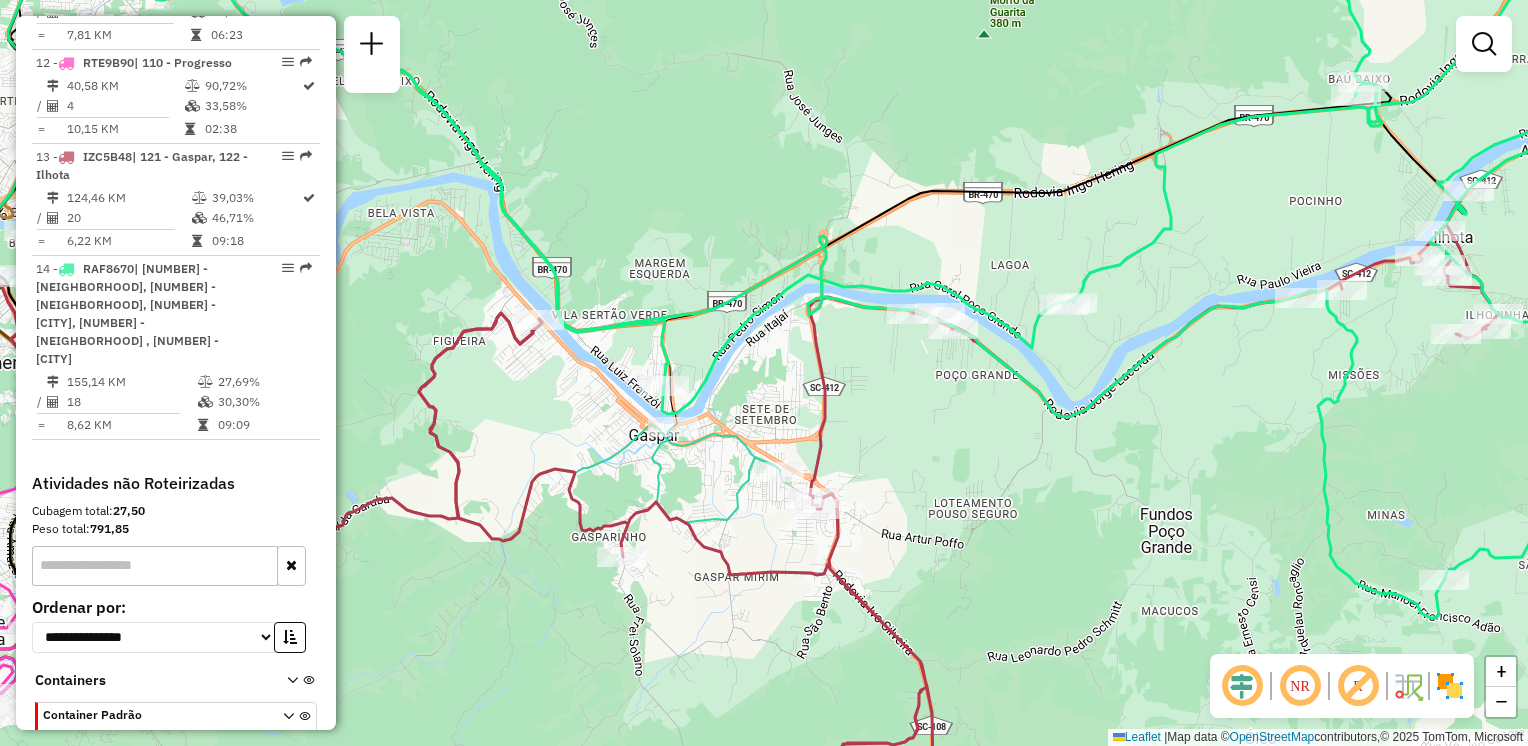 drag, startPoint x: 740, startPoint y: 229, endPoint x: 901, endPoint y: 225, distance: 161.04968 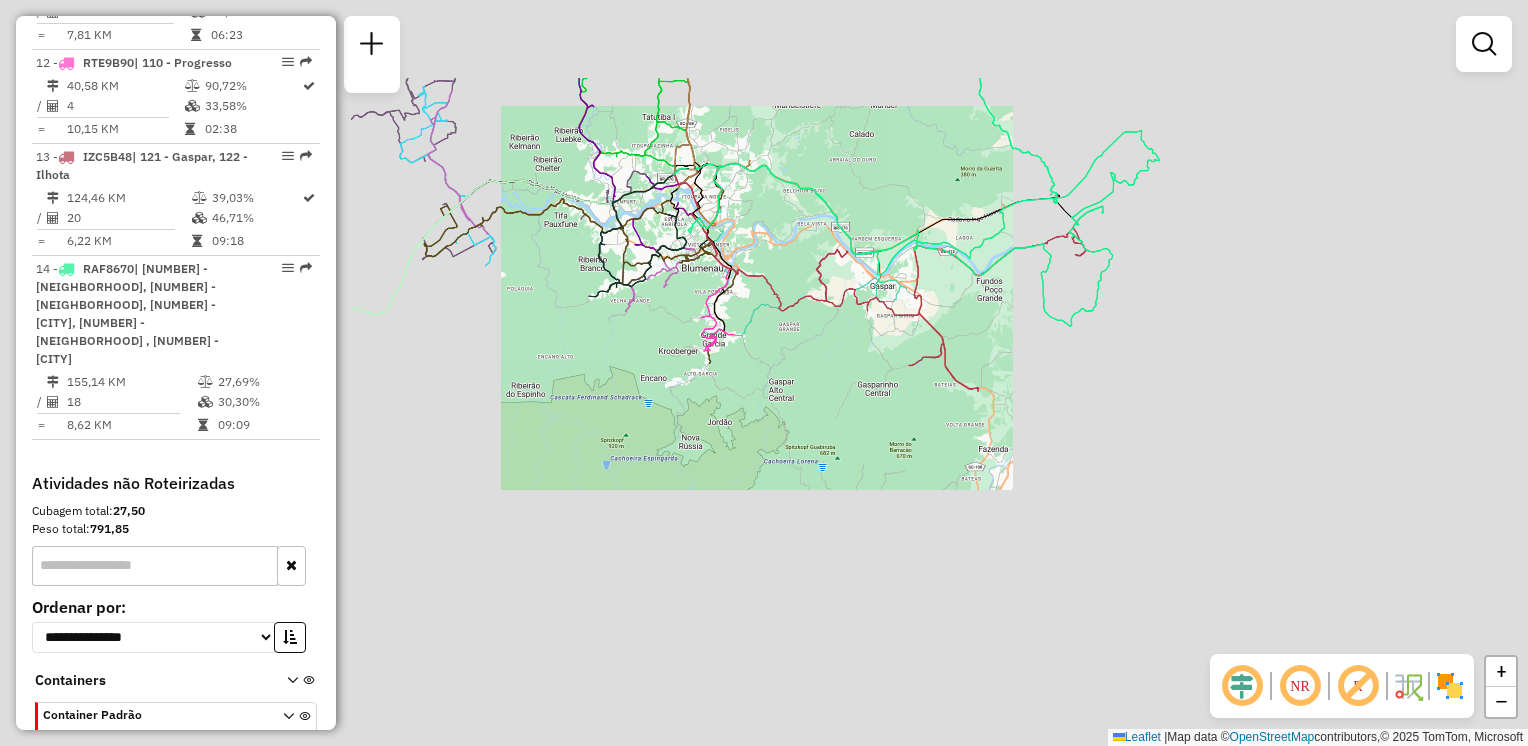 drag, startPoint x: 746, startPoint y: 270, endPoint x: 876, endPoint y: 246, distance: 132.19682 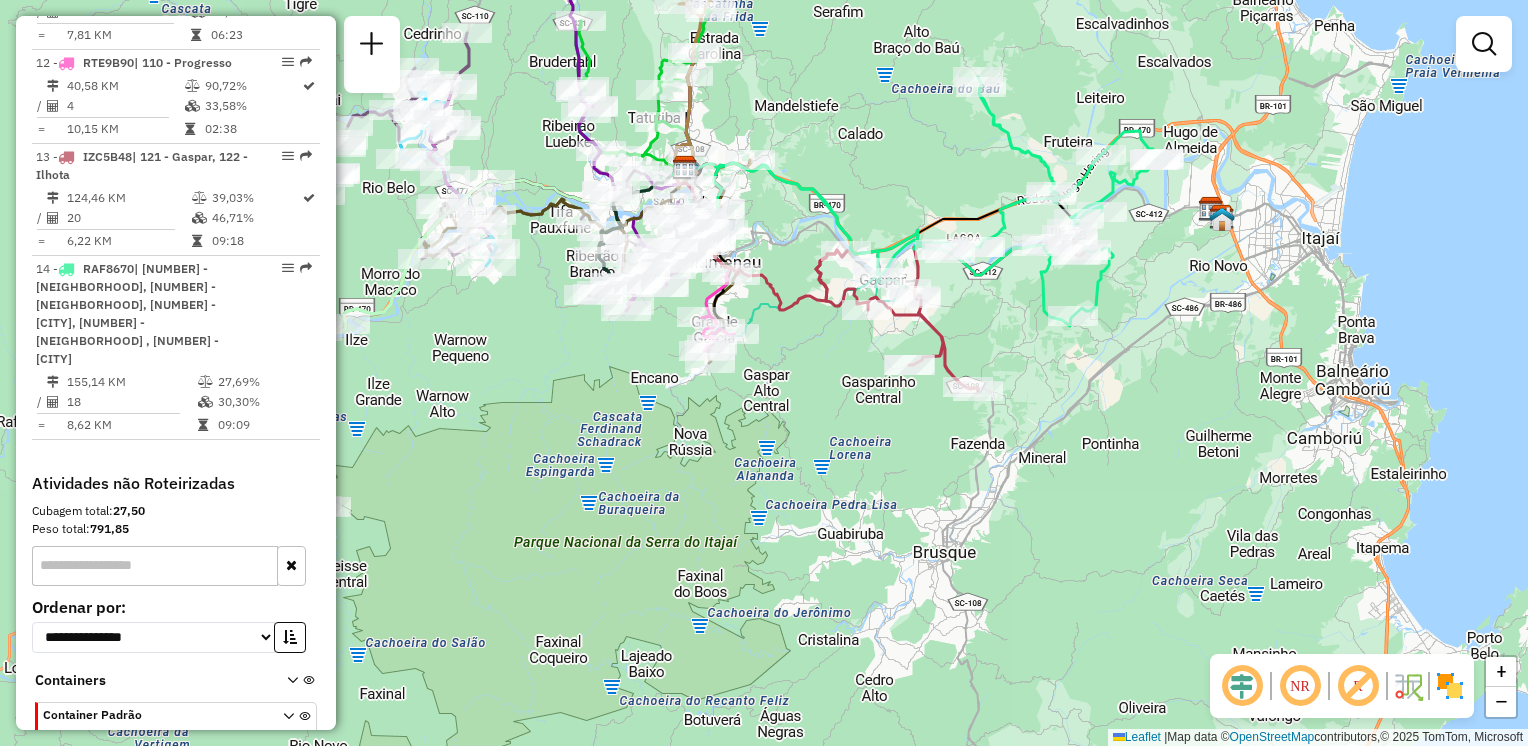 drag, startPoint x: 530, startPoint y: 278, endPoint x: 665, endPoint y: 306, distance: 137.87312 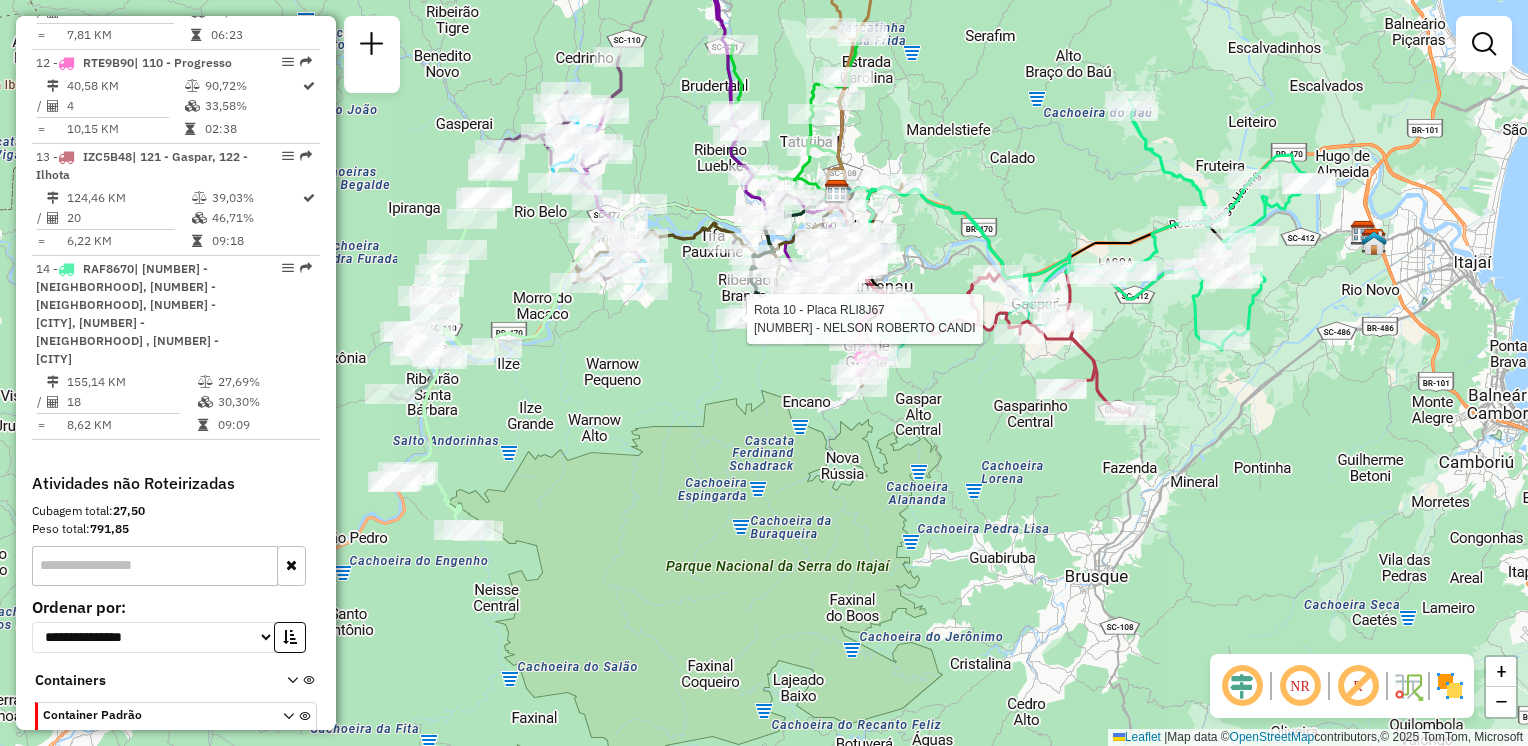 drag, startPoint x: 565, startPoint y: 358, endPoint x: 640, endPoint y: 339, distance: 77.36925 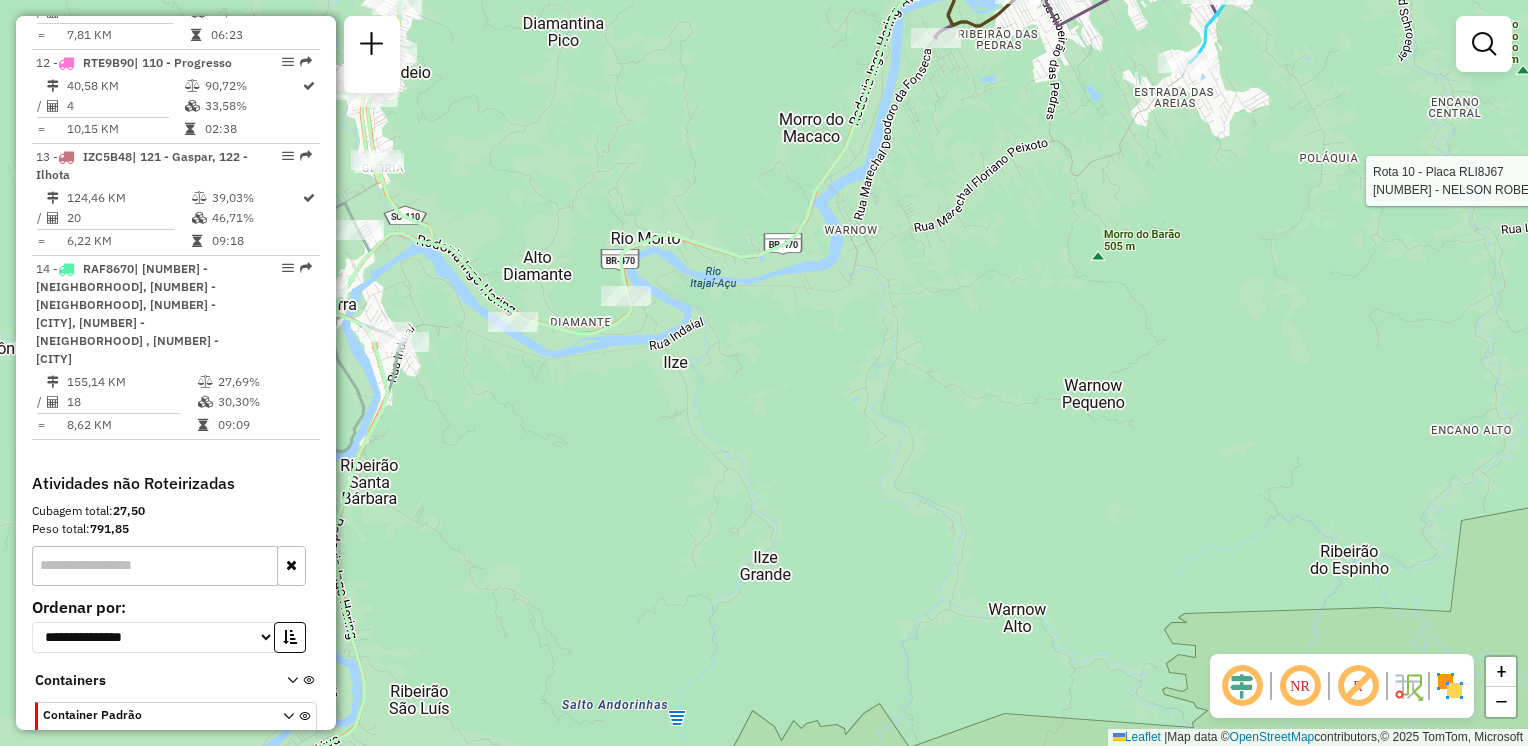 drag, startPoint x: 851, startPoint y: 329, endPoint x: 874, endPoint y: 334, distance: 23.537205 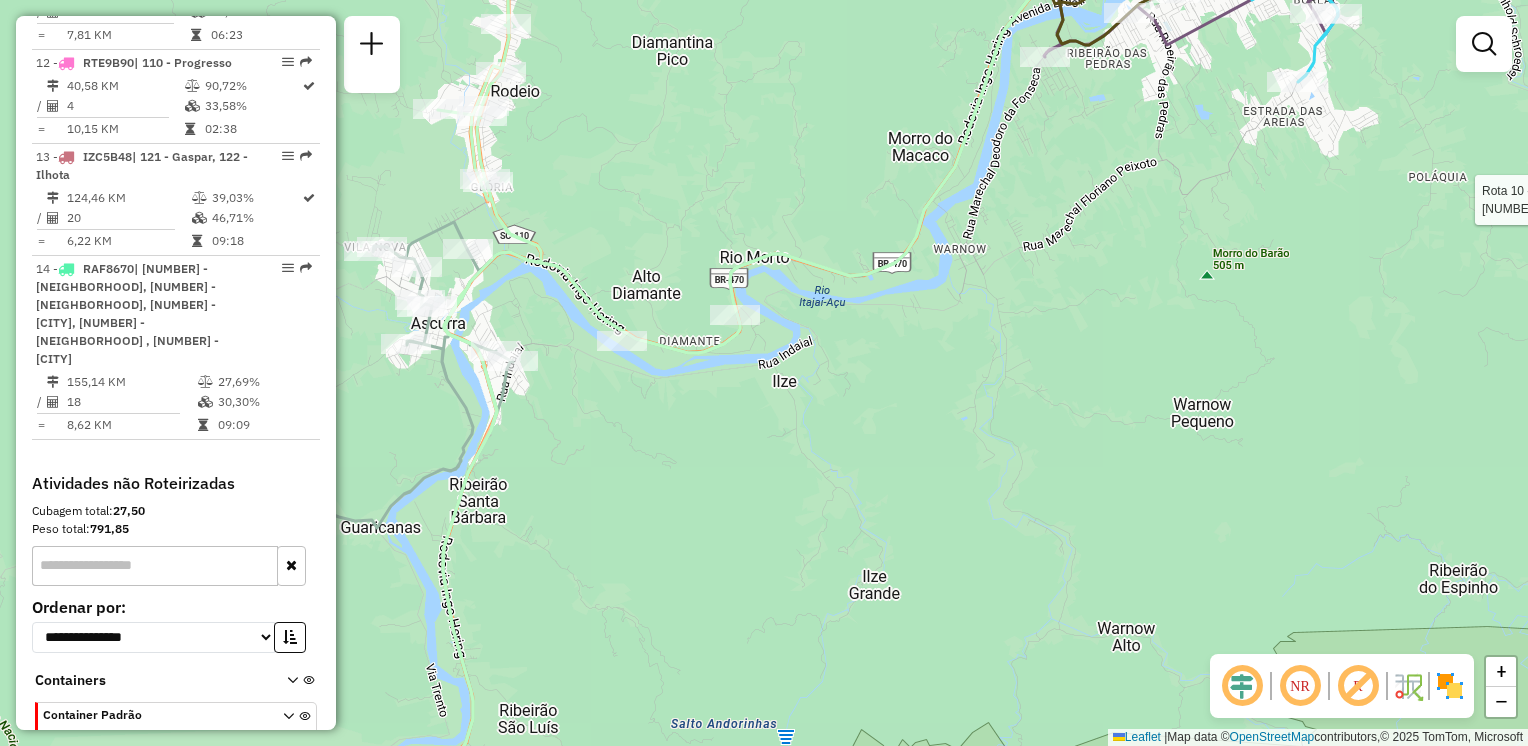 drag, startPoint x: 687, startPoint y: 257, endPoint x: 841, endPoint y: 257, distance: 154 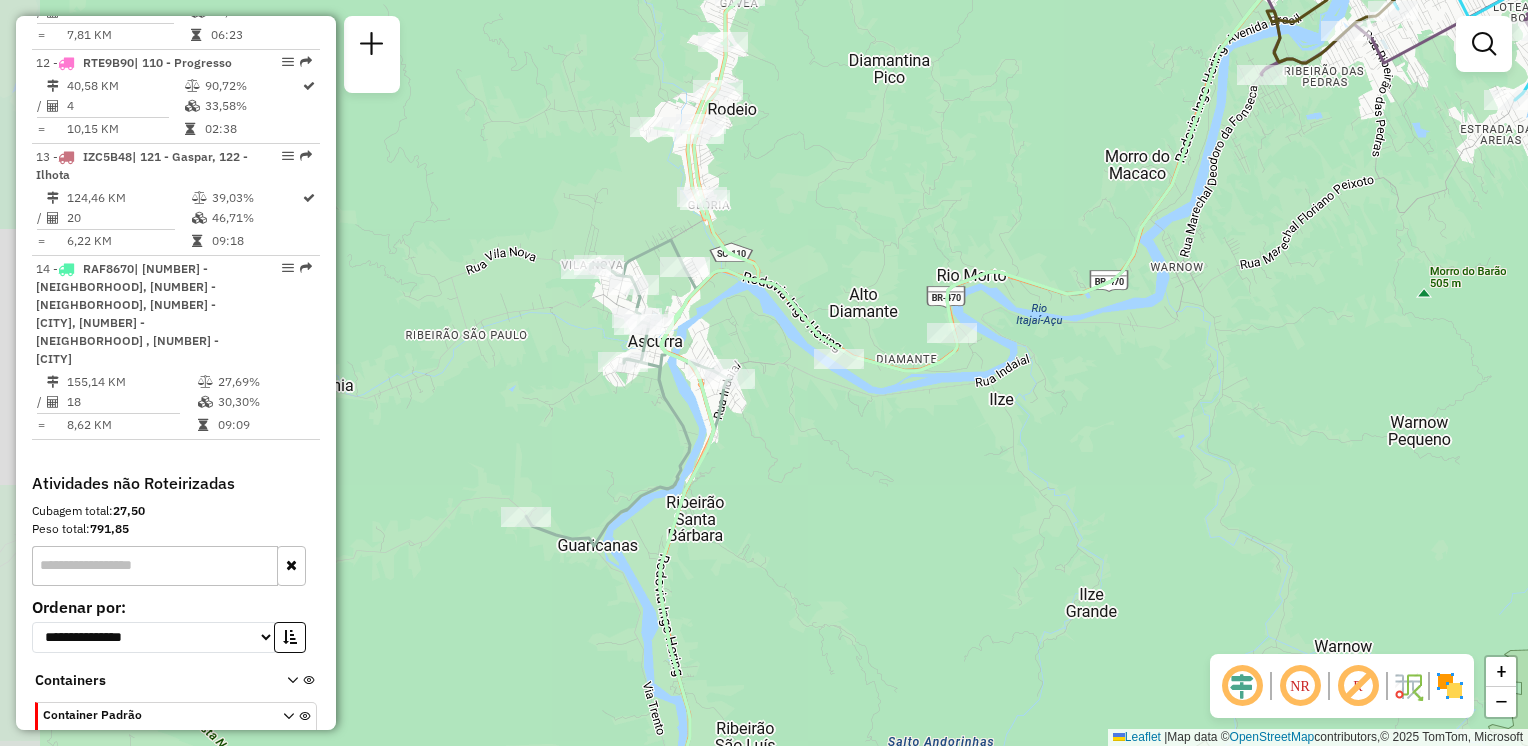 drag, startPoint x: 799, startPoint y: 238, endPoint x: 860, endPoint y: 309, distance: 93.60555 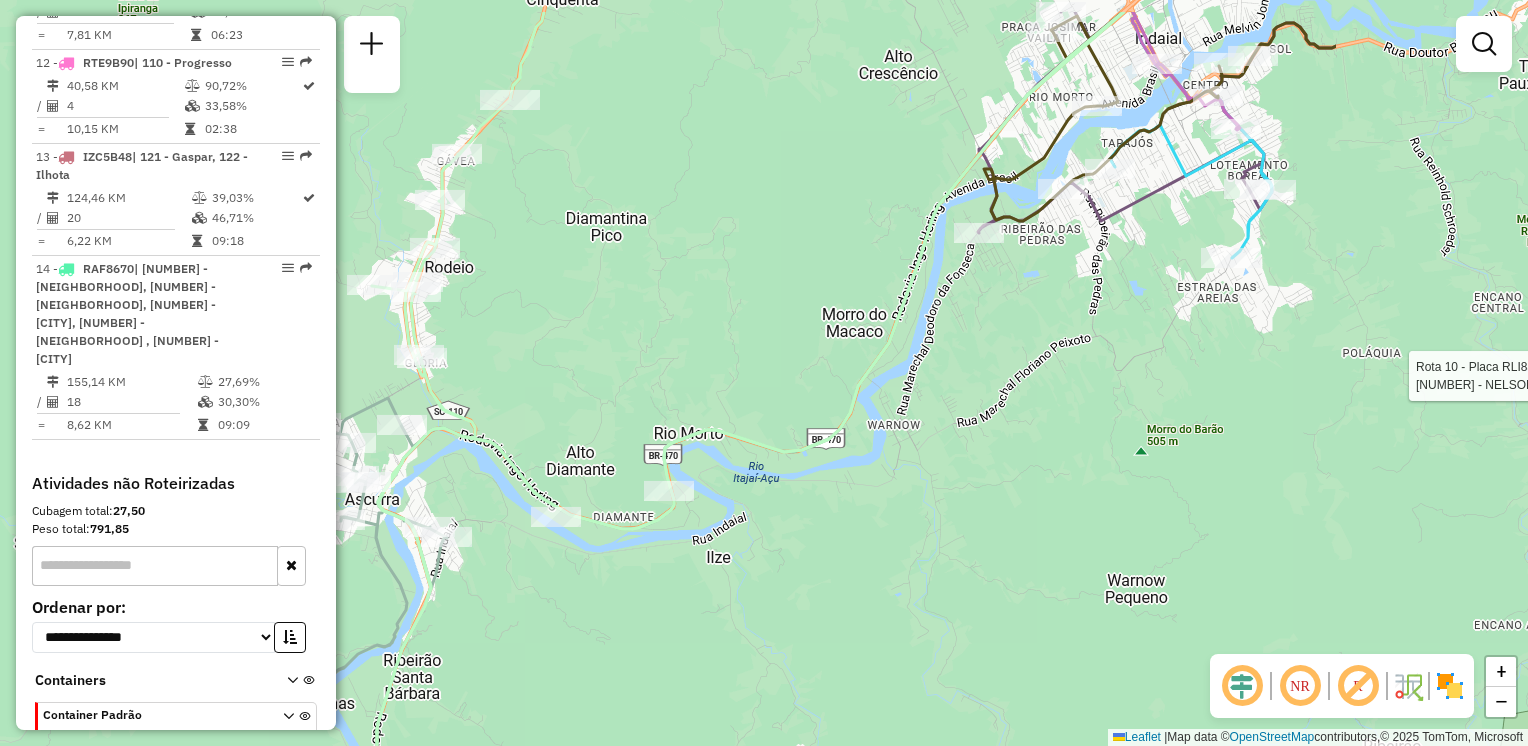 drag, startPoint x: 957, startPoint y: 267, endPoint x: 600, endPoint y: 351, distance: 366.74924 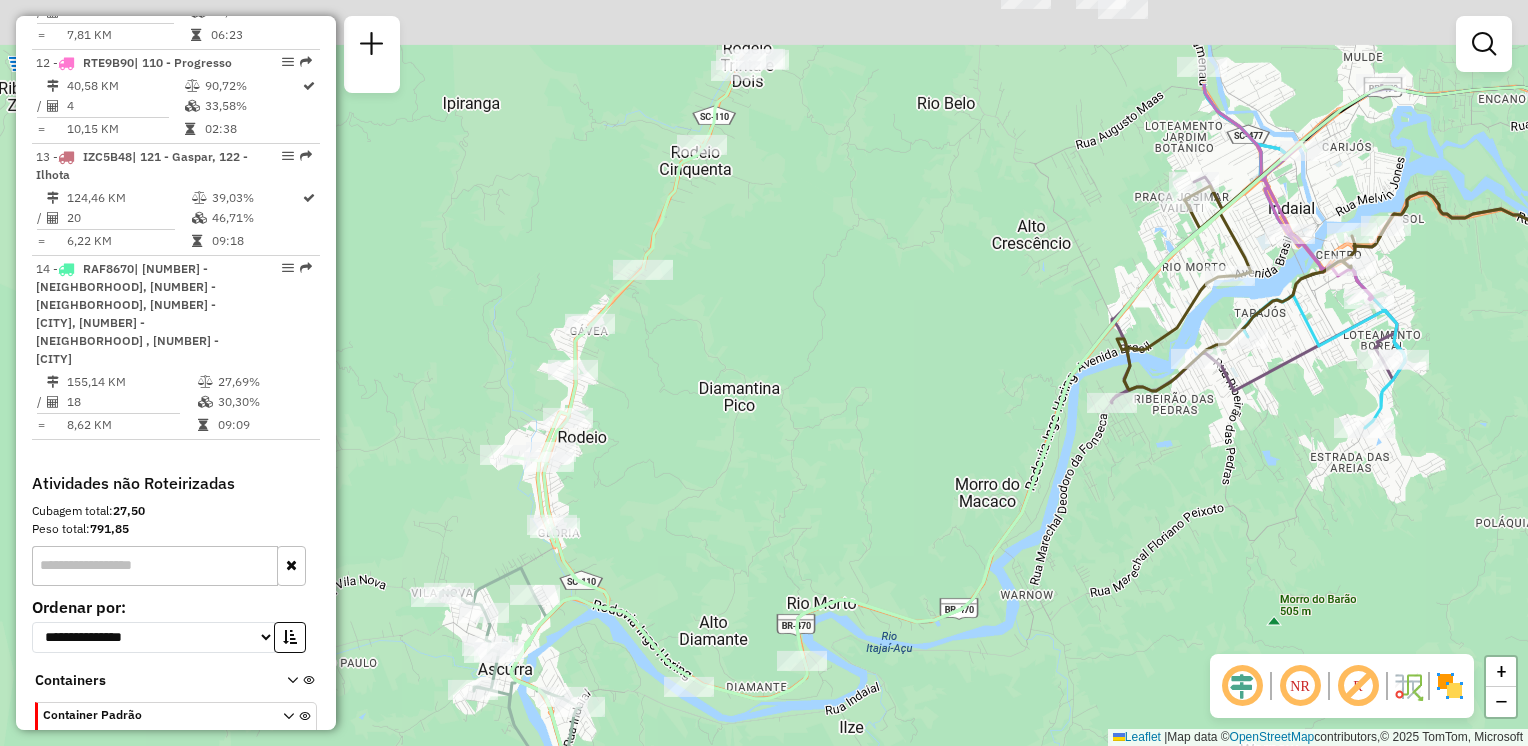 drag, startPoint x: 631, startPoint y: 273, endPoint x: 785, endPoint y: 433, distance: 222.07207 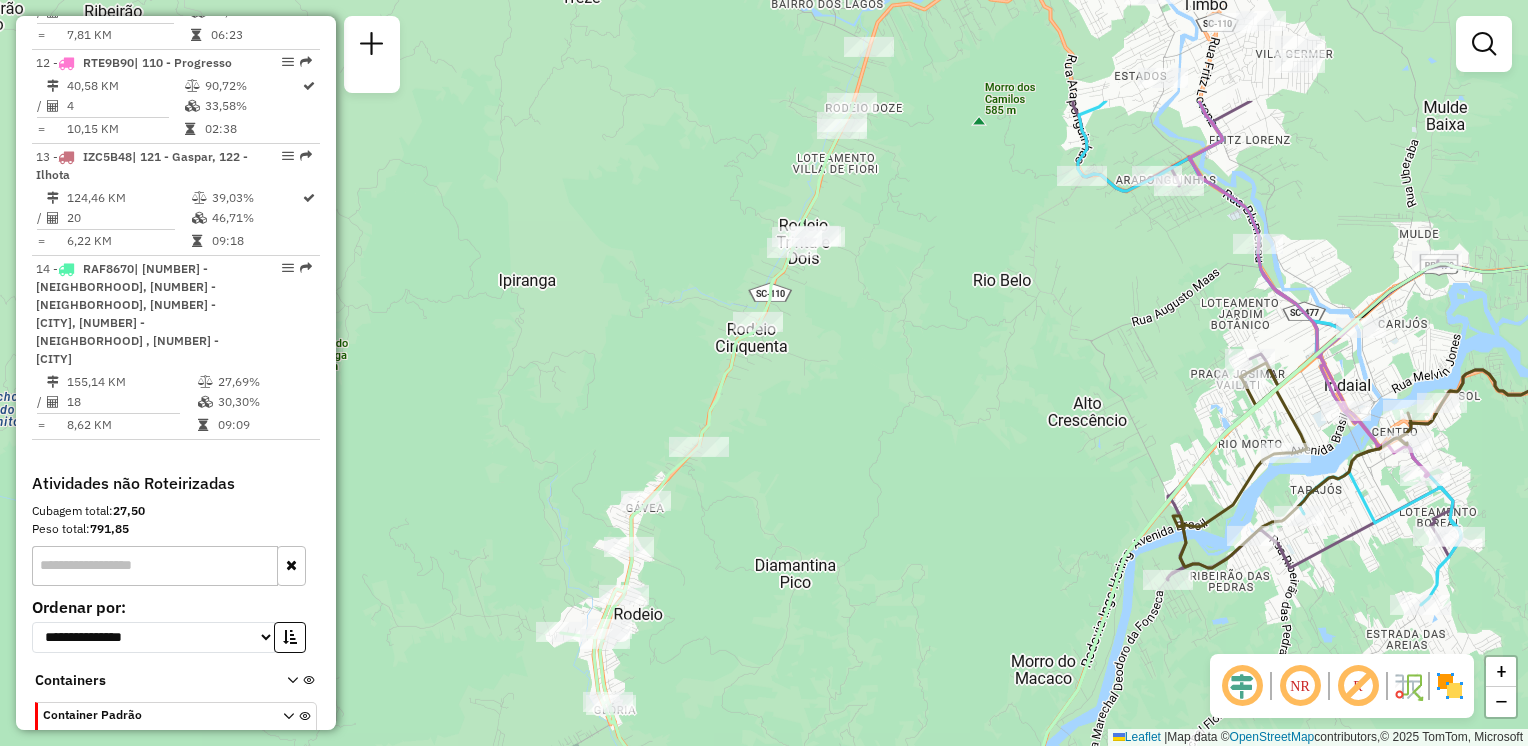 drag, startPoint x: 848, startPoint y: 502, endPoint x: 856, endPoint y: 420, distance: 82.38932 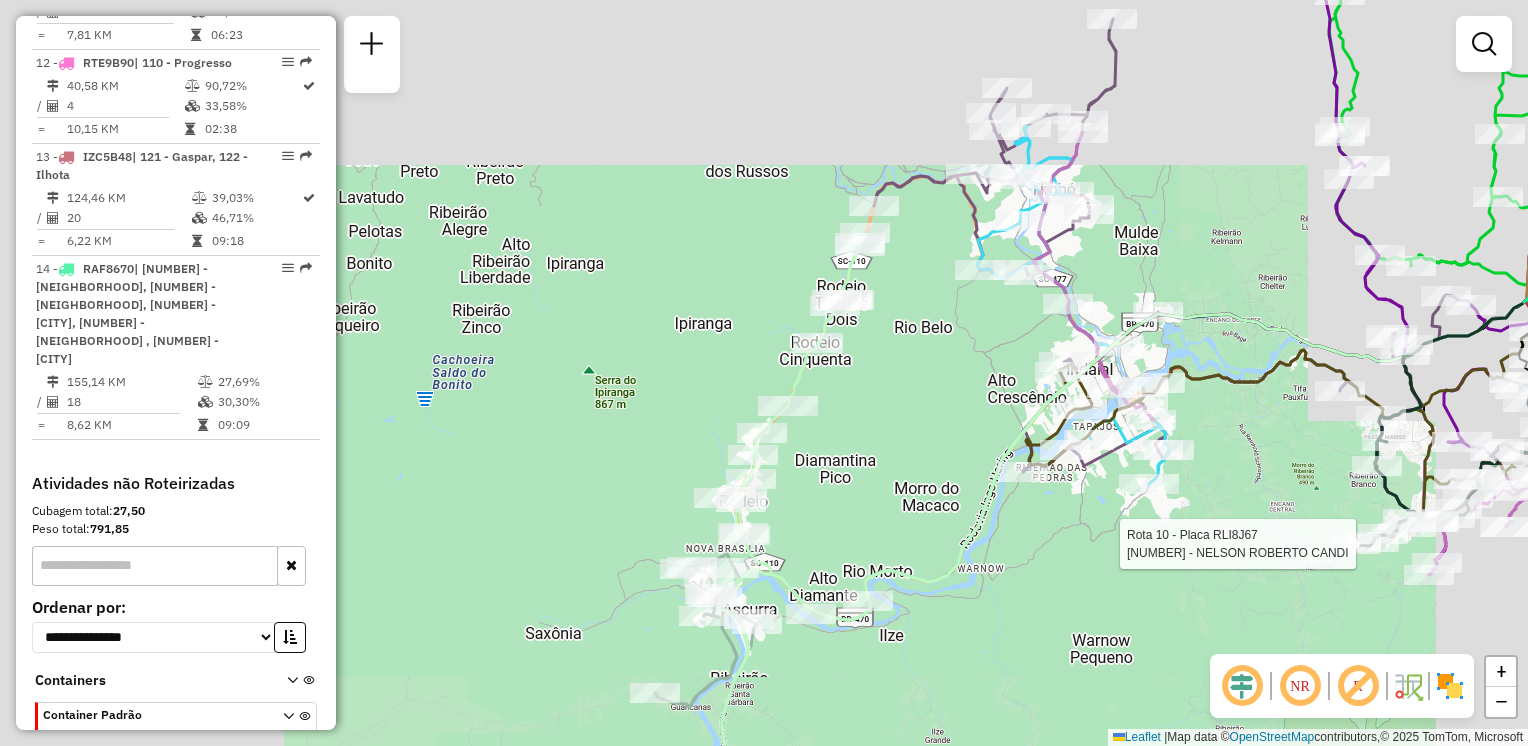 drag, startPoint x: 889, startPoint y: 356, endPoint x: 840, endPoint y: 395, distance: 62.625874 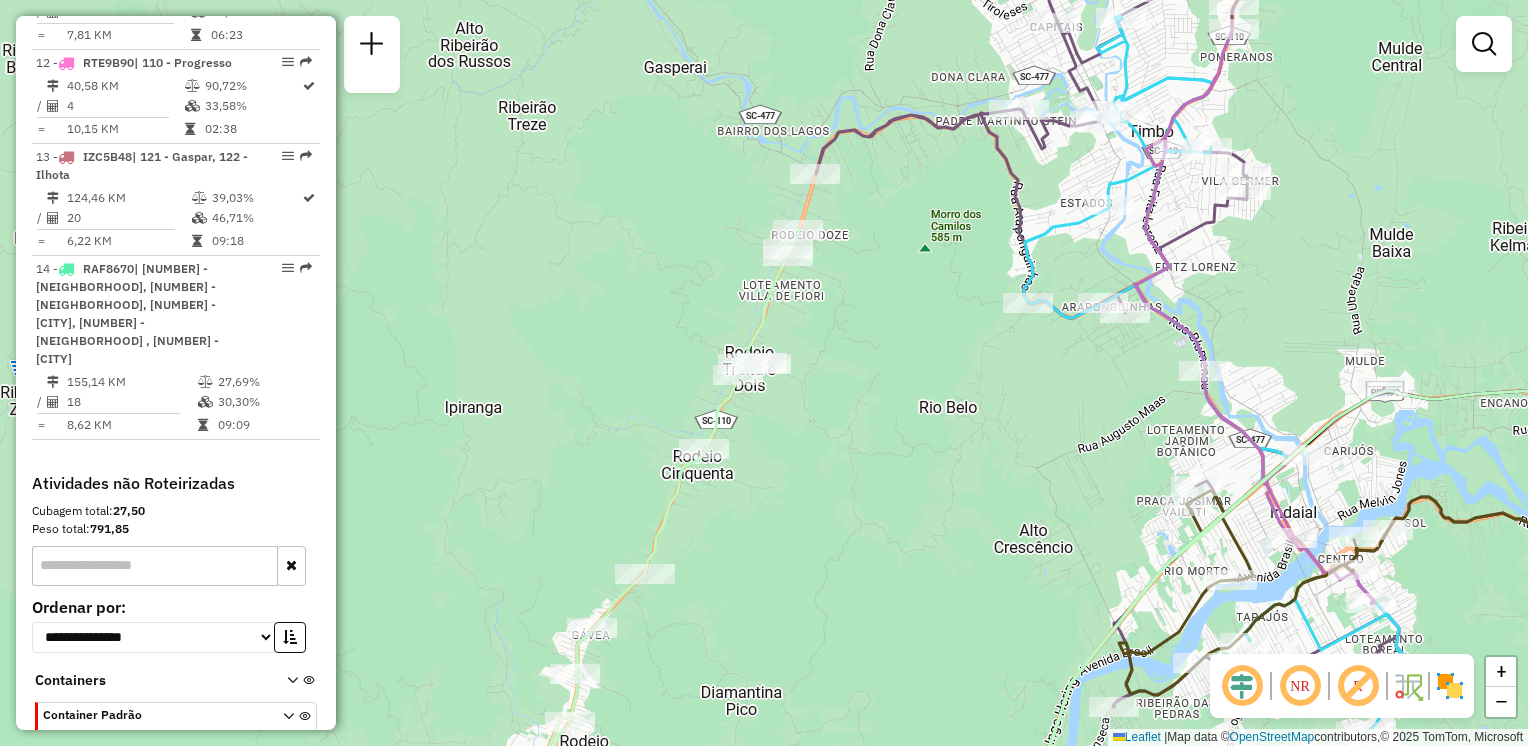 drag, startPoint x: 891, startPoint y: 261, endPoint x: 903, endPoint y: 213, distance: 49.47727 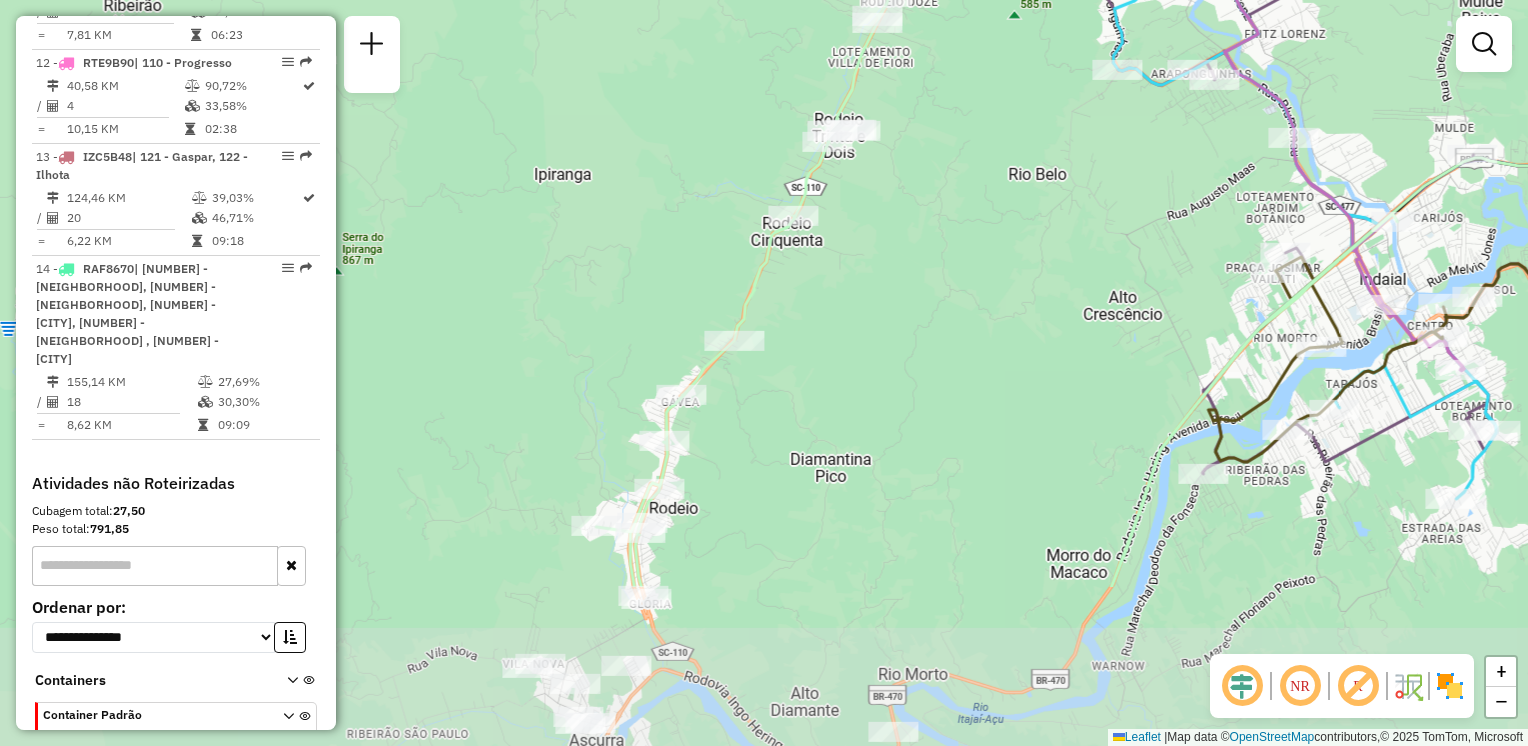 drag, startPoint x: 897, startPoint y: 401, endPoint x: 887, endPoint y: 216, distance: 185.27008 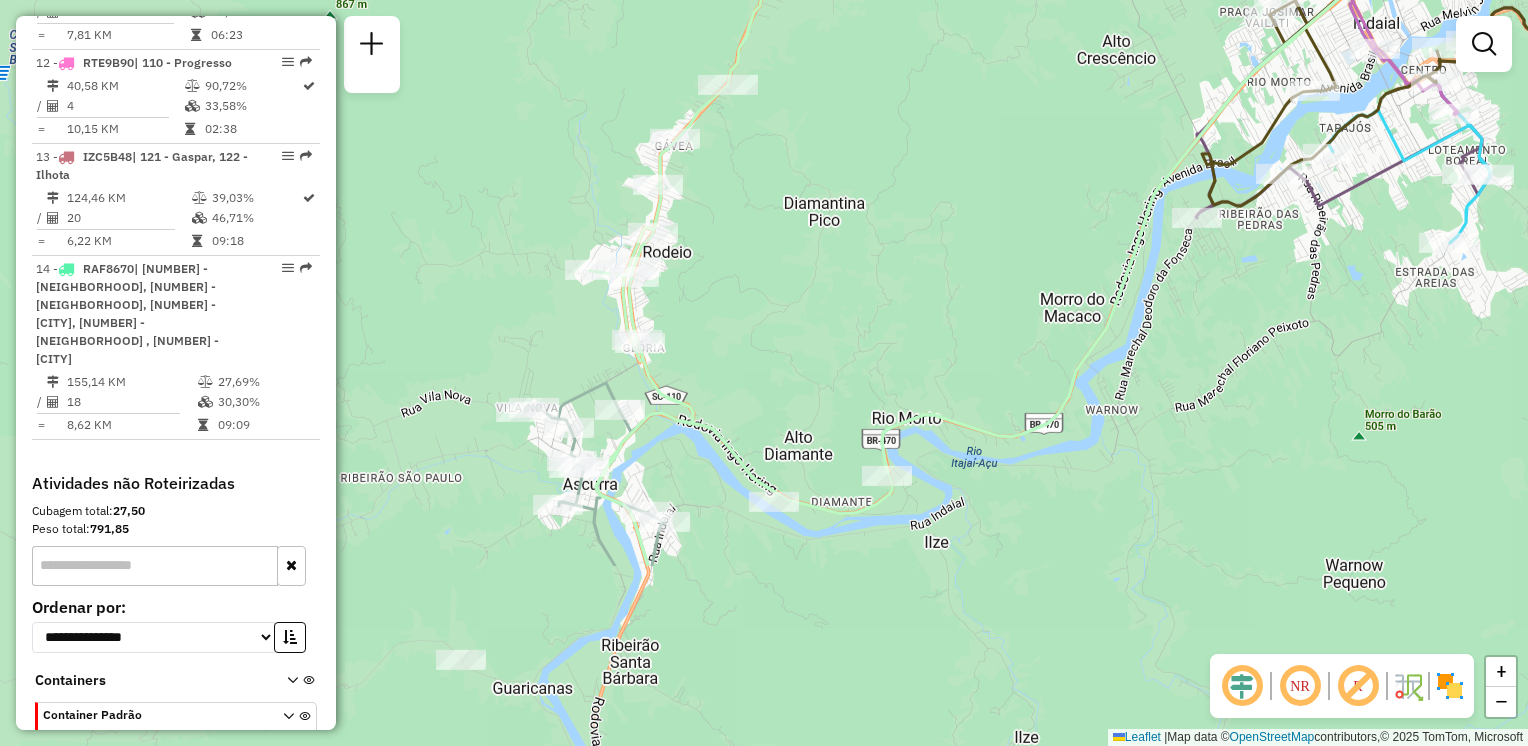 click on "Rota 10 - Placa RLI8J67 92826773 - [FIRST] [LAST] Janela de atendimento Grade de atendimento Capacidade Transportadoras Veículos Cliente Pedidos Rotas Selecione os dias de semana para filtrar as janelas de atendimento Seg Ter Qua Qui Sex Sáb Dom Informe o período da janela de atendimento: De: Até: Filtrar exatamente a janela do cliente Considerar janela de atendimento padrão Selecione os dias de semana para filtrar as grades de atendimento Seg Ter Qua Qui Sex Sáb Dom Considerar clientes sem dia de atendimento cadastrado Clientes fora do dia de atendimento selecionado Filtrar as atividades entre os valores definidos abaixo: Peso mínimo: Peso máximo: Cubagem mínima: Cubagem máxima: De: Até: Filtrar as atividades entre o tempo de atendimento definido abaixo: De: Até: Considerar capacidade total dos clientes não roteirizados Transportadora: Selecione um ou mais itens Tipo de veículo: Selecione um ou mais itens Veículo: Motorista: Nome: Tipo:" 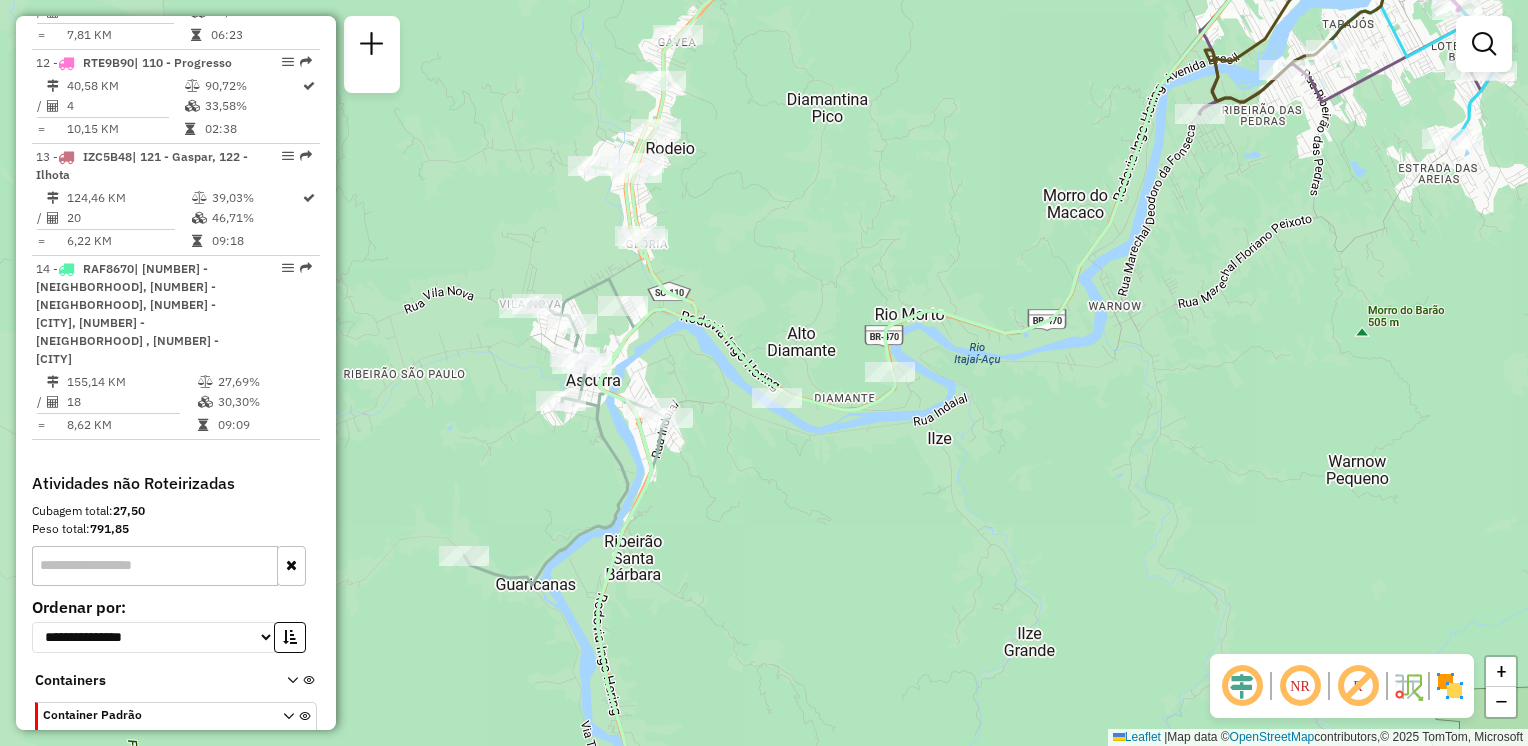 click on "Rota 10 - Placa RLI8J67 92826773 - [FIRST] [LAST] Janela de atendimento Grade de atendimento Capacidade Transportadoras Veículos Cliente Pedidos Rotas Selecione os dias de semana para filtrar as janelas de atendimento Seg Ter Qua Qui Sex Sáb Dom Informe o período da janela de atendimento: De: Até: Filtrar exatamente a janela do cliente Considerar janela de atendimento padrão Selecione os dias de semana para filtrar as grades de atendimento Seg Ter Qua Qui Sex Sáb Dom Considerar clientes sem dia de atendimento cadastrado Clientes fora do dia de atendimento selecionado Filtrar as atividades entre os valores definidos abaixo: Peso mínimo: Peso máximo: Cubagem mínima: Cubagem máxima: De: Até: Filtrar as atividades entre o tempo de atendimento definido abaixo: De: Até: Considerar capacidade total dos clientes não roteirizados Transportadora: Selecione um ou mais itens Tipo de veículo: Selecione um ou mais itens Veículo: Motorista: Nome: Tipo:" 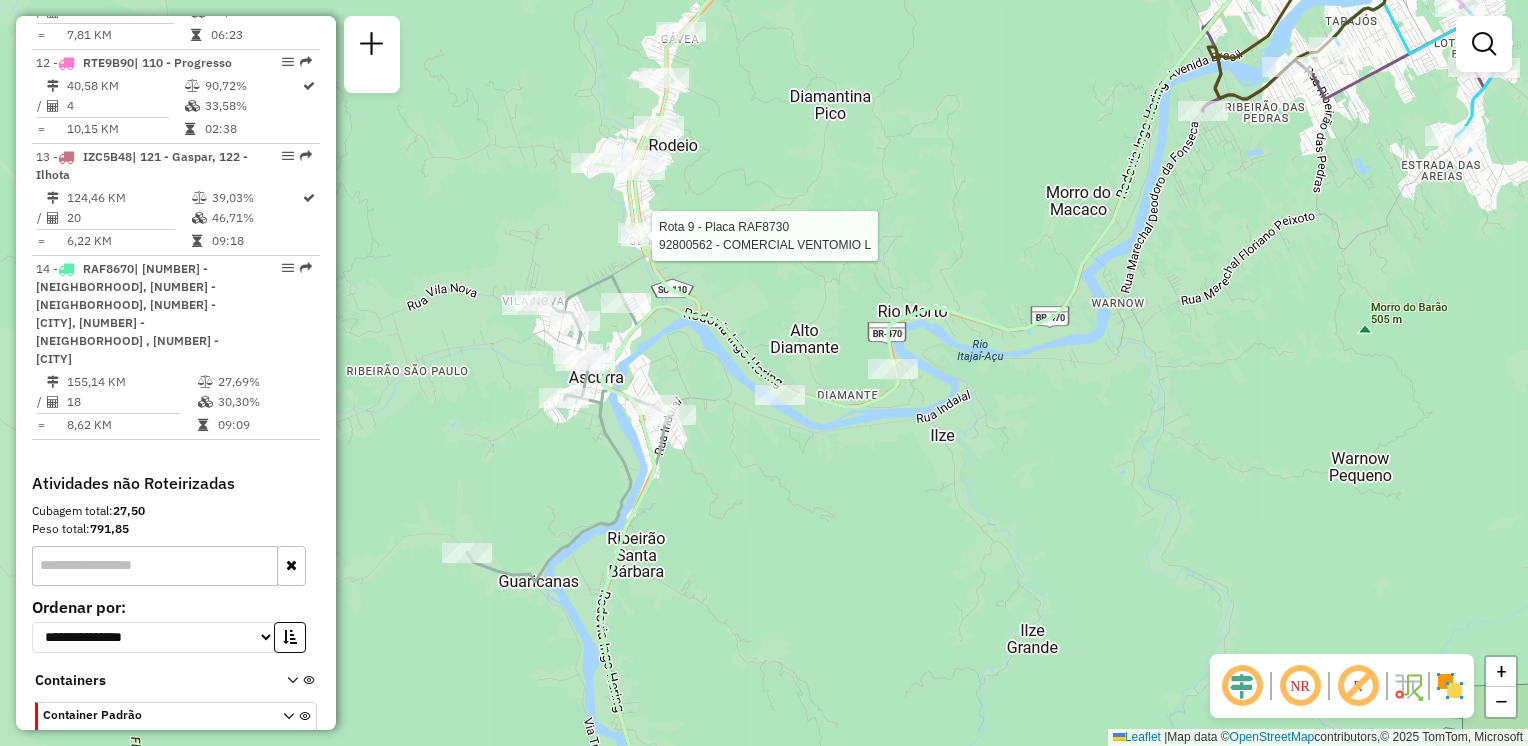 select on "**********" 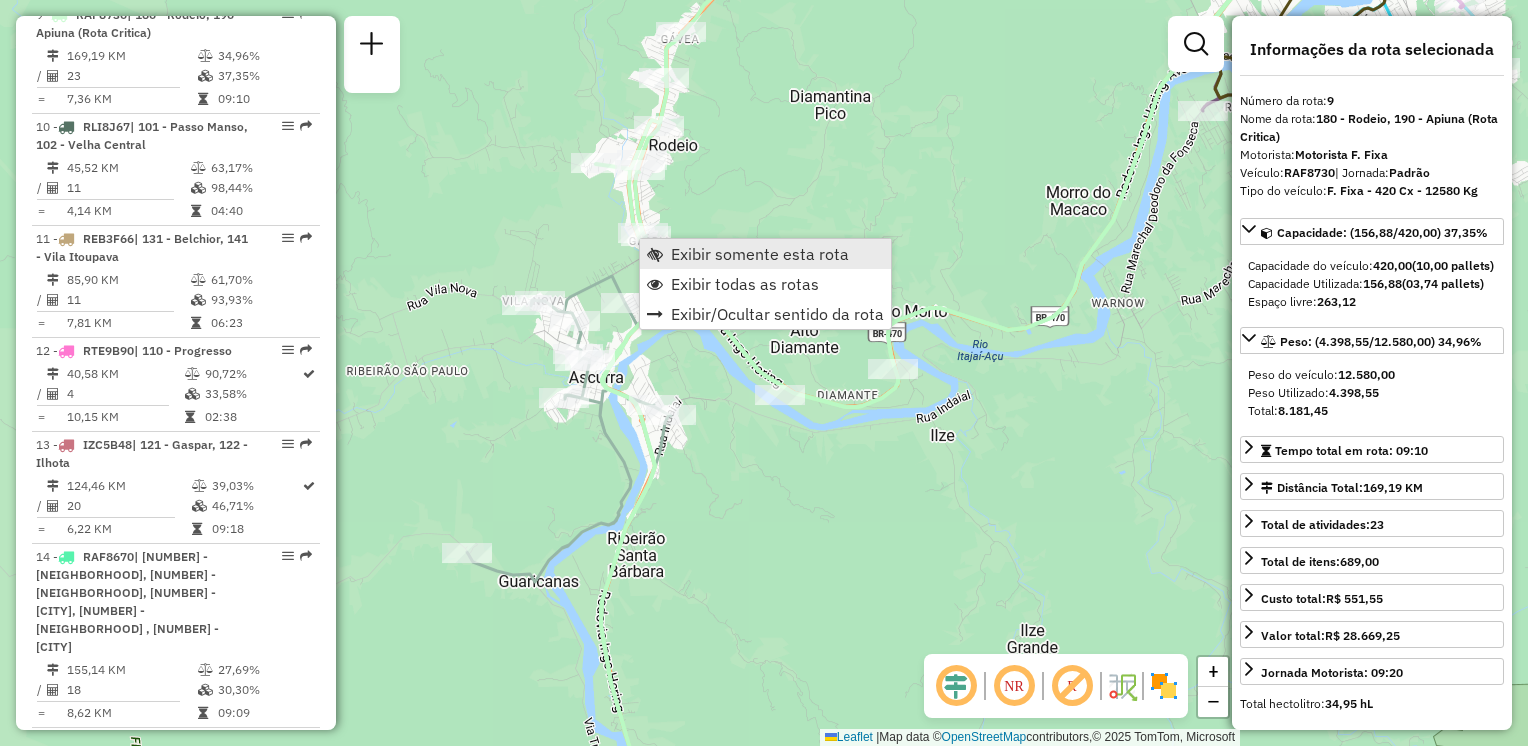 scroll, scrollTop: 1736, scrollLeft: 0, axis: vertical 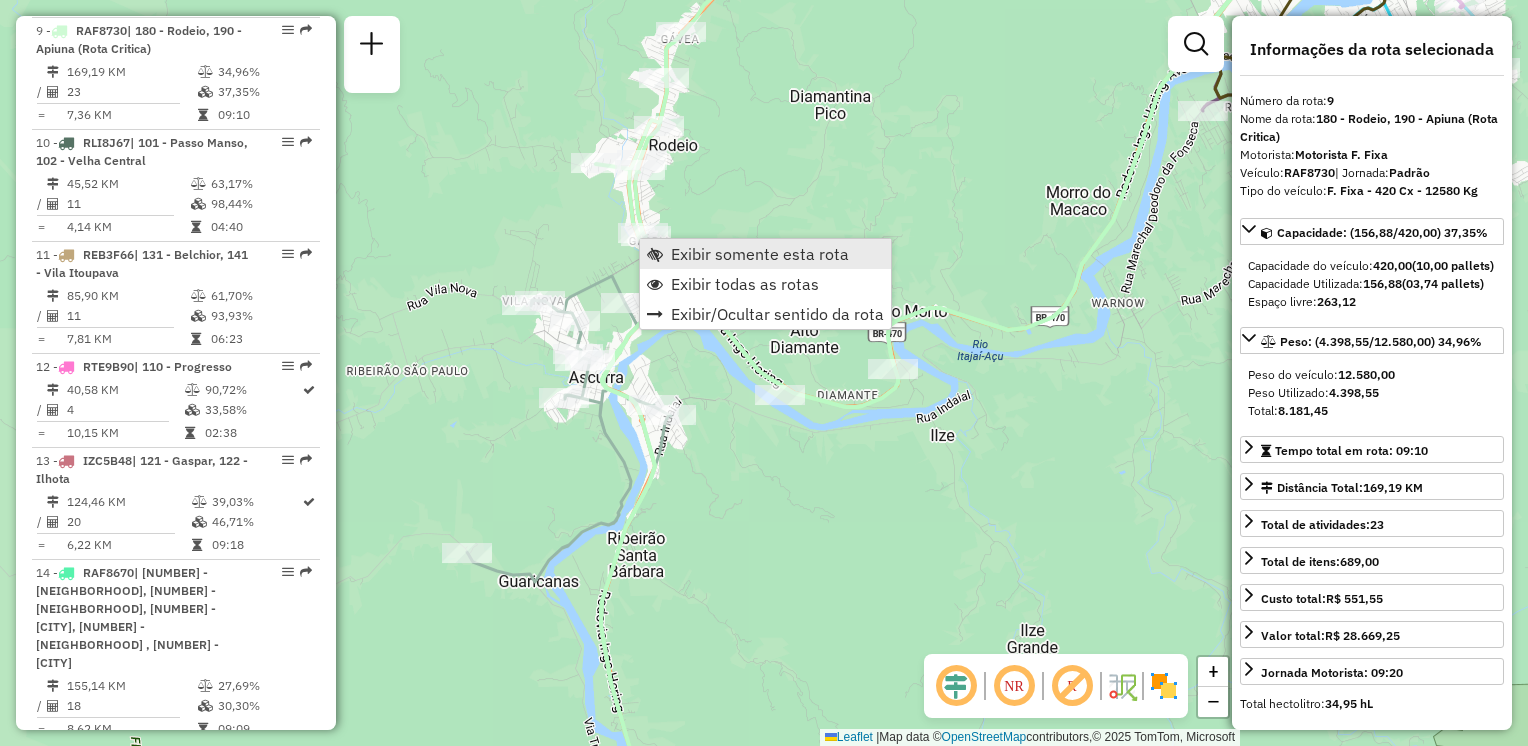 click on "Exibir somente esta rota" at bounding box center (760, 254) 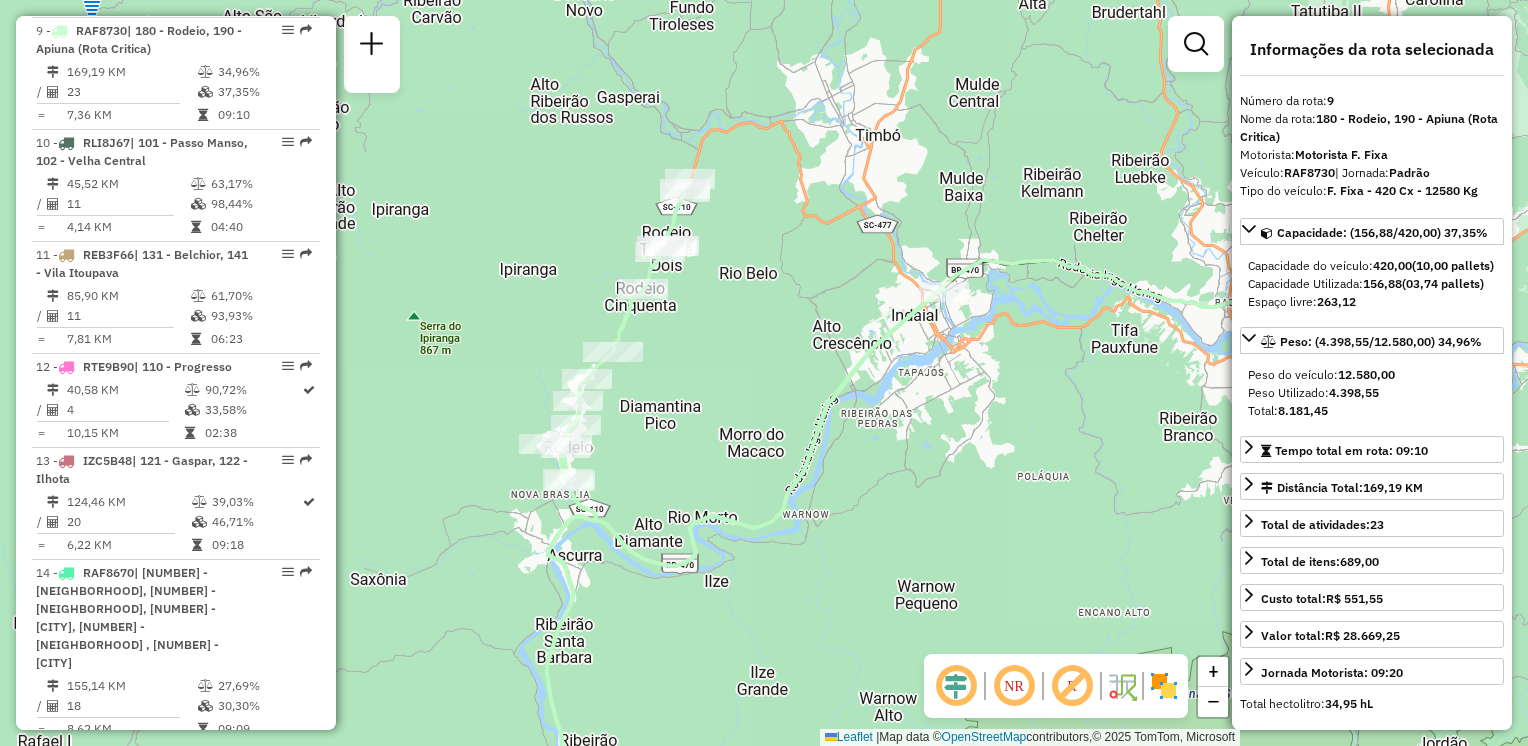 drag, startPoint x: 765, startPoint y: 318, endPoint x: 890, endPoint y: 377, distance: 138.22446 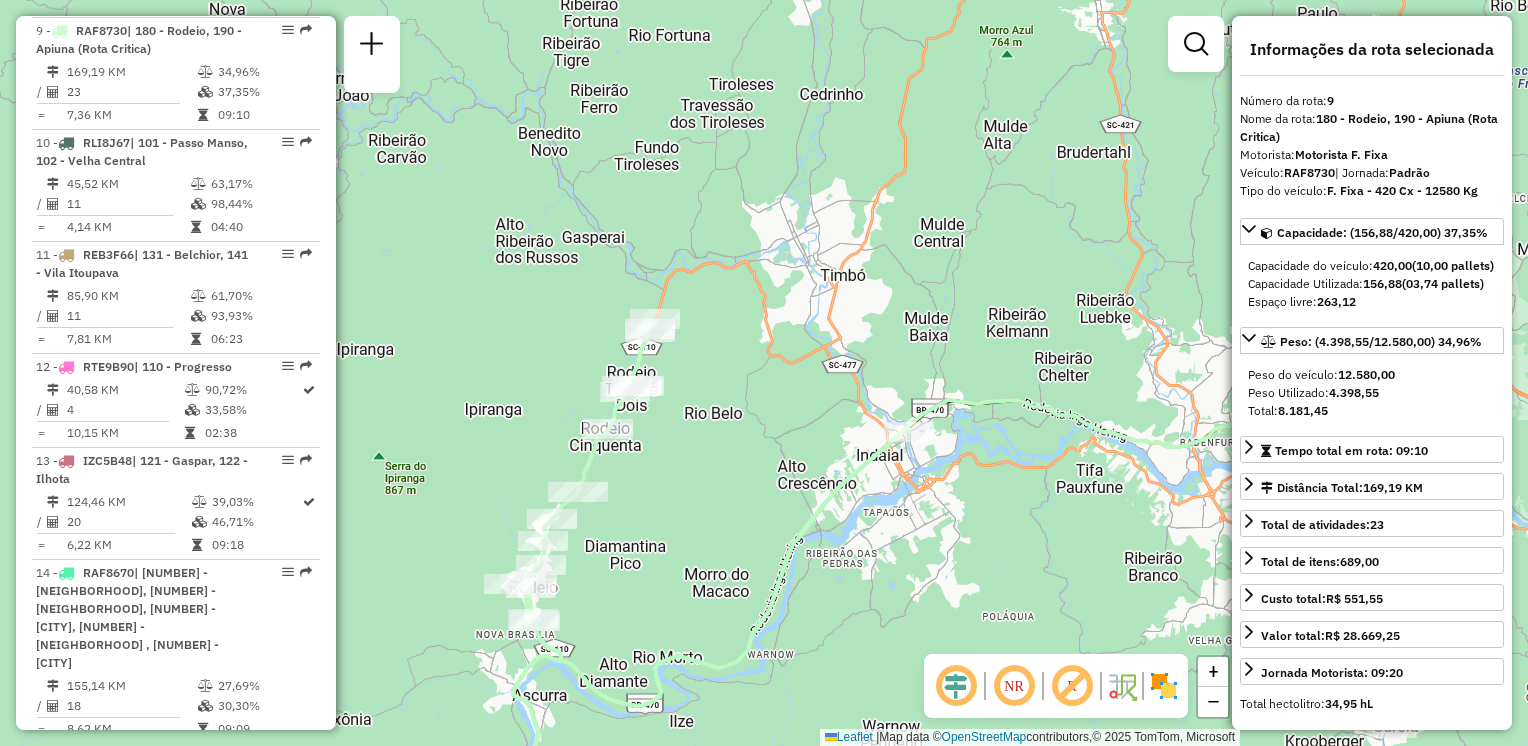 drag, startPoint x: 884, startPoint y: 370, endPoint x: 870, endPoint y: 592, distance: 222.44101 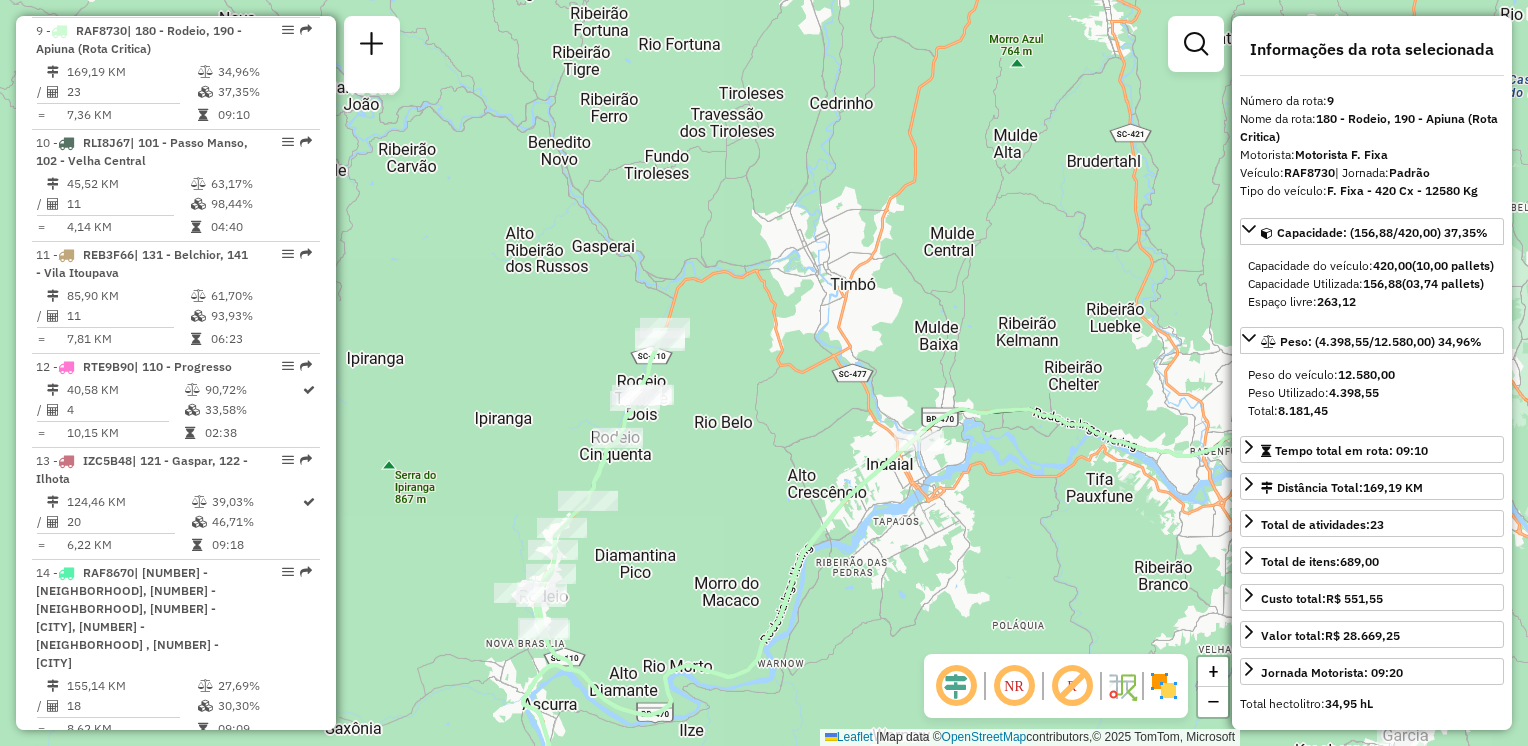 drag, startPoint x: 790, startPoint y: 384, endPoint x: 802, endPoint y: 345, distance: 40.804413 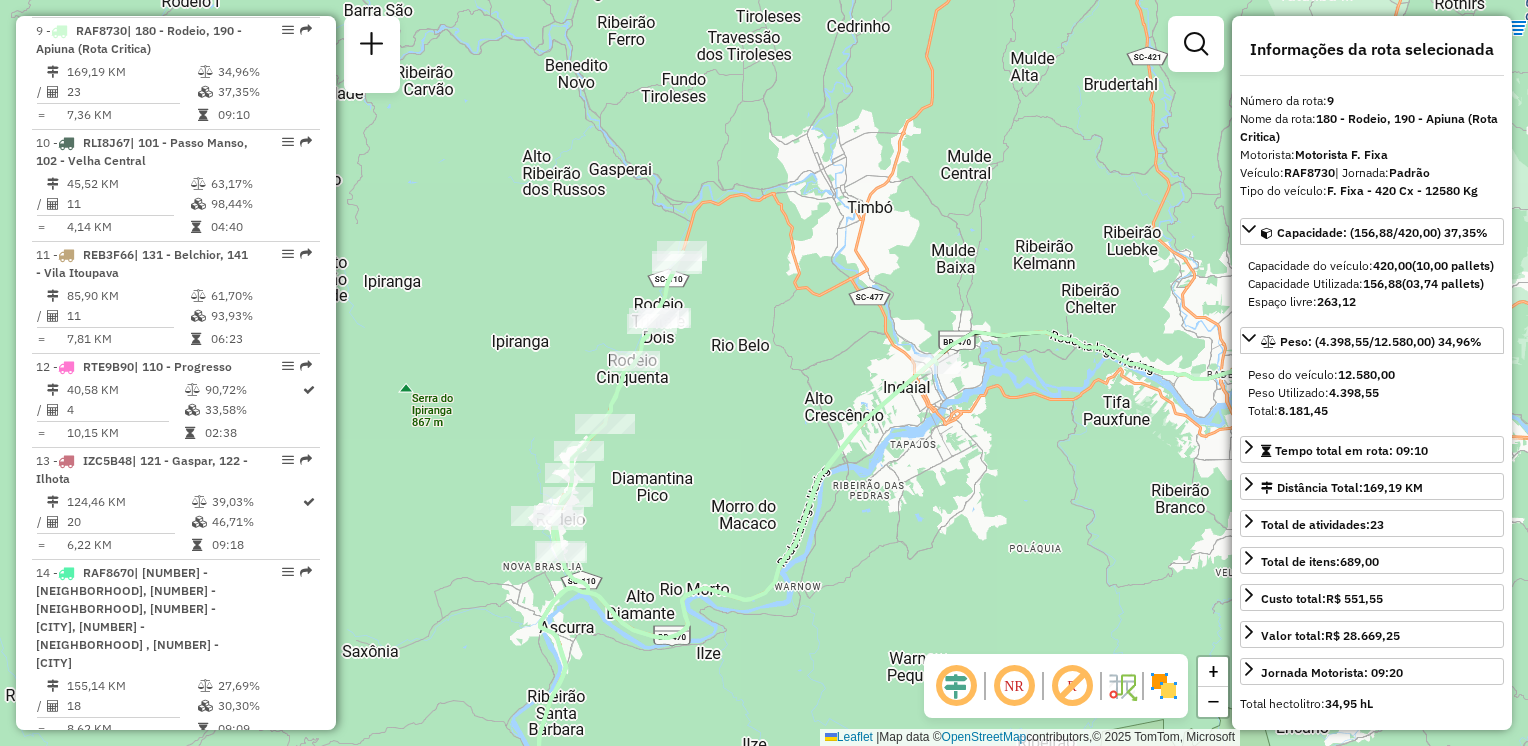 drag, startPoint x: 728, startPoint y: 473, endPoint x: 698, endPoint y: 373, distance: 104.40307 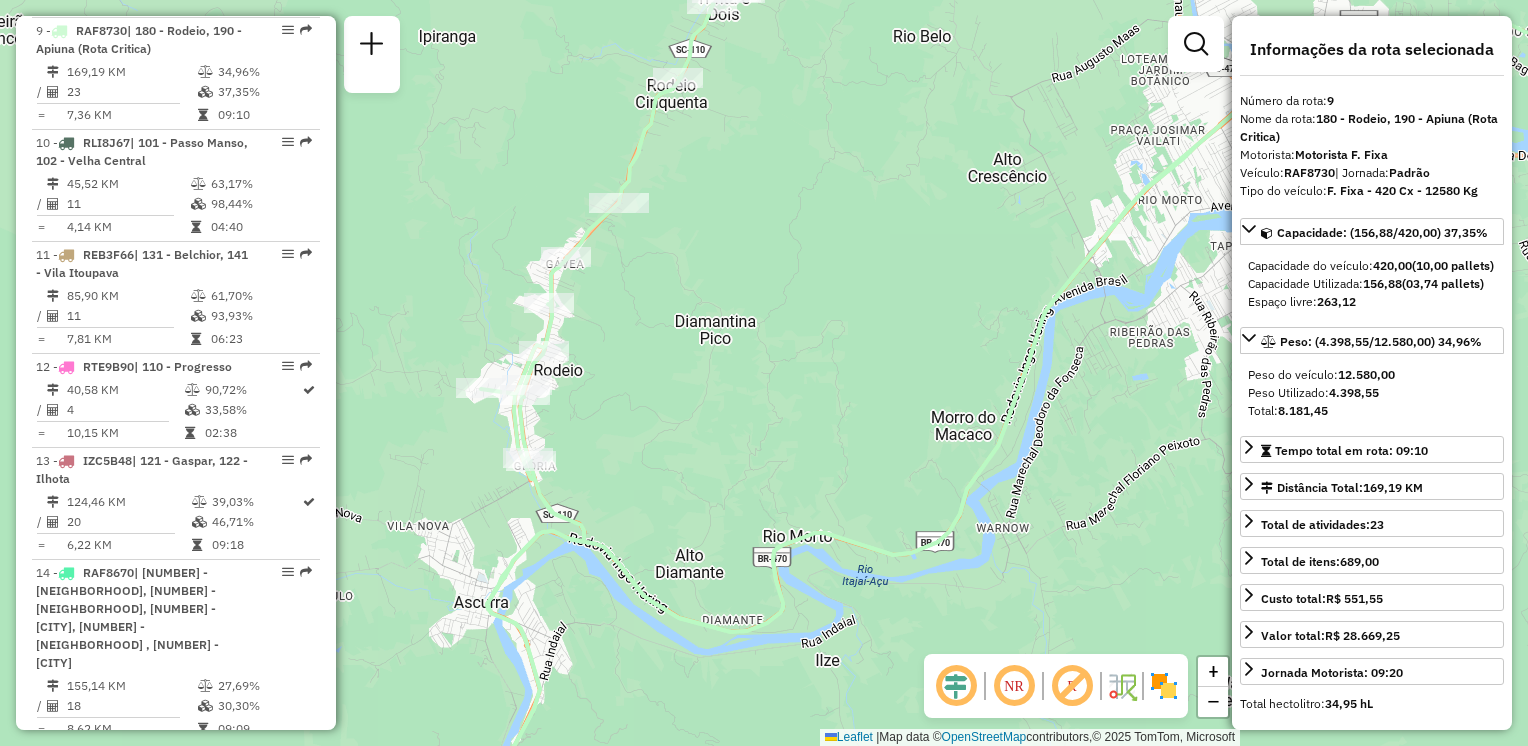 drag, startPoint x: 592, startPoint y: 426, endPoint x: 584, endPoint y: 407, distance: 20.615528 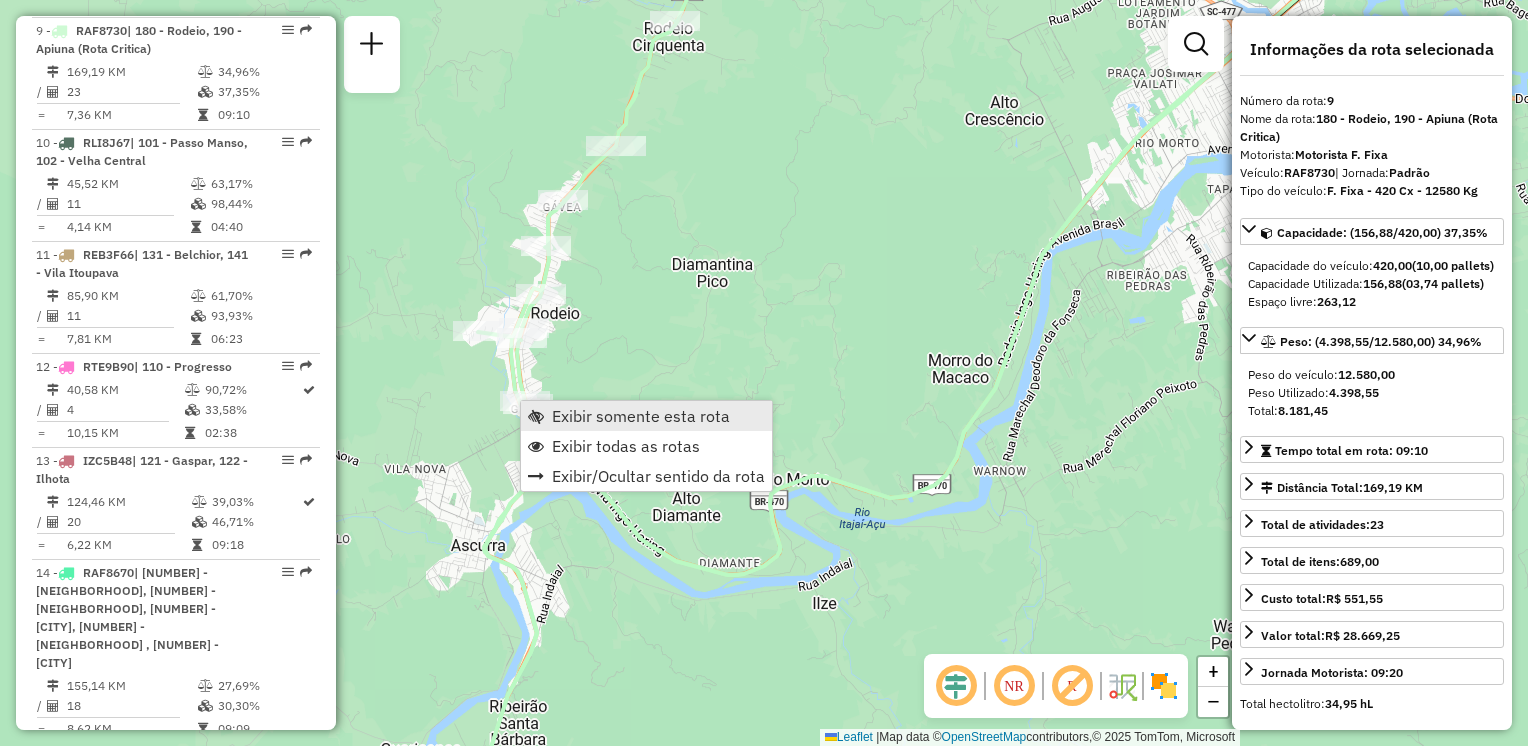 click on "Exibir somente esta rota" at bounding box center (641, 416) 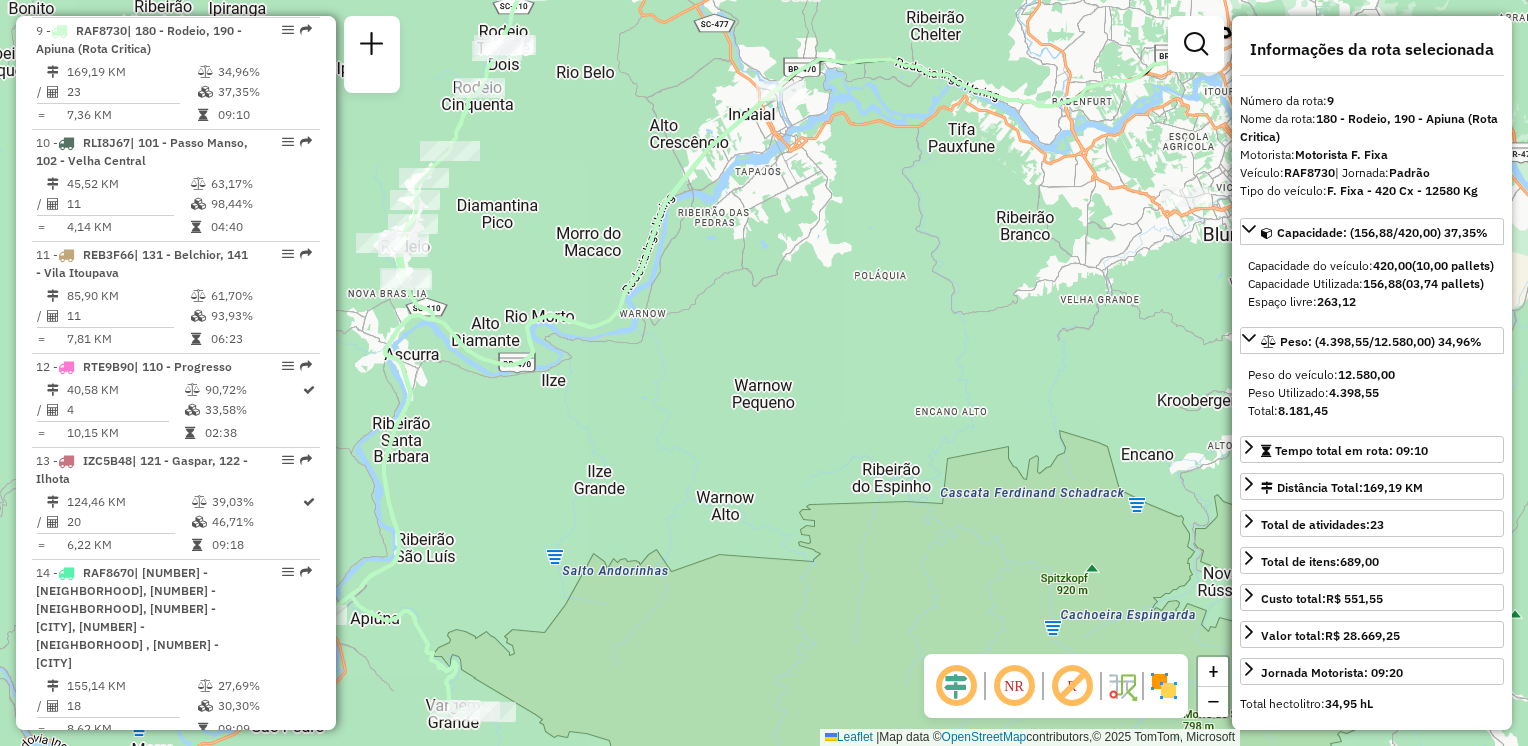 drag, startPoint x: 694, startPoint y: 438, endPoint x: 716, endPoint y: 405, distance: 39.661064 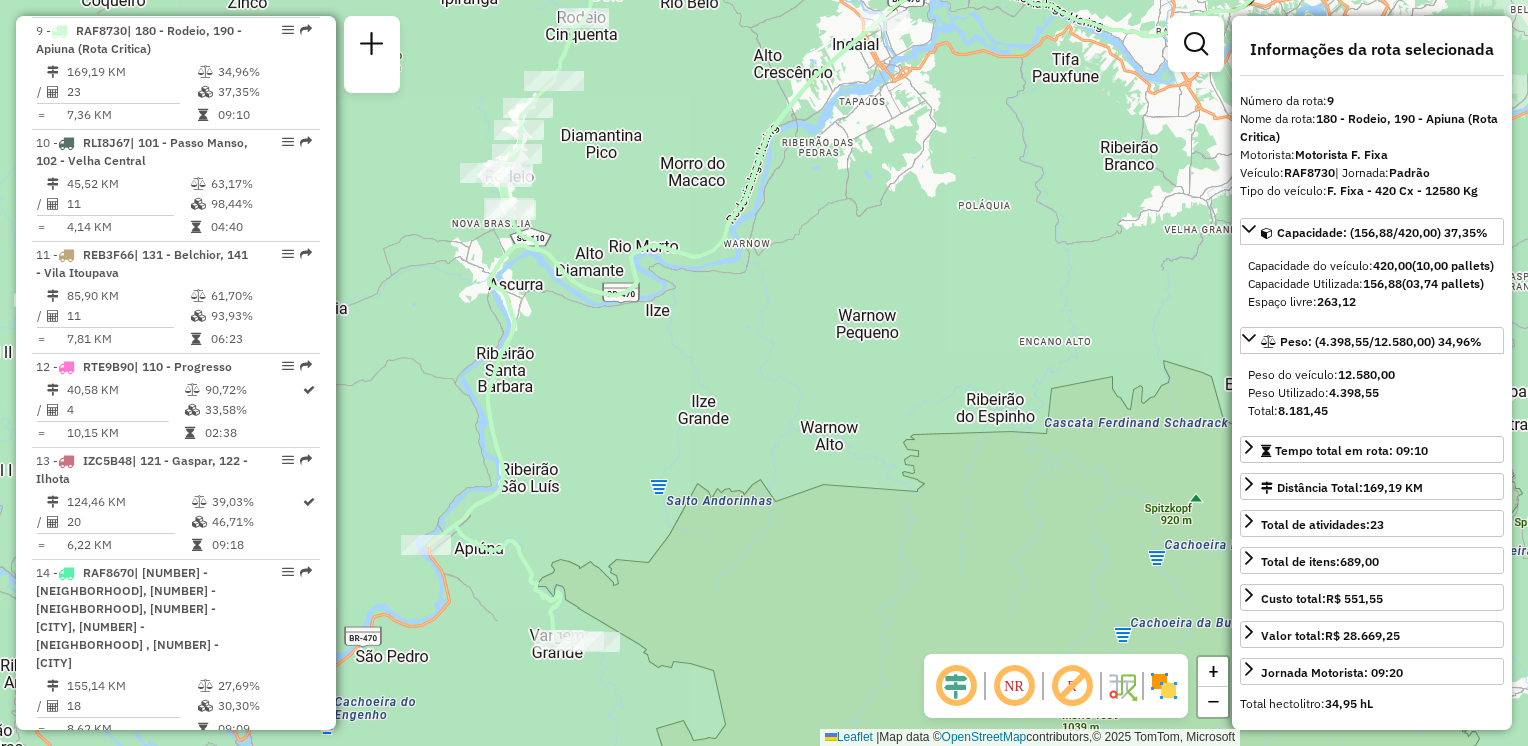 drag, startPoint x: 672, startPoint y: 387, endPoint x: 772, endPoint y: 327, distance: 116.61904 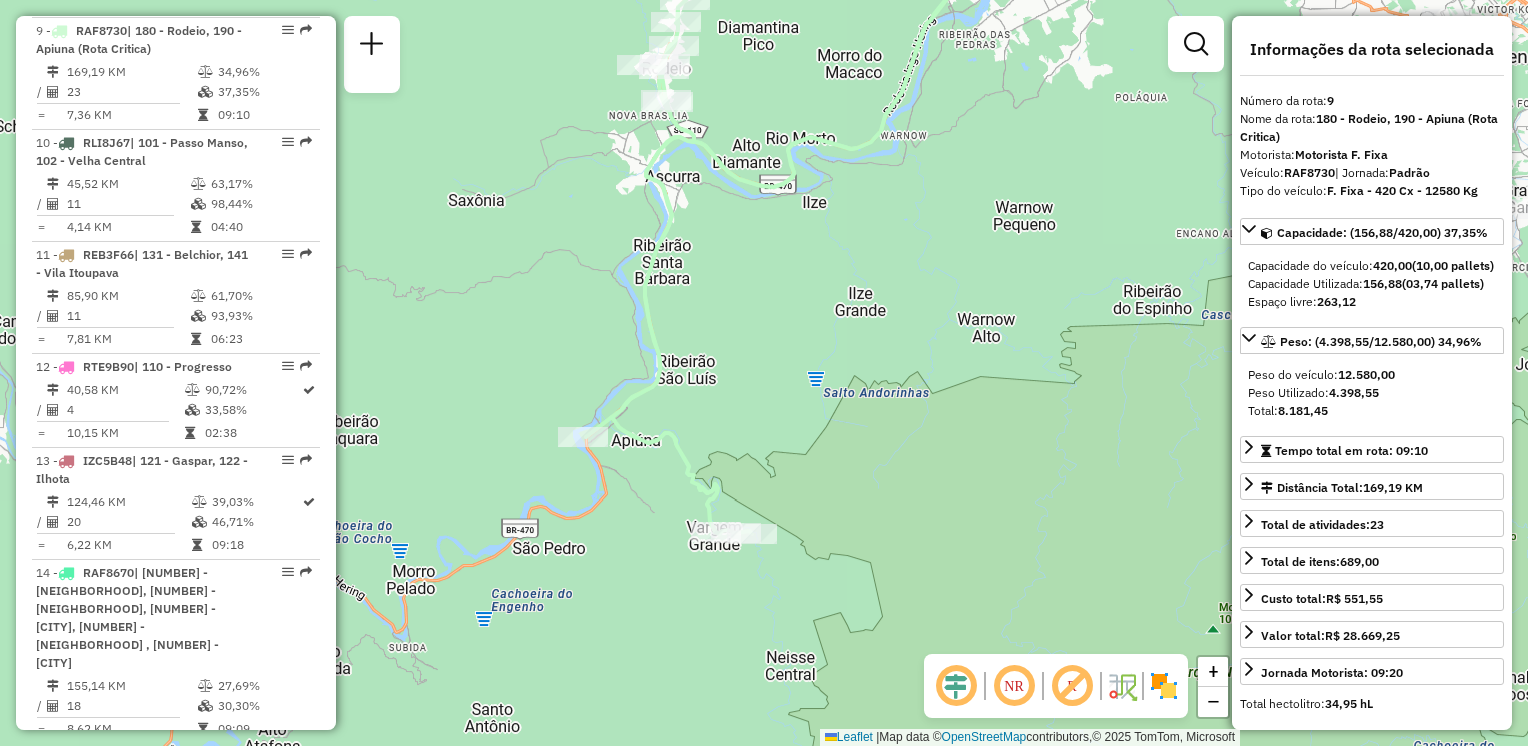 drag, startPoint x: 734, startPoint y: 378, endPoint x: 752, endPoint y: 338, distance: 43.863426 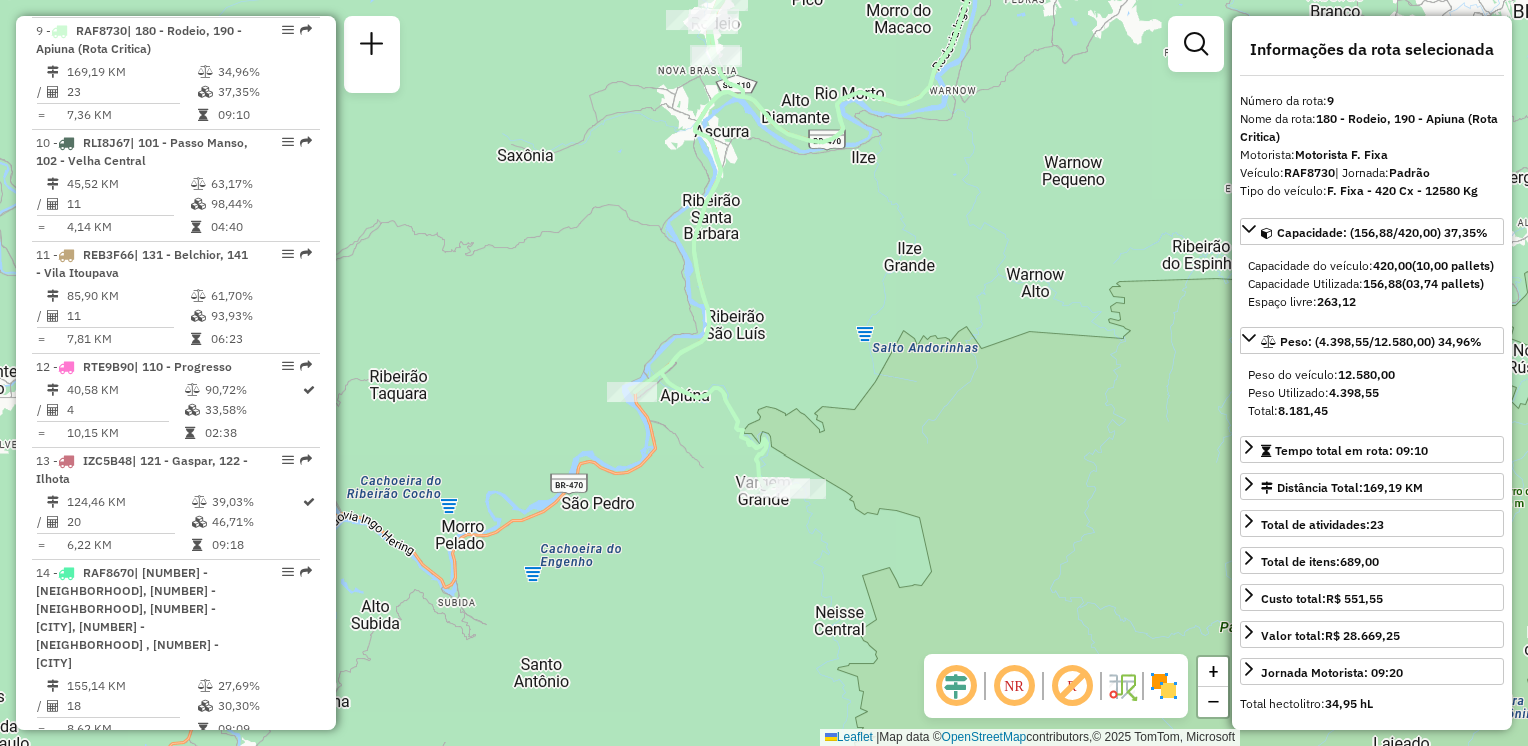 drag, startPoint x: 737, startPoint y: 348, endPoint x: 770, endPoint y: 341, distance: 33.734257 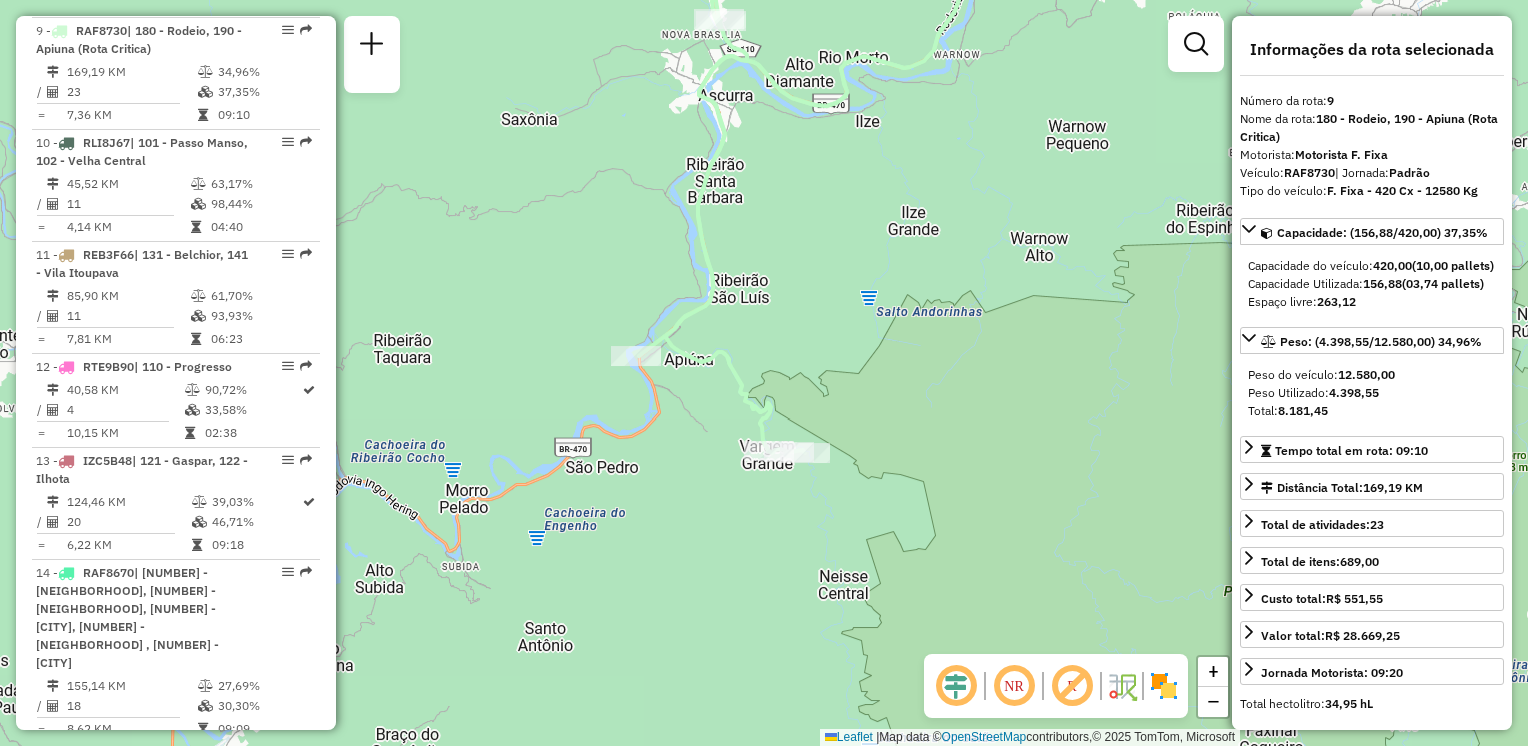 drag, startPoint x: 818, startPoint y: 424, endPoint x: 836, endPoint y: 358, distance: 68.41052 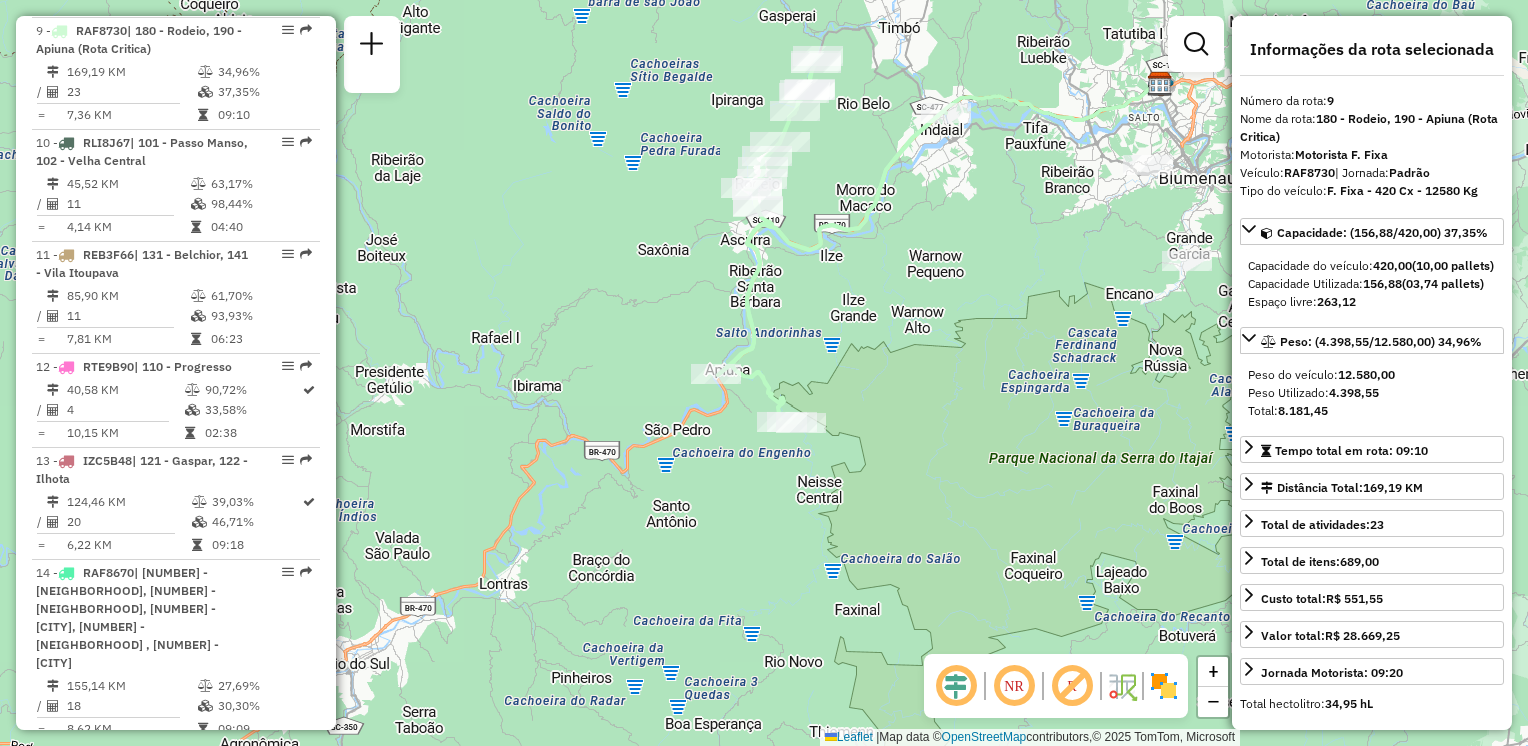 drag, startPoint x: 915, startPoint y: 387, endPoint x: 771, endPoint y: 563, distance: 227.40273 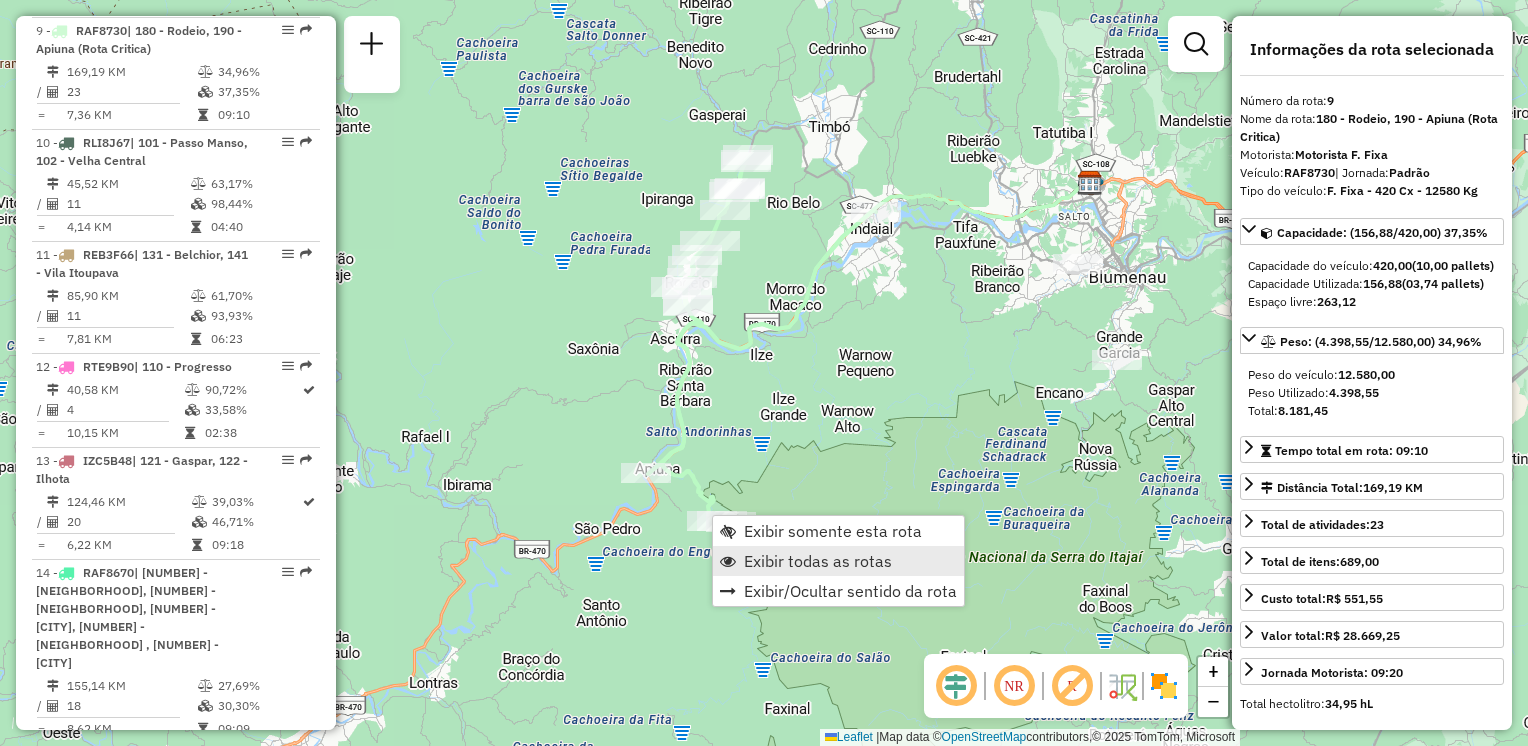 click on "Exibir todas as rotas" at bounding box center (818, 561) 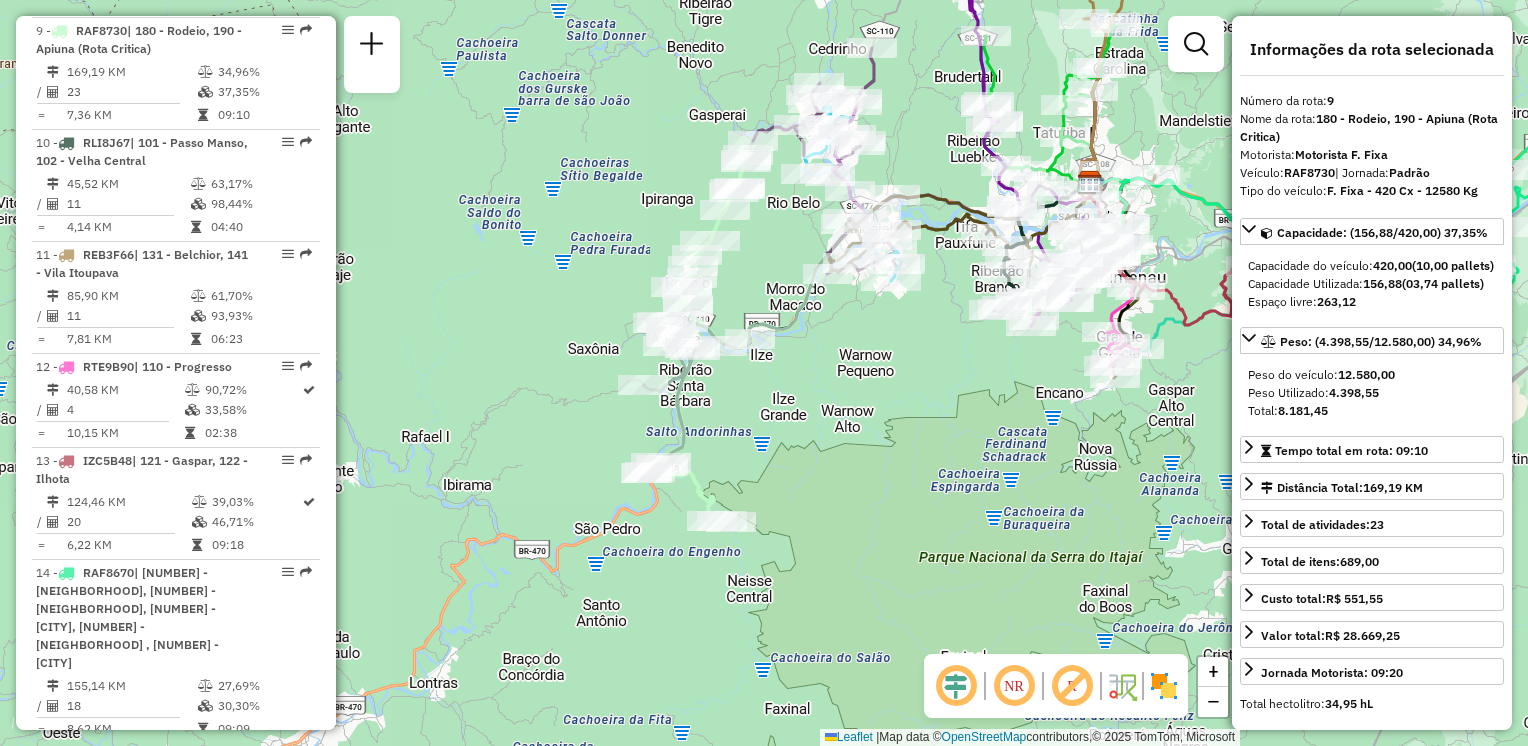 drag, startPoint x: 781, startPoint y: 467, endPoint x: 862, endPoint y: 395, distance: 108.37435 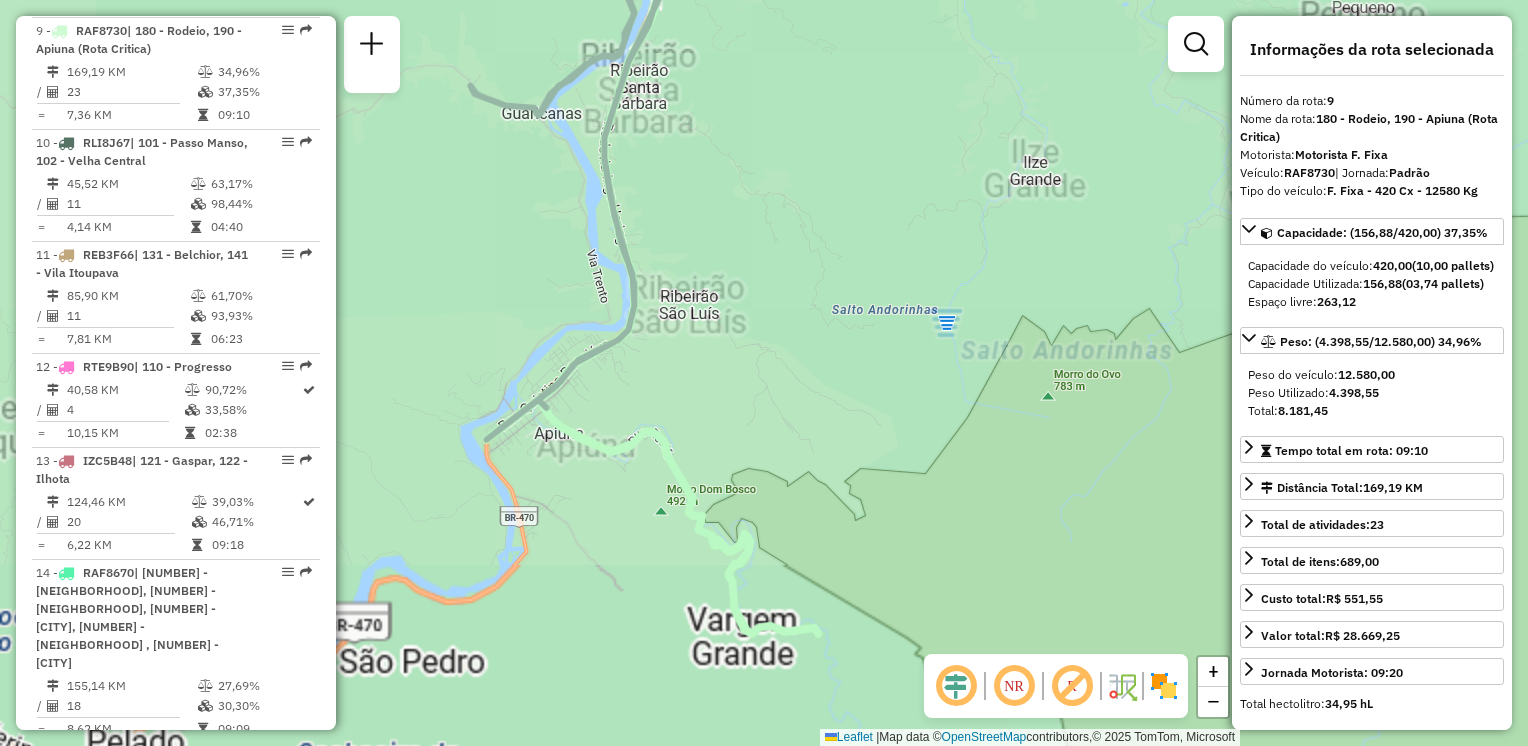 drag, startPoint x: 825, startPoint y: 442, endPoint x: 881, endPoint y: 398, distance: 71.21797 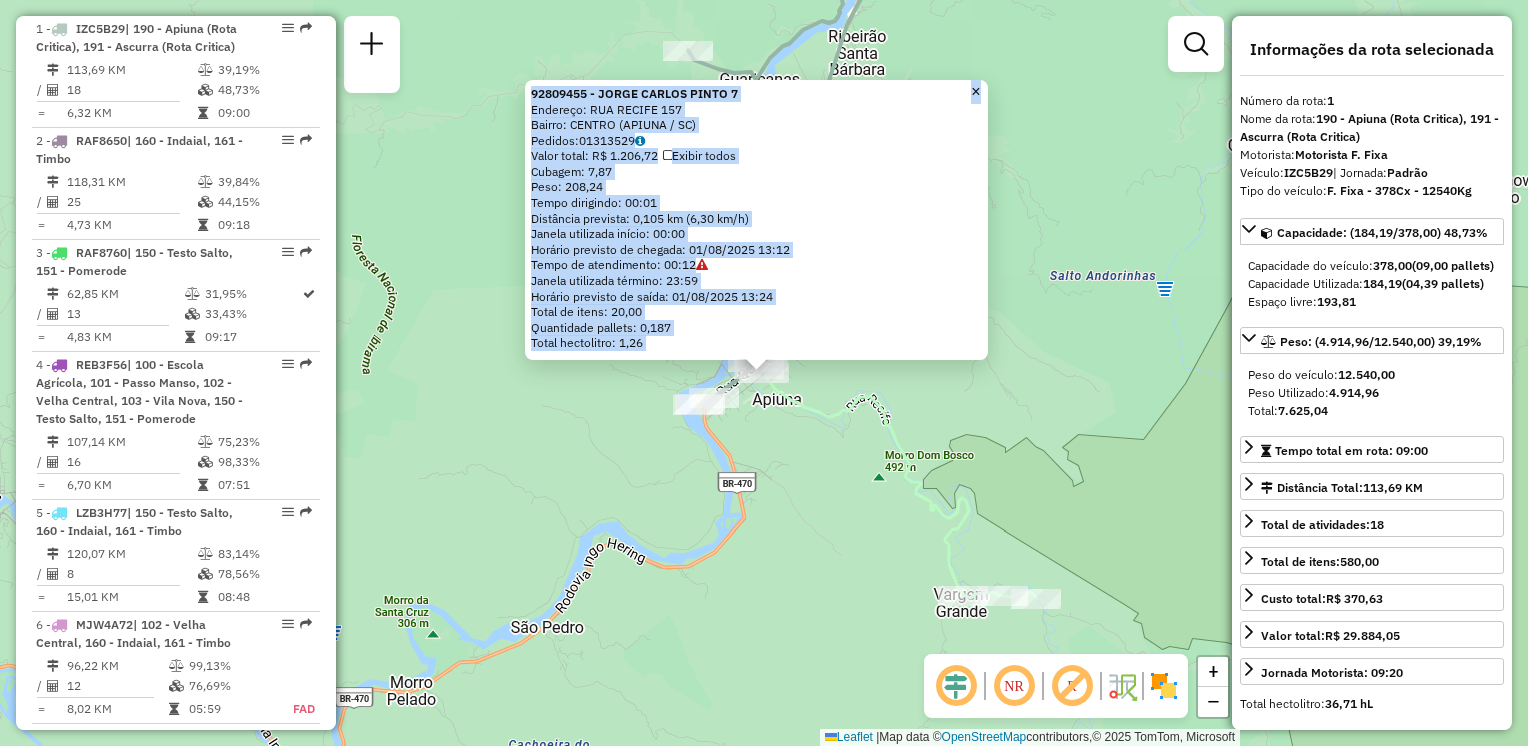 click 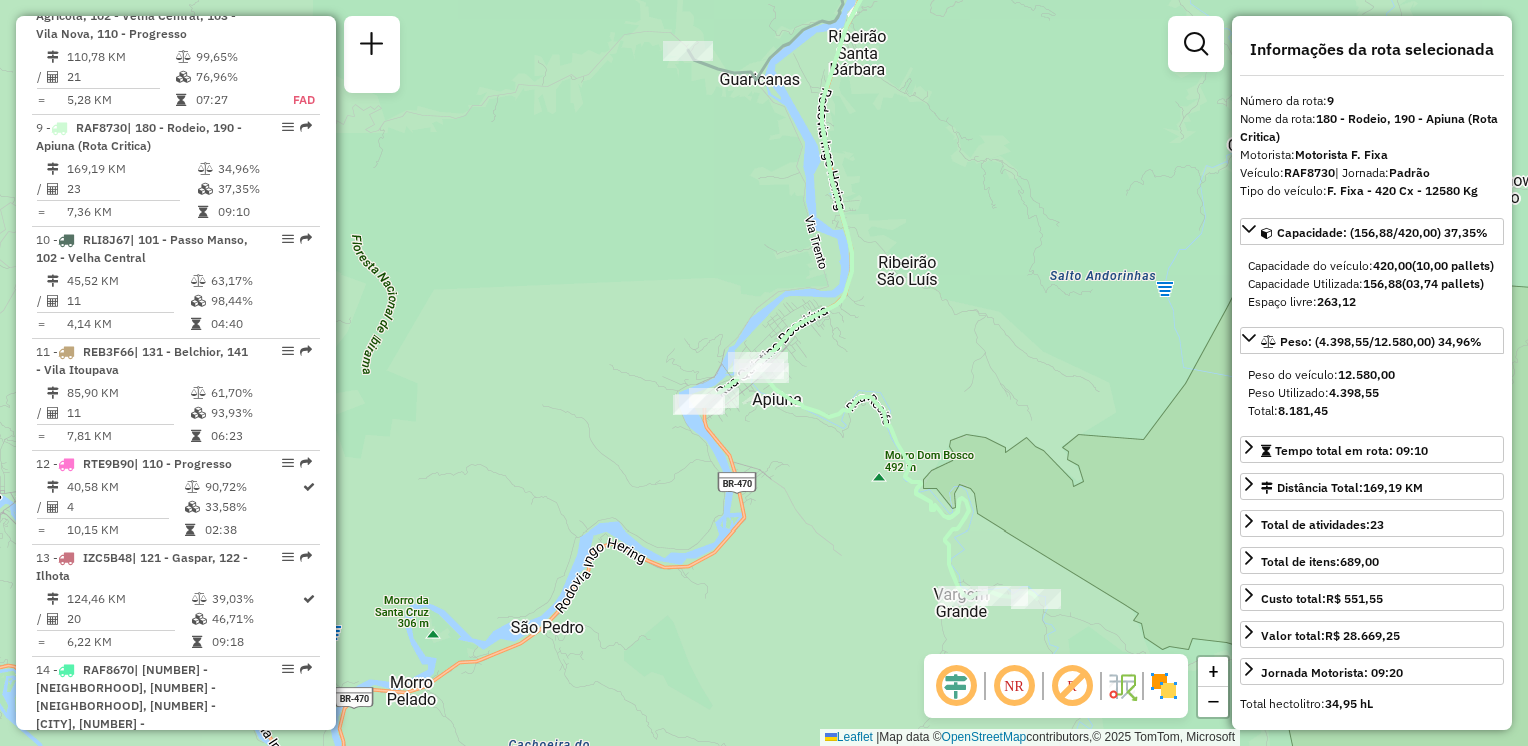 scroll, scrollTop: 1736, scrollLeft: 0, axis: vertical 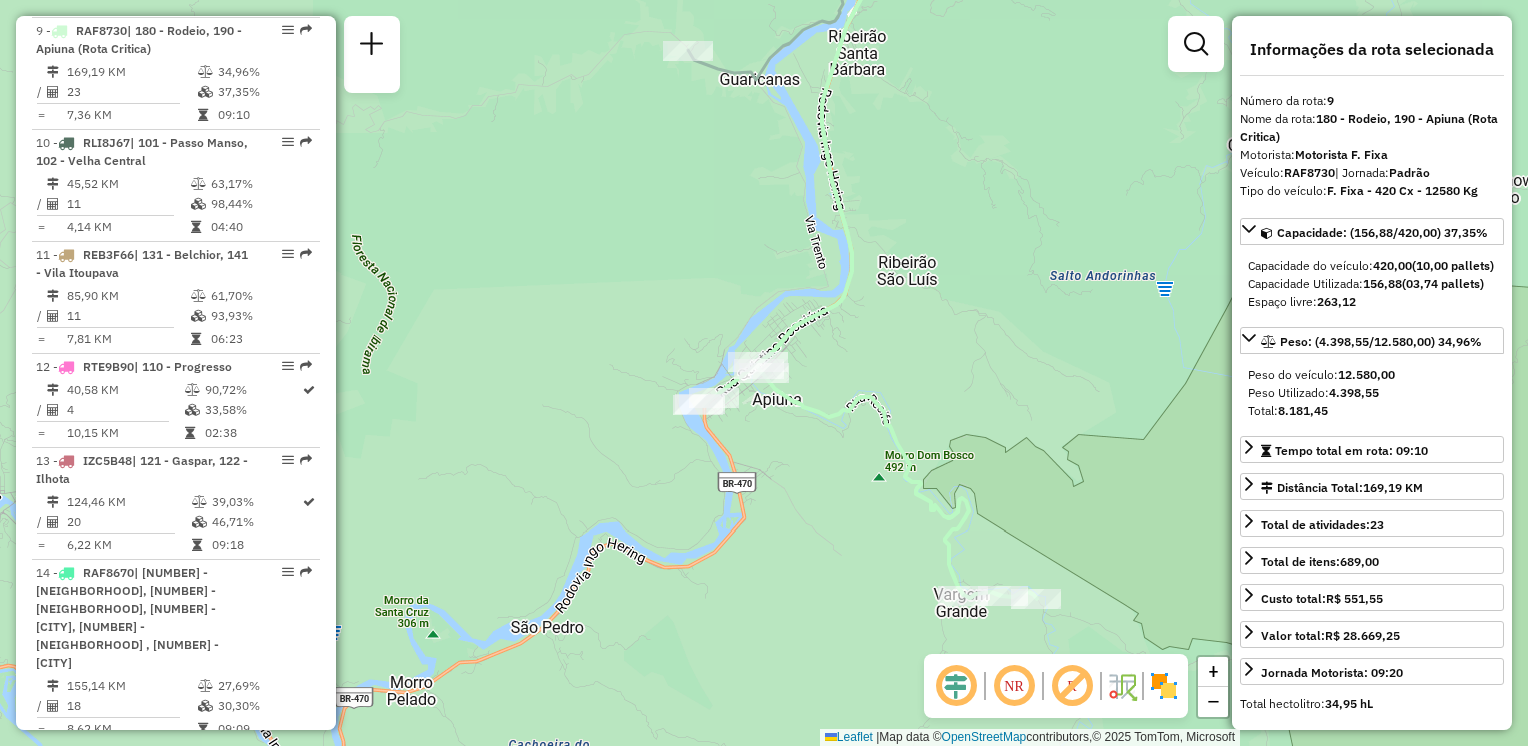 click on "Janela de atendimento Grade de atendimento Capacidade Transportadoras Veículos Cliente Pedidos  Rotas Selecione os dias de semana para filtrar as janelas de atendimento  Seg   Ter   Qua   Qui   Sex   Sáb   Dom  Informe o período da janela de atendimento: De: Até:  Filtrar exatamente a janela do cliente  Considerar janela de atendimento padrão  Selecione os dias de semana para filtrar as grades de atendimento  Seg   Ter   Qua   Qui   Sex   Sáb   Dom   Considerar clientes sem dia de atendimento cadastrado  Clientes fora do dia de atendimento selecionado Filtrar as atividades entre os valores definidos abaixo:  Peso mínimo:   Peso máximo:   Cubagem mínima:   Cubagem máxima:   De:   Até:  Filtrar as atividades entre o tempo de atendimento definido abaixo:  De:   Até:   Considerar capacidade total dos clientes não roteirizados Transportadora: Selecione um ou mais itens Tipo de veículo: Selecione um ou mais itens Veículo: Selecione um ou mais itens Motorista: Selecione um ou mais itens Nome: Rótulo:" 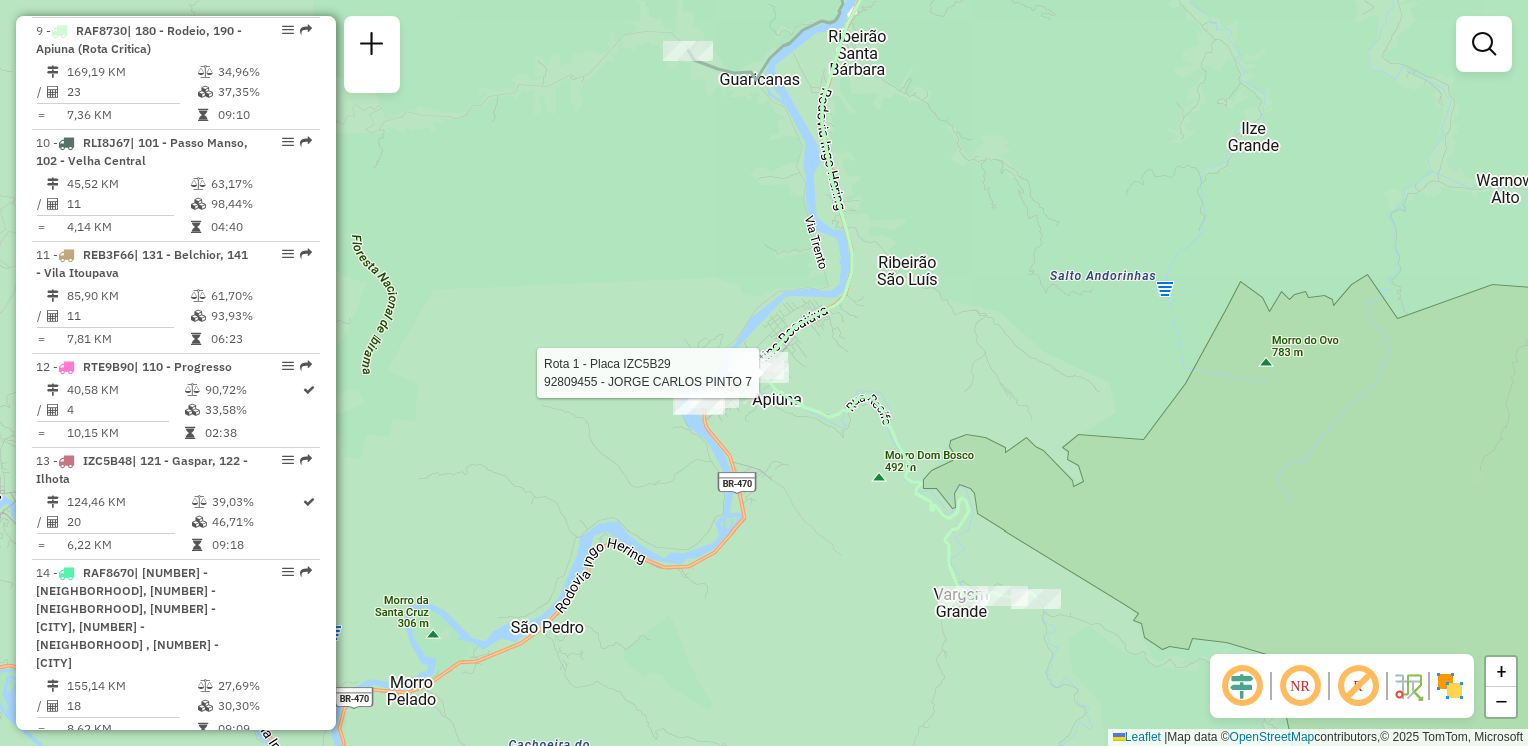select on "**********" 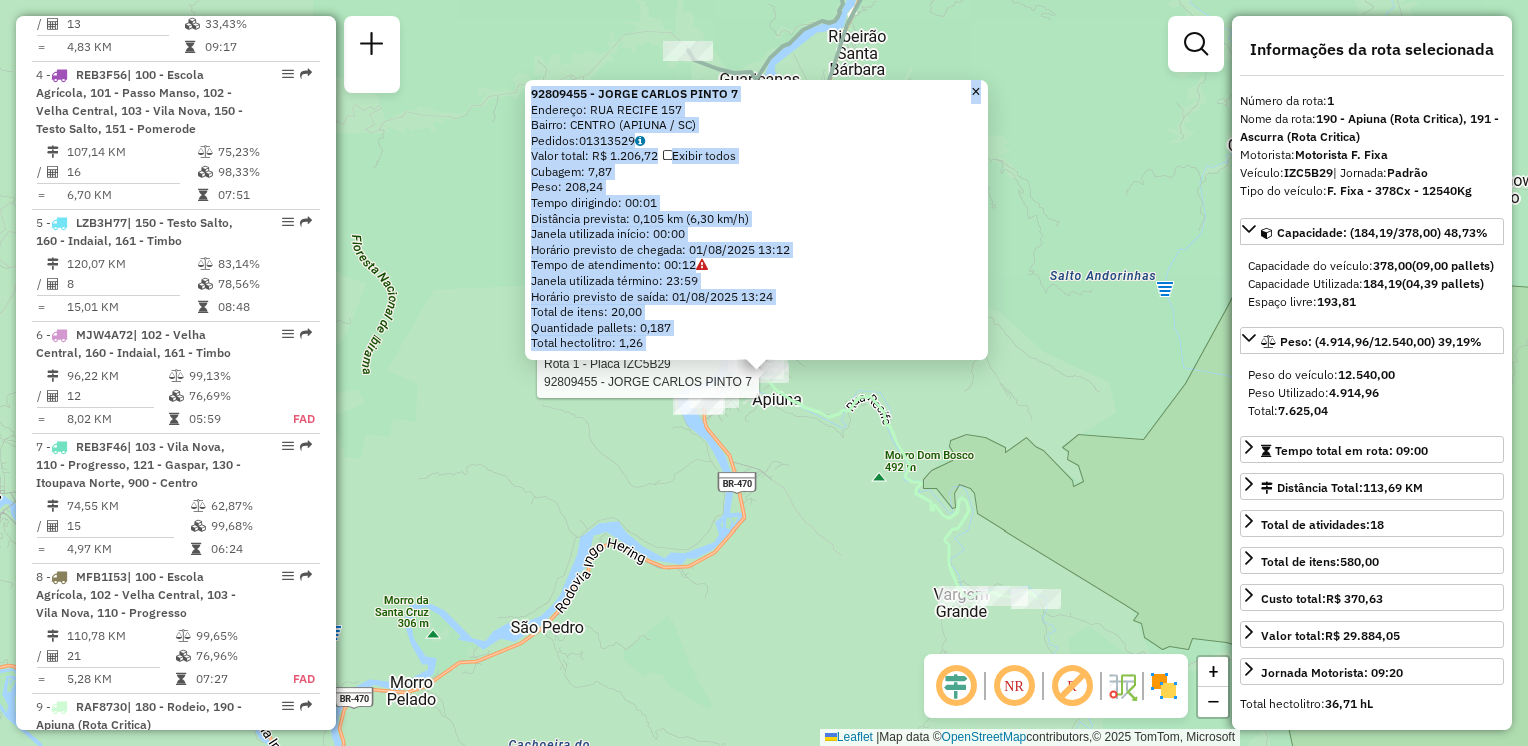 scroll, scrollTop: 770, scrollLeft: 0, axis: vertical 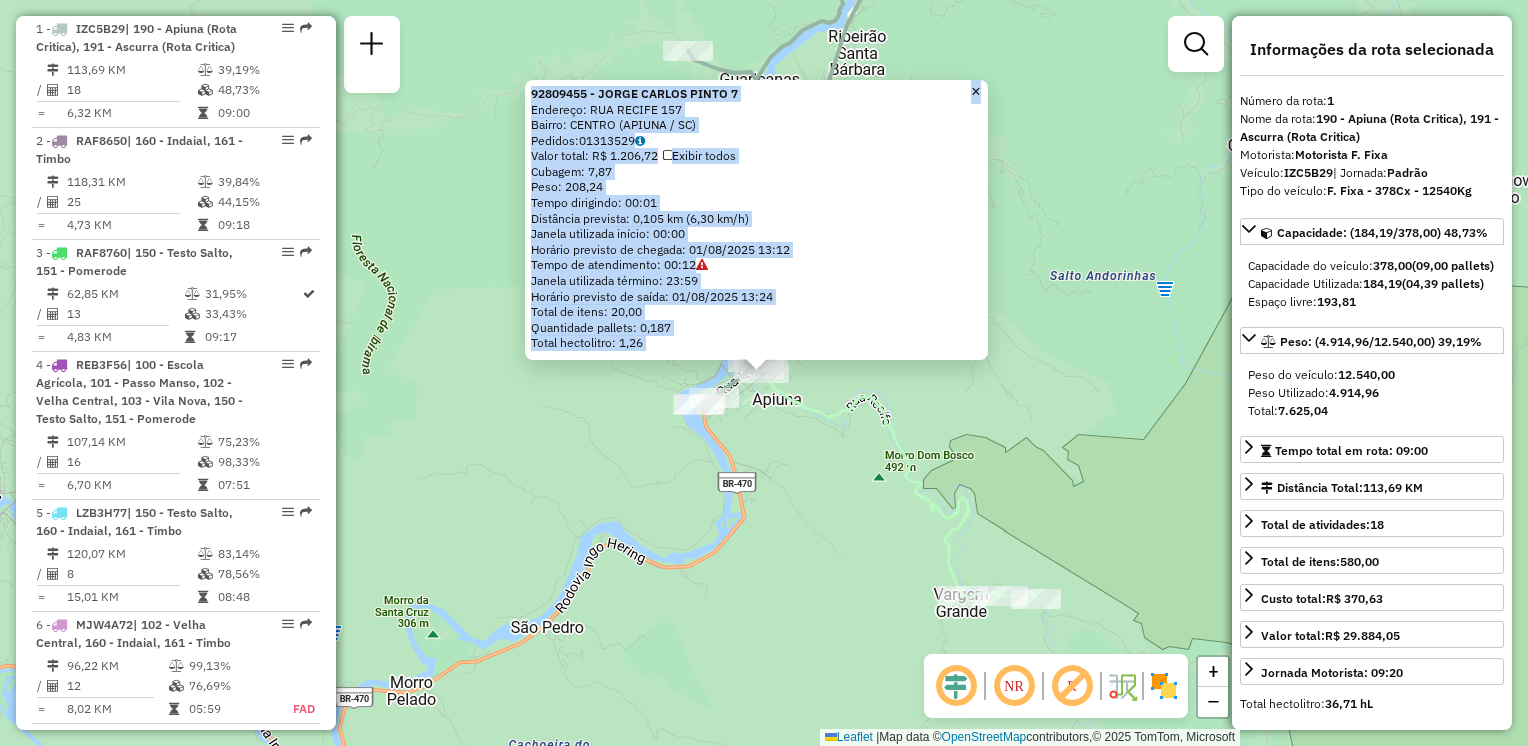 click on "92809455 - JORGE CARLOS PINTO 7  Endereço: RUA RECIFE                    157   Bairro: CENTRO ([CITY] / [STATE])   Pedidos:  01313529   Valor total: R$ 1.206,72   Exibir todos   Cubagem: 7,87  Peso: 208,24  Tempo dirigindo: 00:01   Distância prevista: 0,105 km (6,30 km/h)   Janela utilizada início: 00:00   Horário previsto de chegada: 01/08/2025 13:12   Tempo de atendimento: 00:12   Janela utilizada término: 23:59   Horário previsto de saída: 01/08/2025 13:24   Total de itens: 20,00   Quantidade pallets: 0,187   Total hectolitro: 1,26  × Janela de atendimento Grade de atendimento Capacidade Transportadoras Veículos Cliente Pedidos  Rotas Selecione os dias de semana para filtrar as janelas de atendimento  Seg   Ter   Qua   Qui   Sex   Sáb   Dom  Informe o período da janela de atendimento: De: Até:  Filtrar exatamente a janela do cliente  Considerar janela de atendimento padrão  Selecione os dias de semana para filtrar as grades de atendimento  Seg   Ter   Qua   Qui   Sex   Sáb   Dom   Peso mínimo:  +" 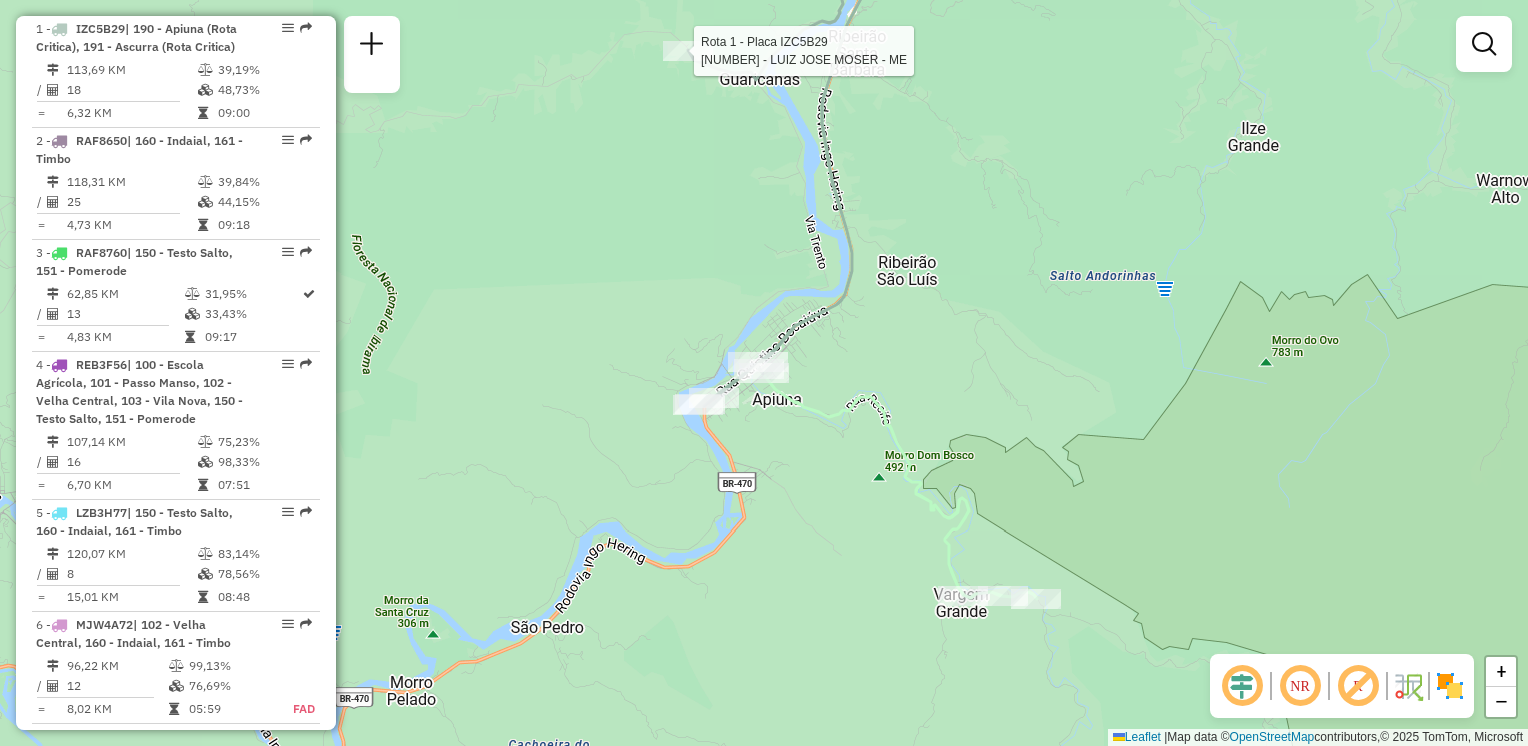 select on "**********" 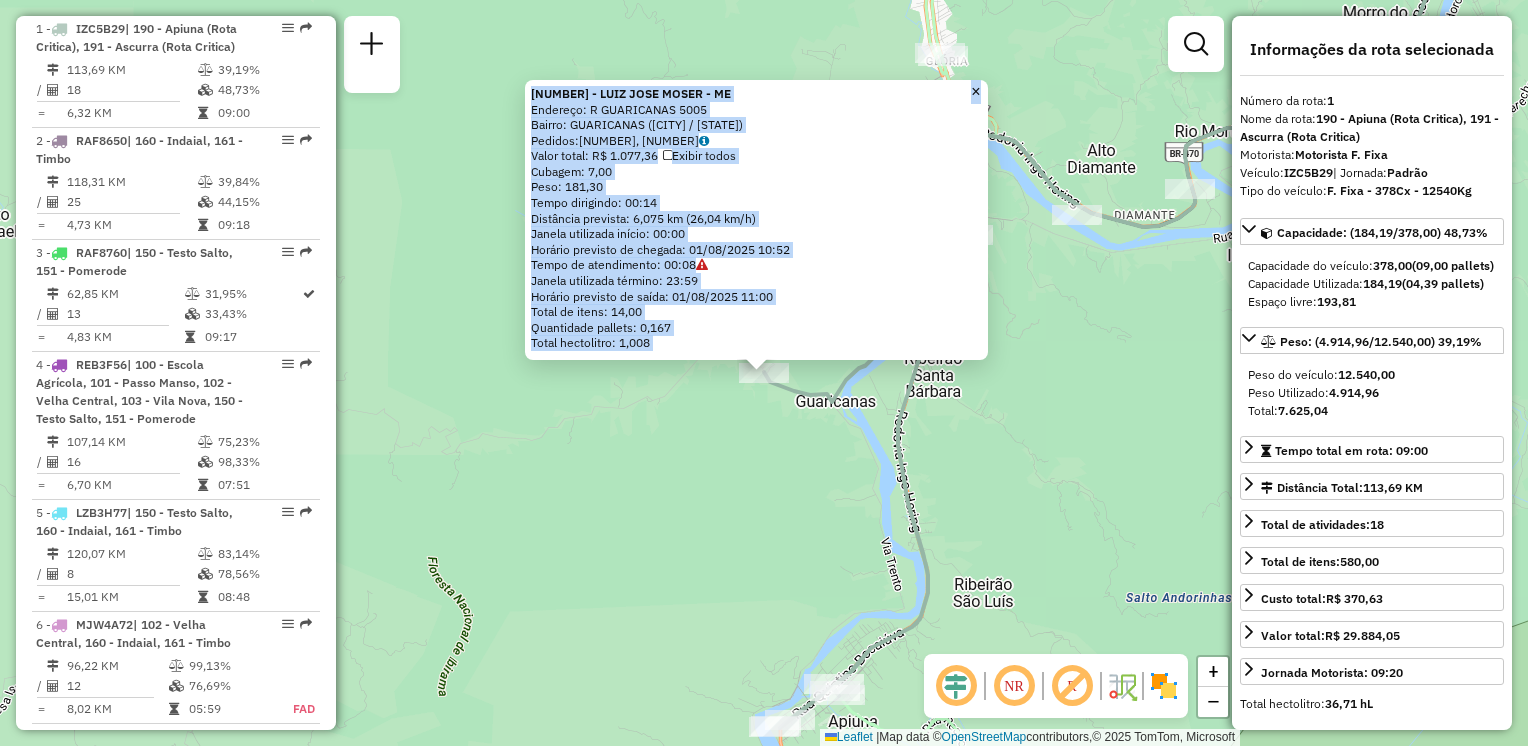 click on "Endereço: R GUARICANAS 5005" 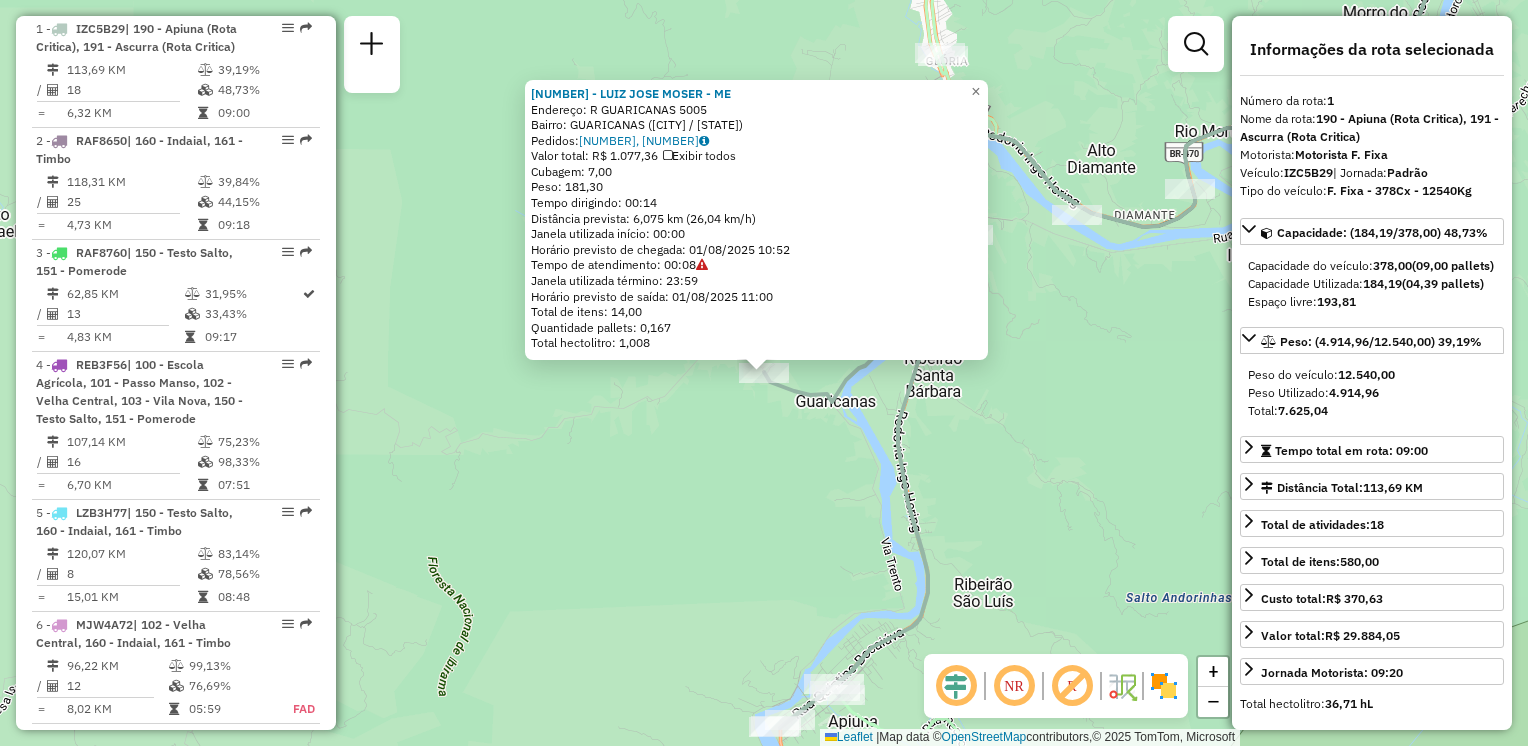 click on "[NUMBER] - [FIRST] [LAST] - ME Endereço: R GUARICANAS 5005 Bairro: GUARICANAS ([CITY] / [STATE]) Pedidos: 01313572, 01313478 Valor total: R$ 1.077,36 Exibir todos Cubagem: 7,00 Peso: 181,30 Tempo dirigindo: 00:14 Distância prevista: 6,075 km (26,04 km/h) Janela utilizada início: 00:00 Horário previsto de chegada: 01/08/2025 10:52 Tempo de atendimento: 00:08 Janela utilizada término: 23:59 Horário previsto de saída: 01/08/2025 11:00 Total de itens: 14,00 Quantidade pallets: 0,167 Total hectolitro: 1,008 × Janela de atendimento Grade de atendimento Capacidade Transportadoras Veículos Cliente Pedidos Rotas Selecione os dias de semana para filtrar as janelas de atendimento Seg Ter Qua Qui Sex Sáb Dom Informe o período da janela de atendimento: De: Até: Filtrar exatamente a janela do cliente Considerar janela de atendimento padrão Selecione os dias de semana para filtrar as grades de atendimento Seg Ter Qua Qui Sex Sáb Dom" 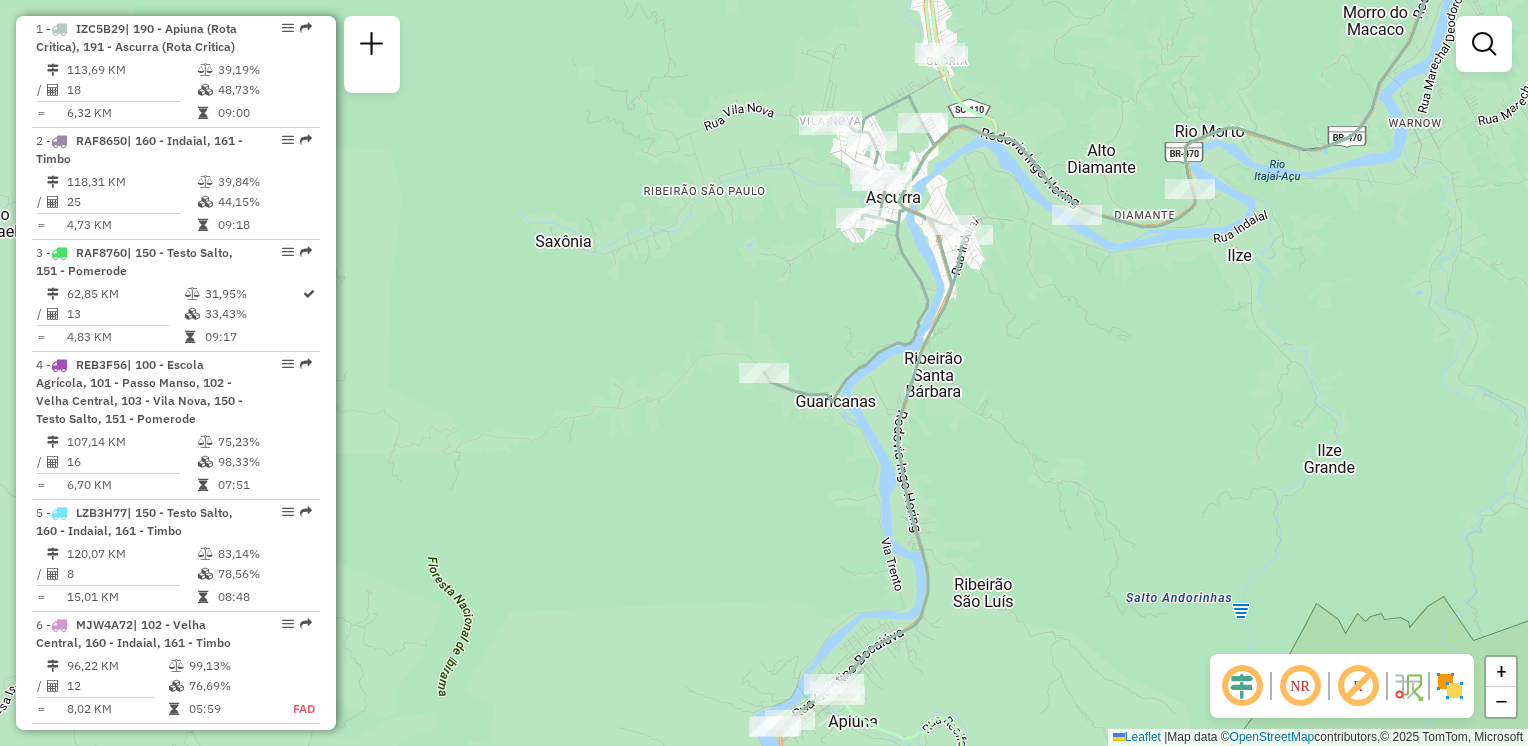 drag, startPoint x: 1044, startPoint y: 444, endPoint x: 977, endPoint y: 348, distance: 117.06836 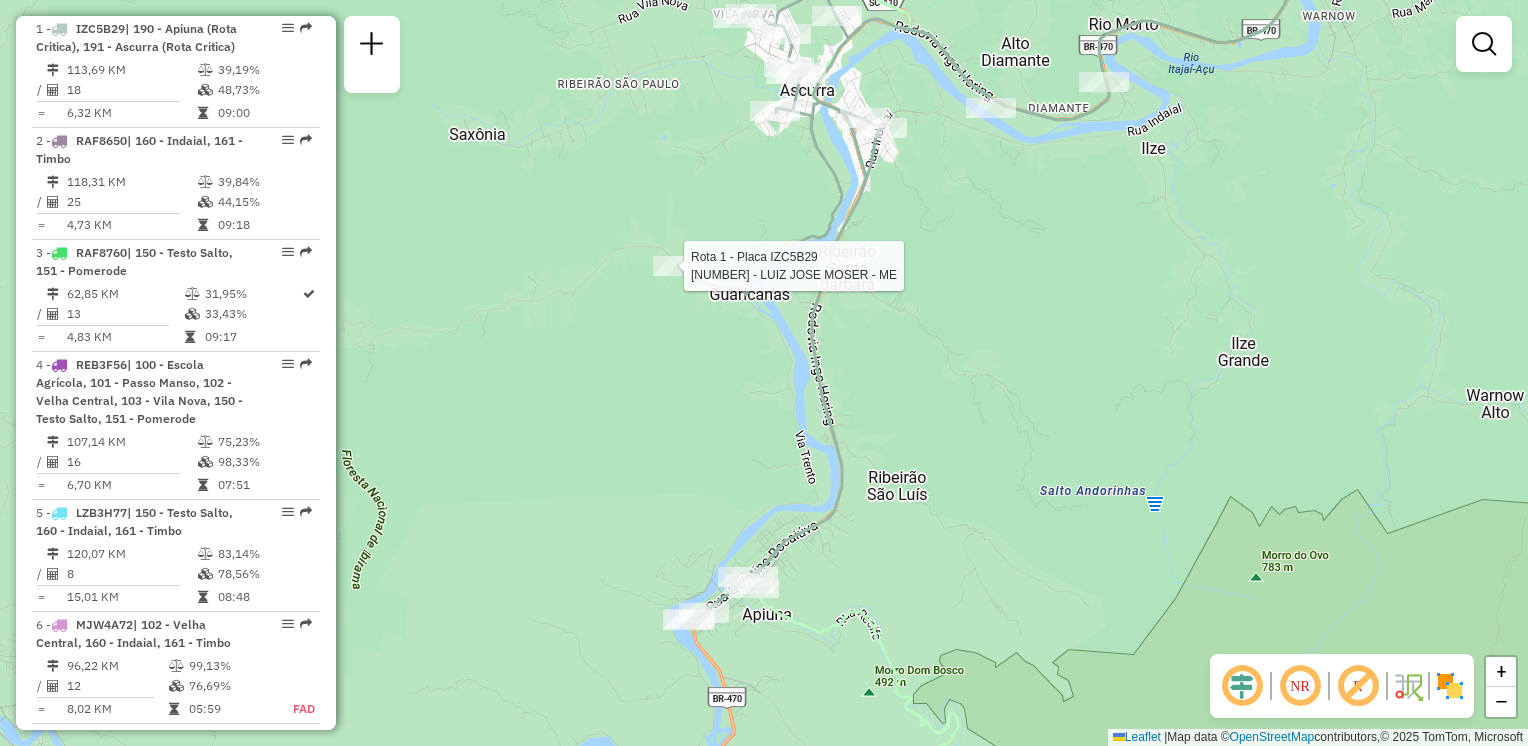 select on "**********" 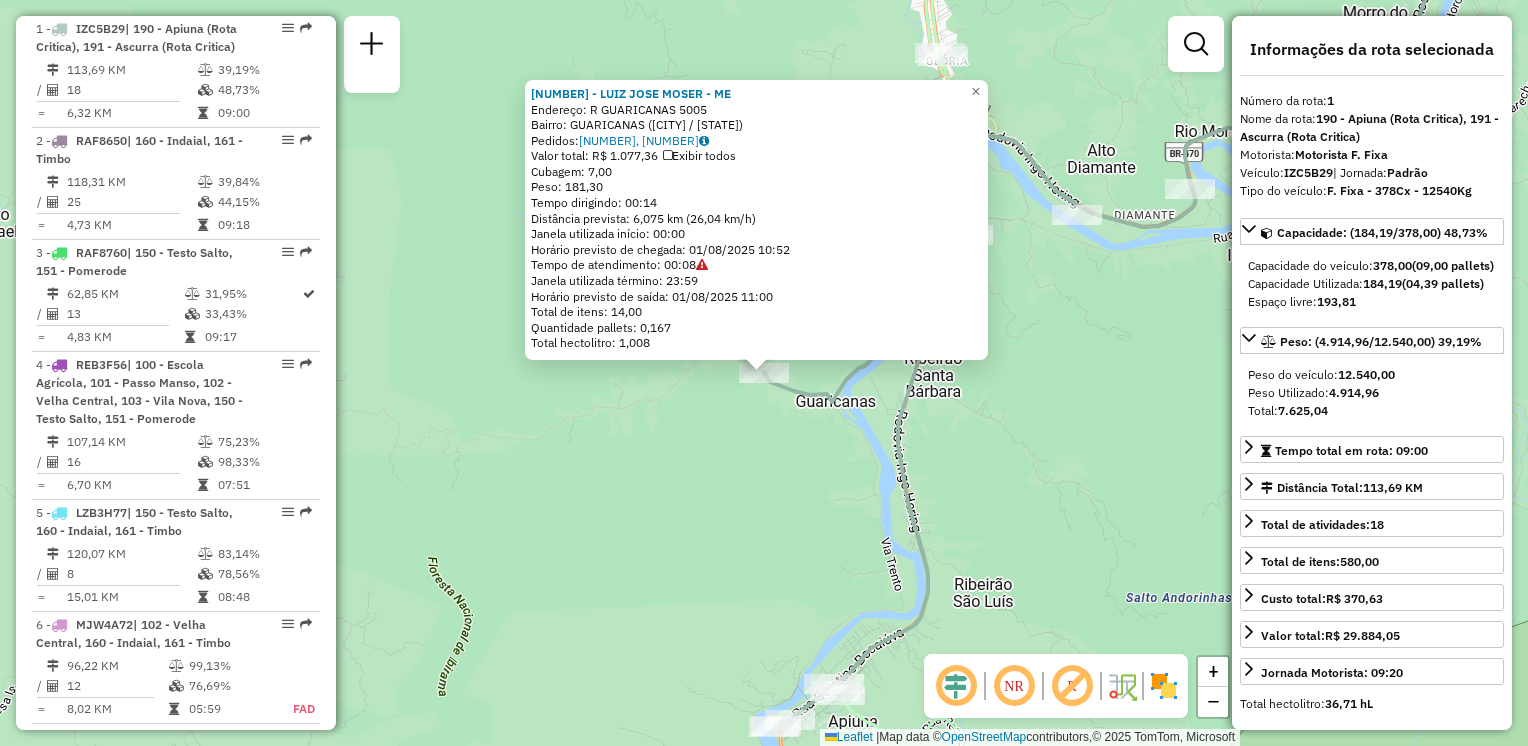 drag, startPoint x: 1122, startPoint y: 524, endPoint x: 1116, endPoint y: 514, distance: 11.661903 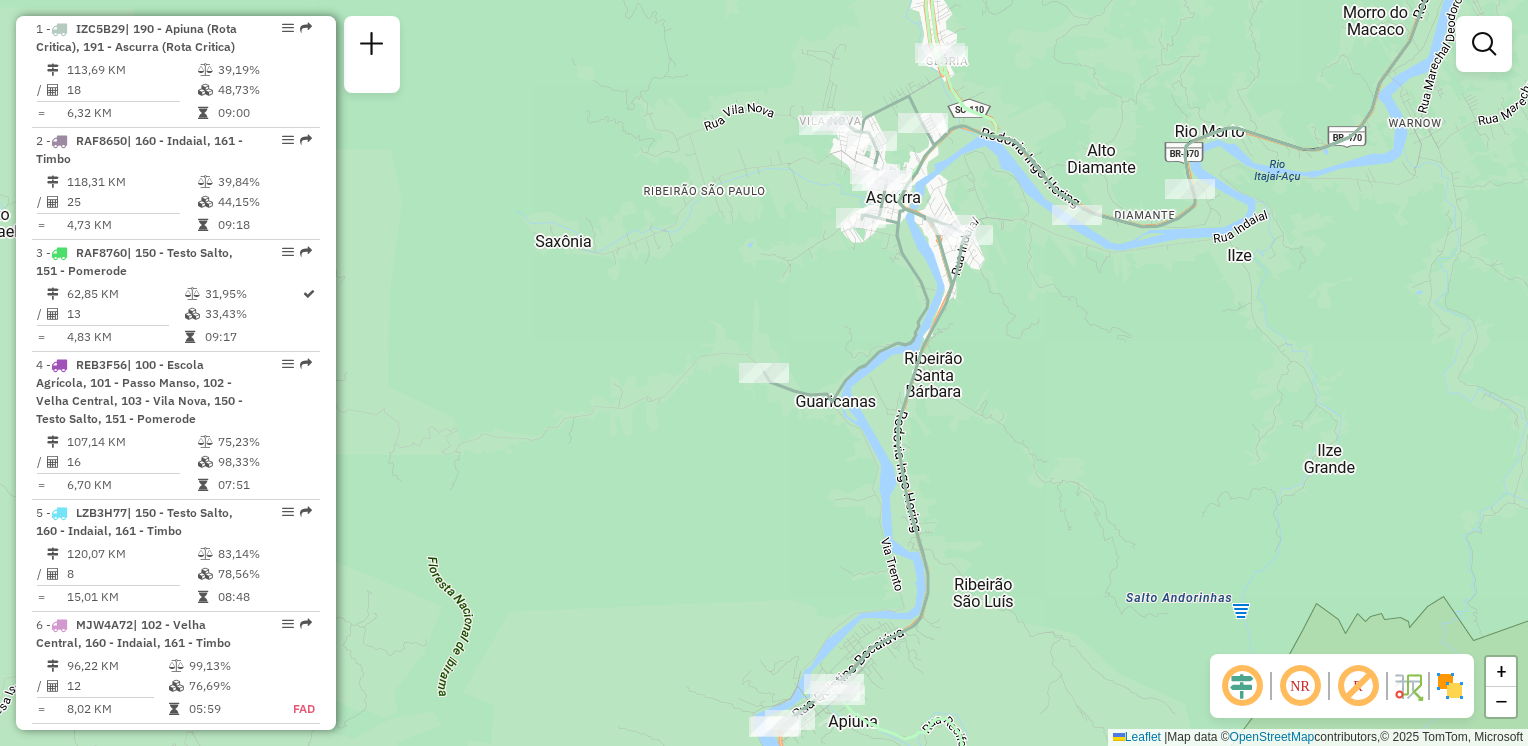 drag, startPoint x: 1112, startPoint y: 516, endPoint x: 934, endPoint y: 366, distance: 232.77457 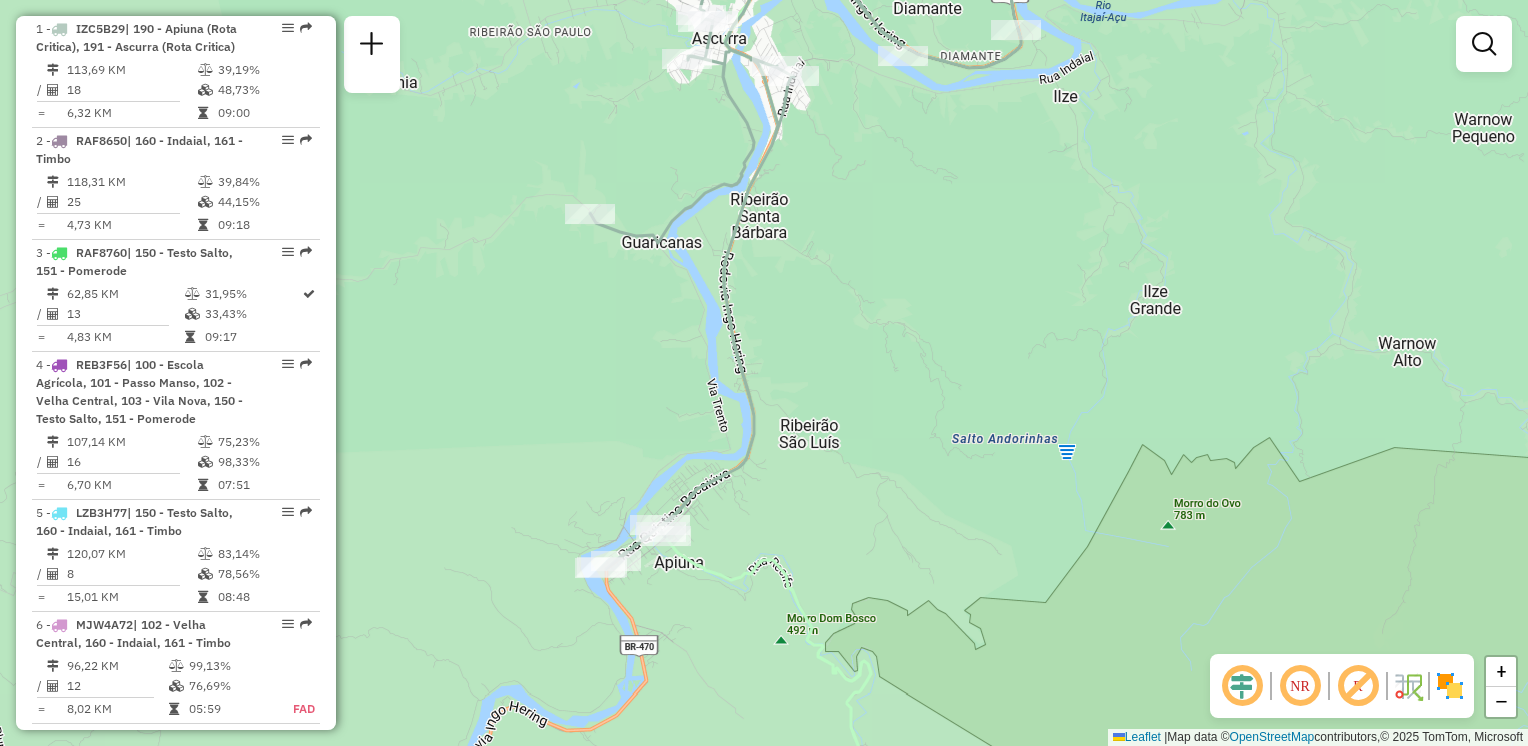 drag, startPoint x: 941, startPoint y: 406, endPoint x: 892, endPoint y: 279, distance: 136.12494 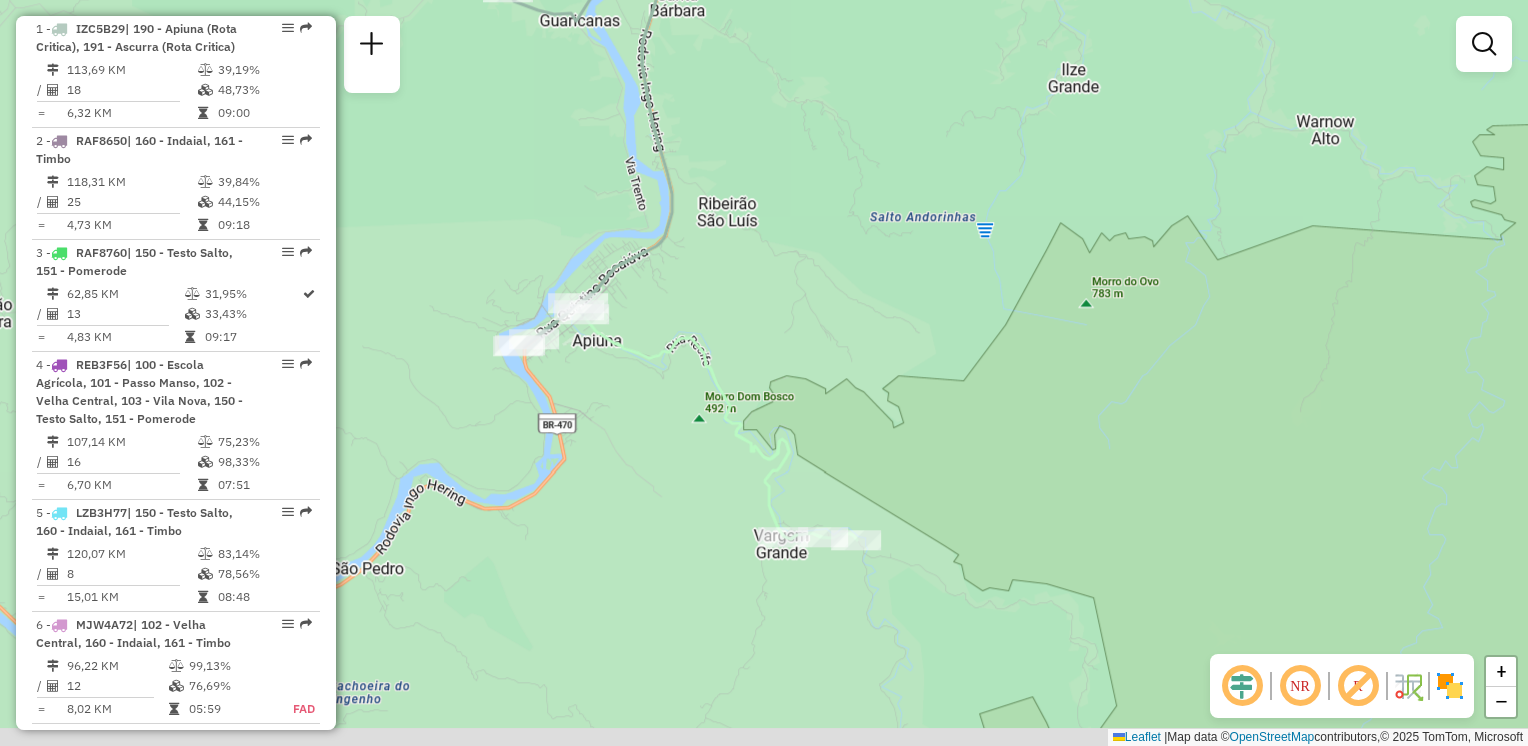 drag 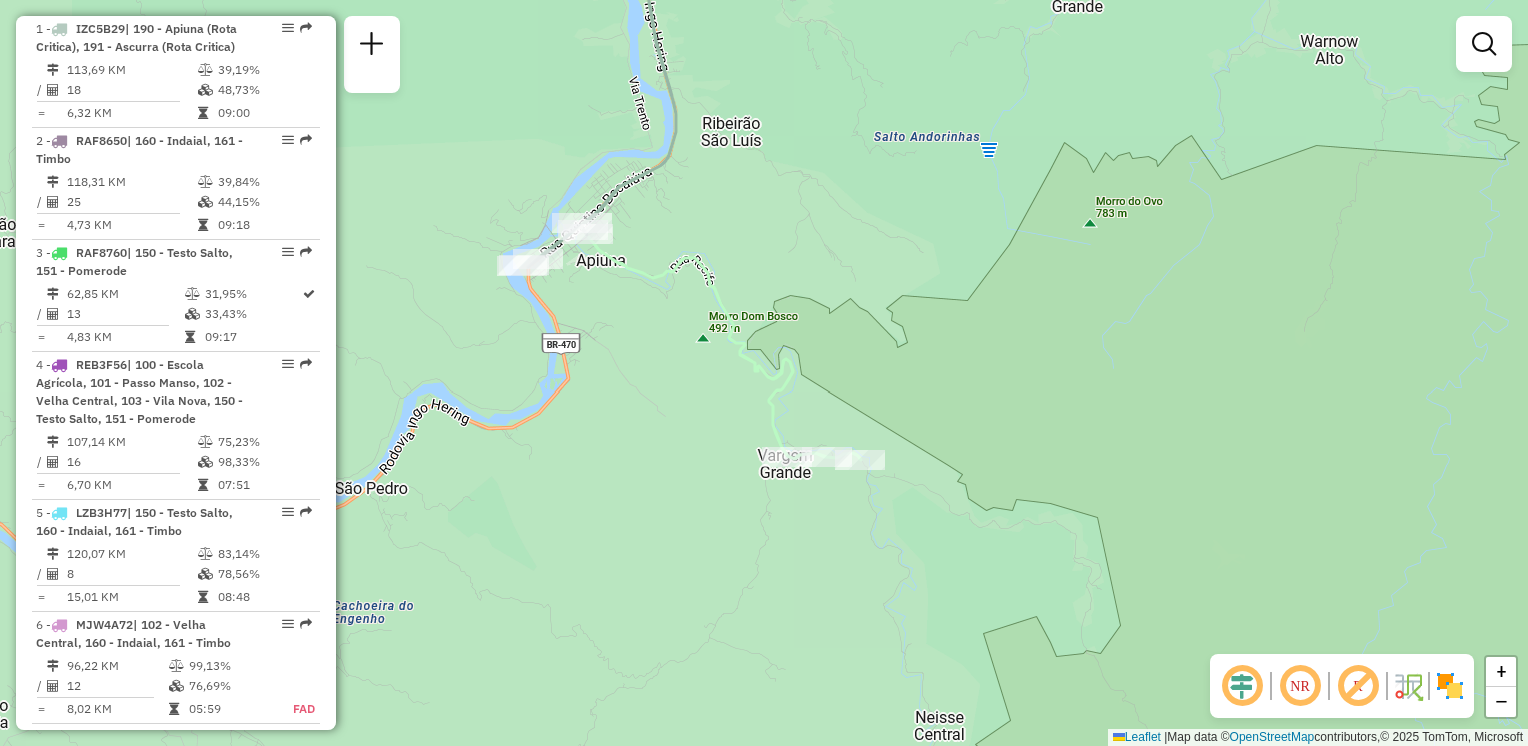 click 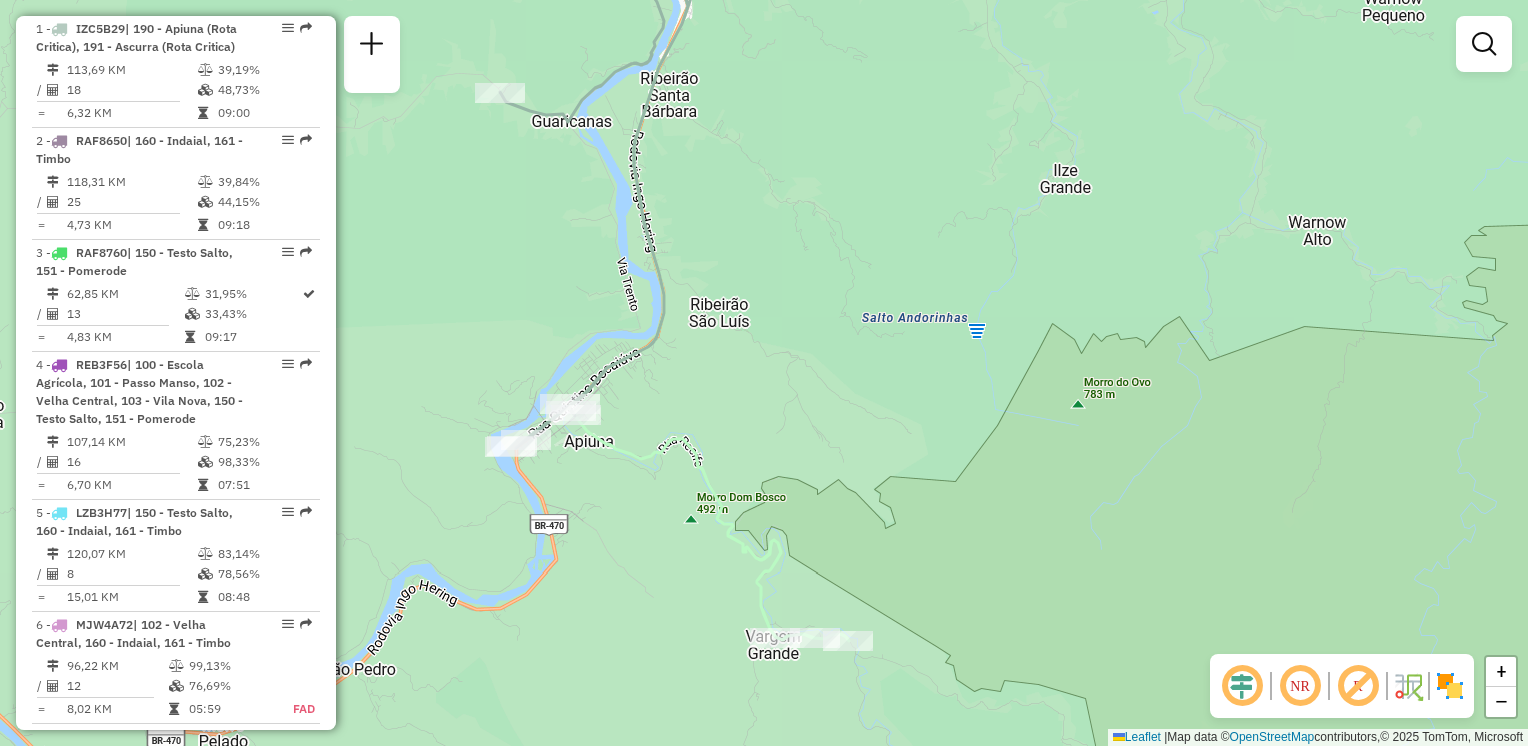 click on "Janela de atendimento Grade de atendimento Capacidade Transportadoras Veículos Cliente Pedidos  Rotas Selecione os dias de semana para filtrar as janelas de atendimento  Seg   Ter   Qua   Qui   Sex   Sáb   Dom  Informe o período da janela de atendimento: De: Até:  Filtrar exatamente a janela do cliente  Considerar janela de atendimento padrão  Selecione os dias de semana para filtrar as grades de atendimento  Seg   Ter   Qua   Qui   Sex   Sáb   Dom   Considerar clientes sem dia de atendimento cadastrado  Clientes fora do dia de atendimento selecionado Filtrar as atividades entre os valores definidos abaixo:  Peso mínimo:   Peso máximo:   Cubagem mínima:   Cubagem máxima:   De:   Até:  Filtrar as atividades entre o tempo de atendimento definido abaixo:  De:   Até:   Considerar capacidade total dos clientes não roteirizados Transportadora: Selecione um ou mais itens Tipo de veículo: Selecione um ou mais itens Veículo: Selecione um ou mais itens Motorista: Selecione um ou mais itens Nome: Rótulo:" 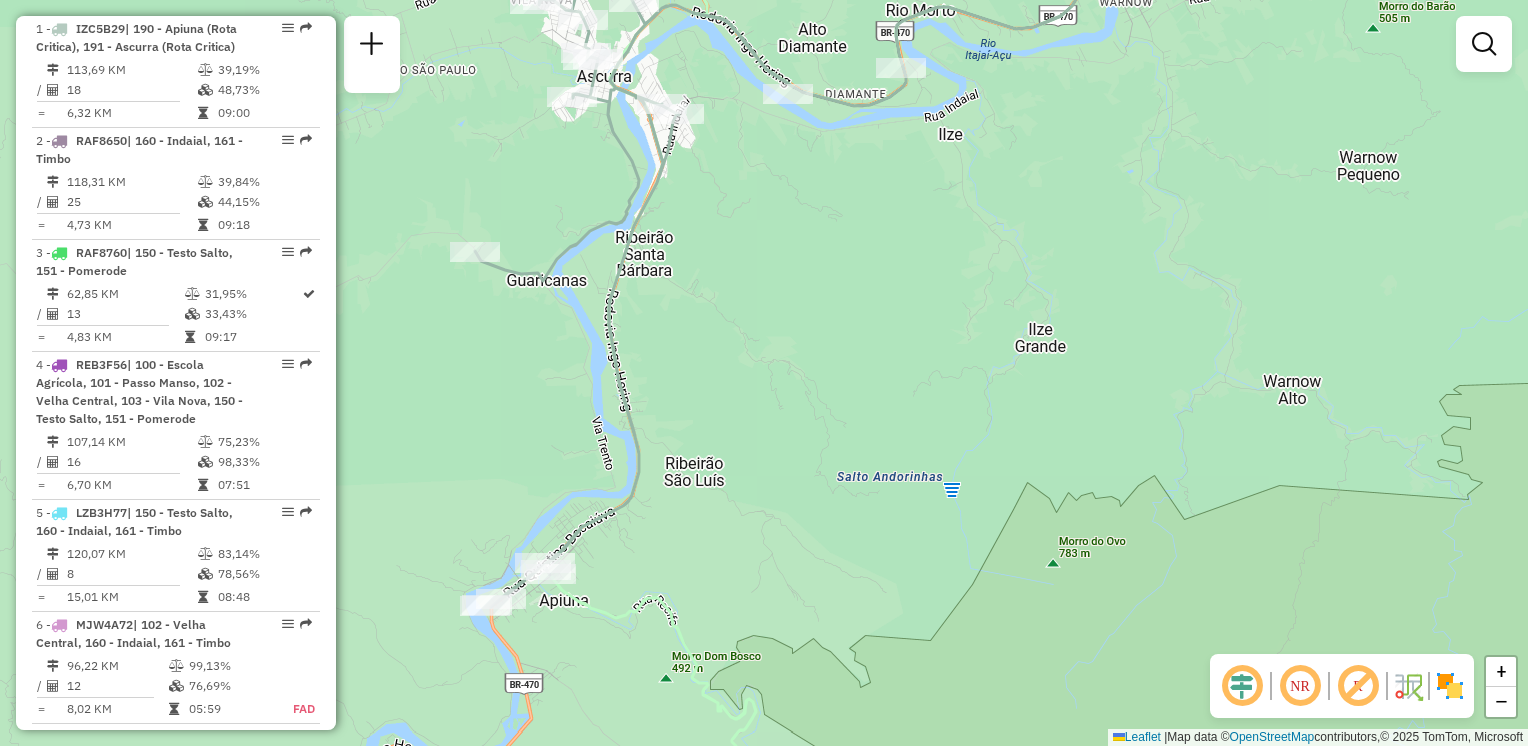 click on "Janela de atendimento Grade de atendimento Capacidade Transportadoras Veículos Cliente Pedidos  Rotas Selecione os dias de semana para filtrar as janelas de atendimento  Seg   Ter   Qua   Qui   Sex   Sáb   Dom  Informe o período da janela de atendimento: De: Até:  Filtrar exatamente a janela do cliente  Considerar janela de atendimento padrão  Selecione os dias de semana para filtrar as grades de atendimento  Seg   Ter   Qua   Qui   Sex   Sáb   Dom   Considerar clientes sem dia de atendimento cadastrado  Clientes fora do dia de atendimento selecionado Filtrar as atividades entre os valores definidos abaixo:  Peso mínimo:   Peso máximo:   Cubagem mínima:   Cubagem máxima:   De:   Até:  Filtrar as atividades entre o tempo de atendimento definido abaixo:  De:   Até:   Considerar capacidade total dos clientes não roteirizados Transportadora: Selecione um ou mais itens Tipo de veículo: Selecione um ou mais itens Veículo: Selecione um ou mais itens Motorista: Selecione um ou mais itens Nome: Rótulo:" 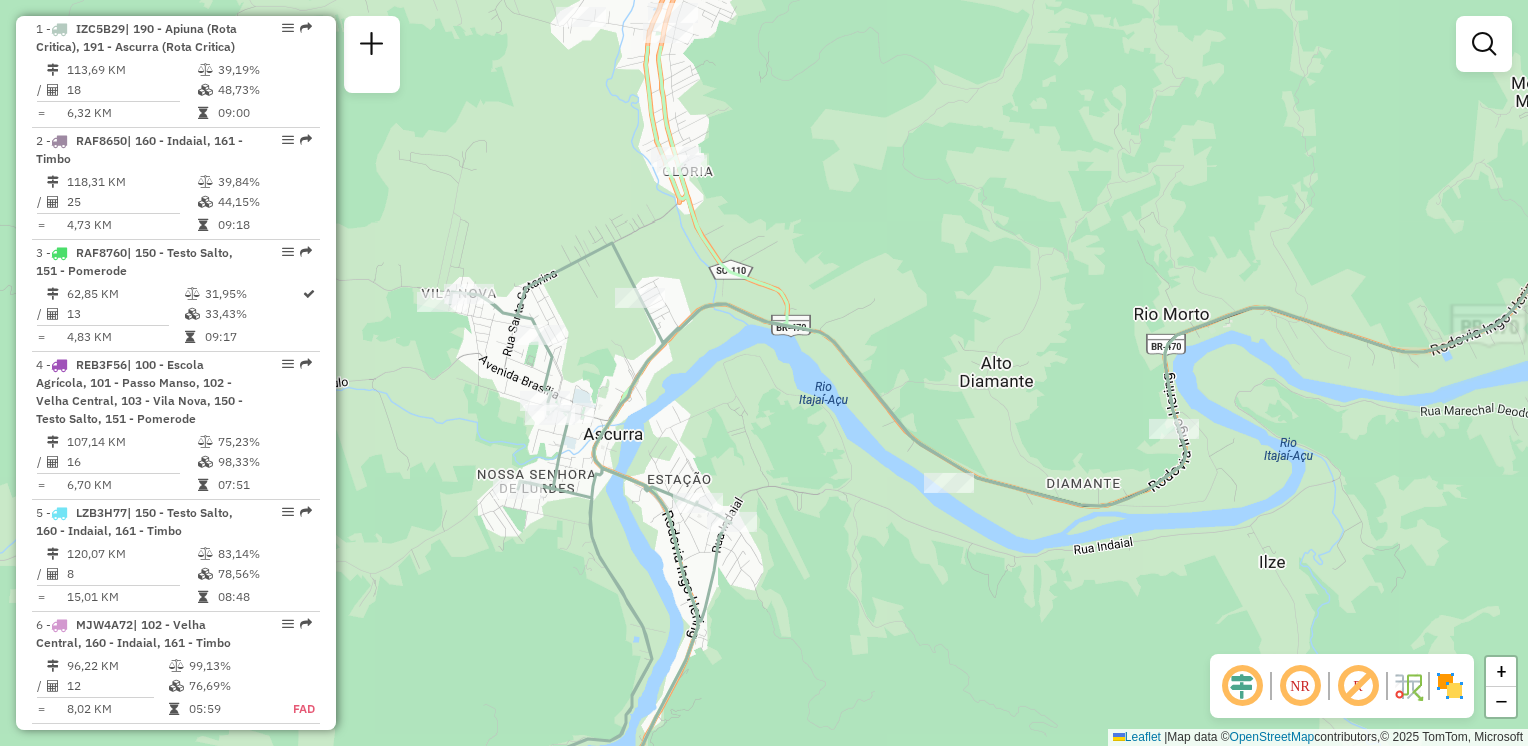 click on "Janela de atendimento Grade de atendimento Capacidade Transportadoras Veículos Cliente Pedidos  Rotas Selecione os dias de semana para filtrar as janelas de atendimento  Seg   Ter   Qua   Qui   Sex   Sáb   Dom  Informe o período da janela de atendimento: De: Até:  Filtrar exatamente a janela do cliente  Considerar janela de atendimento padrão  Selecione os dias de semana para filtrar as grades de atendimento  Seg   Ter   Qua   Qui   Sex   Sáb   Dom   Considerar clientes sem dia de atendimento cadastrado  Clientes fora do dia de atendimento selecionado Filtrar as atividades entre os valores definidos abaixo:  Peso mínimo:   Peso máximo:   Cubagem mínima:   Cubagem máxima:   De:   Até:  Filtrar as atividades entre o tempo de atendimento definido abaixo:  De:   Até:   Considerar capacidade total dos clientes não roteirizados Transportadora: Selecione um ou mais itens Tipo de veículo: Selecione um ou mais itens Veículo: Selecione um ou mais itens Motorista: Selecione um ou mais itens Nome: Rótulo:" 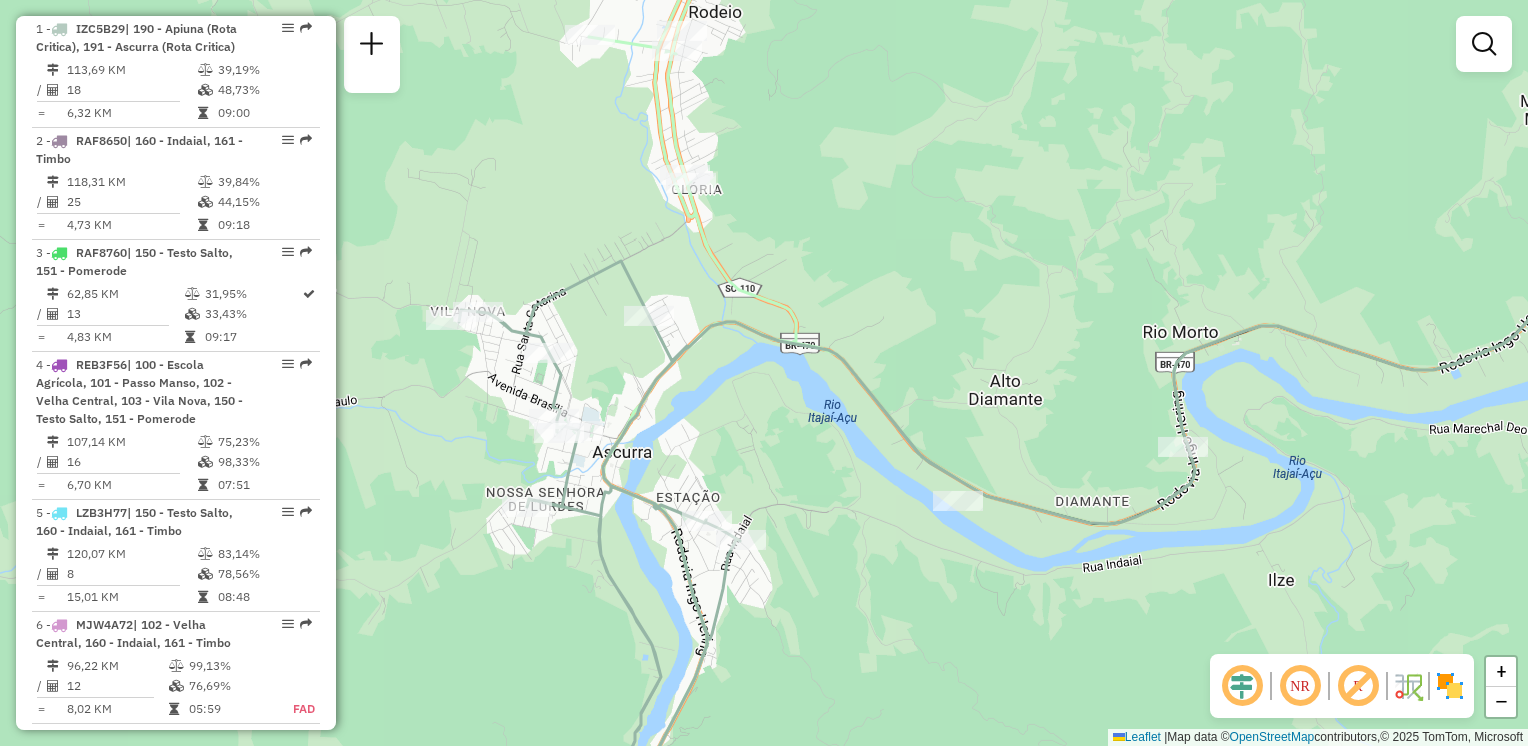 click on "Janela de atendimento Grade de atendimento Capacidade Transportadoras Veículos Cliente Pedidos  Rotas Selecione os dias de semana para filtrar as janelas de atendimento  Seg   Ter   Qua   Qui   Sex   Sáb   Dom  Informe o período da janela de atendimento: De: Até:  Filtrar exatamente a janela do cliente  Considerar janela de atendimento padrão  Selecione os dias de semana para filtrar as grades de atendimento  Seg   Ter   Qua   Qui   Sex   Sáb   Dom   Considerar clientes sem dia de atendimento cadastrado  Clientes fora do dia de atendimento selecionado Filtrar as atividades entre os valores definidos abaixo:  Peso mínimo:   Peso máximo:   Cubagem mínima:   Cubagem máxima:   De:   Até:  Filtrar as atividades entre o tempo de atendimento definido abaixo:  De:   Até:   Considerar capacidade total dos clientes não roteirizados Transportadora: Selecione um ou mais itens Tipo de veículo: Selecione um ou mais itens Veículo: Selecione um ou mais itens Motorista: Selecione um ou mais itens Nome: Rótulo:" 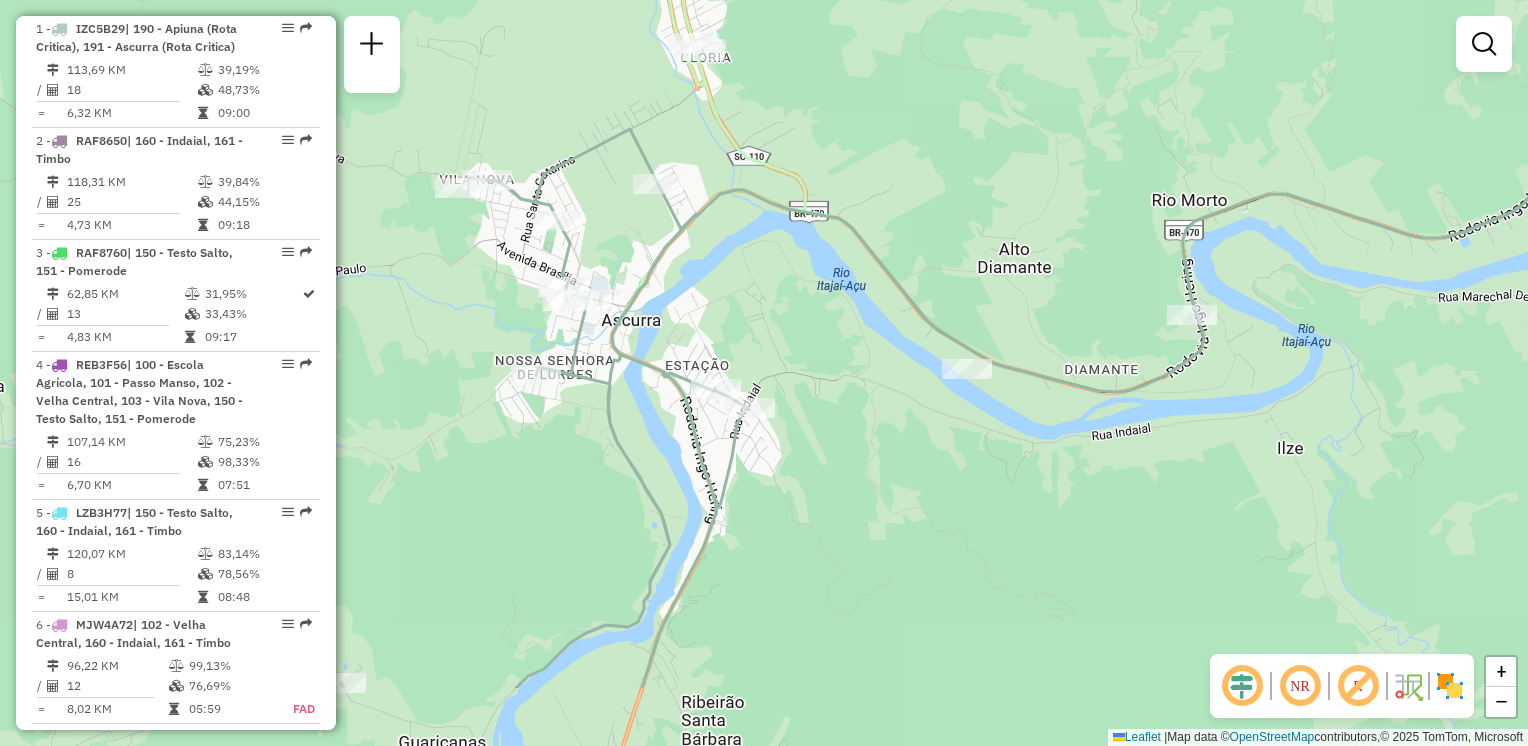 click on "Janela de atendimento Grade de atendimento Capacidade Transportadoras Veículos Cliente Pedidos  Rotas Selecione os dias de semana para filtrar as janelas de atendimento  Seg   Ter   Qua   Qui   Sex   Sáb   Dom  Informe o período da janela de atendimento: De: Até:  Filtrar exatamente a janela do cliente  Considerar janela de atendimento padrão  Selecione os dias de semana para filtrar as grades de atendimento  Seg   Ter   Qua   Qui   Sex   Sáb   Dom   Considerar clientes sem dia de atendimento cadastrado  Clientes fora do dia de atendimento selecionado Filtrar as atividades entre os valores definidos abaixo:  Peso mínimo:   Peso máximo:   Cubagem mínima:   Cubagem máxima:   De:   Até:  Filtrar as atividades entre o tempo de atendimento definido abaixo:  De:   Até:   Considerar capacidade total dos clientes não roteirizados Transportadora: Selecione um ou mais itens Tipo de veículo: Selecione um ou mais itens Veículo: Selecione um ou mais itens Motorista: Selecione um ou mais itens Nome: Rótulo:" 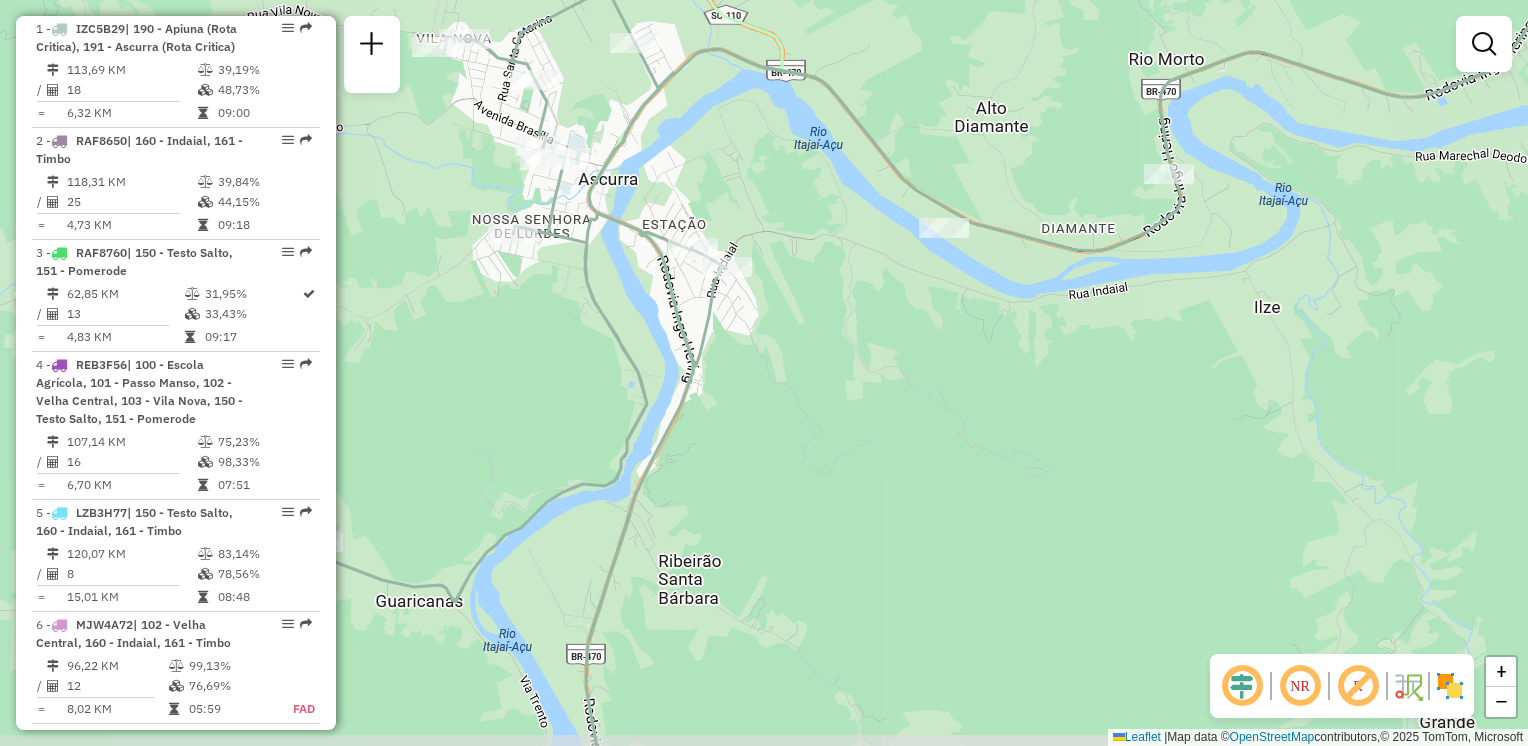 click on "Janela de atendimento Grade de atendimento Capacidade Transportadoras Veículos Cliente Pedidos  Rotas Selecione os dias de semana para filtrar as janelas de atendimento  Seg   Ter   Qua   Qui   Sex   Sáb   Dom  Informe o período da janela de atendimento: De: Até:  Filtrar exatamente a janela do cliente  Considerar janela de atendimento padrão  Selecione os dias de semana para filtrar as grades de atendimento  Seg   Ter   Qua   Qui   Sex   Sáb   Dom   Considerar clientes sem dia de atendimento cadastrado  Clientes fora do dia de atendimento selecionado Filtrar as atividades entre os valores definidos abaixo:  Peso mínimo:   Peso máximo:   Cubagem mínima:   Cubagem máxima:   De:   Até:  Filtrar as atividades entre o tempo de atendimento definido abaixo:  De:   Até:   Considerar capacidade total dos clientes não roteirizados Transportadora: Selecione um ou mais itens Tipo de veículo: Selecione um ou mais itens Veículo: Selecione um ou mais itens Motorista: Selecione um ou mais itens Nome: Rótulo:" 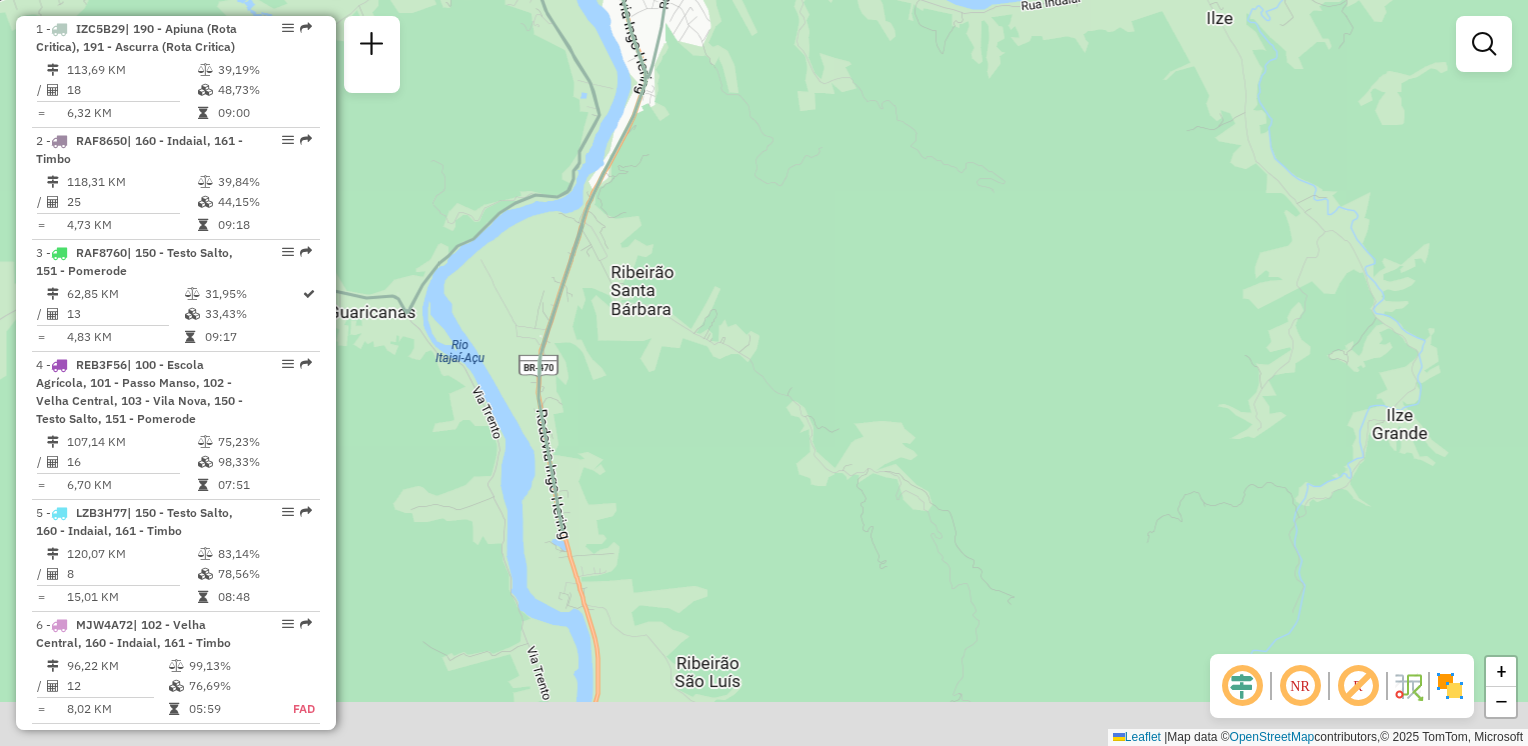 click on "Janela de atendimento Grade de atendimento Capacidade Transportadoras Veículos Cliente Pedidos  Rotas Selecione os dias de semana para filtrar as janelas de atendimento  Seg   Ter   Qua   Qui   Sex   Sáb   Dom  Informe o período da janela de atendimento: De: Até:  Filtrar exatamente a janela do cliente  Considerar janela de atendimento padrão  Selecione os dias de semana para filtrar as grades de atendimento  Seg   Ter   Qua   Qui   Sex   Sáb   Dom   Considerar clientes sem dia de atendimento cadastrado  Clientes fora do dia de atendimento selecionado Filtrar as atividades entre os valores definidos abaixo:  Peso mínimo:   Peso máximo:   Cubagem mínima:   Cubagem máxima:   De:   Até:  Filtrar as atividades entre o tempo de atendimento definido abaixo:  De:   Até:   Considerar capacidade total dos clientes não roteirizados Transportadora: Selecione um ou mais itens Tipo de veículo: Selecione um ou mais itens Veículo: Selecione um ou mais itens Motorista: Selecione um ou mais itens Nome: Rótulo:" 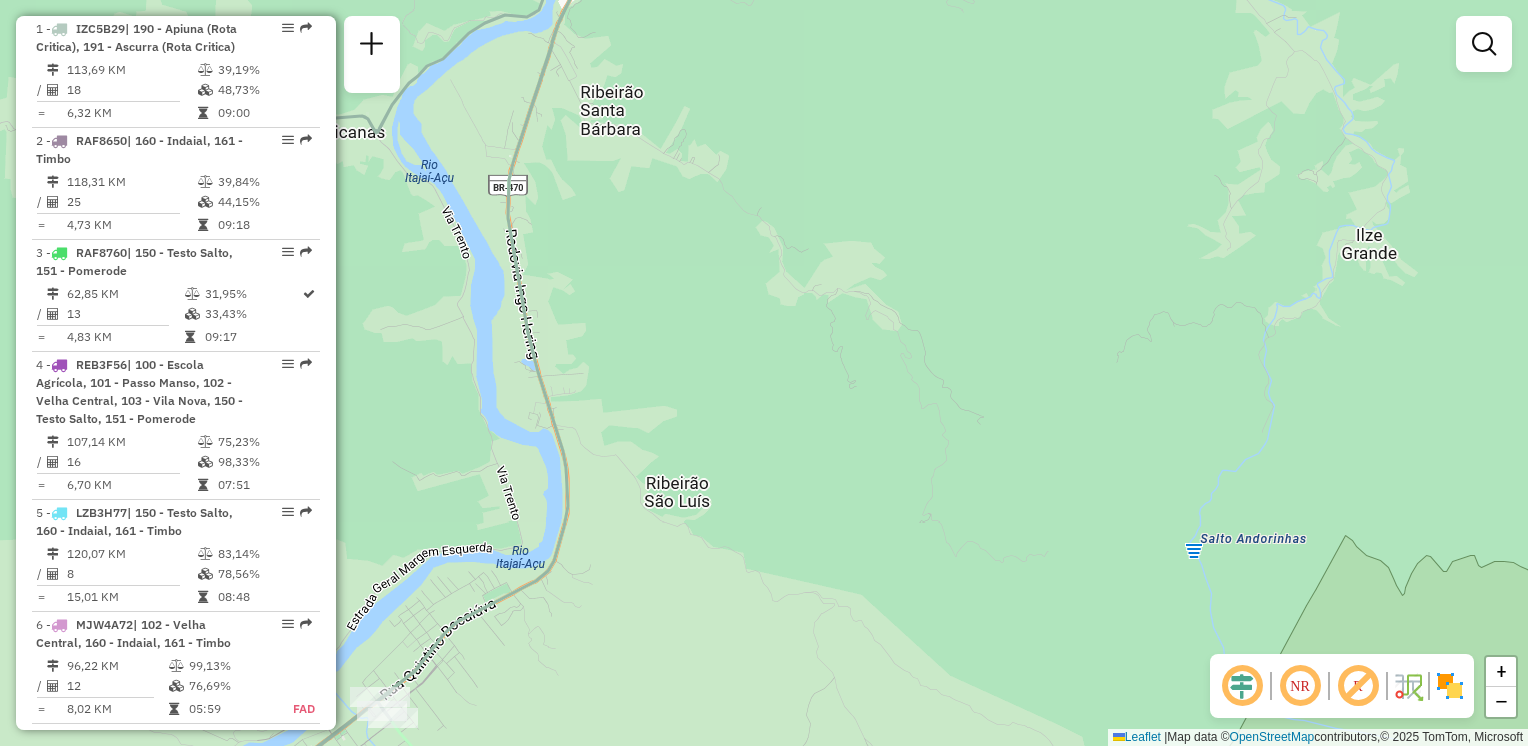 click on "Janela de atendimento Grade de atendimento Capacidade Transportadoras Veículos Cliente Pedidos  Rotas Selecione os dias de semana para filtrar as janelas de atendimento  Seg   Ter   Qua   Qui   Sex   Sáb   Dom  Informe o período da janela de atendimento: De: Até:  Filtrar exatamente a janela do cliente  Considerar janela de atendimento padrão  Selecione os dias de semana para filtrar as grades de atendimento  Seg   Ter   Qua   Qui   Sex   Sáb   Dom   Considerar clientes sem dia de atendimento cadastrado  Clientes fora do dia de atendimento selecionado Filtrar as atividades entre os valores definidos abaixo:  Peso mínimo:   Peso máximo:   Cubagem mínima:   Cubagem máxima:   De:   Até:  Filtrar as atividades entre o tempo de atendimento definido abaixo:  De:   Até:   Considerar capacidade total dos clientes não roteirizados Transportadora: Selecione um ou mais itens Tipo de veículo: Selecione um ou mais itens Veículo: Selecione um ou mais itens Motorista: Selecione um ou mais itens Nome: Rótulo:" 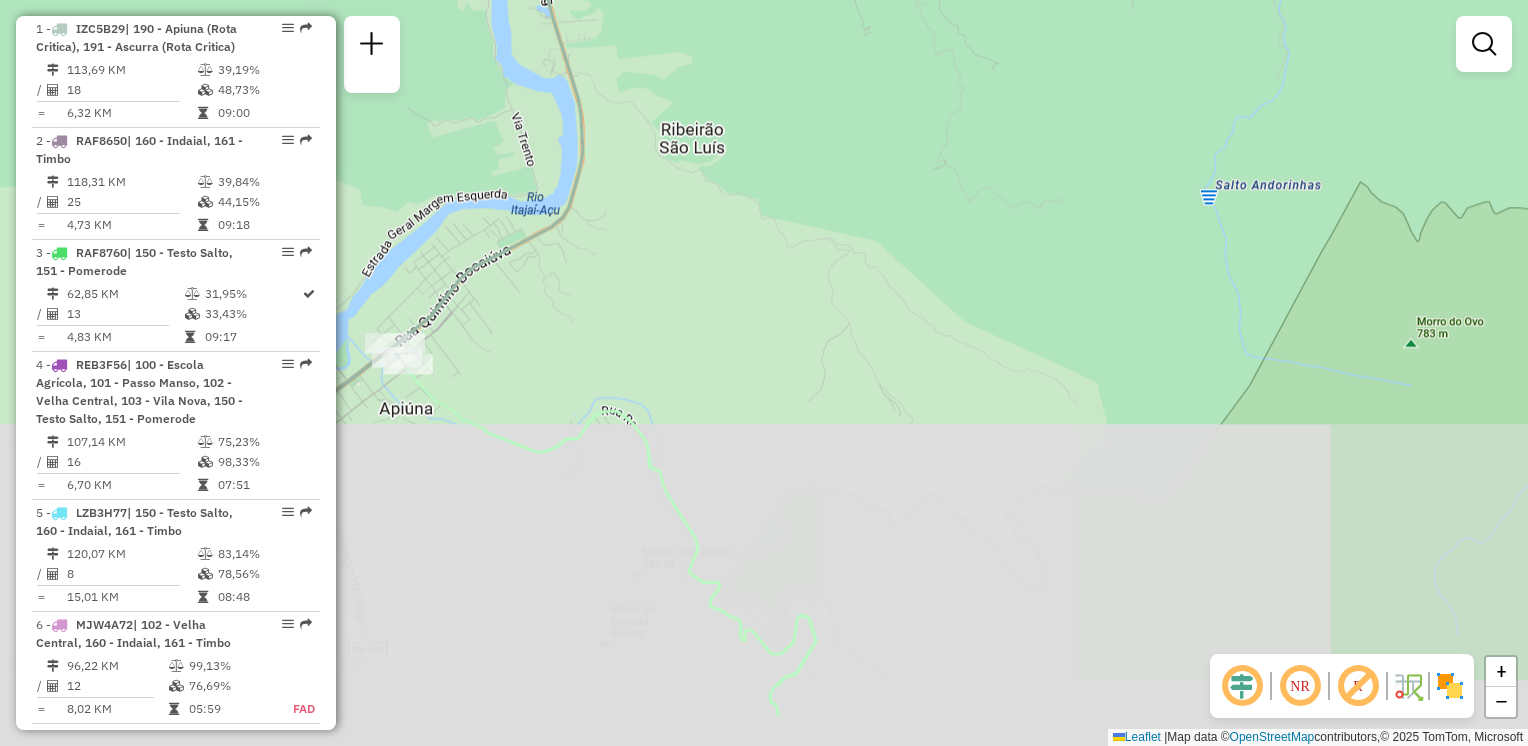 click on "Janela de atendimento Grade de atendimento Capacidade Transportadoras Veículos Cliente Pedidos  Rotas Selecione os dias de semana para filtrar as janelas de atendimento  Seg   Ter   Qua   Qui   Sex   Sáb   Dom  Informe o período da janela de atendimento: De: Até:  Filtrar exatamente a janela do cliente  Considerar janela de atendimento padrão  Selecione os dias de semana para filtrar as grades de atendimento  Seg   Ter   Qua   Qui   Sex   Sáb   Dom   Considerar clientes sem dia de atendimento cadastrado  Clientes fora do dia de atendimento selecionado Filtrar as atividades entre os valores definidos abaixo:  Peso mínimo:   Peso máximo:   Cubagem mínima:   Cubagem máxima:   De:   Até:  Filtrar as atividades entre o tempo de atendimento definido abaixo:  De:   Até:   Considerar capacidade total dos clientes não roteirizados Transportadora: Selecione um ou mais itens Tipo de veículo: Selecione um ou mais itens Veículo: Selecione um ou mais itens Motorista: Selecione um ou mais itens Nome: Rótulo:" 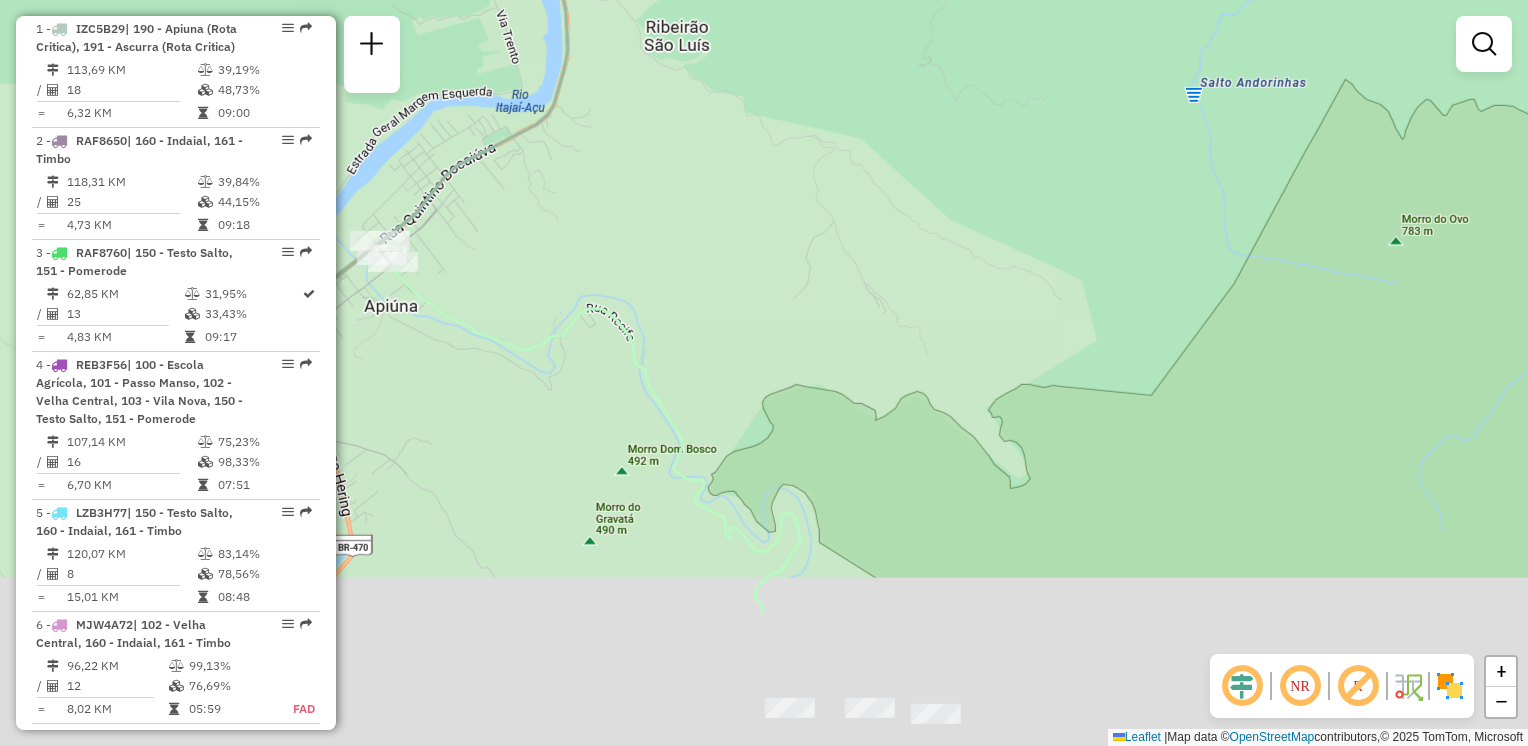 click on "Janela de atendimento Grade de atendimento Capacidade Transportadoras Veículos Cliente Pedidos  Rotas Selecione os dias de semana para filtrar as janelas de atendimento  Seg   Ter   Qua   Qui   Sex   Sáb   Dom  Informe o período da janela de atendimento: De: Até:  Filtrar exatamente a janela do cliente  Considerar janela de atendimento padrão  Selecione os dias de semana para filtrar as grades de atendimento  Seg   Ter   Qua   Qui   Sex   Sáb   Dom   Considerar clientes sem dia de atendimento cadastrado  Clientes fora do dia de atendimento selecionado Filtrar as atividades entre os valores definidos abaixo:  Peso mínimo:   Peso máximo:   Cubagem mínima:   Cubagem máxima:   De:   Até:  Filtrar as atividades entre o tempo de atendimento definido abaixo:  De:   Até:   Considerar capacidade total dos clientes não roteirizados Transportadora: Selecione um ou mais itens Tipo de veículo: Selecione um ou mais itens Veículo: Selecione um ou mais itens Motorista: Selecione um ou mais itens Nome: Rótulo:" 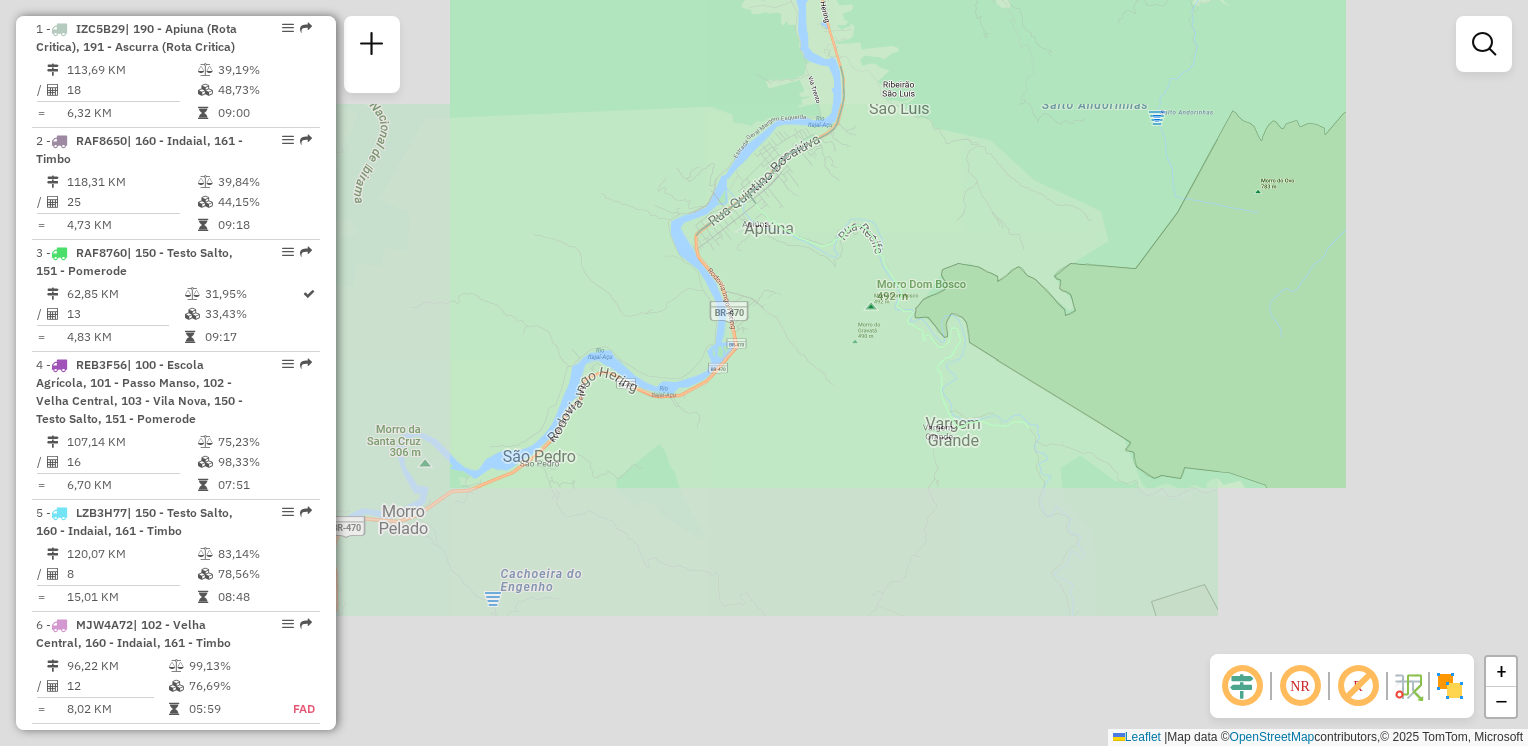 click on "Janela de atendimento Grade de atendimento Capacidade Transportadoras Veículos Cliente Pedidos  Rotas Selecione os dias de semana para filtrar as janelas de atendimento  Seg   Ter   Qua   Qui   Sex   Sáb   Dom  Informe o período da janela de atendimento: De: Até:  Filtrar exatamente a janela do cliente  Considerar janela de atendimento padrão  Selecione os dias de semana para filtrar as grades de atendimento  Seg   Ter   Qua   Qui   Sex   Sáb   Dom   Considerar clientes sem dia de atendimento cadastrado  Clientes fora do dia de atendimento selecionado Filtrar as atividades entre os valores definidos abaixo:  Peso mínimo:   Peso máximo:   Cubagem mínima:   Cubagem máxima:   De:   Até:  Filtrar as atividades entre o tempo de atendimento definido abaixo:  De:   Até:   Considerar capacidade total dos clientes não roteirizados Transportadora: Selecione um ou mais itens Tipo de veículo: Selecione um ou mais itens Veículo: Selecione um ou mais itens Motorista: Selecione um ou mais itens Nome: Rótulo:" 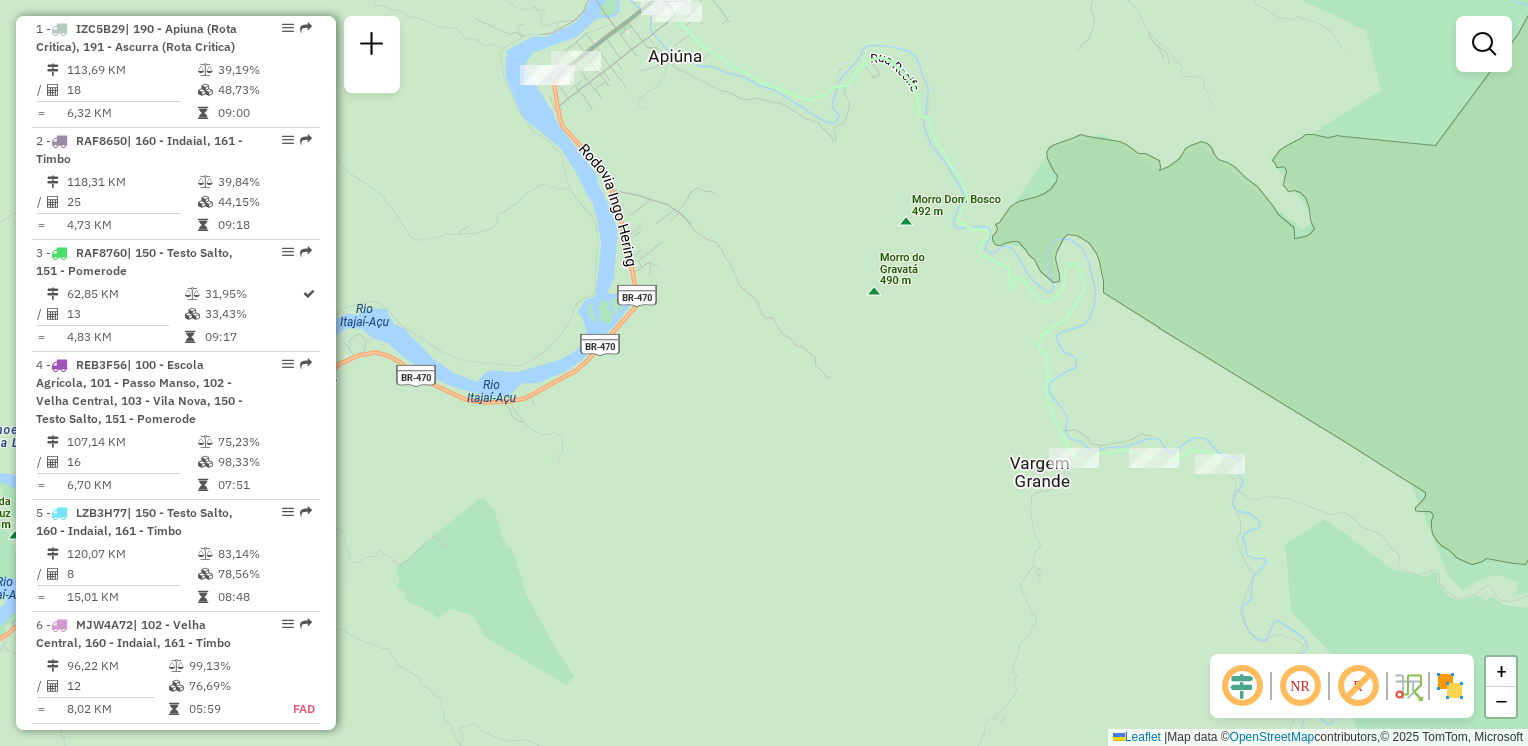 click on "Janela de atendimento Grade de atendimento Capacidade Transportadoras Veículos Cliente Pedidos  Rotas Selecione os dias de semana para filtrar as janelas de atendimento  Seg   Ter   Qua   Qui   Sex   Sáb   Dom  Informe o período da janela de atendimento: De: Até:  Filtrar exatamente a janela do cliente  Considerar janela de atendimento padrão  Selecione os dias de semana para filtrar as grades de atendimento  Seg   Ter   Qua   Qui   Sex   Sáb   Dom   Considerar clientes sem dia de atendimento cadastrado  Clientes fora do dia de atendimento selecionado Filtrar as atividades entre os valores definidos abaixo:  Peso mínimo:   Peso máximo:   Cubagem mínima:   Cubagem máxima:   De:   Até:  Filtrar as atividades entre o tempo de atendimento definido abaixo:  De:   Até:   Considerar capacidade total dos clientes não roteirizados Transportadora: Selecione um ou mais itens Tipo de veículo: Selecione um ou mais itens Veículo: Selecione um ou mais itens Motorista: Selecione um ou mais itens Nome: Rótulo:" 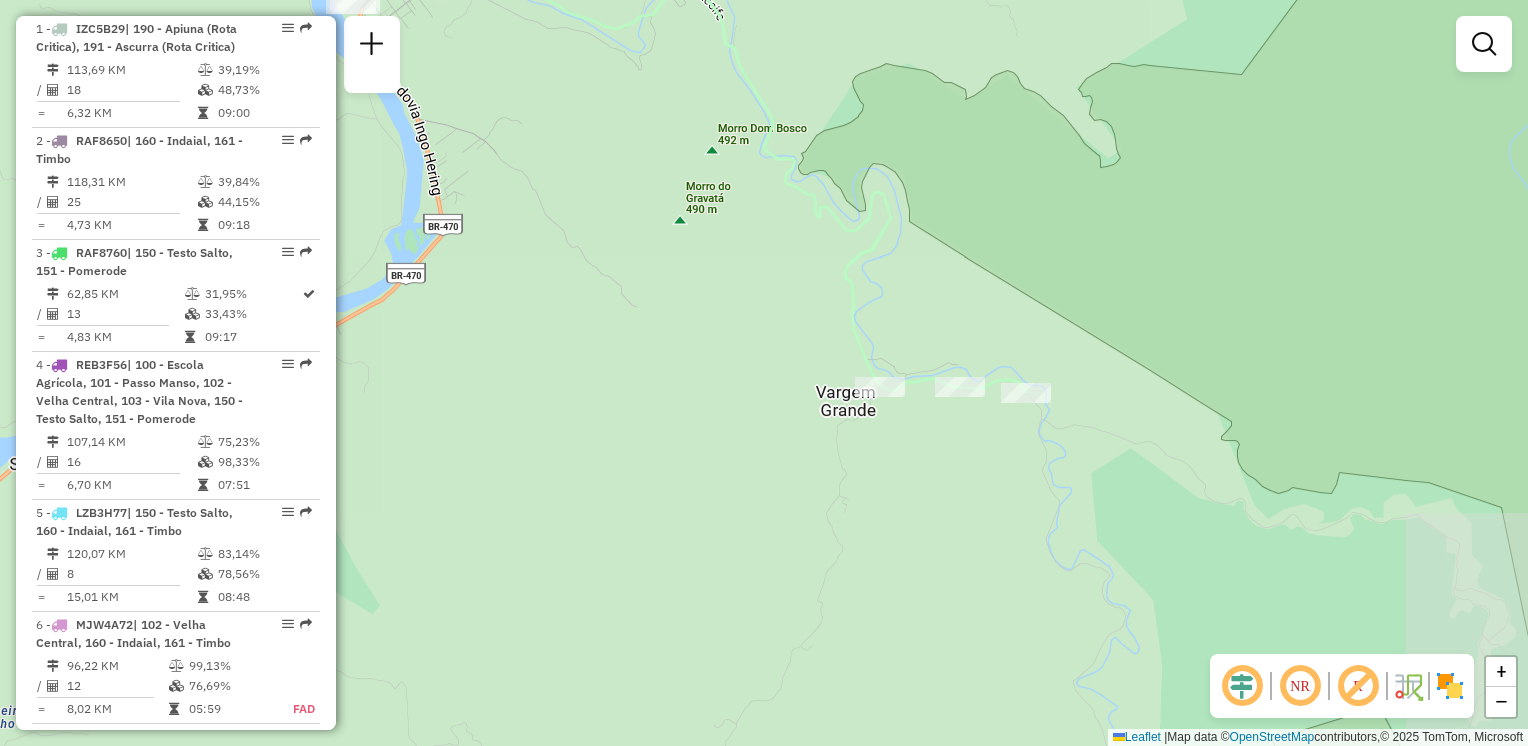 click on "Janela de atendimento Grade de atendimento Capacidade Transportadoras Veículos Cliente Pedidos  Rotas Selecione os dias de semana para filtrar as janelas de atendimento  Seg   Ter   Qua   Qui   Sex   Sáb   Dom  Informe o período da janela de atendimento: De: Até:  Filtrar exatamente a janela do cliente  Considerar janela de atendimento padrão  Selecione os dias de semana para filtrar as grades de atendimento  Seg   Ter   Qua   Qui   Sex   Sáb   Dom   Considerar clientes sem dia de atendimento cadastrado  Clientes fora do dia de atendimento selecionado Filtrar as atividades entre os valores definidos abaixo:  Peso mínimo:   Peso máximo:   Cubagem mínima:   Cubagem máxima:   De:   Até:  Filtrar as atividades entre o tempo de atendimento definido abaixo:  De:   Até:   Considerar capacidade total dos clientes não roteirizados Transportadora: Selecione um ou mais itens Tipo de veículo: Selecione um ou mais itens Veículo: Selecione um ou mais itens Motorista: Selecione um ou mais itens Nome: Rótulo:" 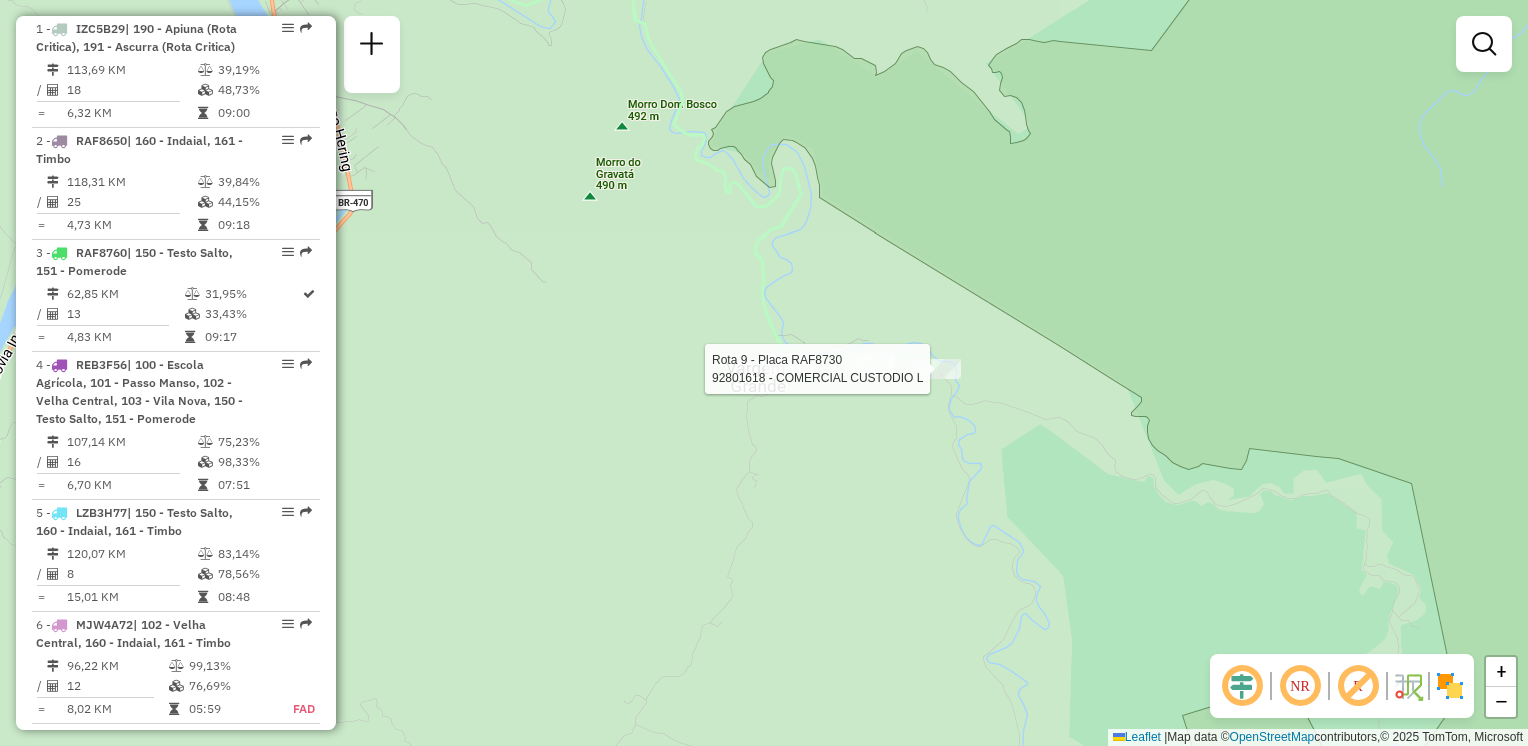 select on "**********" 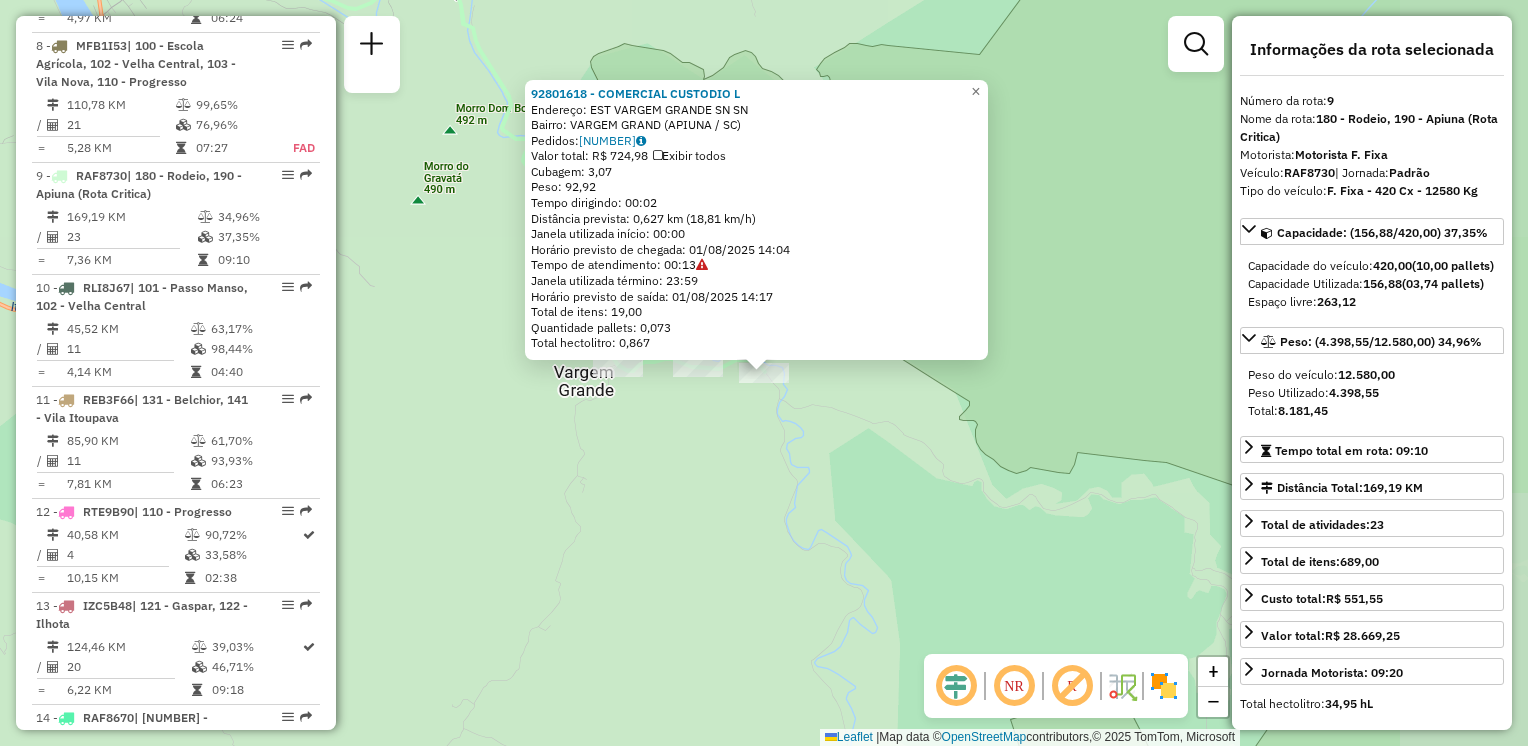 scroll, scrollTop: 1736, scrollLeft: 0, axis: vertical 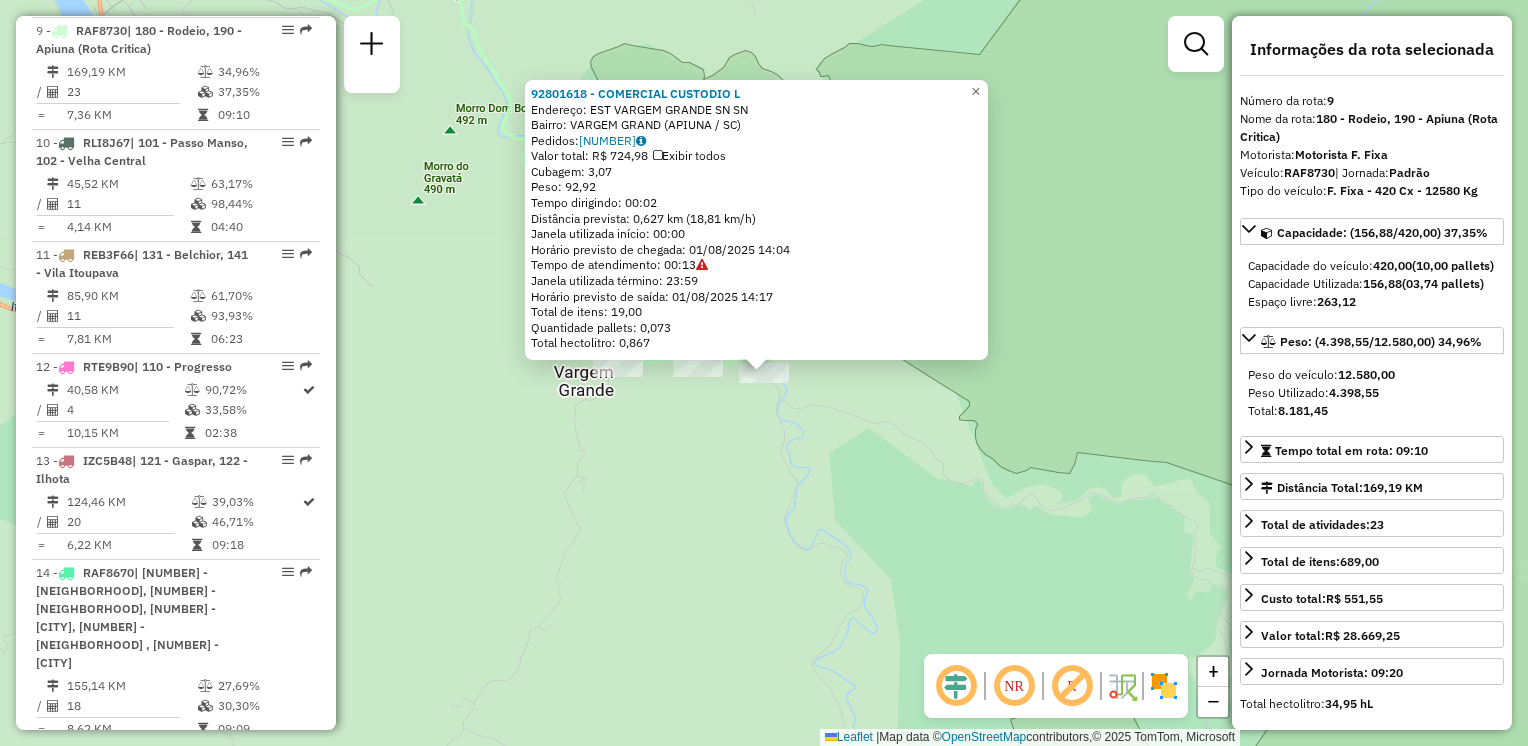 click on "92801618 - COMERCIAL CUSTODIO L  Endereço: EST VARGEM GRANDE SN              SN   Bairro: VARGEM GRAND ([CITY] / [STATE])   Pedidos:  01313494   Valor total: R$ 724,98   Exibir todos   Cubagem: 3,07  Peso: 92,92  Tempo dirigindo: 00:02   Distância prevista: 0,627 km (18,81 km/h)   Janela utilizada início: 00:00   Horário previsto de chegada: 01/08/2025 14:04   Tempo de atendimento: 00:13   Janela utilizada término: 23:59   Horário previsto de saída: 01/08/2025 14:17   Total de itens: 19,00   Quantidade pallets: 0,073   Total hectolitro: 0,867  × Janela de atendimento Grade de atendimento Capacidade Transportadoras Veículos Cliente Pedidos  Rotas Selecione os dias de semana para filtrar as janelas de atendimento  Seg   Ter   Qua   Qui   Sex   Sáb   Dom  Informe o período da janela de atendimento: De: Até:  Filtrar exatamente a janela do cliente  Considerar janela de atendimento padrão  Selecione os dias de semana para filtrar as grades de atendimento  Seg   Ter   Qua   Qui   Sex   Sáb   Dom   De:  De:" 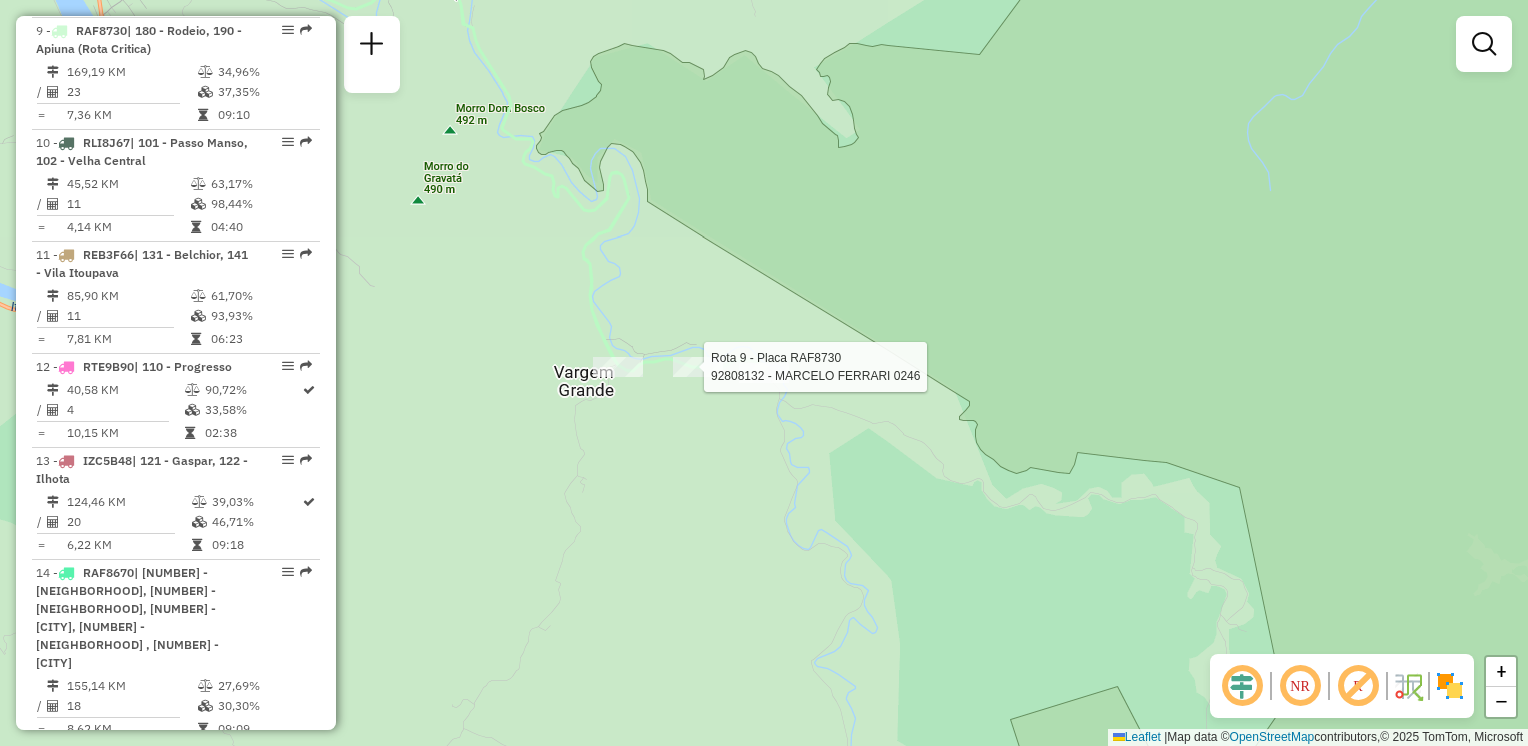 click 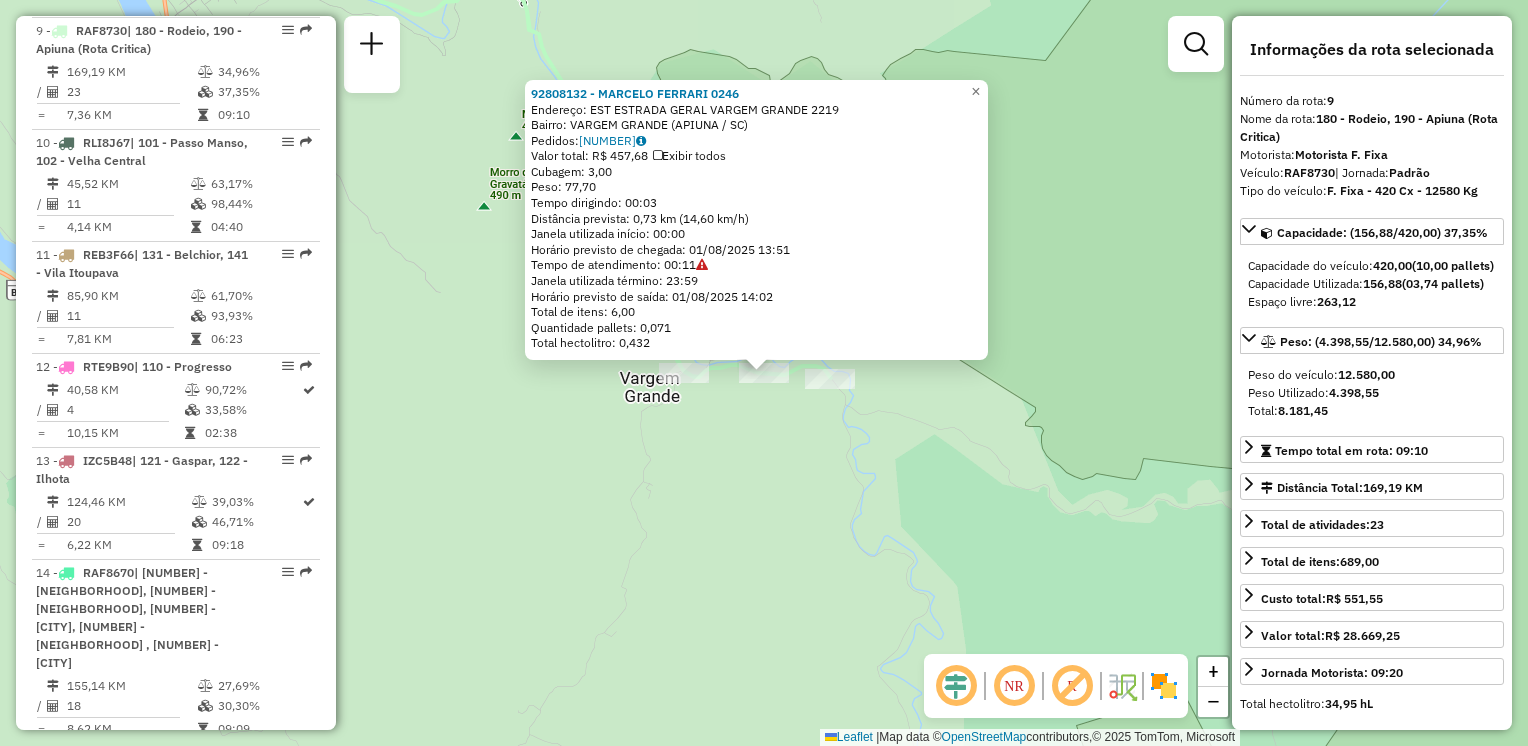 click on "[NUMBER] - [FIRST] [LAST] 0246 Endereço: EST ESTRADA GERAL VARGEM GRANDE 2219 Bairro: VARGEM GRANDE ([CITY] / [STATE]) Pedidos: 01313498 Valor total: R$ 457,68 Exibir todos Cubagem: 3,00 Peso: 77,70 Tempo dirigindo: 00:03 Distância prevista: 0,73 km (14,60 km/h) Janela utilizada início: 00:00 Horário previsto de chegada: 01/08/2025 13:51 Tempo de atendimento: 00:11 Janela utilizada término: 23:59 Horário previsto de saída: 01/08/2025 14:02 Total de itens: 6,00 Quantidade pallets: 0,071 Total hectolitro: 0,432 × Janela de atendimento Grade de atendimento Capacidade Transportadoras Veículos Cliente Pedidos Rotas Selecione os dias de semana para filtrar as janelas de atendimento Seg Ter Qua Qui Sex Sáb Dom Informe o período da janela de atendimento: De: Até: Filtrar exatamente a janela do cliente Considerar janela de atendimento padrão Selecione os dias de semana para filtrar as grades de atendimento Seg Ter Qua Qui Sex Sáb Dom De: +" 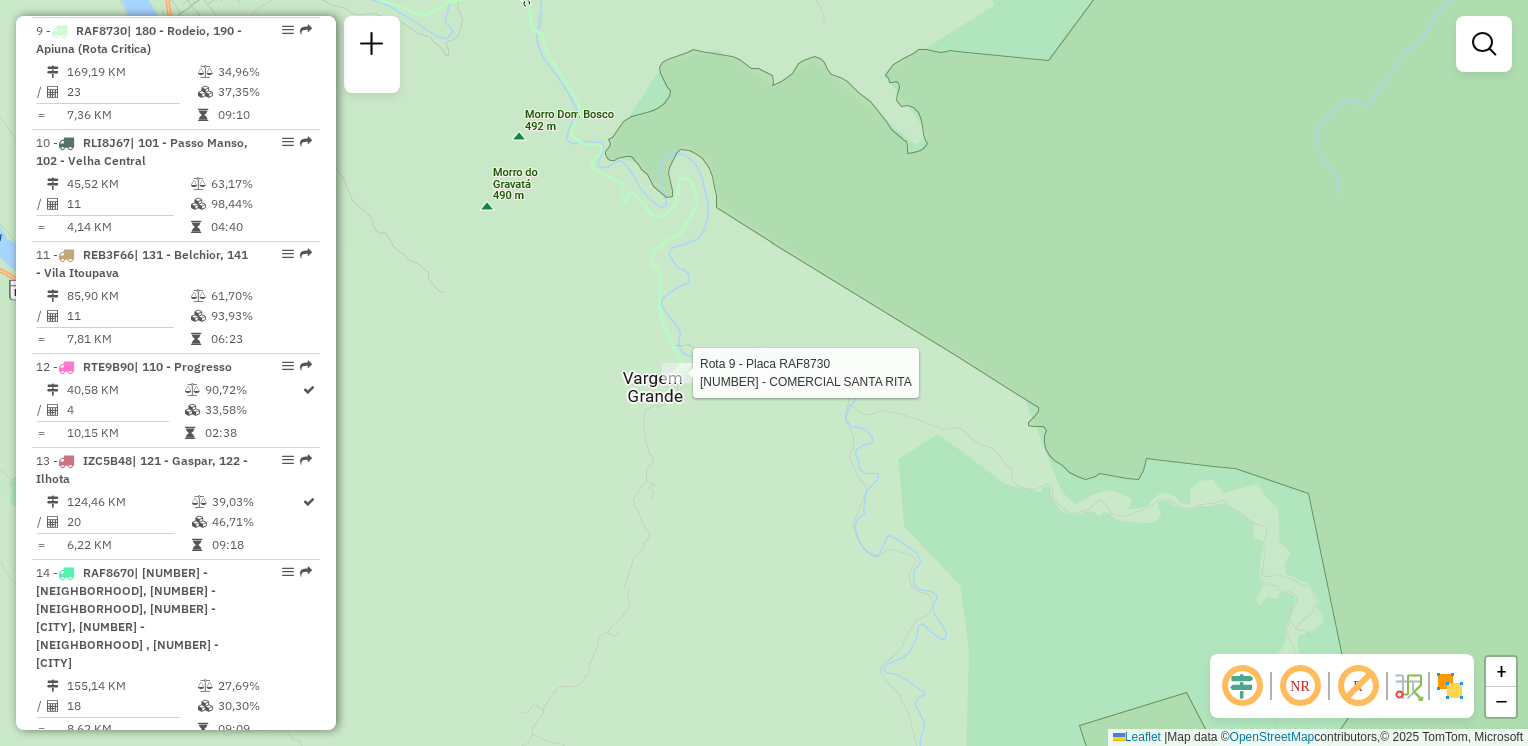 select on "**********" 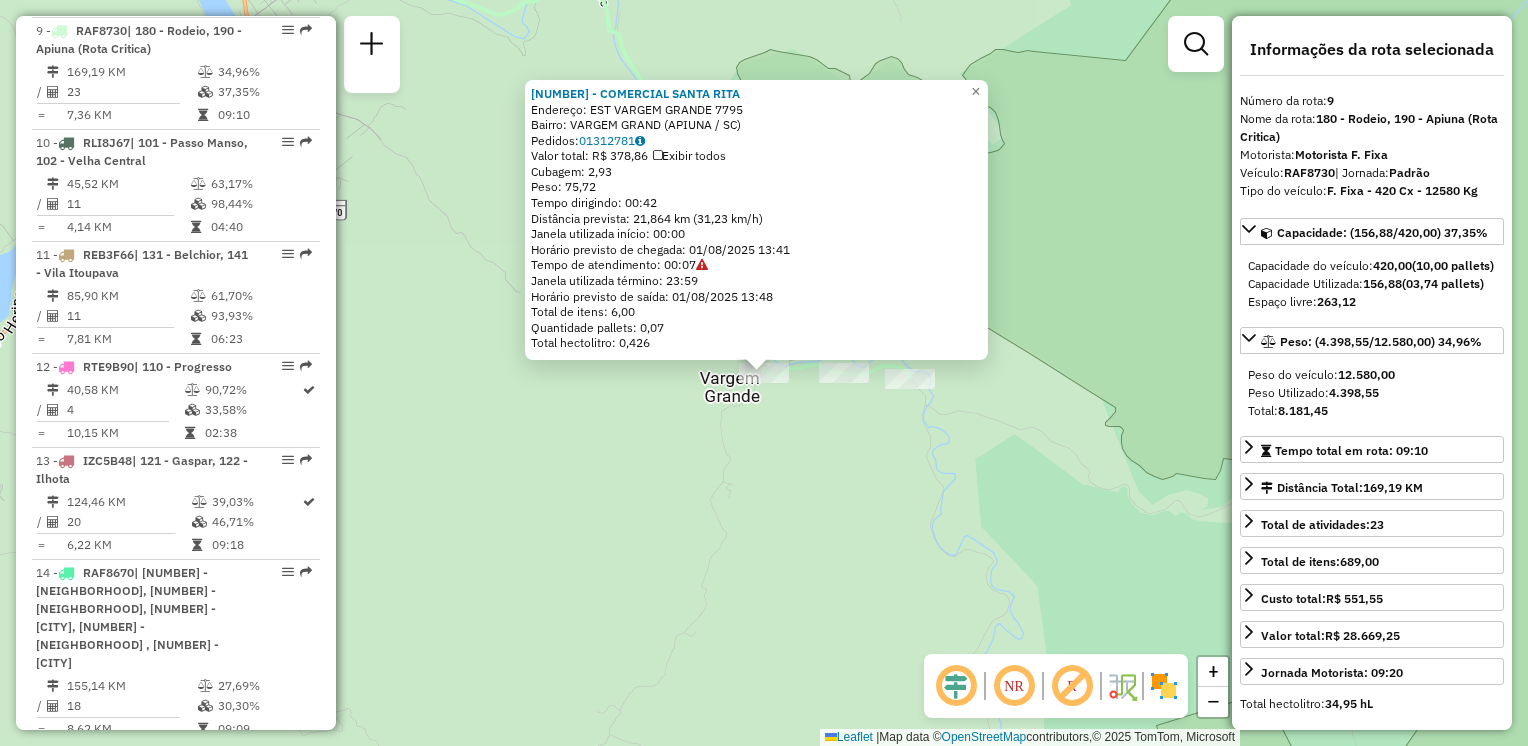 click on "92805093 - COMERCIAL SANTA RITA  Endereço:  EST VARGEM GRANDE 7795   Bairro: VARGEM GRAND ([CITY] / [STATE])   Pedidos:  01312781   Valor total: R$ 378,86   Exibir todos   Cubagem: 2,93  Peso: 75,72  Tempo dirigindo: 00:42   Distância prevista: 21,864 km (31,23 km/h)   Janela utilizada início: 00:00   Horário previsto de chegada: 01/08/2025 13:41   Tempo de atendimento: 00:07   Janela utilizada término: 23:59   Horário previsto de saída: 01/08/2025 13:48   Total de itens: 6,00   Quantidade pallets: 0,07   Total hectolitro: 0,426  × Janela de atendimento Grade de atendimento Capacidade Transportadoras Veículos Cliente Pedidos  Rotas Selecione os dias de semana para filtrar as janelas de atendimento  Seg   Ter   Qua   Qui   Sex   Sáb   Dom  Informe o período da janela de atendimento: De: Até:  Filtrar exatamente a janela do cliente  Considerar janela de atendimento padrão  Selecione os dias de semana para filtrar as grades de atendimento  Seg   Ter   Qua   Qui   Sex   Sáb   Dom   Peso mínimo:   De:  +" 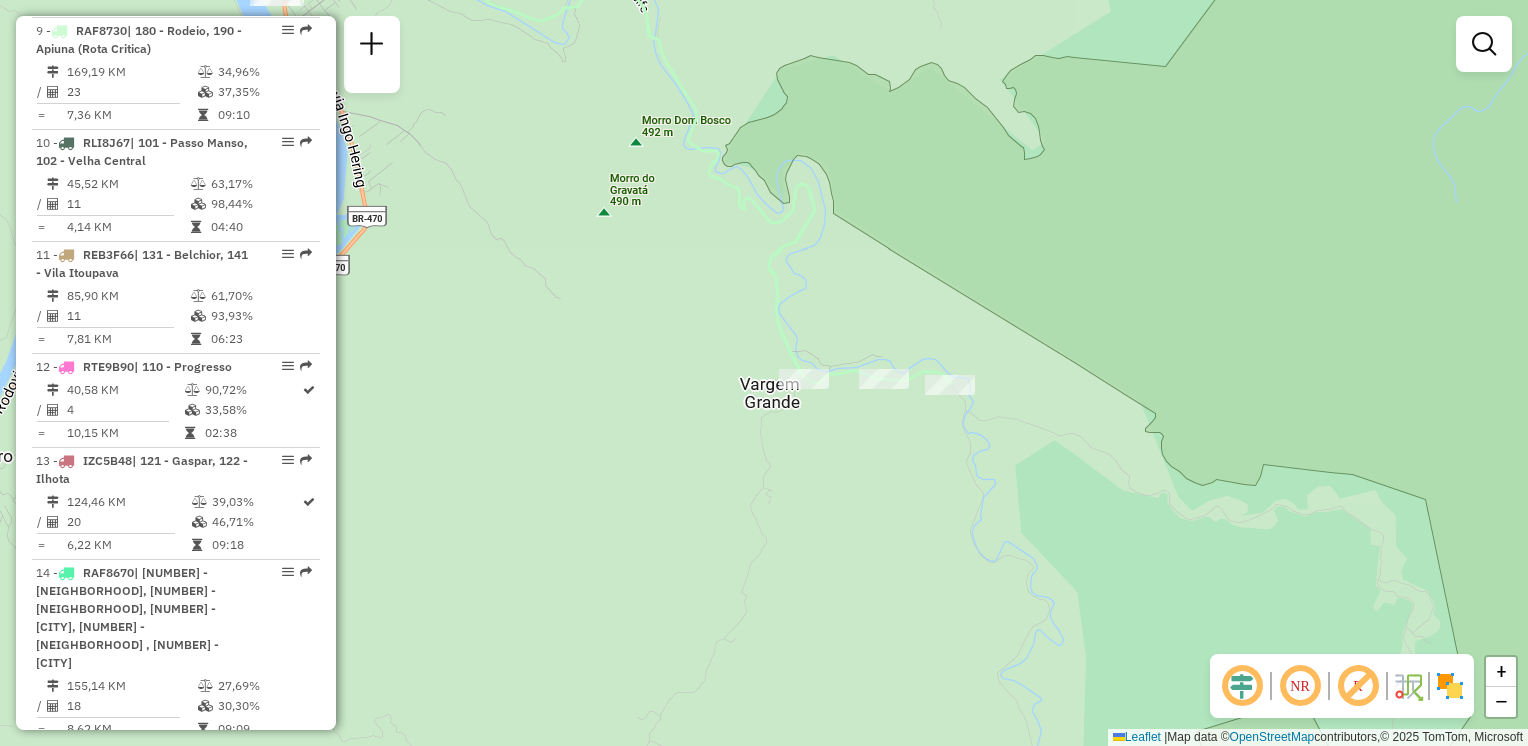 click on "Janela de atendimento Grade de atendimento Capacidade Transportadoras Veículos Cliente Pedidos  Rotas Selecione os dias de semana para filtrar as janelas de atendimento  Seg   Ter   Qua   Qui   Sex   Sáb   Dom  Informe o período da janela de atendimento: De: Até:  Filtrar exatamente a janela do cliente  Considerar janela de atendimento padrão  Selecione os dias de semana para filtrar as grades de atendimento  Seg   Ter   Qua   Qui   Sex   Sáb   Dom   Considerar clientes sem dia de atendimento cadastrado  Clientes fora do dia de atendimento selecionado Filtrar as atividades entre os valores definidos abaixo:  Peso mínimo:   Peso máximo:   Cubagem mínima:   Cubagem máxima:   De:   Até:  Filtrar as atividades entre o tempo de atendimento definido abaixo:  De:   Até:   Considerar capacidade total dos clientes não roteirizados Transportadora: Selecione um ou mais itens Tipo de veículo: Selecione um ou mais itens Veículo: Selecione um ou mais itens Motorista: Selecione um ou mais itens Nome: Rótulo:" 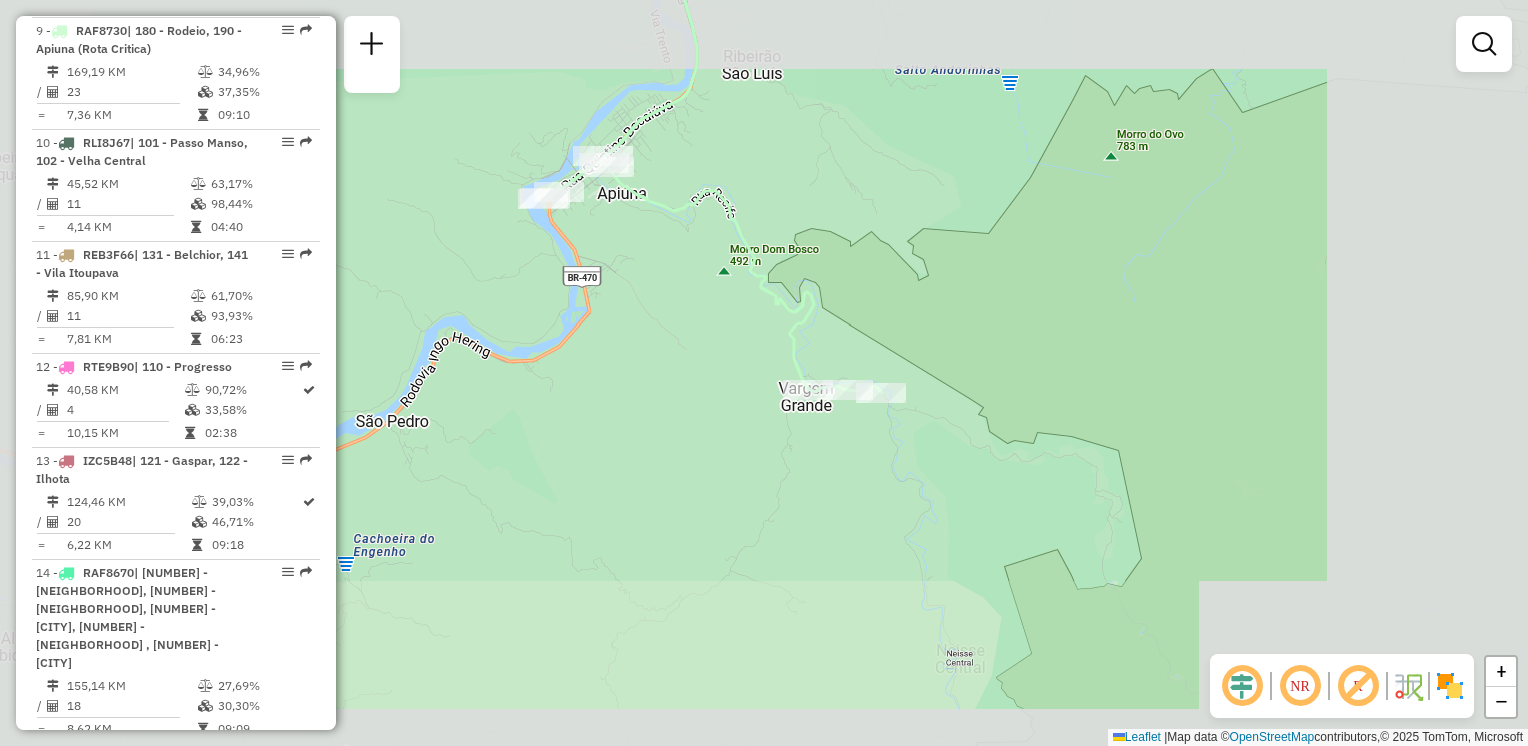 click on "Janela de atendimento Grade de atendimento Capacidade Transportadoras Veículos Cliente Pedidos  Rotas Selecione os dias de semana para filtrar as janelas de atendimento  Seg   Ter   Qua   Qui   Sex   Sáb   Dom  Informe o período da janela de atendimento: De: Até:  Filtrar exatamente a janela do cliente  Considerar janela de atendimento padrão  Selecione os dias de semana para filtrar as grades de atendimento  Seg   Ter   Qua   Qui   Sex   Sáb   Dom   Considerar clientes sem dia de atendimento cadastrado  Clientes fora do dia de atendimento selecionado Filtrar as atividades entre os valores definidos abaixo:  Peso mínimo:   Peso máximo:   Cubagem mínima:   Cubagem máxima:   De:   Até:  Filtrar as atividades entre o tempo de atendimento definido abaixo:  De:   Até:   Considerar capacidade total dos clientes não roteirizados Transportadora: Selecione um ou mais itens Tipo de veículo: Selecione um ou mais itens Veículo: Selecione um ou mais itens Motorista: Selecione um ou mais itens Nome: Rótulo:" 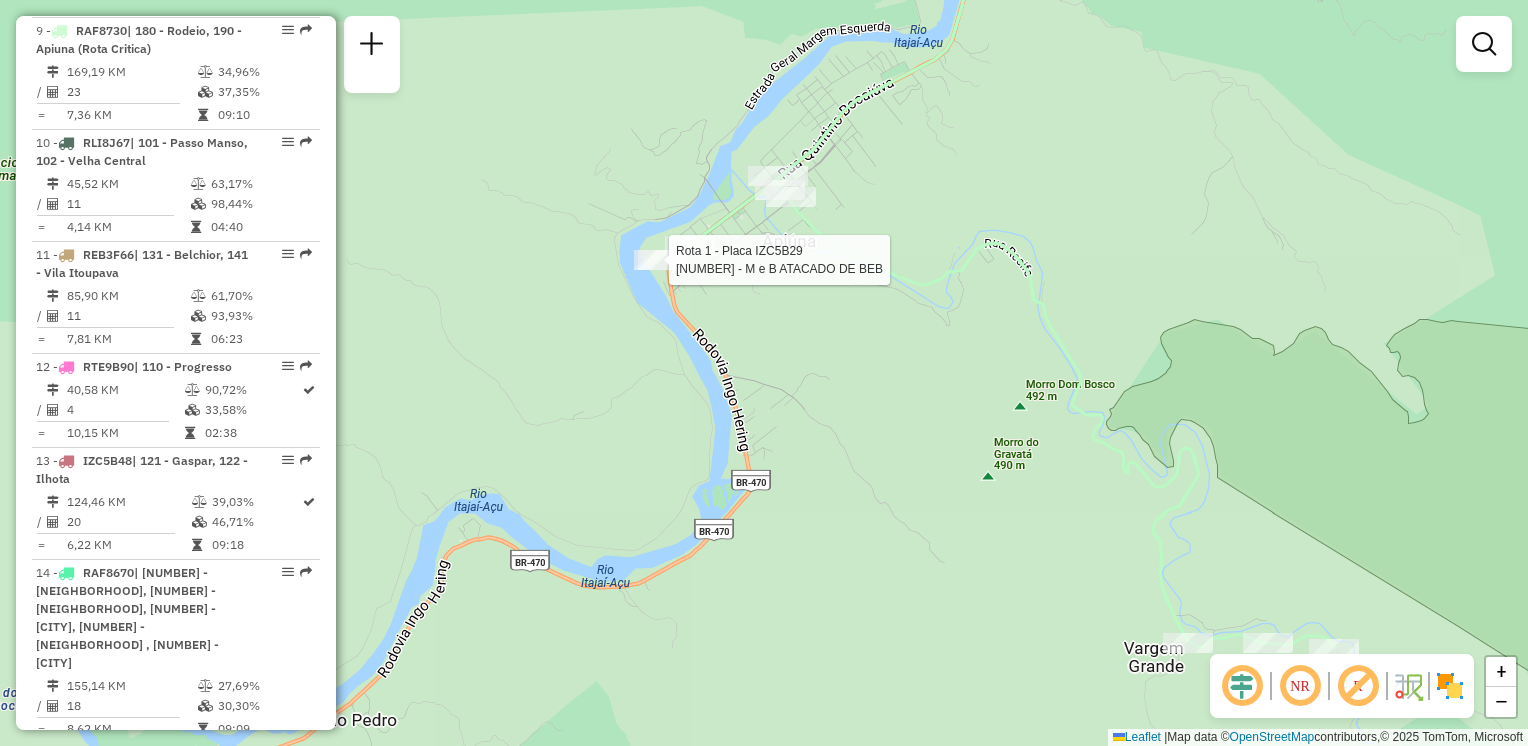 click 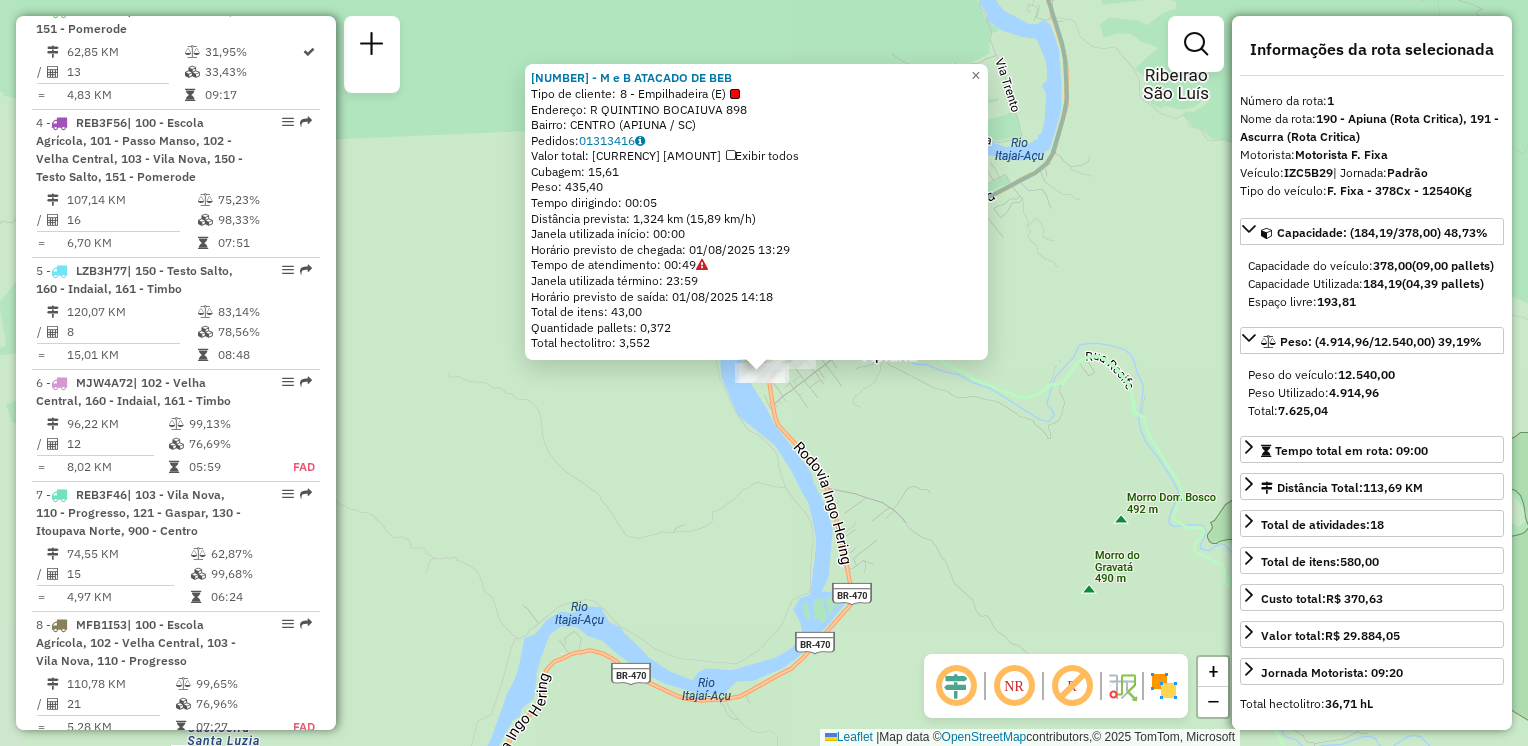 scroll, scrollTop: 770, scrollLeft: 0, axis: vertical 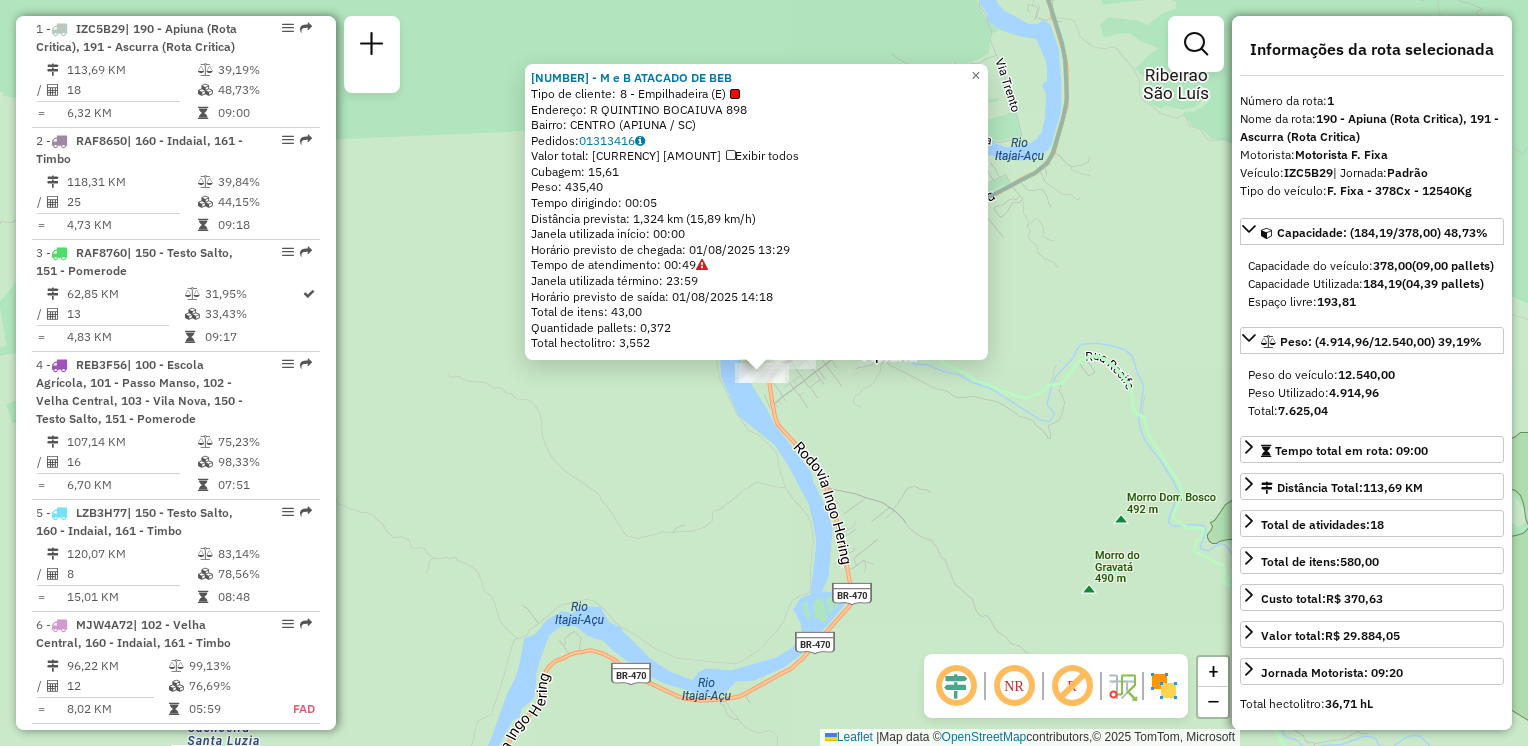 click on "Rota 1 - Placa IZC5B29 [NUMBER] - [NAME] [NAME] Tipo de cliente: 8 - Empilhadeira (E) Endereço: R QUINTINO BOCAIUVA 898 Bairro: CENTRO ([CITY] / [STATE]) Pedidos: 01313416 Valor total: R$ 2.756,22 Exibir todos Cubagem: 15,61 Peso: 435,40 Tempo dirigindo: 00:05 Distância prevista: 1,324 km (15,89 km/h) Janela utilizada início: 00:00 Horário previsto de chegada: 01/08/2025 13:29 Tempo de atendimento: 00:49 Janela utilizada término: 23:59 Horário previsto de saída: 01/08/2025 14:18 Total de itens: 43,00 Quantidade pallets: 0,372 Total hectolitro: 3,552 × Janela de atendimento Grade de atendimento Capacidade Transportadoras Veículos Cliente Pedidos Rotas Selecione os dias de semana para filtrar as janelas de atendimento Seg Ter Qua Qui Sex Sáb Dom Informe o período da janela de atendimento: De: Até: Filtrar exatamente a janela do cliente Considerar janela de atendimento padrão Seg Ter Qua Qui Sex Sáb Dom De:" 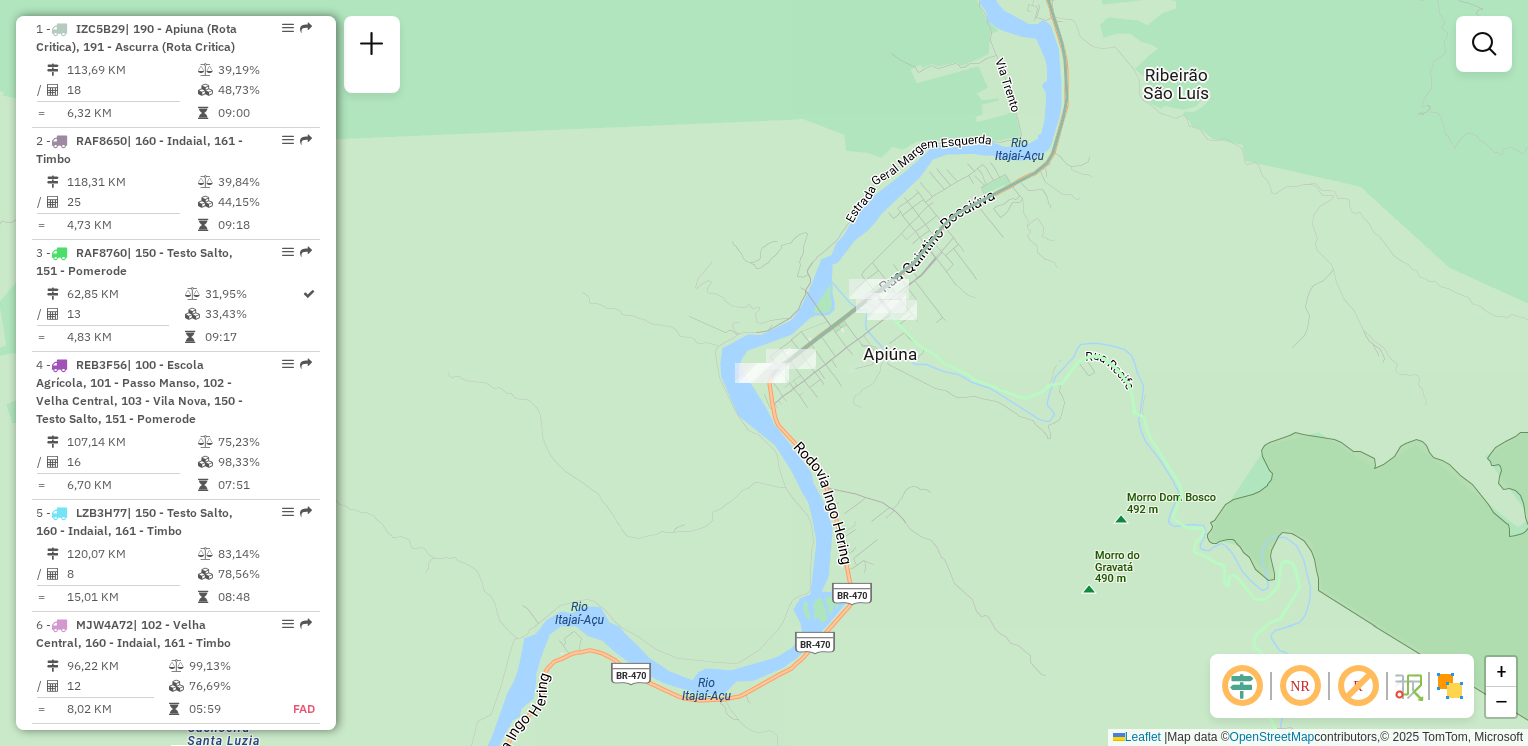 click on "Janela de atendimento Grade de atendimento Capacidade Transportadoras Veículos Cliente Pedidos  Rotas Selecione os dias de semana para filtrar as janelas de atendimento  Seg   Ter   Qua   Qui   Sex   Sáb   Dom  Informe o período da janela de atendimento: De: Até:  Filtrar exatamente a janela do cliente  Considerar janela de atendimento padrão  Selecione os dias de semana para filtrar as grades de atendimento  Seg   Ter   Qua   Qui   Sex   Sáb   Dom   Considerar clientes sem dia de atendimento cadastrado  Clientes fora do dia de atendimento selecionado Filtrar as atividades entre os valores definidos abaixo:  Peso mínimo:   Peso máximo:   Cubagem mínima:   Cubagem máxima:   De:   Até:  Filtrar as atividades entre o tempo de atendimento definido abaixo:  De:   Até:   Considerar capacidade total dos clientes não roteirizados Transportadora: Selecione um ou mais itens Tipo de veículo: Selecione um ou mais itens Veículo: Selecione um ou mais itens Motorista: Selecione um ou mais itens Nome: Rótulo:" 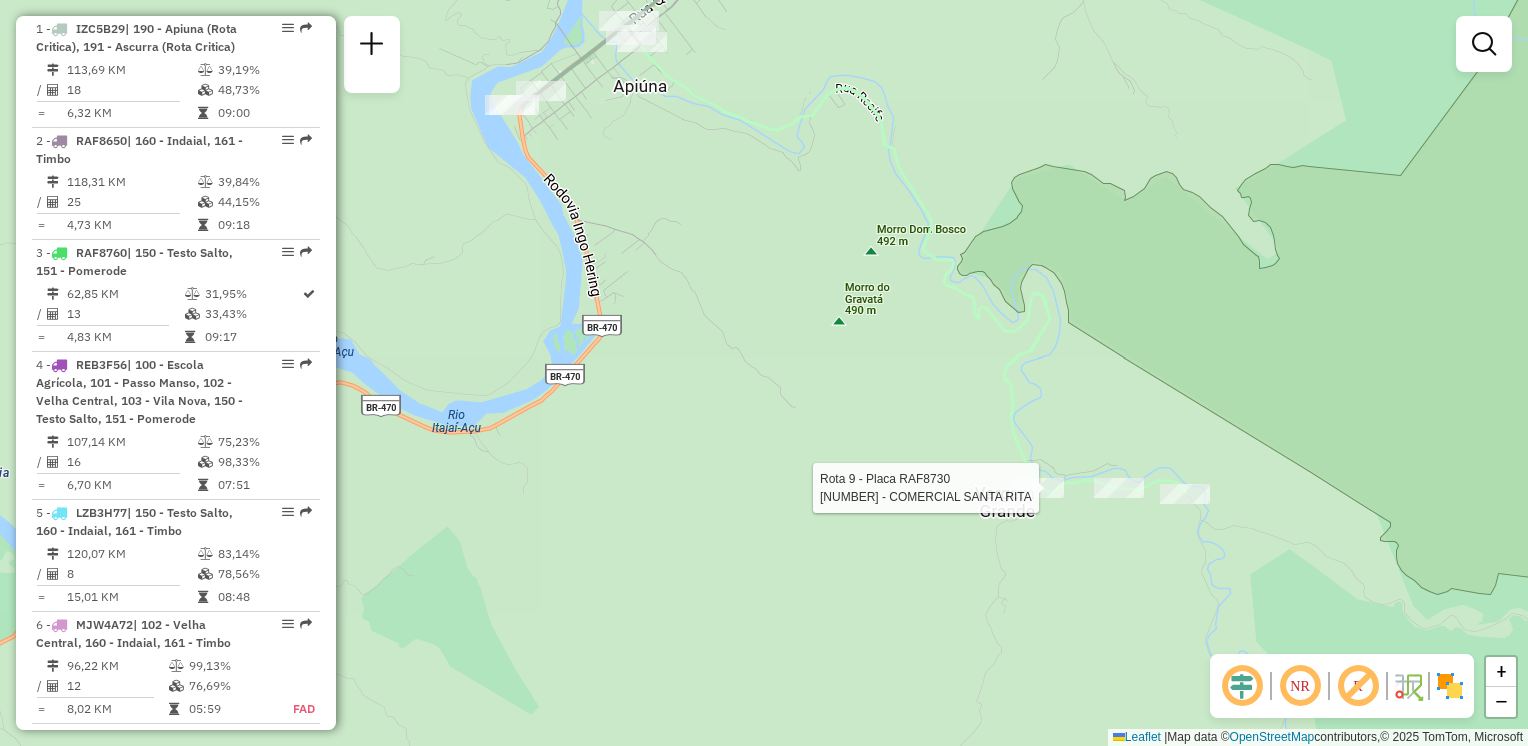 select on "**********" 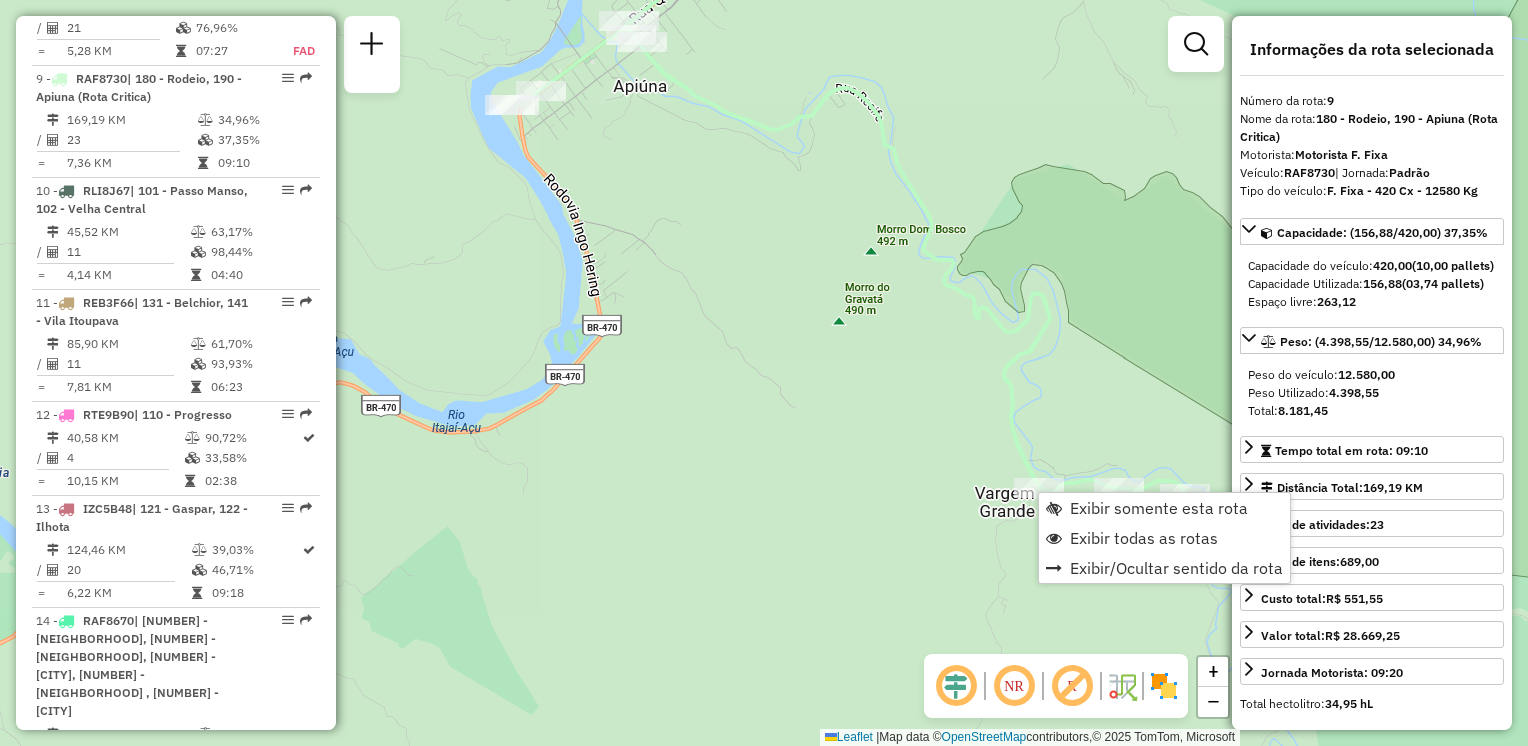 scroll, scrollTop: 1736, scrollLeft: 0, axis: vertical 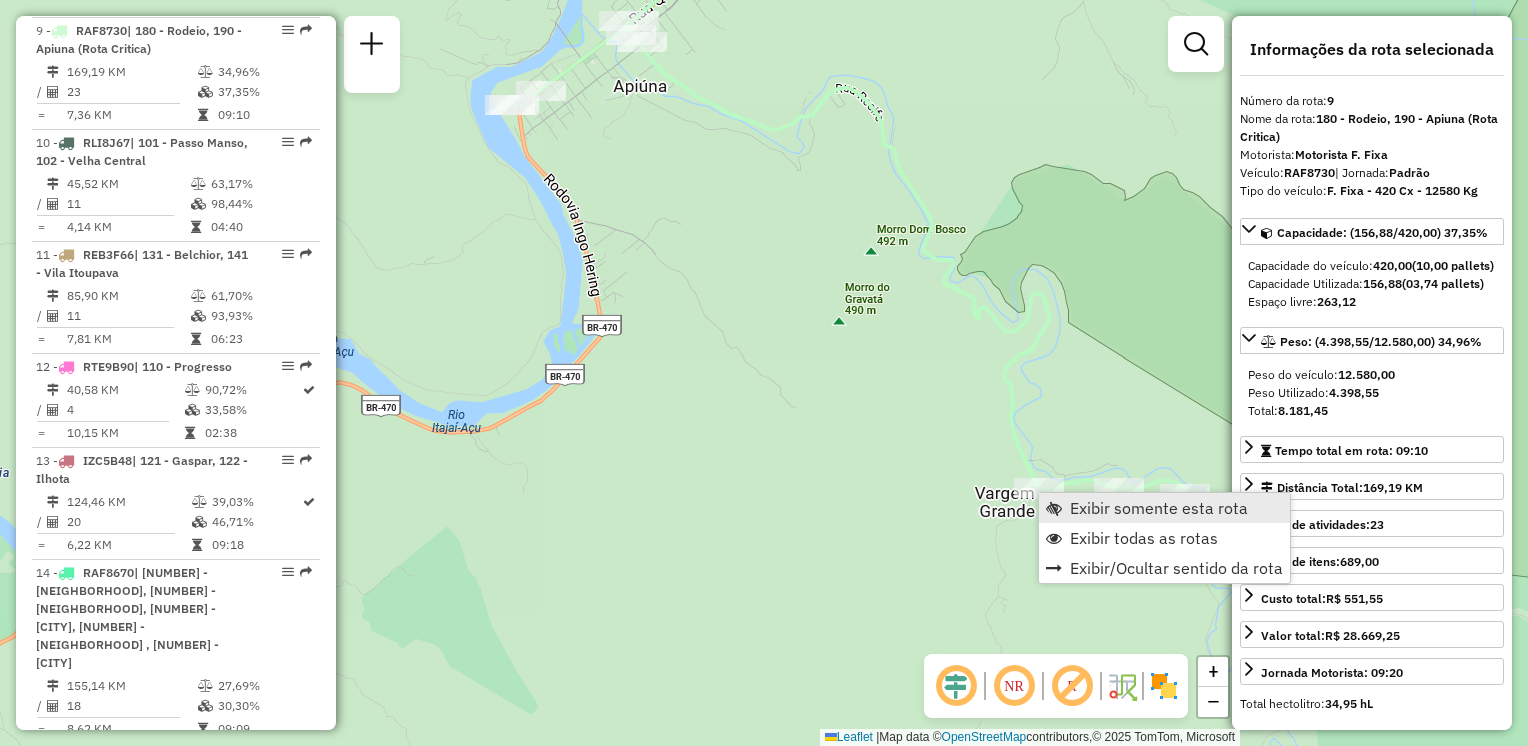 click on "Exibir somente esta rota" at bounding box center [1159, 508] 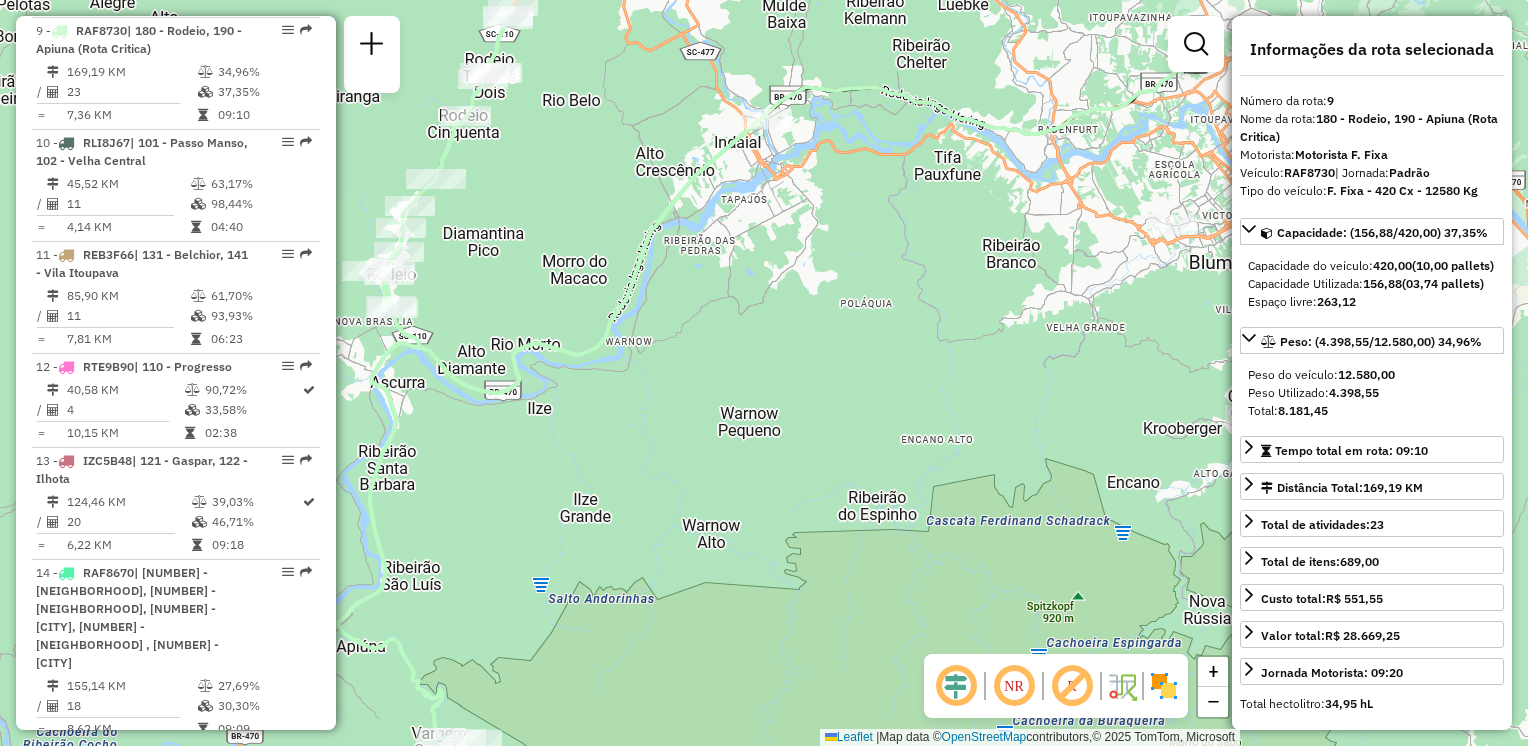 click on "Janela de atendimento Grade de atendimento Capacidade Transportadoras Veículos Cliente Pedidos  Rotas Selecione os dias de semana para filtrar as janelas de atendimento  Seg   Ter   Qua   Qui   Sex   Sáb   Dom  Informe o período da janela de atendimento: De: Até:  Filtrar exatamente a janela do cliente  Considerar janela de atendimento padrão  Selecione os dias de semana para filtrar as grades de atendimento  Seg   Ter   Qua   Qui   Sex   Sáb   Dom   Considerar clientes sem dia de atendimento cadastrado  Clientes fora do dia de atendimento selecionado Filtrar as atividades entre os valores definidos abaixo:  Peso mínimo:   Peso máximo:   Cubagem mínima:   Cubagem máxima:   De:   Até:  Filtrar as atividades entre o tempo de atendimento definido abaixo:  De:   Até:   Considerar capacidade total dos clientes não roteirizados Transportadora: Selecione um ou mais itens Tipo de veículo: Selecione um ou mais itens Veículo: Selecione um ou mais itens Motorista: Selecione um ou mais itens Nome: Rótulo:" 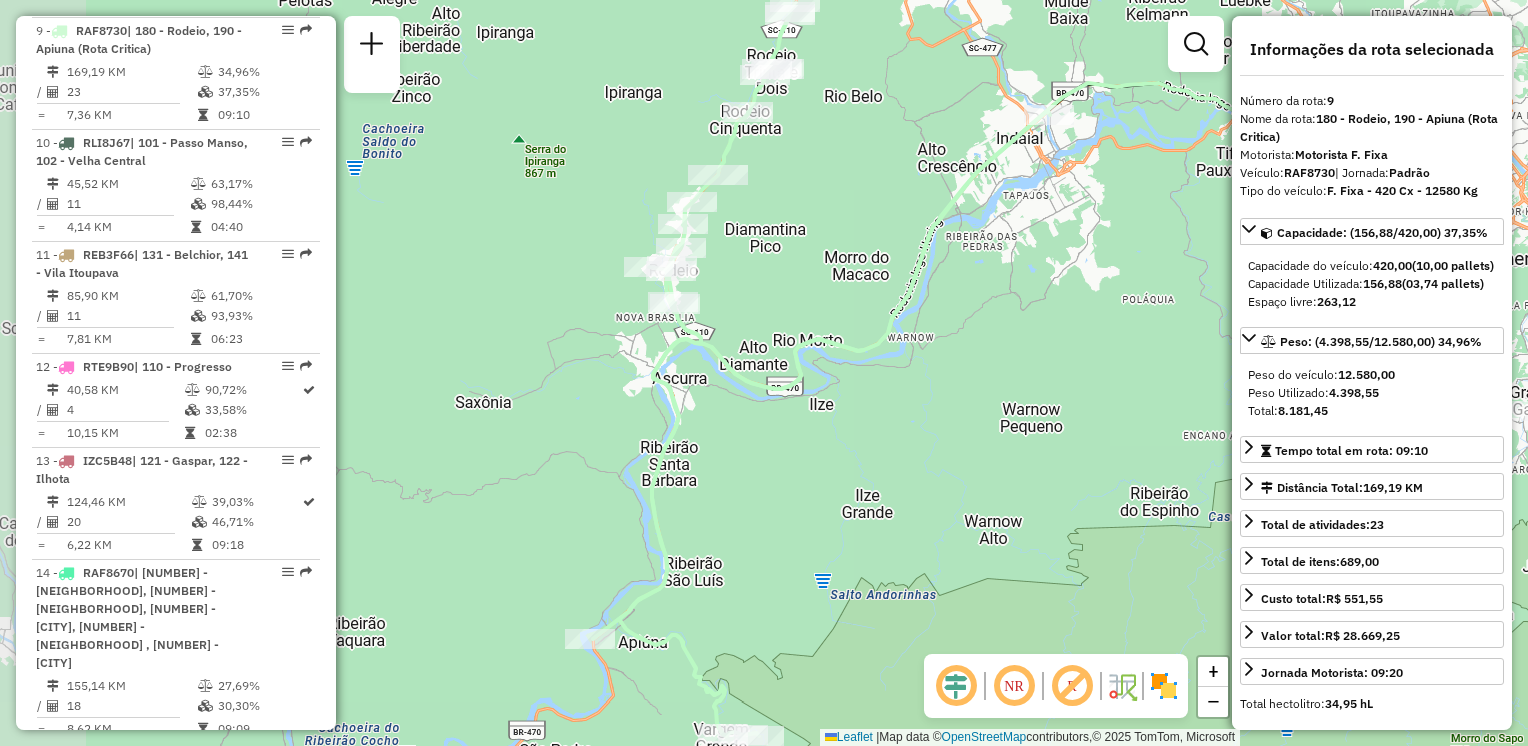 click on "Janela de atendimento Grade de atendimento Capacidade Transportadoras Veículos Cliente Pedidos  Rotas Selecione os dias de semana para filtrar as janelas de atendimento  Seg   Ter   Qua   Qui   Sex   Sáb   Dom  Informe o período da janela de atendimento: De: Até:  Filtrar exatamente a janela do cliente  Considerar janela de atendimento padrão  Selecione os dias de semana para filtrar as grades de atendimento  Seg   Ter   Qua   Qui   Sex   Sáb   Dom   Considerar clientes sem dia de atendimento cadastrado  Clientes fora do dia de atendimento selecionado Filtrar as atividades entre os valores definidos abaixo:  Peso mínimo:   Peso máximo:   Cubagem mínima:   Cubagem máxima:   De:   Até:  Filtrar as atividades entre o tempo de atendimento definido abaixo:  De:   Até:   Considerar capacidade total dos clientes não roteirizados Transportadora: Selecione um ou mais itens Tipo de veículo: Selecione um ou mais itens Veículo: Selecione um ou mais itens Motorista: Selecione um ou mais itens Nome: Rótulo:" 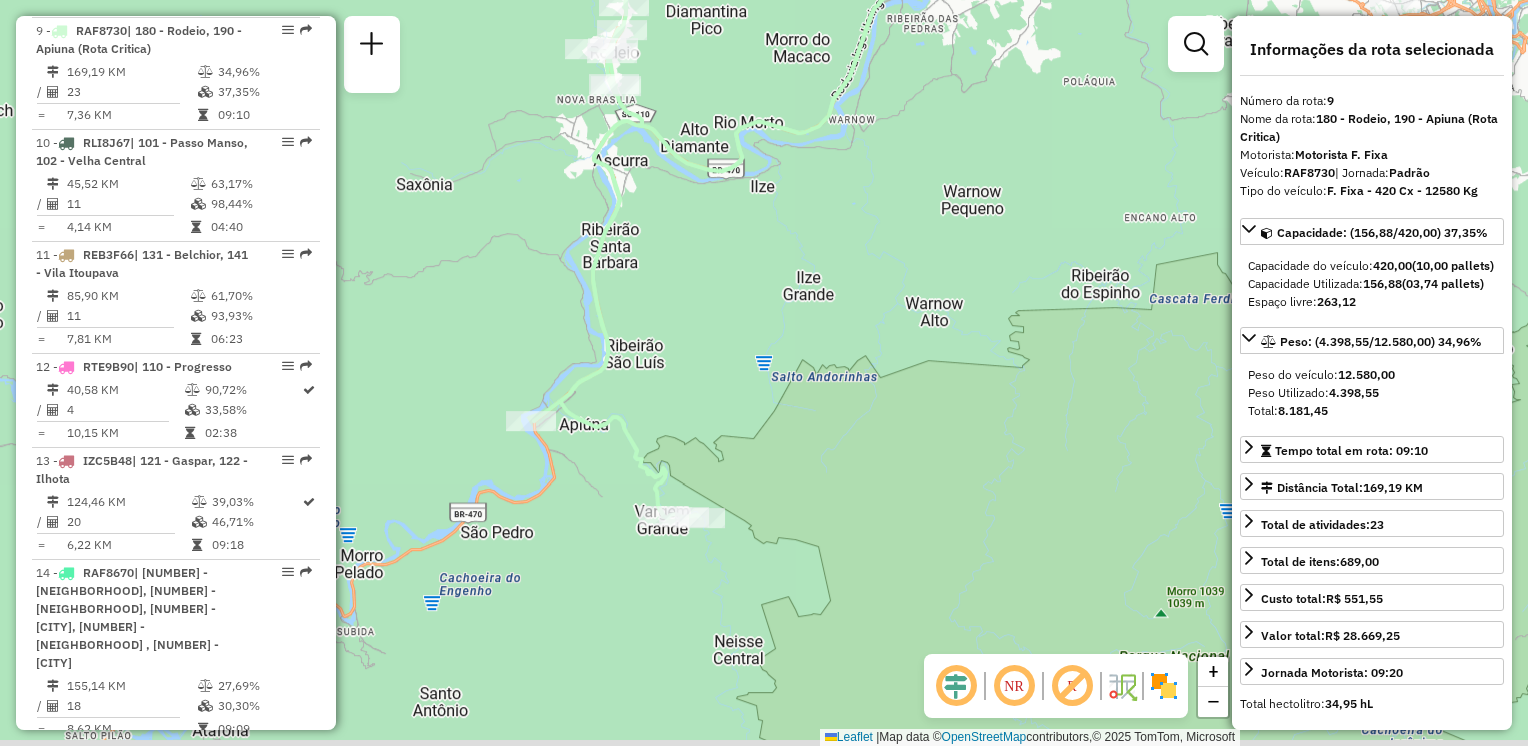 click on "Janela de atendimento Grade de atendimento Capacidade Transportadoras Veículos Cliente Pedidos  Rotas Selecione os dias de semana para filtrar as janelas de atendimento  Seg   Ter   Qua   Qui   Sex   Sáb   Dom  Informe o período da janela de atendimento: De: Até:  Filtrar exatamente a janela do cliente  Considerar janela de atendimento padrão  Selecione os dias de semana para filtrar as grades de atendimento  Seg   Ter   Qua   Qui   Sex   Sáb   Dom   Considerar clientes sem dia de atendimento cadastrado  Clientes fora do dia de atendimento selecionado Filtrar as atividades entre os valores definidos abaixo:  Peso mínimo:   Peso máximo:   Cubagem mínima:   Cubagem máxima:   De:   Até:  Filtrar as atividades entre o tempo de atendimento definido abaixo:  De:   Até:   Considerar capacidade total dos clientes não roteirizados Transportadora: Selecione um ou mais itens Tipo de veículo: Selecione um ou mais itens Veículo: Selecione um ou mais itens Motorista: Selecione um ou mais itens Nome: Rótulo:" 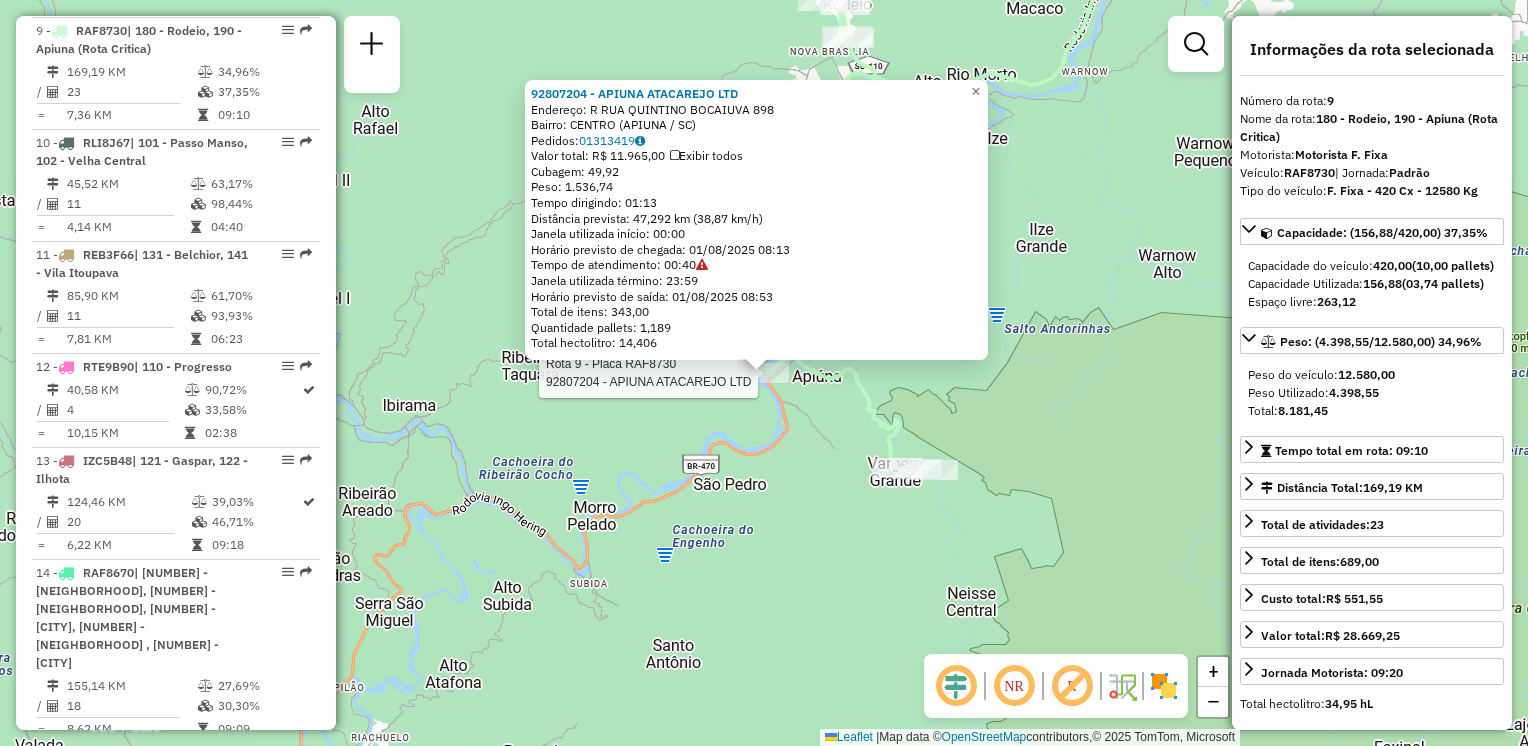 click on "Rota 9 - Placa RAF8730  [NUMBER] - APIUNA ATACAREJO LTD [NUMBER] - APIUNA ATACAREJO LTD  Endereço: R   RUA QUINTINO BOCAIUVA         [NUMBER]   Bairro: CENTRO ([CITY] / [STATE])   Pedidos:  [NUMBER]   Valor total: [CURRENCY] [AMOUNT]   Exibir todos   Cubagem: [CUBAGE]  Peso: [WEIGHT]  Tempo dirigindo: [TIME]   Distância prevista: [DISTANCE] ([SPEED])   Janela utilizada início: [TIME]   Horário previsto de chegada: [DATE] [TIME]   Tempo de atendimento: [TIME]   Janela utilizada término: [TIME]   Horário previsto de saída: [DATE] [TIME]   Total de itens: [ITEMS]   Quantidade pallets: [PALLETS]   Total hectolitro: [HECTOLITER]  × Janela de atendimento Grade de atendimento Capacidade Transportadoras Veículos Cliente Pedidos  Rotas Selecione os dias de semana para filtrar as janelas de atendimento  Seg   Ter   Qua   Qui   Sex   Sáb   Dom  Informe o período da janela de atendimento: De: Até:  Filtrar exatamente a janela do cliente  Considerar janela de atendimento padrão   Seg   Ter   Qua   Qui   Sex   Sáb   Dom   De:   Até:" 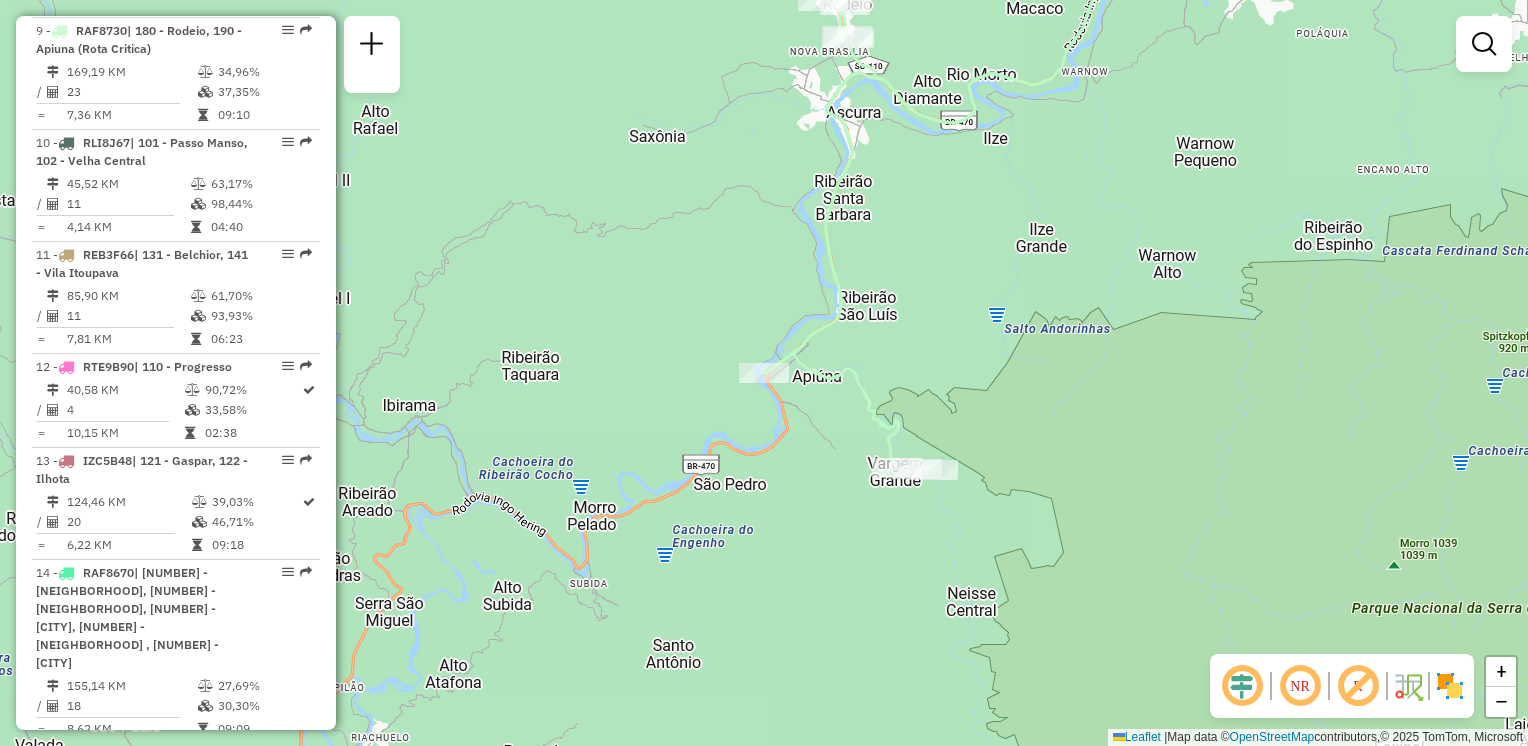 drag, startPoint x: 848, startPoint y: 473, endPoint x: 783, endPoint y: 380, distance: 113.46365 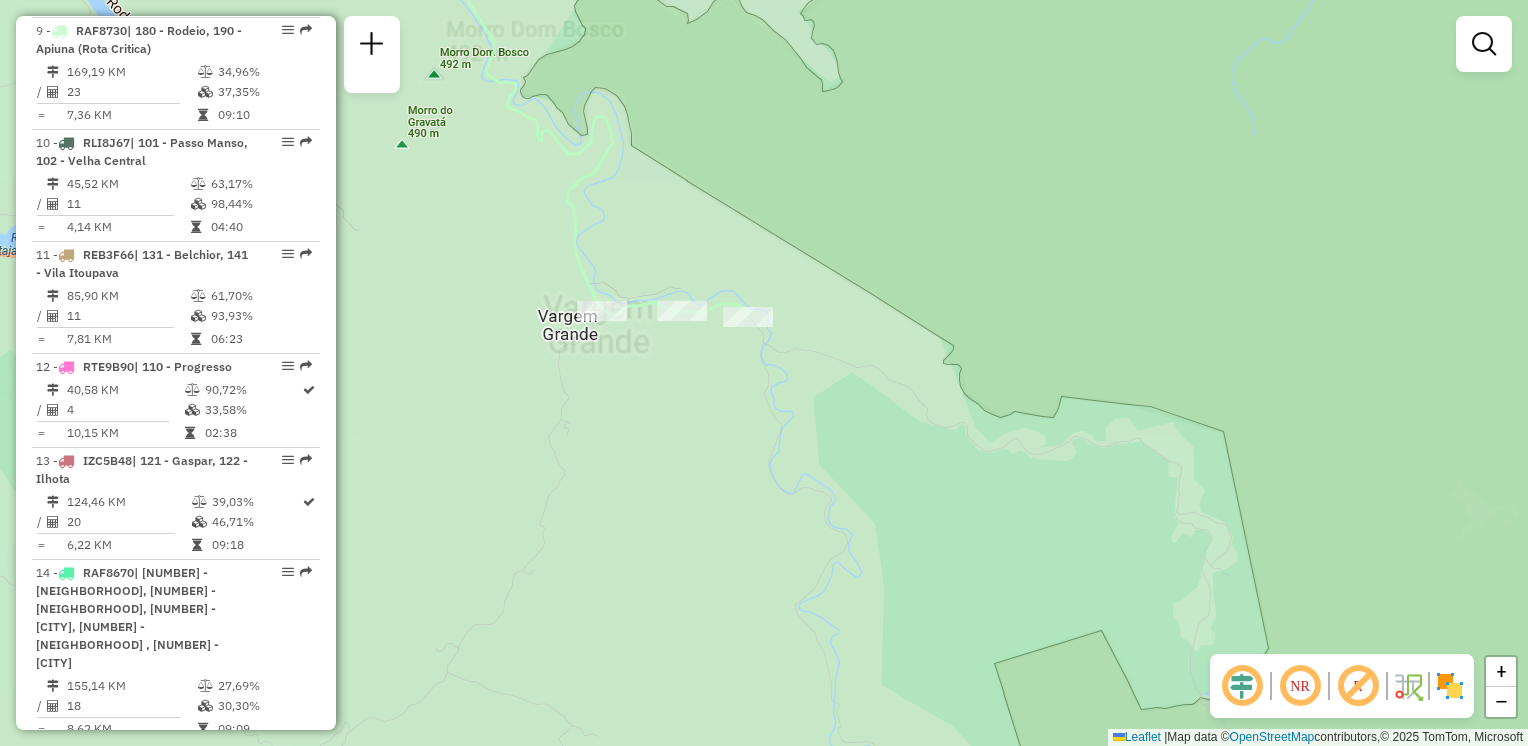 drag, startPoint x: 848, startPoint y: 389, endPoint x: 925, endPoint y: 476, distance: 116.18089 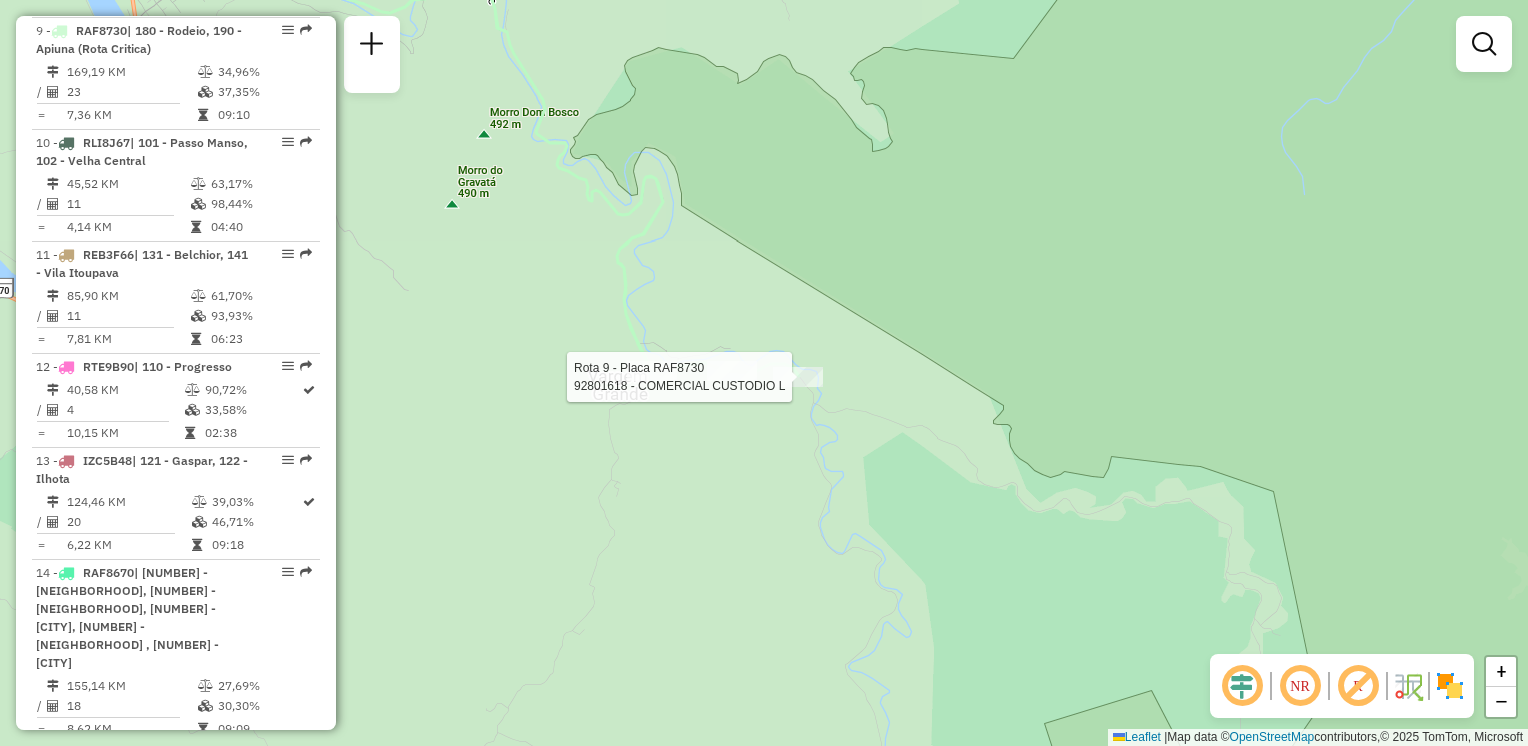 select on "**********" 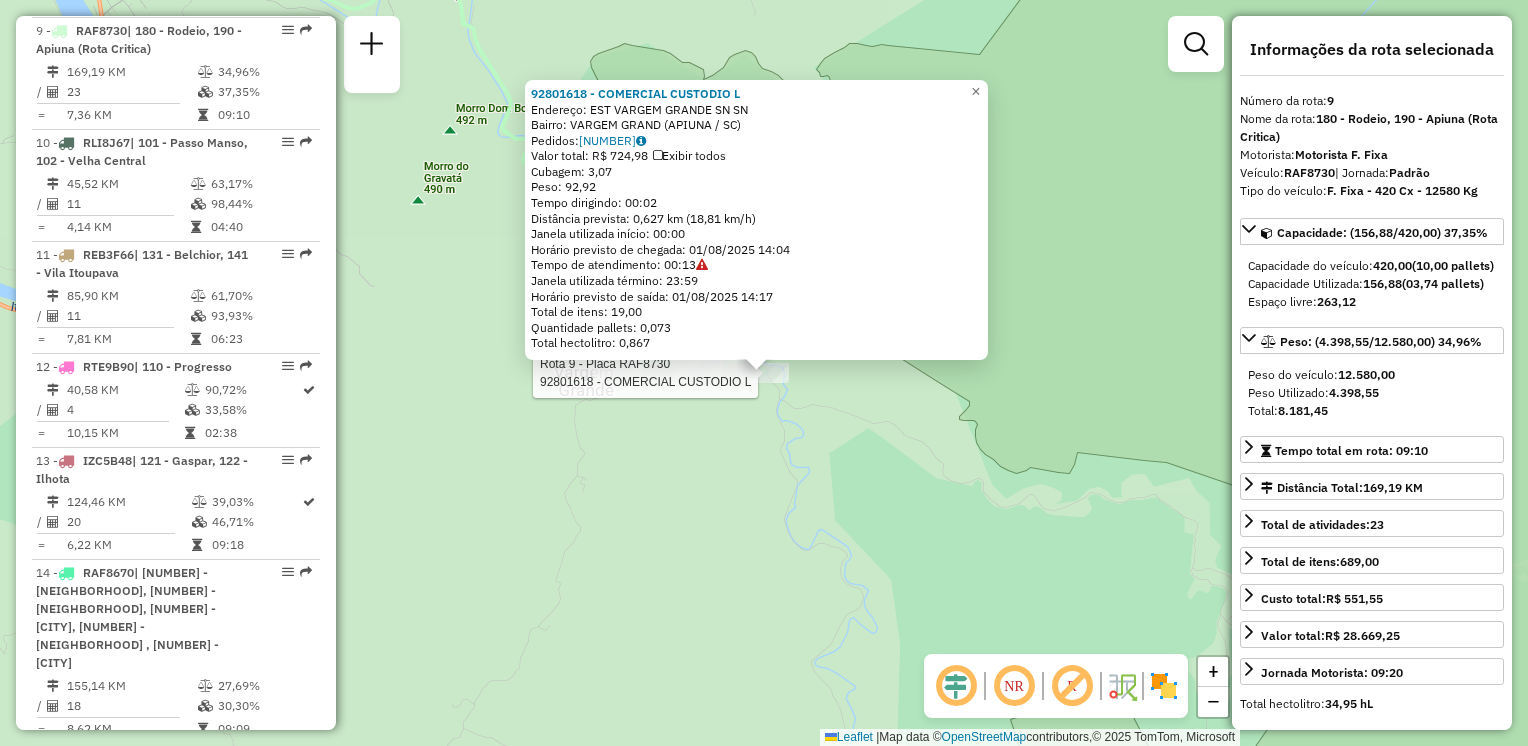 click on "Rota 9 - Placa RAF8730 [NUMBER] - [NAME] [NAME] Endereço: EST VARGEM GRANDE SN SN Bairro: VARGEM GRAND ([CITY] / [STATE]) Pedidos: 01313494 Valor total: R$ 724,98 Exibir todos Cubagem: 3,07 Peso: 92,92 Tempo dirigindo: 00:02 Distância prevista: 0,627 km (18,81 km/h) Janela utilizada início: 00:00 Horário previsto de chegada: 01/08/2025 14:04 Tempo de atendimento: 00:13 Janela utilizada término: 23:59 Horário previsto de saída: 01/08/2025 14:17 Total de itens: 19,00 Quantidade pallets: 0,073 Total hectolitro: 0,867 × Janela de atendimento Grade de atendimento Capacidade Transportadoras Veículos Cliente Pedidos Rotas Selecione os dias de semana para filtrar as janelas de atendimento Seg Ter Qua Qui Sex Sáb Dom Informe o período da janela de atendimento: De: Até: Filtrar exatamente a janela do cliente Considerar janela de atendimento padrão Seg Ter Qua Qui Sex Sáb Dom Peso mínimo: De:" 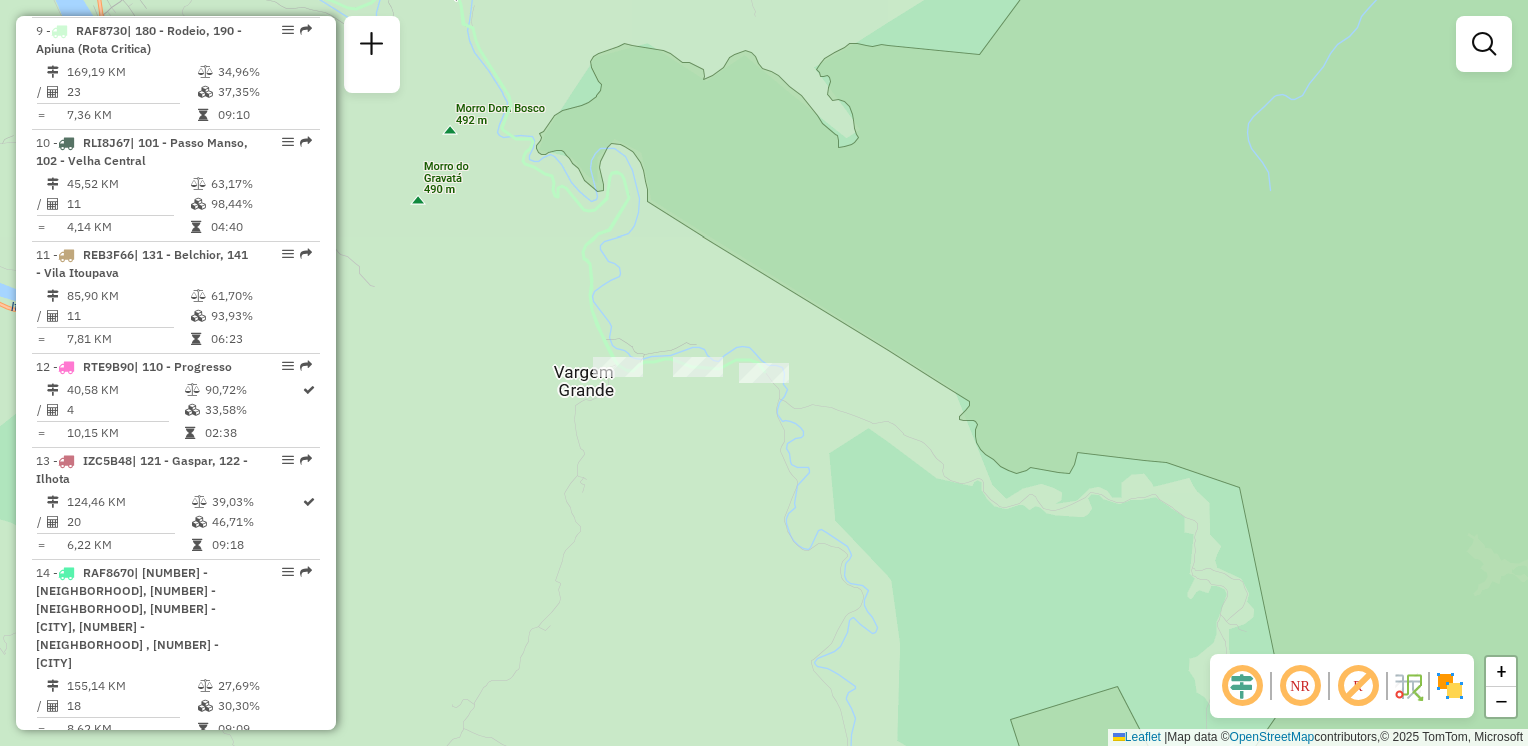 drag, startPoint x: 729, startPoint y: 498, endPoint x: 848, endPoint y: 602, distance: 158.04114 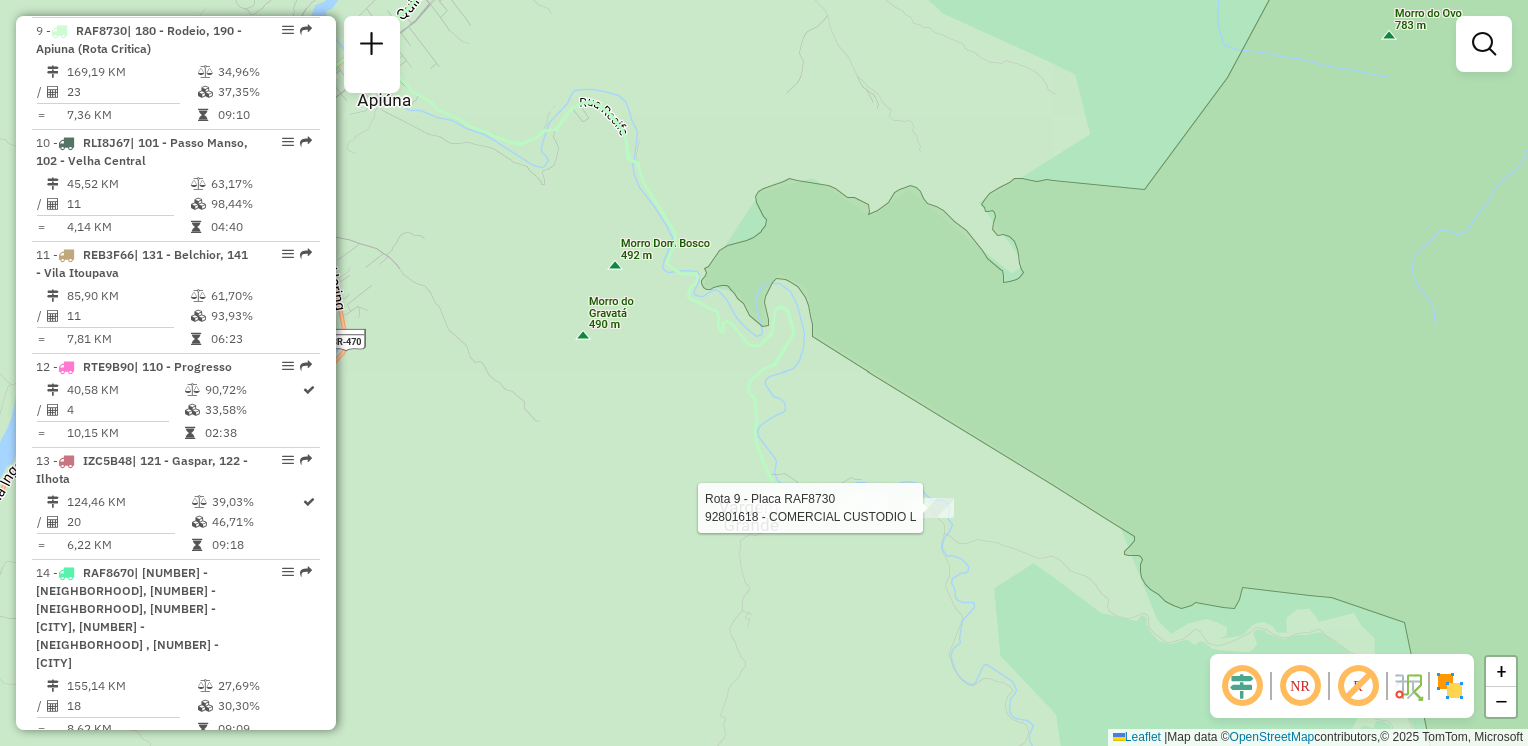 select on "**********" 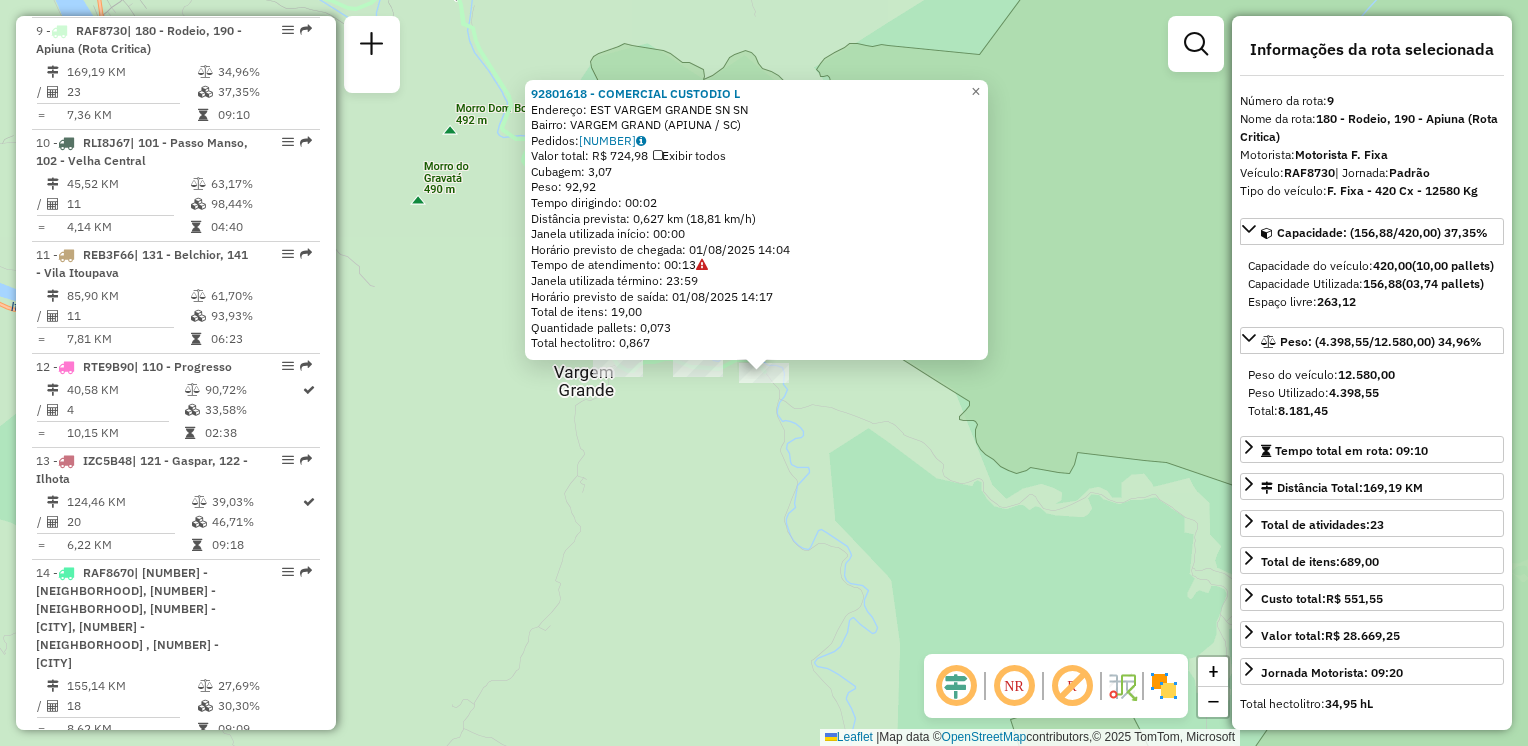 click on "92801618 - COMERCIAL CUSTODIO L  Endereço: EST VARGEM GRANDE SN              SN   Bairro: VARGEM GRAND ([CITY] / [STATE])   Pedidos:  01313494   Valor total: R$ 724,98   Exibir todos   Cubagem: 3,07  Peso: 92,92  Tempo dirigindo: 00:02   Distância prevista: 0,627 km (18,81 km/h)   Janela utilizada início: 00:00   Horário previsto de chegada: 01/08/2025 14:04   Tempo de atendimento: 00:13   Janela utilizada término: 23:59   Horário previsto de saída: 01/08/2025 14:17   Total de itens: 19,00   Quantidade pallets: 0,073   Total hectolitro: 0,867  × Janela de atendimento Grade de atendimento Capacidade Transportadoras Veículos Cliente Pedidos  Rotas Selecione os dias de semana para filtrar as janelas de atendimento  Seg   Ter   Qua   Qui   Sex   Sáb   Dom  Informe o período da janela de atendimento: De: Até:  Filtrar exatamente a janela do cliente  Considerar janela de atendimento padrão  Selecione os dias de semana para filtrar as grades de atendimento  Seg   Ter   Qua   Qui   Sex   Sáb   Dom   De:  De:" 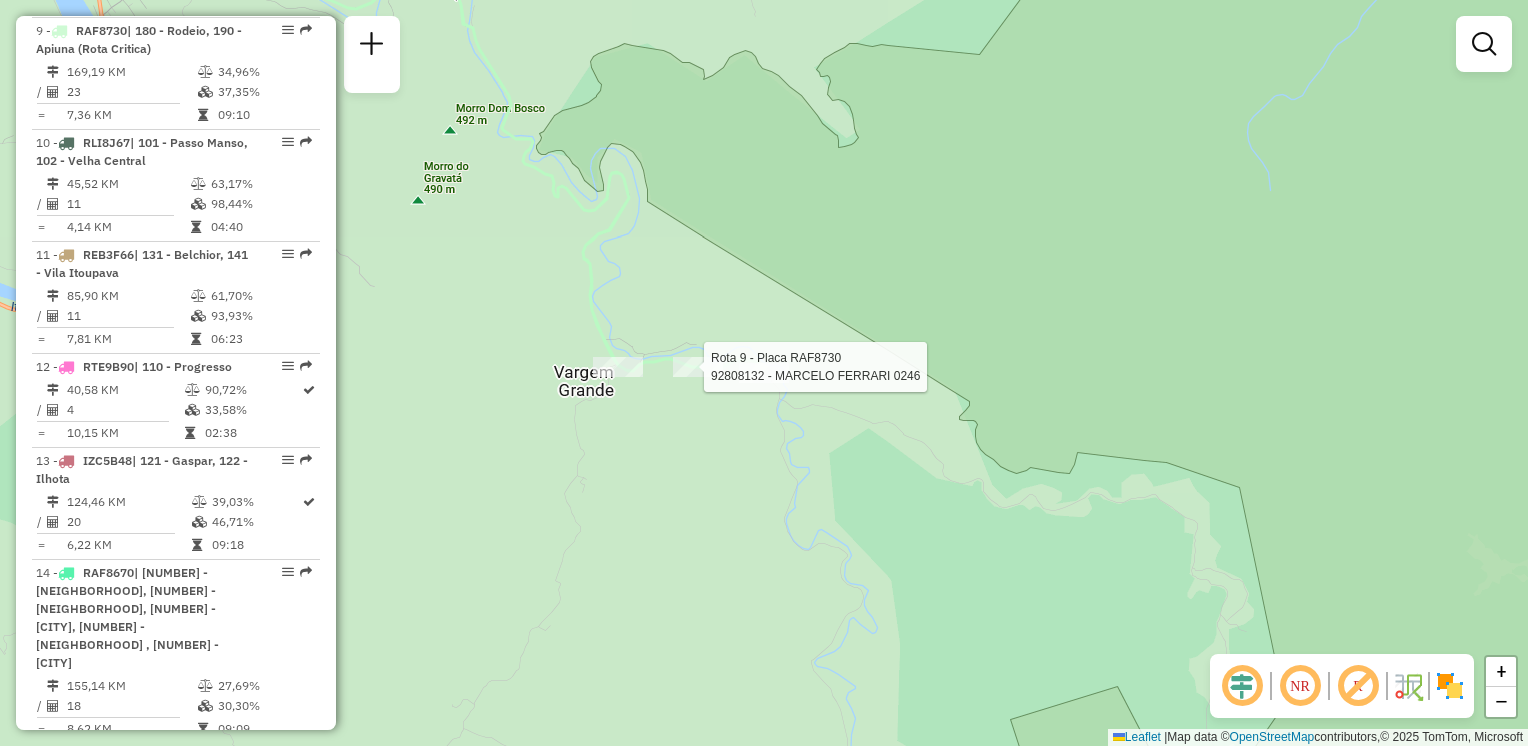 select on "**********" 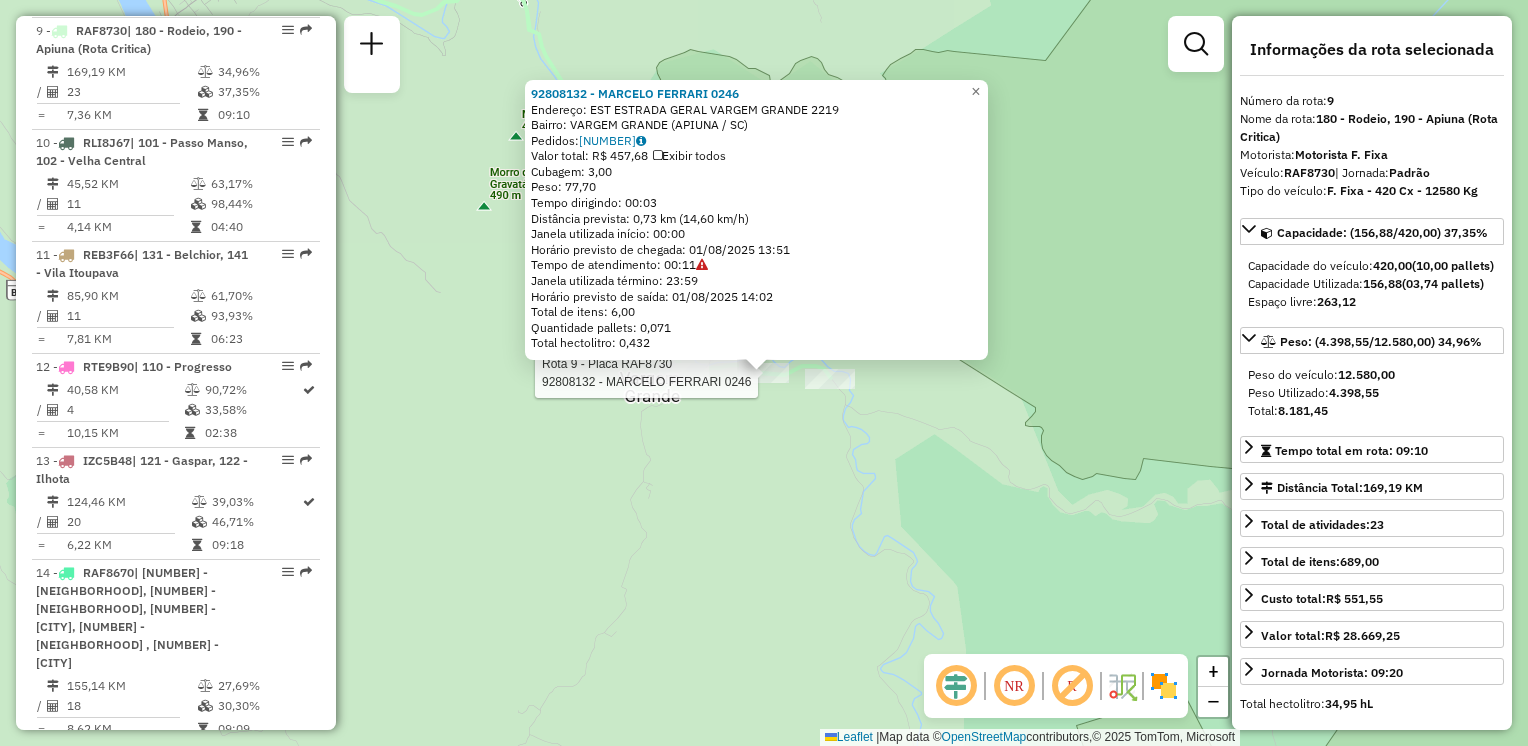 click on "Rota 9 - Placa RAF8730 [NUMBER] - [FIRST] [LAST] 0246 [NUMBER] - [FIRST] [LAST] 0246 Endereço: EST ESTRADA GERAL VARGEM GRANDE 2219 Bairro: VARGEM GRANDE ([CITY] / [STATE]) Pedidos: 01313498 Valor total: R$ 457,68 Exibir todos Cubagem: 3,00 Peso: 77,70 Tempo dirigindo: 00:03 Distância prevista: 0,73 km (14,60 km/h) Janela utilizada início: 00:00 Horário previsto de chegada: 01/08/2025 13:51 Tempo de atendimento: 00:11 Janela utilizada término: 23:59 Horário previsto de saída: 01/08/2025 14:02 Total de itens: 6,00 Quantidade pallets: 0,071 Total hectolitro: 0,432 × Janela de atendimento Grade de atendimento Capacidade Transportadoras Veículos Cliente Pedidos Rotas Selecione os dias de semana para filtrar as janelas de atendimento Seg Ter Qua Qui Sex Sáb Dom Informe o período da janela de atendimento: De: Até: Filtrar exatamente a janela do cliente Considerar janela de atendimento padrão Seg Ter Qua Qui Sex Sáb Dom Peso mínimo:" 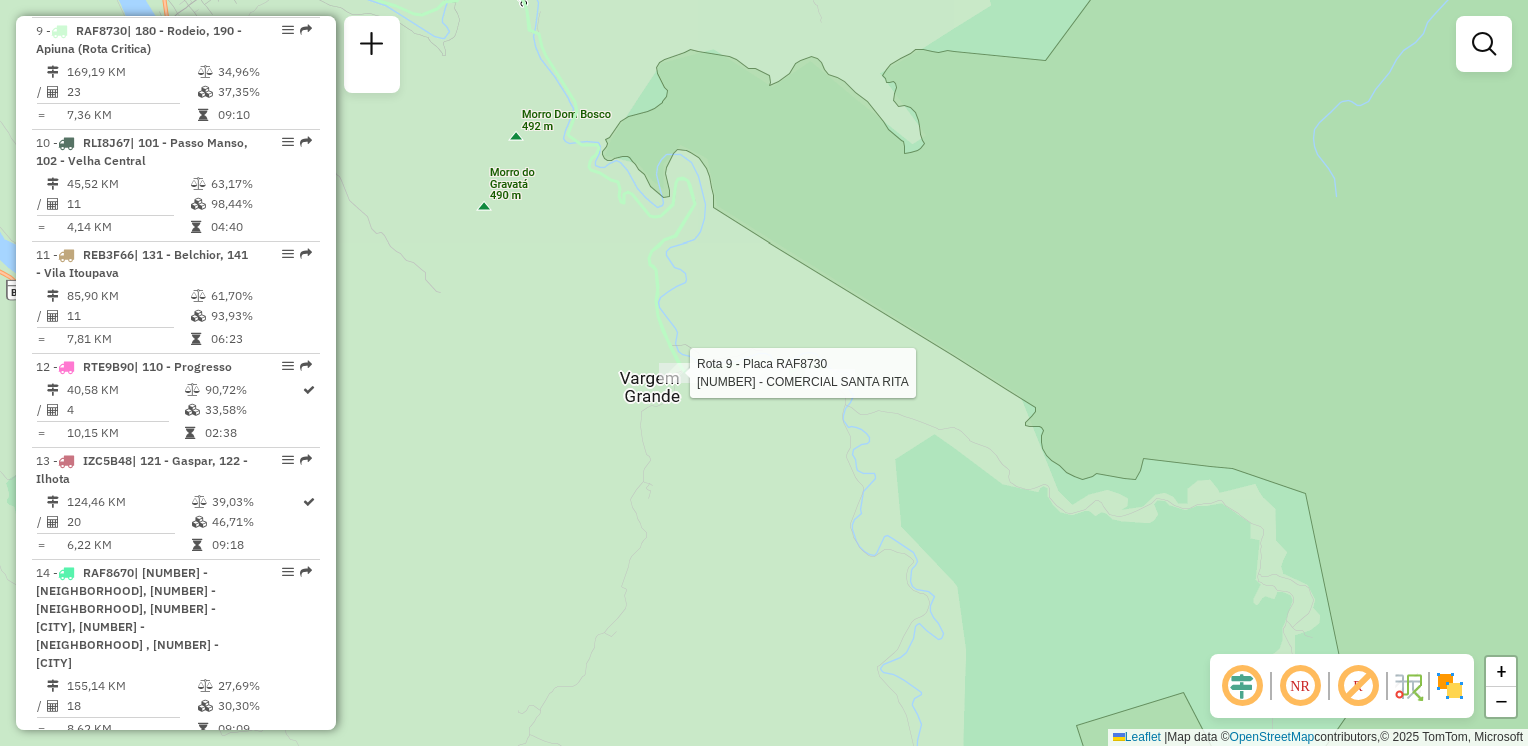 select on "**********" 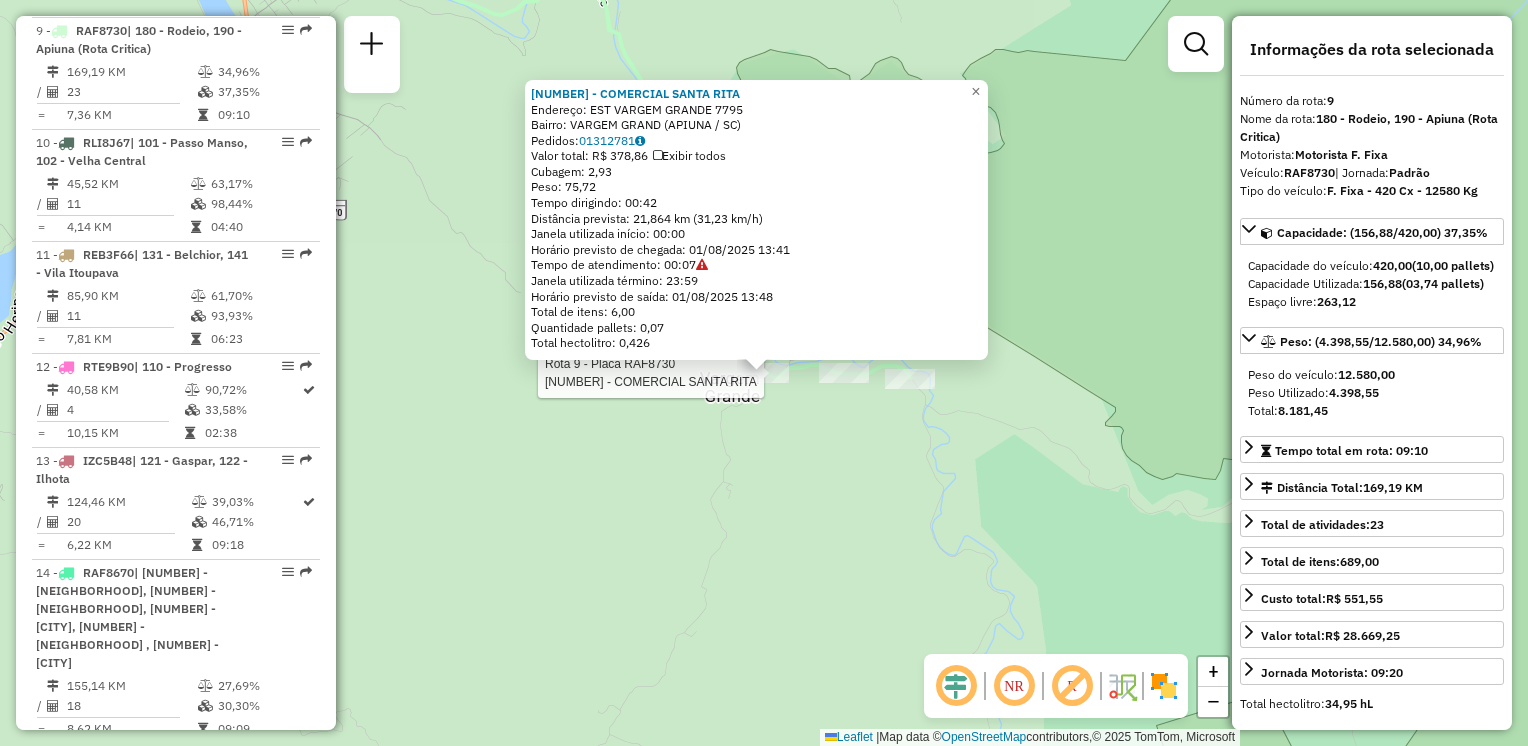 click on "Rota 9 - Placa [PLATE]  92805093 - COMERCIAL SANTA RITA 92805093 - COMERCIAL SANTA RITA  Endereço:  EST [STREET_NAME] 7795   Bairro: VARGEM GRAND ([CITY] / [STATE])   Pedidos:  01312781   Valor total: R$ 378,86   Exibir todos   Cubagem: 2,93  Peso: 75,72  Tempo dirigindo: 00:42   Distância prevista: 21,864 km (31,23 km/h)   Janela utilizada início: 00:00   Horário previsto de chegada: 01/08/2025 13:41   Tempo de atendimento: 00:07   Janela utilizada término: 23:59   Horário previsto de saída: 01/08/2025 13:48   Total de itens: 6,00   Quantidade pallets: 0,07   Total hectolitro: 0,426  × Janela de atendimento Grade de atendimento Capacidade Transportadoras Veículos Cliente Pedidos  Rotas Selecione os dias de semana para filtrar as janelas de atendimento  Seg   Ter   Qua   Qui   Sex   Sáb   Dom  Informe o período da janela de atendimento: De: Até:  Filtrar exatamente a janela do cliente  Considerar janela de atendimento padrão  Selecione os dias de semana para filtrar as grades de atendimento  Seg  De:" 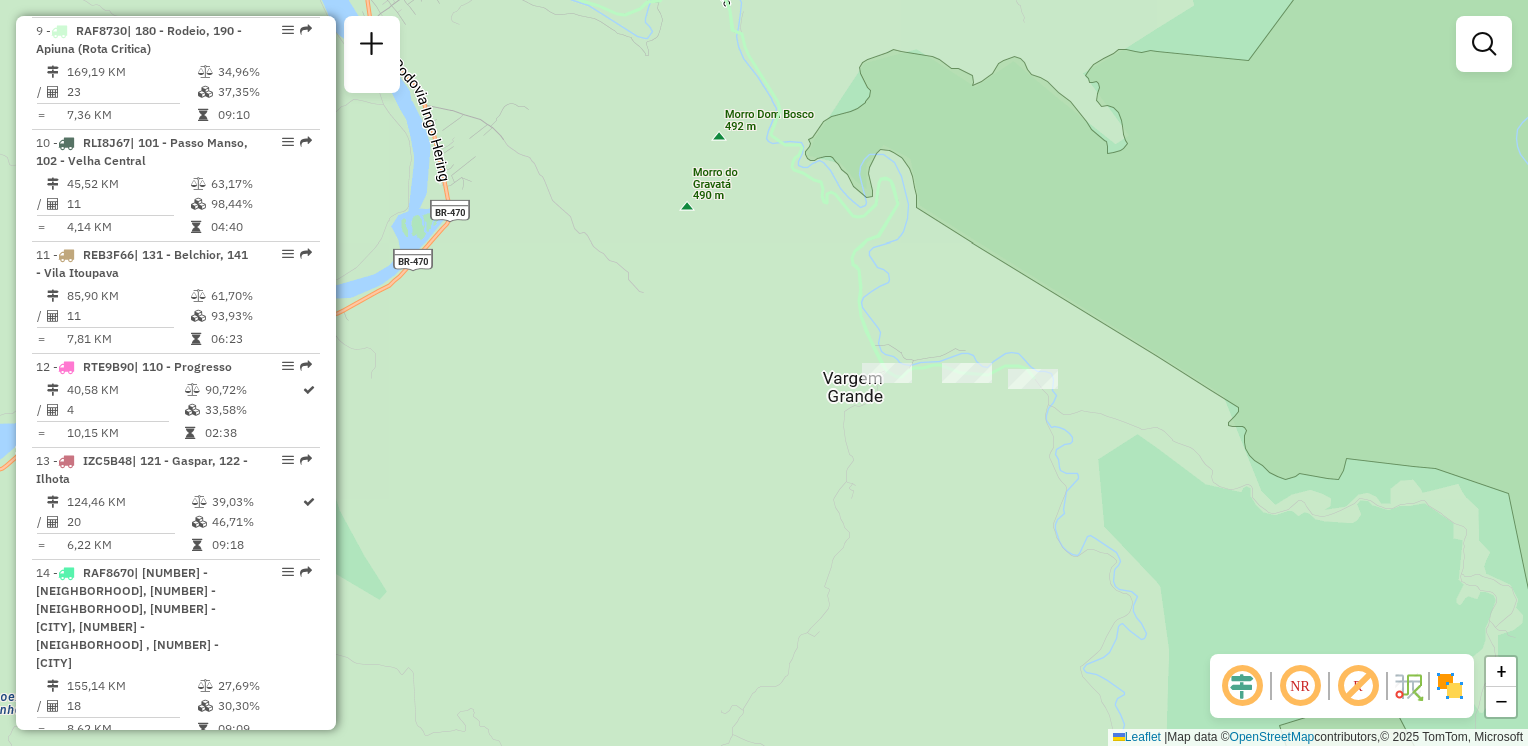 drag, startPoint x: 814, startPoint y: 486, endPoint x: 1113, endPoint y: 484, distance: 299.00668 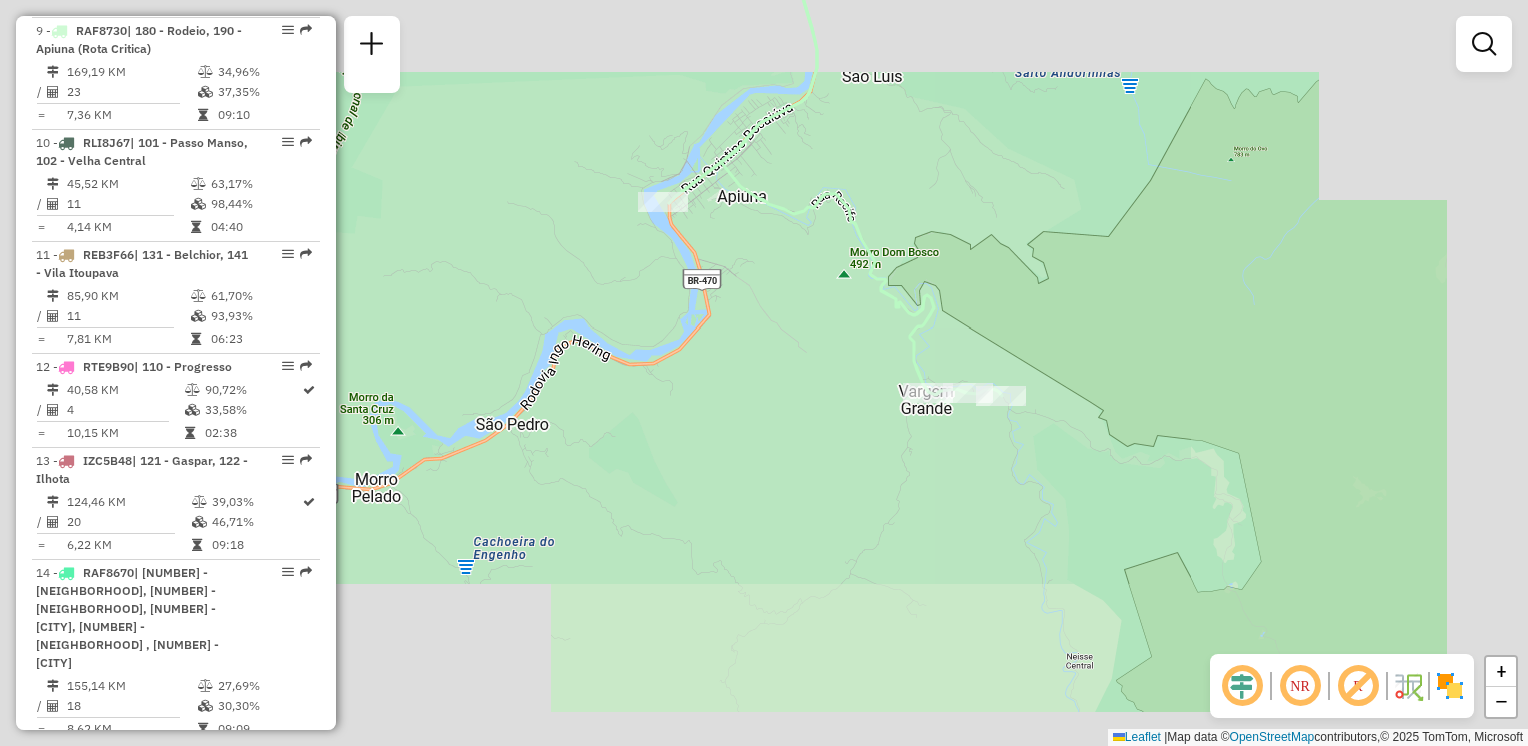 drag, startPoint x: 852, startPoint y: 526, endPoint x: 842, endPoint y: 530, distance: 10.770329 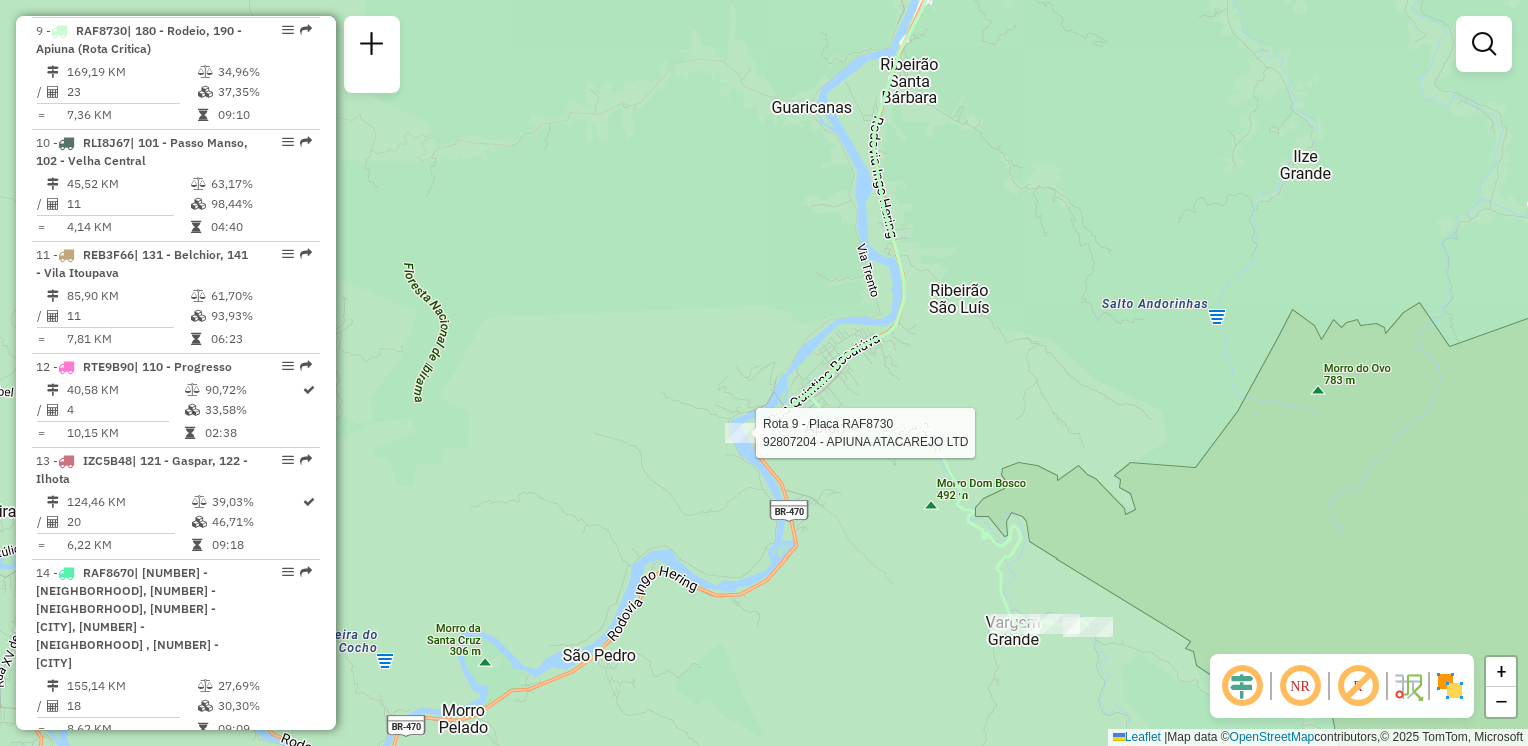 select on "**********" 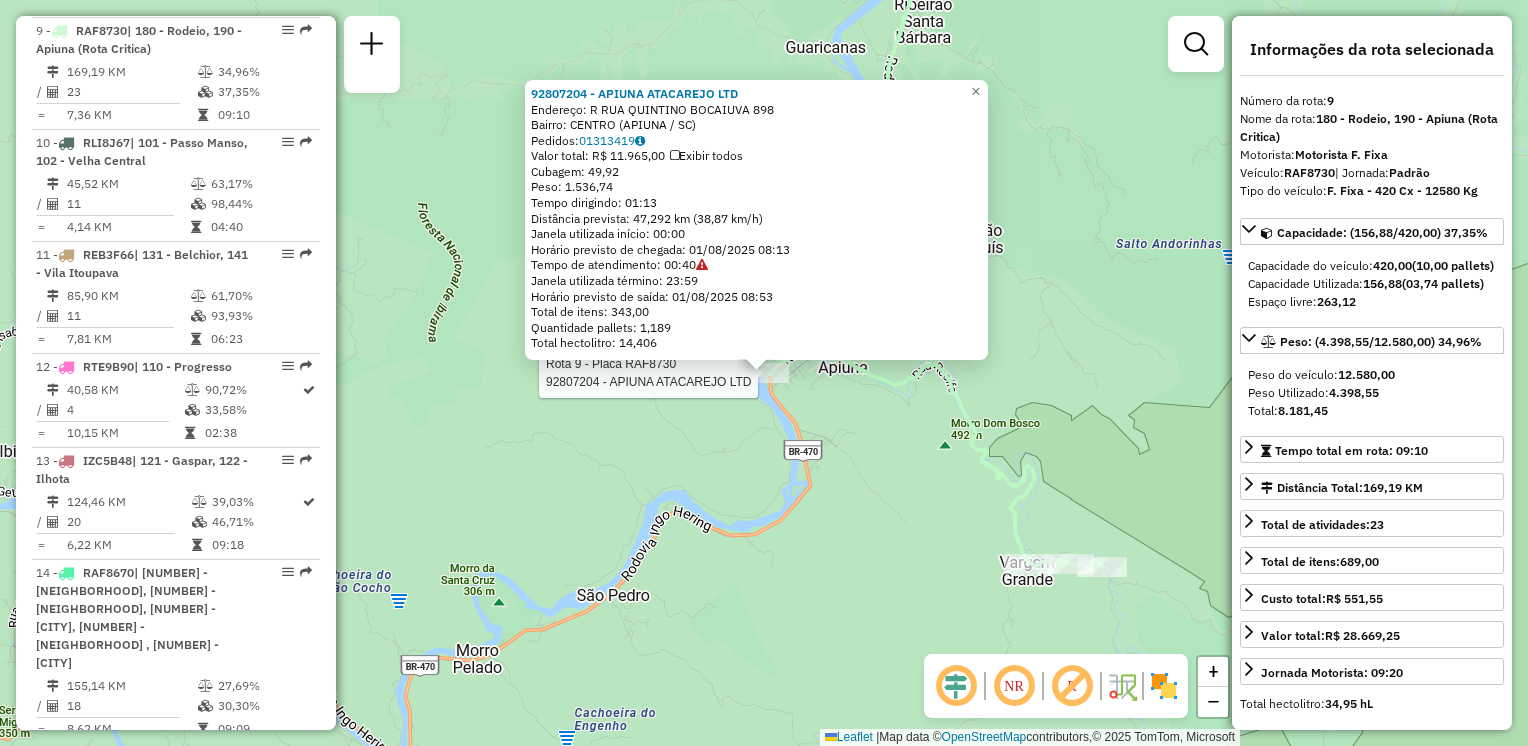 click on "Rota 9 - Placa RAF8730  [NUMBER] - APIUNA ATACAREJO LTD [NUMBER] - APIUNA ATACAREJO LTD  Endereço: R   RUA QUINTINO BOCAIUVA         [NUMBER]   Bairro: CENTRO ([CITY] / [STATE])   Pedidos:  [NUMBER]   Valor total: [CURRENCY] [AMOUNT]   Exibir todos   Cubagem: [CUBAGE]  Peso: [WEIGHT]  Tempo dirigindo: [TIME]   Distância prevista: [DISTANCE] ([SPEED])   Janela utilizada início: [TIME]   Horário previsto de chegada: [DATE] [TIME]   Tempo de atendimento: [TIME]   Janela utilizada término: [TIME]   Horário previsto de saída: [DATE] [TIME]   Total de itens: [ITEMS]   Quantidade pallets: [PALLETS]   Total hectolitro: [HECTOLITER]  × Janela de atendimento Grade de atendimento Capacidade Transportadoras Veículos Cliente Pedidos  Rotas Selecione os dias de semana para filtrar as janelas de atendimento  Seg   Ter   Qua   Qui   Sex   Sáb   Dom  Informe o período da janela de atendimento: De: Até:  Filtrar exatamente a janela do cliente  Considerar janela de atendimento padrão   Seg   Ter   Qua   Qui   Sex   Sáb   Dom   De:   Até:" 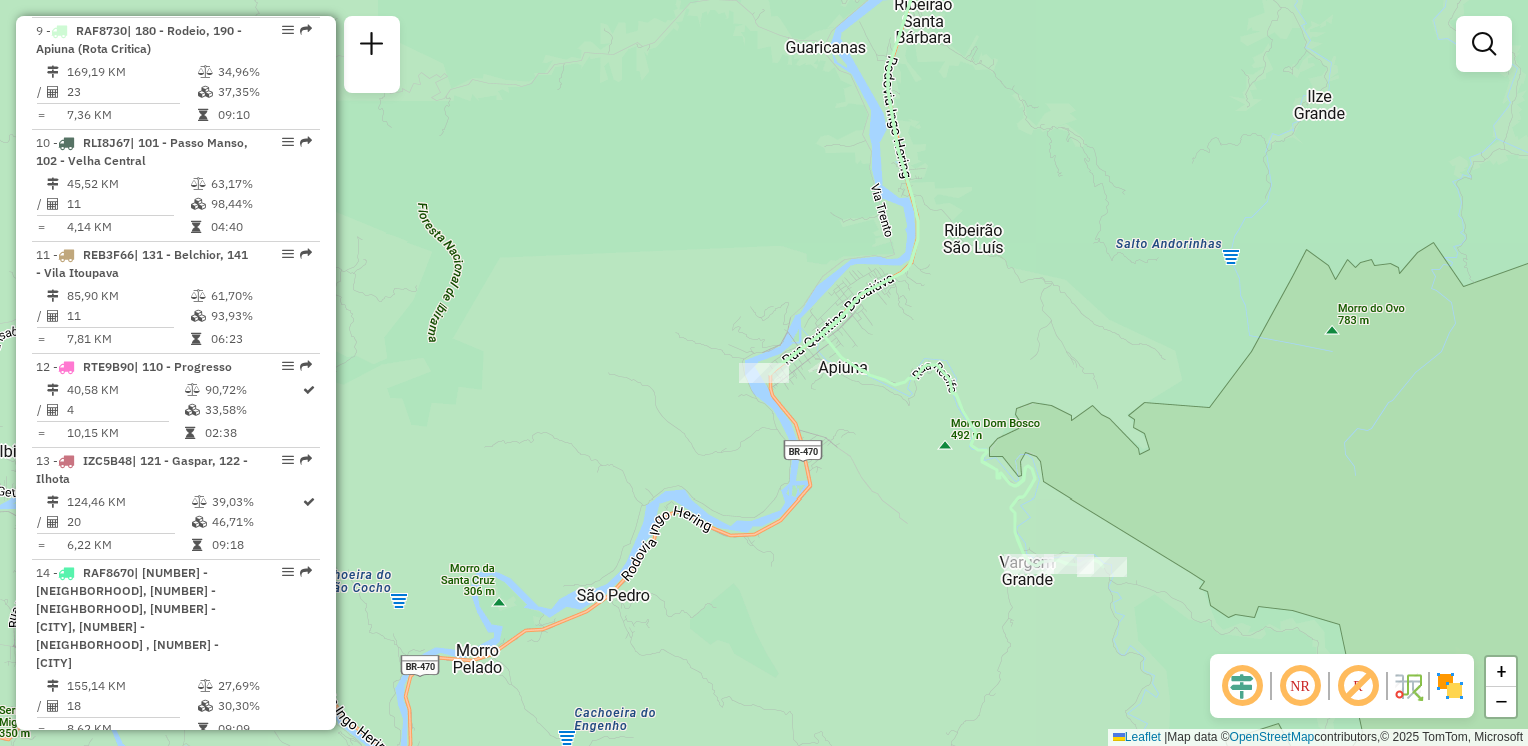 drag, startPoint x: 1031, startPoint y: 336, endPoint x: 783, endPoint y: 532, distance: 316.10126 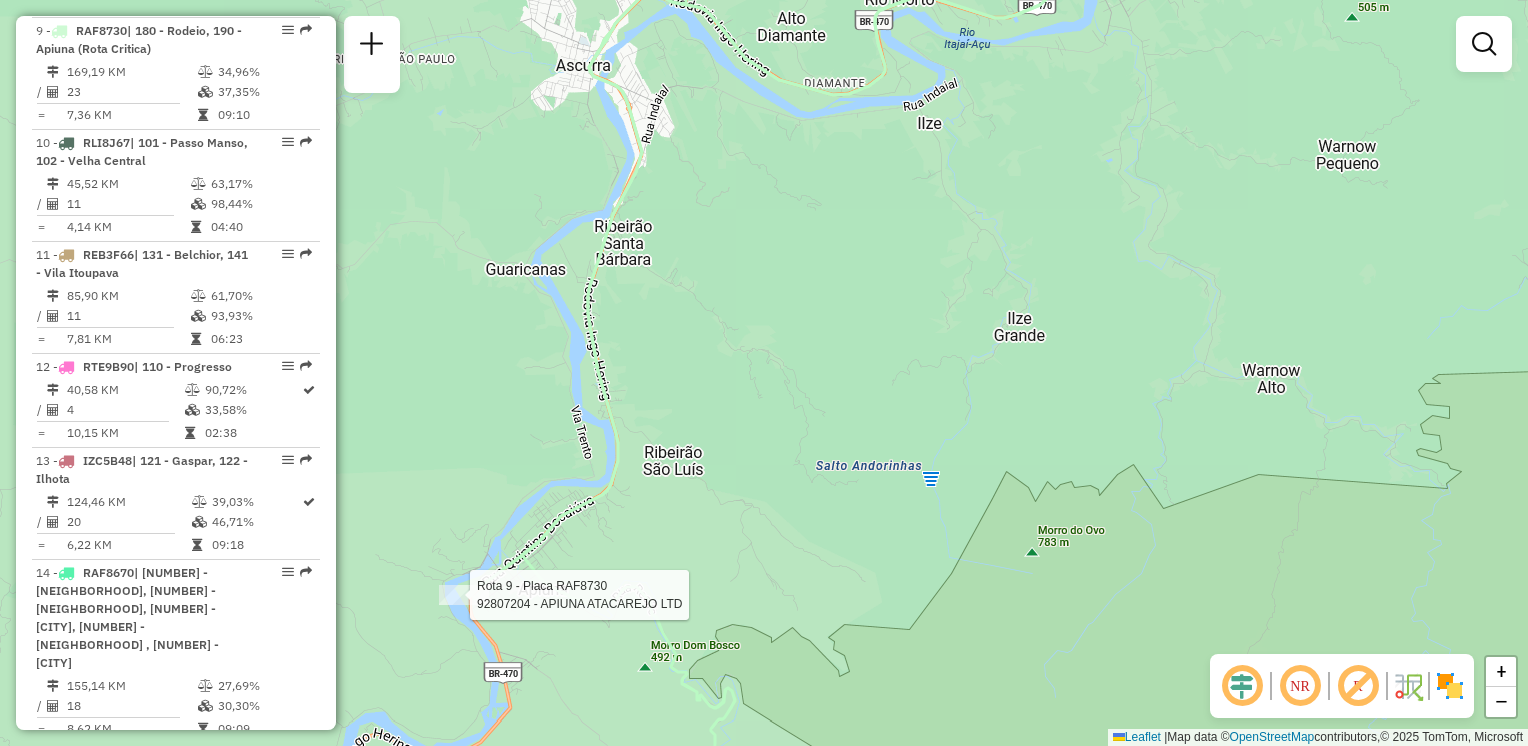 select on "**********" 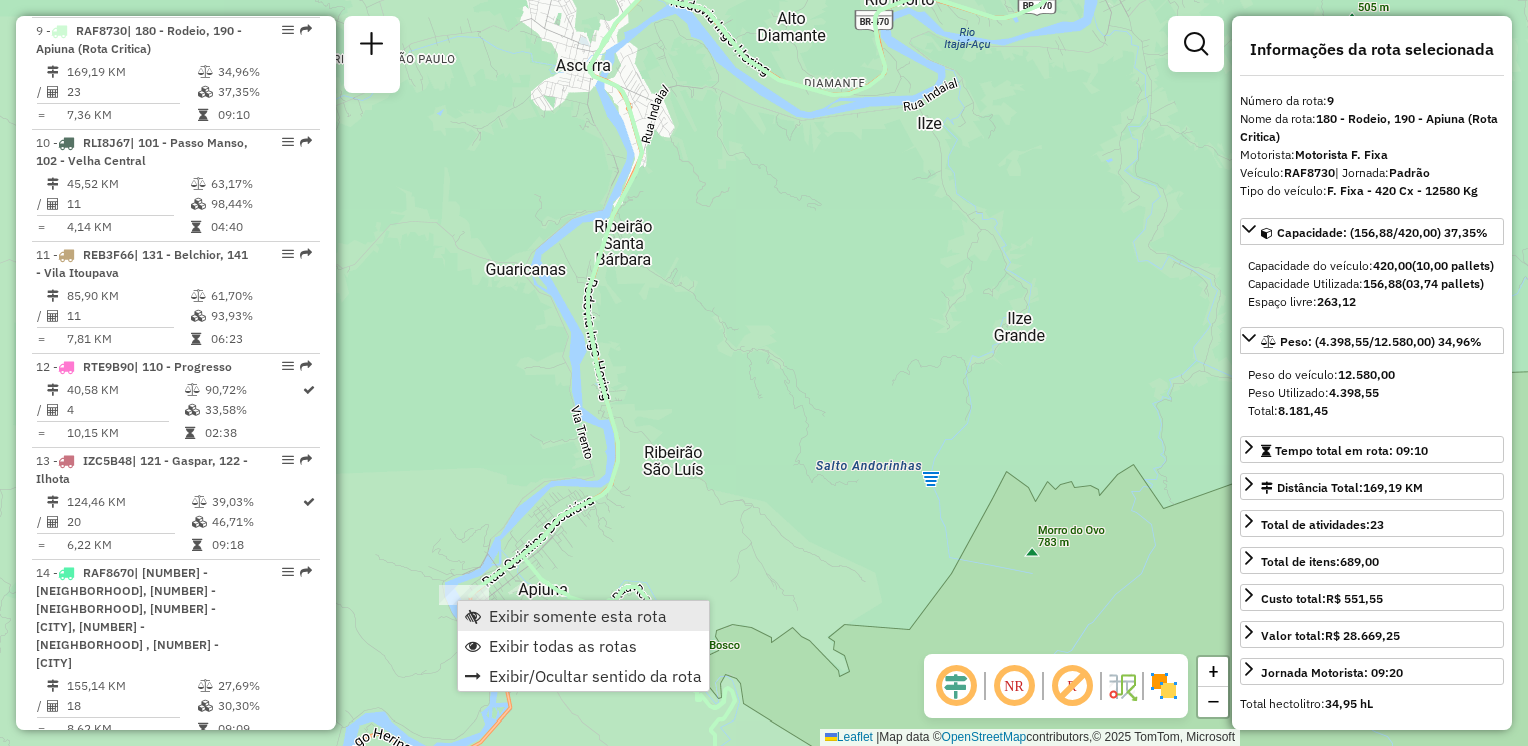 click on "Exibir somente esta rota" at bounding box center [578, 616] 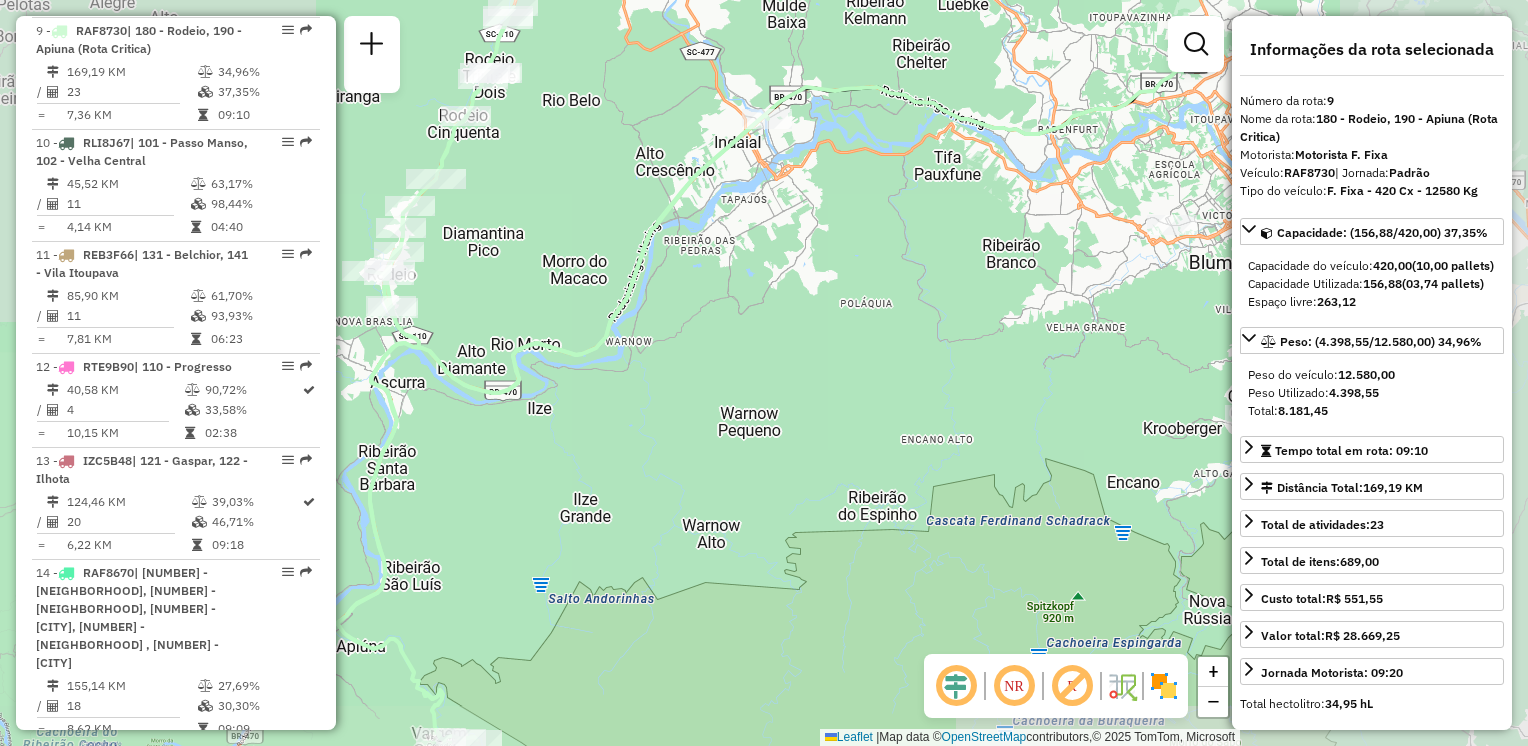 drag, startPoint x: 569, startPoint y: 453, endPoint x: 812, endPoint y: 438, distance: 243.46252 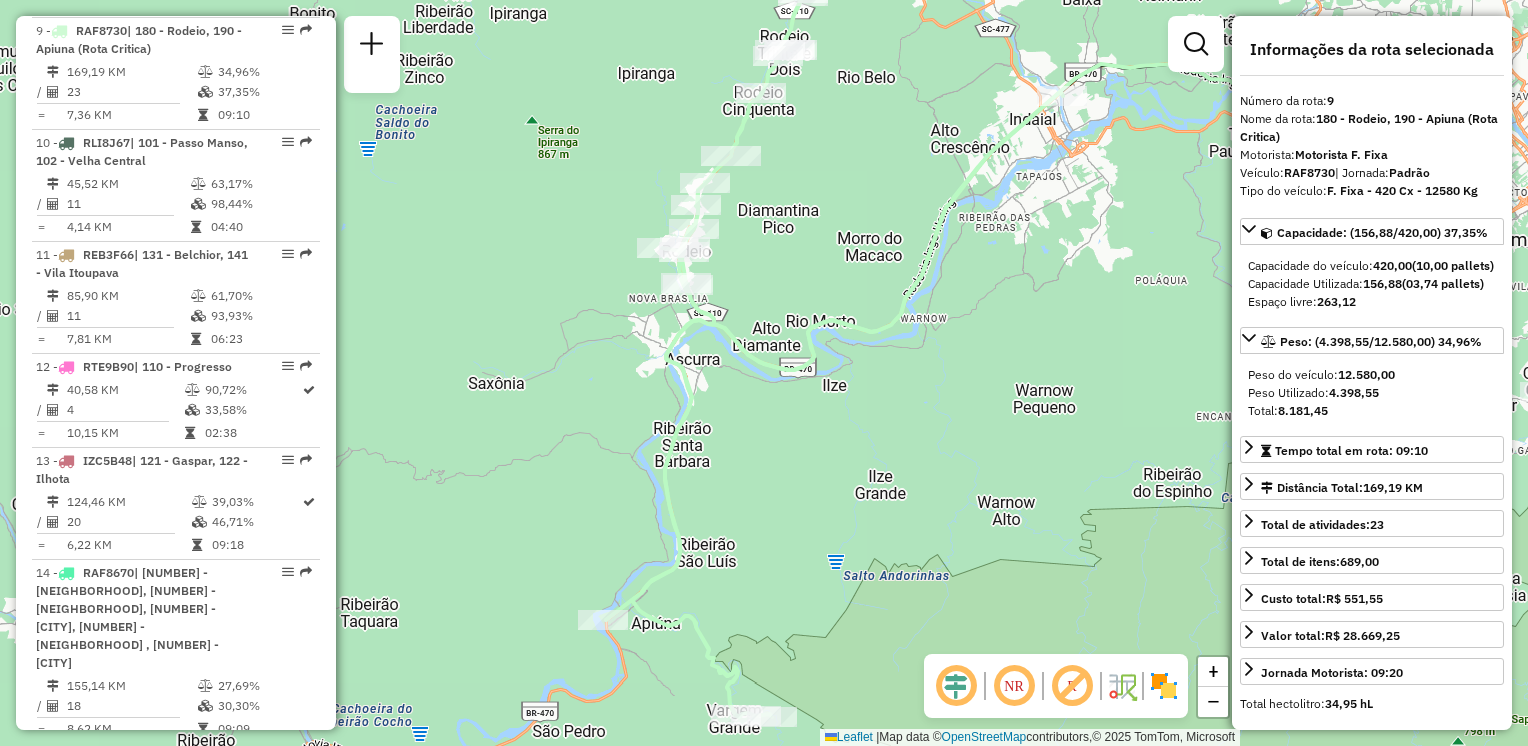drag, startPoint x: 798, startPoint y: 458, endPoint x: 865, endPoint y: 410, distance: 82.419655 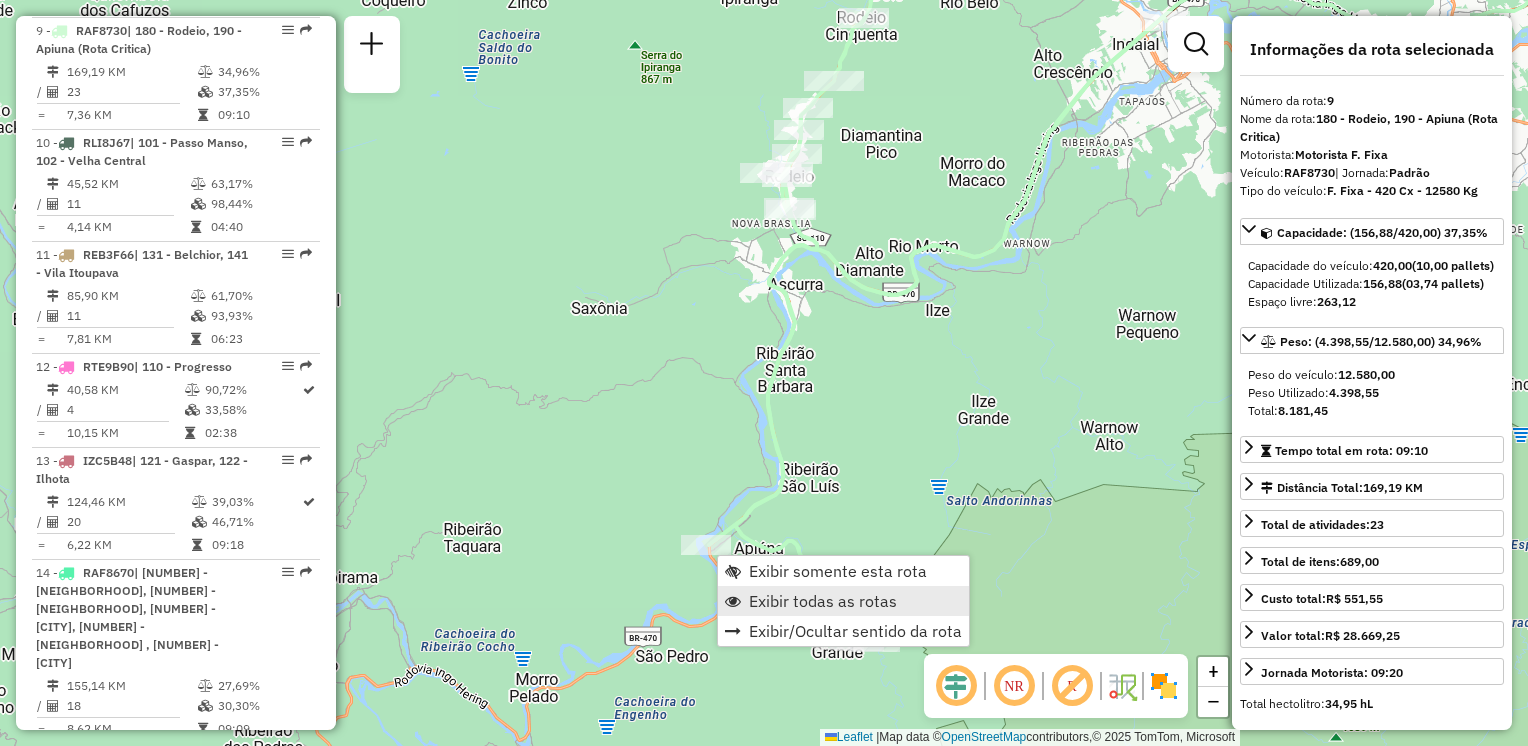click on "Exibir todas as rotas" at bounding box center [823, 601] 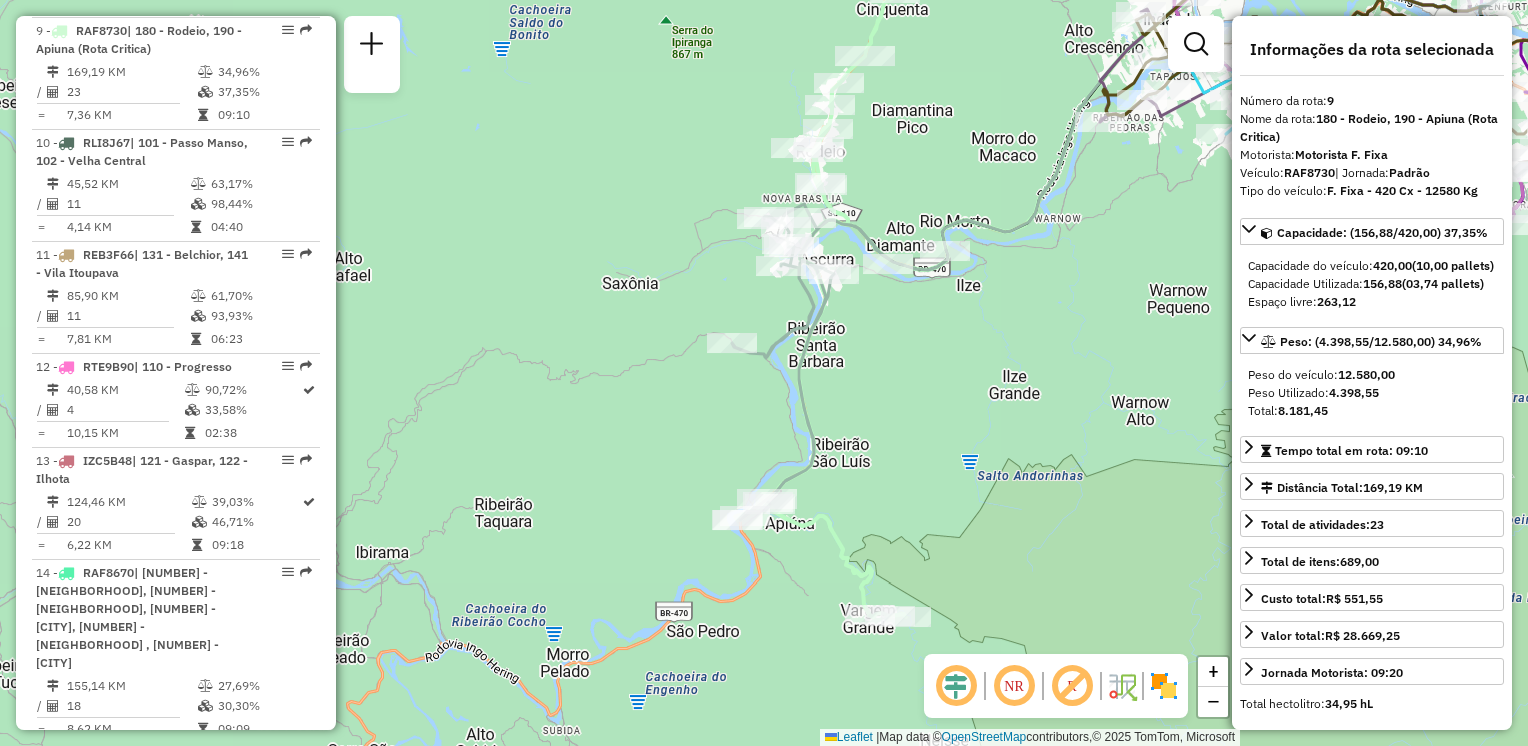 drag, startPoint x: 845, startPoint y: 428, endPoint x: 868, endPoint y: 407, distance: 31.144823 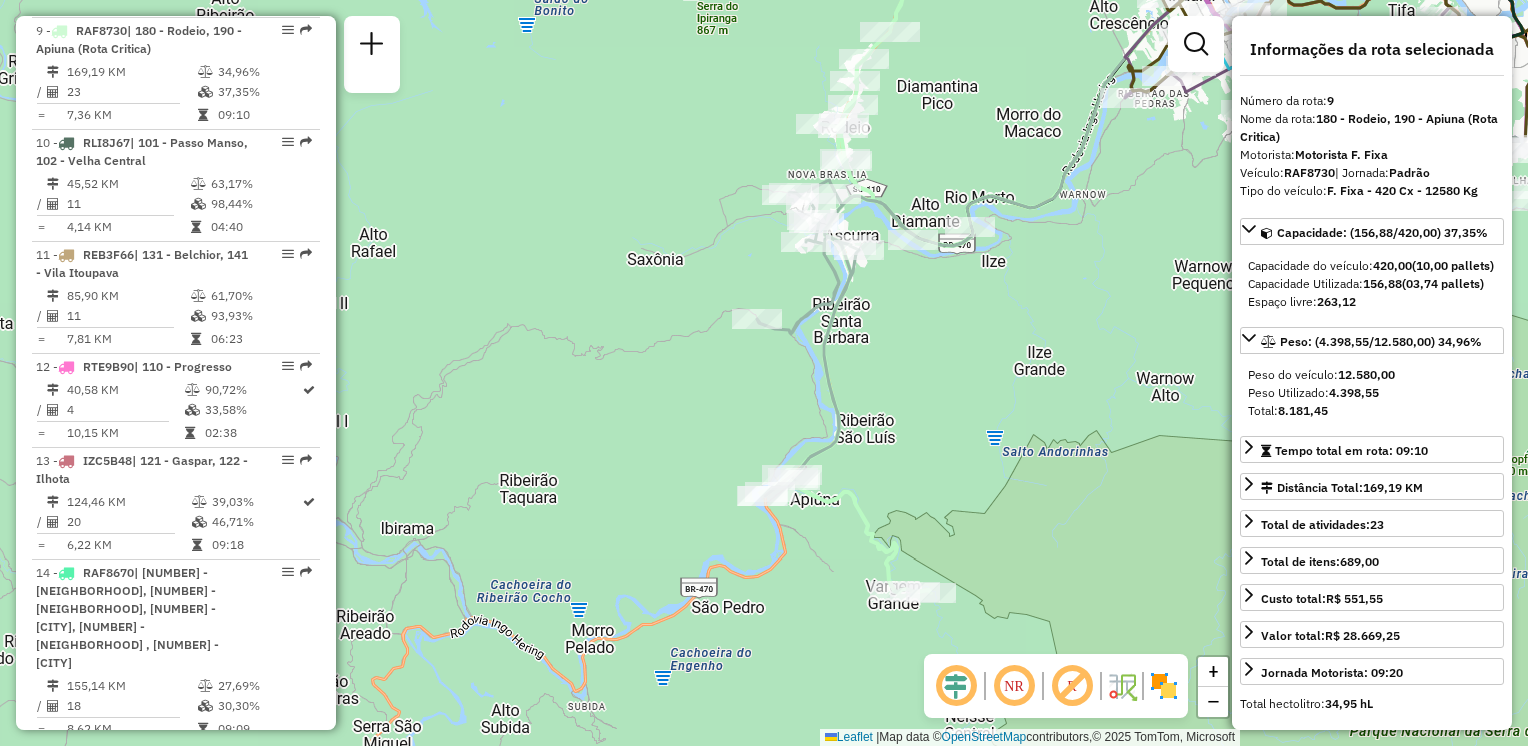 click 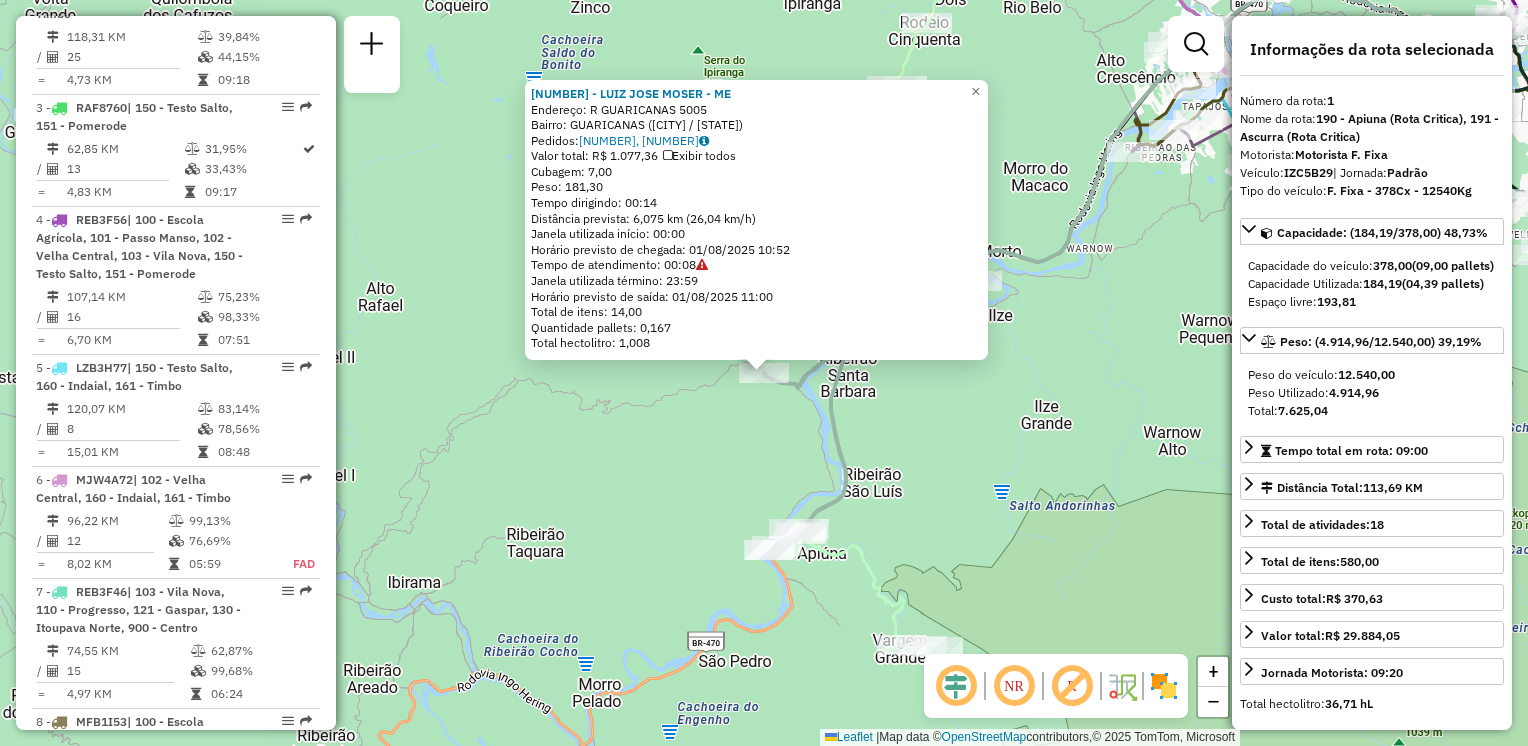 scroll, scrollTop: 770, scrollLeft: 0, axis: vertical 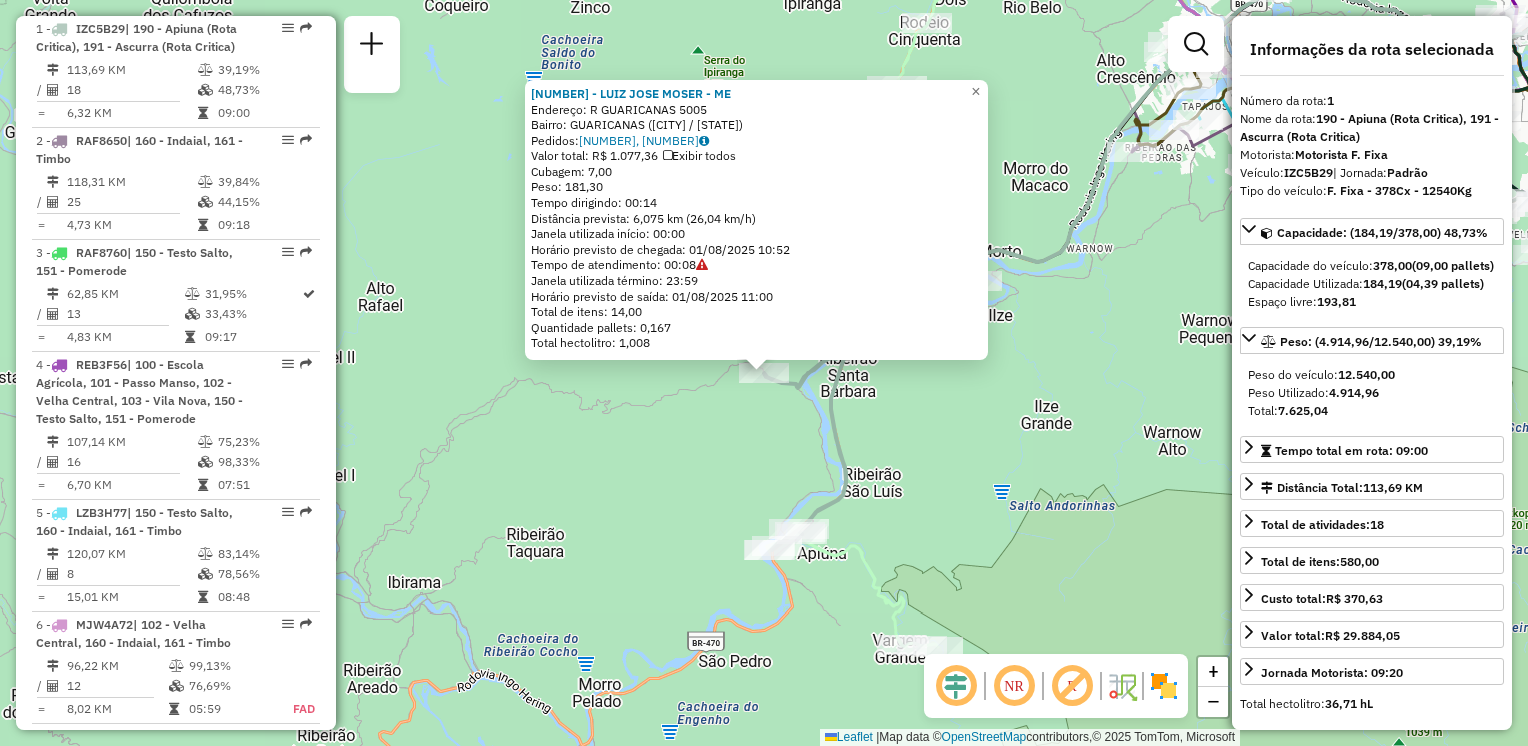 click on "[NUMBER] - [FIRST] [LAST] - ME Endereço: R GUARICANAS 5005 Bairro: GUARICANAS ([CITY] / [STATE]) Pedidos: 01313572, 01313478 Valor total: R$ 1.077,36 Exibir todos Cubagem: 7,00 Peso: 181,30 Tempo dirigindo: 00:14 Distância prevista: 6,075 km (26,04 km/h) Janela utilizada início: 00:00 Horário previsto de chegada: 01/08/2025 10:52 Tempo de atendimento: 00:08 Janela utilizada término: 23:59 Horário previsto de saída: 01/08/2025 11:00 Total de itens: 14,00 Quantidade pallets: 0,167 Total hectolitro: 1,008 × Janela de atendimento Grade de atendimento Capacidade Transportadoras Veículos Cliente Pedidos Rotas Selecione os dias de semana para filtrar as janelas de atendimento Seg Ter Qua Qui Sex Sáb Dom Informe o período da janela de atendimento: De: Até: Filtrar exatamente a janela do cliente Considerar janela de atendimento padrão Selecione os dias de semana para filtrar as grades de atendimento Seg Ter Qua Qui Sex Sáb Dom" 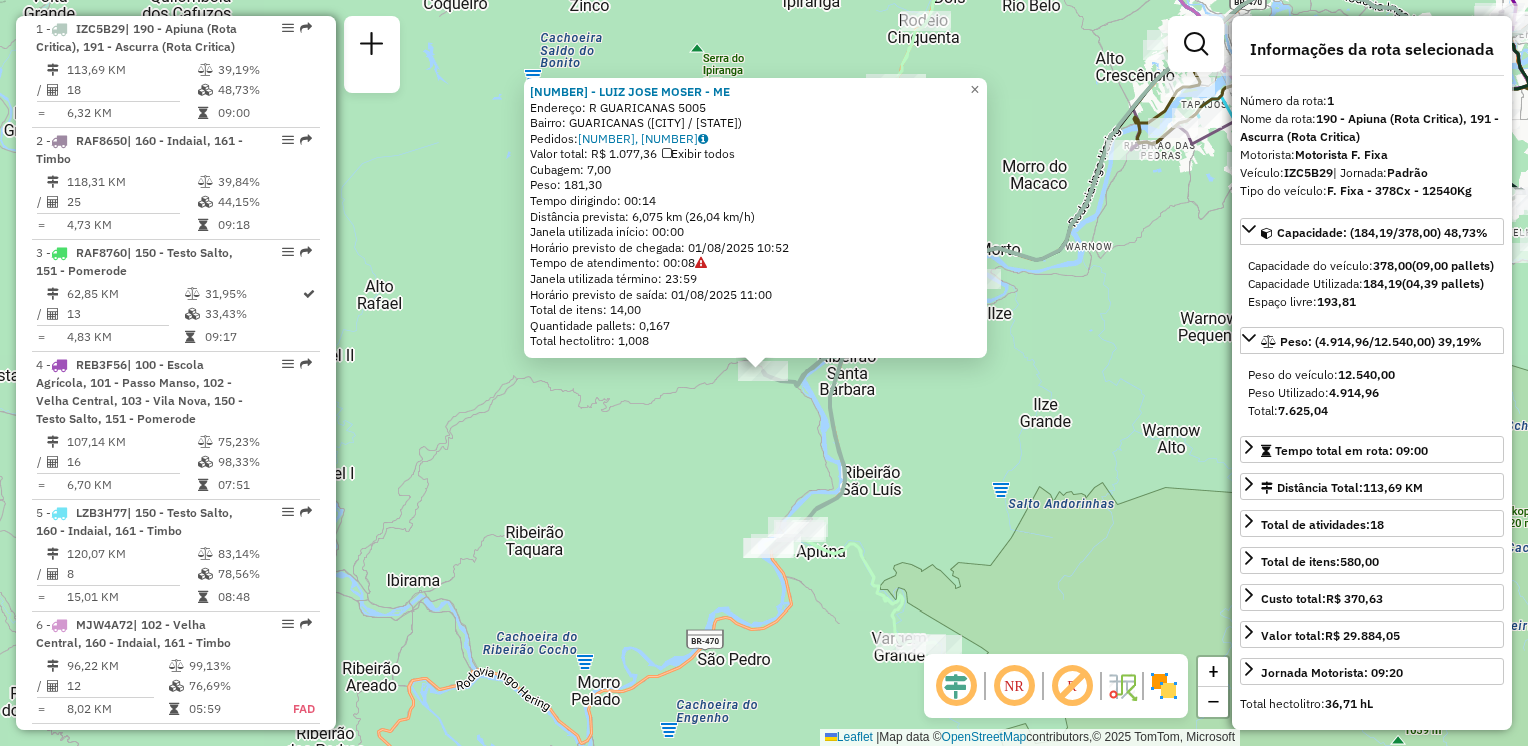 click on "[NUMBER] - [FIRST] [LAST] - ME Endereço: R GUARICANAS 5005 Bairro: GUARICANAS ([CITY] / [STATE]) Pedidos: 01313572, 01313478 Valor total: R$ 1.077,36 Exibir todos Cubagem: 7,00 Peso: 181,30 Tempo dirigindo: 00:14 Distância prevista: 6,075 km (26,04 km/h) Janela utilizada início: 00:00 Horário previsto de chegada: 01/08/2025 10:52 Tempo de atendimento: 00:08 Janela utilizada término: 23:59 Horário previsto de saída: 01/08/2025 11:00 Total de itens: 14,00 Quantidade pallets: 0,167 Total hectolitro: 1,008 × Janela de atendimento Grade de atendimento Capacidade Transportadoras Veículos Cliente Pedidos Rotas Selecione os dias de semana para filtrar as janelas de atendimento Seg Ter Qua Qui Sex Sáb Dom Informe o período da janela de atendimento: De: Até: Filtrar exatamente a janela do cliente Considerar janela de atendimento padrão Selecione os dias de semana para filtrar as grades de atendimento Seg Ter Qua Qui Sex Sáb Dom" 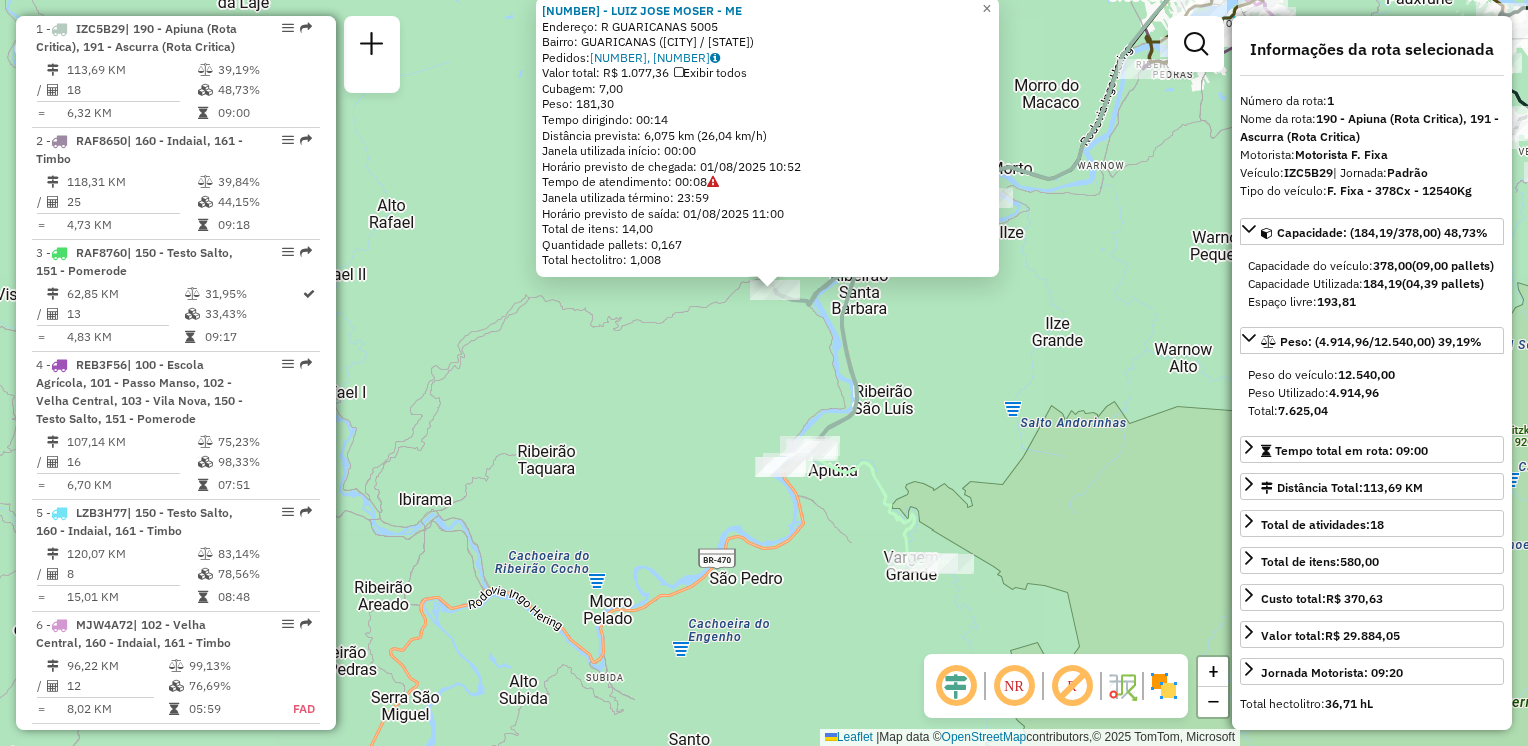 click on "[NUMBER] - [FIRST] [LAST] - ME Endereço: R GUARICANAS 5005 Bairro: GUARICANAS ([CITY] / [STATE]) Pedidos: 01313572, 01313478 Valor total: R$ 1.077,36 Exibir todos Cubagem: 7,00 Peso: 181,30 Tempo dirigindo: 00:14 Distância prevista: 6,075 km (26,04 km/h) Janela utilizada início: 00:00 Horário previsto de chegada: 01/08/2025 10:52 Tempo de atendimento: 00:08 Janela utilizada término: 23:59 Horário previsto de saída: 01/08/2025 11:00 Total de itens: 14,00 Quantidade pallets: 0,167 Total hectolitro: 1,008 × Janela de atendimento Grade de atendimento Capacidade Transportadoras Veículos Cliente Pedidos Rotas Selecione os dias de semana para filtrar as janelas de atendimento Seg Ter Qua Qui Sex Sáb Dom Informe o período da janela de atendimento: De: Até: Filtrar exatamente a janela do cliente Considerar janela de atendimento padrão Selecione os dias de semana para filtrar as grades de atendimento Seg Ter Qua Qui Sex Sáb Dom" 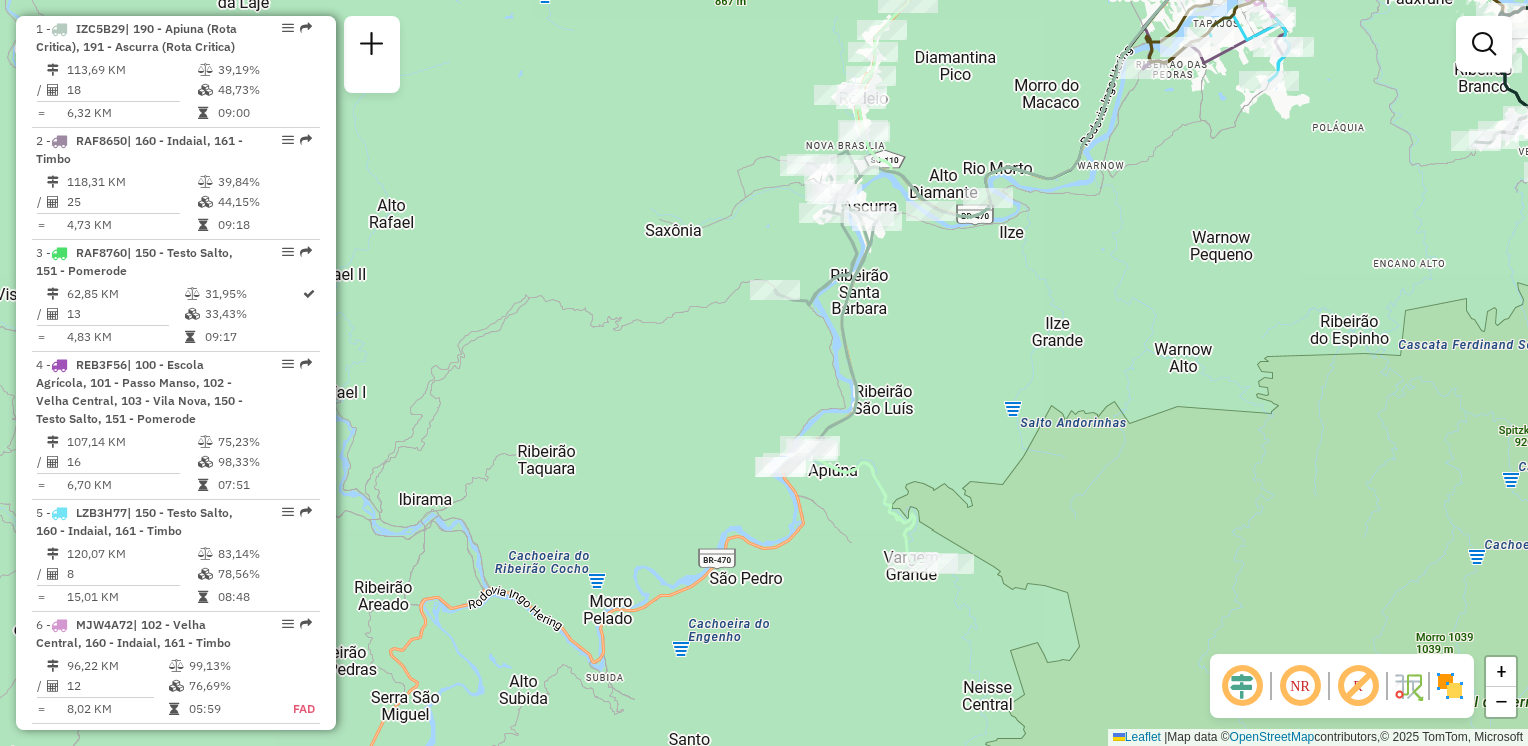 drag, startPoint x: 1003, startPoint y: 446, endPoint x: 964, endPoint y: 568, distance: 128.082 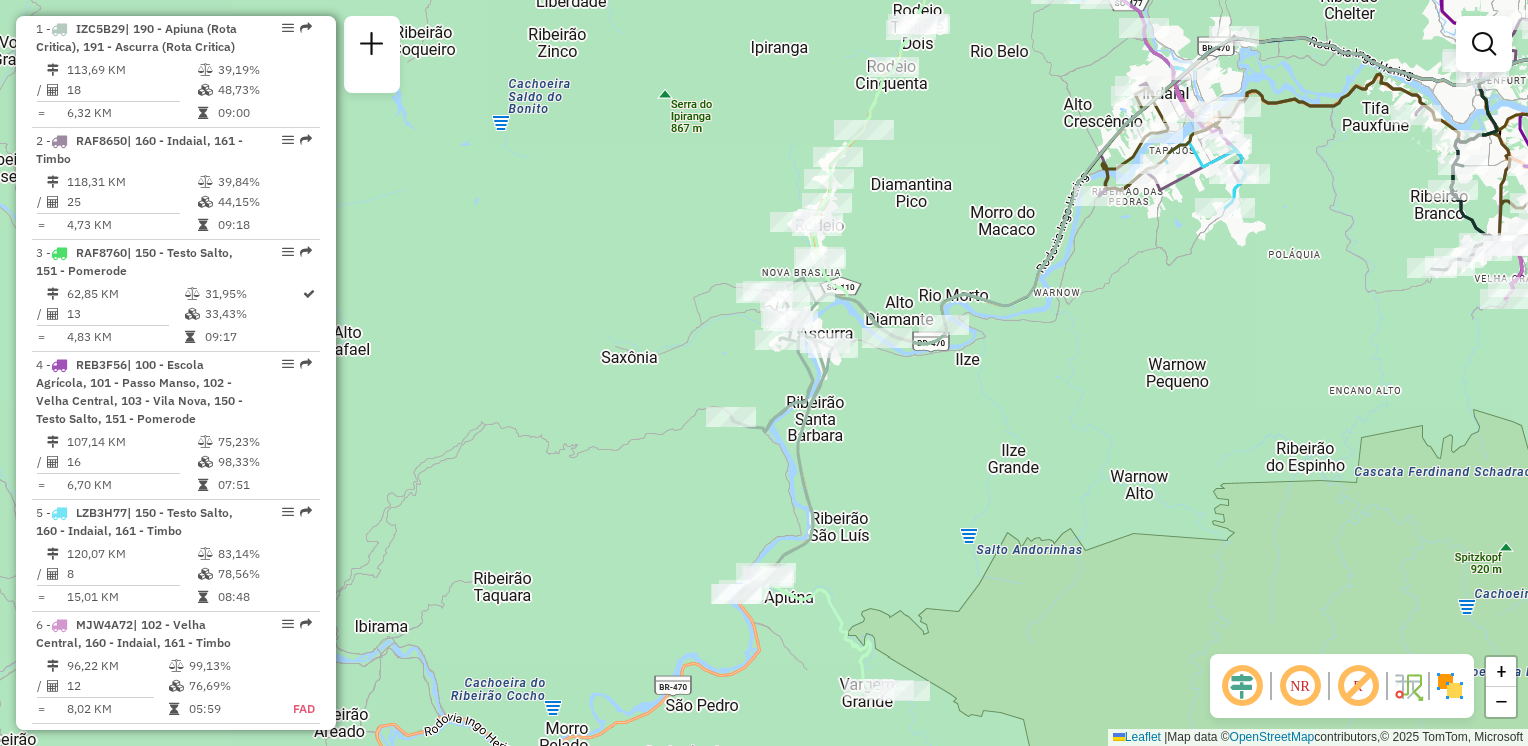 drag, startPoint x: 913, startPoint y: 468, endPoint x: 932, endPoint y: 570, distance: 103.75452 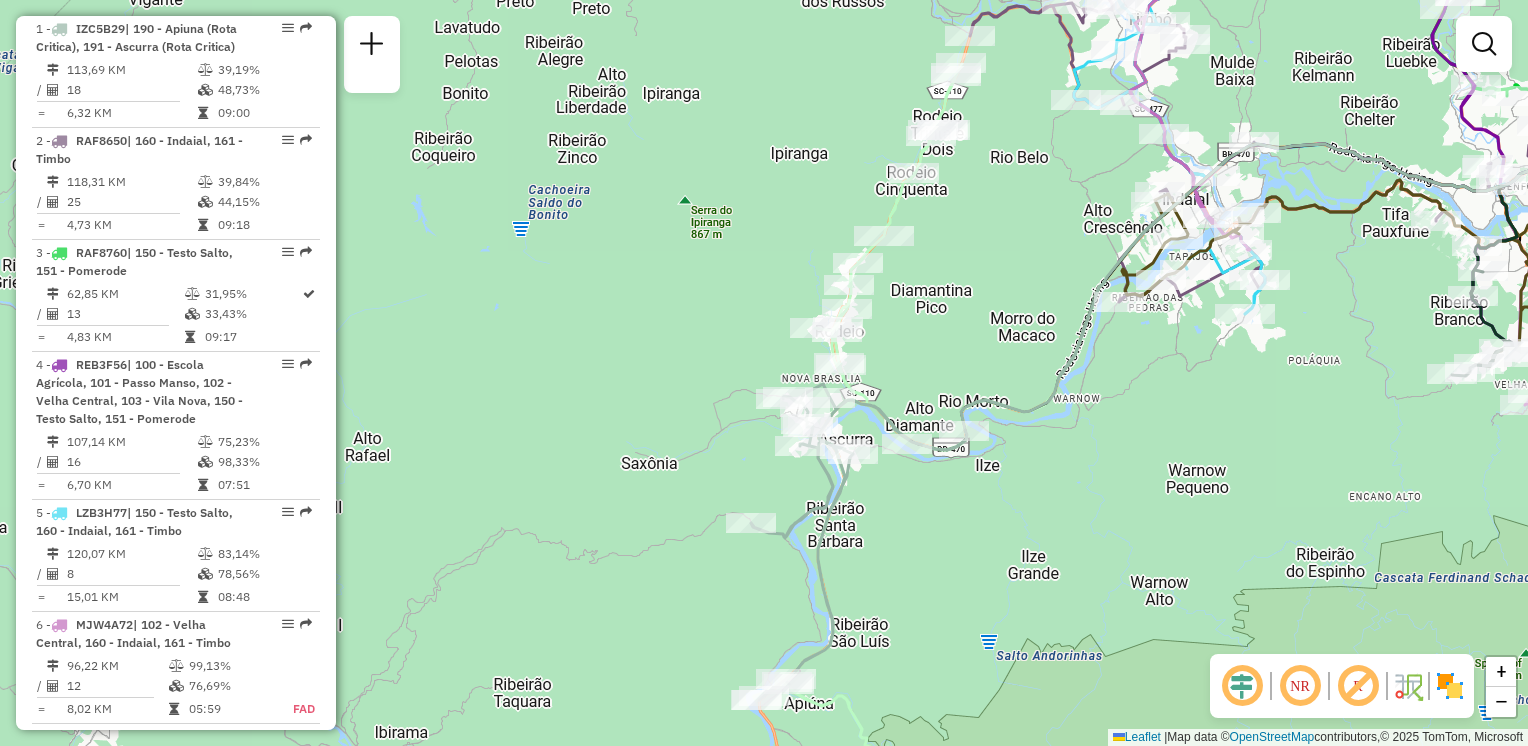 drag, startPoint x: 940, startPoint y: 532, endPoint x: 869, endPoint y: 542, distance: 71.70077 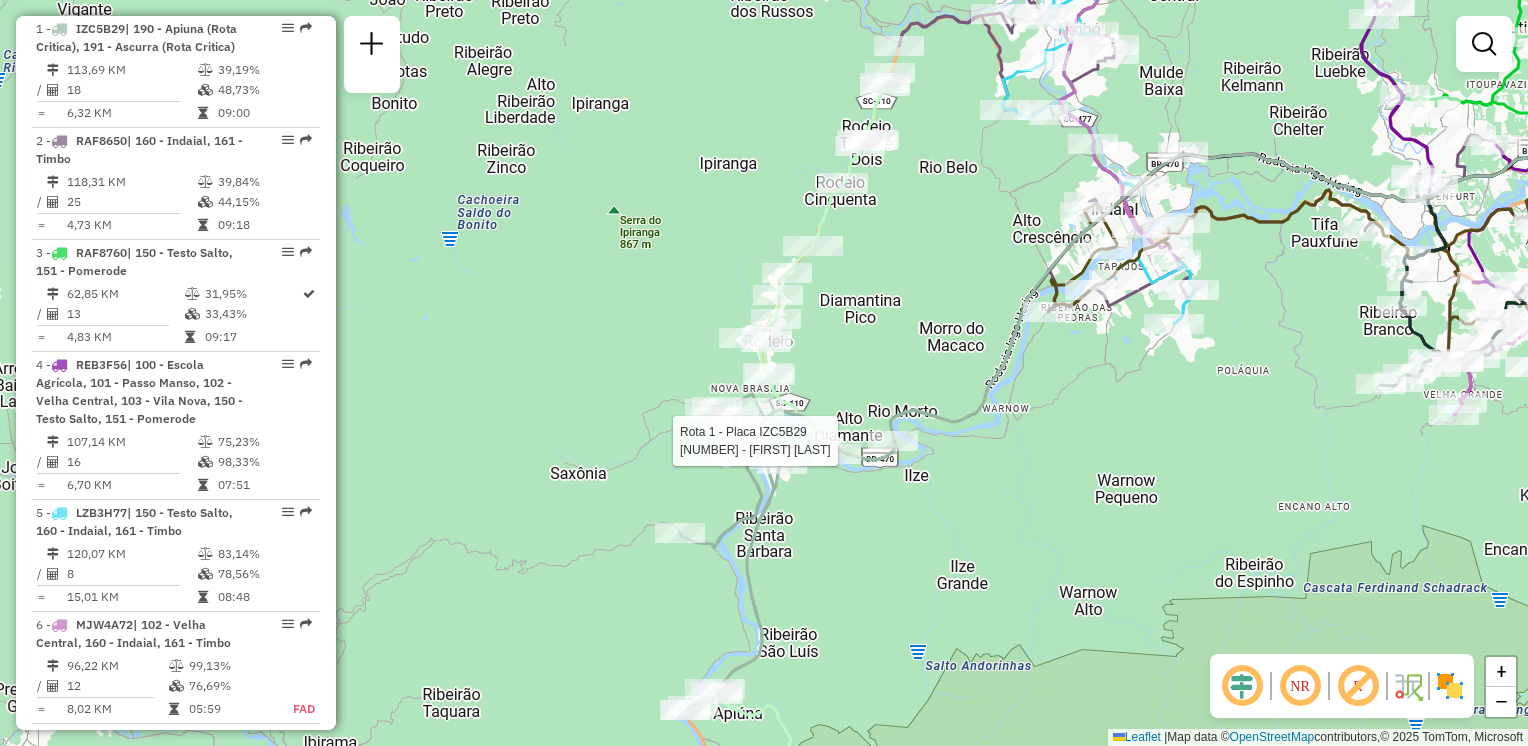 select on "**********" 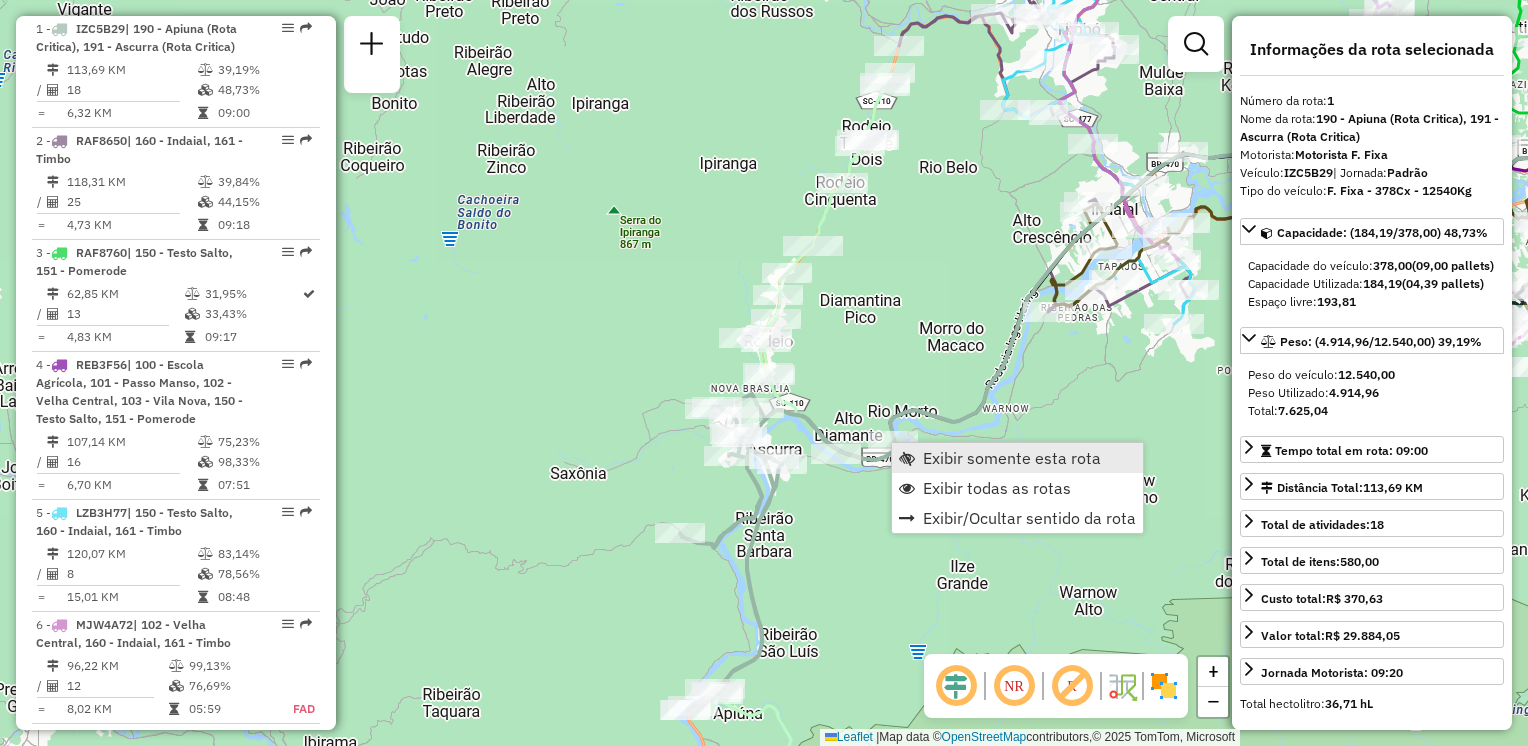 click on "Exibir somente esta rota" at bounding box center (1012, 458) 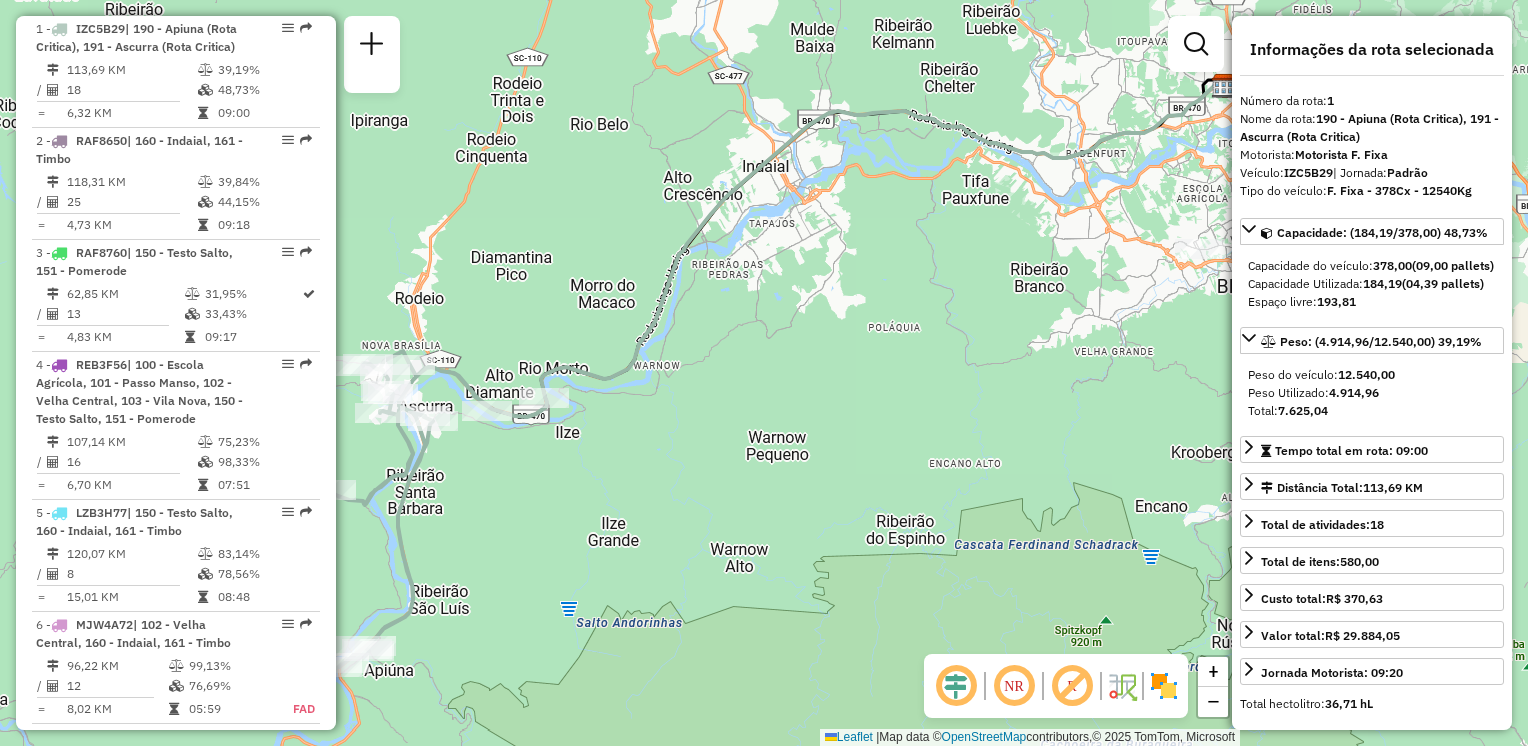 drag, startPoint x: 848, startPoint y: 461, endPoint x: 1004, endPoint y: 466, distance: 156.08011 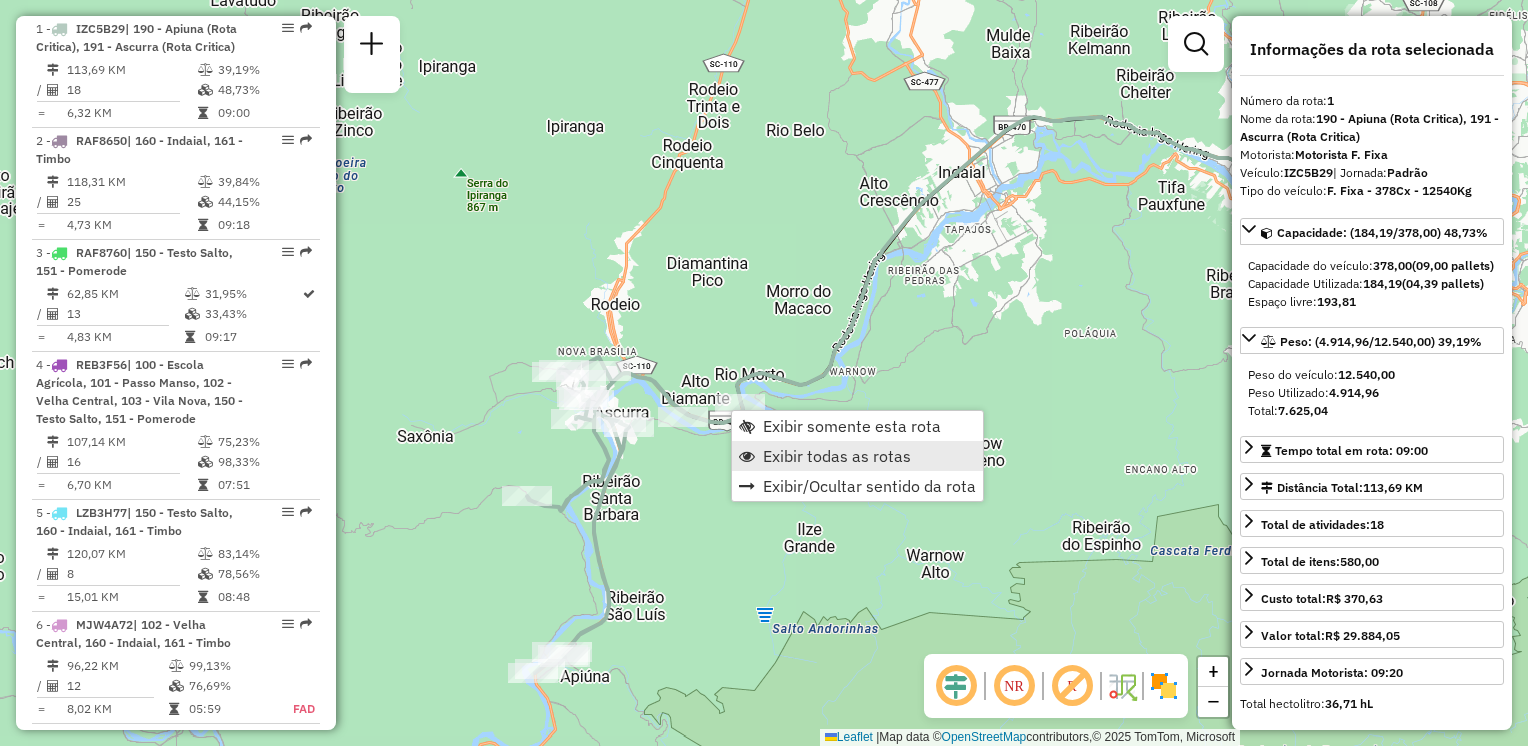 click on "Exibir todas as rotas" at bounding box center [837, 456] 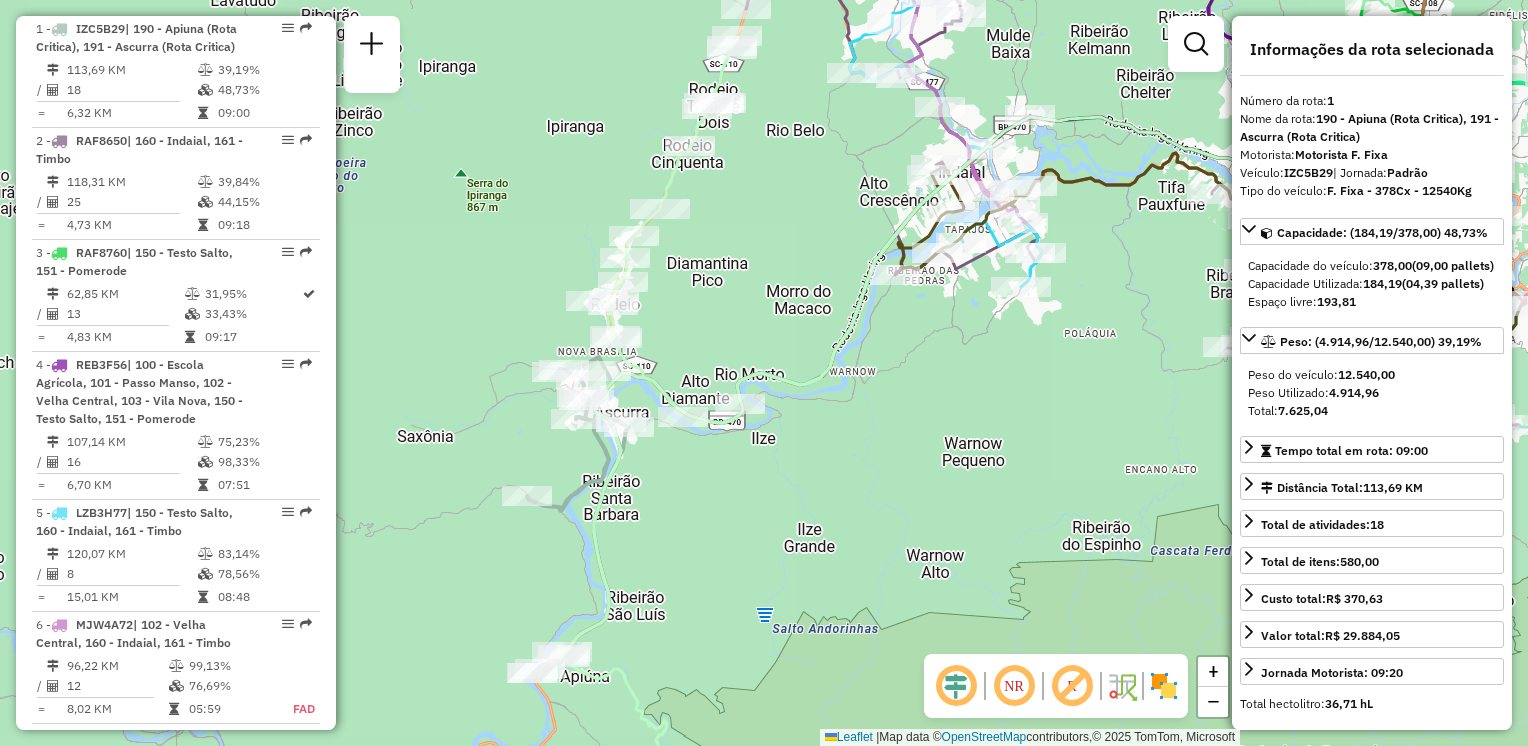 drag, startPoint x: 729, startPoint y: 298, endPoint x: 740, endPoint y: 243, distance: 56.089214 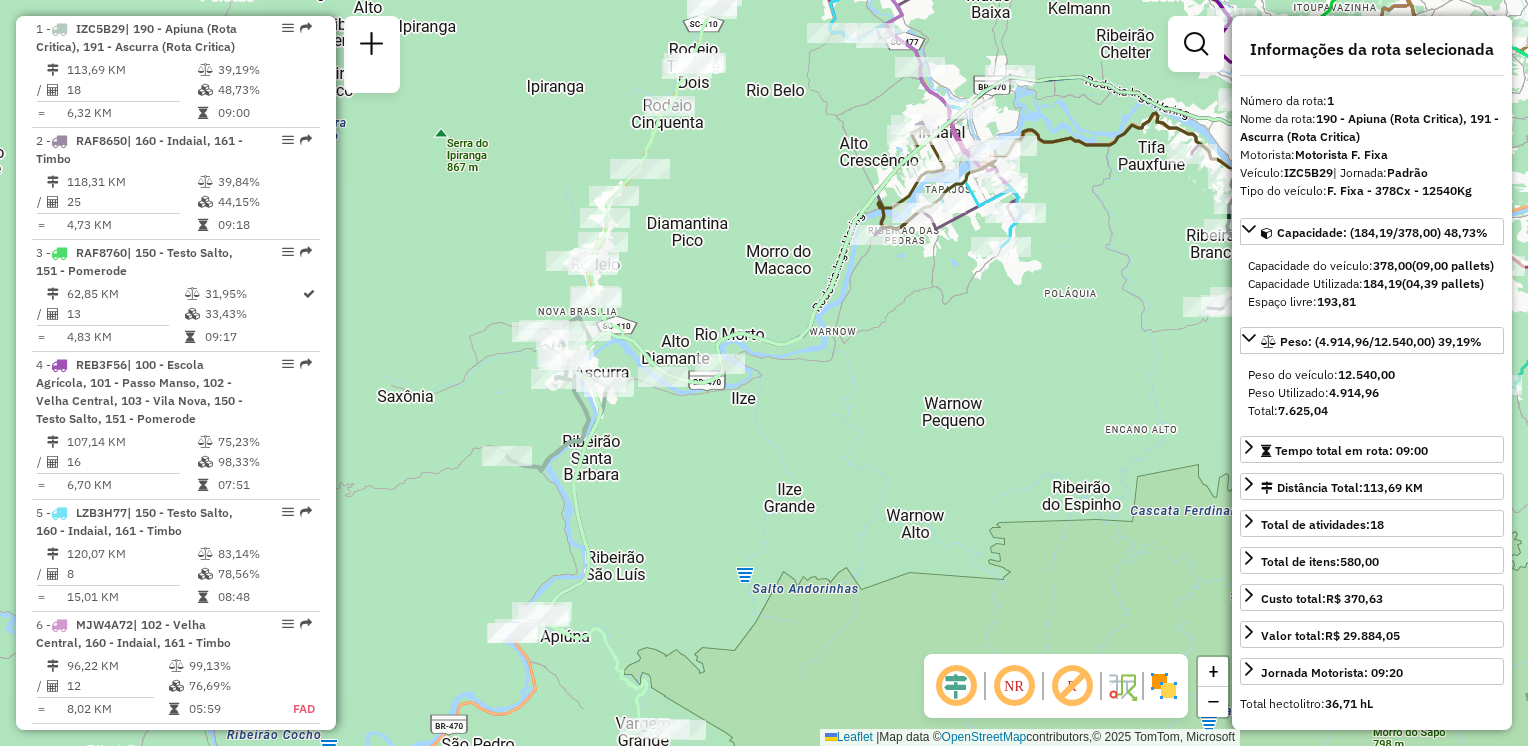 drag, startPoint x: 833, startPoint y: 364, endPoint x: 799, endPoint y: 413, distance: 59.64059 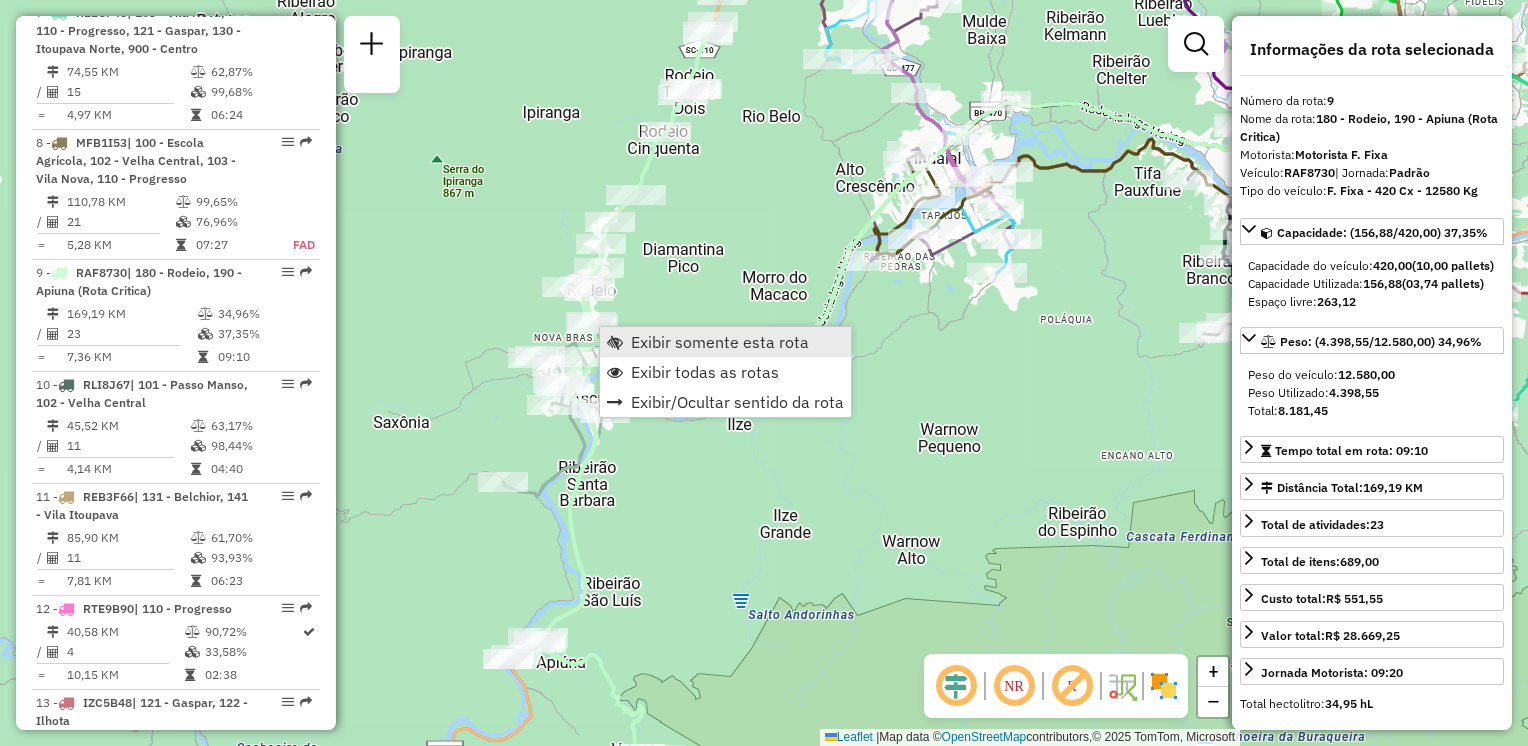 scroll, scrollTop: 1736, scrollLeft: 0, axis: vertical 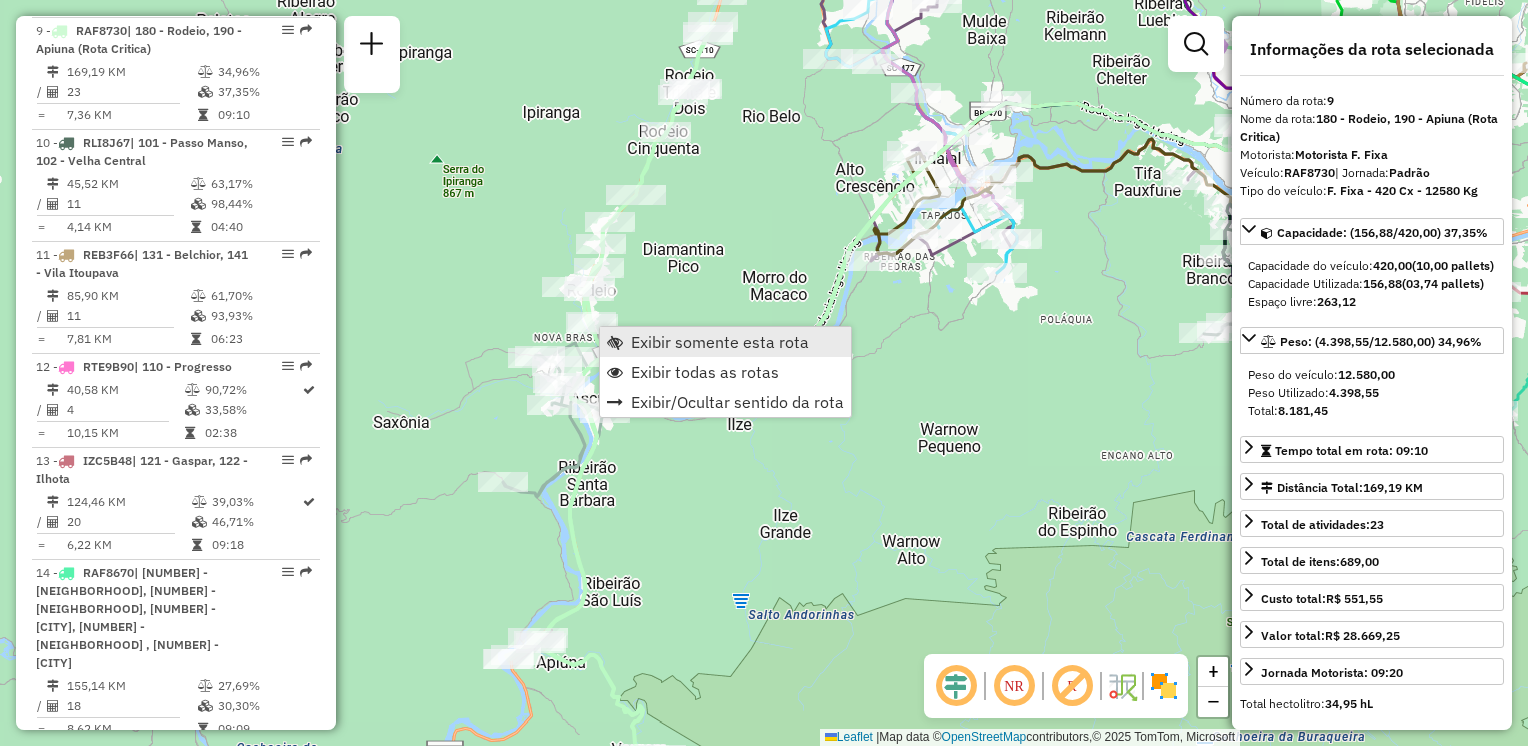 click on "Exibir somente esta rota" at bounding box center [720, 342] 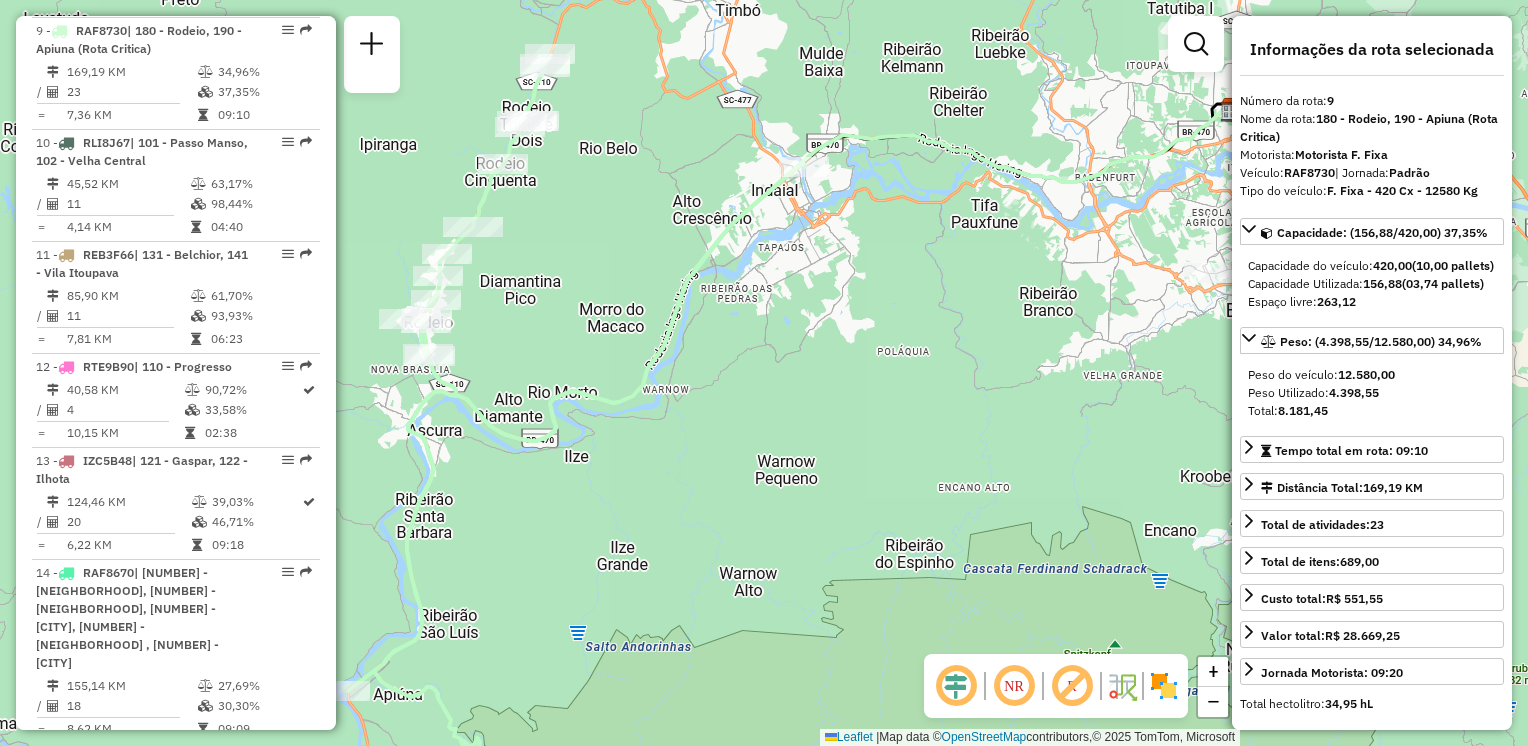 drag, startPoint x: 716, startPoint y: 379, endPoint x: 752, endPoint y: 432, distance: 64.070274 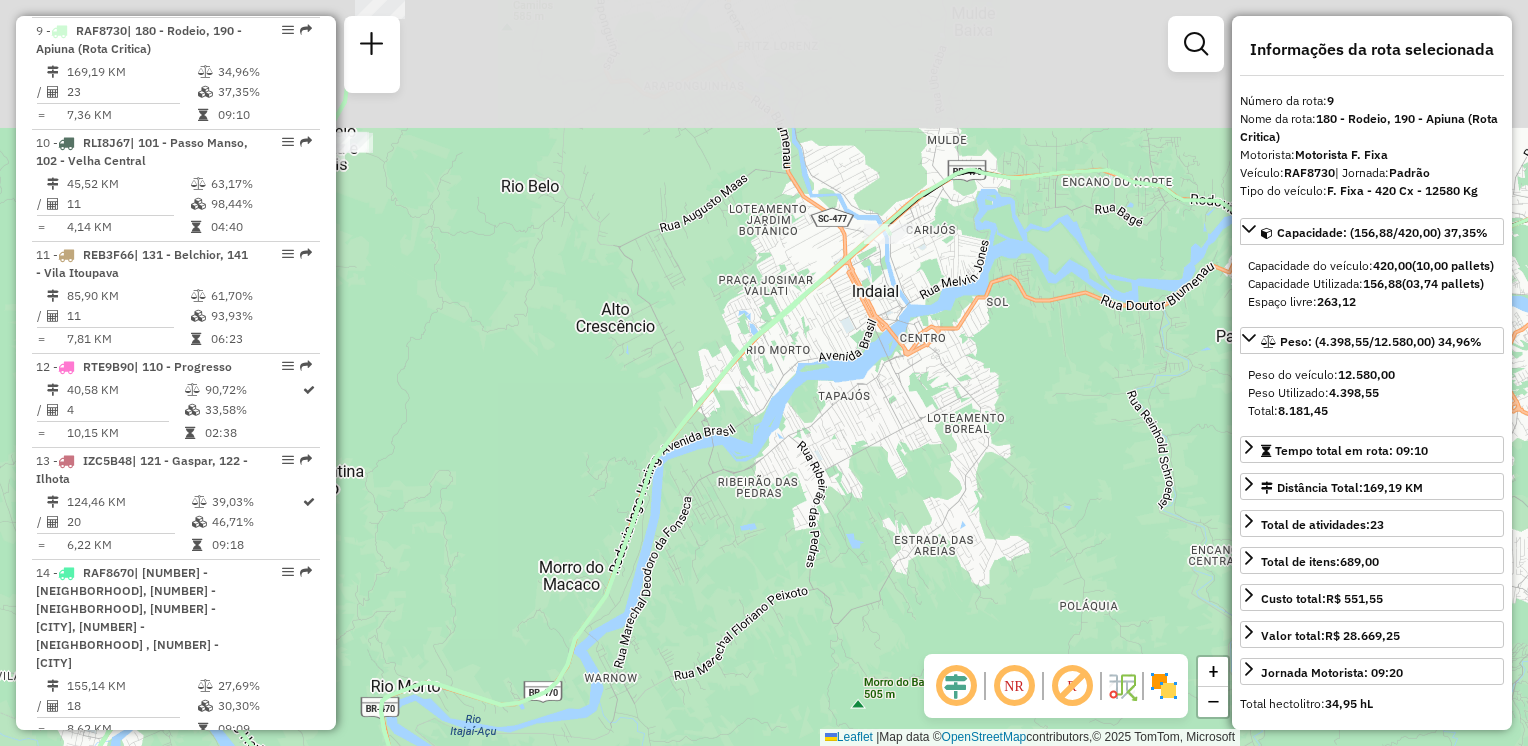 drag, startPoint x: 865, startPoint y: 418, endPoint x: 866, endPoint y: 389, distance: 29.017237 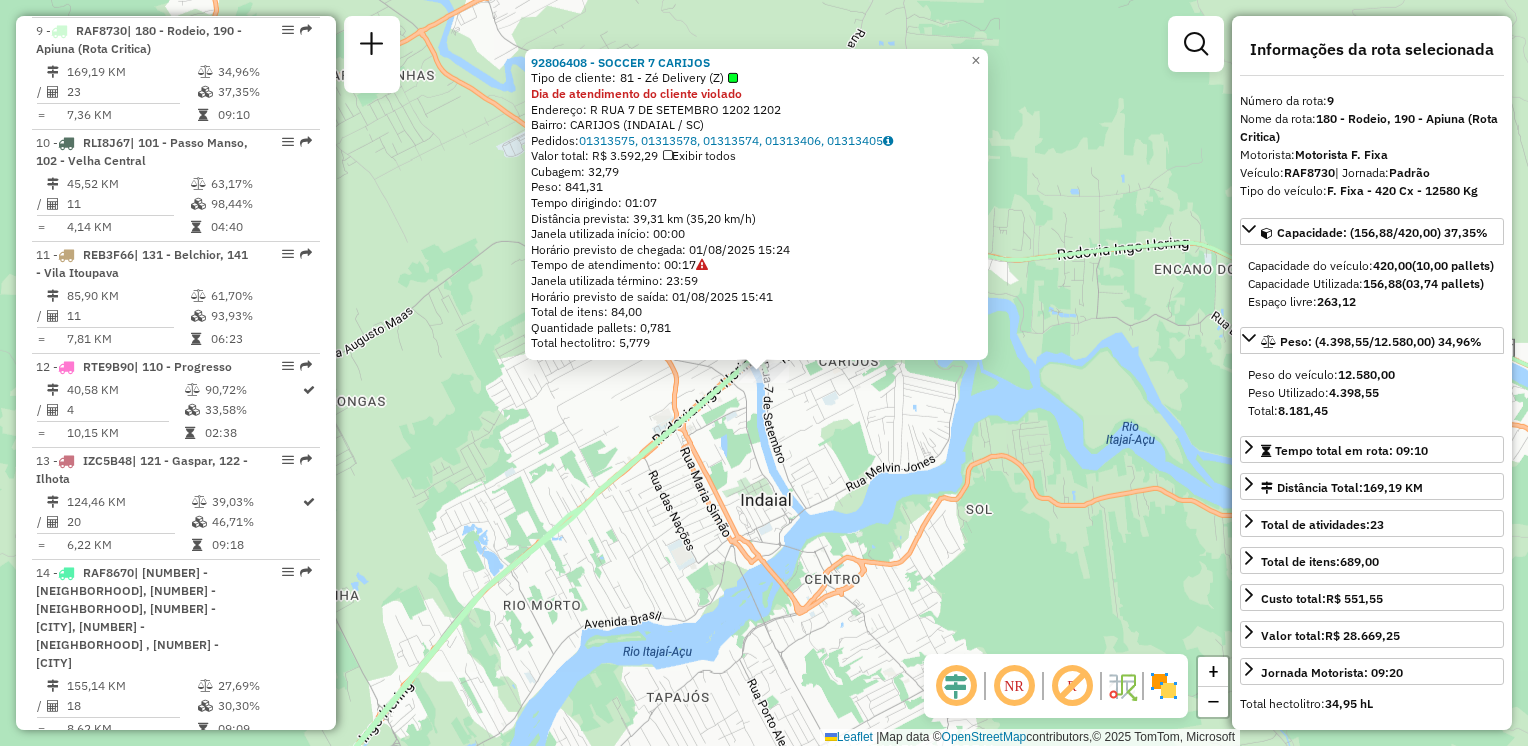 click 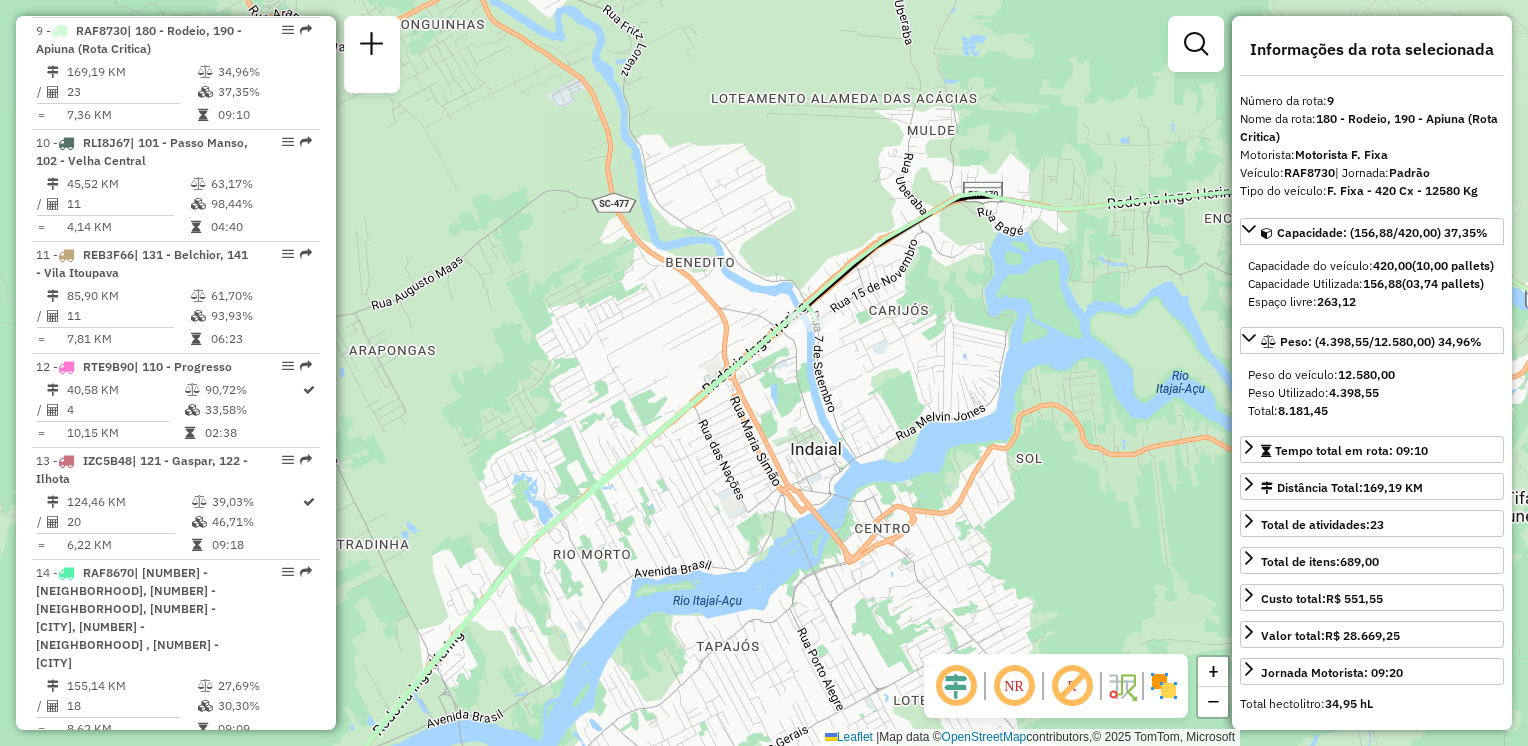 drag, startPoint x: 662, startPoint y: 460, endPoint x: 743, endPoint y: 378, distance: 115.260574 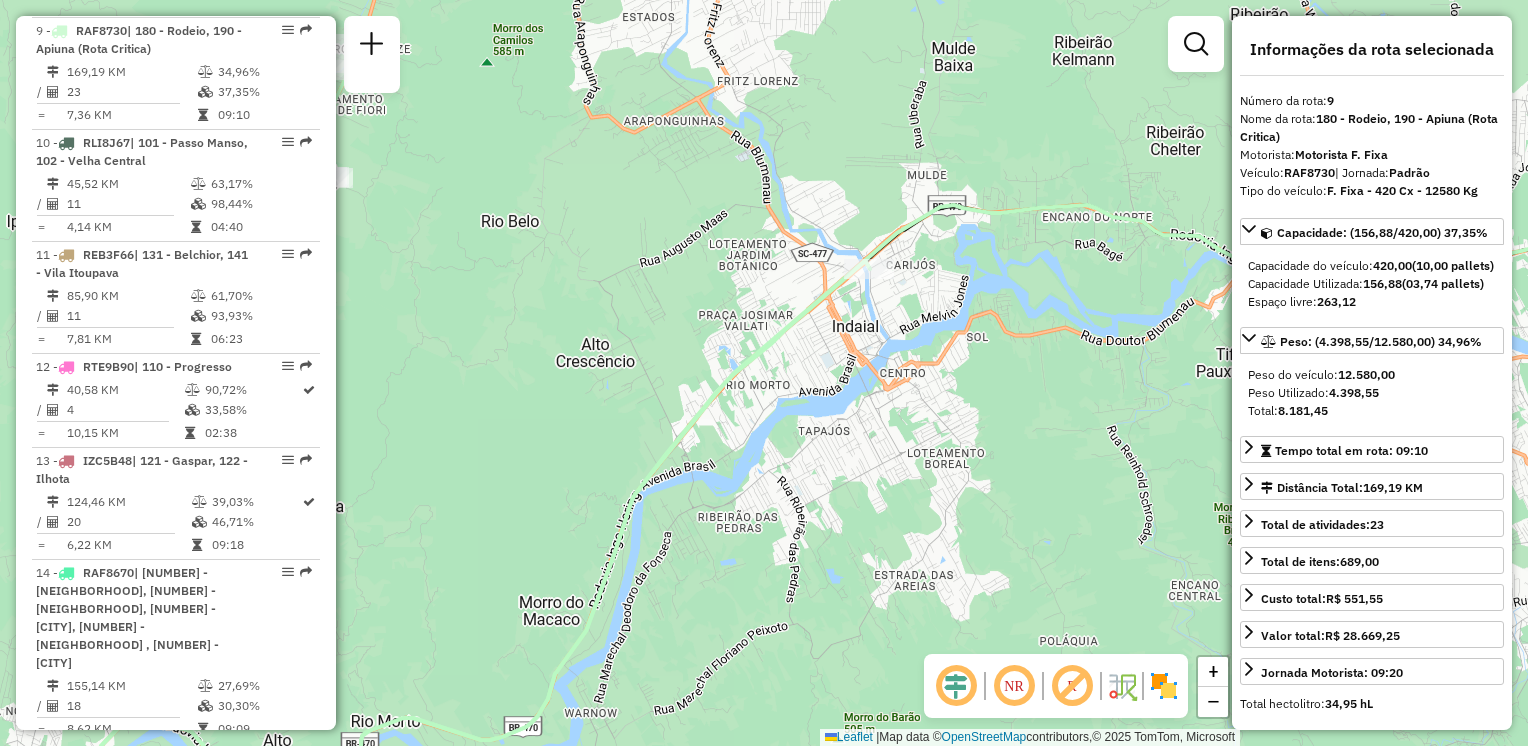 drag, startPoint x: 761, startPoint y: 357, endPoint x: 796, endPoint y: 313, distance: 56.22277 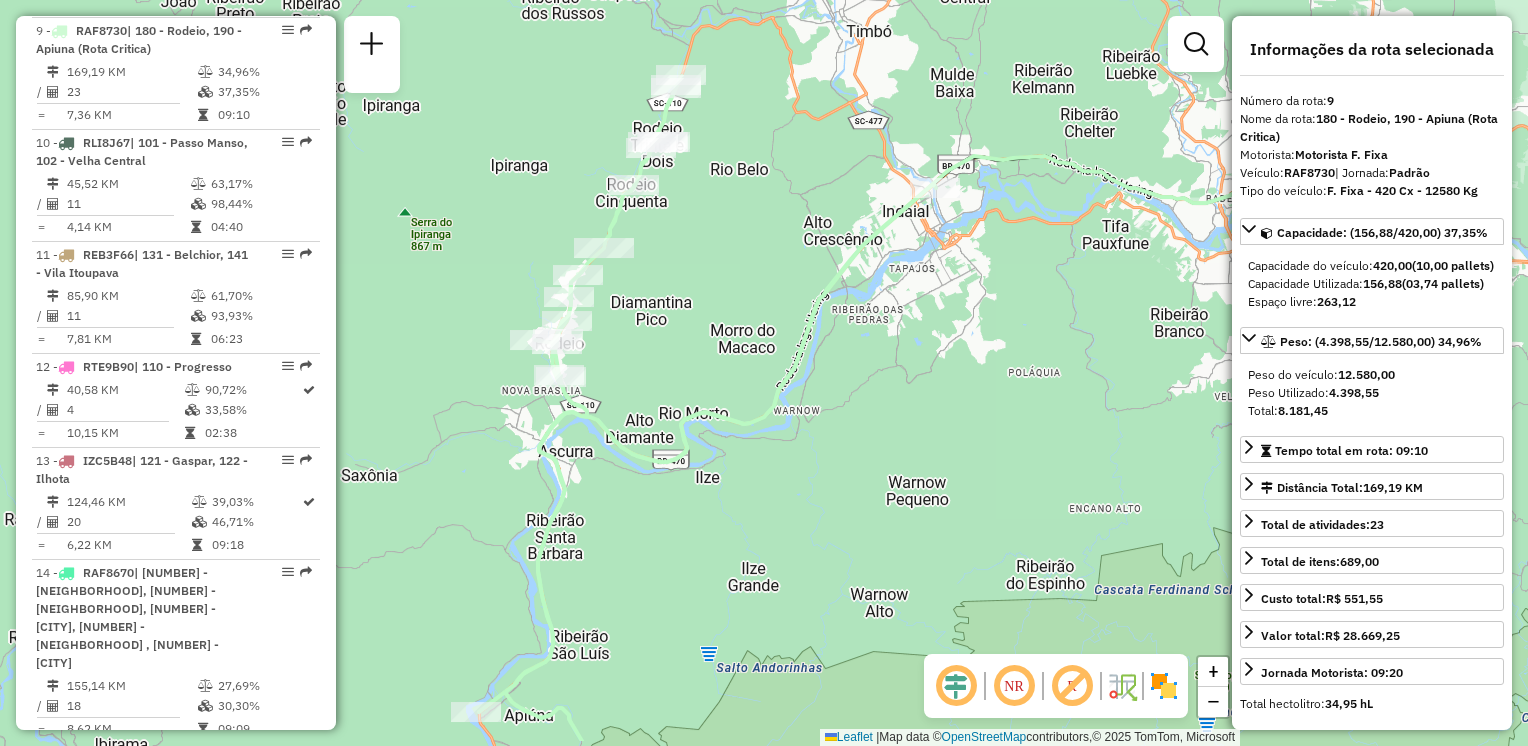drag, startPoint x: 720, startPoint y: 400, endPoint x: 808, endPoint y: 318, distance: 120.283 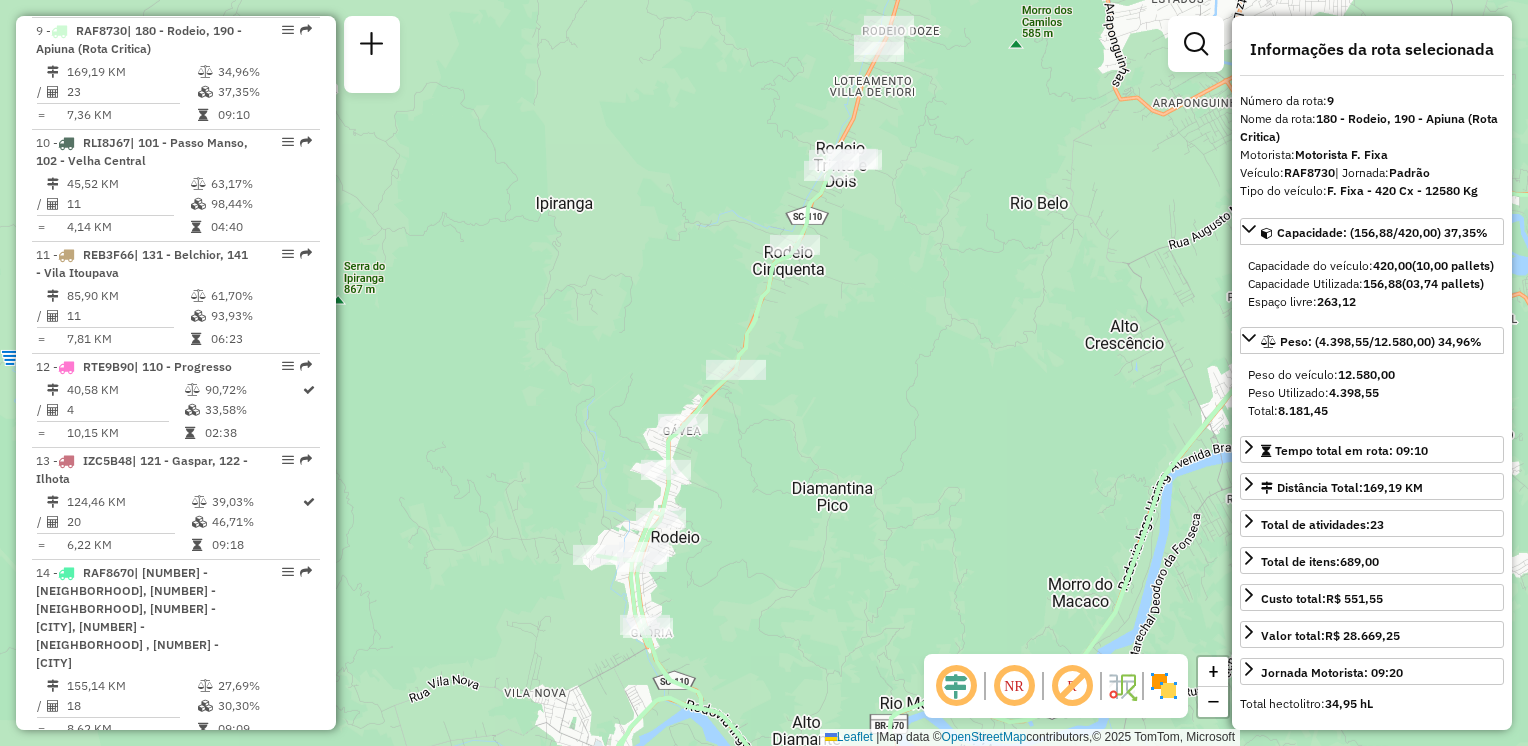 drag, startPoint x: 662, startPoint y: 386, endPoint x: 734, endPoint y: 630, distance: 254.40126 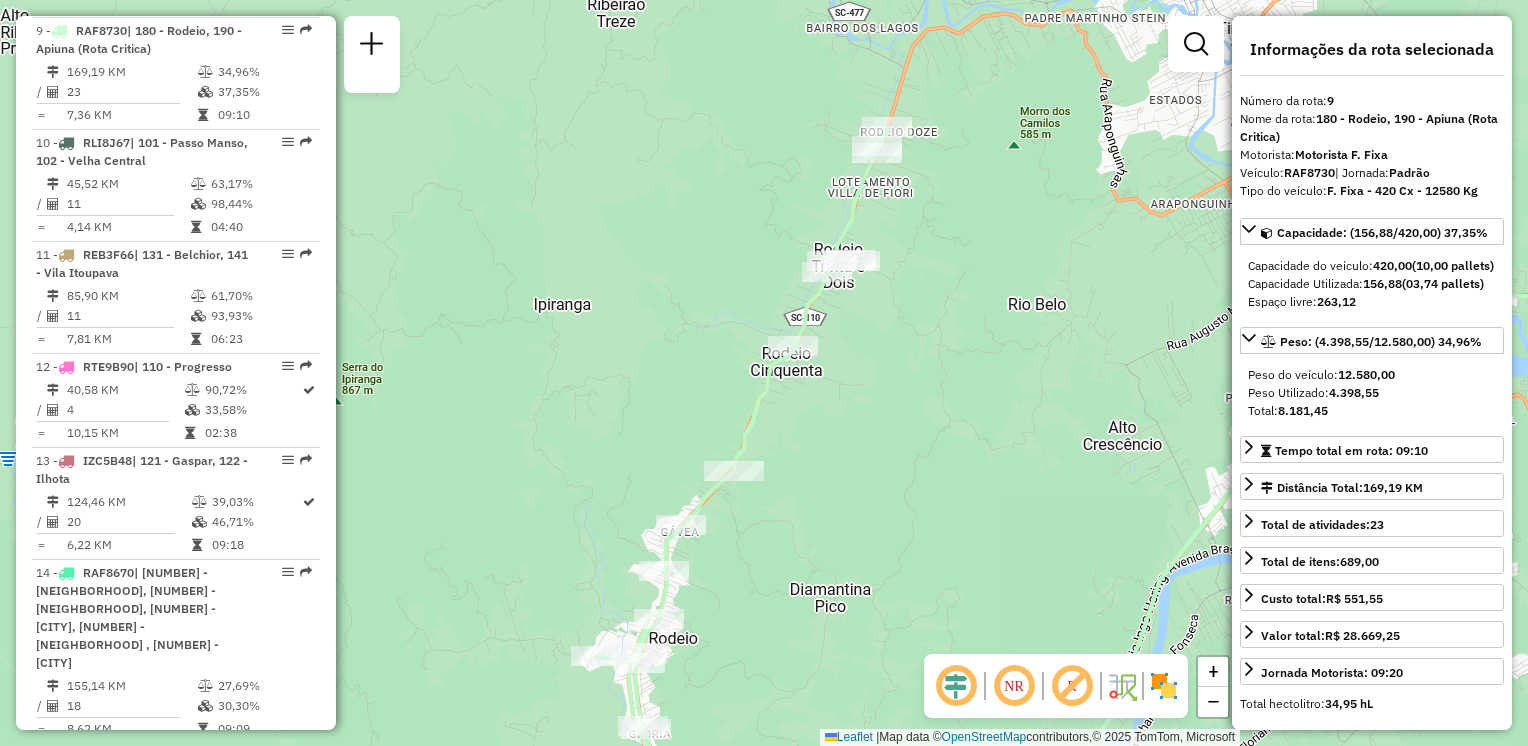 drag, startPoint x: 748, startPoint y: 443, endPoint x: 803, endPoint y: 466, distance: 59.615433 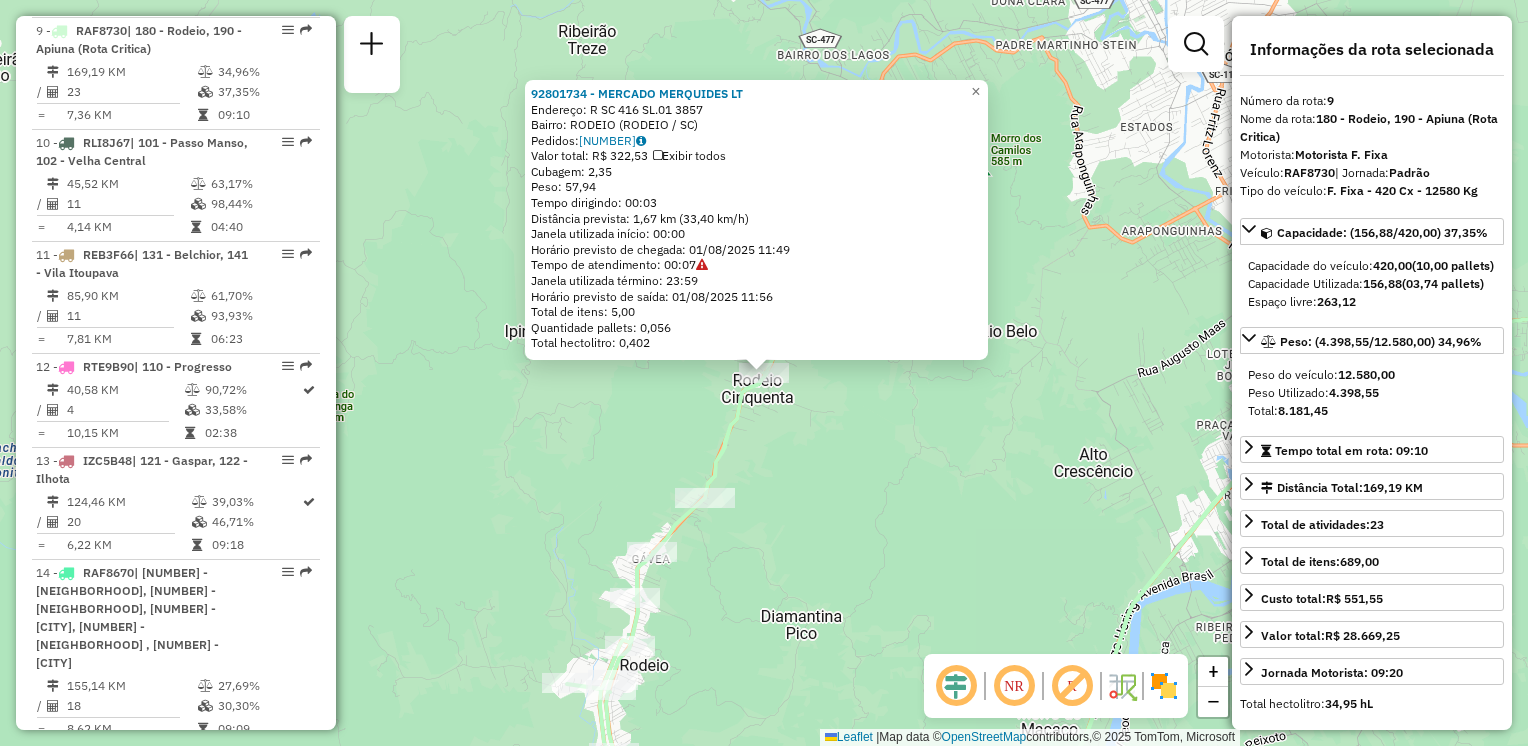 click on "[NUMBER] - [FIRST] [LAST] LT Endereço: R SC 416 SL.01 3857 Bairro: RODEIO ([CITY] / [STATE]) Pedidos: 01313418 Valor total: R$ 322,53 Exibir todos Cubagem: 2,35 Peso: 57,94 Tempo dirigindo: 00:03 Distância prevista: 1,67 km (33,40 km/h) Janela utilizada início: 00:00 Horário previsto de chegada: 01/08/2025 11:49 Tempo de atendimento: 00:07 Janela utilizada término: 23:59 Horário previsto de saída: 01/08/2025 11:56 Total de itens: 5,00 Quantidade pallets: 0,056 Total hectolitro: 0,402 × Janela de atendimento Grade de atendimento Capacidade Transportadoras Veículos Cliente Pedidos Rotas Selecione os dias de semana para filtrar as janelas de atendimento Seg Ter Qua Qui Sex Sáb Dom Informe o período da janela de atendimento: De: Até: Filtrar exatamente a janela do cliente Considerar janela de atendimento padrão Selecione os dias de semana para filtrar as grades de atendimento Seg Ter Qua Qui Sex Sáb Dom Peso mínimo:" 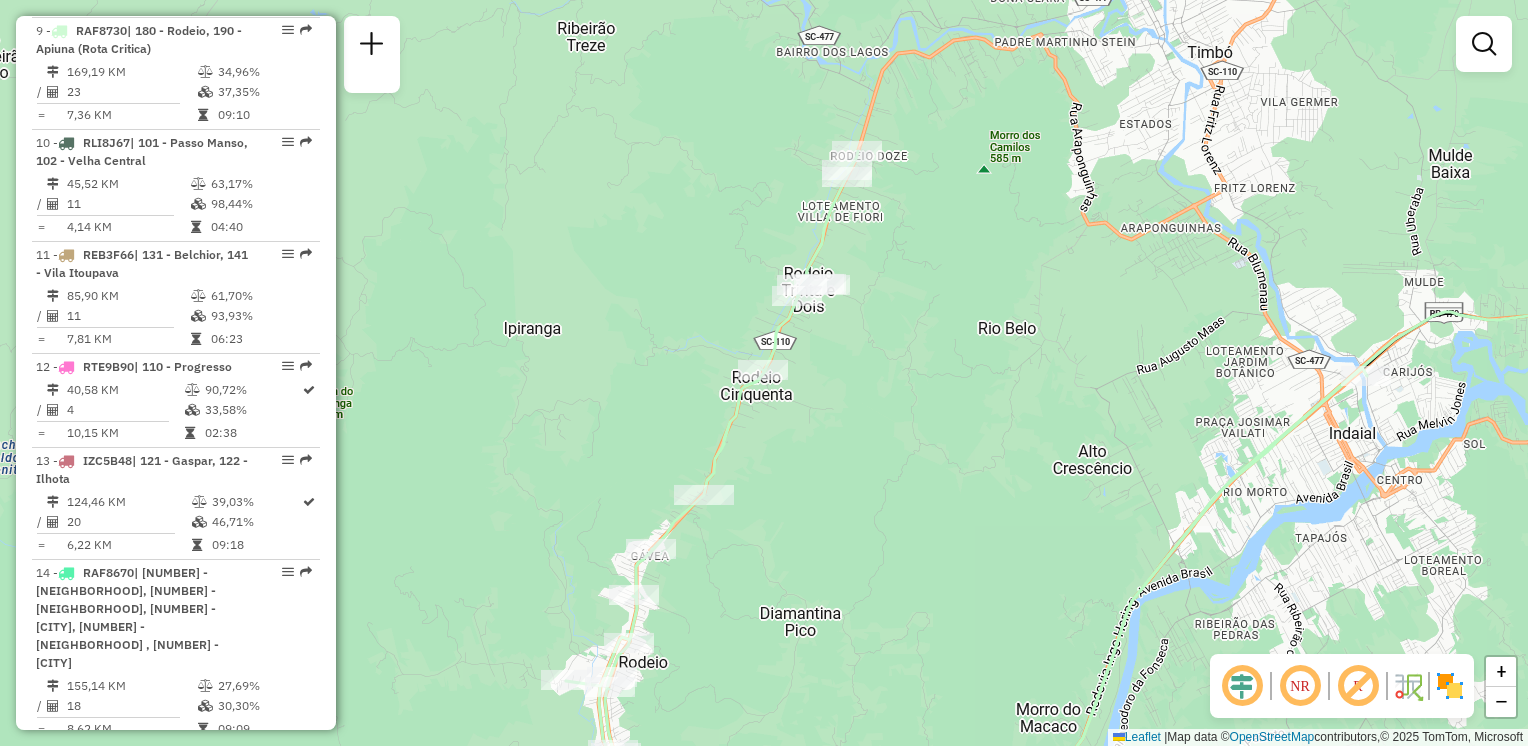 drag, startPoint x: 966, startPoint y: 474, endPoint x: 833, endPoint y: 394, distance: 155.20631 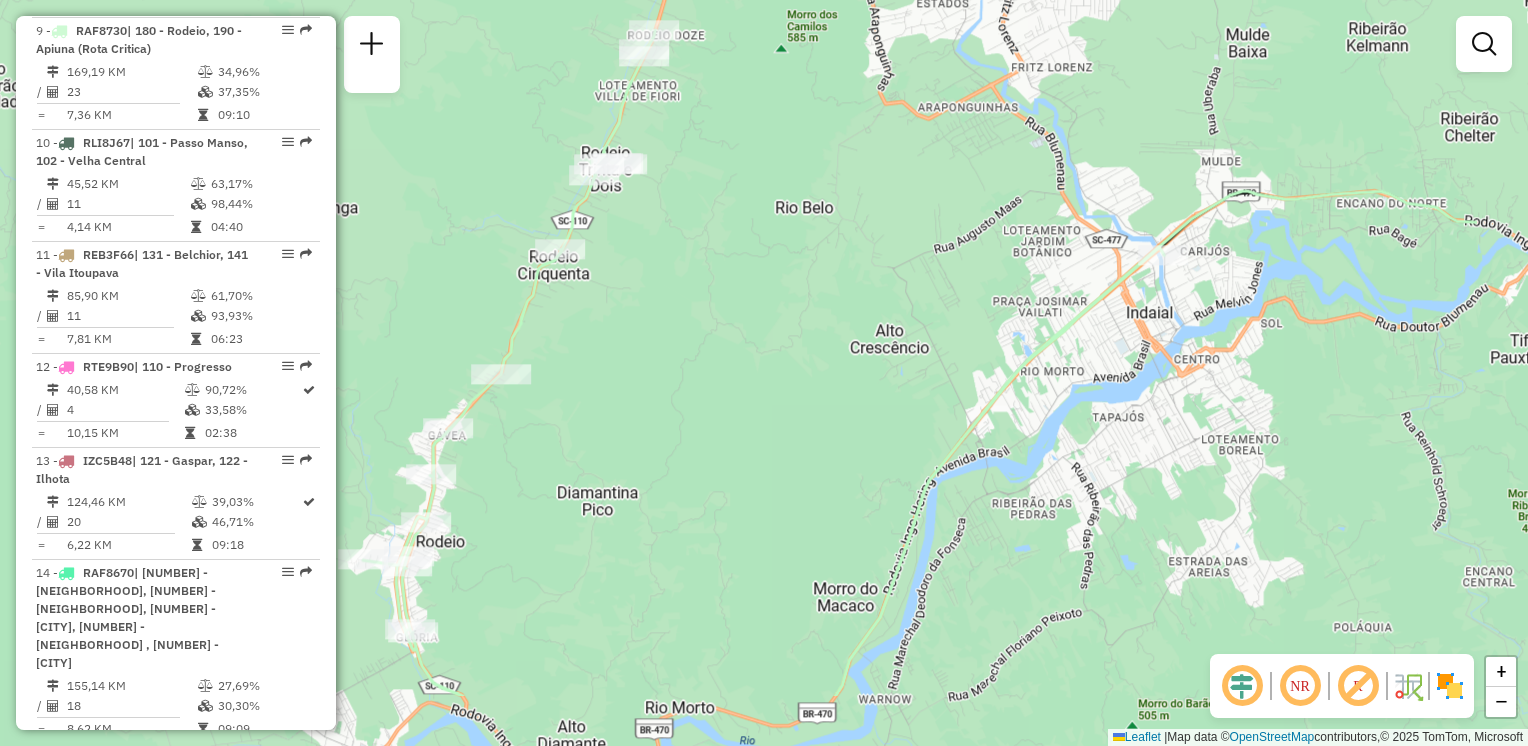 drag, startPoint x: 831, startPoint y: 384, endPoint x: 820, endPoint y: 327, distance: 58.0517 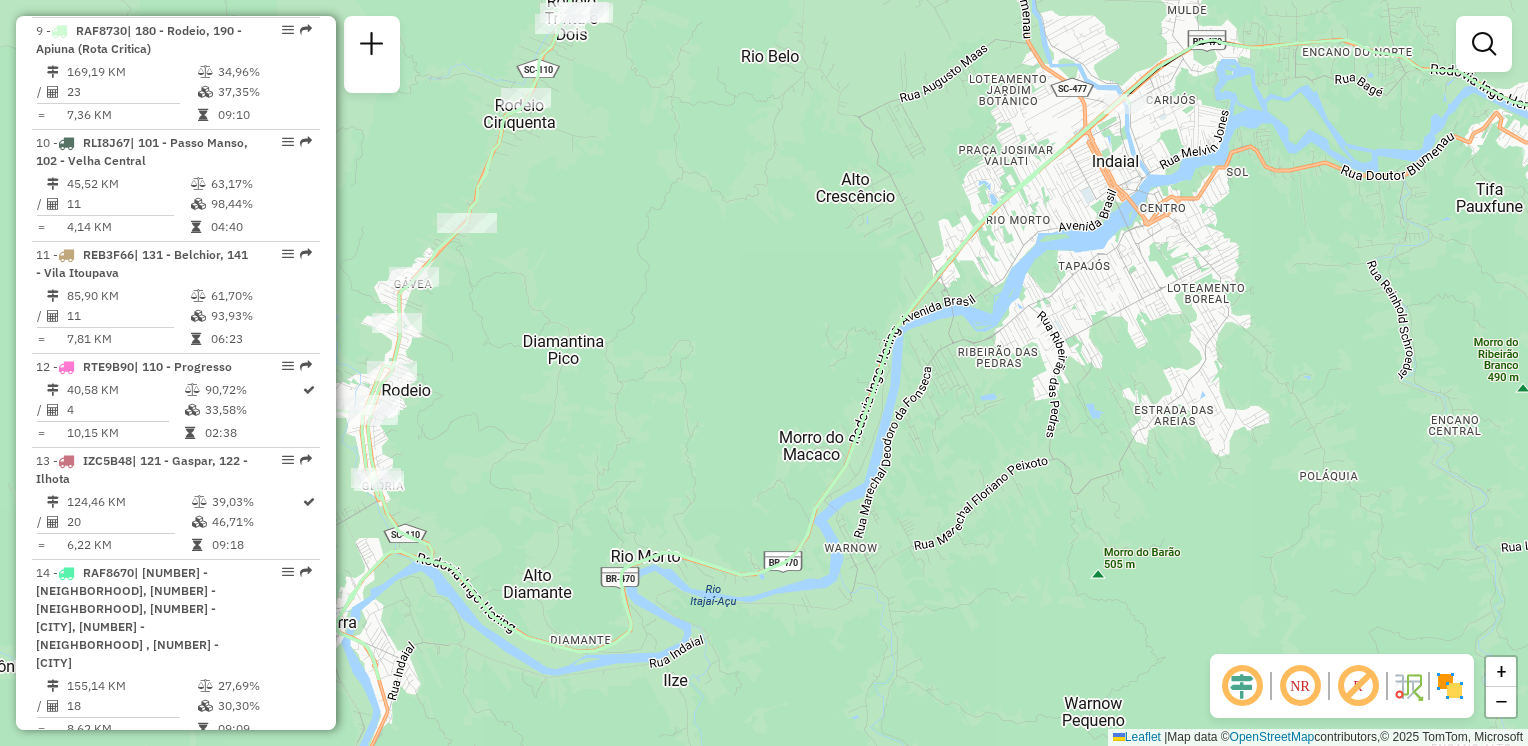 drag, startPoint x: 1011, startPoint y: 300, endPoint x: 904, endPoint y: 452, distance: 185.88437 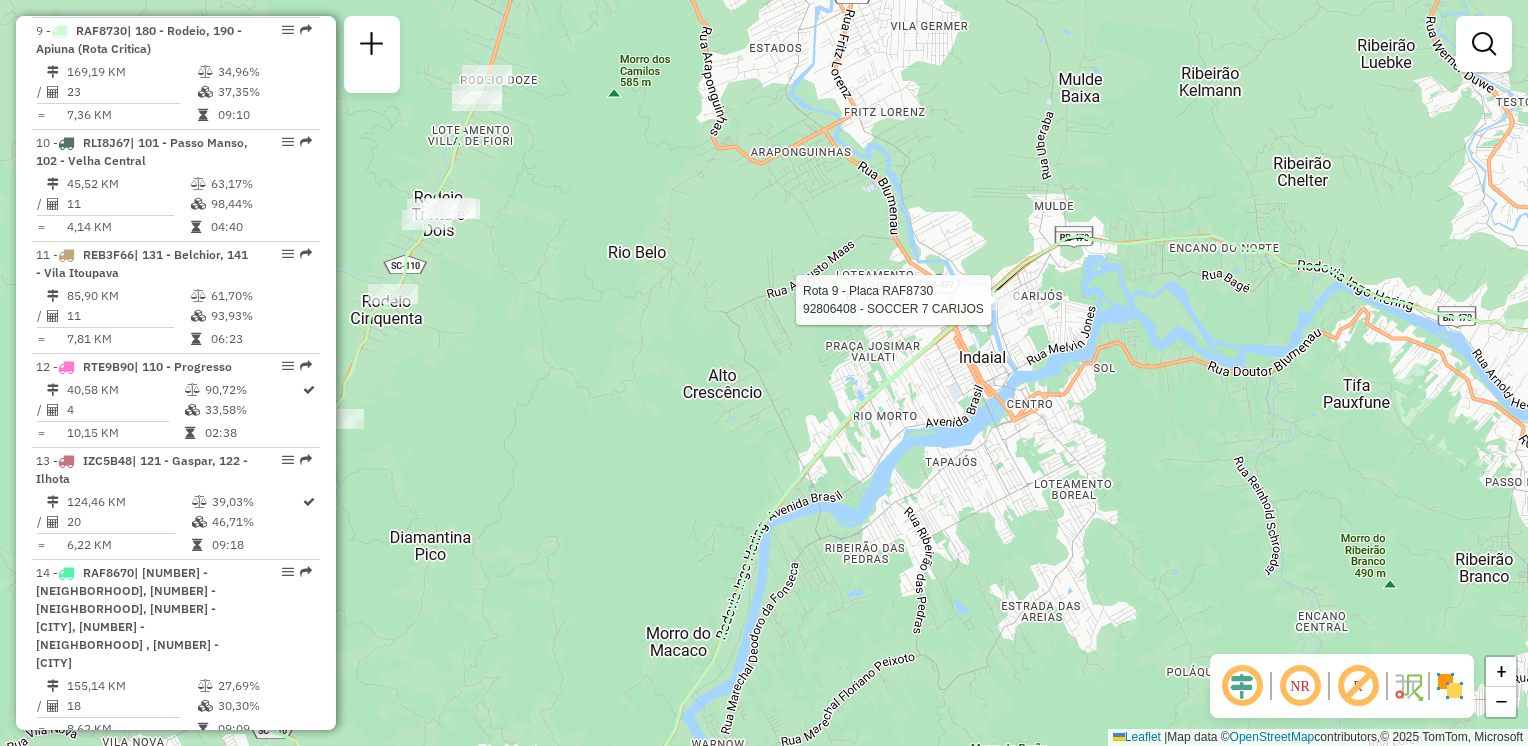 select on "**********" 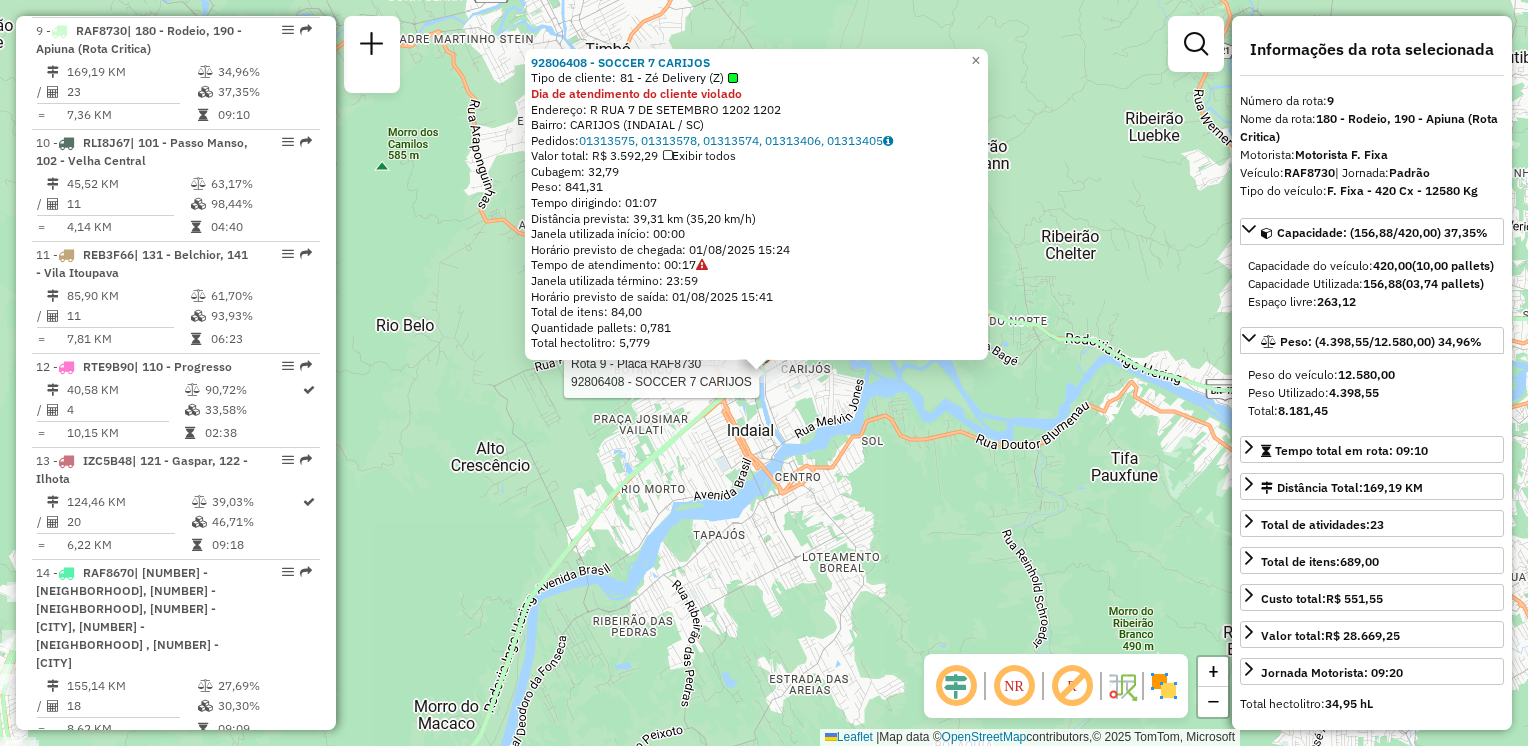 click on "Rota 9 - Placa RAF8730 92806408 - SOCCER 7 CARIJOS 92806408 - SOCCER 7 CARIJOS Tipo de cliente: 81 - Zé Delivery (Z) Dia de atendimento do cliente violado Endereço: R RUA 7 DE SETEMBRO 1202 1202 Bairro: CARIJOS ([CITY] / SC) Pedidos: 01313575, 01313578, 01313574, 01313406, 01313405 Valor total: R$ 3.592,29 Exibir todos Cubagem: 32,79 Peso: 841,31 Tempo dirigindo: 01:07 Distância prevista: 39,31 km (35,20 km/h) Janela utilizada início: 00:00 Horário previsto de chegada: 01/08/2025 15:24 Tempo de atendimento: 00:17 Janela utilizada término: 23:59 Horário previsto de saída: 01/08/2025 15:41 Total de itens: 84,00 Quantidade pallets: 0,781 Total hectolitro: 5,779 × Janela de atendimento Grade de atendimento Capacidade Transportadoras Veículos Cliente Pedidos Rotas Selecione os dias de semana para filtrar as janelas de atendimento Seg Ter Qua Qui Sex Sáb Dom Informe o período da janela de atendimento: De: Até: Seg Ter Qua Qui Sex Sáb Dom" 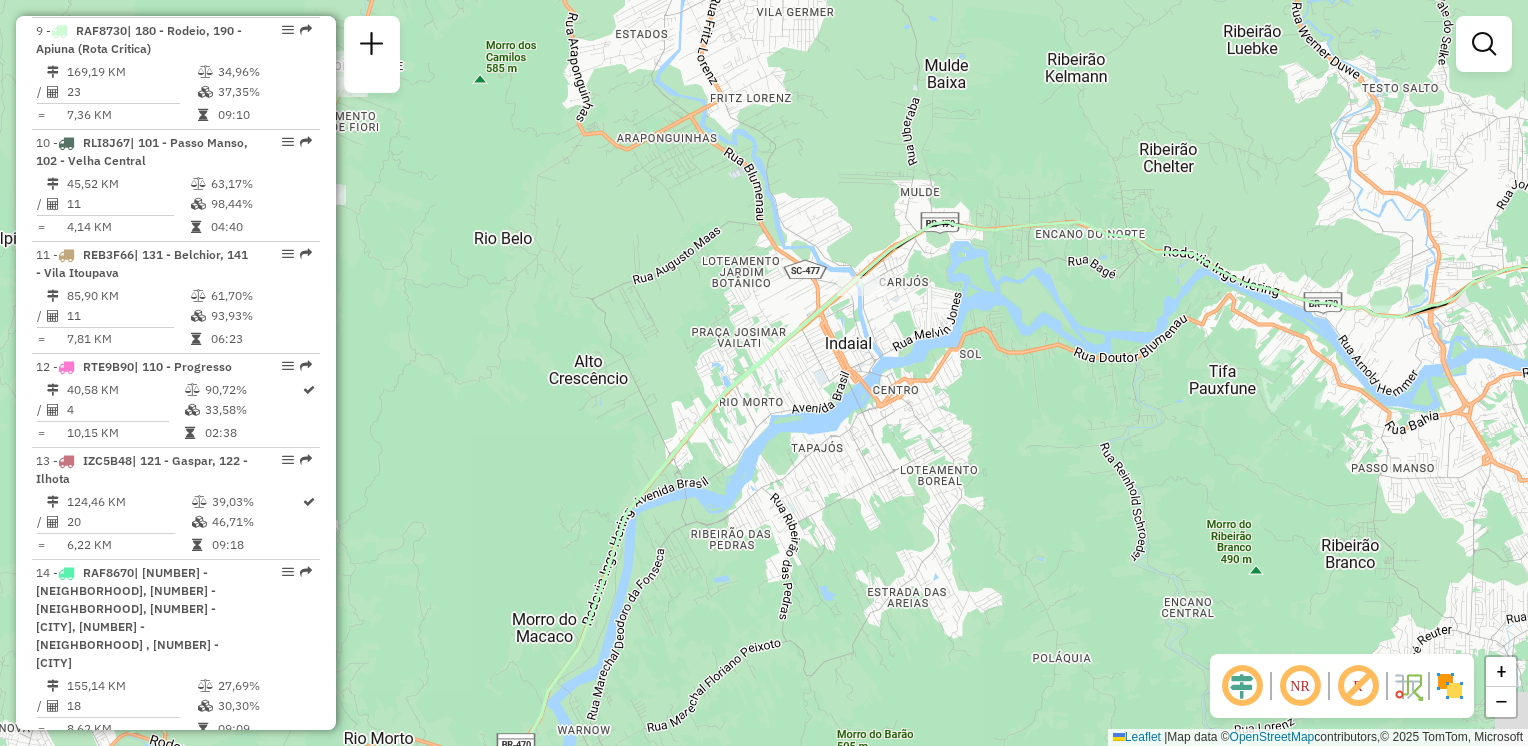drag, startPoint x: 707, startPoint y: 483, endPoint x: 830, endPoint y: 394, distance: 151.82227 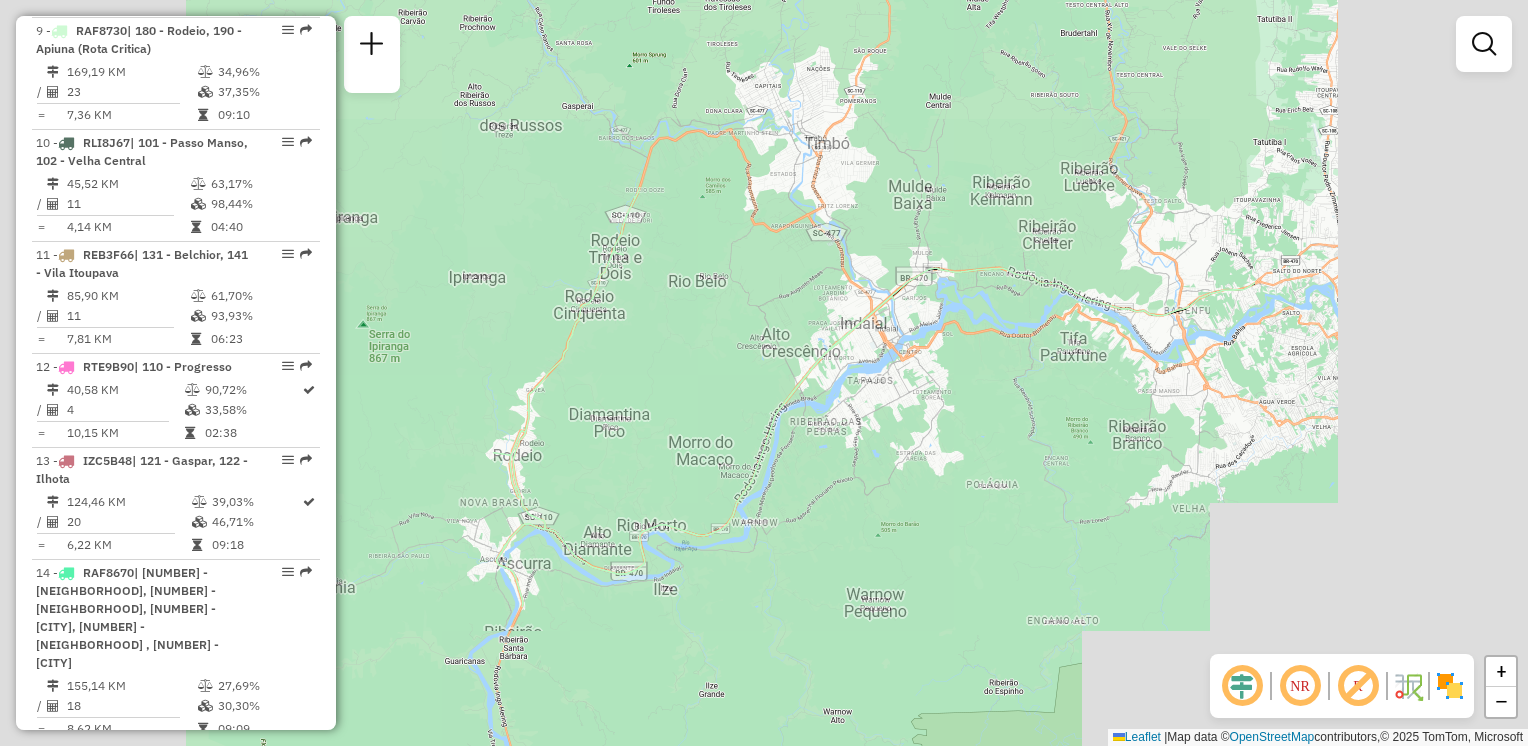 drag, startPoint x: 801, startPoint y: 426, endPoint x: 911, endPoint y: 388, distance: 116.37869 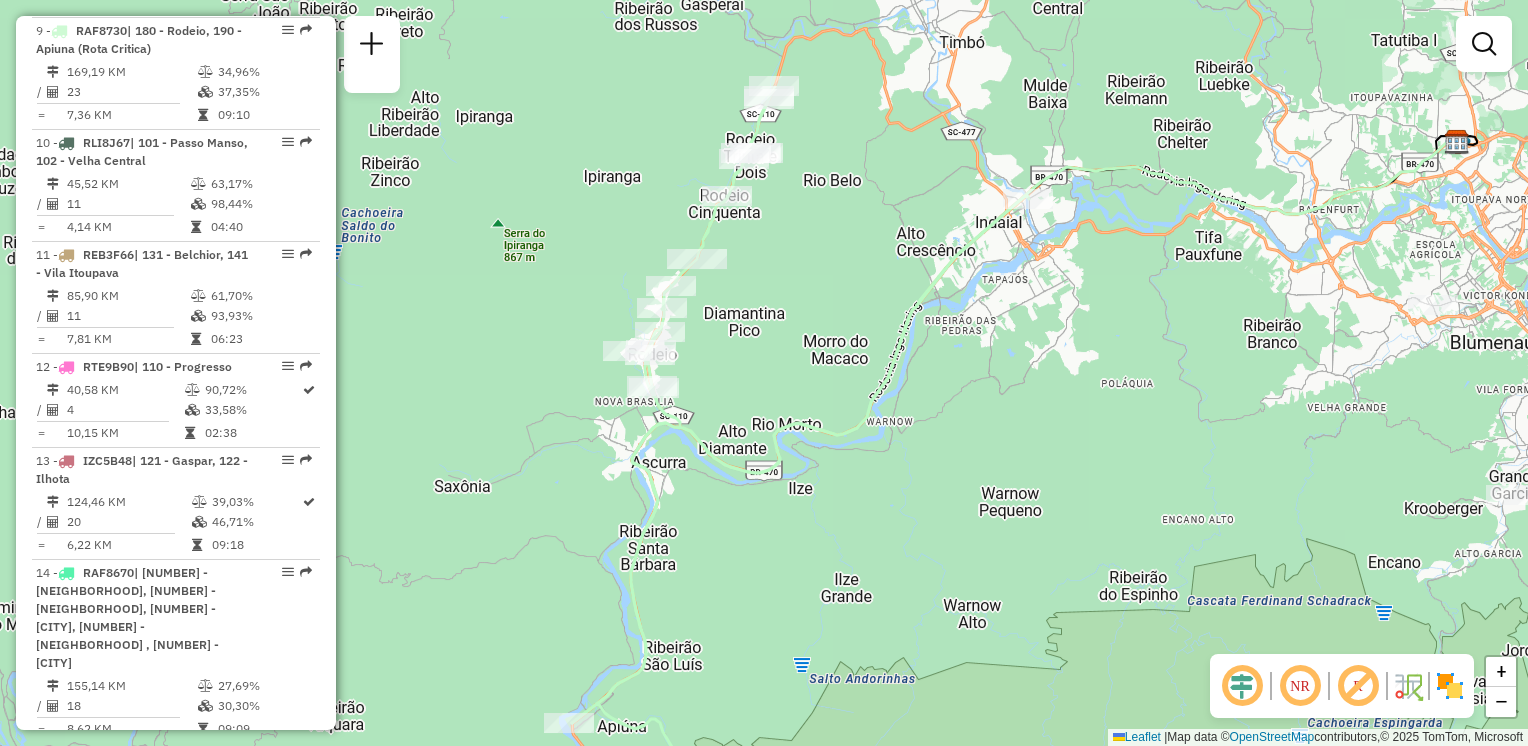 drag, startPoint x: 771, startPoint y: 393, endPoint x: 1527, endPoint y: 741, distance: 832.24994 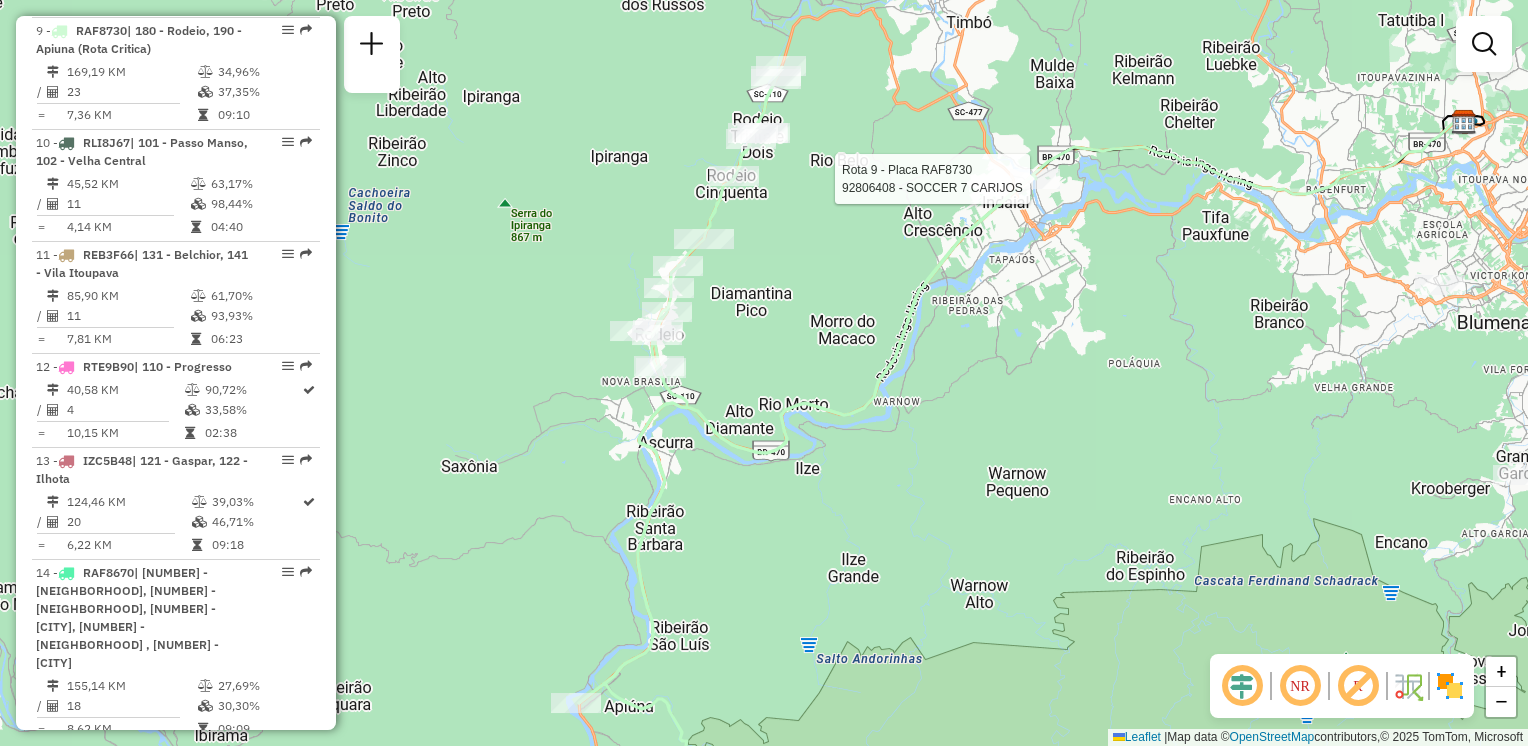 click 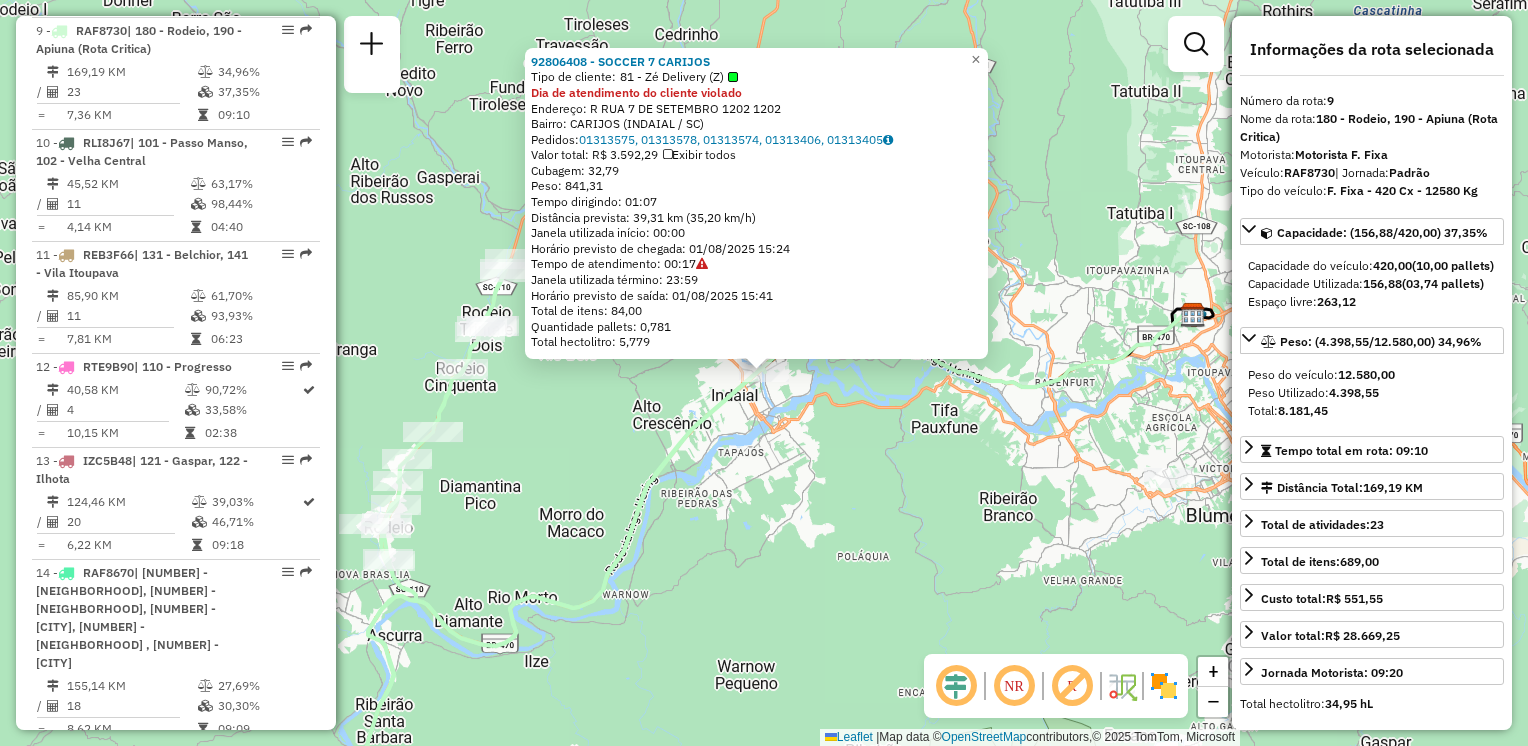 click on "Rota 9 - Placa RAF8730 92806408 - SOCCER 7 CARIJOS 92806408 - SOCCER 7 CARIJOS Tipo de cliente: 81 - Zé Delivery (Z) Dia de atendimento do cliente violado Endereço: R RUA 7 DE SETEMBRO 1202 1202 Bairro: CARIJOS ([CITY] / SC) Pedidos: 01313575, 01313578, 01313574, 01313406, 01313405 Valor total: R$ 3.592,29 Exibir todos Cubagem: 32,79 Peso: 841,31 Tempo dirigindo: 01:07 Distância prevista: 39,31 km (35,20 km/h) Janela utilizada início: 00:00 Horário previsto de chegada: 01/08/2025 15:24 Tempo de atendimento: 00:17 Janela utilizada término: 23:59 Horário previsto de saída: 01/08/2025 15:41 Total de itens: 84,00 Quantidade pallets: 0,781 Total hectolitro: 5,779 × Janela de atendimento Grade de atendimento Capacidade Transportadoras Veículos Cliente Pedidos Rotas Selecione os dias de semana para filtrar as janelas de atendimento Seg Ter Qua Qui Sex Sáb Dom Informe o período da janela de atendimento: De: Até: Seg Ter Qua Qui Sex Sáb Dom" 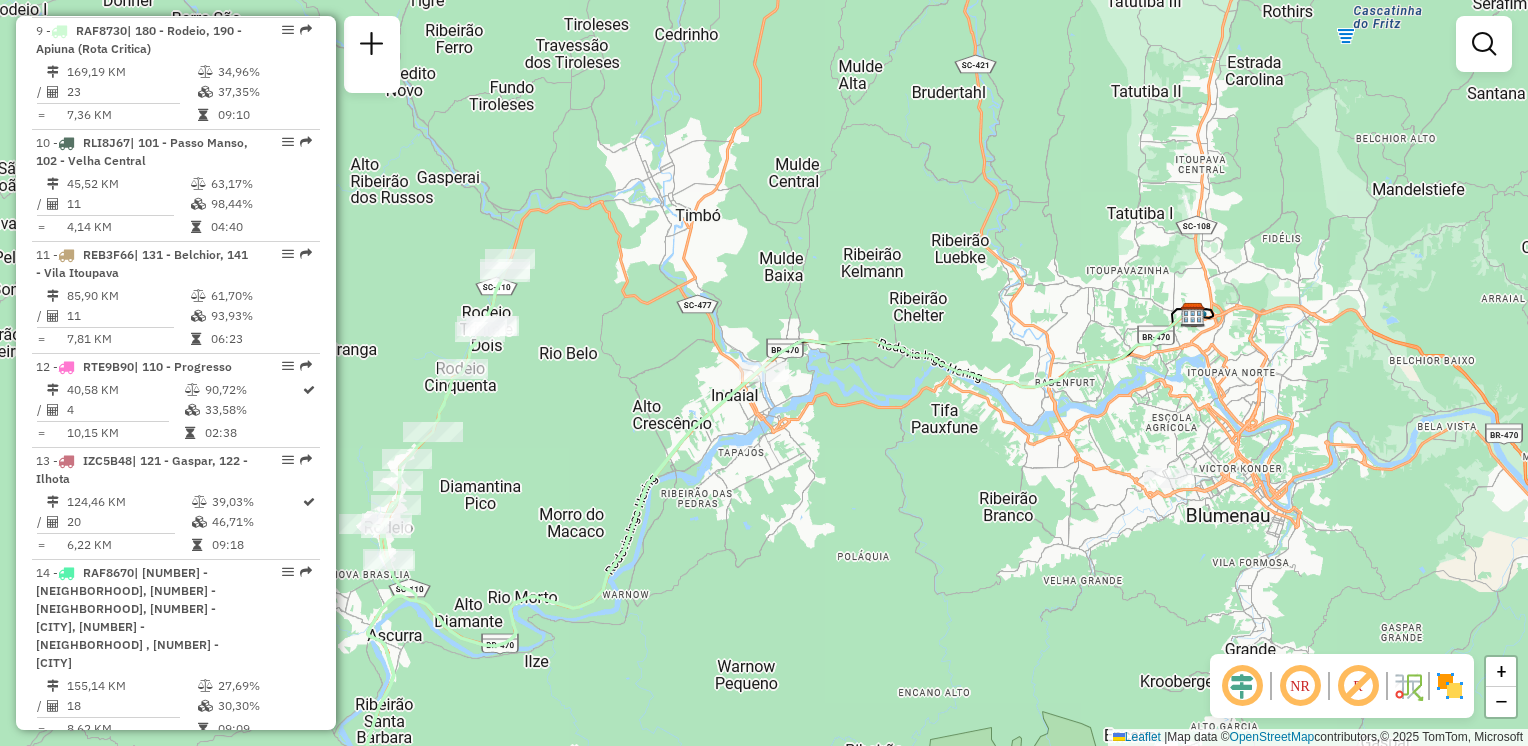 click on "Janela de atendimento Grade de atendimento Capacidade Transportadoras Veículos Cliente Pedidos  Rotas Selecione os dias de semana para filtrar as janelas de atendimento  Seg   Ter   Qua   Qui   Sex   Sáb   Dom  Informe o período da janela de atendimento: De: Até:  Filtrar exatamente a janela do cliente  Considerar janela de atendimento padrão  Selecione os dias de semana para filtrar as grades de atendimento  Seg   Ter   Qua   Qui   Sex   Sáb   Dom   Considerar clientes sem dia de atendimento cadastrado  Clientes fora do dia de atendimento selecionado Filtrar as atividades entre os valores definidos abaixo:  Peso mínimo:   Peso máximo:   Cubagem mínima:   Cubagem máxima:   De:   Até:  Filtrar as atividades entre o tempo de atendimento definido abaixo:  De:   Até:   Considerar capacidade total dos clientes não roteirizados Transportadora: Selecione um ou mais itens Tipo de veículo: Selecione um ou mais itens Veículo: Selecione um ou mais itens Motorista: Selecione um ou mais itens Nome: Rótulo:" 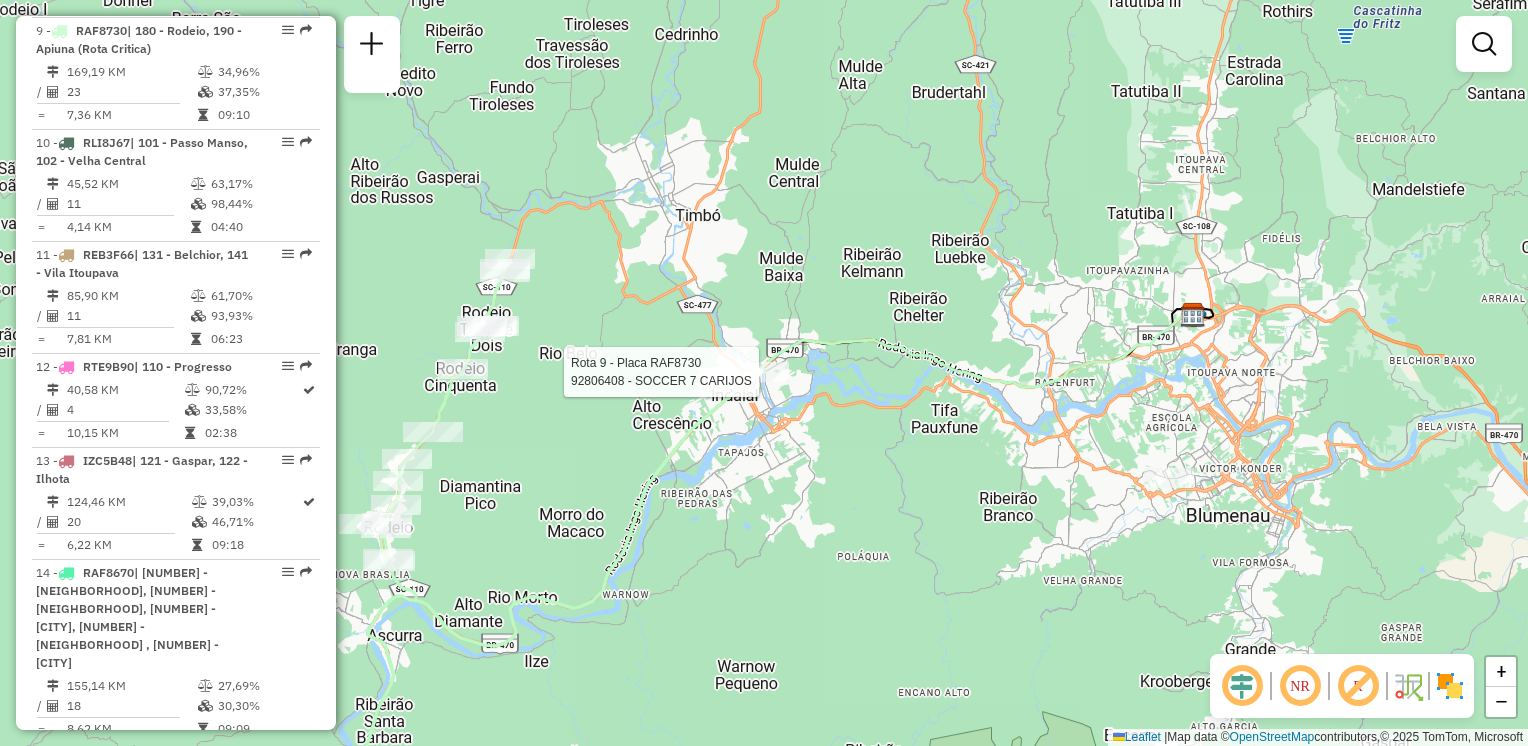 select on "**********" 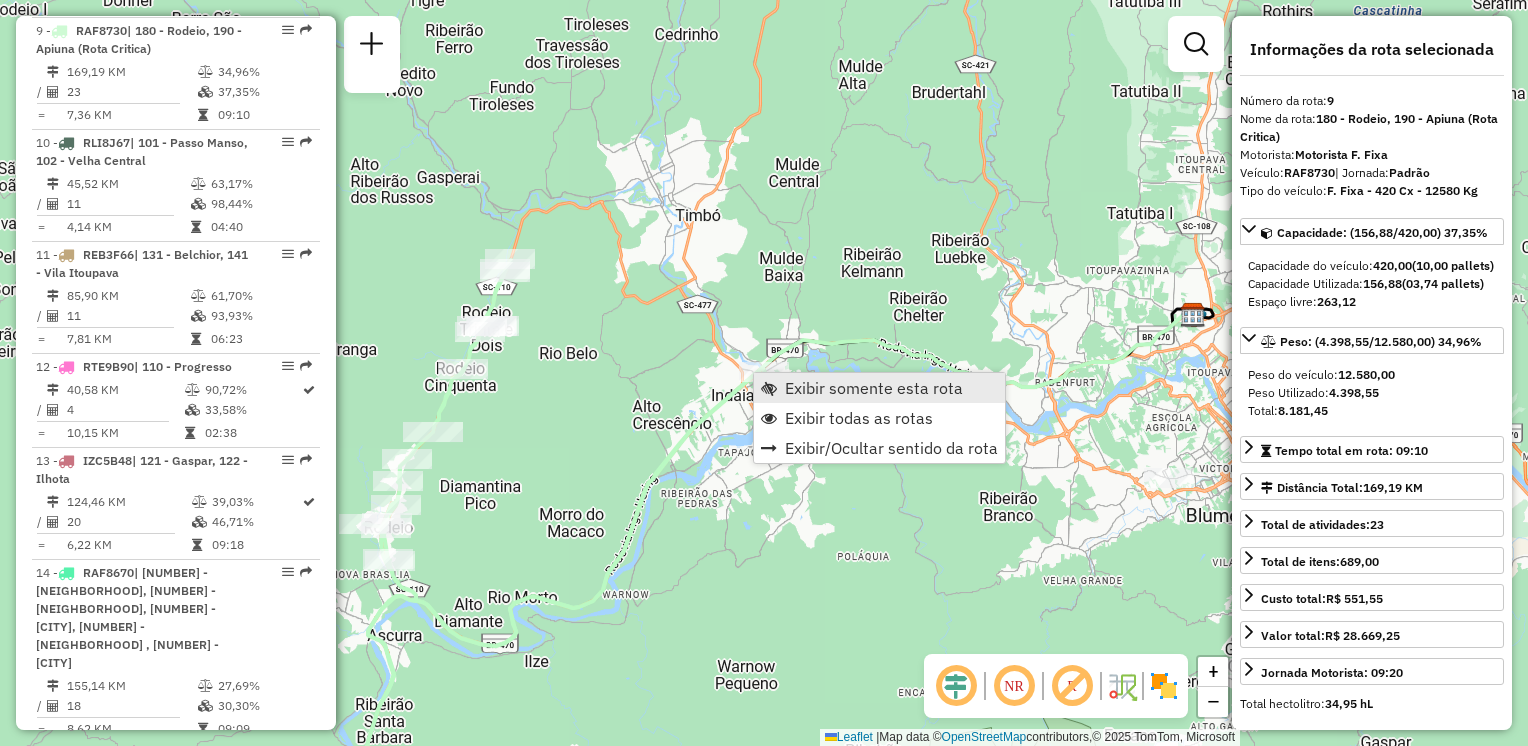 click on "Exibir somente esta rota" at bounding box center [874, 388] 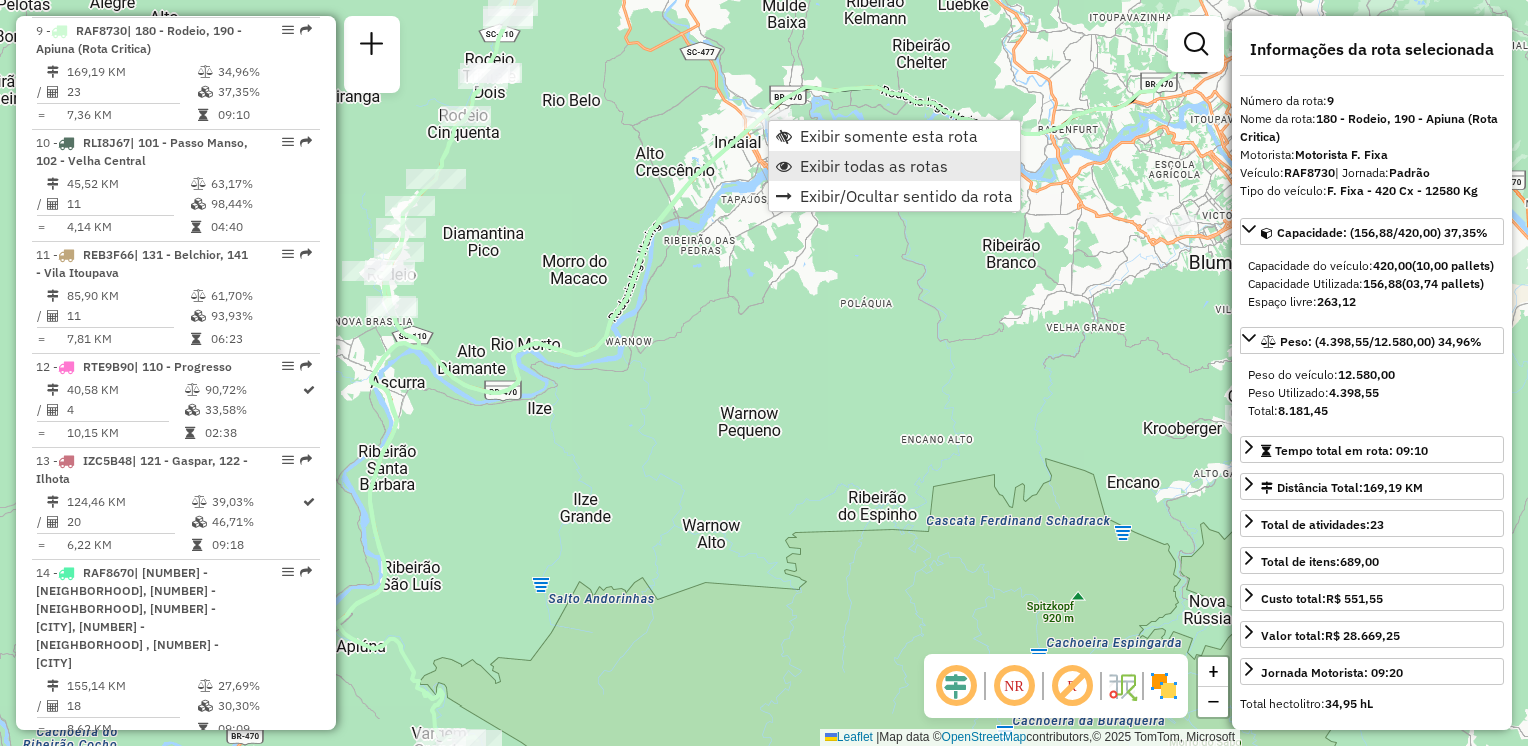 click on "Exibir todas as rotas" at bounding box center [874, 166] 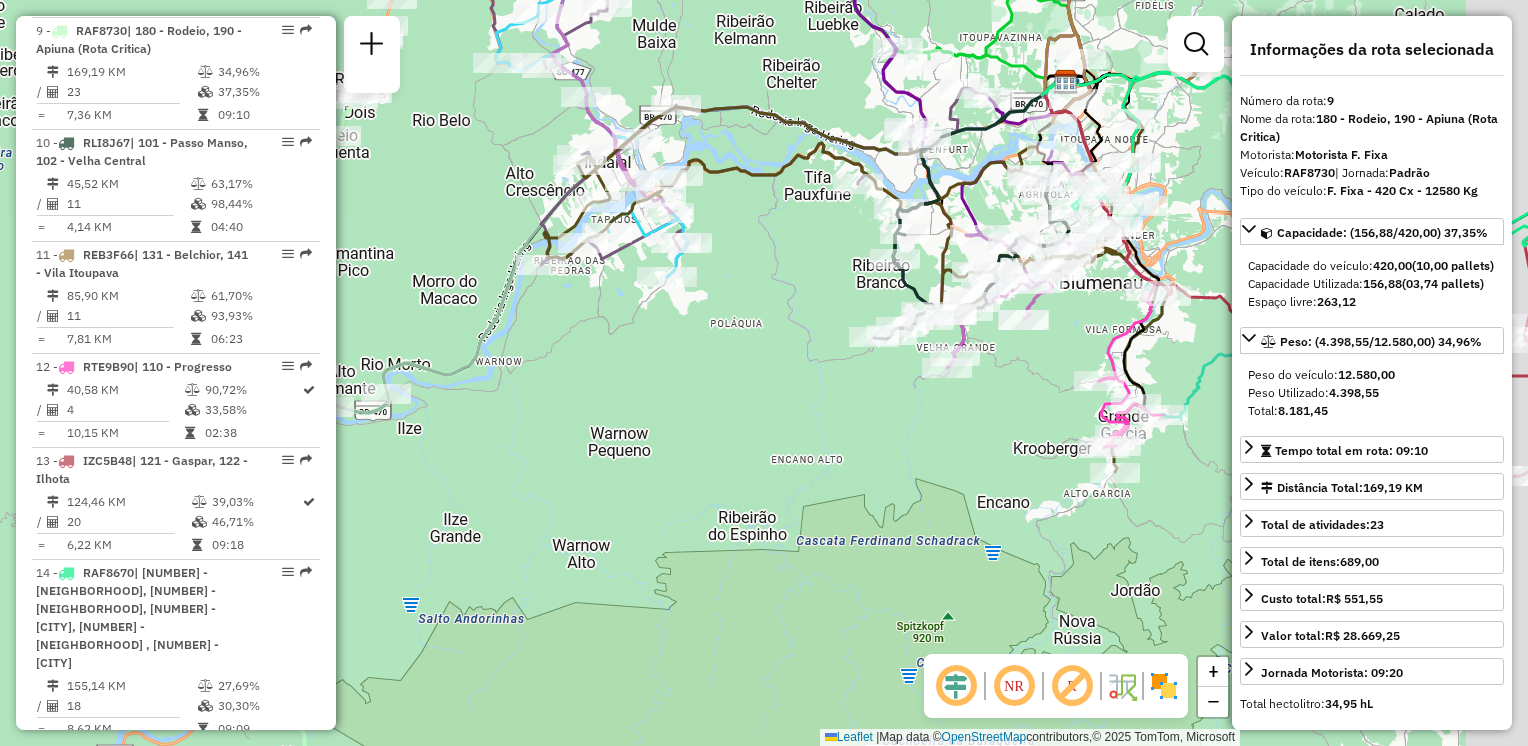 drag, startPoint x: 882, startPoint y: 249, endPoint x: 656, endPoint y: 350, distance: 247.54192 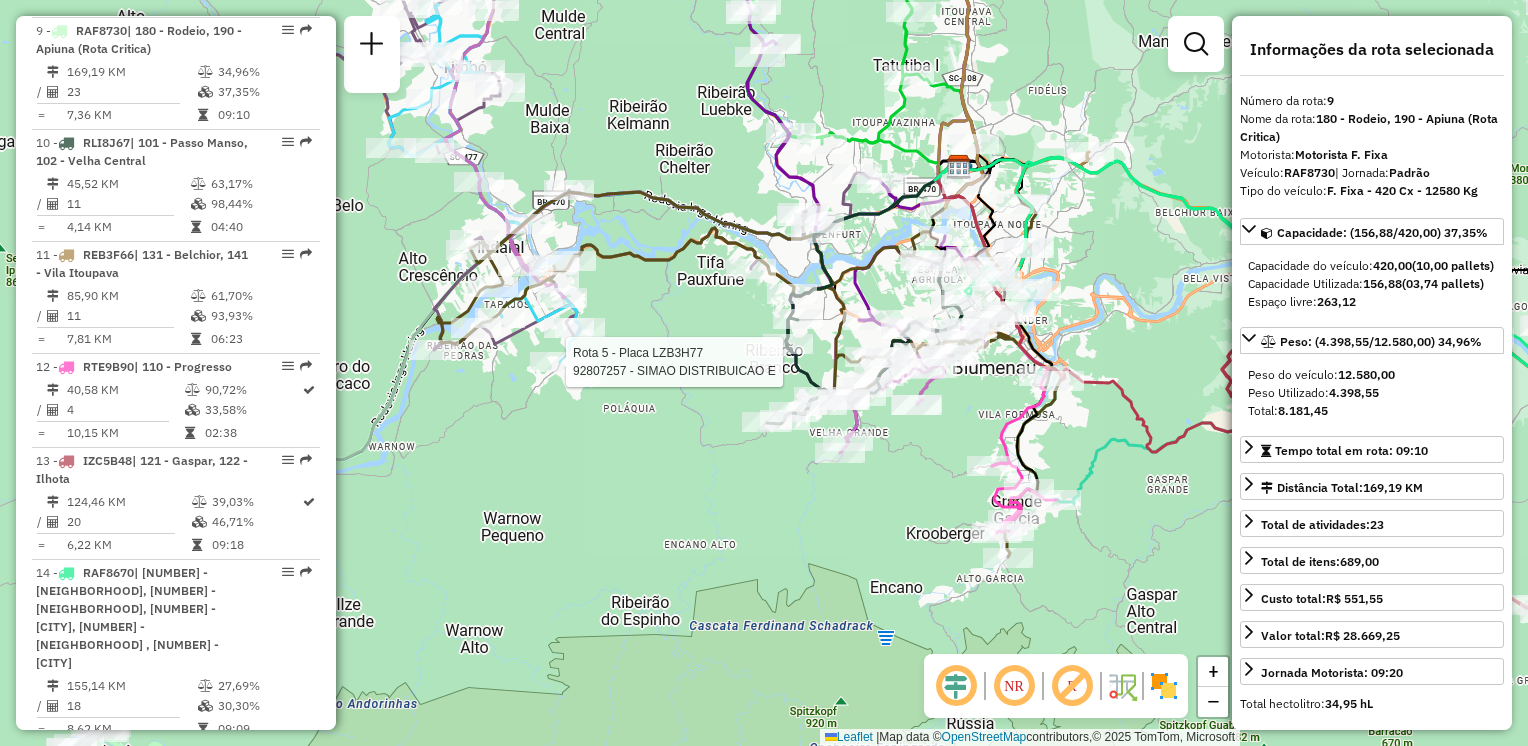 drag, startPoint x: 899, startPoint y: 278, endPoint x: 684, endPoint y: 314, distance: 217.99312 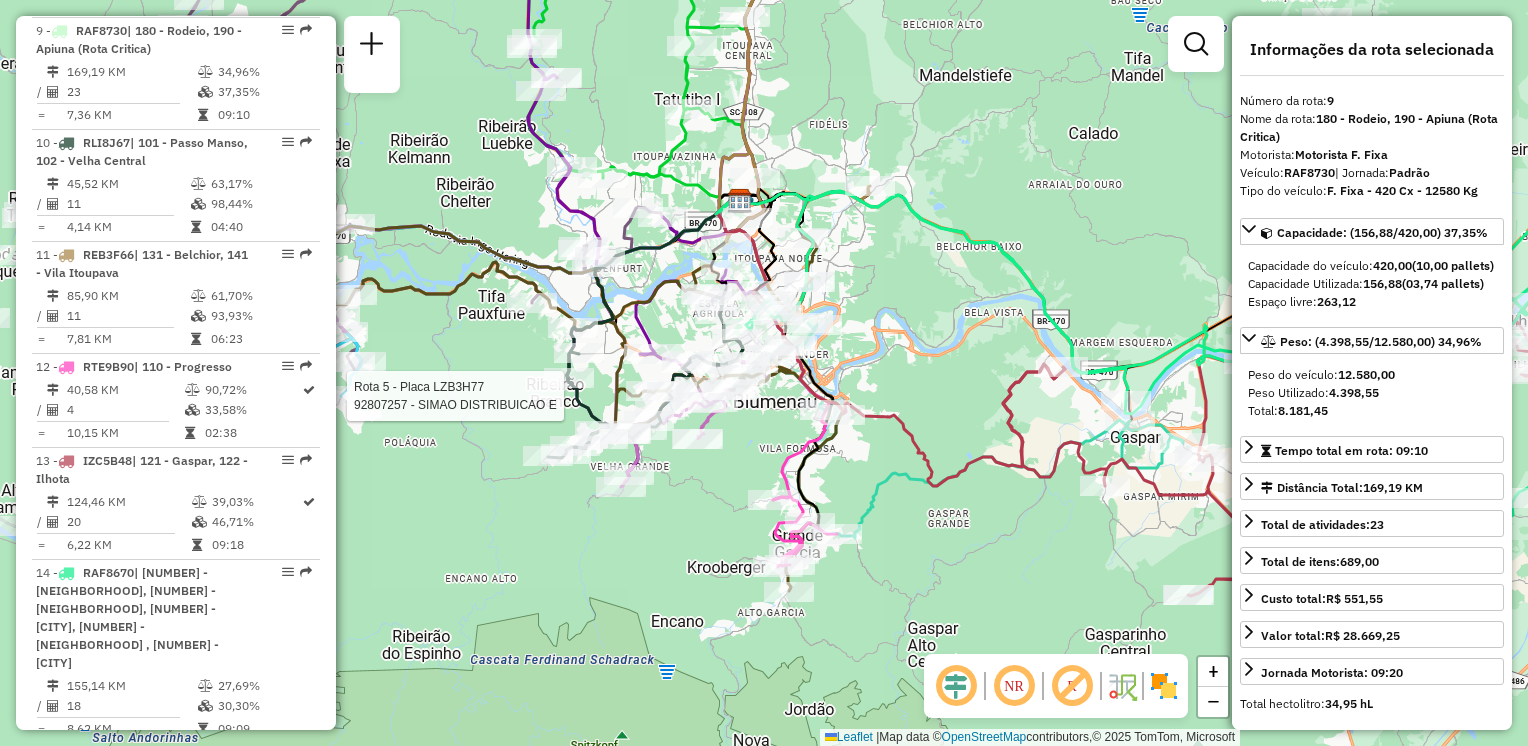 drag, startPoint x: 985, startPoint y: 309, endPoint x: 889, endPoint y: 266, distance: 105.1903 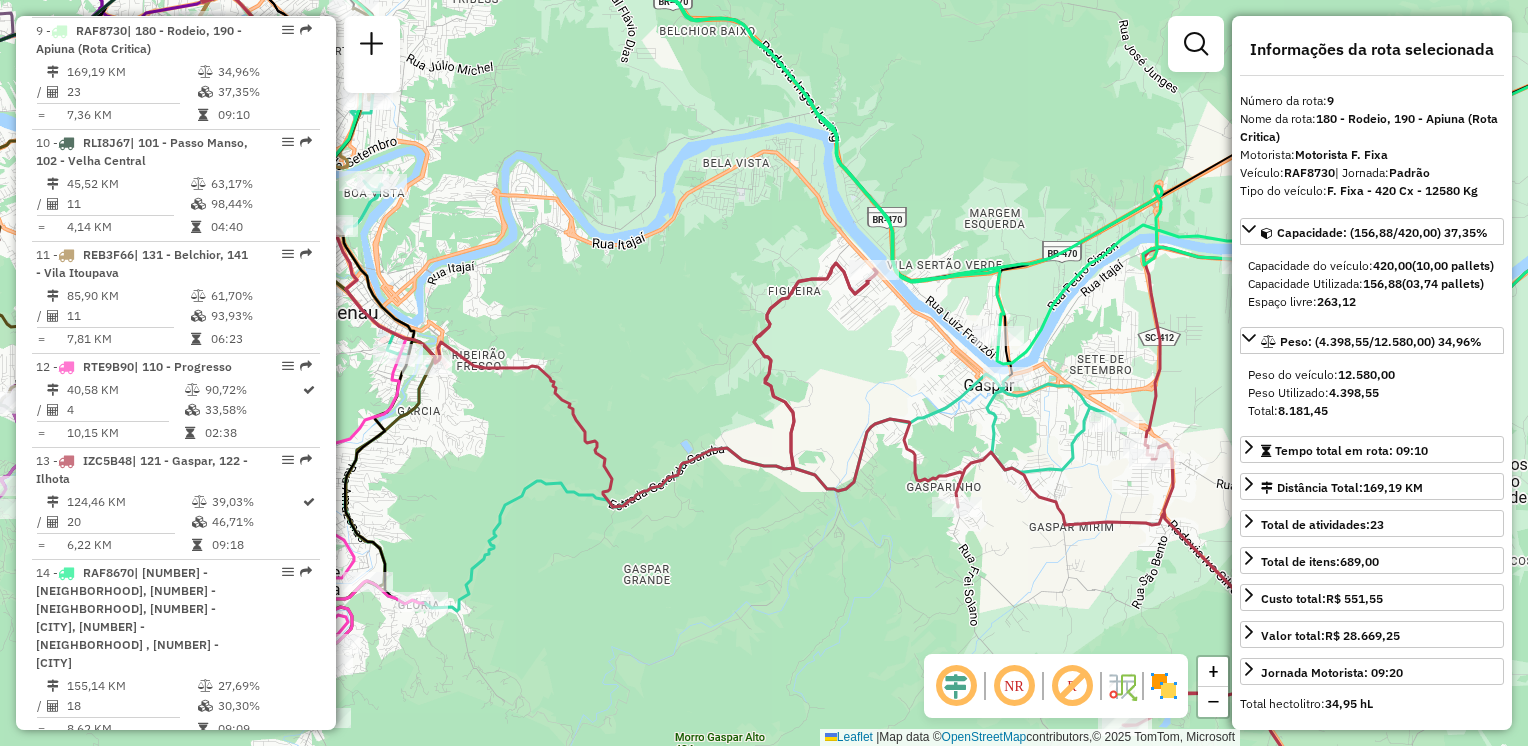 drag, startPoint x: 1024, startPoint y: 405, endPoint x: 988, endPoint y: 406, distance: 36.013885 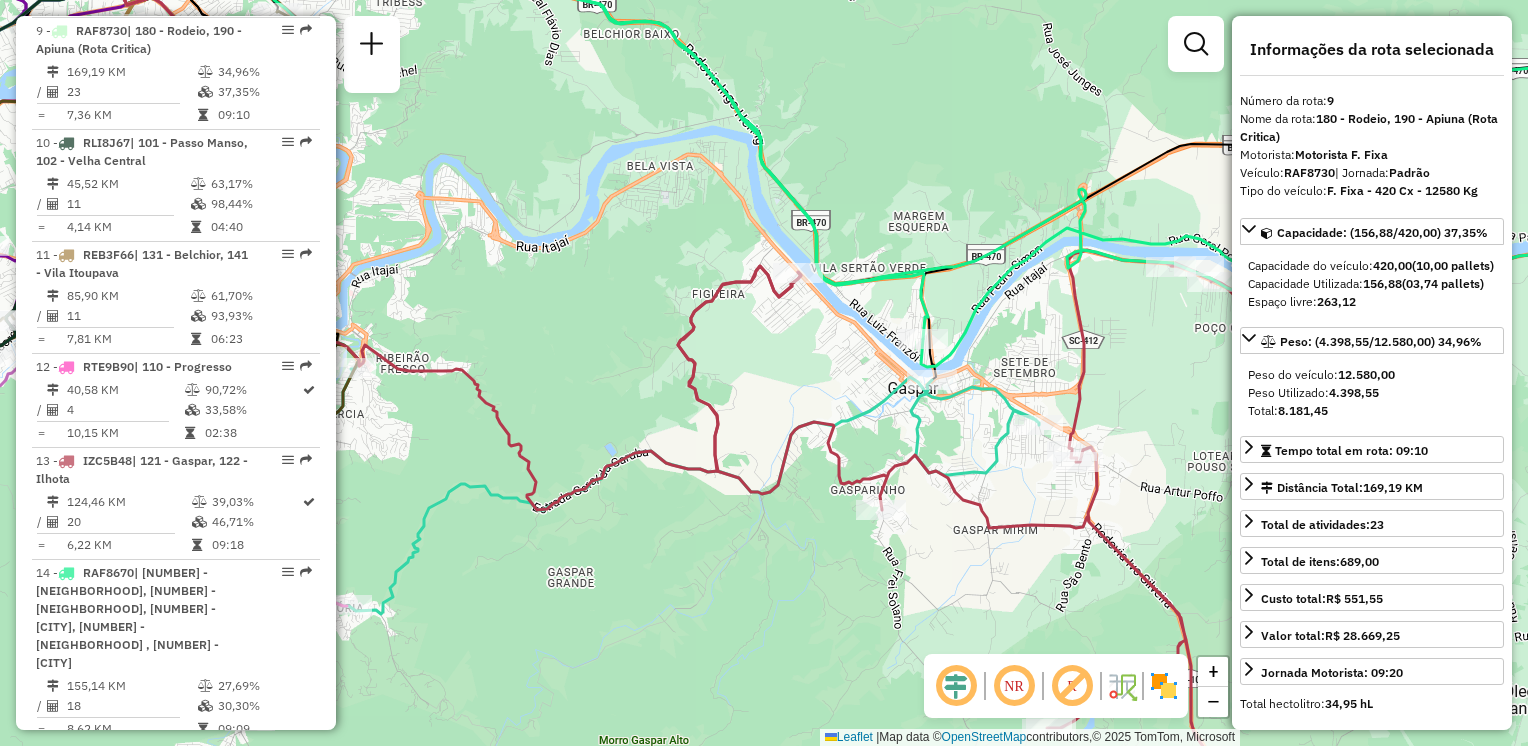 drag, startPoint x: 977, startPoint y: 398, endPoint x: 920, endPoint y: 398, distance: 57 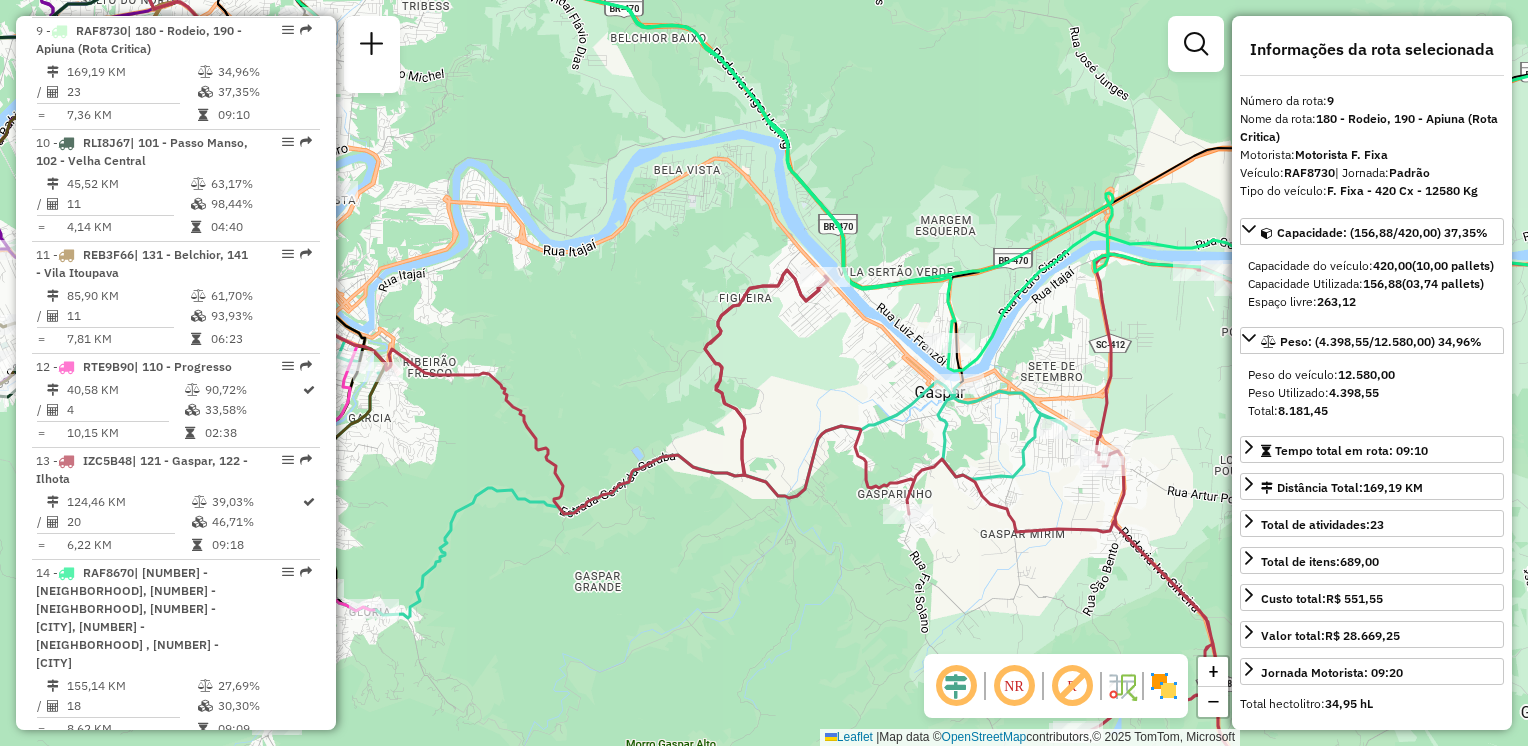 drag, startPoint x: 790, startPoint y: 317, endPoint x: 917, endPoint y: 328, distance: 127.47549 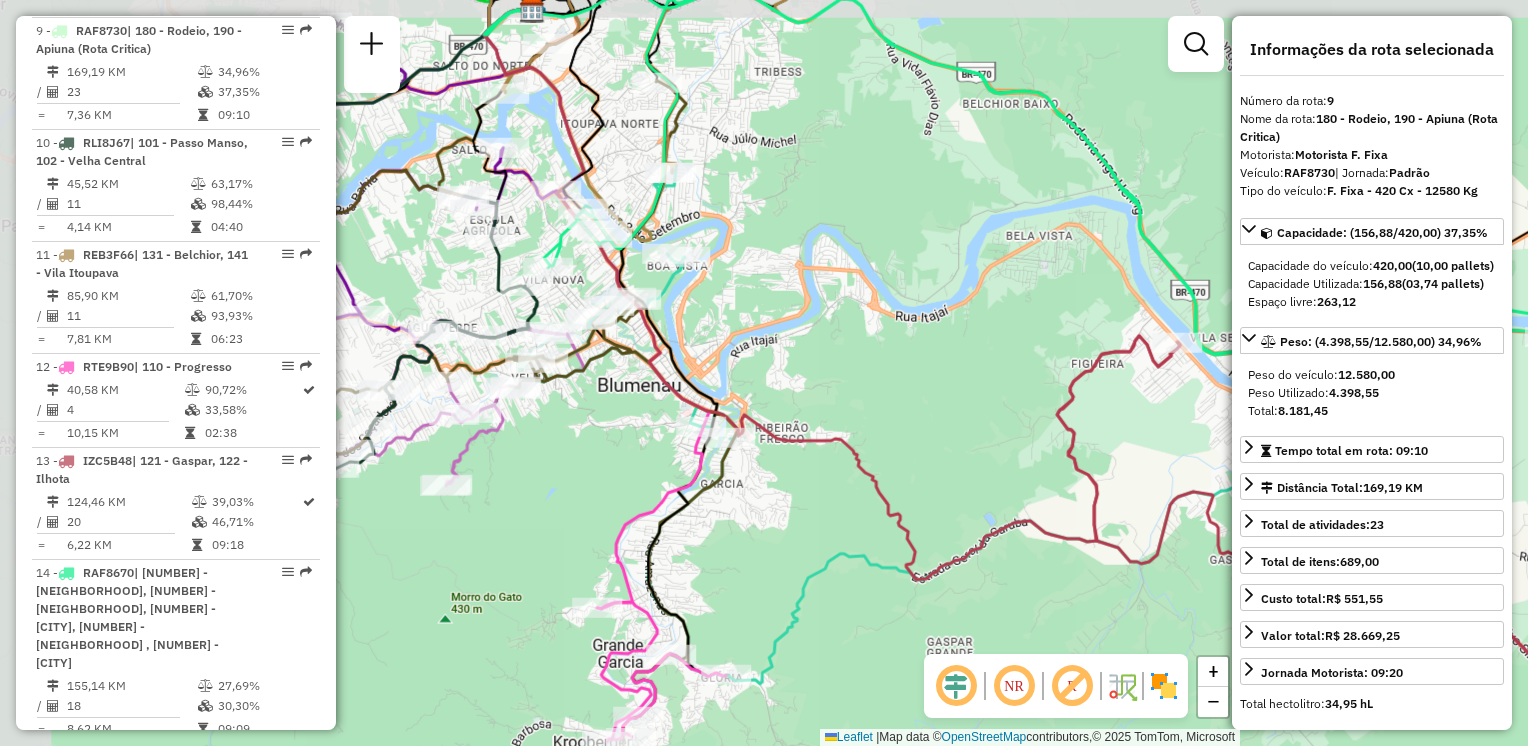 click on "Rota 5 - Placa LZB3H77 [NUMBER] - [NAME] Janela de atendimento Grade de atendimento Capacidade Transportadoras Veículos Cliente Pedidos Rotas Selecione os dias de semana para filtrar as janelas de atendimento Seg Ter Qua Qui Sex Sáb Dom Informe o período da janela de atendimento: De: Até: Filtrar exatamente a janela do cliente Considerar janela de atendimento padrão Selecione os dias de semana para filtrar as grades de atendimento Seg Ter Qua Qui Sex Sáb Dom Considerar clientes sem dia de atendimento cadastrado Clientes fora do dia de atendimento selecionado Filtrar as atividades entre os valores definidos abaixo: Peso mínimo: Peso máximo: Cubagem mínima: Cubagem máxima: De: Até: Filtrar as atividades entre o tempo de atendimento definido abaixo: De: Até: Considerar capacidade total dos clientes não roteirizados Transportadora: Selecione um ou mais itens Tipo de veículo: Selecione um ou mais itens Veículo: Motorista: Nome: Setor:" 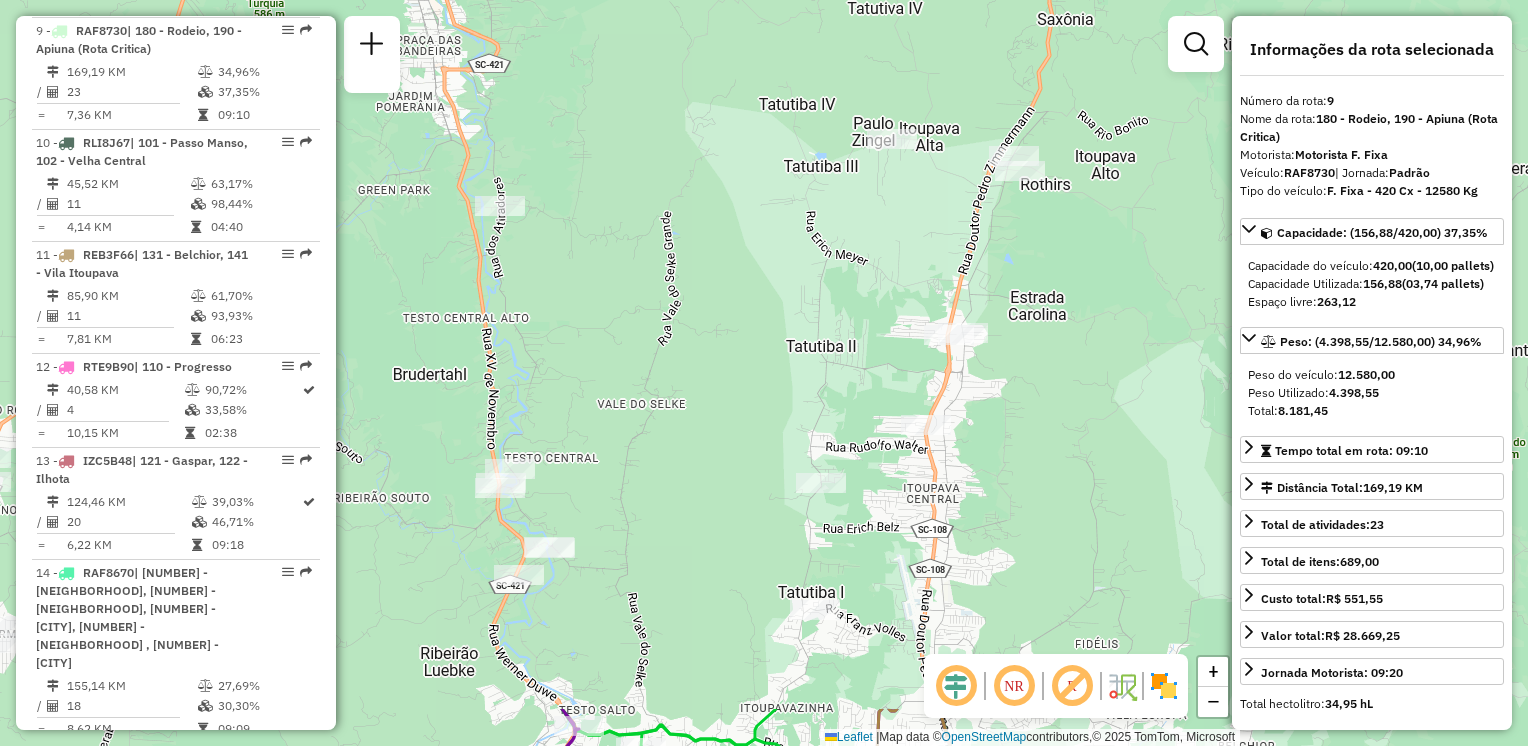 drag, startPoint x: 992, startPoint y: 389, endPoint x: 942, endPoint y: 340, distance: 70.00714 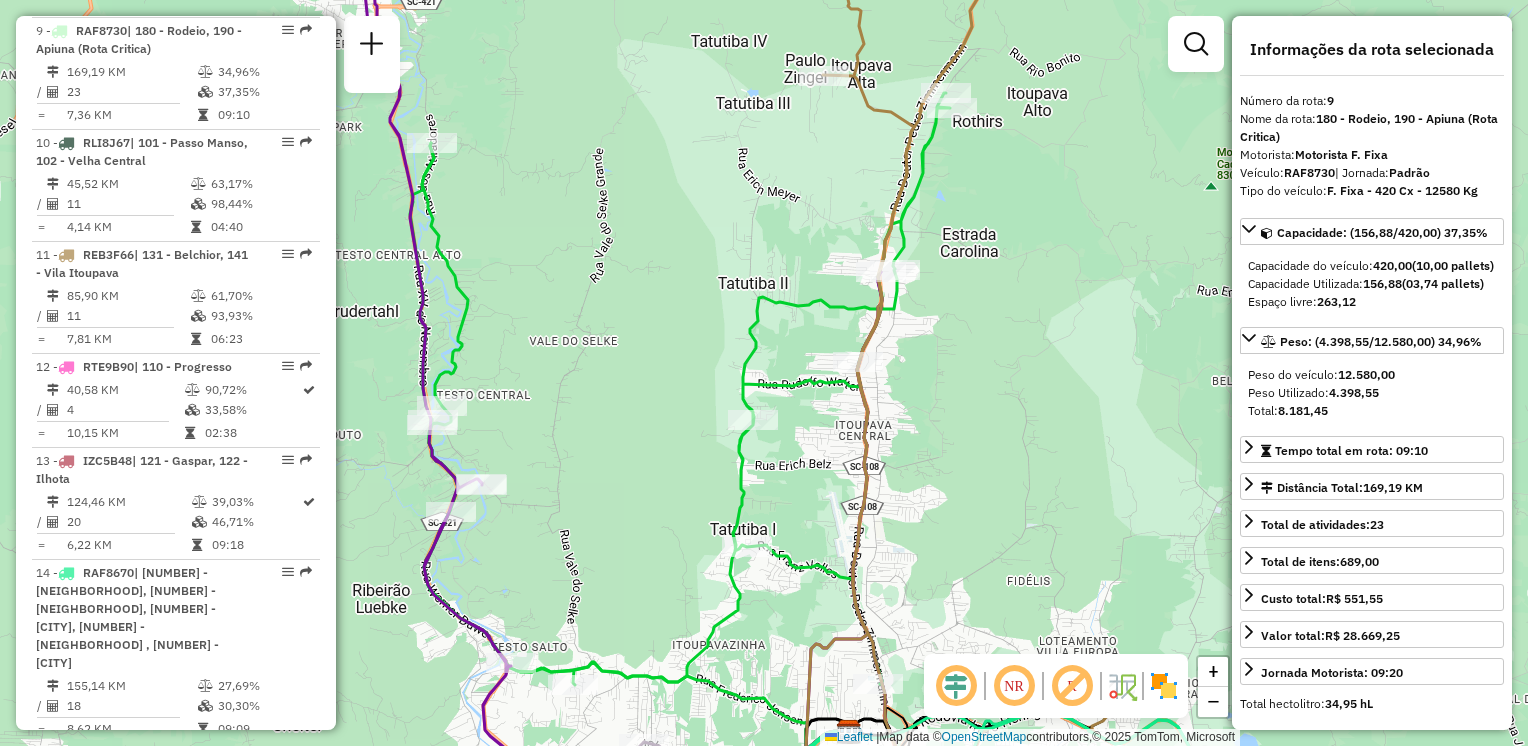 click on "Rota 5 - Placa LZB3H77 [NUMBER] - [FIRST] [LAST] Rota 3 - Placa RAF8760 [NUMBER] - PANIF. E CONFEITARIA Janela de atendimento Grade de atendimento Capacidade Transportadoras Veículos Cliente Pedidos Rotas Selecione os dias de semana para filtrar as janelas de atendimento Seg Ter Qua Qui Sex Sáb Dom Informe o período da janela de atendimento: De: Até: Filtrar exatamente a janela do cliente Considerar janela de atendimento padrão Selecione os dias de semana para filtrar as grades de atendimento Seg Ter Qua Qui Sex Sáb Dom Considerar clientes sem dia de atendimento cadastrado Clientes fora do dia de atendimento selecionado Filtrar as atividades entre os valores definidos abaixo: Peso mínimo: Peso máximo: Cubagem mínima: Cubagem máxima: De: Até: Filtrar as atividades entre o tempo de atendimento definido abaixo: De: Até: Considerar capacidade total dos clientes não roteirizados Transportadora: Selecione um ou mais itens Tipo de veículo: De:" 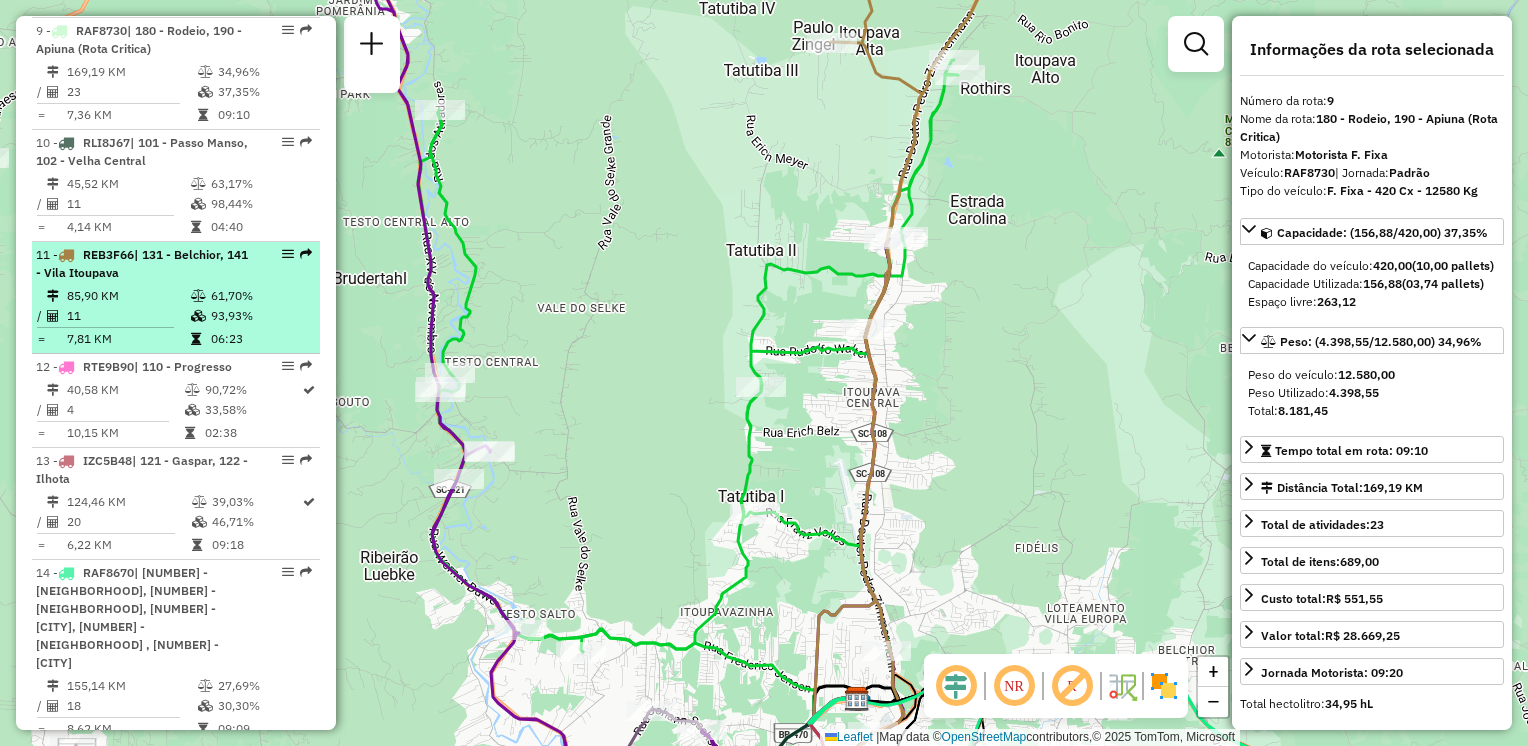 click on "85,90 KM" at bounding box center [128, 296] 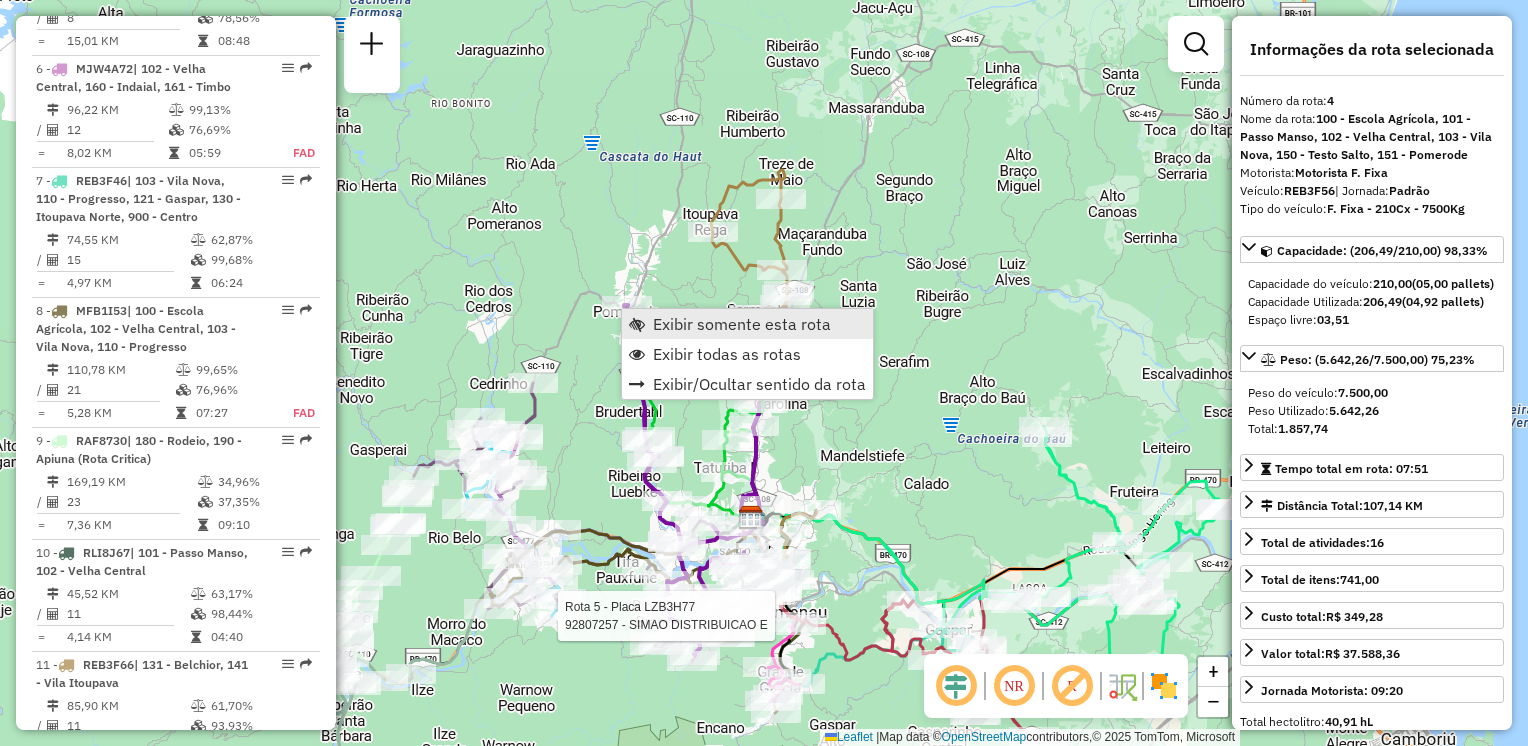 scroll, scrollTop: 1104, scrollLeft: 0, axis: vertical 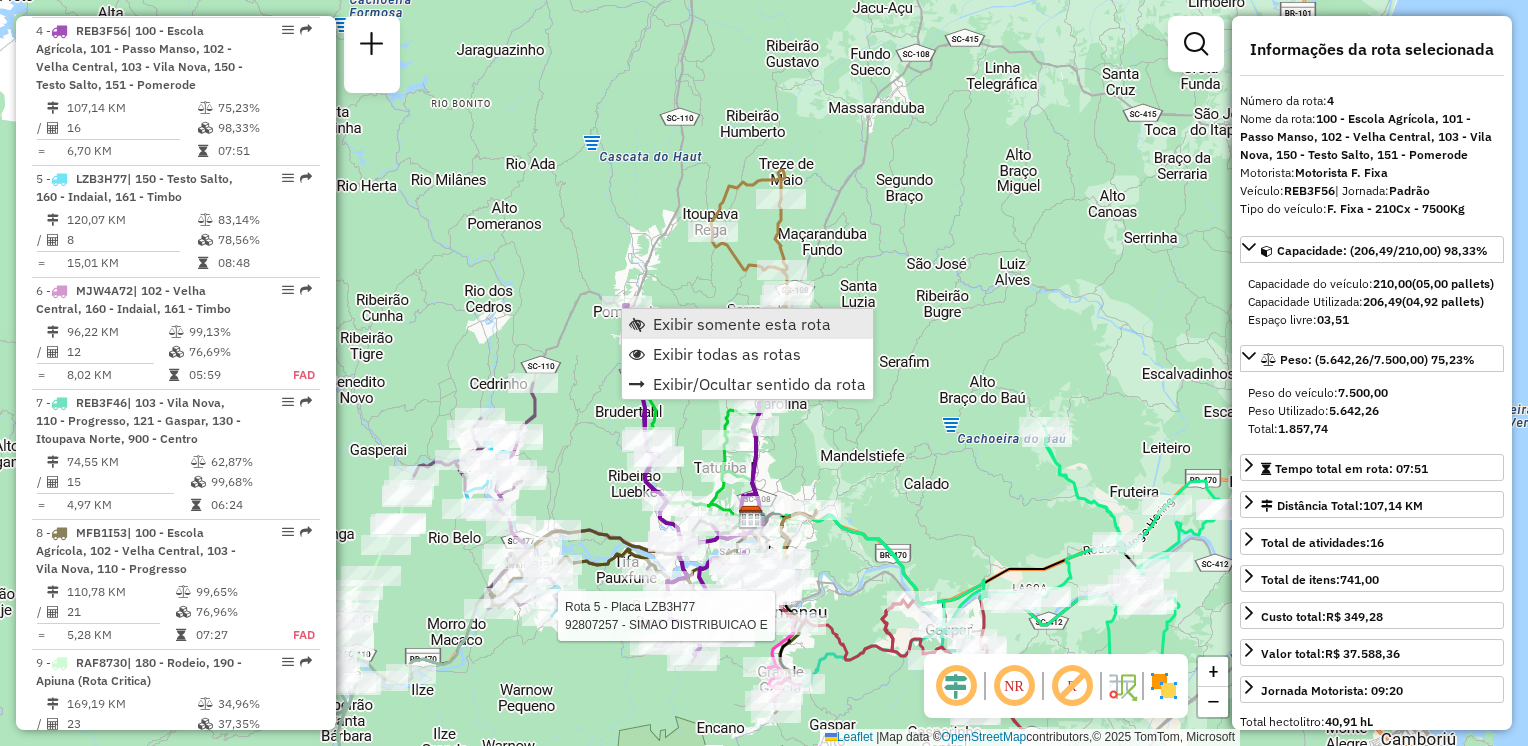 click on "Exibir somente esta rota" at bounding box center (742, 324) 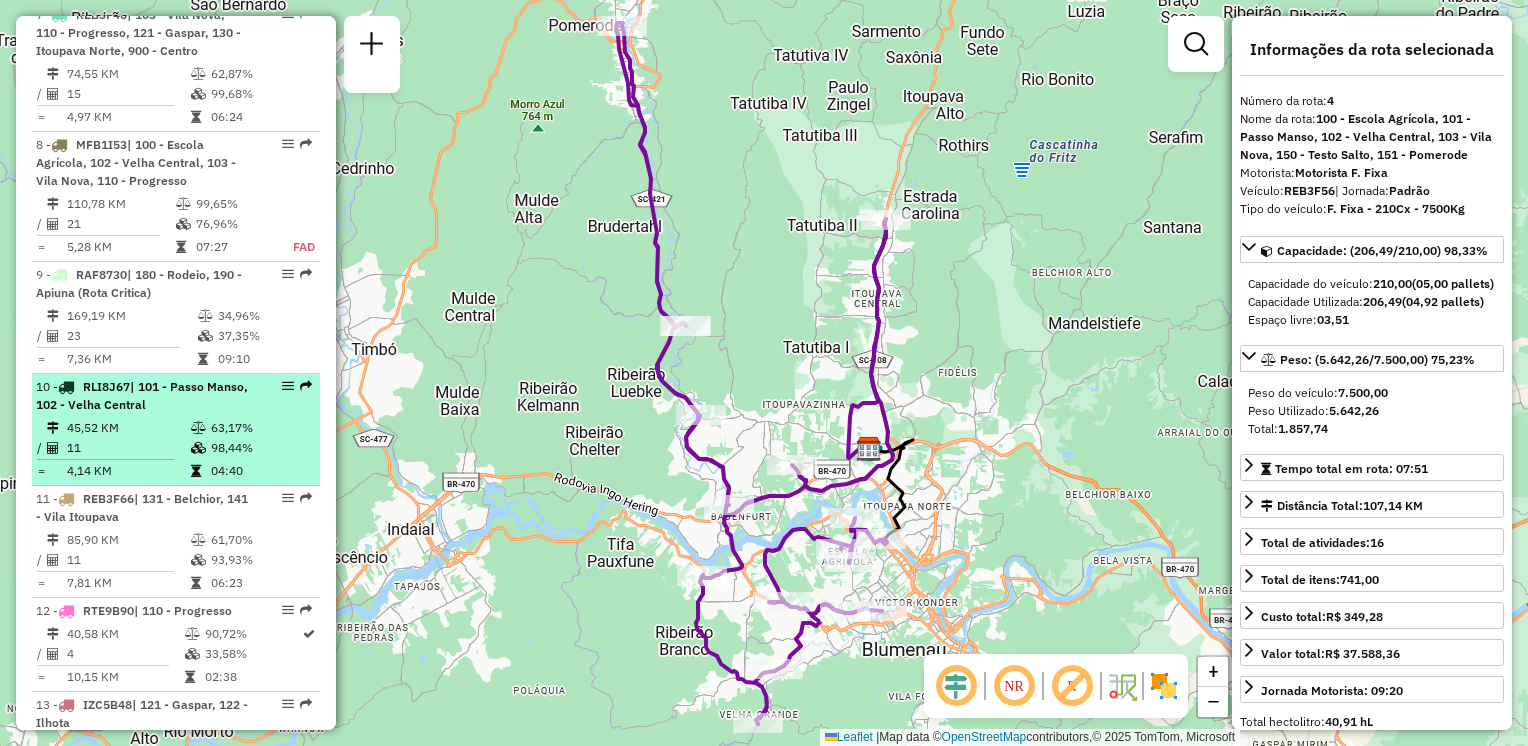 scroll, scrollTop: 1504, scrollLeft: 0, axis: vertical 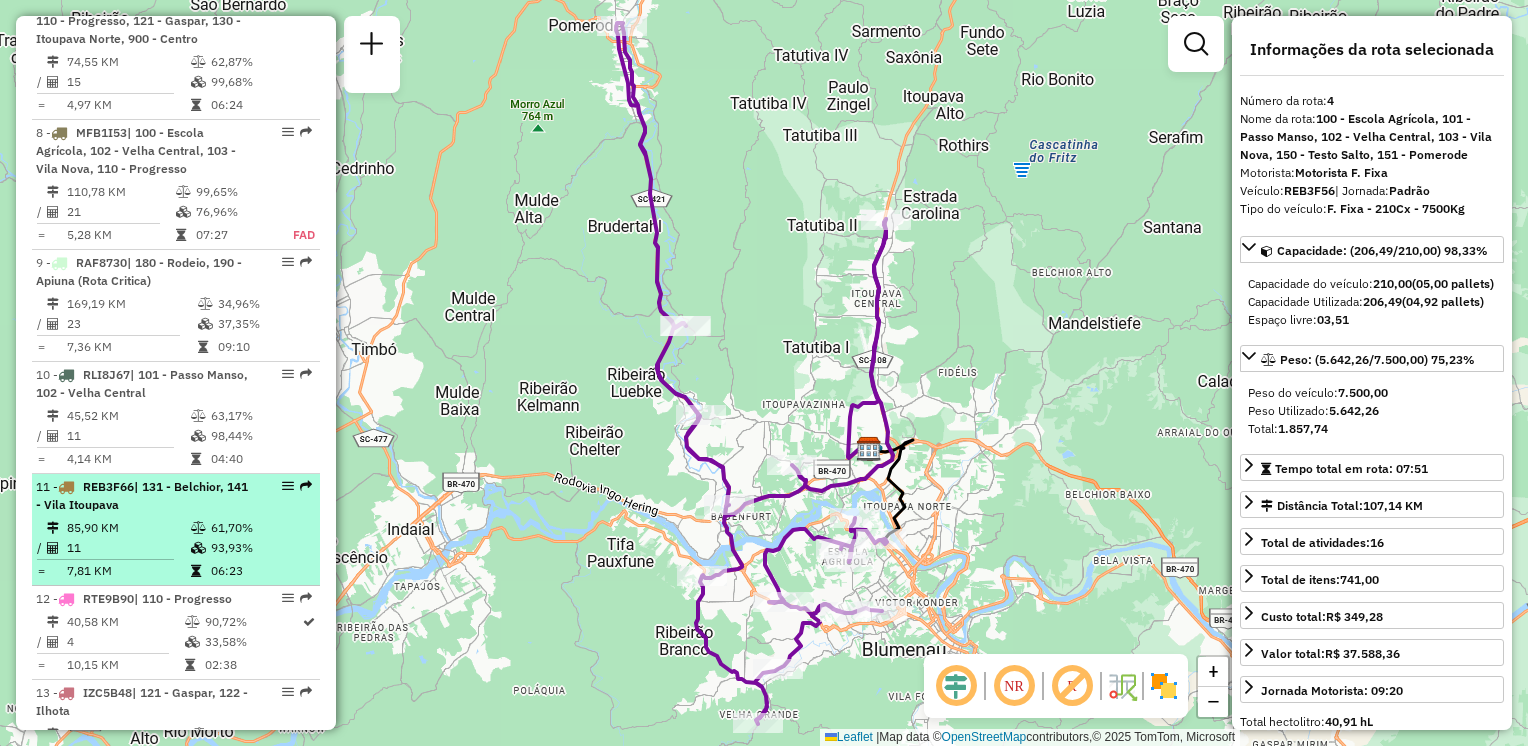 click on "| 131 - Belchior, 141 - Vila Itoupava" at bounding box center [142, 495] 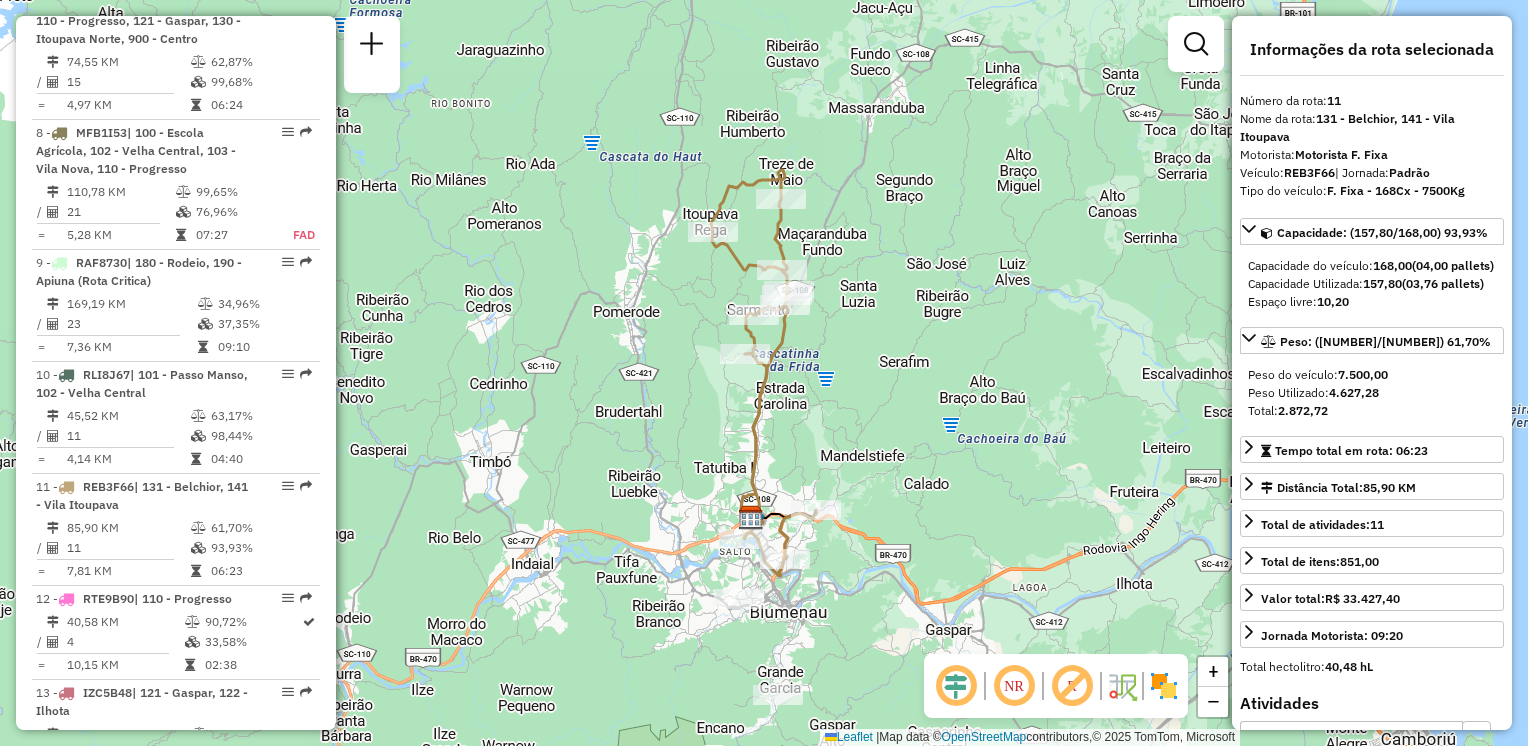 drag, startPoint x: 620, startPoint y: 529, endPoint x: 571, endPoint y: 434, distance: 106.89247 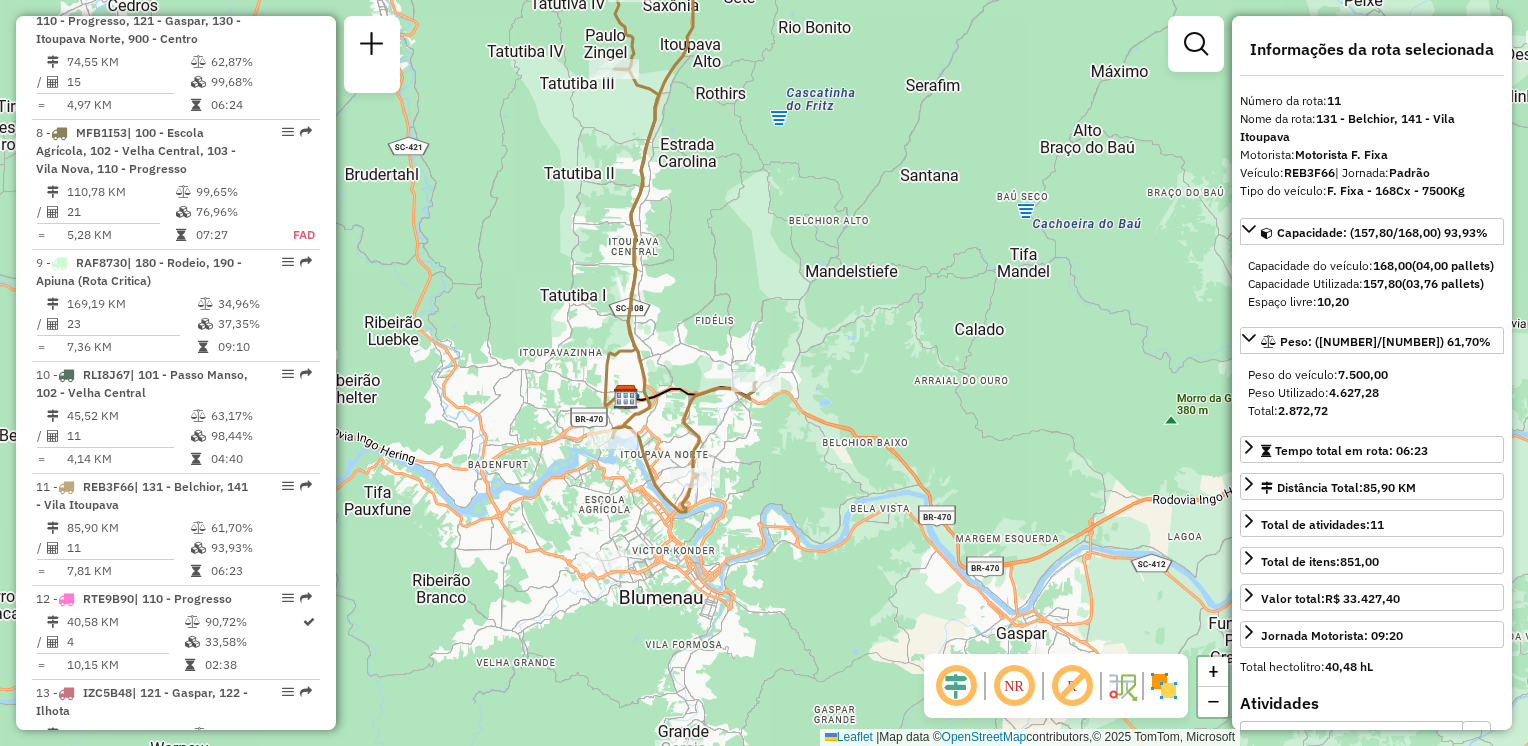 drag, startPoint x: 908, startPoint y: 500, endPoint x: 765, endPoint y: 359, distance: 200.8233 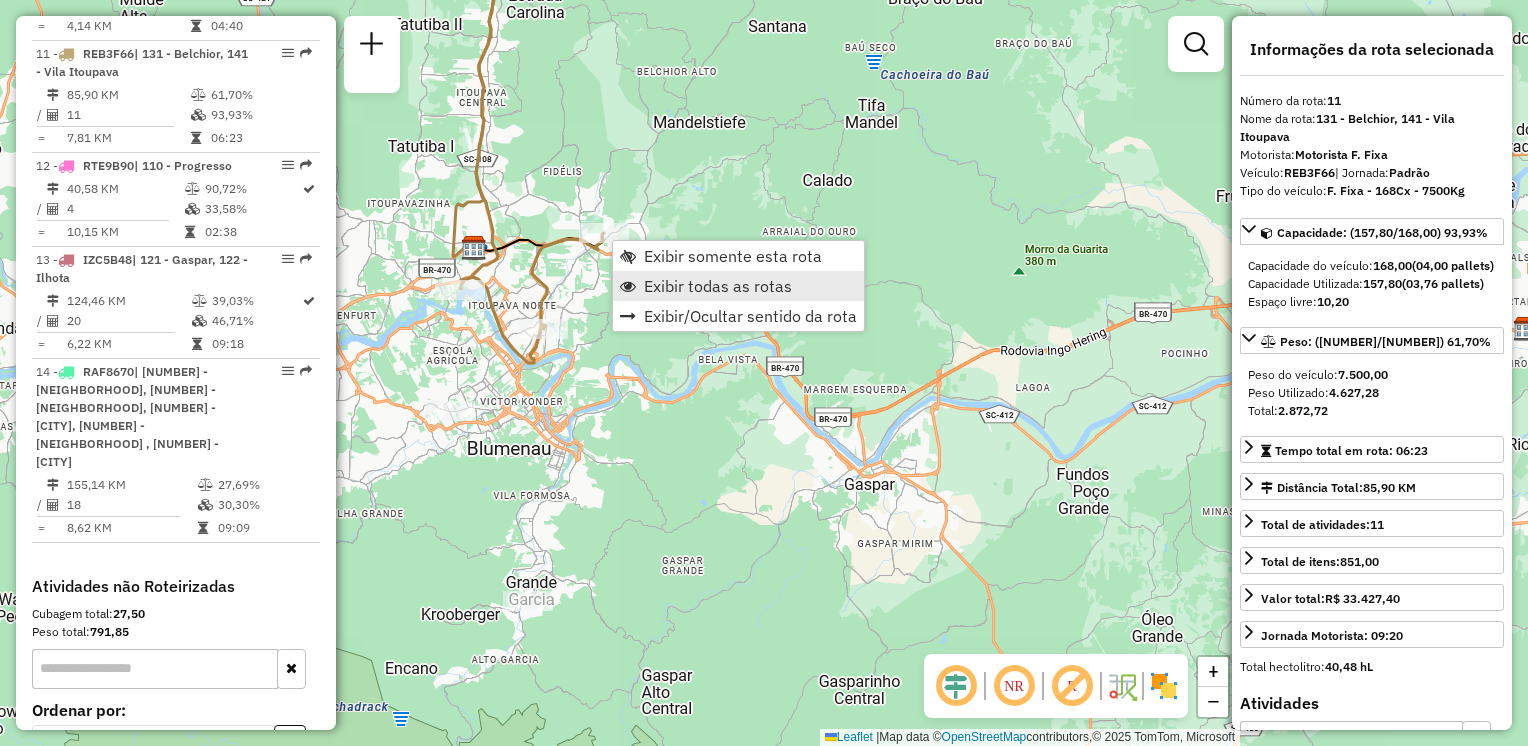 scroll, scrollTop: 1960, scrollLeft: 0, axis: vertical 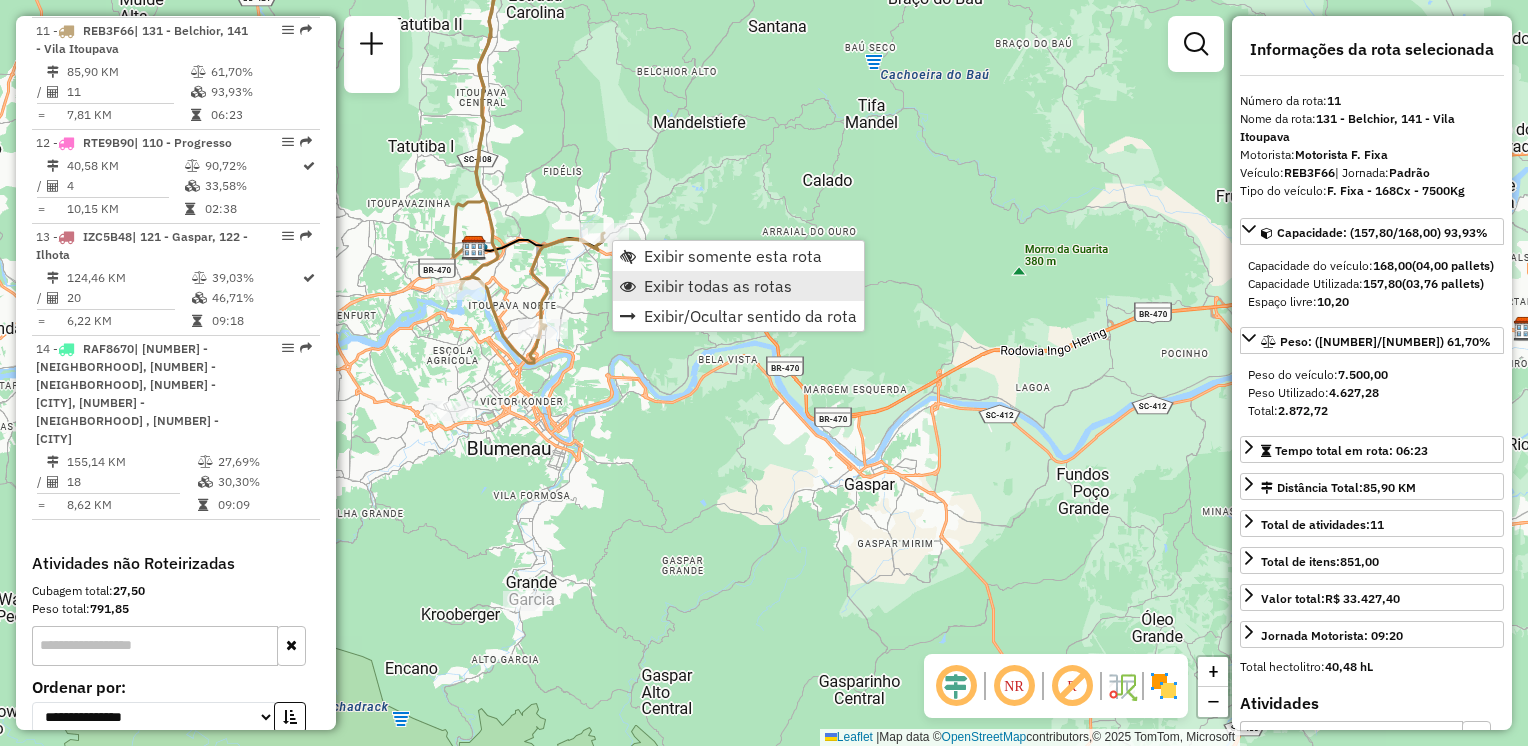 click on "Exibir todas as rotas" at bounding box center [718, 286] 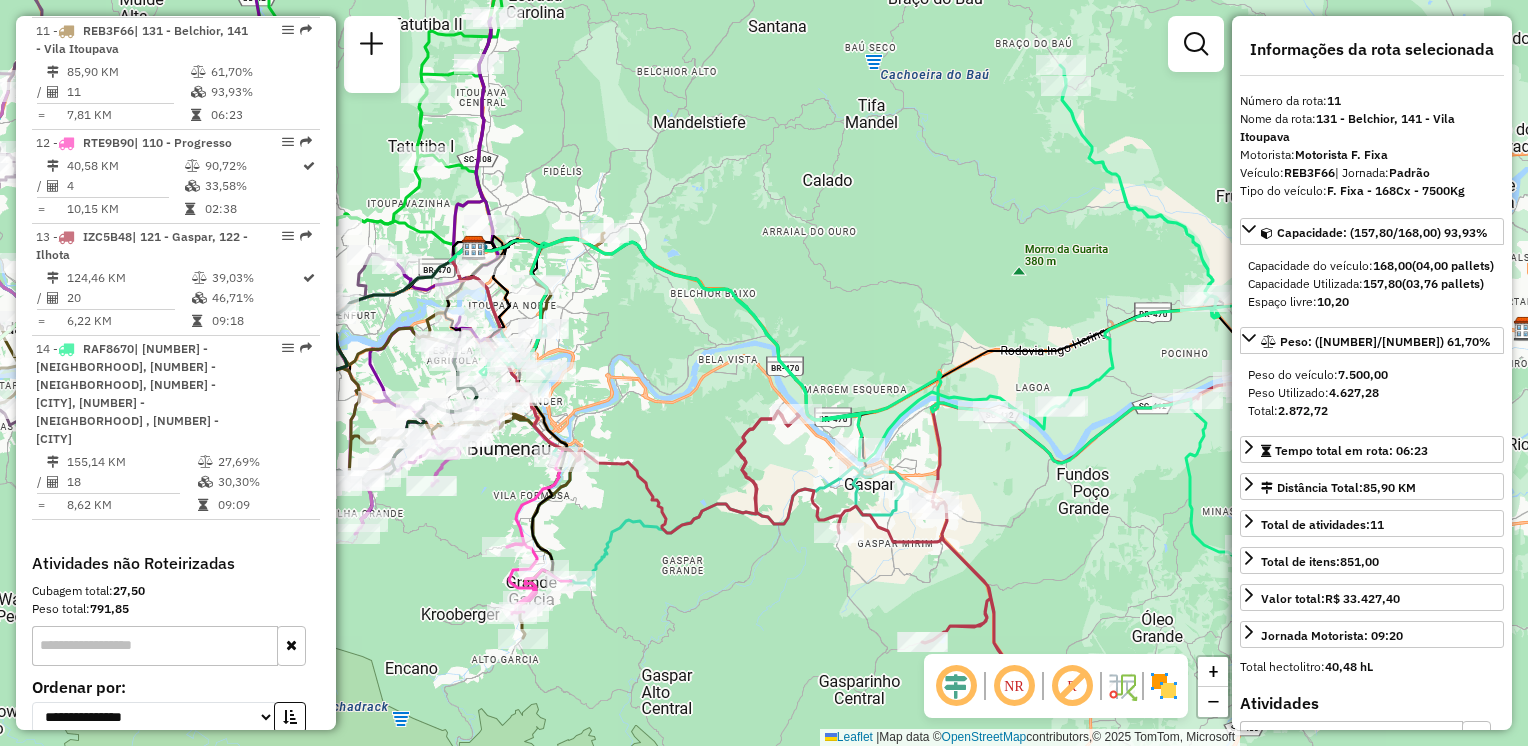 click on "Janela de atendimento Grade de atendimento Capacidade Transportadoras Veículos Cliente Pedidos  Rotas Selecione os dias de semana para filtrar as janelas de atendimento  Seg   Ter   Qua   Qui   Sex   Sáb   Dom  Informe o período da janela de atendimento: De: Até:  Filtrar exatamente a janela do cliente  Considerar janela de atendimento padrão  Selecione os dias de semana para filtrar as grades de atendimento  Seg   Ter   Qua   Qui   Sex   Sáb   Dom   Considerar clientes sem dia de atendimento cadastrado  Clientes fora do dia de atendimento selecionado Filtrar as atividades entre os valores definidos abaixo:  Peso mínimo:   Peso máximo:   Cubagem mínima:   Cubagem máxima:   De:   Até:  Filtrar as atividades entre o tempo de atendimento definido abaixo:  De:   Até:   Considerar capacidade total dos clientes não roteirizados Transportadora: Selecione um ou mais itens Tipo de veículo: Selecione um ou mais itens Veículo: Selecione um ou mais itens Motorista: Selecione um ou mais itens Nome: Rótulo:" 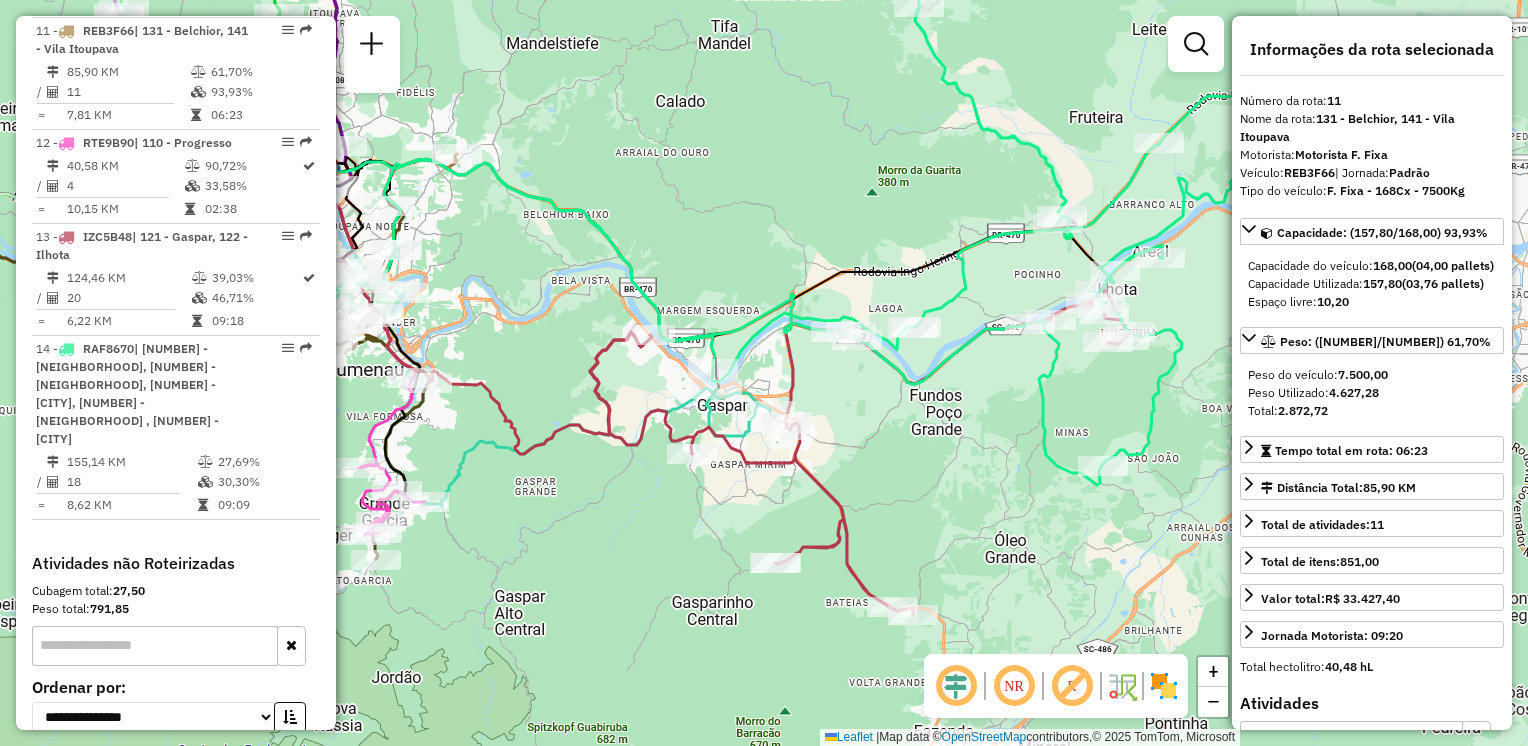 drag, startPoint x: 876, startPoint y: 400, endPoint x: 782, endPoint y: 398, distance: 94.02127 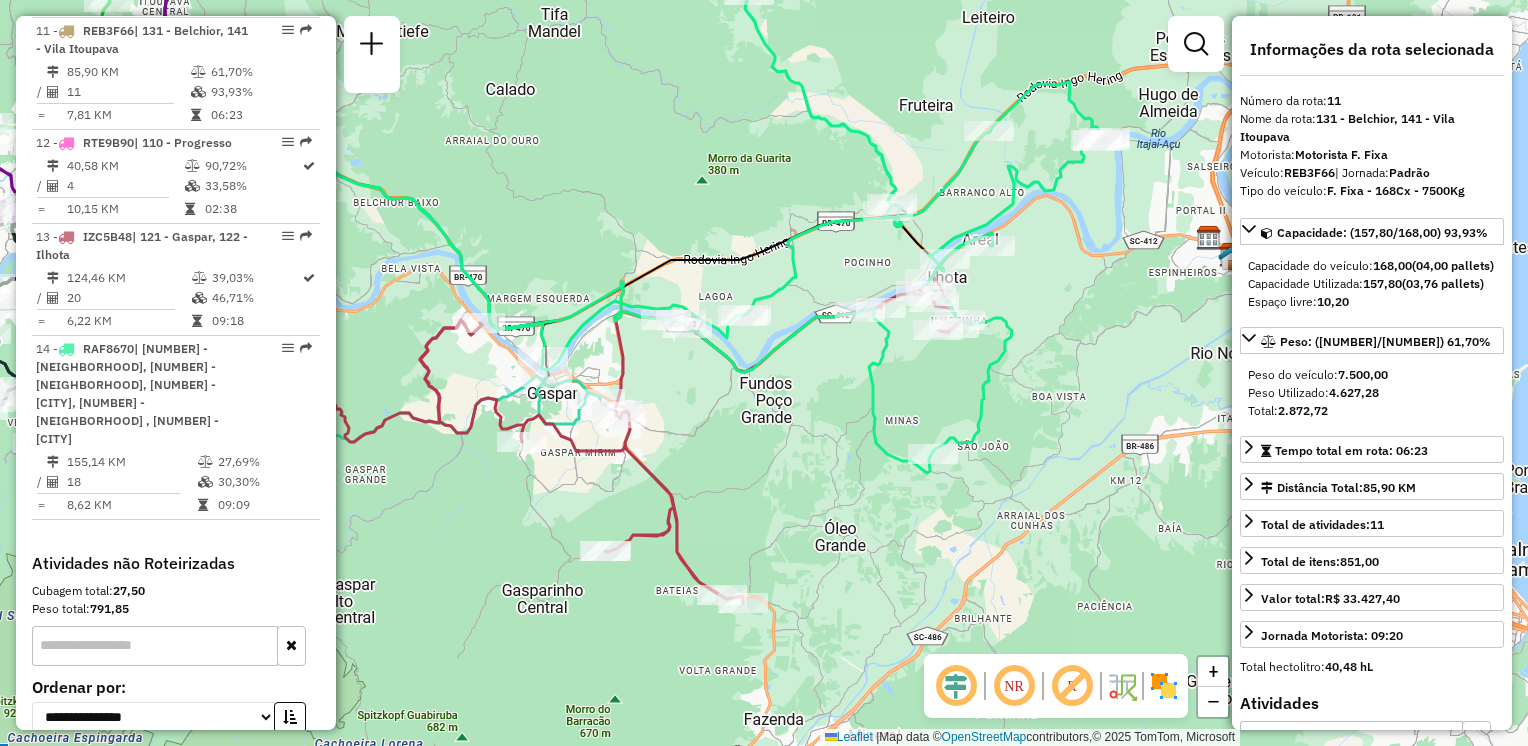 drag, startPoint x: 840, startPoint y: 375, endPoint x: 756, endPoint y: 369, distance: 84.21401 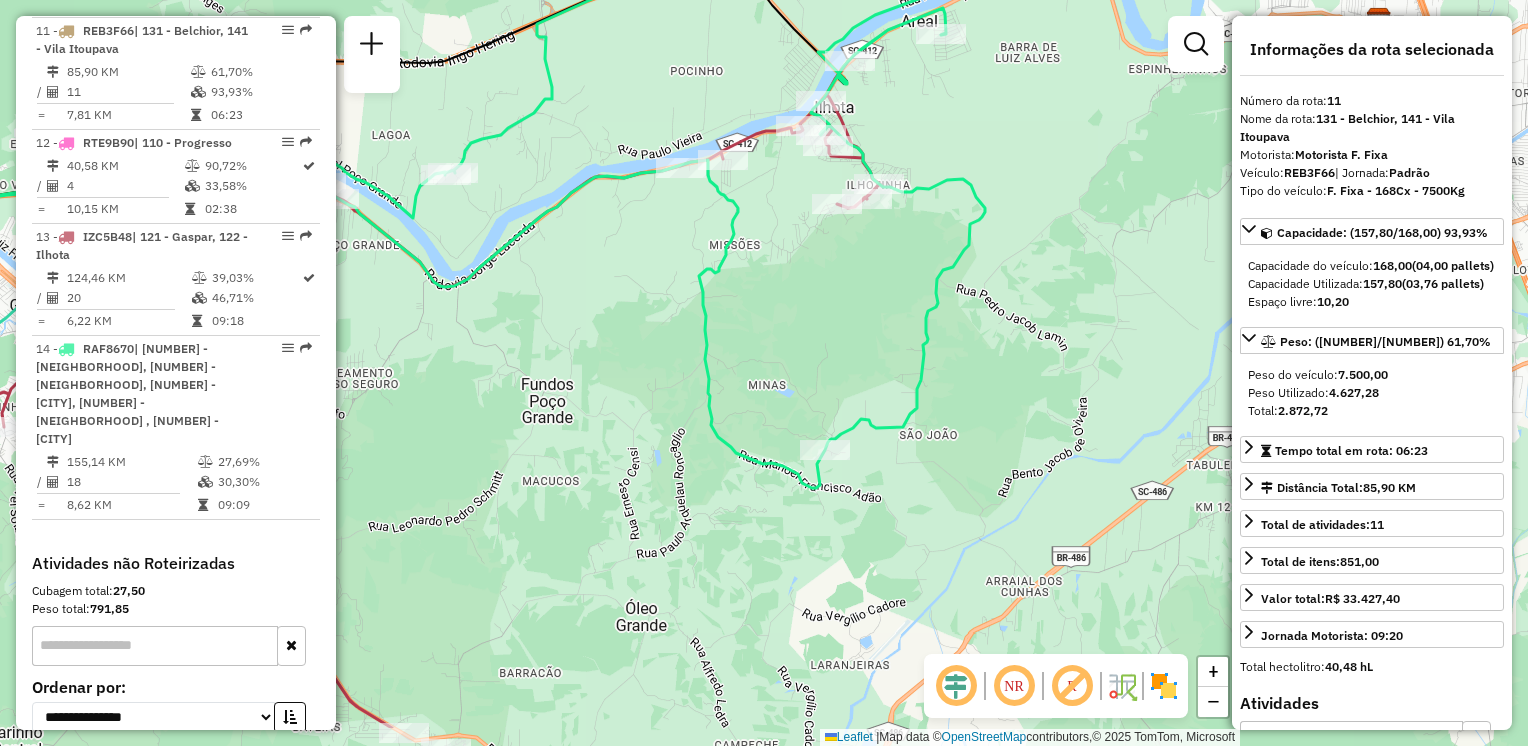 drag, startPoint x: 938, startPoint y: 399, endPoint x: 967, endPoint y: 323, distance: 81.34495 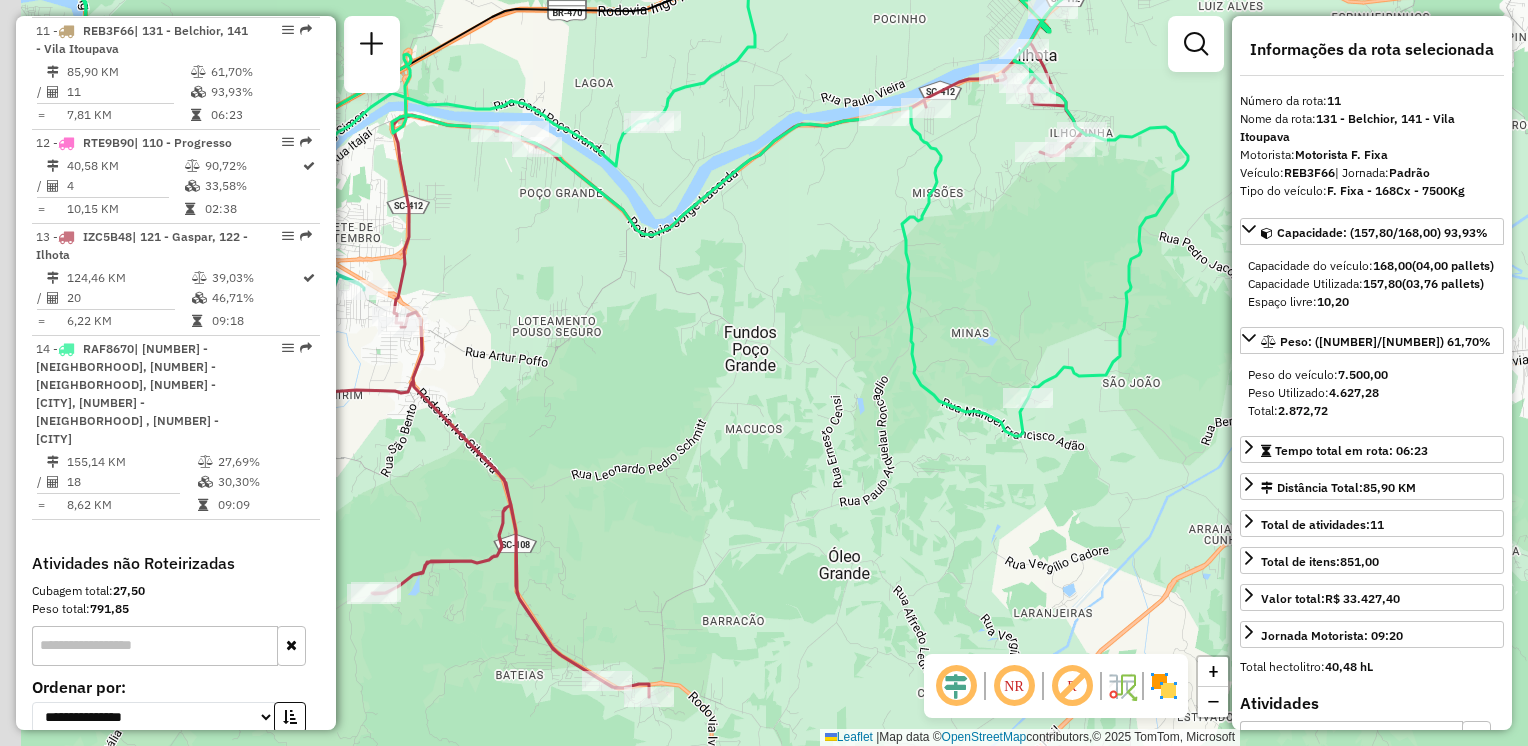 drag, startPoint x: 824, startPoint y: 313, endPoint x: 961, endPoint y: 306, distance: 137.17871 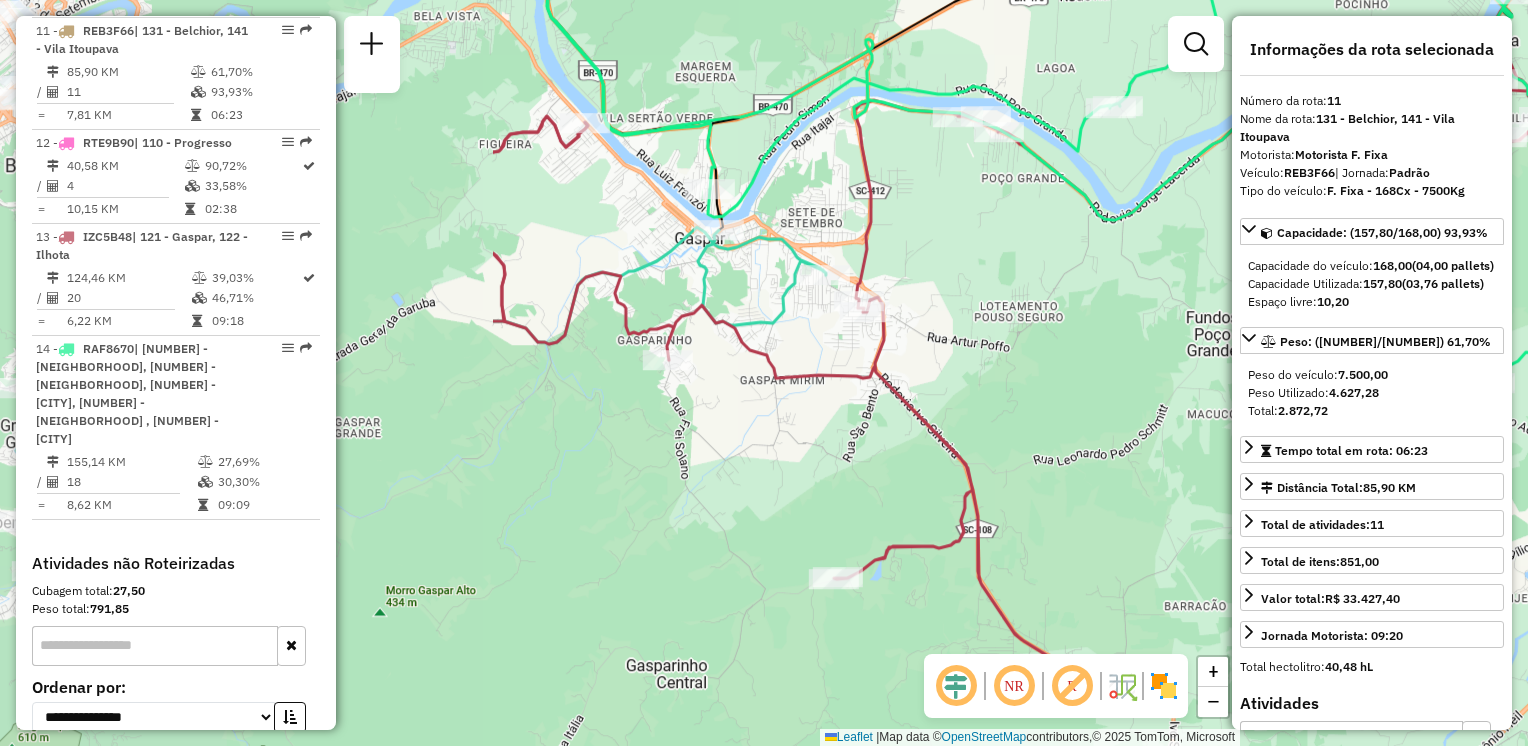 drag, startPoint x: 834, startPoint y: 342, endPoint x: 633, endPoint y: 328, distance: 201.48697 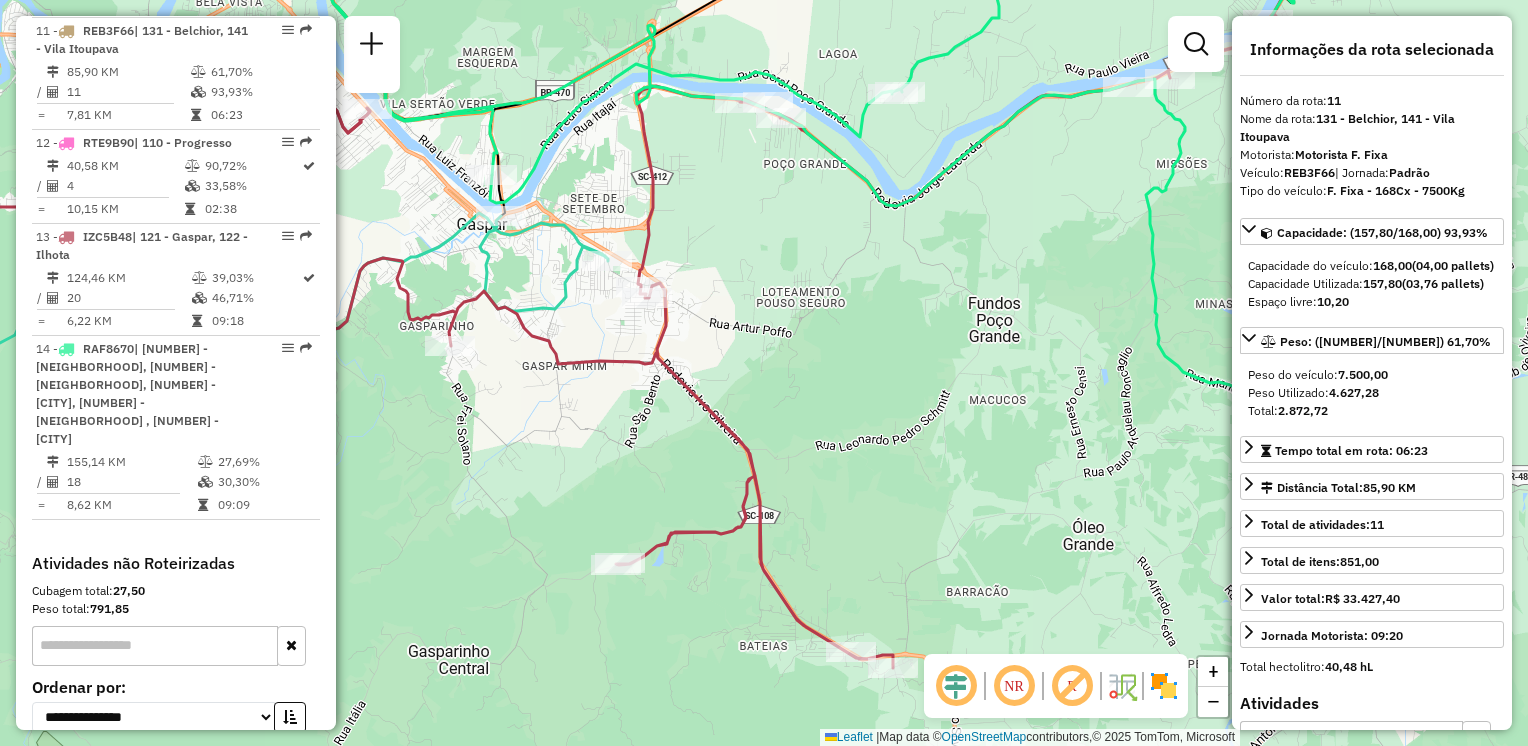 drag, startPoint x: 860, startPoint y: 356, endPoint x: 520, endPoint y: 346, distance: 340.14703 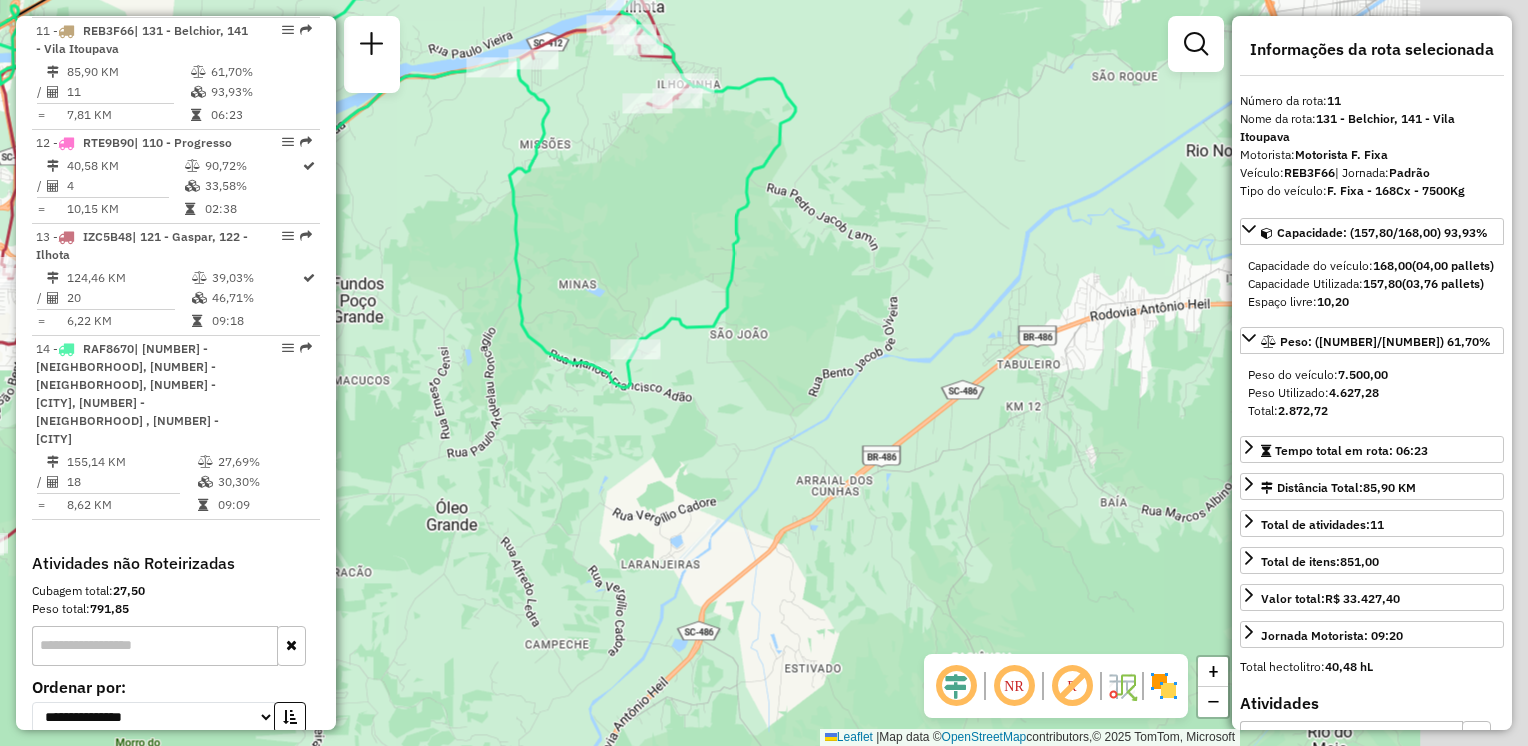 click on "Rota 14 - Placa RAF8670  92808803 - FERNANDA DARY FERNAN Janela de atendimento Grade de atendimento Capacidade Transportadoras Veículos Cliente Pedidos  Rotas Selecione os dias de semana para filtrar as janelas de atendimento  Seg   Ter   Qua   Qui   Sex   Sáb   Dom  Informe o período da janela de atendimento: De: Até:  Filtrar exatamente a janela do cliente  Considerar janela de atendimento padrão  Selecione os dias de semana para filtrar as grades de atendimento  Seg   Ter   Qua   Qui   Sex   Sáb   Dom   Considerar clientes sem dia de atendimento cadastrado  Clientes fora do dia de atendimento selecionado Filtrar as atividades entre os valores definidos abaixo:  Peso mínimo:   Peso máximo:   Cubagem mínima:   Cubagem máxima:   De:   Até:  Filtrar as atividades entre o tempo de atendimento definido abaixo:  De:   Até:   Considerar capacidade total dos clientes não roteirizados Transportadora: Selecione um ou mais itens Tipo de veículo: Selecione um ou mais itens Veículo: Motorista: Nome: Tipo:" 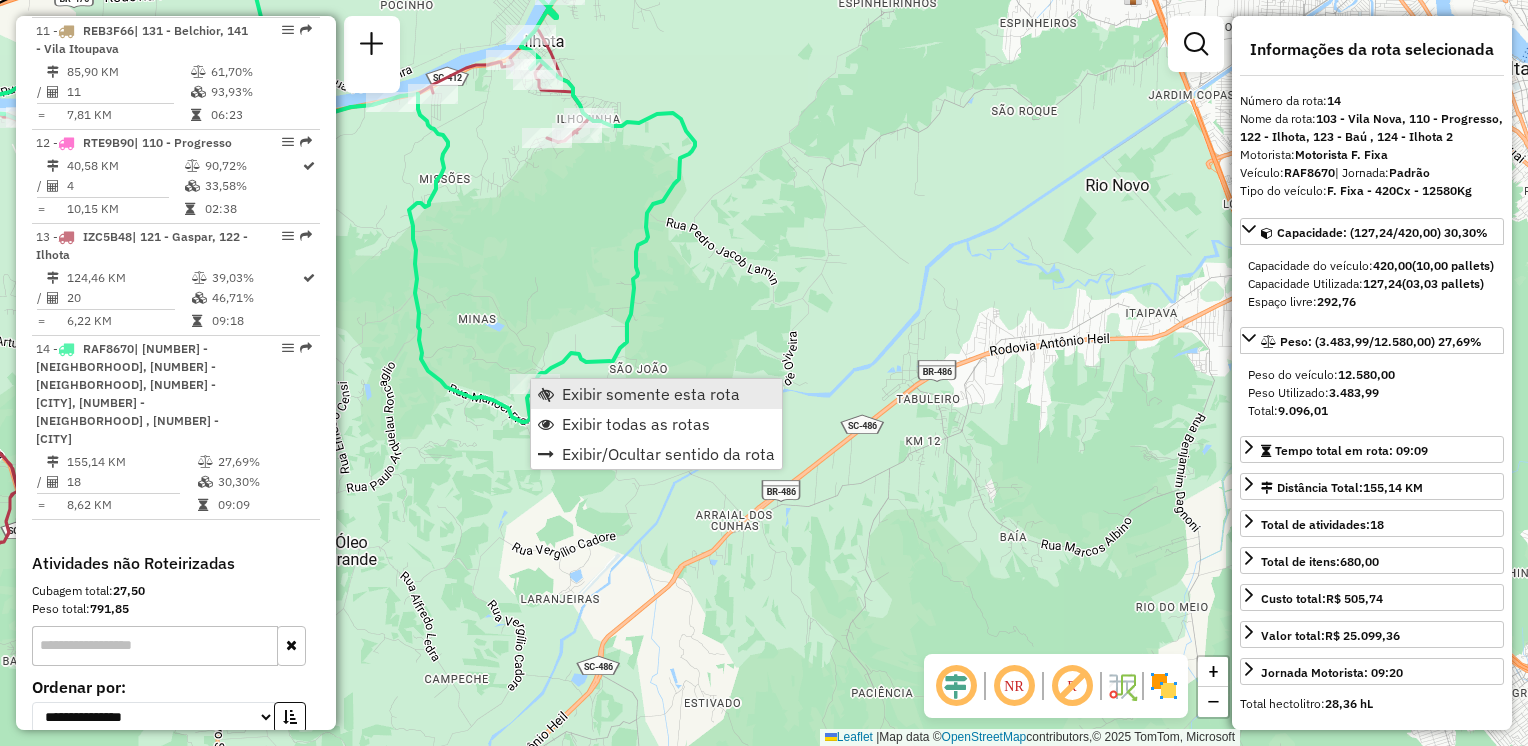 scroll, scrollTop: 2040, scrollLeft: 0, axis: vertical 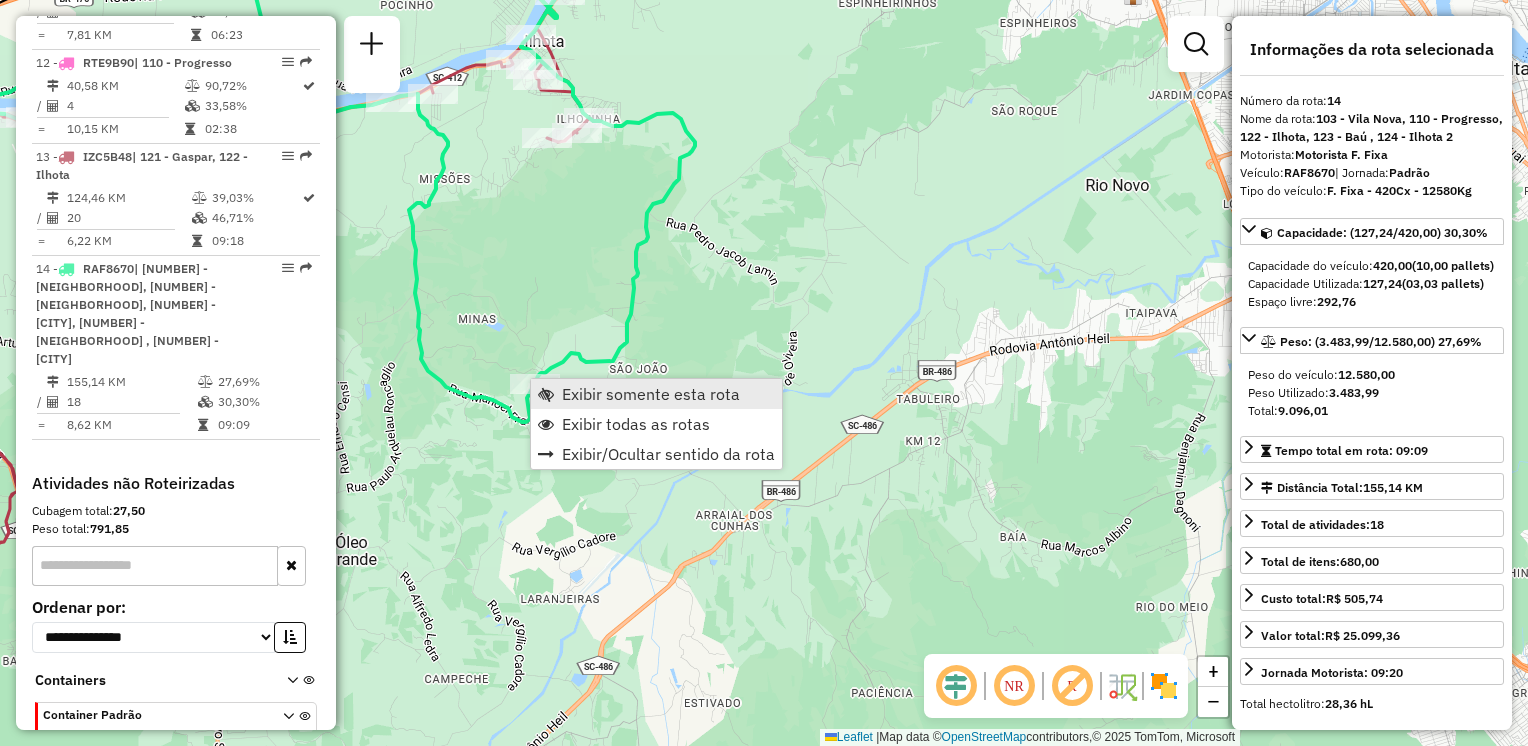 click on "Exibir somente esta rota" at bounding box center [651, 394] 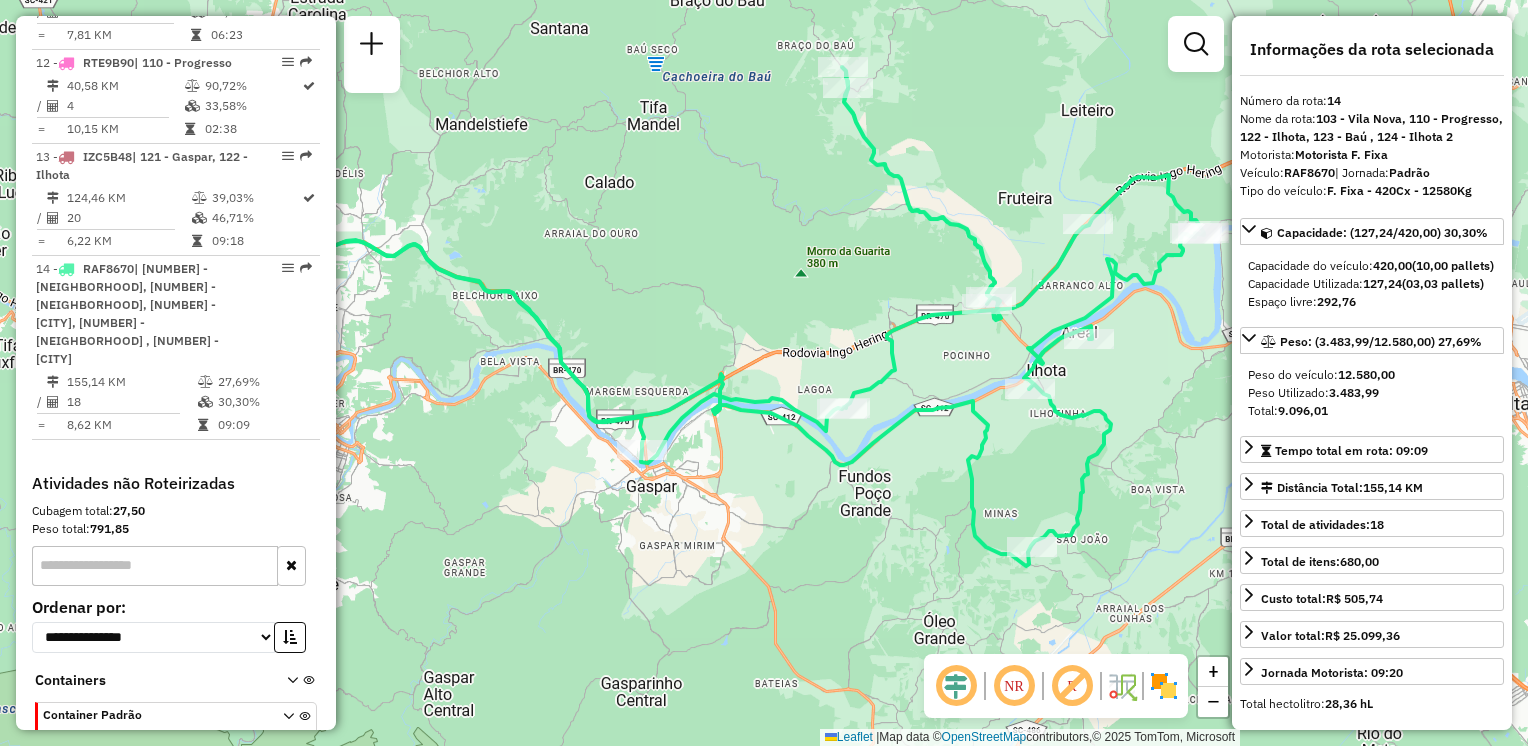 drag, startPoint x: 634, startPoint y: 406, endPoint x: 572, endPoint y: 332, distance: 96.540146 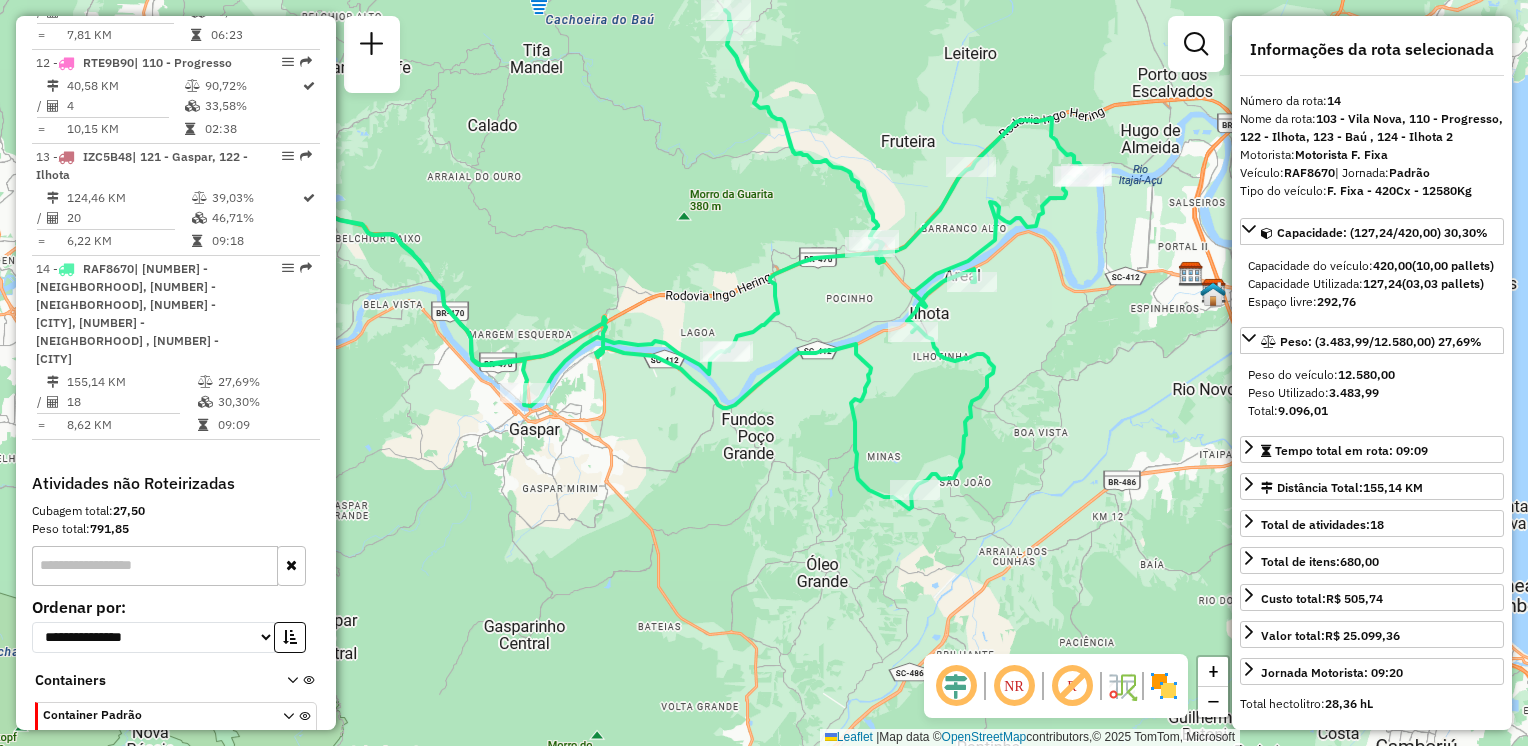 drag, startPoint x: 704, startPoint y: 418, endPoint x: 636, endPoint y: 412, distance: 68.26419 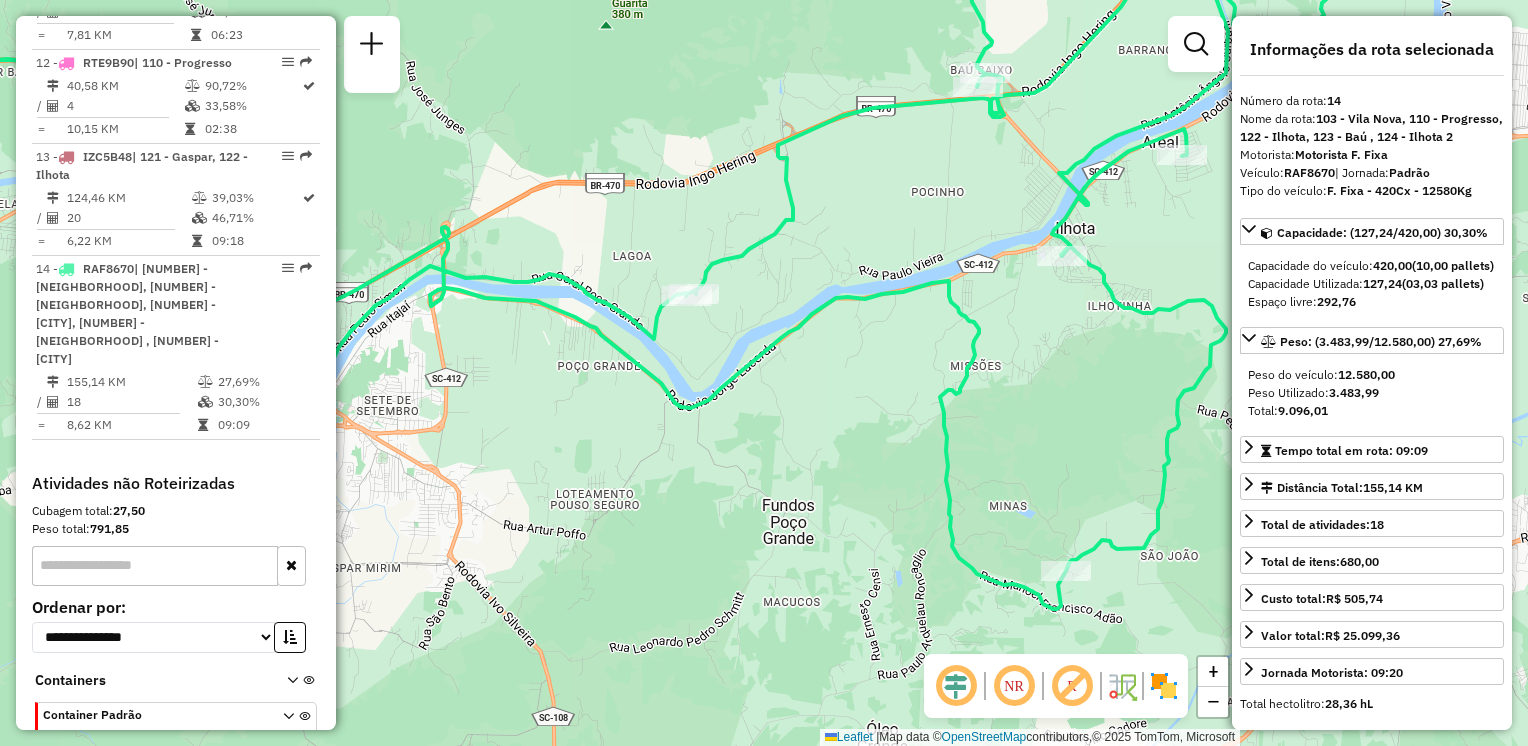 drag, startPoint x: 860, startPoint y: 398, endPoint x: 715, endPoint y: 414, distance: 145.88008 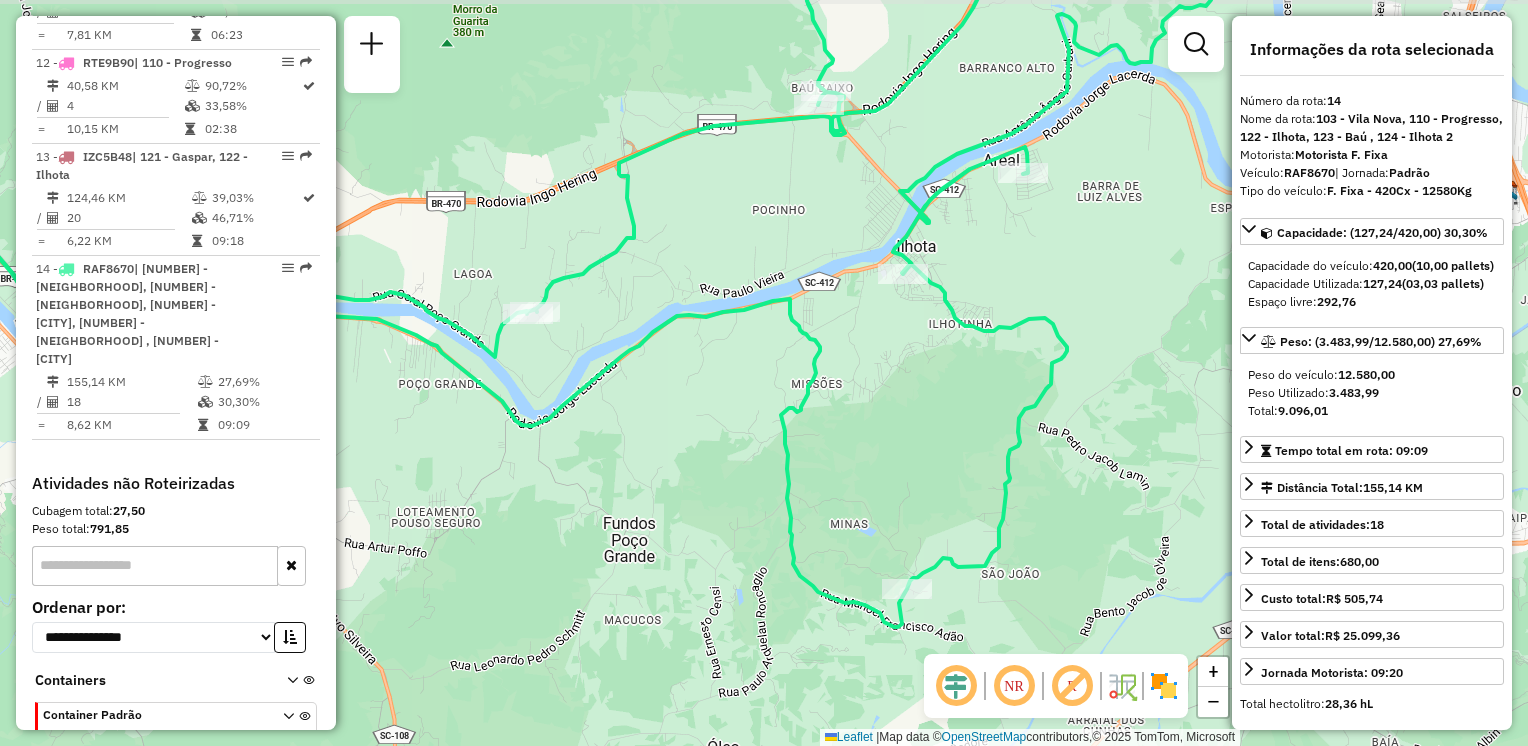 drag, startPoint x: 833, startPoint y: 376, endPoint x: 717, endPoint y: 418, distance: 123.36936 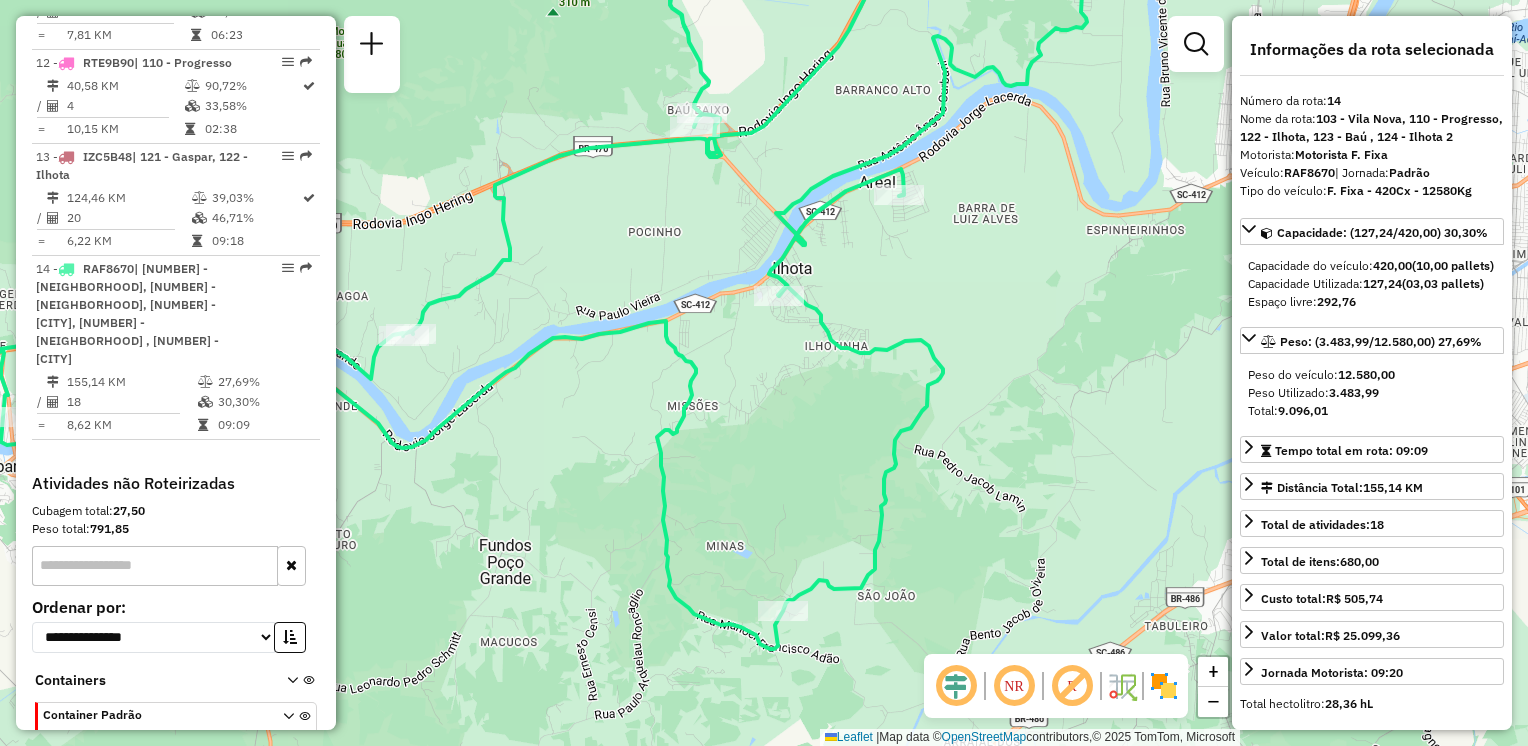 drag, startPoint x: 805, startPoint y: 486, endPoint x: 801, endPoint y: 448, distance: 38.209946 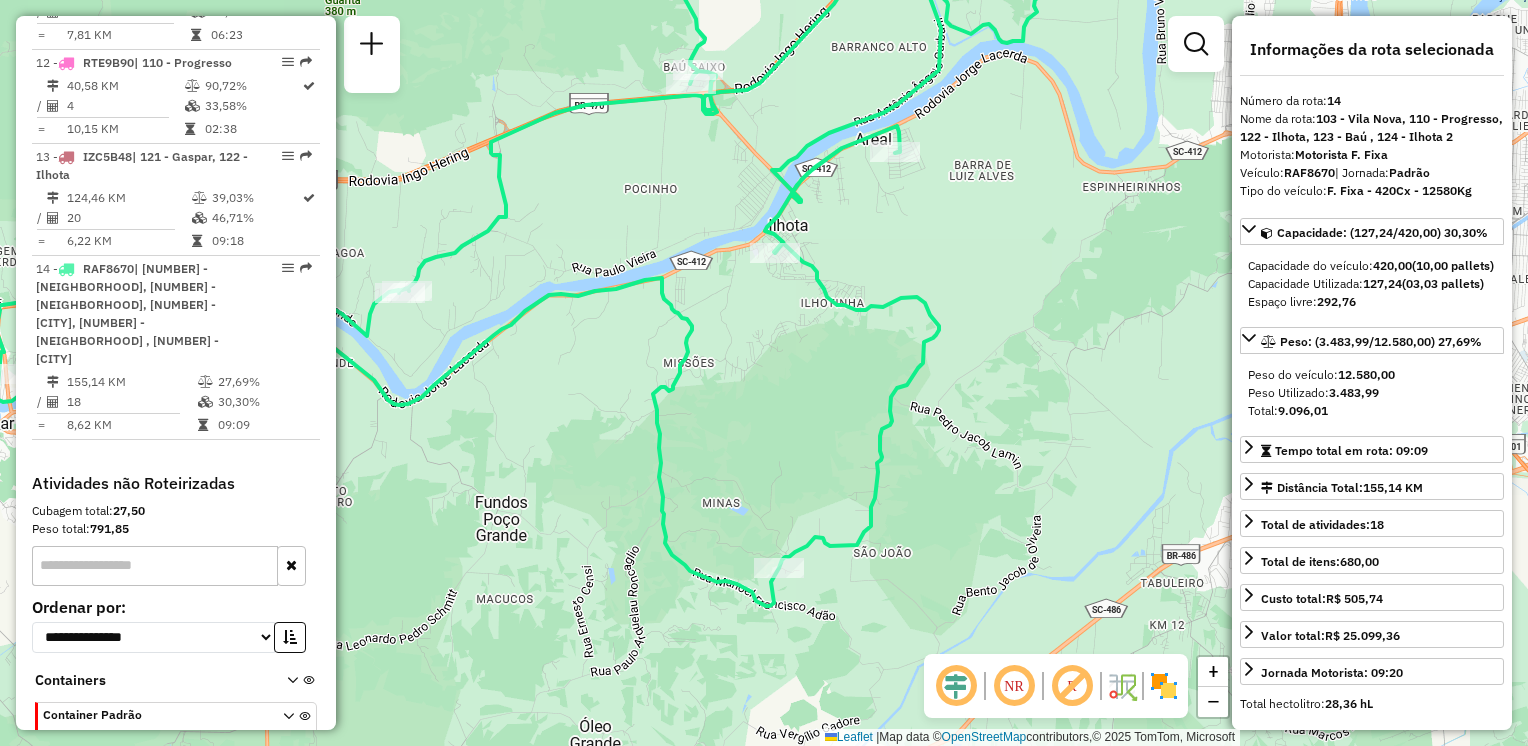 drag, startPoint x: 775, startPoint y: 370, endPoint x: 821, endPoint y: 317, distance: 70.178345 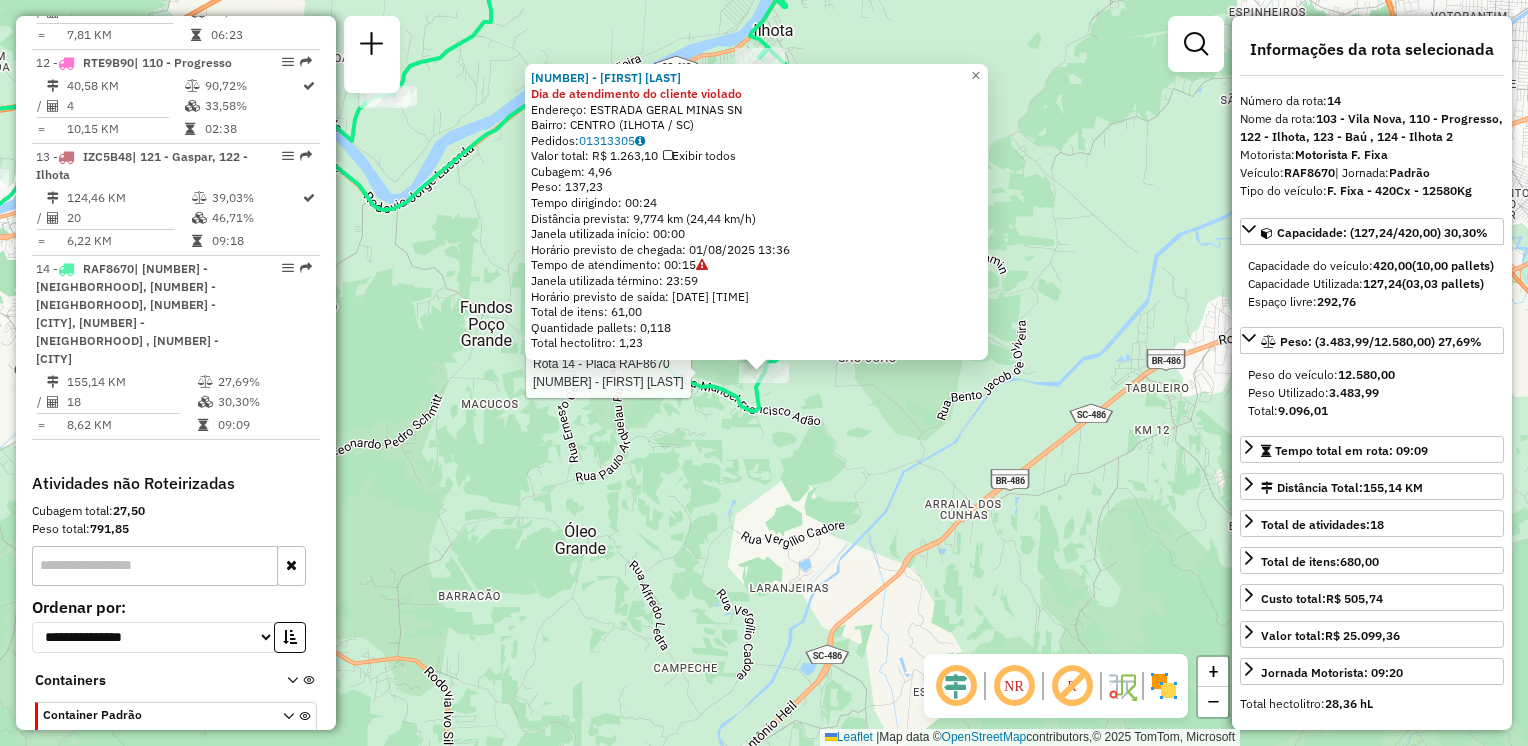 click on "Rota 14 - Placa RAF870  [NUMBER] - FERNANDA DARY FERNAN [NUMBER] - FERNANDA DARY FERNAN Dia de atendimento do cliente violado  Endereço: ESTRADA GERAL  MINAS          SN   Bairro: CENTRO ([CITY] / [STATE])   Pedidos:  [NUMBER]   Valor total: [CURRENCY] [AMOUNT]   Exibir todos   Cubagem: [CUBAGE]  Peso: [WEIGHT]  Tempo dirigindo: [TIME]   Distância prevista: [DISTANCE] ([SPEED])   Janela utilizada início: [TIME]   Horário previsto de chegada: [DATE] [TIME]   Tempo de atendimento: [TIME]   Janela utilizada término: [TIME]   Horário previsto de saída: [DATE] [TIME]   Total de itens: [ITEMS]   Quantidade pallets: [PALLETS]   Total hectolitro: [HECTOLITER]  × Janela de atendimento Grade de atendimento Capacidade Transportadoras Veículos Cliente Pedidos  Rotas Selecione os dias de semana para filtrar as janelas de atendimento  Seg   Ter   Qua   Qui   Sex   Sáb   Dom  Informe o período da janela de atendimento: De: Até:  Filtrar exatamente a janela do cliente  Considerar janela de atendimento padrão   Seg   Ter   Qua   Qui   Sex  +" 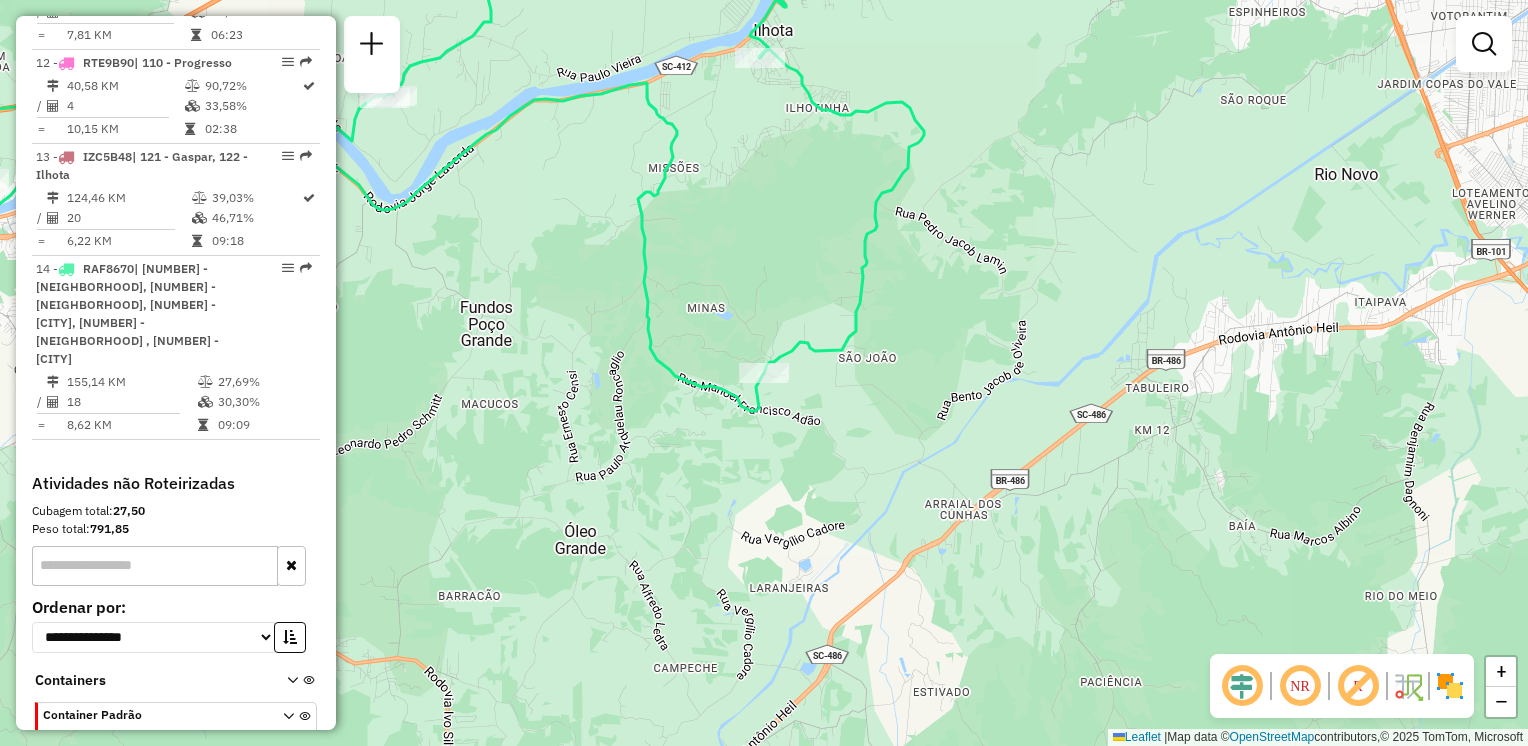 drag, startPoint x: 832, startPoint y: 224, endPoint x: 830, endPoint y: 348, distance: 124.01613 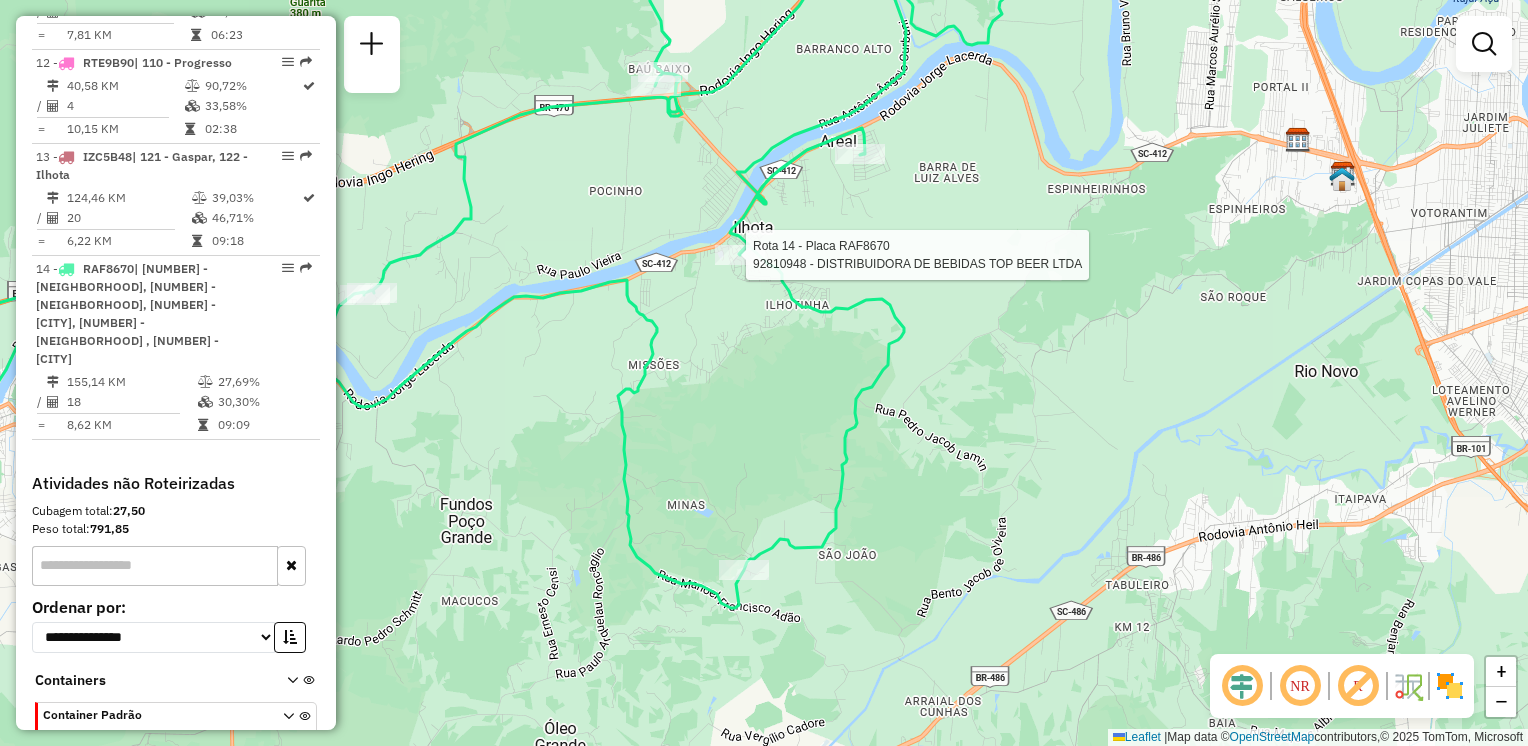 select on "**********" 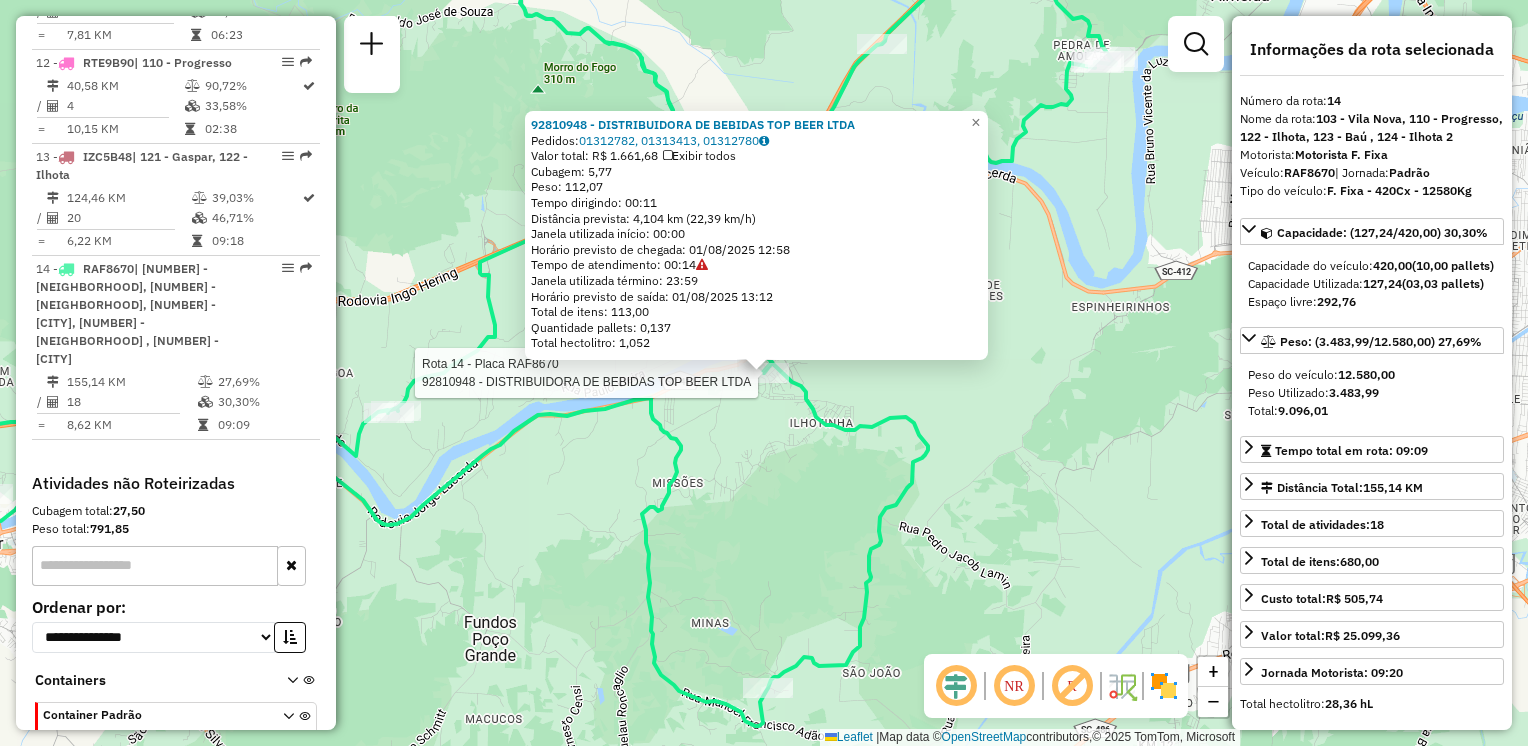 click on "Rota 14 - Placa RAF8670 [NUMBER] - DISTRIBUIDORA DE BEBIDAS TOP BEER LTDA [NUMBER] - DISTRIBUIDORA DE BEBIDAS TOP BEER LTDA Pedidos: 01312782, 01313413, 01312780 Valor total: R$ 1.661,68 Exibir todos Cubagem: 5,77 Peso: 112,07 Tempo dirigindo: 00:11 Distância prevista: 4,104 km (22,39 km/h) Janela utilizada início: 00:00 Horário previsto de chegada: 01/08/2025 12:58 Tempo de atendimento: 00:14 Janela utilizada término: 23:59 Horário previsto de saída: 01/08/2025 13:12 Total de itens: 113,00 Quantidade pallets: 0,137 Total hectolitro: 1,052 × Janela de atendimento Grade de atendimento Capacidade Transportadoras Veículos Cliente Pedidos Rotas Selecione os dias de semana para filtrar as janelas de atendimento Seg Ter Qua Qui Sex Sáb Dom Informe o período da janela de atendimento: De: Até: Filtrar exatamente a janela do cliente Considerar janela de atendimento padrão Selecione os dias de semana para filtrar as grades de atendimento Seg Ter Qua De:" 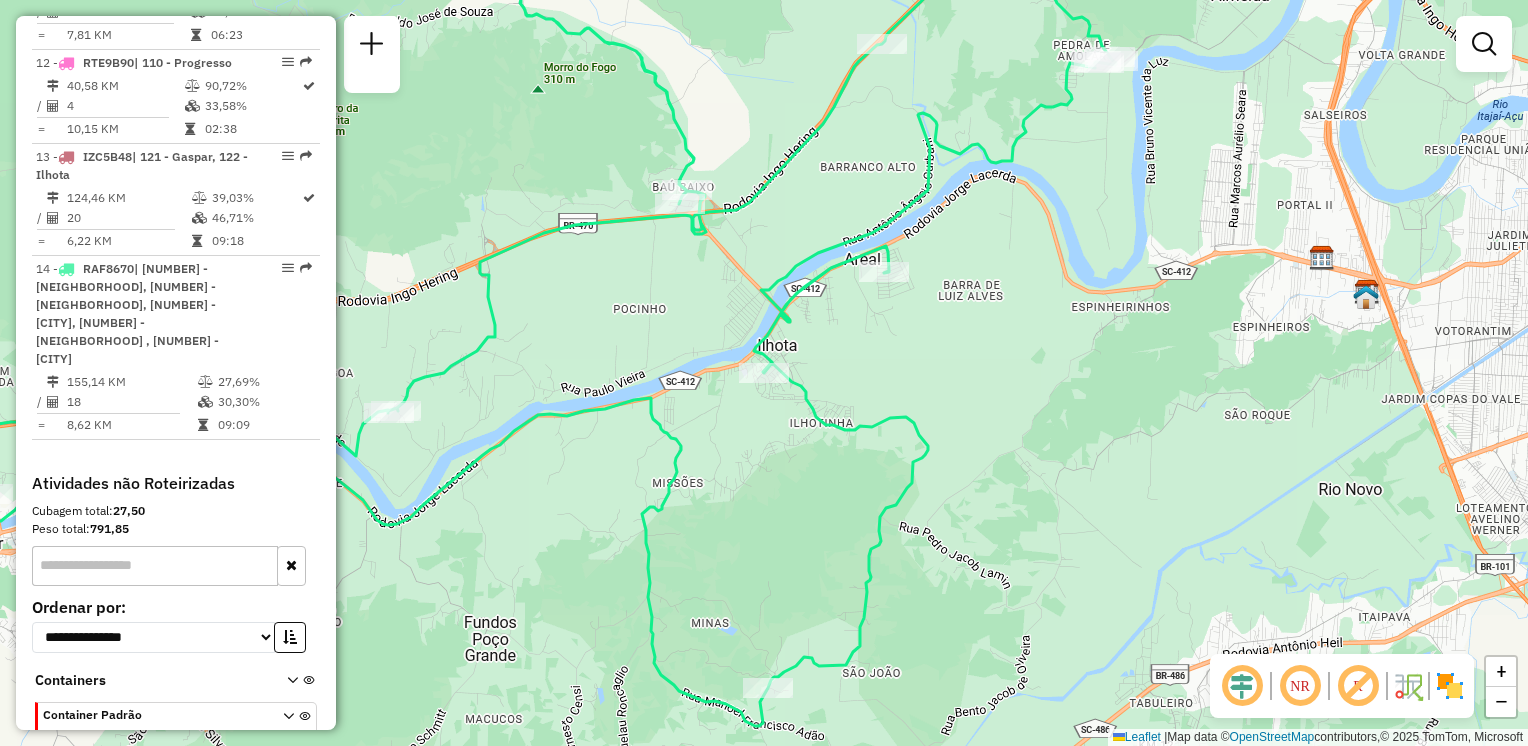 drag, startPoint x: 982, startPoint y: 414, endPoint x: 1055, endPoint y: 398, distance: 74.73286 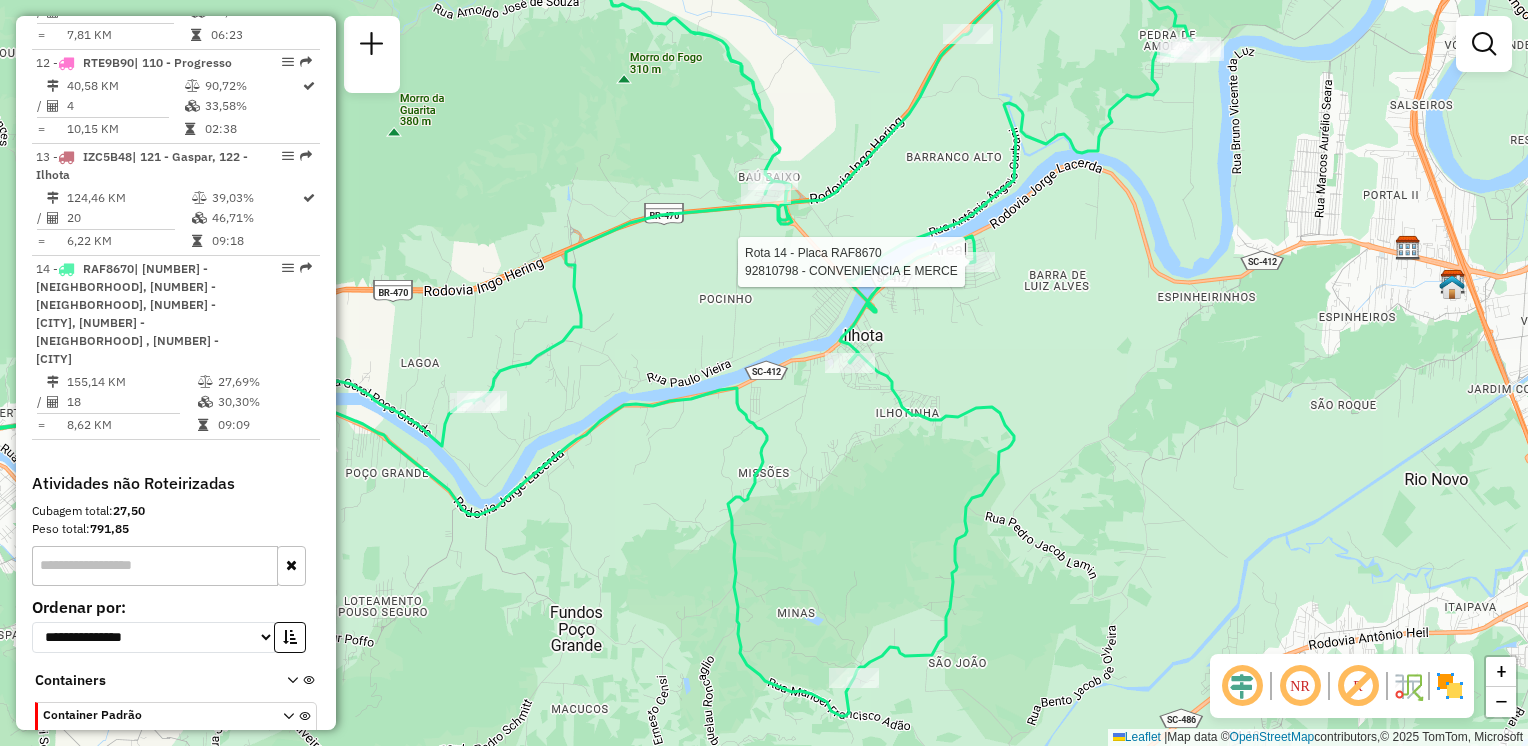 select on "**********" 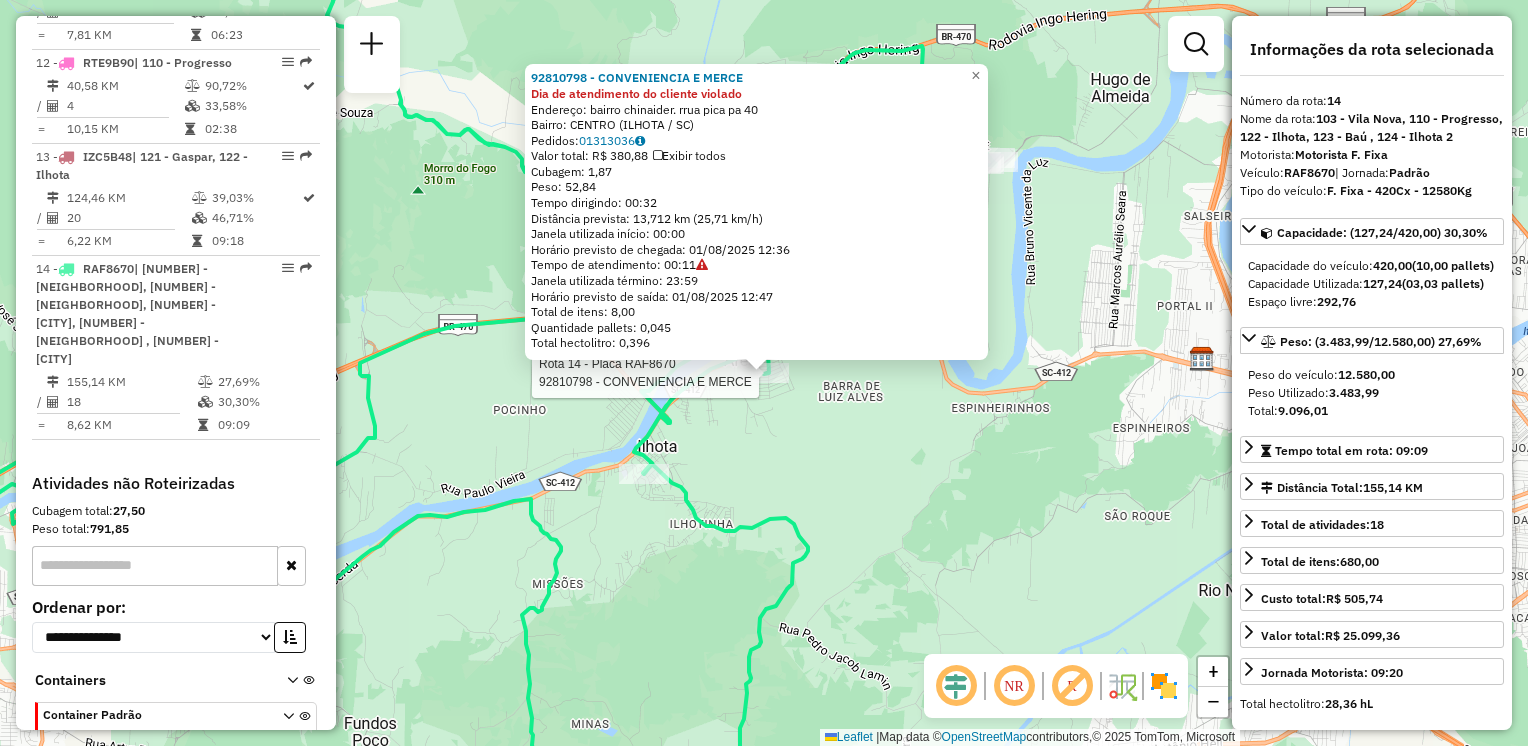 click on "Rota 14 - Placa RAF8670 [NUMBER] - [NAME] [NAME] Dia de atendimento do cliente violado Endereço: bairro chinaider. rrua pica pa 40 Bairro: CENTRO ([CITY] / [STATE]) Pedidos: 01313036 Valor total: R$ 380,88 Exibir todos Cubagem: 1,87 Peso: 52,84 Tempo dirigindo: 00:32 Distância prevista: 13,712 km (25,71 km/h) Janela utilizada início: 00:00 Horário previsto de chegada: 01/08/2025 12:36 Tempo de atendimento: 00:11 Janela utilizada término: 23:59 Horário previsto de saída: 01/08/2025 12:47 Total de itens: 8,00 Quantidade pallets: 0,045 Total hectolitro: 0,396 × Janela de atendimento Grade de atendimento Capacidade Transportadoras Veículos Cliente Pedidos Rotas Selecione os dias de semana para filtrar as janelas de atendimento Seg Ter Qua Qui Sex Sáb Dom Informe o período da janela de atendimento: De: Até: Filtrar exatamente a janela do cliente Considerar janela de atendimento padrão Seg Ter Qua Qui Sex Sáb Dom Peso mínimo: De:" 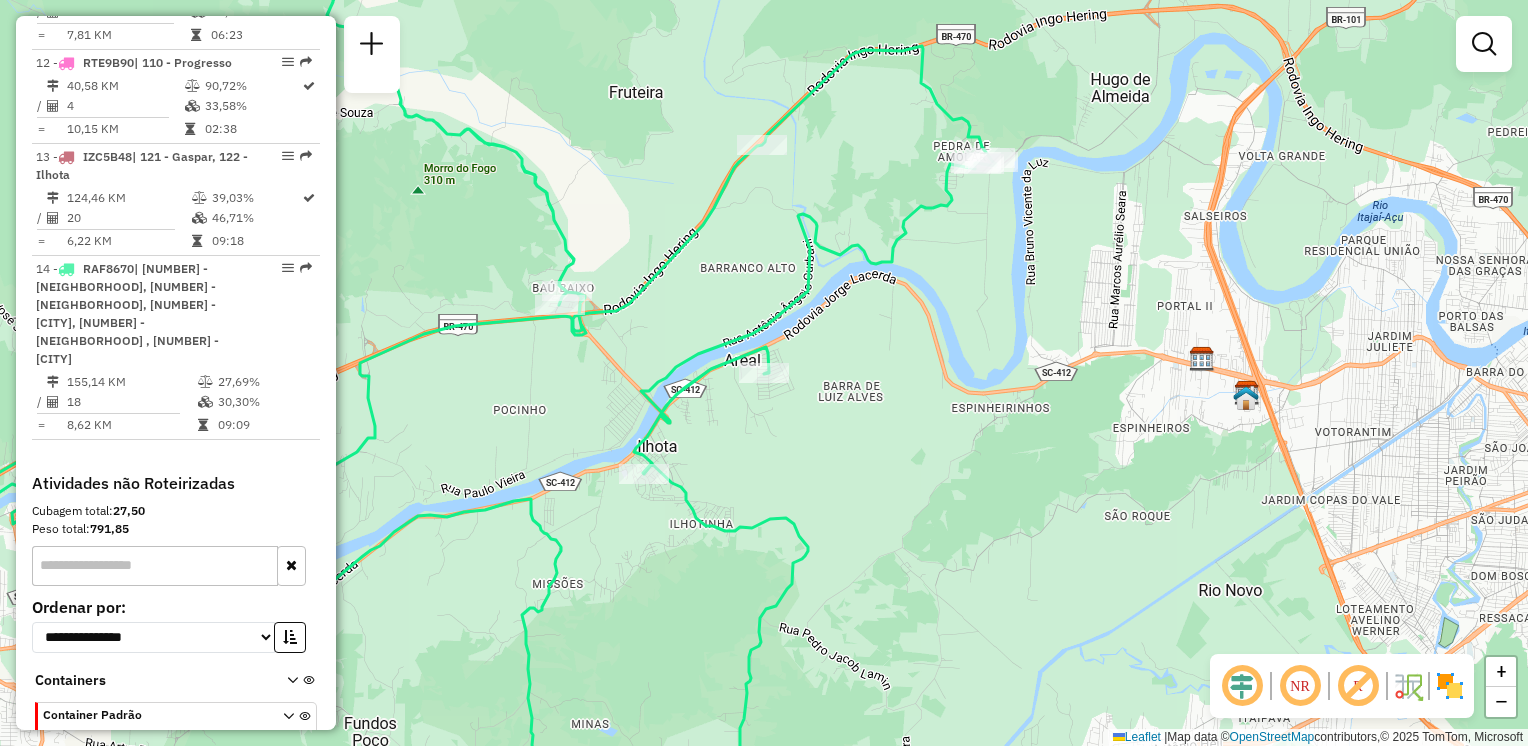 drag, startPoint x: 844, startPoint y: 482, endPoint x: 925, endPoint y: 411, distance: 107.71258 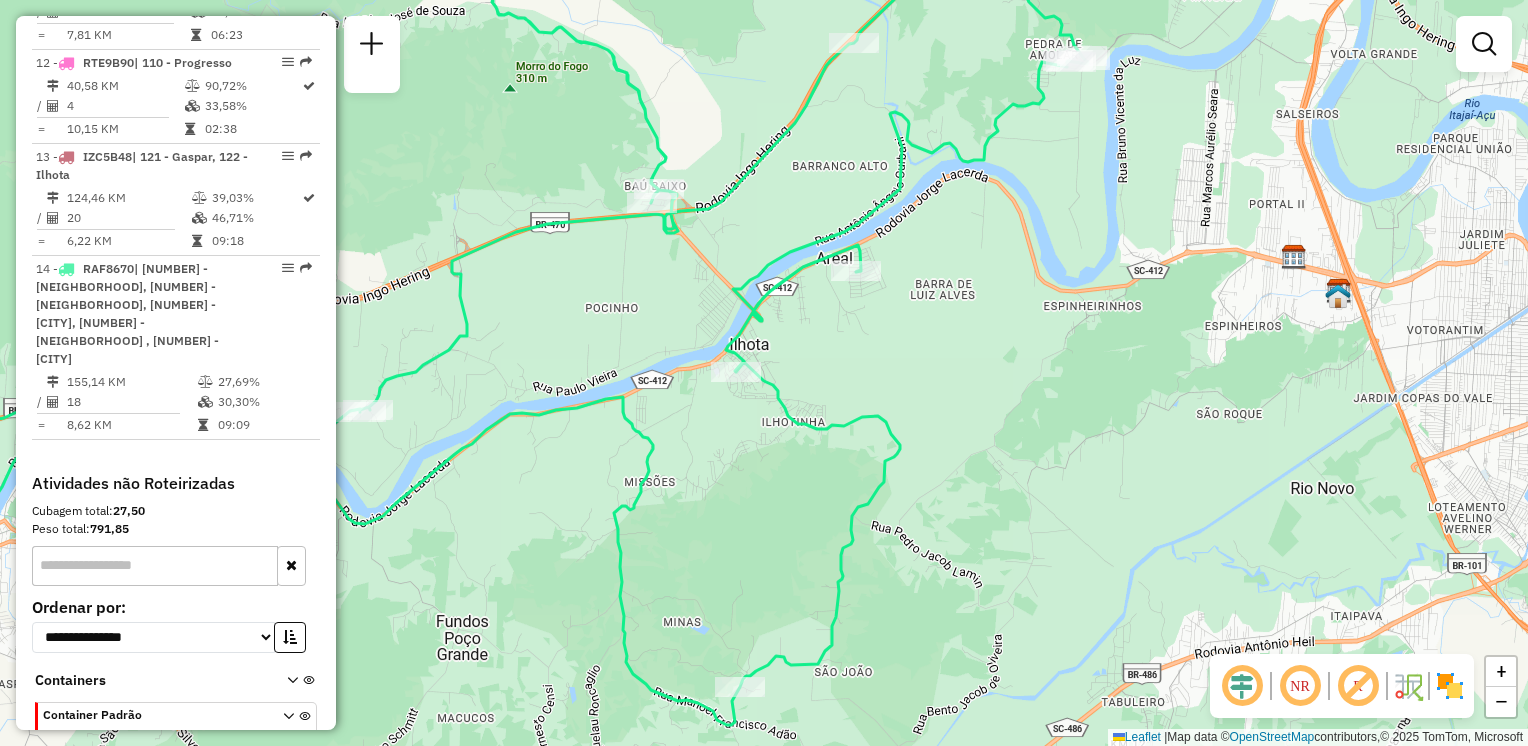 drag, startPoint x: 903, startPoint y: 410, endPoint x: 943, endPoint y: 353, distance: 69.63476 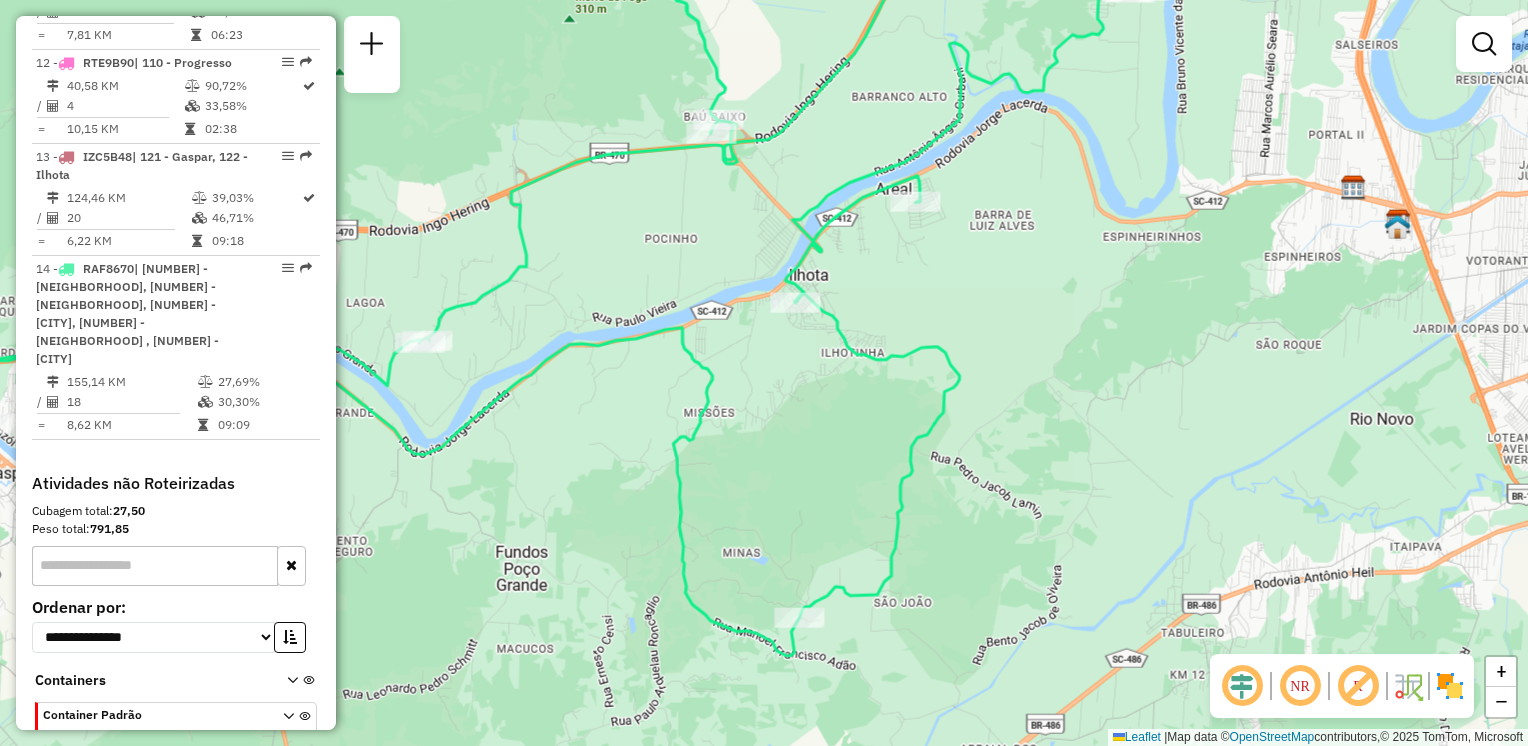drag, startPoint x: 710, startPoint y: 510, endPoint x: 891, endPoint y: 411, distance: 206.3056 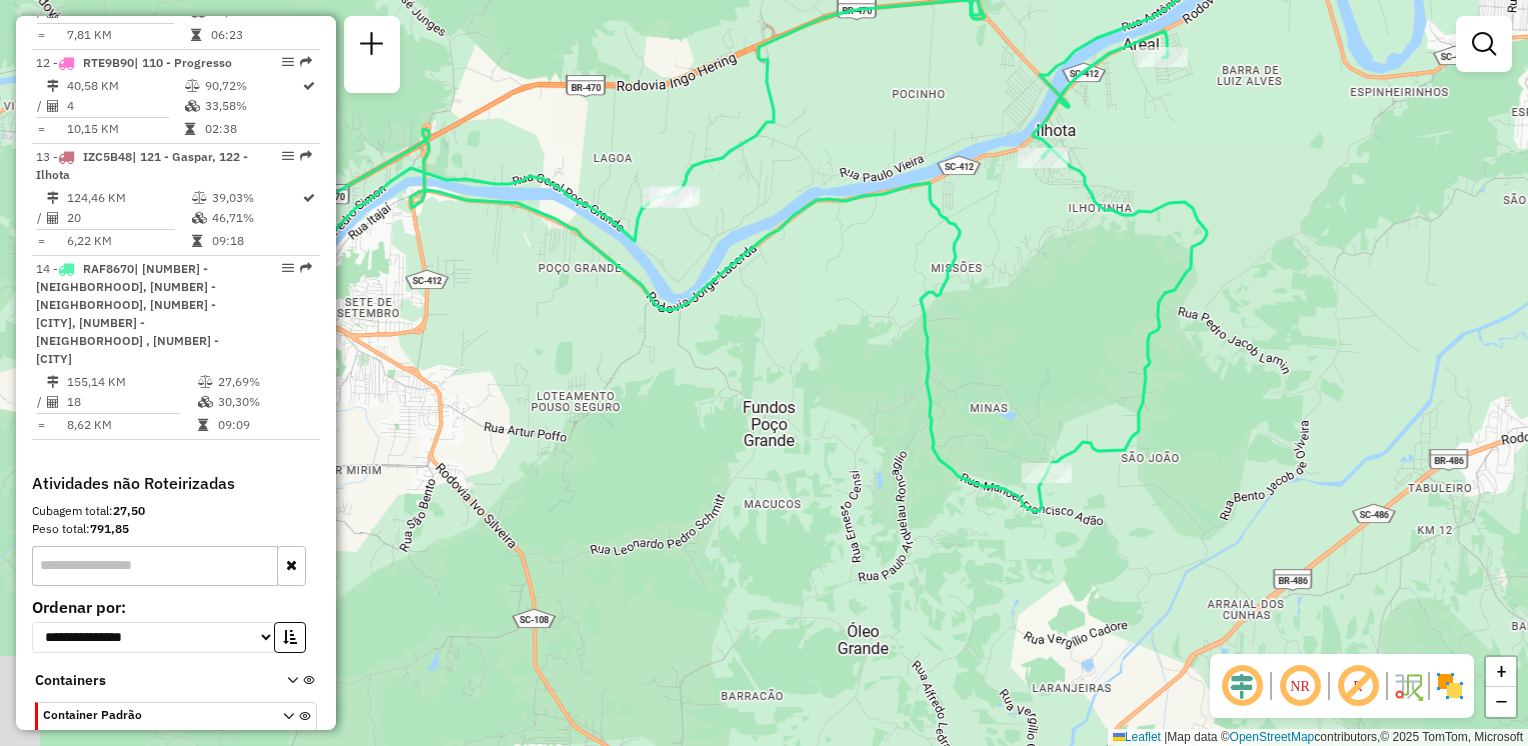 drag, startPoint x: 707, startPoint y: 418, endPoint x: 917, endPoint y: 502, distance: 226.17693 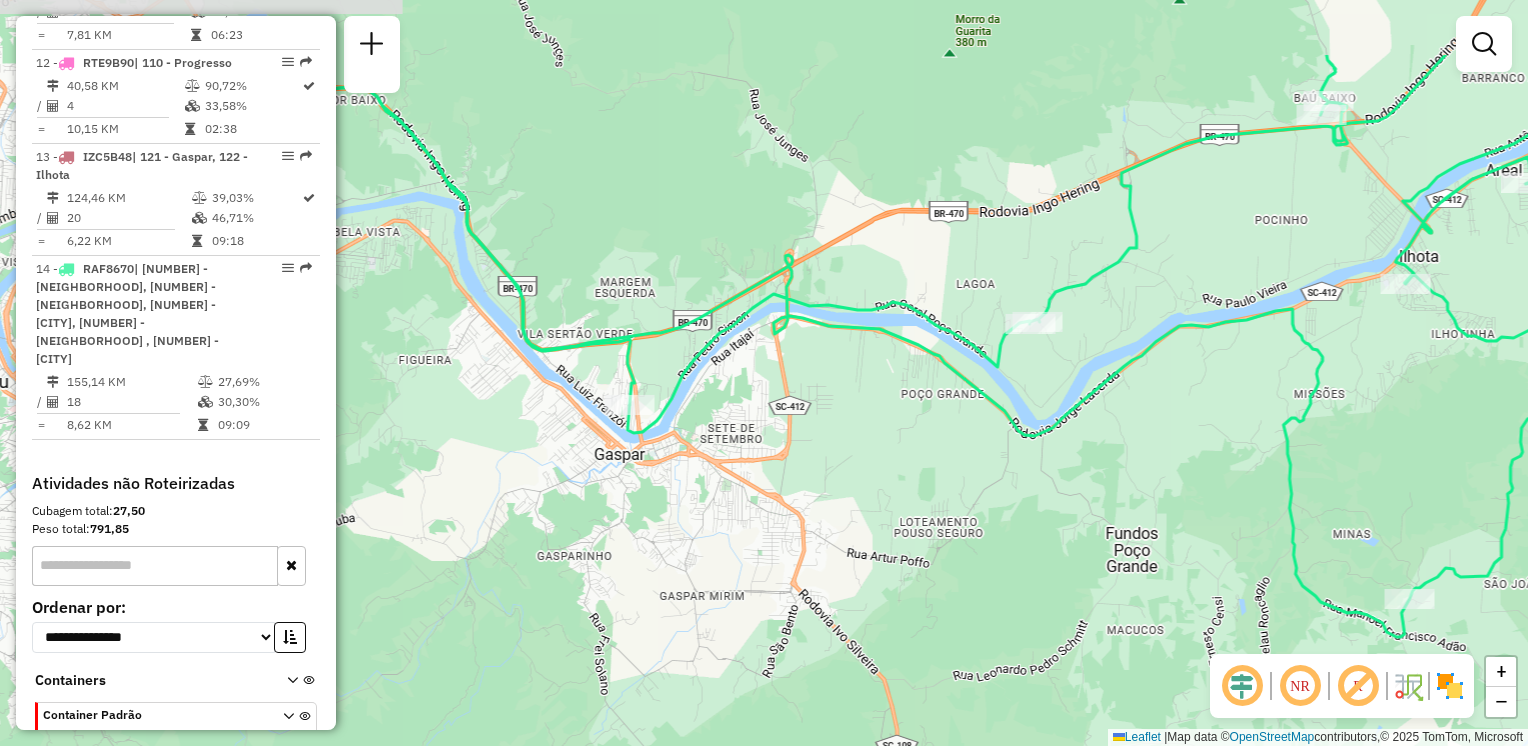 click on "Janela de atendimento Grade de atendimento Capacidade Transportadoras Veículos Cliente Pedidos  Rotas Selecione os dias de semana para filtrar as janelas de atendimento  Seg   Ter   Qua   Qui   Sex   Sáb   Dom  Informe o período da janela de atendimento: De: Até:  Filtrar exatamente a janela do cliente  Considerar janela de atendimento padrão  Selecione os dias de semana para filtrar as grades de atendimento  Seg   Ter   Qua   Qui   Sex   Sáb   Dom   Considerar clientes sem dia de atendimento cadastrado  Clientes fora do dia de atendimento selecionado Filtrar as atividades entre os valores definidos abaixo:  Peso mínimo:   Peso máximo:   Cubagem mínima:   Cubagem máxima:   De:   Até:  Filtrar as atividades entre o tempo de atendimento definido abaixo:  De:   Até:   Considerar capacidade total dos clientes não roteirizados Transportadora: Selecione um ou mais itens Tipo de veículo: Selecione um ou mais itens Veículo: Selecione um ou mais itens Motorista: Selecione um ou mais itens Nome: Rótulo:" 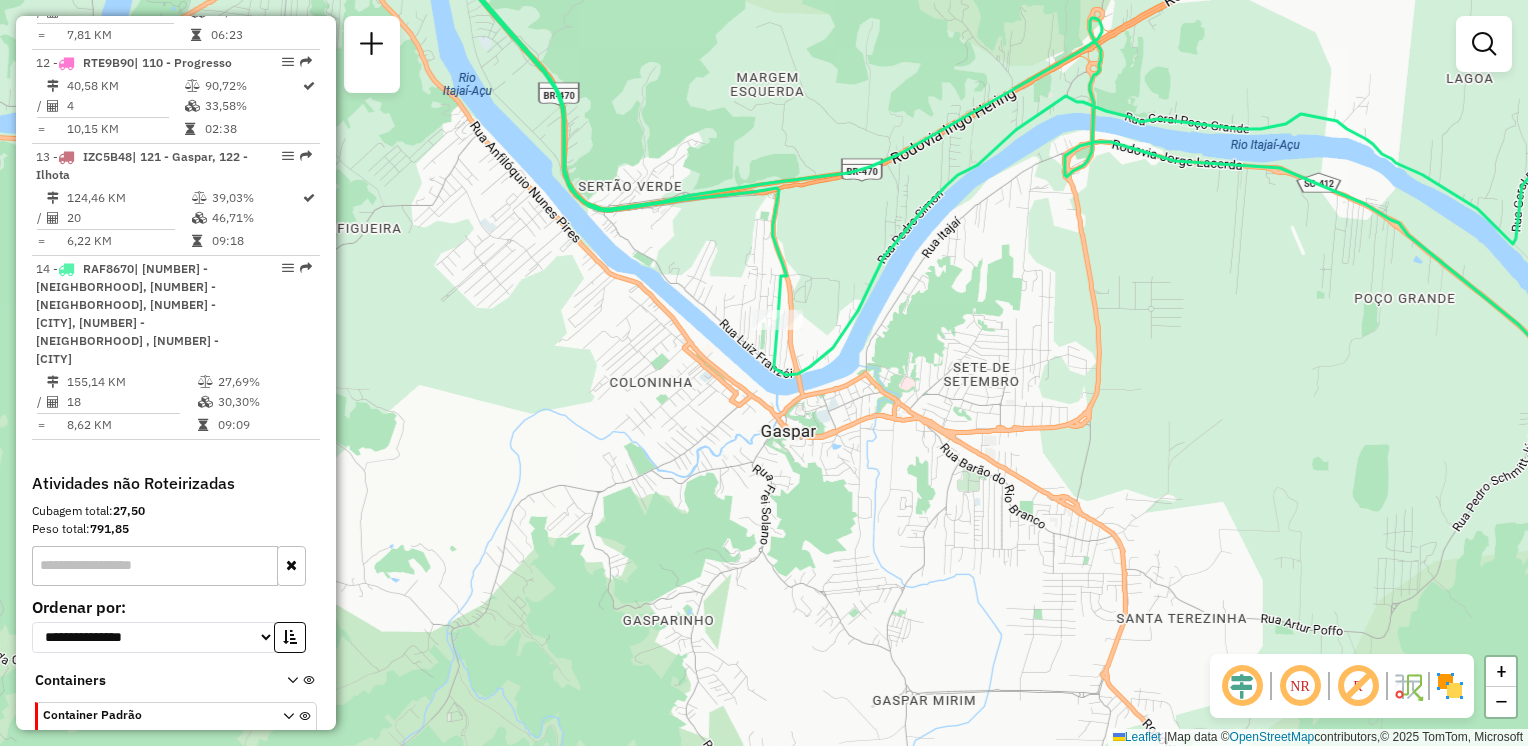 drag, startPoint x: 863, startPoint y: 485, endPoint x: 848, endPoint y: 417, distance: 69.63476 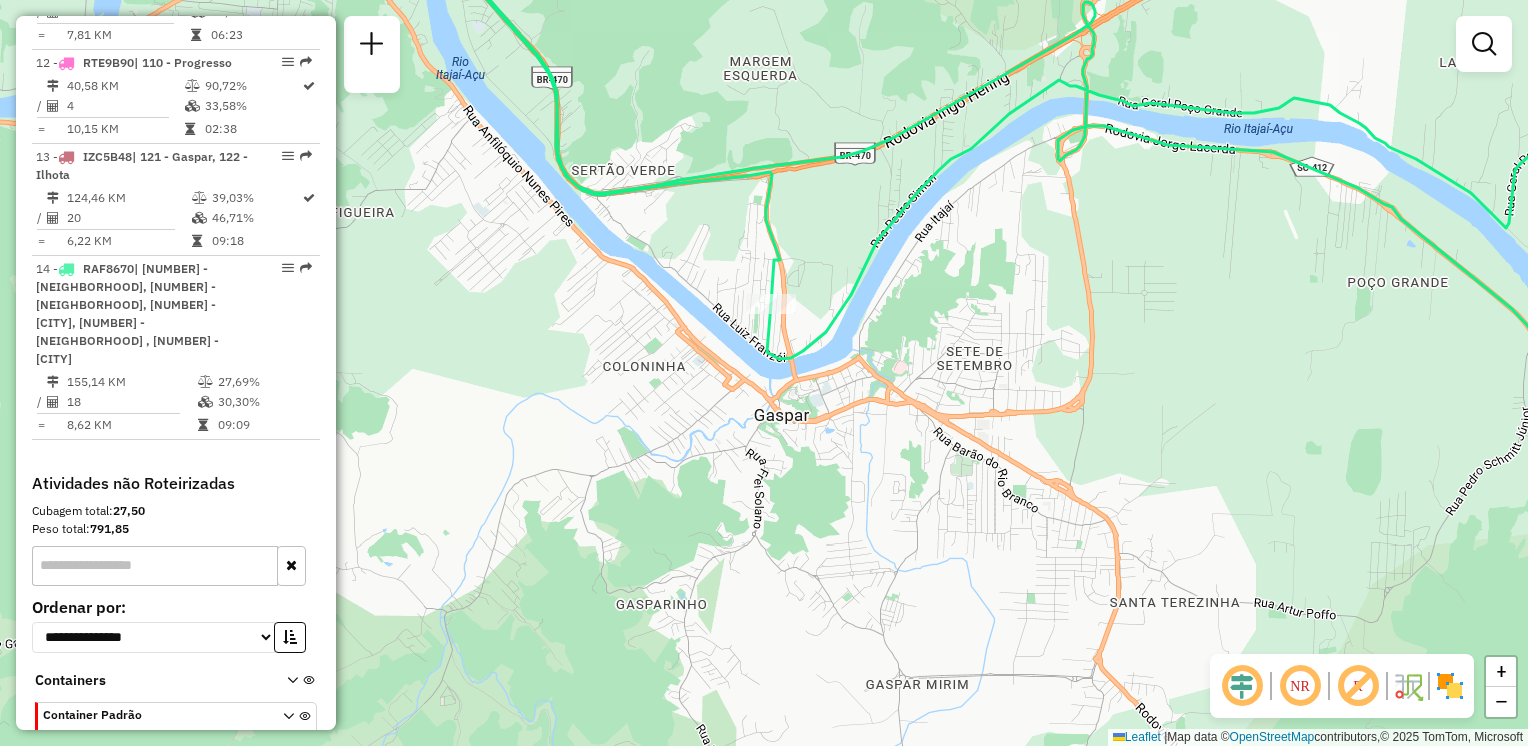 drag, startPoint x: 896, startPoint y: 410, endPoint x: 963, endPoint y: 552, distance: 157.01274 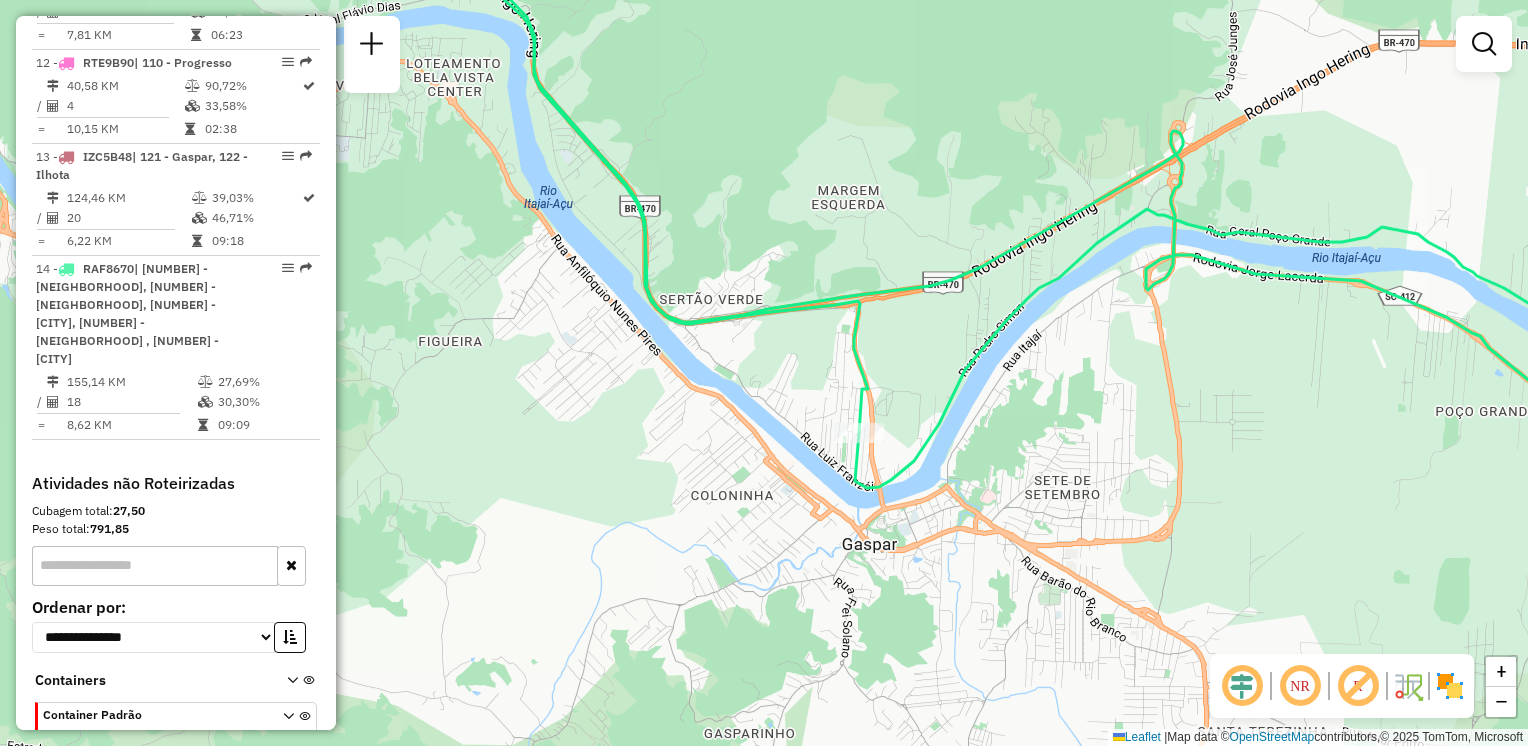 drag, startPoint x: 971, startPoint y: 500, endPoint x: 1025, endPoint y: 466, distance: 63.812225 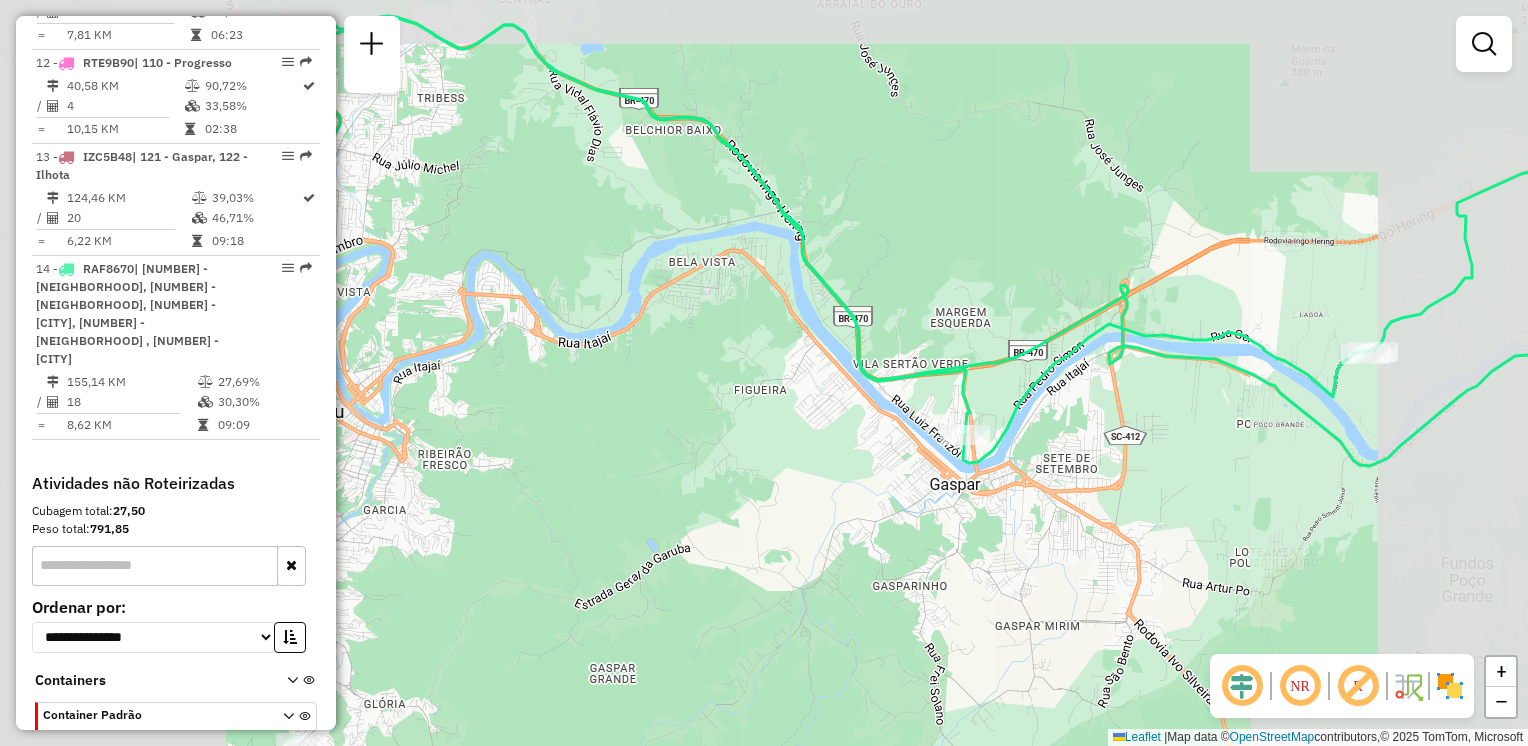 drag, startPoint x: 1027, startPoint y: 506, endPoint x: 999, endPoint y: 474, distance: 42.520584 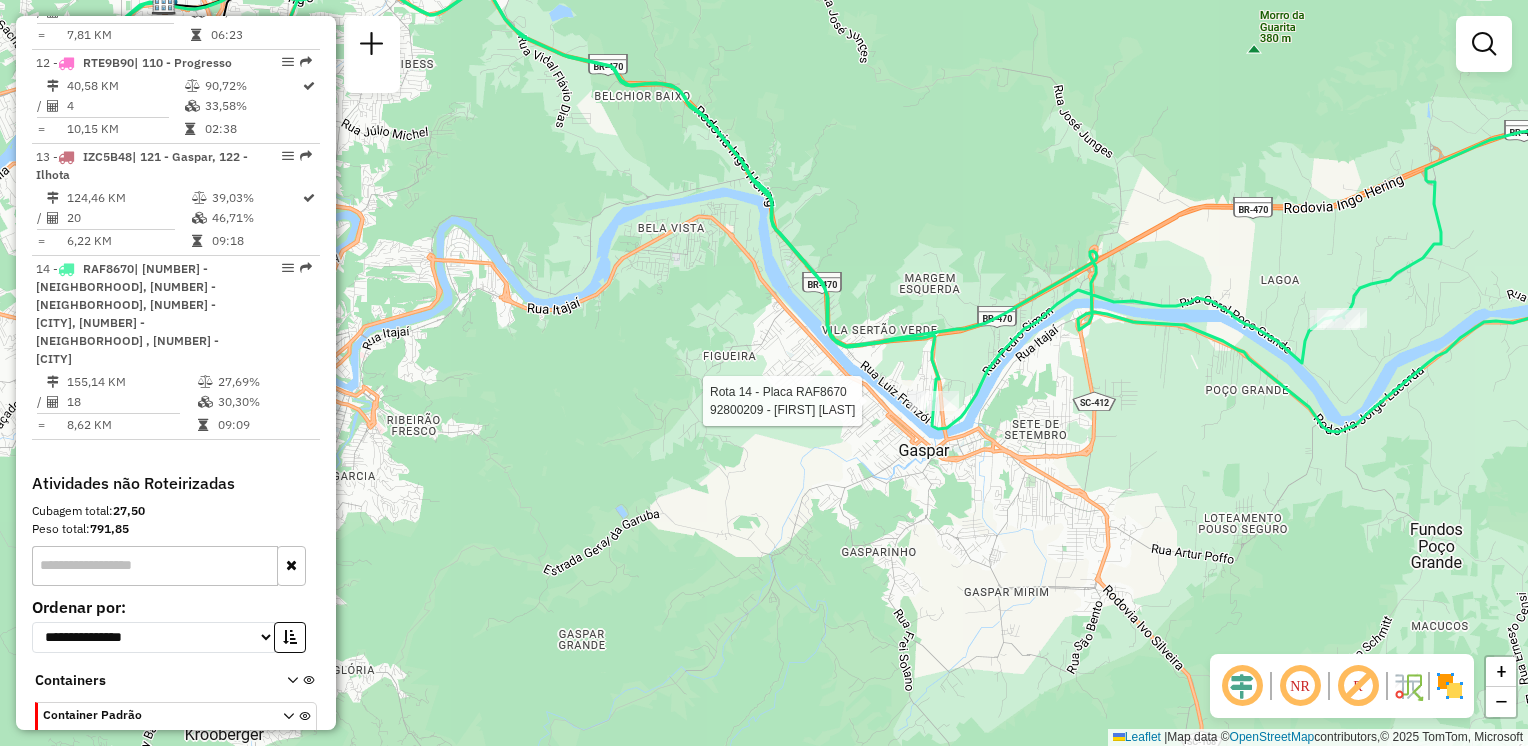 select on "**********" 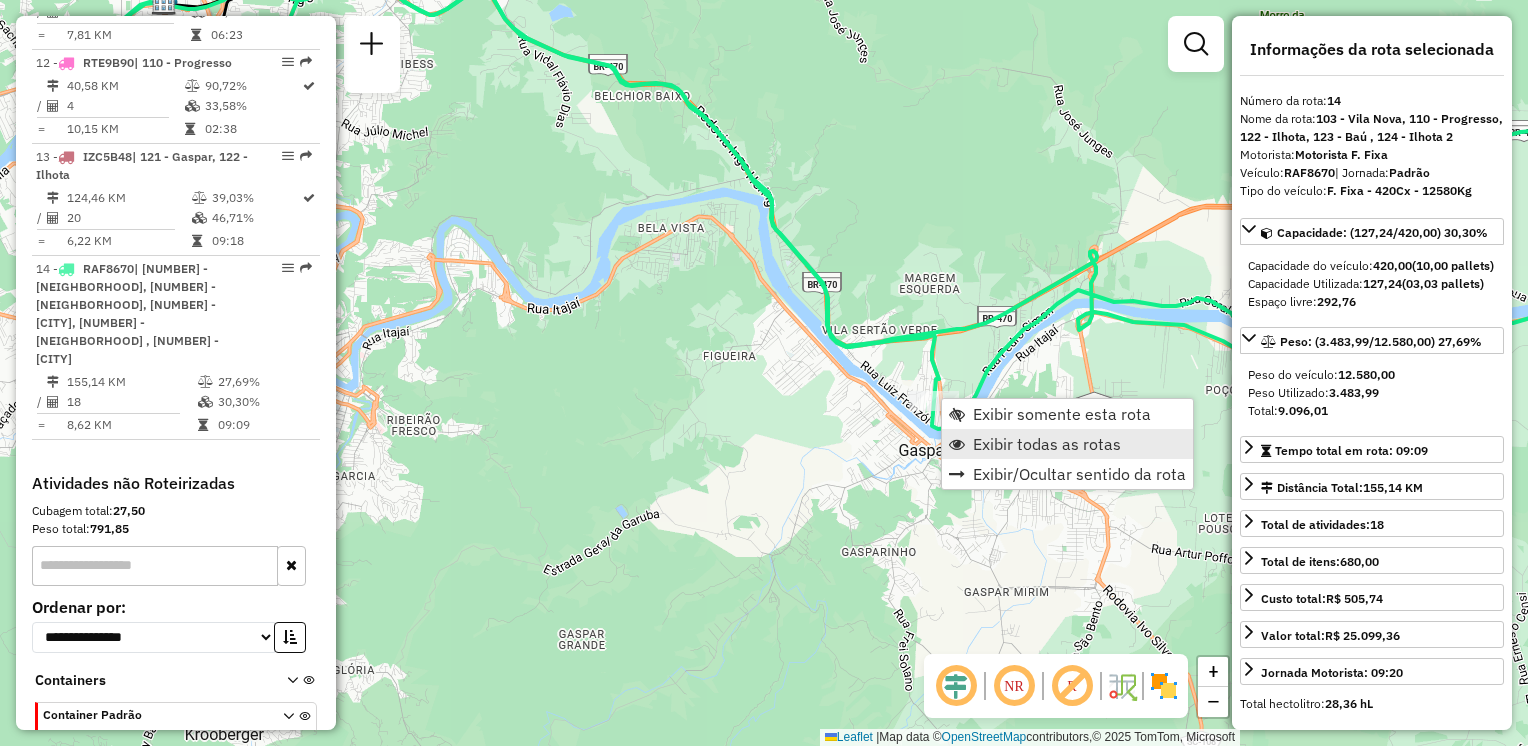 click on "Exibir todas as rotas" at bounding box center (1047, 444) 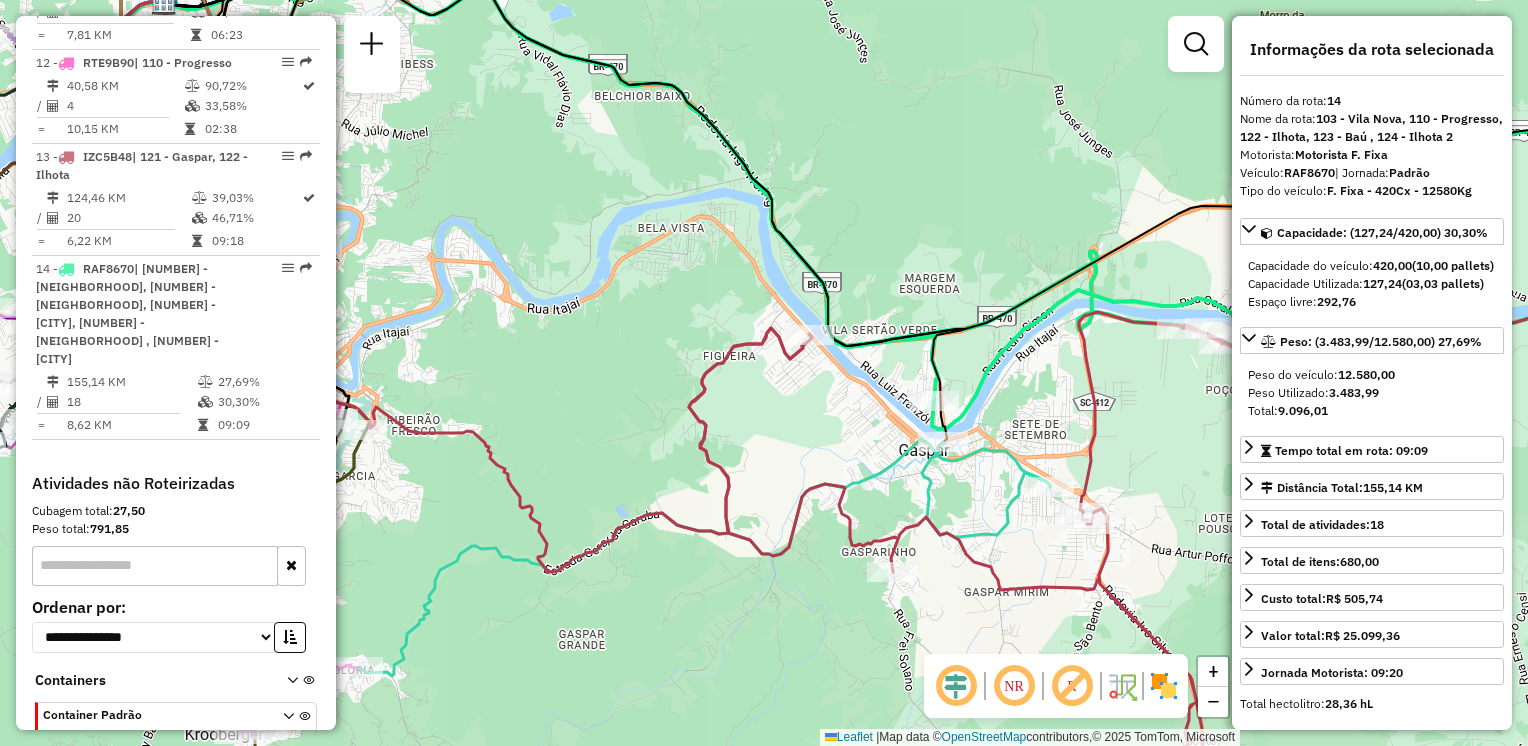 drag, startPoint x: 956, startPoint y: 512, endPoint x: 887, endPoint y: 477, distance: 77.36925 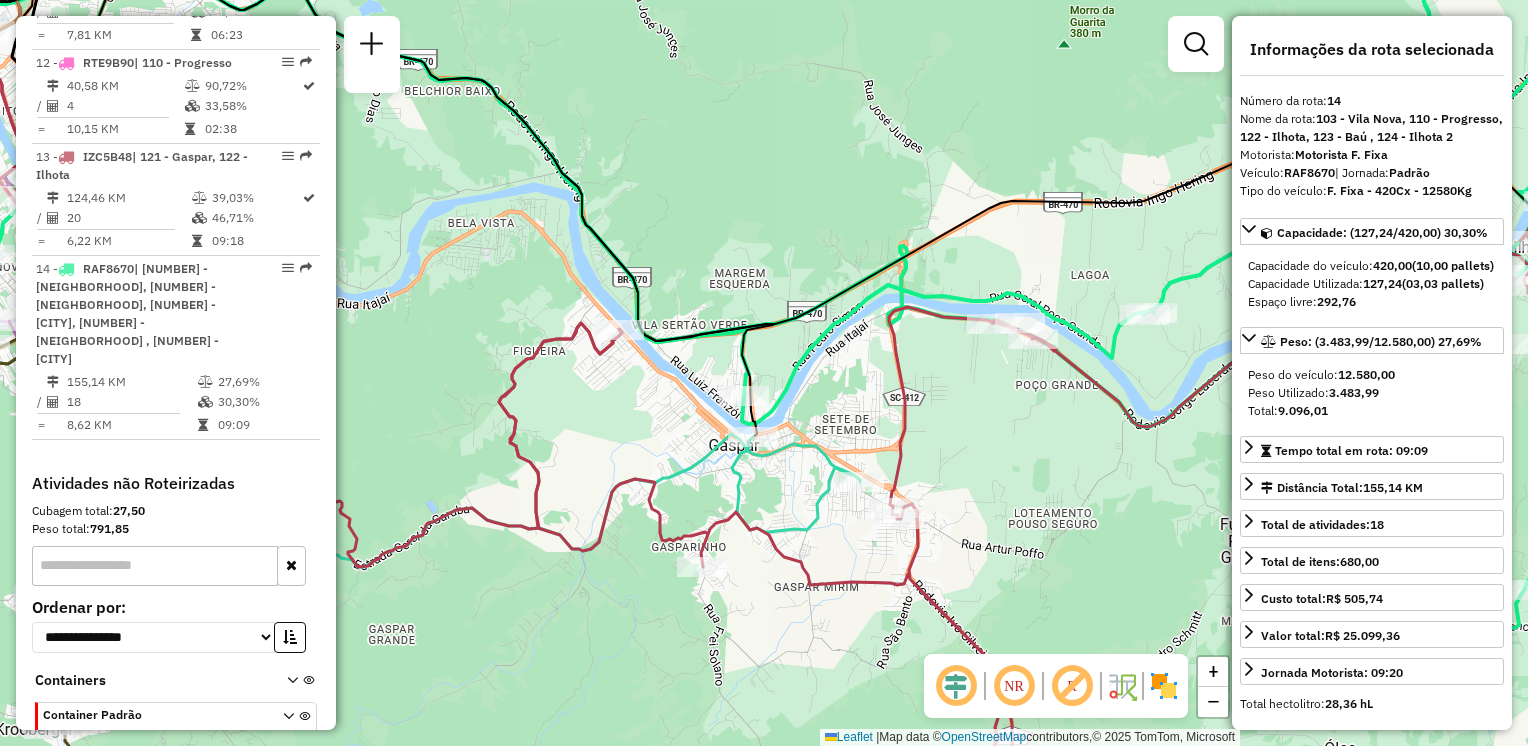 drag, startPoint x: 916, startPoint y: 471, endPoint x: 780, endPoint y: 532, distance: 149.05368 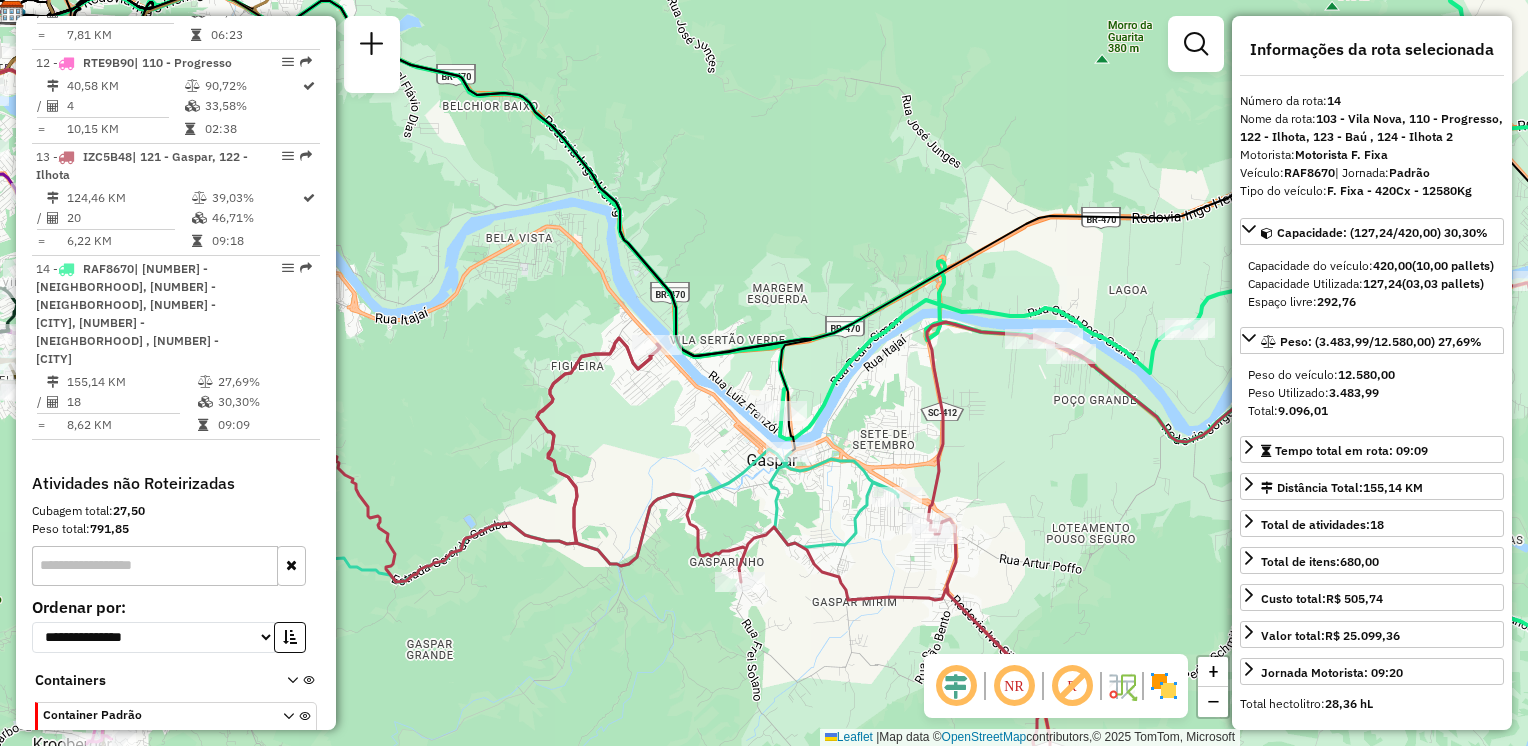 drag, startPoint x: 815, startPoint y: 433, endPoint x: 892, endPoint y: 393, distance: 86.76981 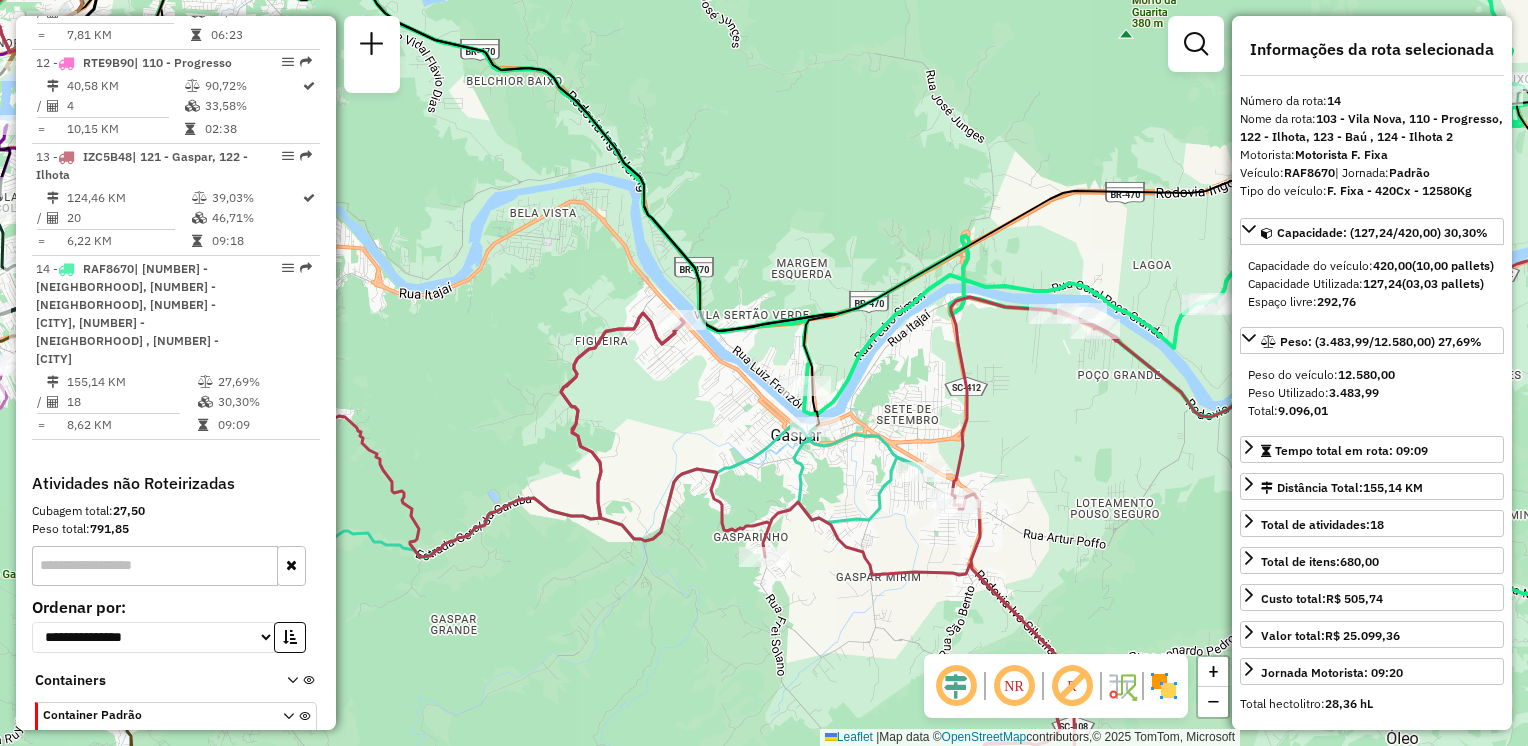 drag, startPoint x: 895, startPoint y: 372, endPoint x: 904, endPoint y: 332, distance: 41 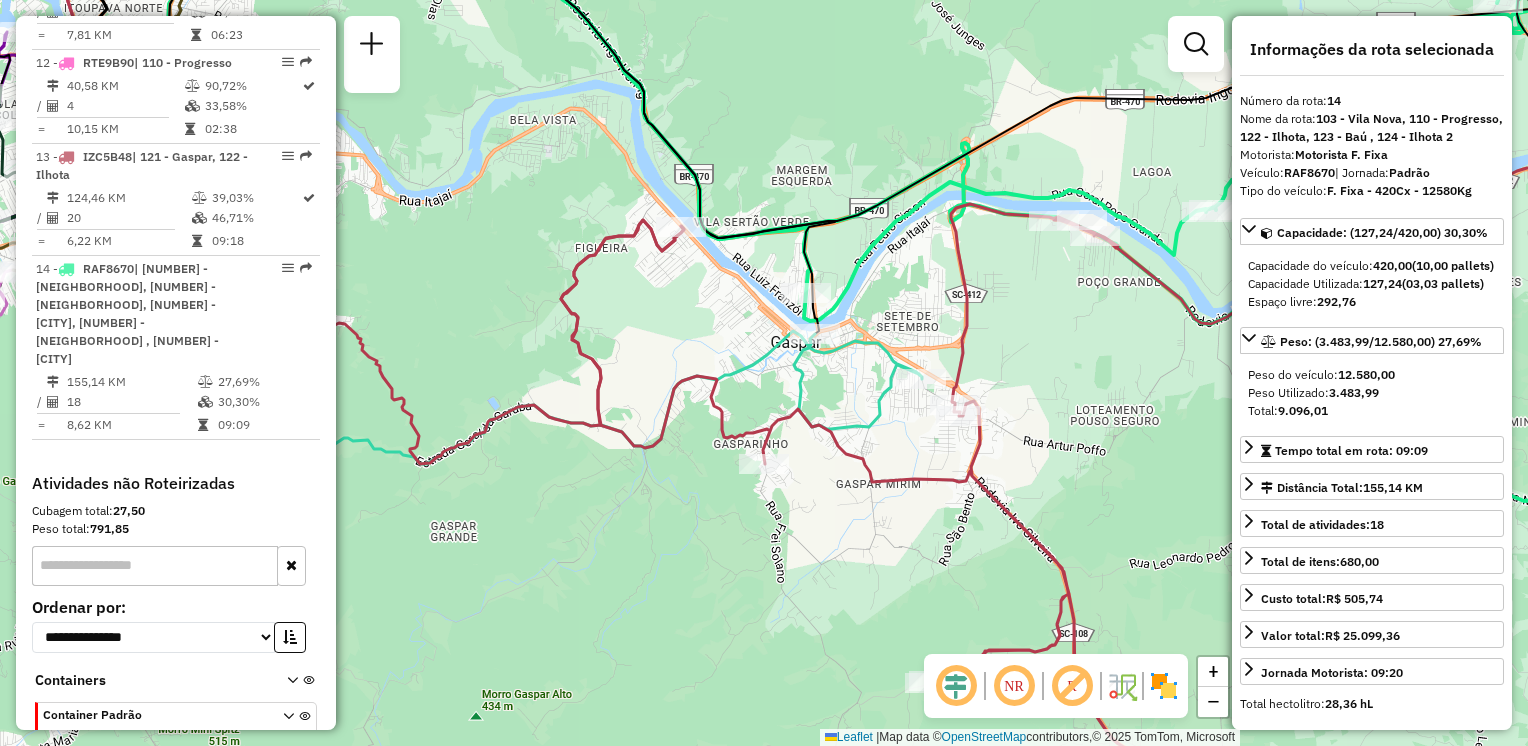drag, startPoint x: 900, startPoint y: 401, endPoint x: 832, endPoint y: 434, distance: 75.58439 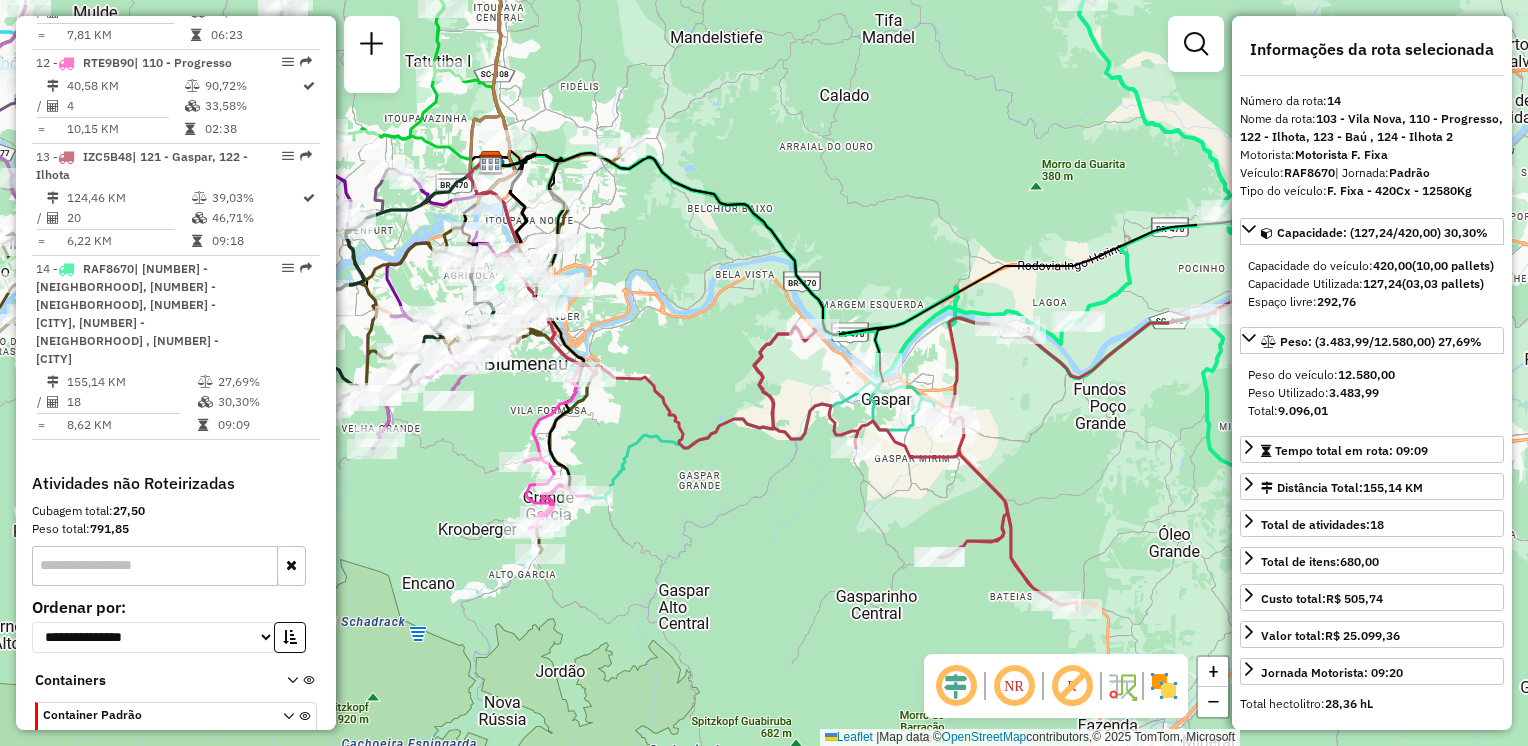 click on "Janela de atendimento Grade de atendimento Capacidade Transportadoras Veículos Cliente Pedidos  Rotas Selecione os dias de semana para filtrar as janelas de atendimento  Seg   Ter   Qua   Qui   Sex   Sáb   Dom  Informe o período da janela de atendimento: De: Até:  Filtrar exatamente a janela do cliente  Considerar janela de atendimento padrão  Selecione os dias de semana para filtrar as grades de atendimento  Seg   Ter   Qua   Qui   Sex   Sáb   Dom   Considerar clientes sem dia de atendimento cadastrado  Clientes fora do dia de atendimento selecionado Filtrar as atividades entre os valores definidos abaixo:  Peso mínimo:   Peso máximo:   Cubagem mínima:   Cubagem máxima:   De:   Até:  Filtrar as atividades entre o tempo de atendimento definido abaixo:  De:   Até:   Considerar capacidade total dos clientes não roteirizados Transportadora: Selecione um ou mais itens Tipo de veículo: Selecione um ou mais itens Veículo: Selecione um ou mais itens Motorista: Selecione um ou mais itens Nome: Rótulo:" 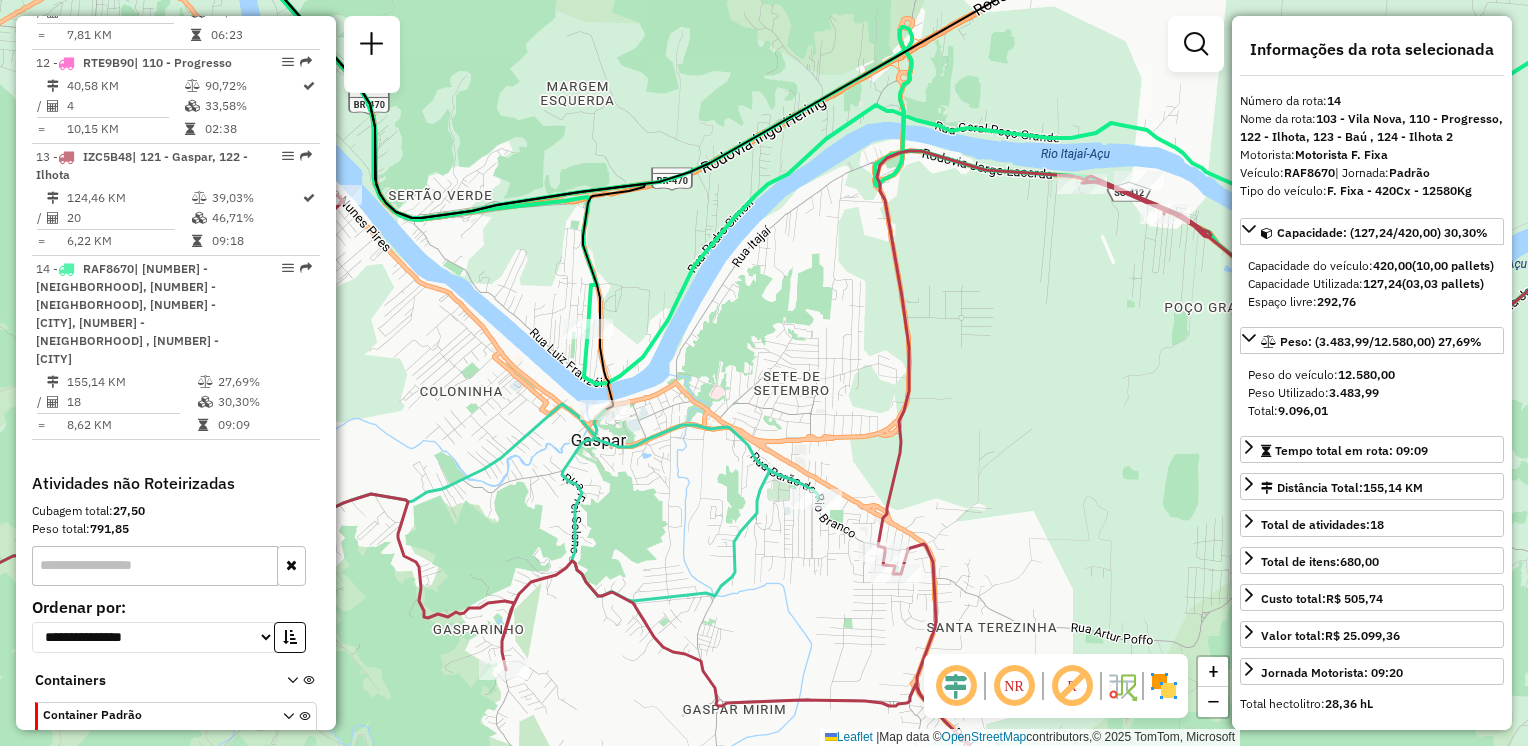 drag, startPoint x: 982, startPoint y: 369, endPoint x: 1068, endPoint y: 394, distance: 89.560036 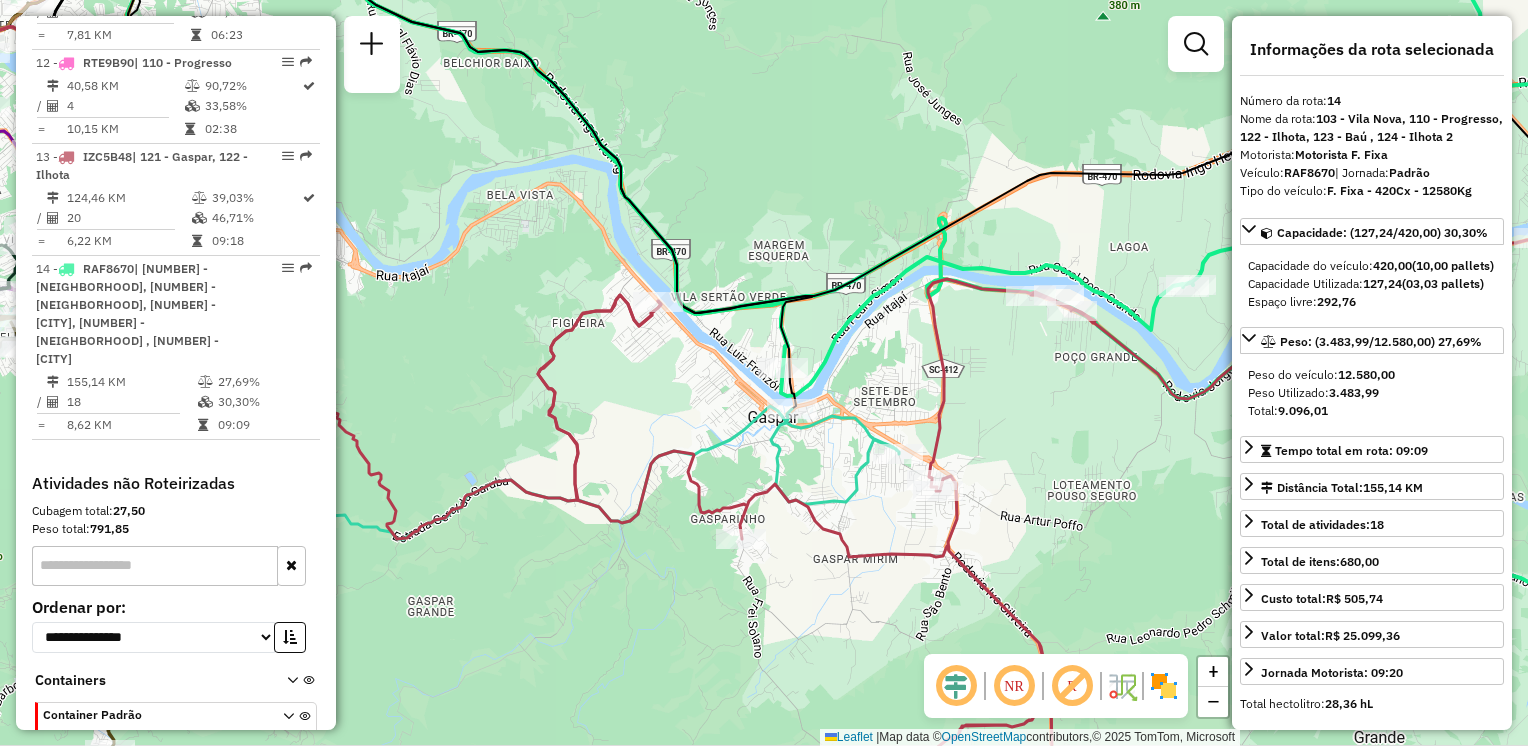 drag, startPoint x: 804, startPoint y: 414, endPoint x: 874, endPoint y: 387, distance: 75.026665 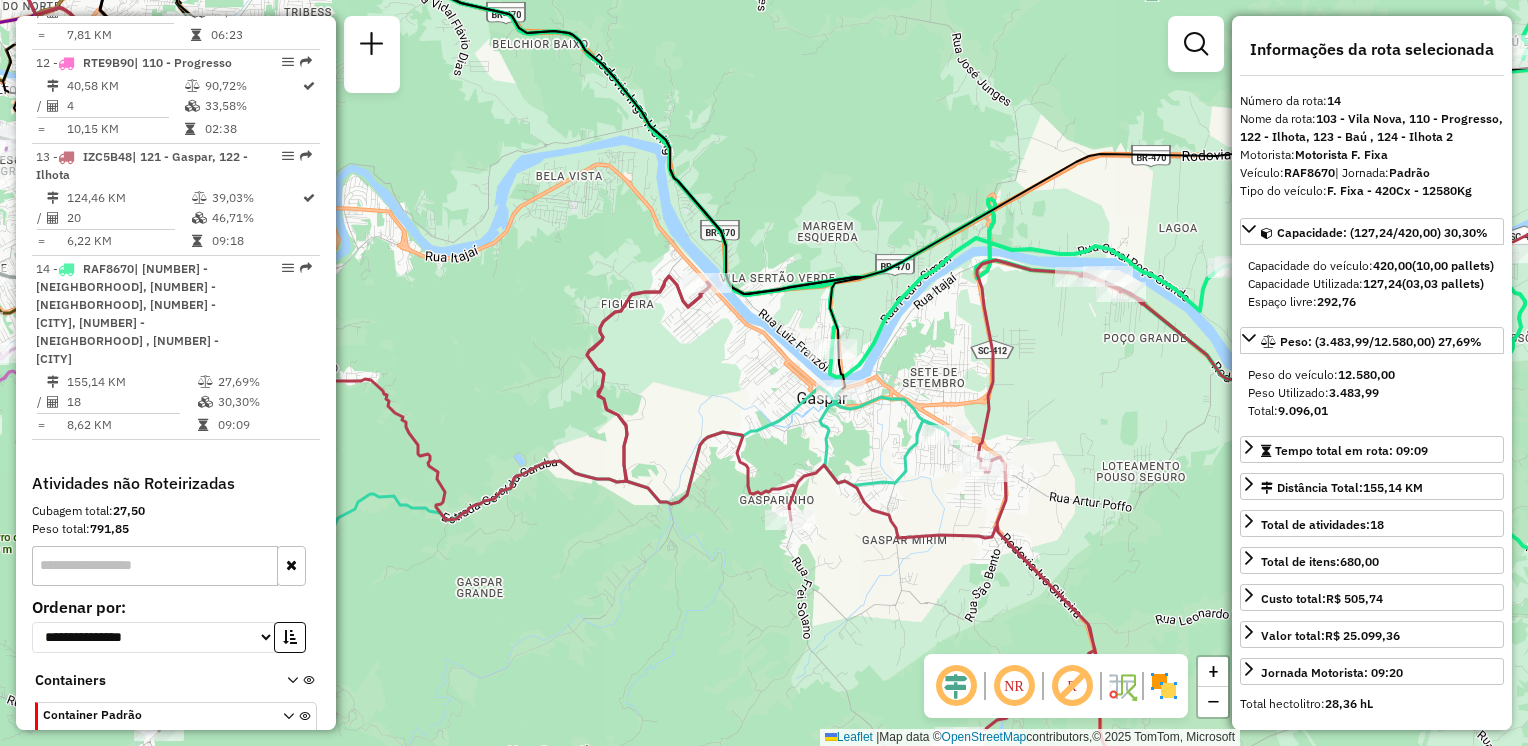 click on "Rota 7 - Placa REB3F46 92800190 - [FIRST] [LAST] Janela de atendimento Grade de atendimento Capacidade Transportadoras Veículos Cliente Pedidos Rotas Selecione os dias de semana para filtrar as janelas de atendimento Seg Ter Qua Qui Sex Sáb Dom Informe o período da janela de atendimento: De: Até: Filtrar exatamente a janela do cliente Considerar janela de atendimento padrão Selecione os dias de semana para filtrar as grades de atendimento Seg Ter Qua Qui Sex Sáb Dom Considerar clientes sem dia de atendimento cadastrado Clientes fora do dia de atendimento selecionado Filtrar as atividades entre os valores definidos abaixo: Peso mínimo: Peso máximo: Cubagem mínima: Cubagem máxima: De: Até: Filtrar as atividades entre o tempo de atendimento definido abaixo: De: Até: Considerar capacidade total dos clientes não roteirizados Transportadora: Selecione um ou mais itens Tipo de veículo: Selecione um ou mais itens Veículo: Motorista: Nome: Setor:" 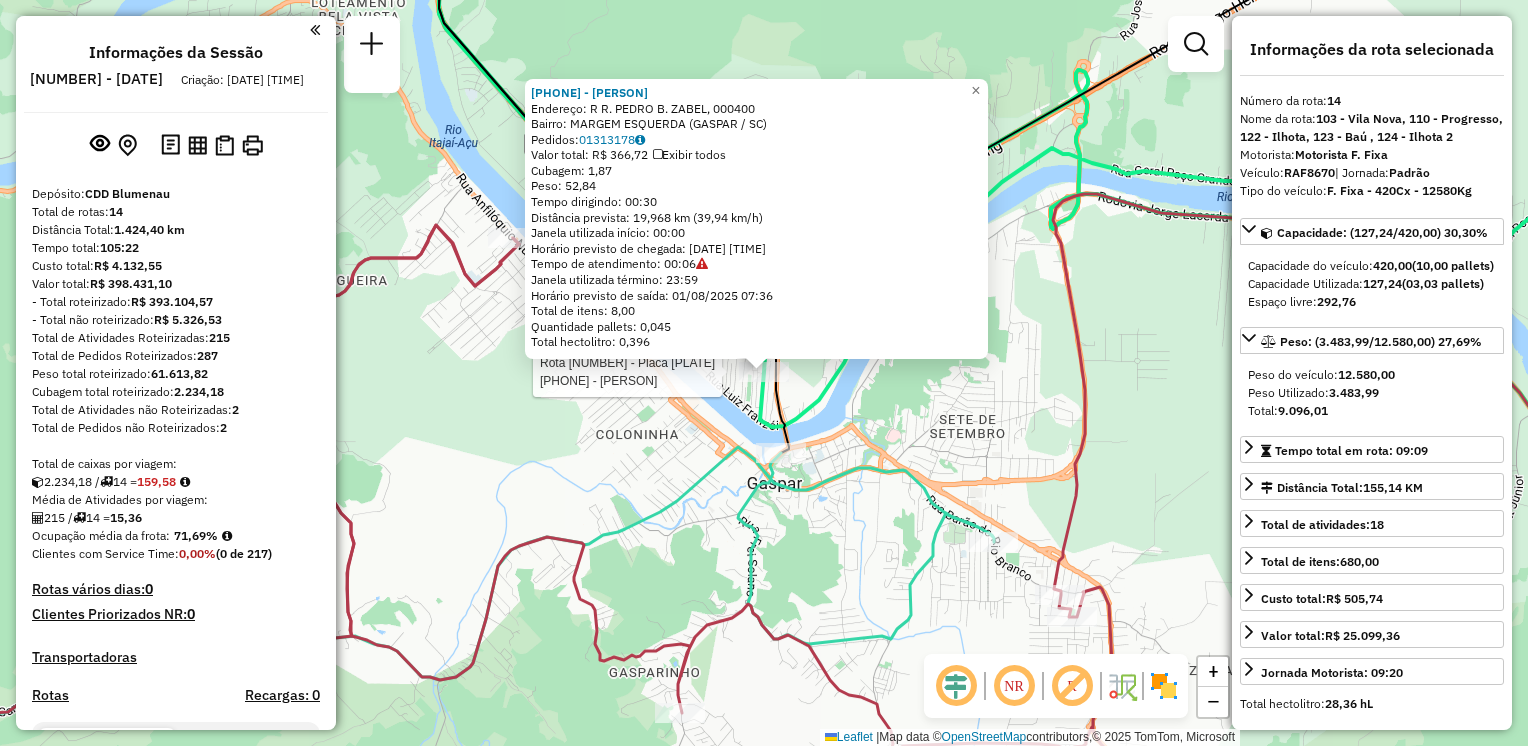 select on "**********" 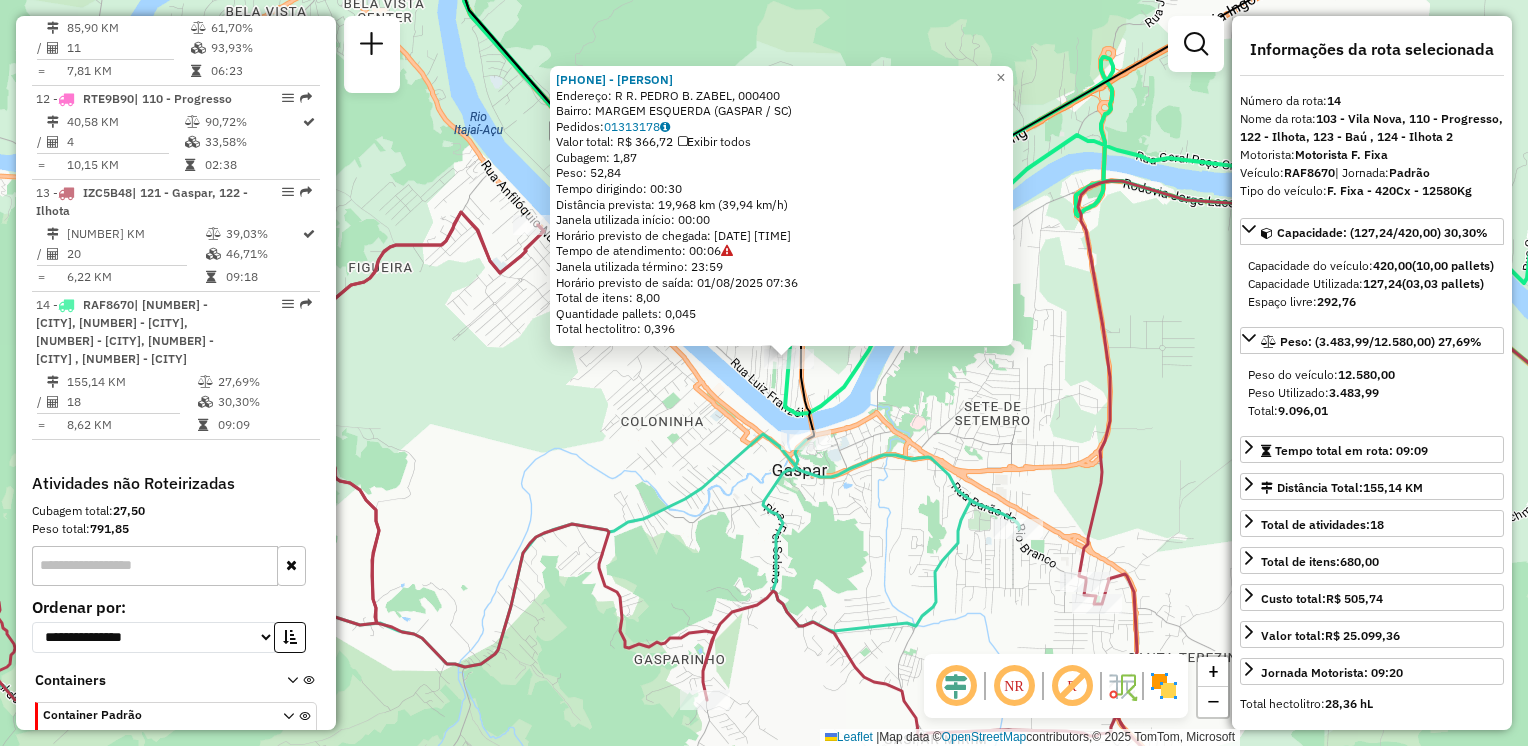 drag, startPoint x: 828, startPoint y: 557, endPoint x: 855, endPoint y: 543, distance: 30.413813 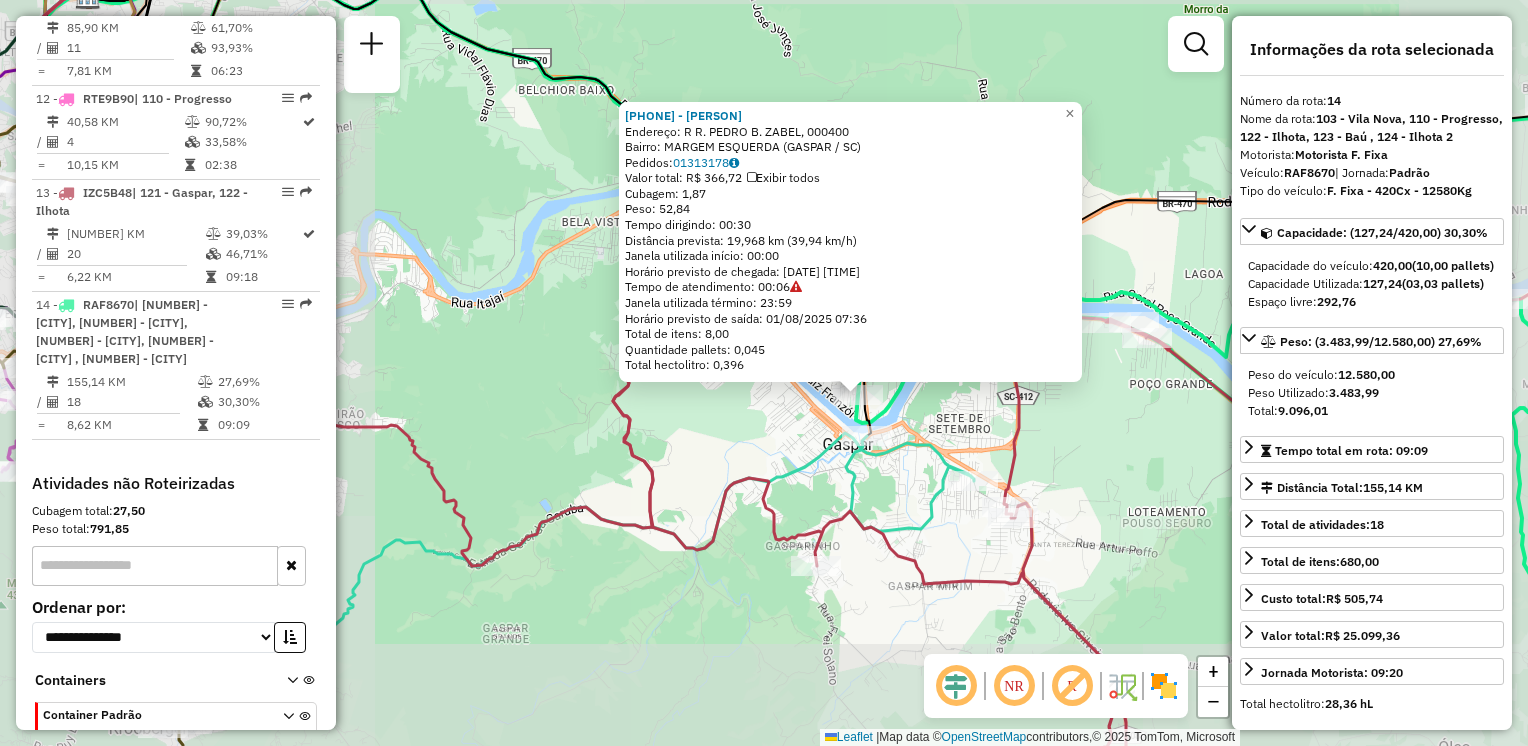 drag, startPoint x: 877, startPoint y: 562, endPoint x: 909, endPoint y: 480, distance: 88.02273 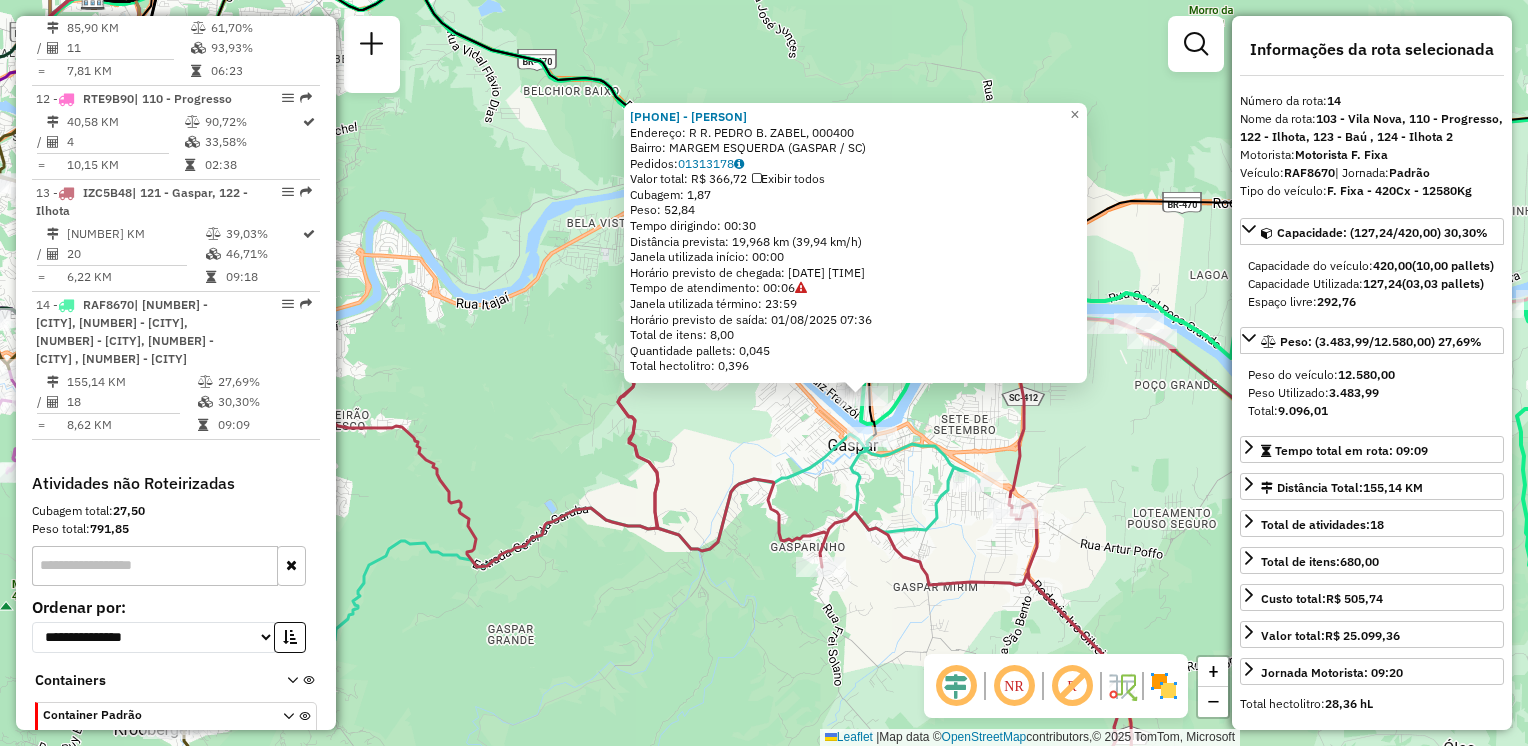 drag, startPoint x: 932, startPoint y: 520, endPoint x: 934, endPoint y: 562, distance: 42.047592 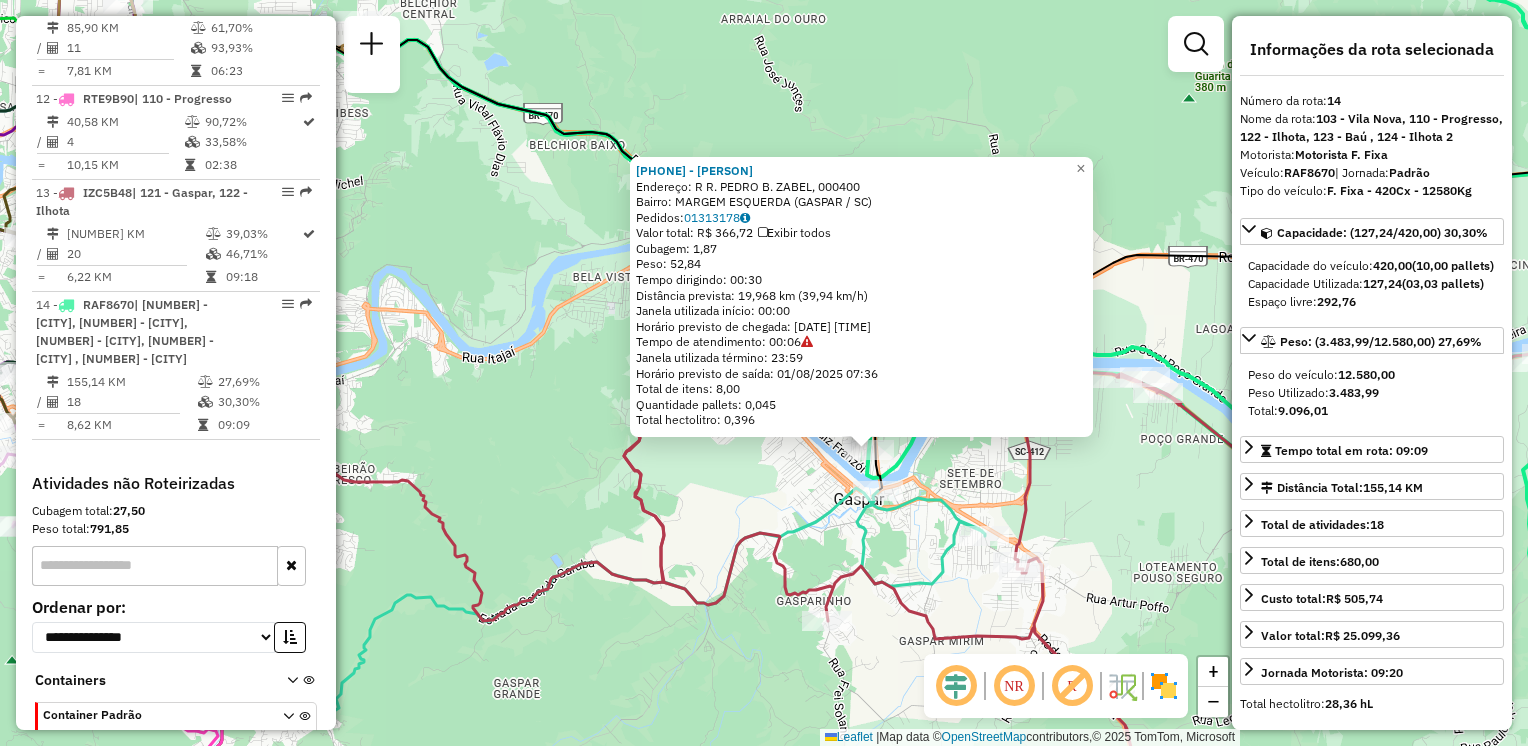 click on "92800209 - AIRTON BERNARDINO DE  Endereço: R   R. PEDRO B. ZABEL,            000400   Bairro: MARGEM ESQUERDA (GASPAR / SC)   Pedidos:  01313178   Valor total: R$ 366,72   Exibir todos   Cubagem: 1,87  Peso: 52,84  Tempo dirigindo: 00:30   Distância prevista: 19,968 km (39,94 km/h)   Janela utilizada início: 00:00   Horário previsto de chegada: 01/08/2025 07:30   Tempo de atendimento: 00:06   Janela utilizada término: 23:59   Horário previsto de saída: 01/08/2025 07:36   Total de itens: 8,00   Quantidade pallets: 0,045   Total hectolitro: 0,396  × Janela de atendimento Grade de atendimento Capacidade Transportadoras Veículos Cliente Pedidos  Rotas Selecione os dias de semana para filtrar as janelas de atendimento  Seg   Ter   Qua   Qui   Sex   Sáb   Dom  Informe o período da janela de atendimento: De: Até:  Filtrar exatamente a janela do cliente  Considerar janela de atendimento padrão  Selecione os dias de semana para filtrar as grades de atendimento  Seg   Ter   Qua   Qui   Sex   Sáb   Dom  +" 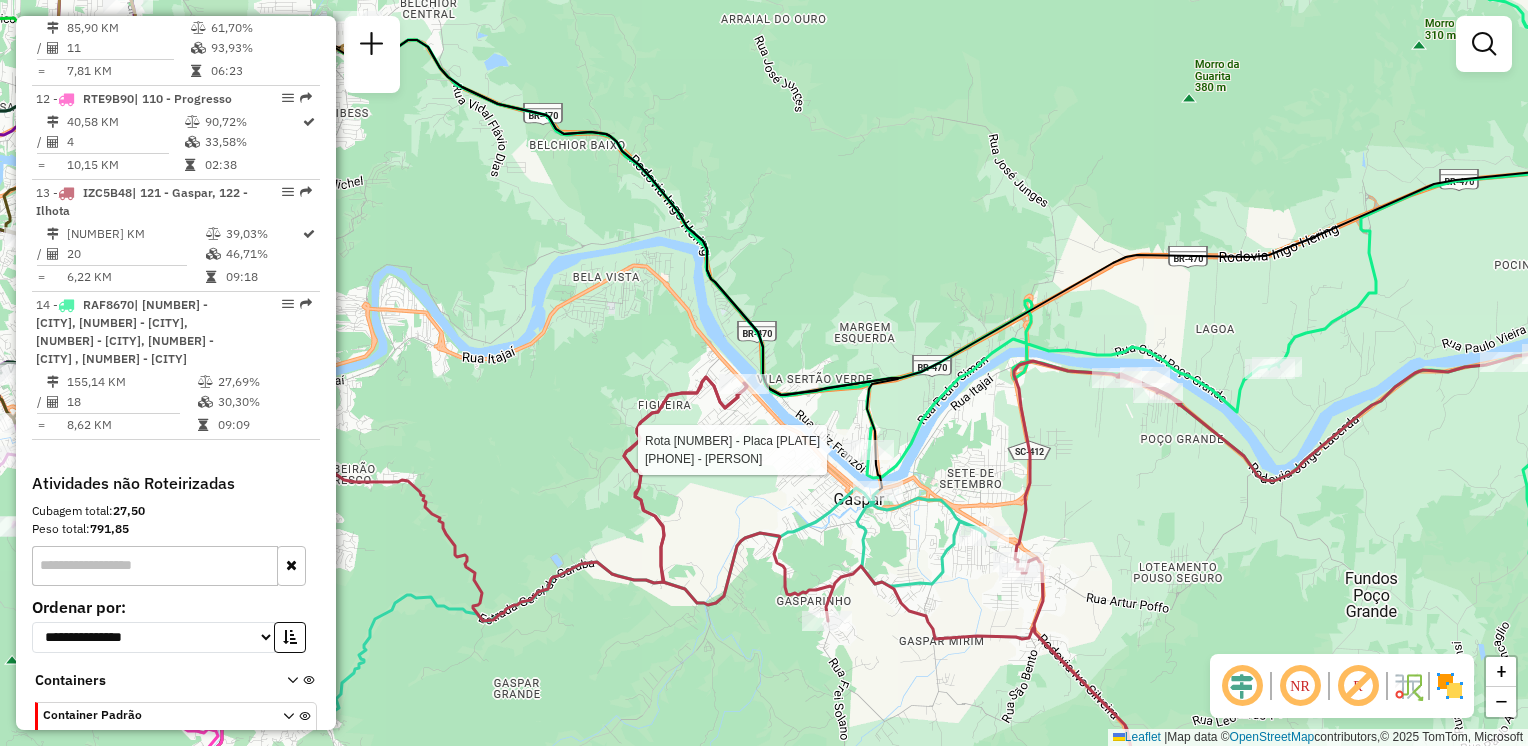 select on "**********" 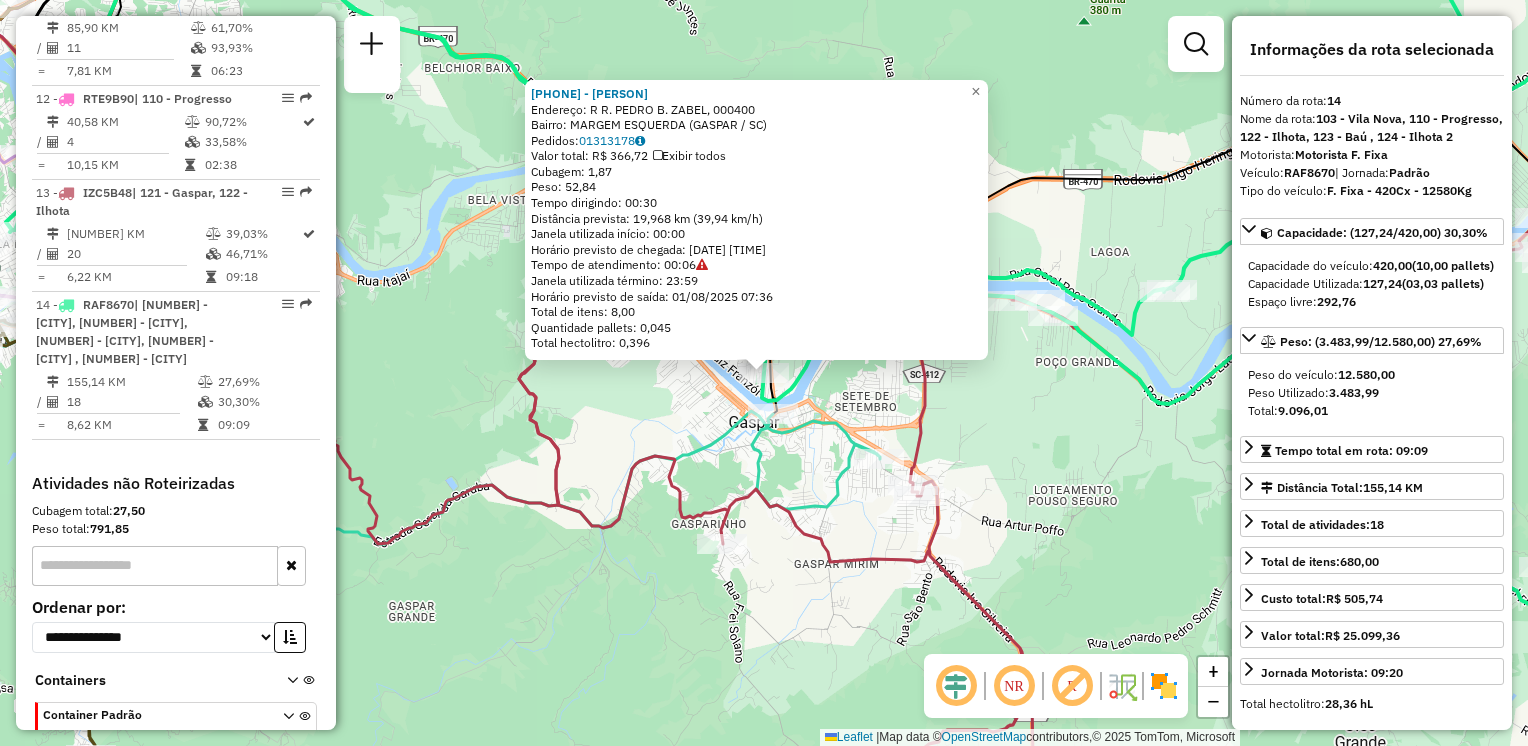 click 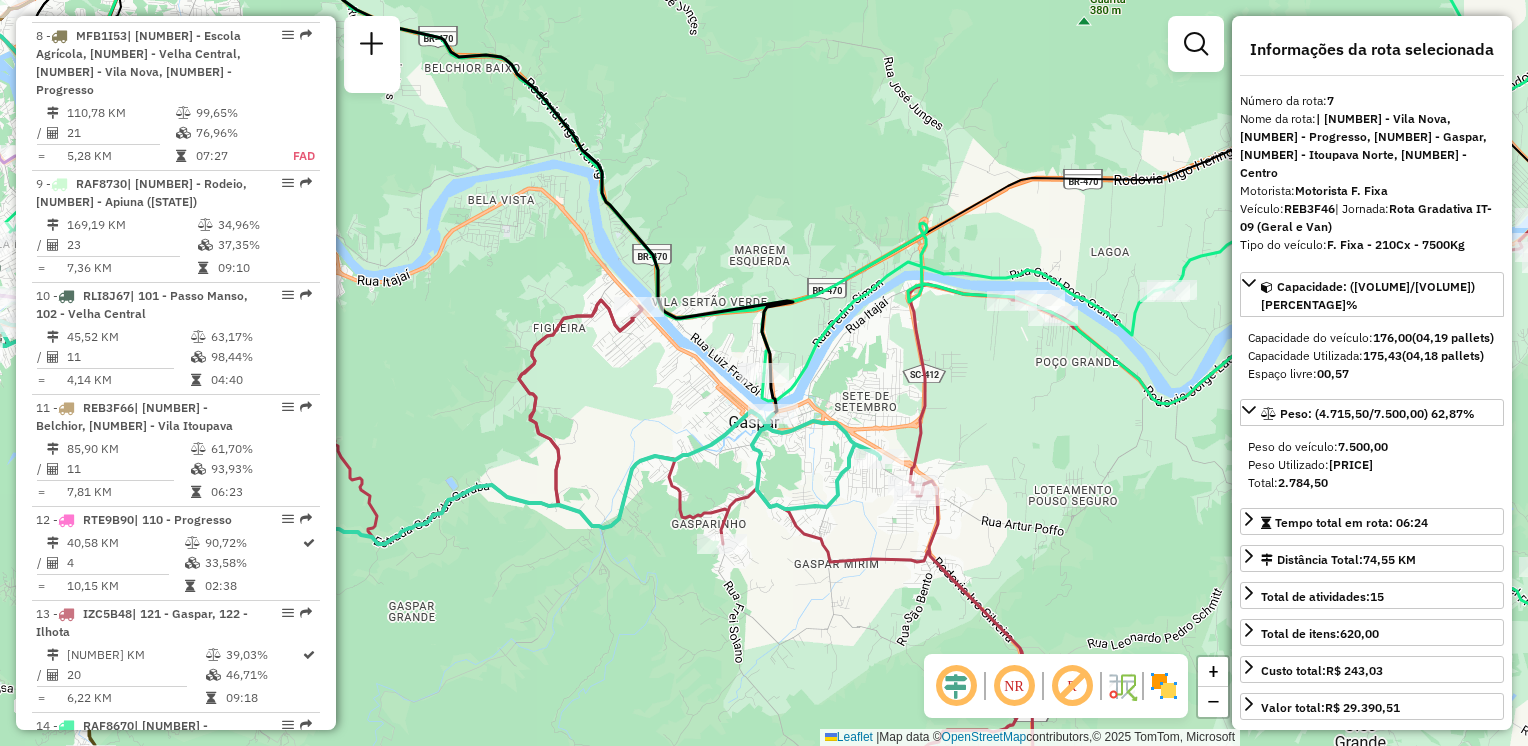 scroll, scrollTop: 1476, scrollLeft: 0, axis: vertical 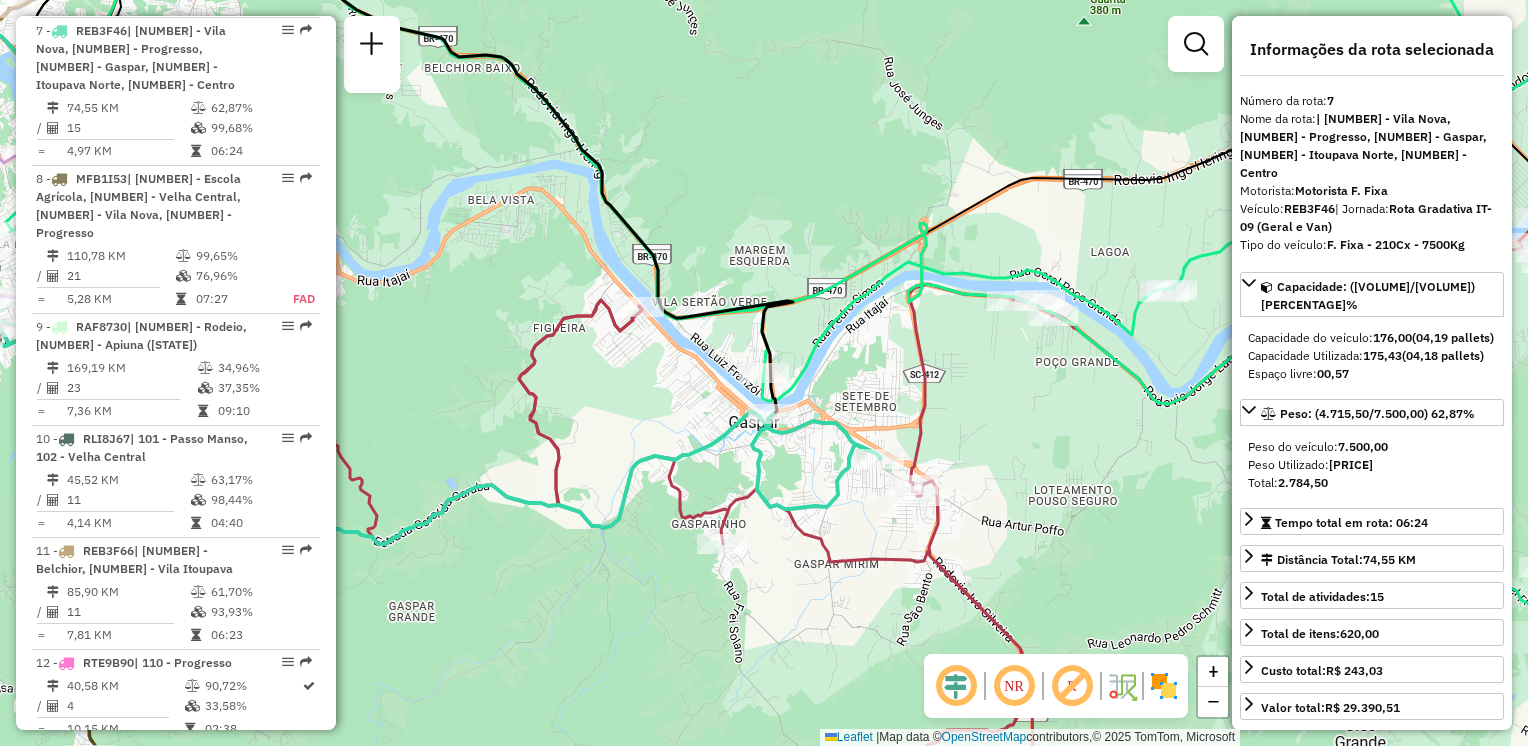 drag, startPoint x: 795, startPoint y: 477, endPoint x: 789, endPoint y: 418, distance: 59.3043 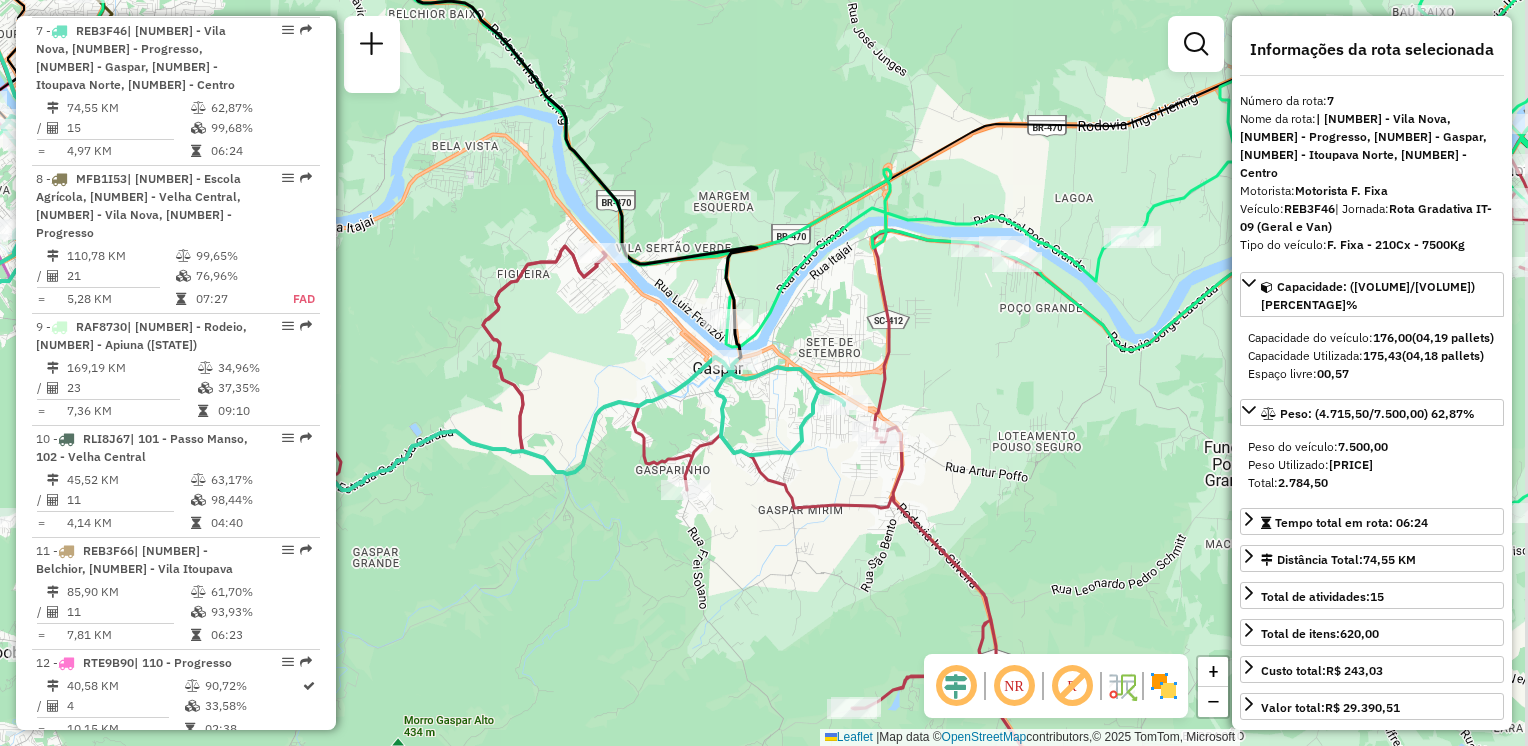 drag, startPoint x: 615, startPoint y: 431, endPoint x: 574, endPoint y: 440, distance: 41.976185 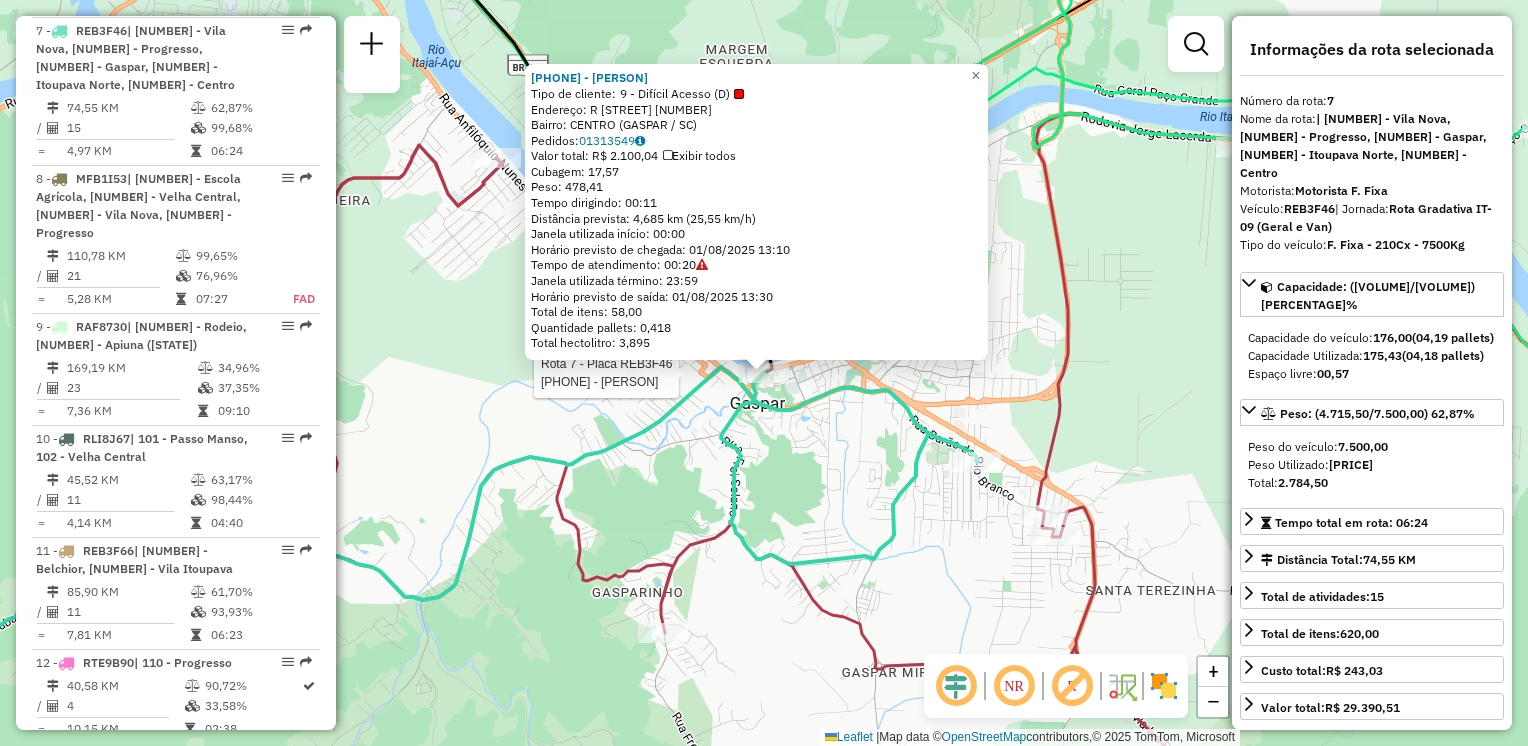 click on "Rota 7 - Placa REB3F46  92800190 - RUAN CARLOS SCOTTINI 92800190 - RUAN CARLOS SCOTTINI  Tipo de cliente:   9 - Difícil Acesso (D)   Endereço: R   CEL. ARISTILIANO RANOS        666   Bairro: CENTRO (GASPAR / SC)   Pedidos:  01313549   Valor total: R$ 2.100,04   Exibir todos   Cubagem: 17,57  Peso: 478,41  Tempo dirigindo: 00:11   Distância prevista: 4,685 km (25,55 km/h)   Janela utilizada início: 00:00   Horário previsto de chegada: 01/08/2025 13:10   Tempo de atendimento: 00:20   Janela utilizada término: 23:59   Horário previsto de saída: 01/08/2025 13:30   Total de itens: 58,00   Quantidade pallets: 0,418   Total hectolitro: 3,895  × Janela de atendimento Grade de atendimento Capacidade Transportadoras Veículos Cliente Pedidos  Rotas Selecione os dias de semana para filtrar as janelas de atendimento  Seg   Ter   Qua   Qui   Sex   Sáb   Dom  Informe o período da janela de atendimento: De: Até:  Filtrar exatamente a janela do cliente  Considerar janela de atendimento padrão   Seg   Ter   Qua" 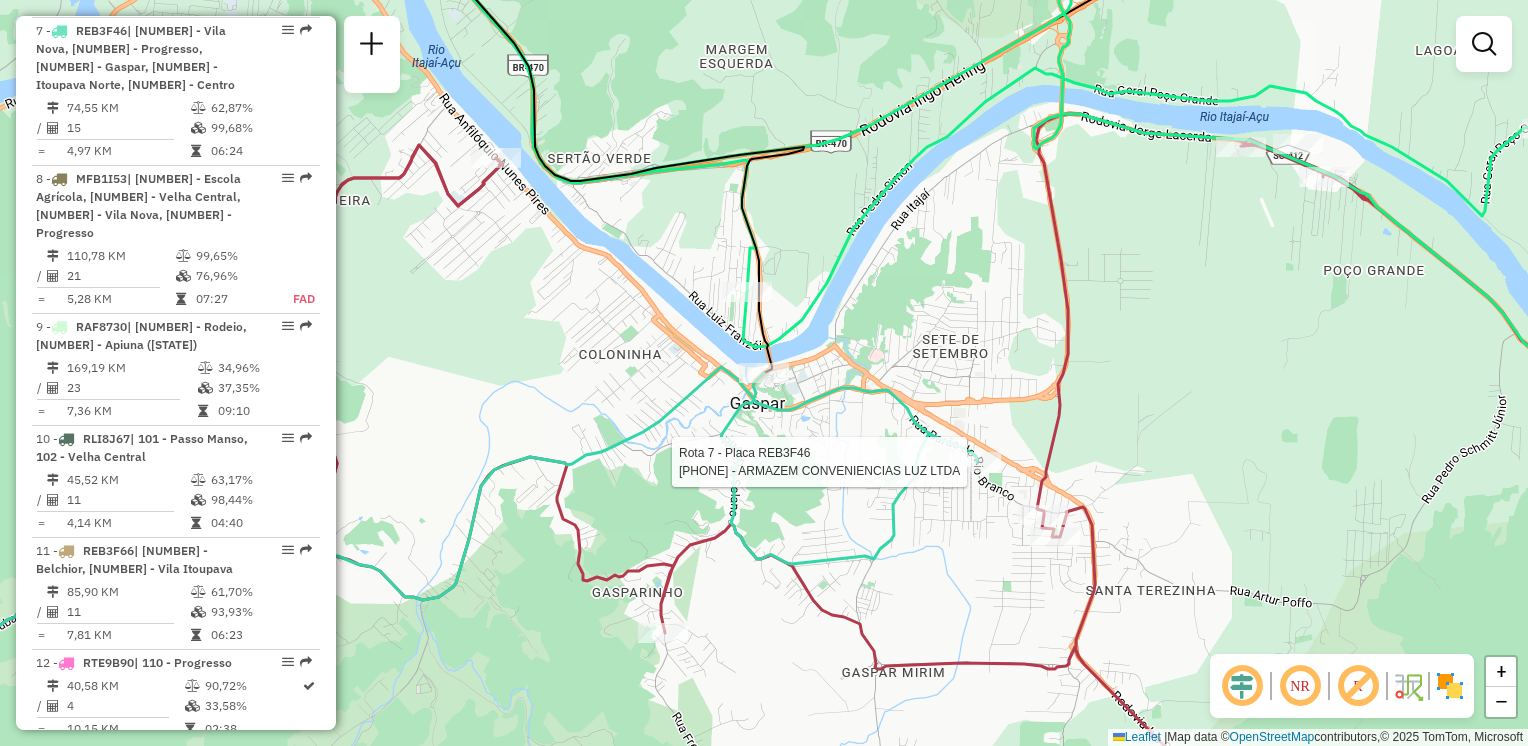 select on "**********" 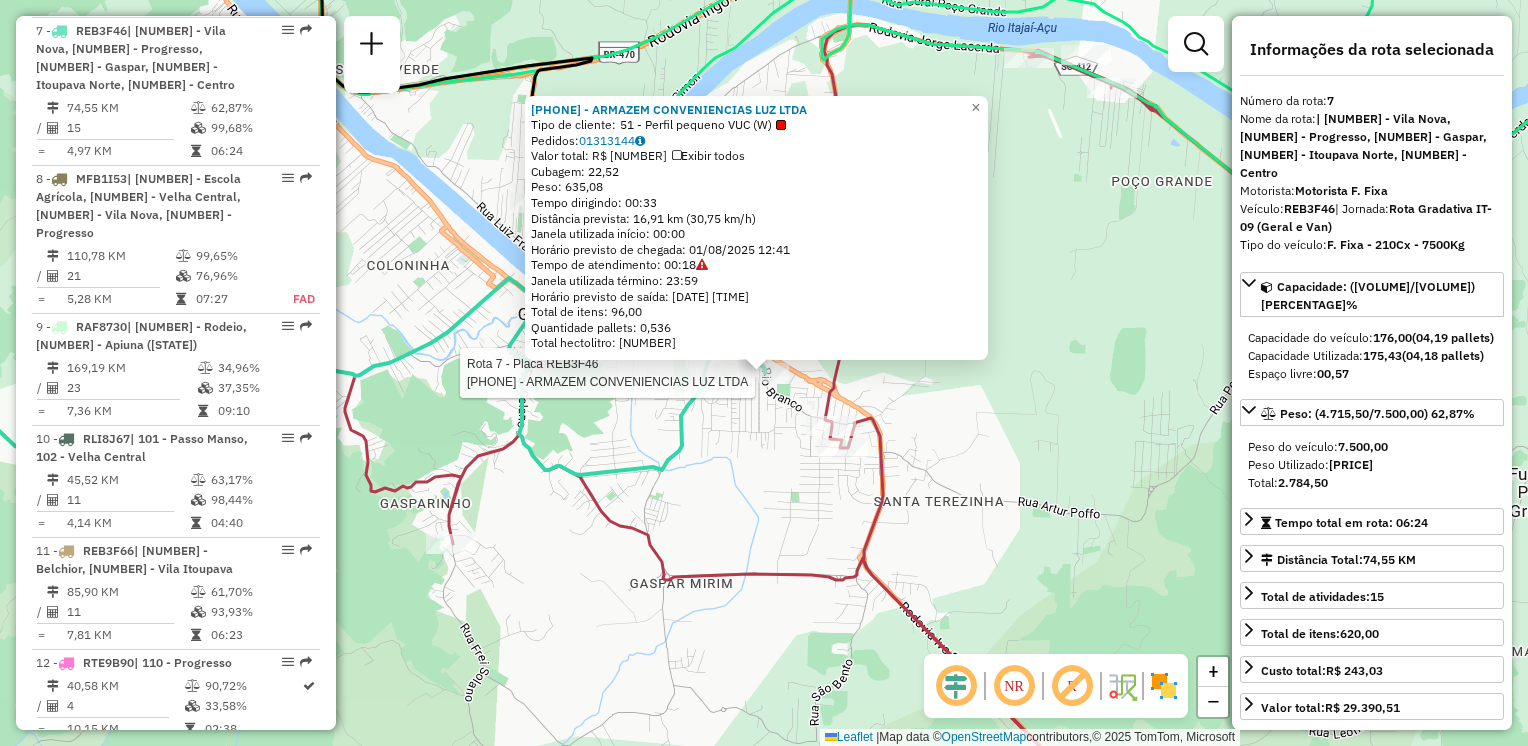 click on "Rota 7 - Placa REB3F46  92811217 - ARMAZEM CONVENIENCIAS LUZ LTDA 92811217 - ARMAZEM CONVENIENCIAS LUZ LTDA  Tipo de cliente:   51 - Perfil pequeno VUC (W)   Pedidos:  01313144   Valor total: R$ 4.750,90   Exibir todos   Cubagem: 22,52  Peso: 635,08  Tempo dirigindo: 00:33   Distância prevista: 16,91 km (30,75 km/h)   Janela utilizada início: 00:00   Horário previsto de chegada: 01/08/2025 12:41   Tempo de atendimento: 00:18   Janela utilizada término: 23:59   Horário previsto de saída: 01/08/2025 12:59   Total de itens: 96,00   Quantidade pallets: 0,536   Total hectolitro: 5,364  × Janela de atendimento Grade de atendimento Capacidade Transportadoras Veículos Cliente Pedidos  Rotas Selecione os dias de semana para filtrar as janelas de atendimento  Seg   Ter   Qua   Qui   Sex   Sáb   Dom  Informe o período da janela de atendimento: De: Até:  Filtrar exatamente a janela do cliente  Considerar janela de atendimento padrão  Selecione os dias de semana para filtrar as grades de atendimento  Seg  De:" 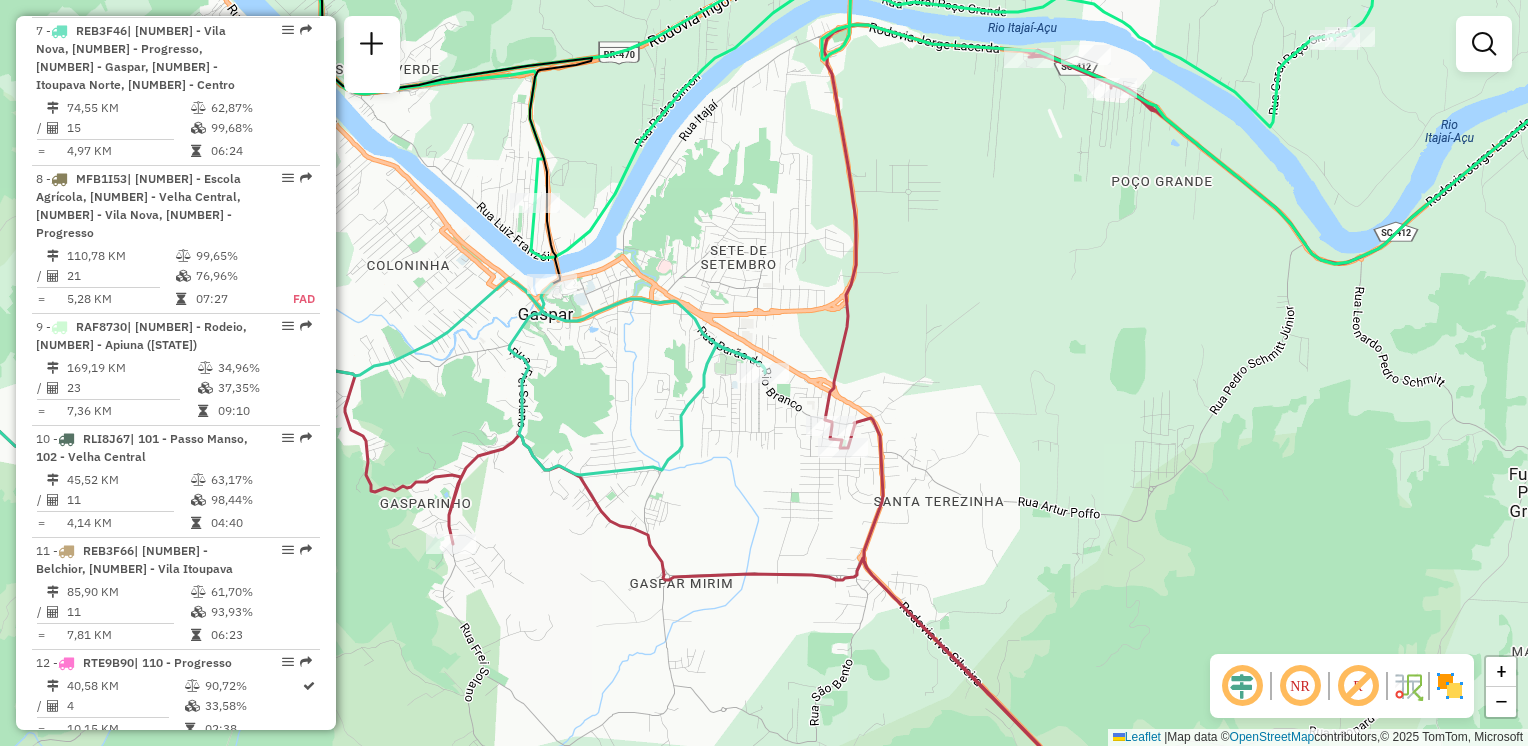 drag, startPoint x: 633, startPoint y: 338, endPoint x: 652, endPoint y: 412, distance: 76.40026 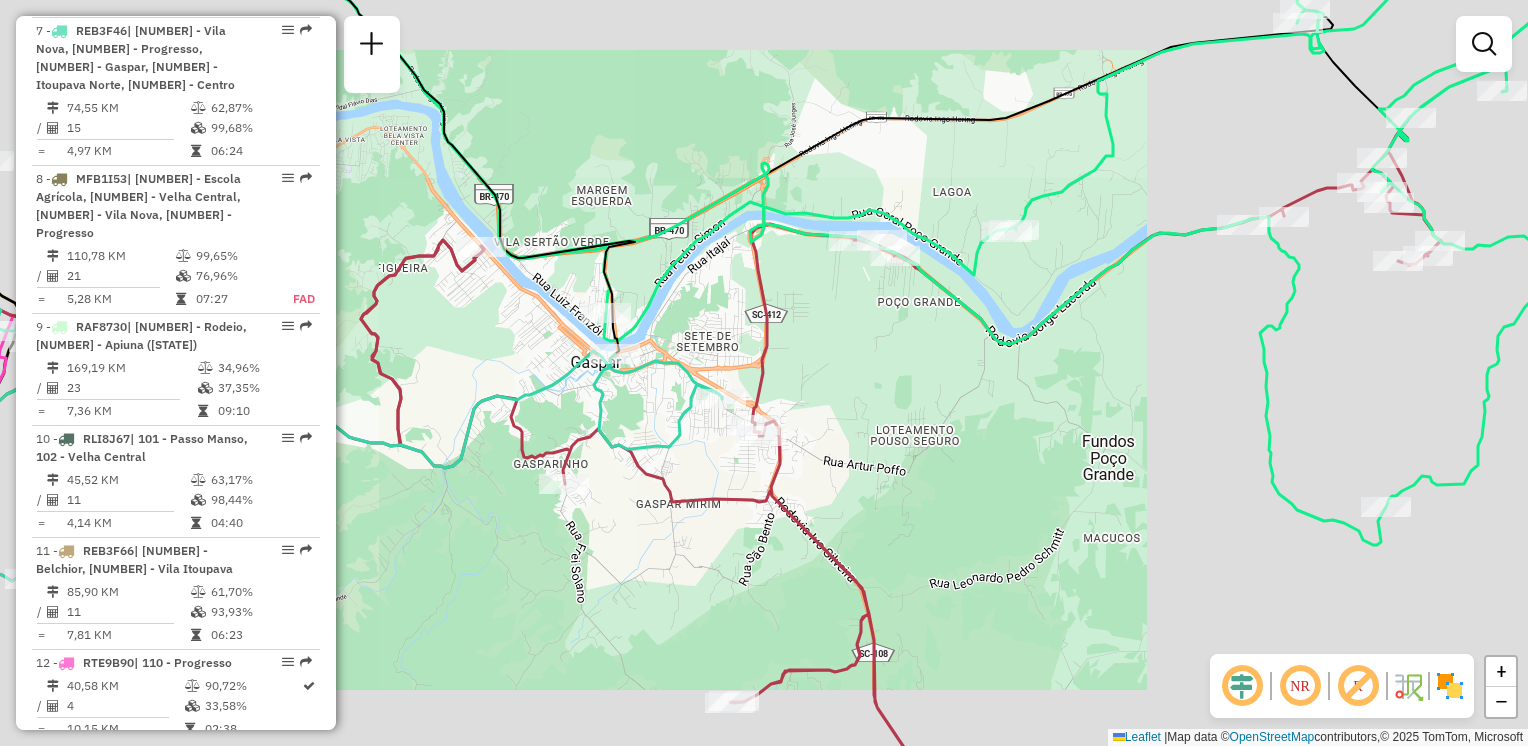 drag, startPoint x: 795, startPoint y: 333, endPoint x: 820, endPoint y: 446, distance: 115.73245 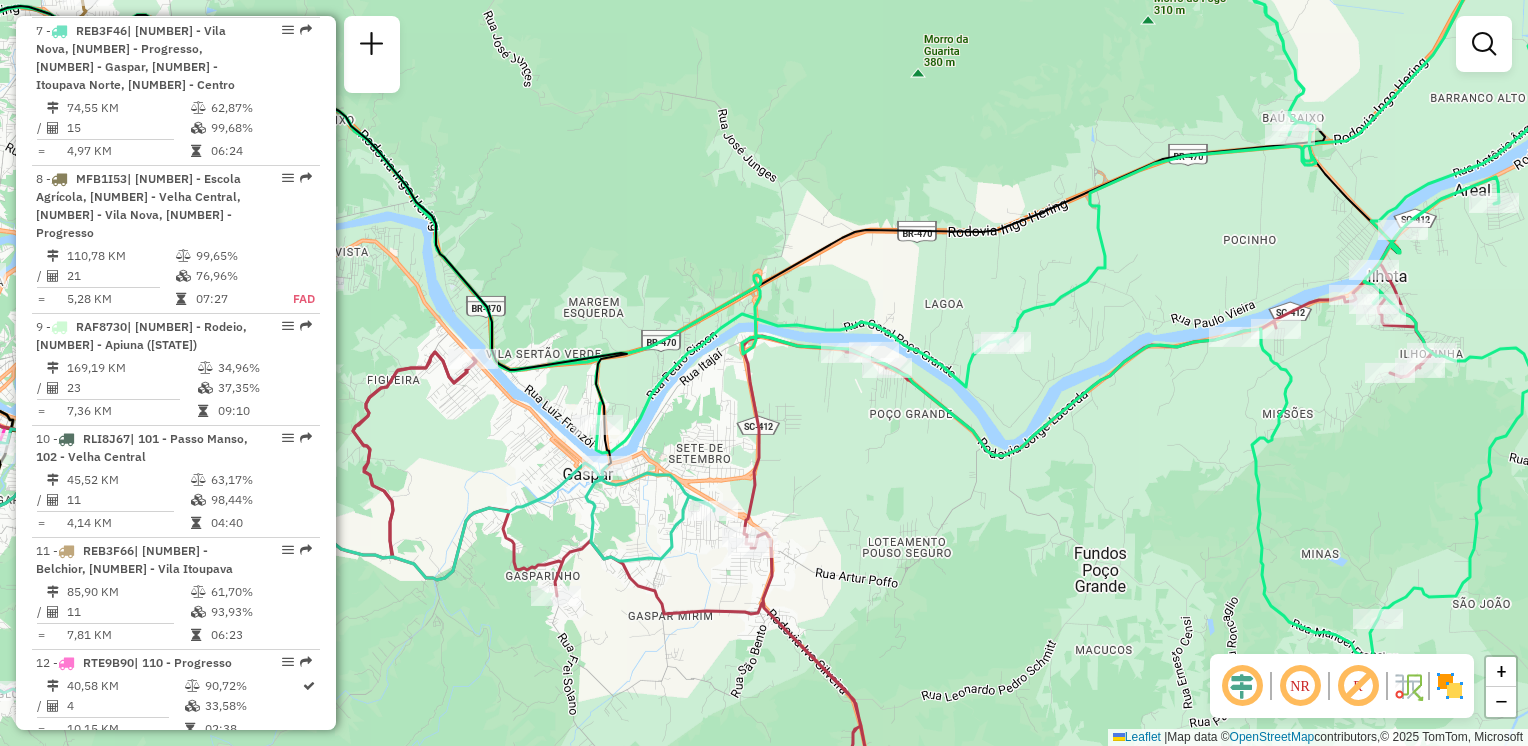 drag, startPoint x: 1000, startPoint y: 481, endPoint x: 947, endPoint y: 479, distance: 53.037724 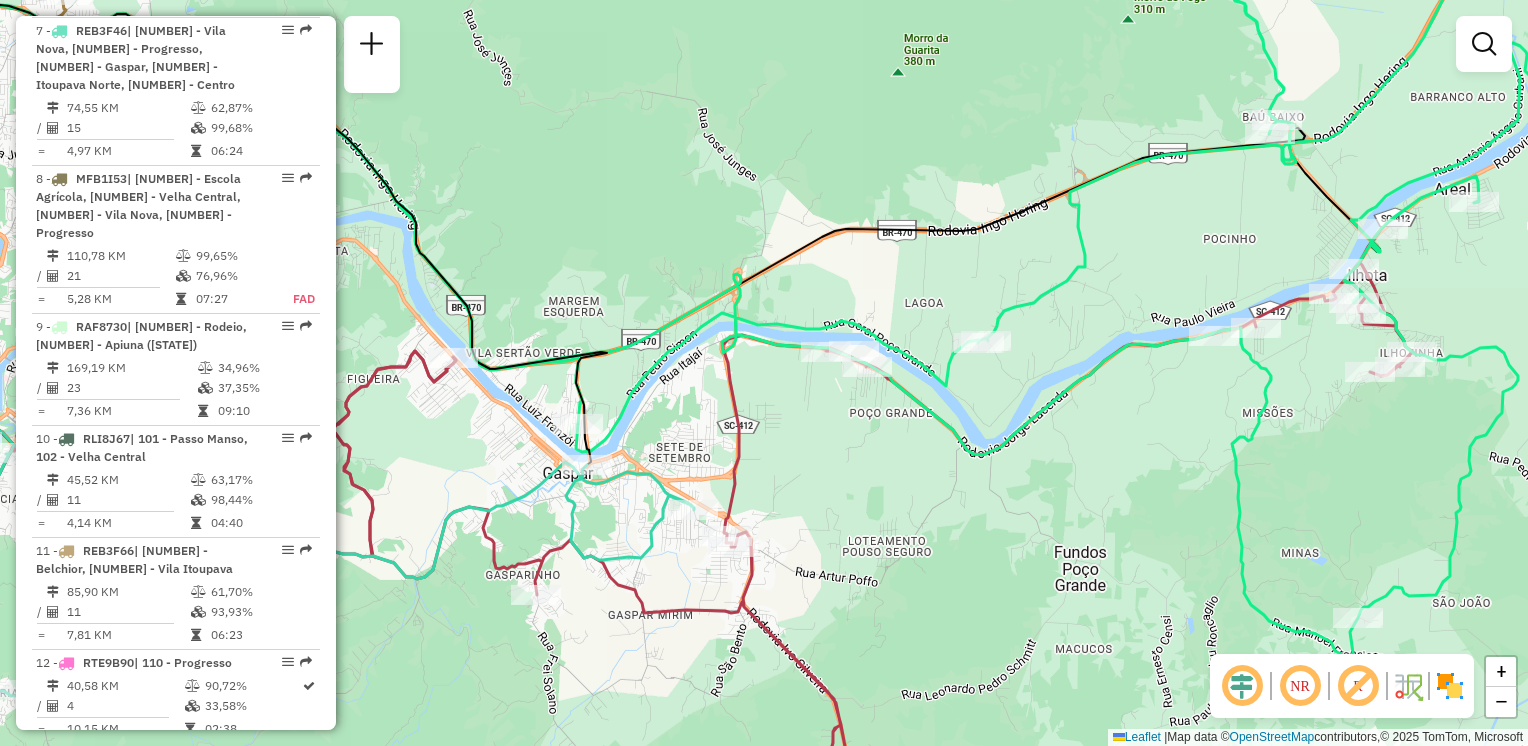 drag, startPoint x: 920, startPoint y: 482, endPoint x: 1007, endPoint y: 439, distance: 97.04638 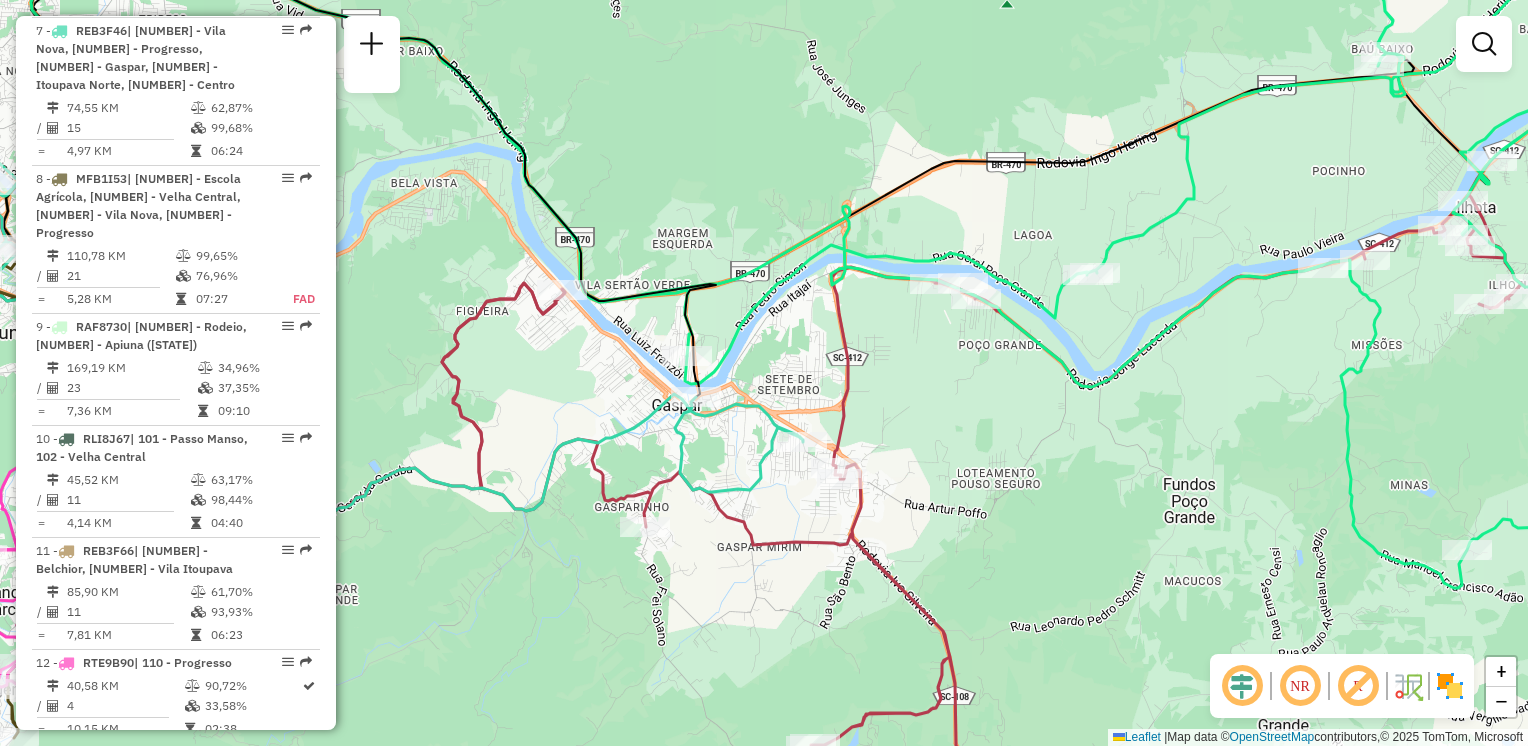 drag, startPoint x: 1000, startPoint y: 443, endPoint x: 1016, endPoint y: 424, distance: 24.839485 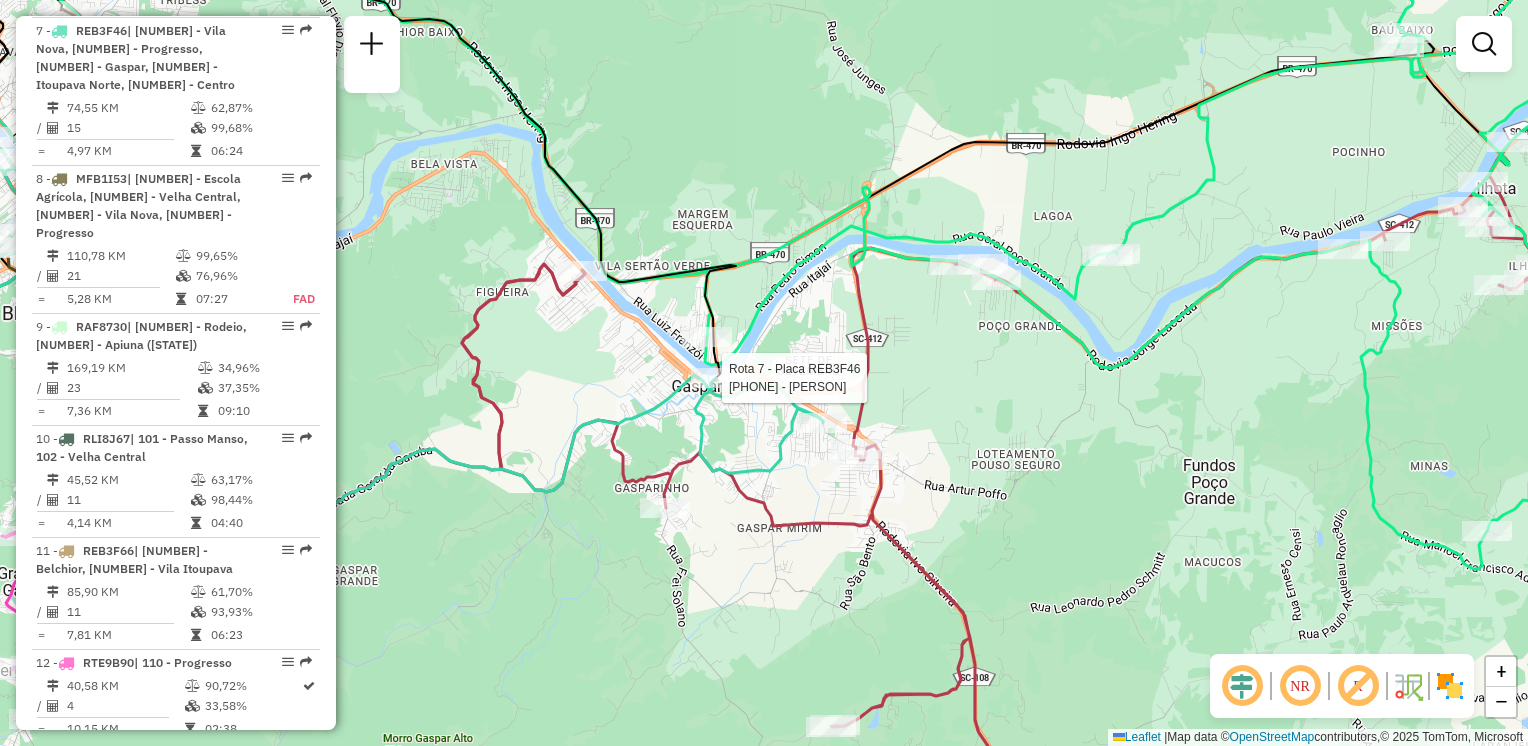 select on "**********" 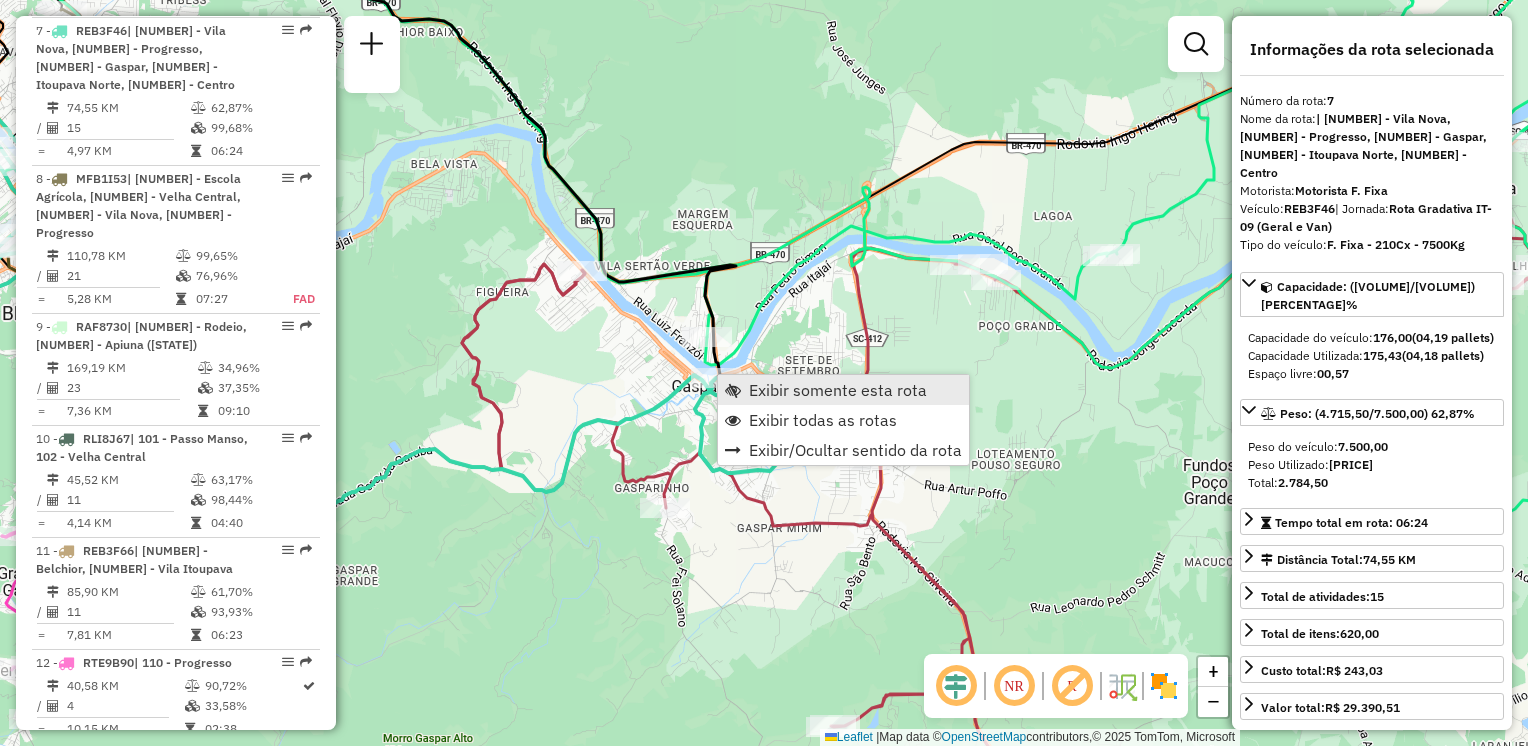 click on "Exibir somente esta rota" at bounding box center [838, 390] 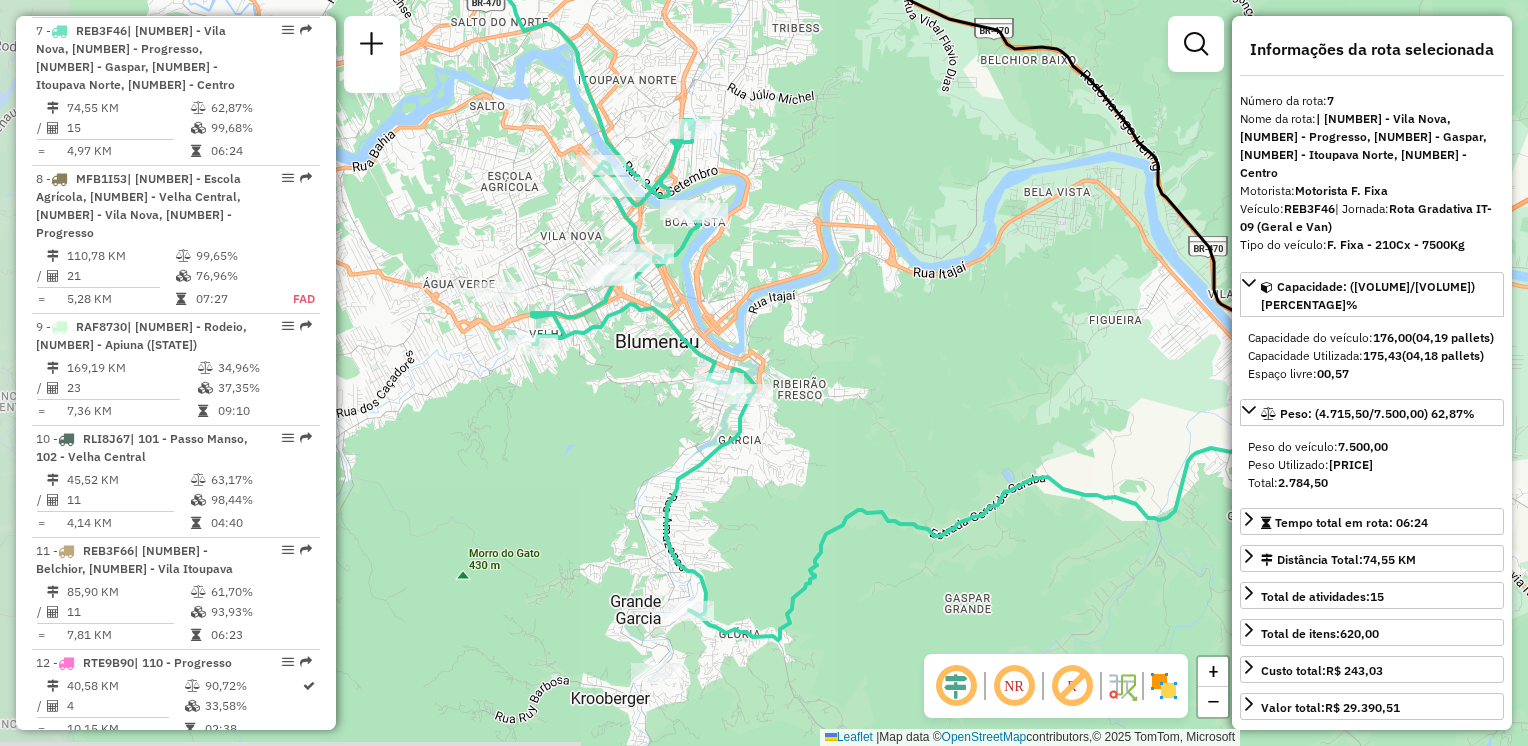 drag, startPoint x: 711, startPoint y: 475, endPoint x: 920, endPoint y: 381, distance: 229.16588 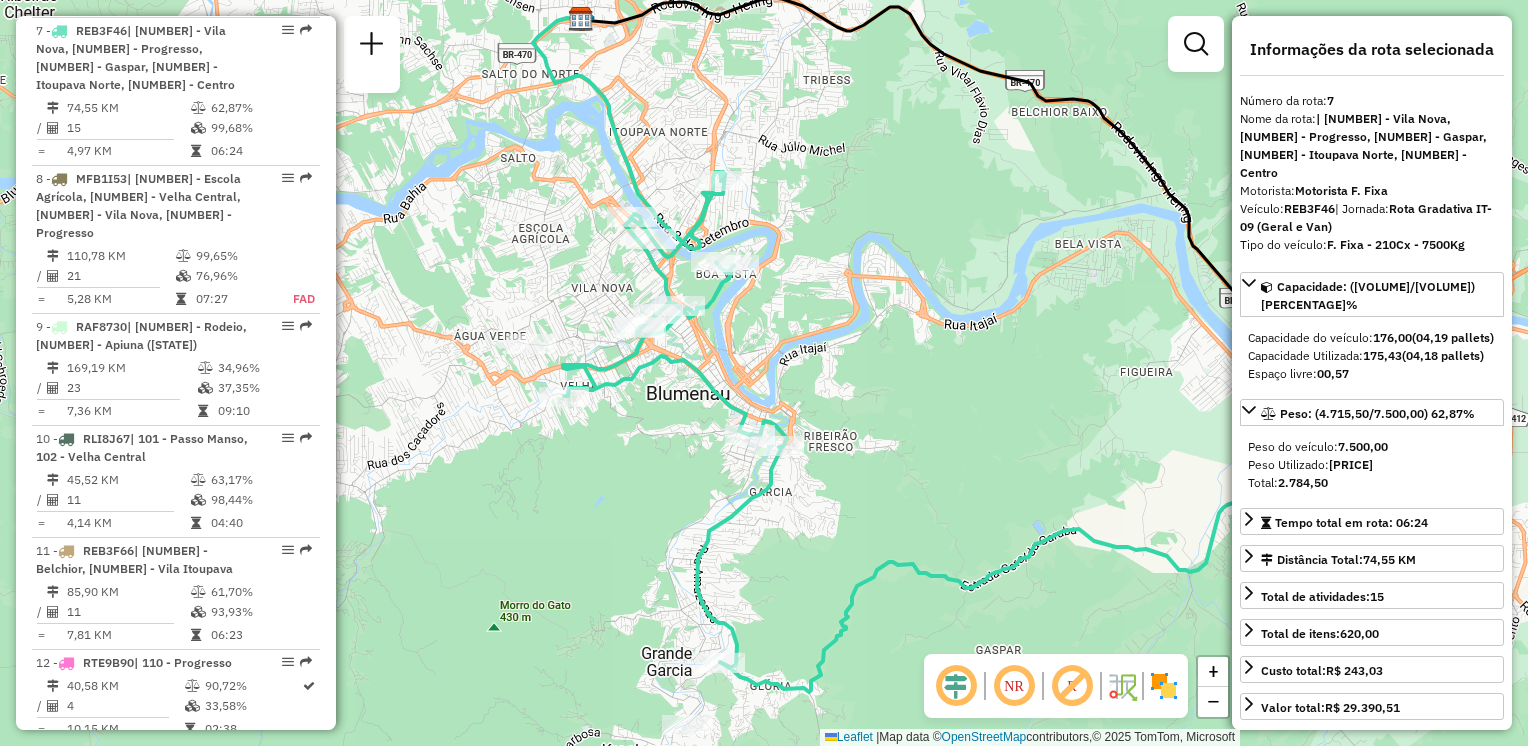 drag, startPoint x: 901, startPoint y: 450, endPoint x: 927, endPoint y: 519, distance: 73.736015 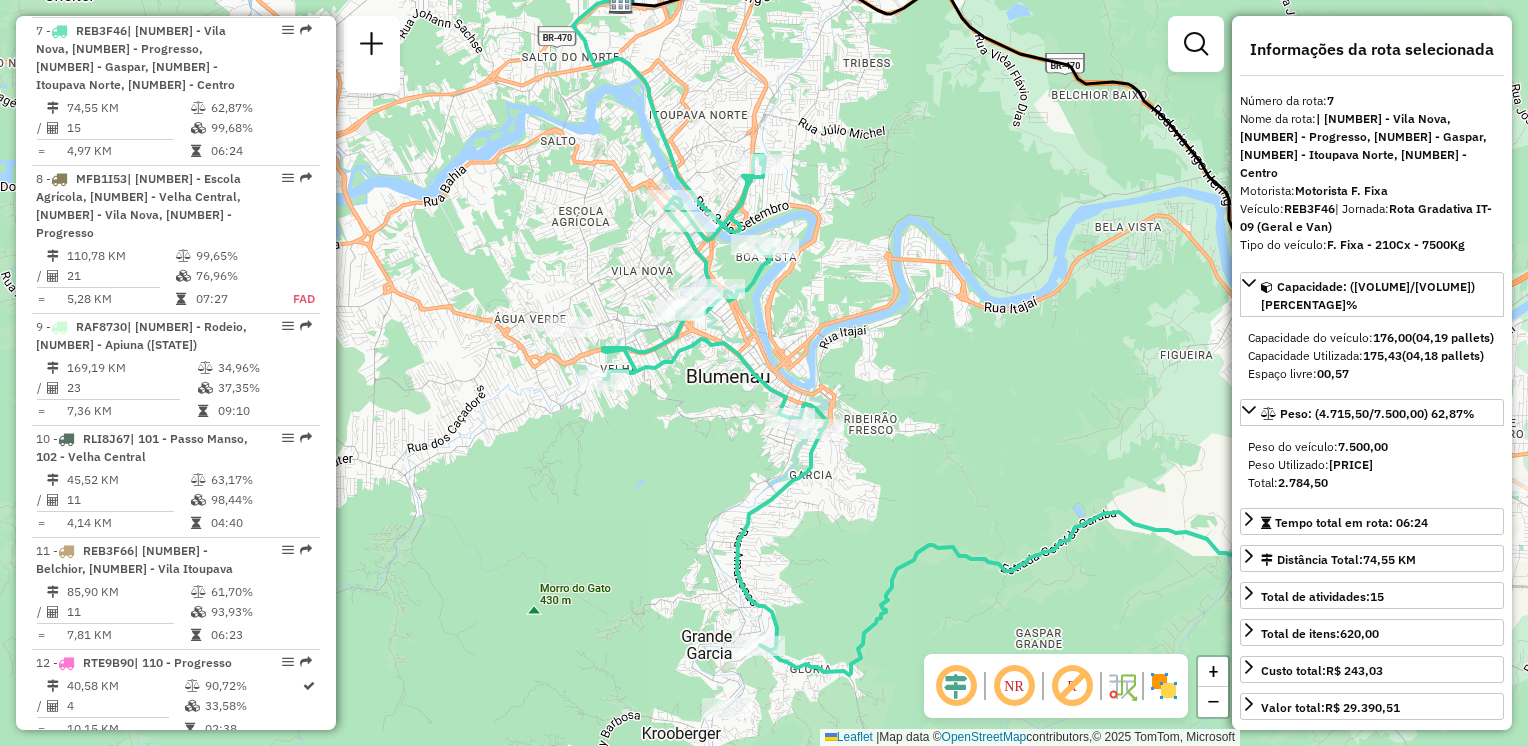 drag, startPoint x: 983, startPoint y: 342, endPoint x: 996, endPoint y: 333, distance: 15.811388 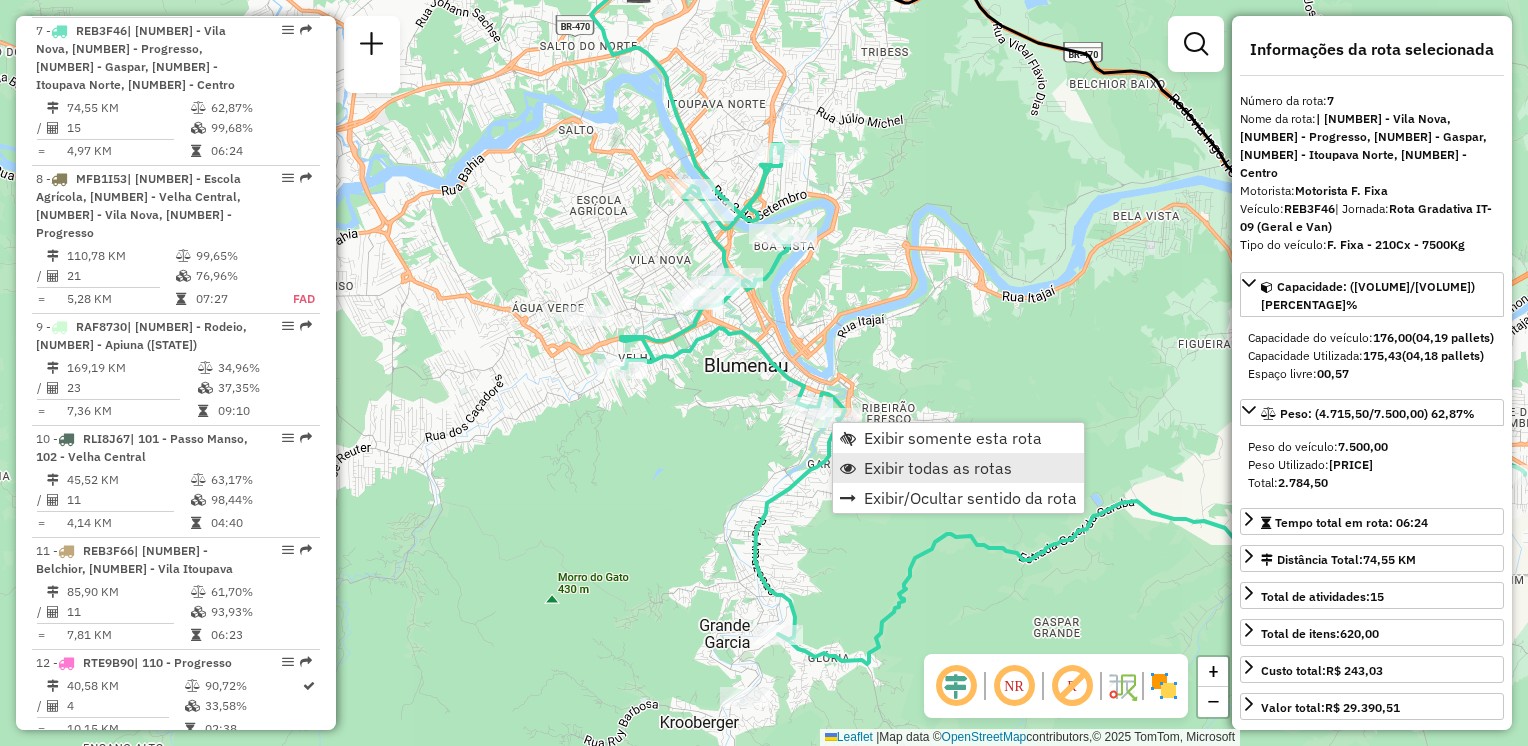 click on "Exibir todas as rotas" at bounding box center [938, 468] 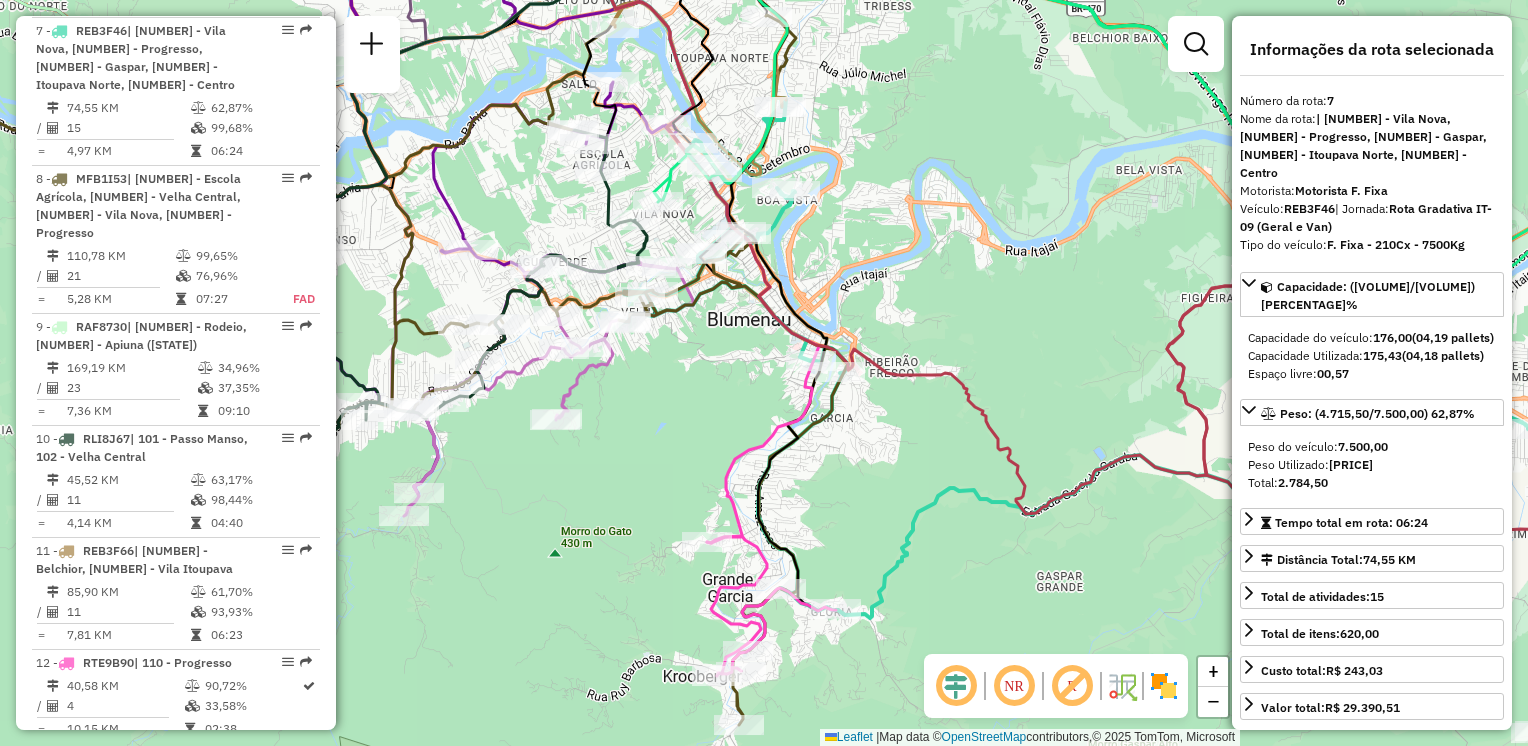 drag, startPoint x: 829, startPoint y: 514, endPoint x: 820, endPoint y: 392, distance: 122.33152 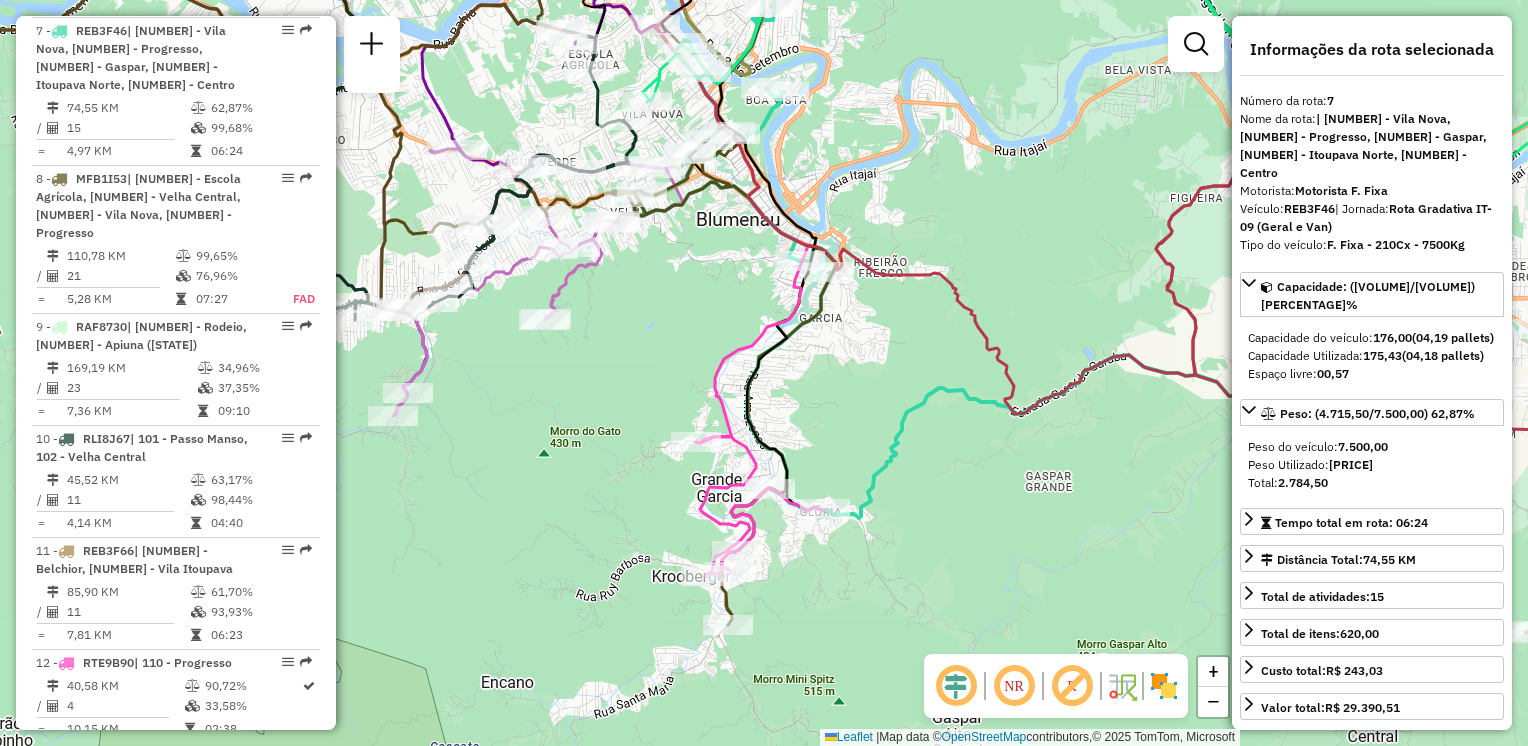 click on "Rota 7 - Placa REB3F46  92801064 - LU CONV. COM.PROD.AL Janela de atendimento Grade de atendimento Capacidade Transportadoras Veículos Cliente Pedidos  Rotas Selecione os dias de semana para filtrar as janelas de atendimento  Seg   Ter   Qua   Qui   Sex   Sáb   Dom  Informe o período da janela de atendimento: De: Até:  Filtrar exatamente a janela do cliente  Considerar janela de atendimento padrão  Selecione os dias de semana para filtrar as grades de atendimento  Seg   Ter   Qua   Qui   Sex   Sáb   Dom   Considerar clientes sem dia de atendimento cadastrado  Clientes fora do dia de atendimento selecionado Filtrar as atividades entre os valores definidos abaixo:  Peso mínimo:   Peso máximo:   Cubagem mínima:   Cubagem máxima:   De:   Até:  Filtrar as atividades entre o tempo de atendimento definido abaixo:  De:   Até:   Considerar capacidade total dos clientes não roteirizados Transportadora: Selecione um ou mais itens Tipo de veículo: Selecione um ou mais itens Veículo: Motorista: Nome: Setor:" 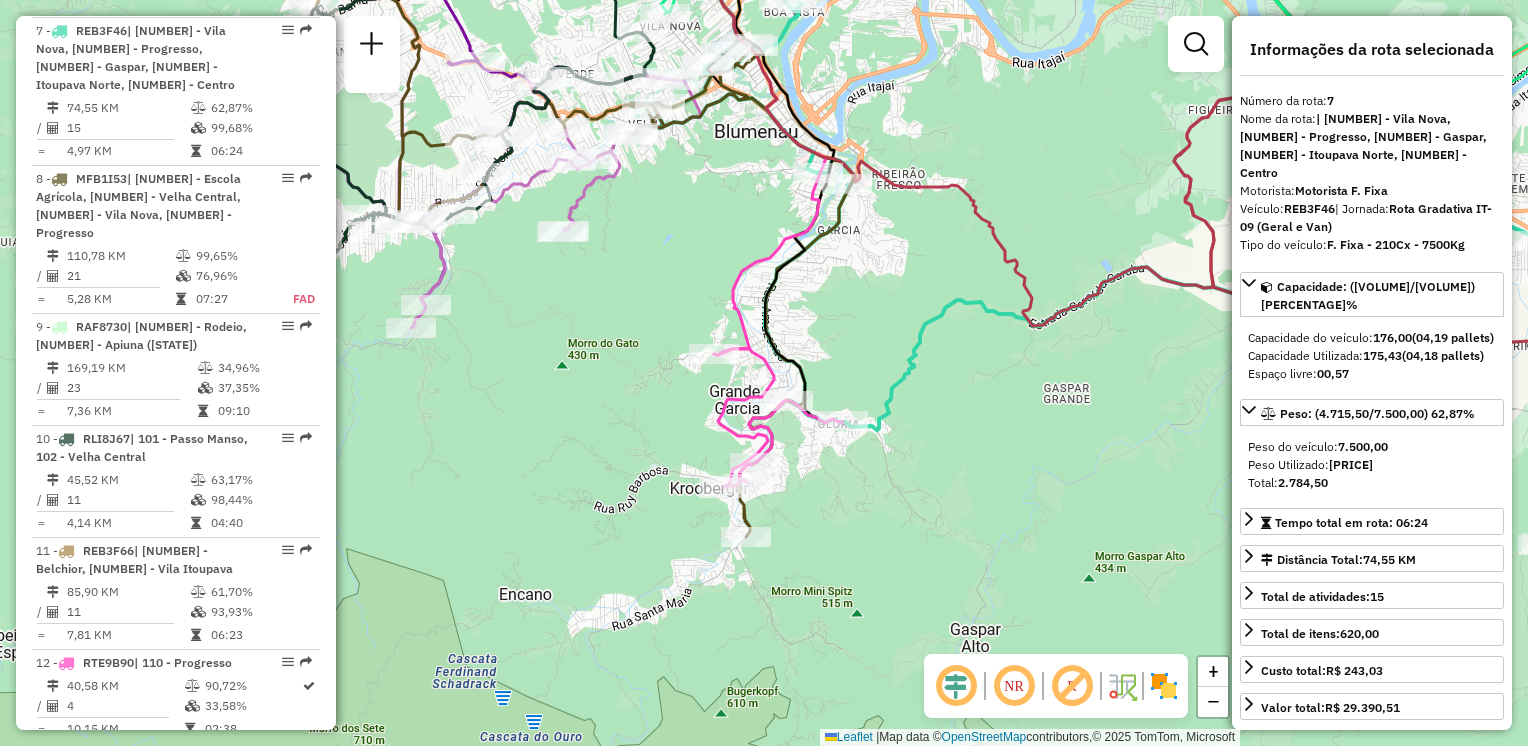 drag, startPoint x: 820, startPoint y: 512, endPoint x: 825, endPoint y: 471, distance: 41.303753 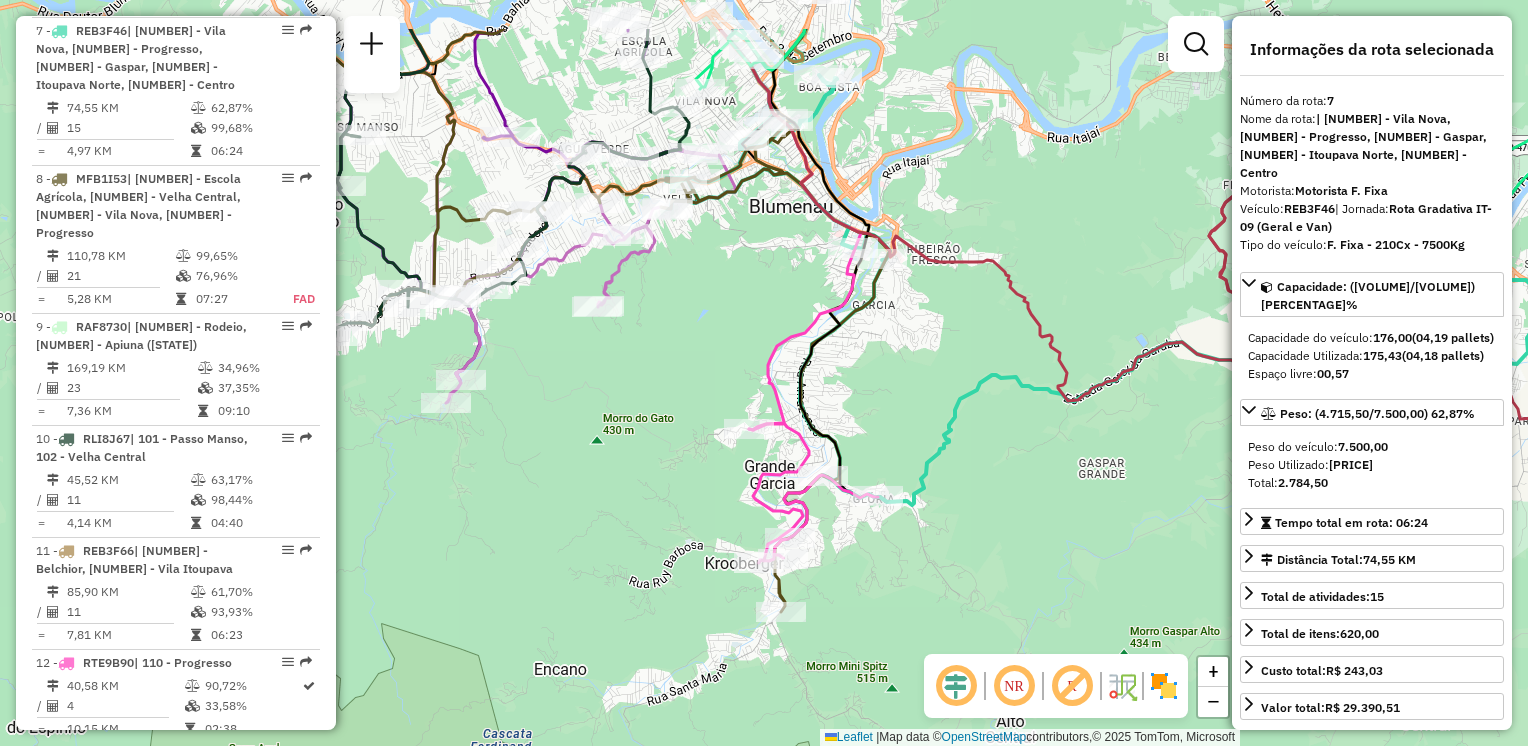 drag, startPoint x: 881, startPoint y: 402, endPoint x: 888, endPoint y: 490, distance: 88.27797 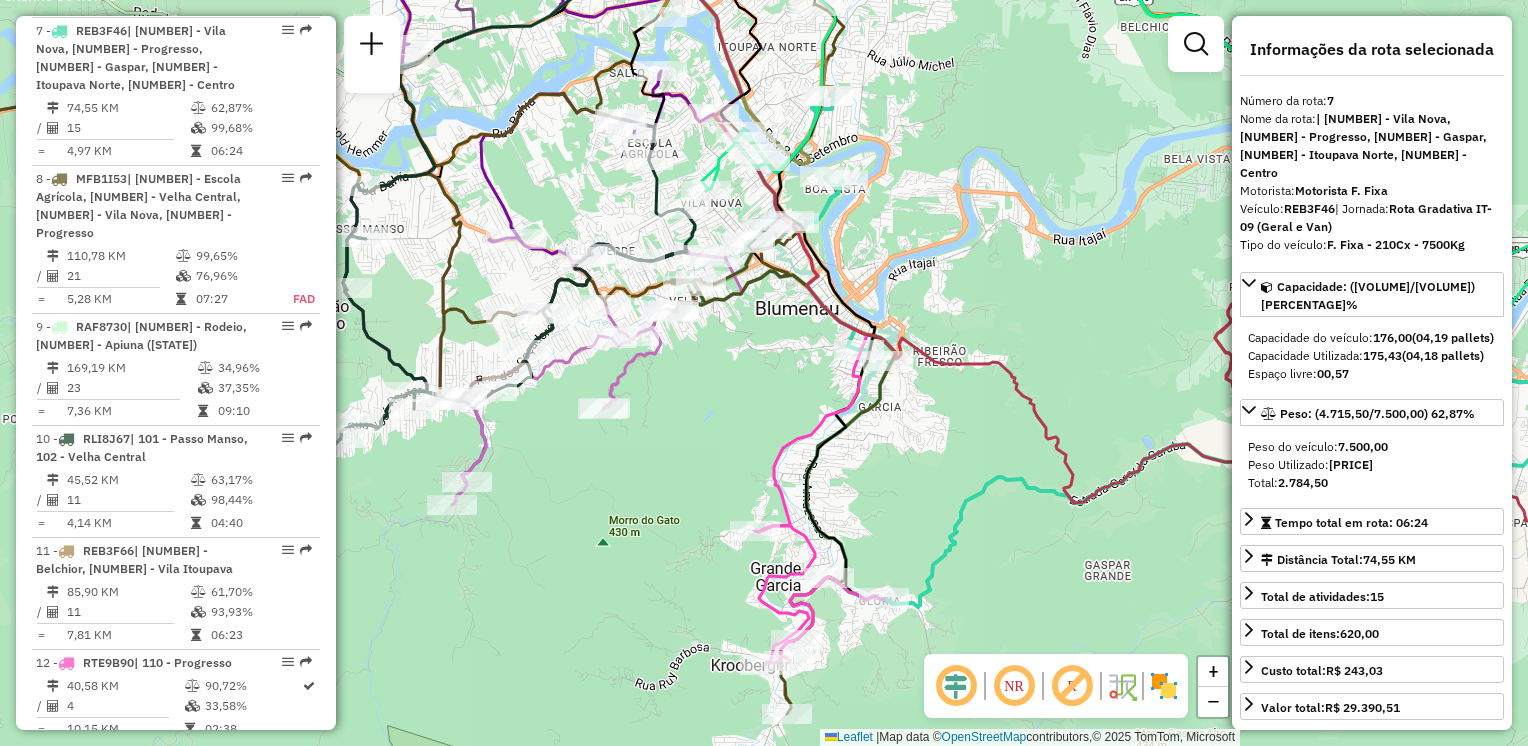 drag, startPoint x: 739, startPoint y: 372, endPoint x: 752, endPoint y: 502, distance: 130.64838 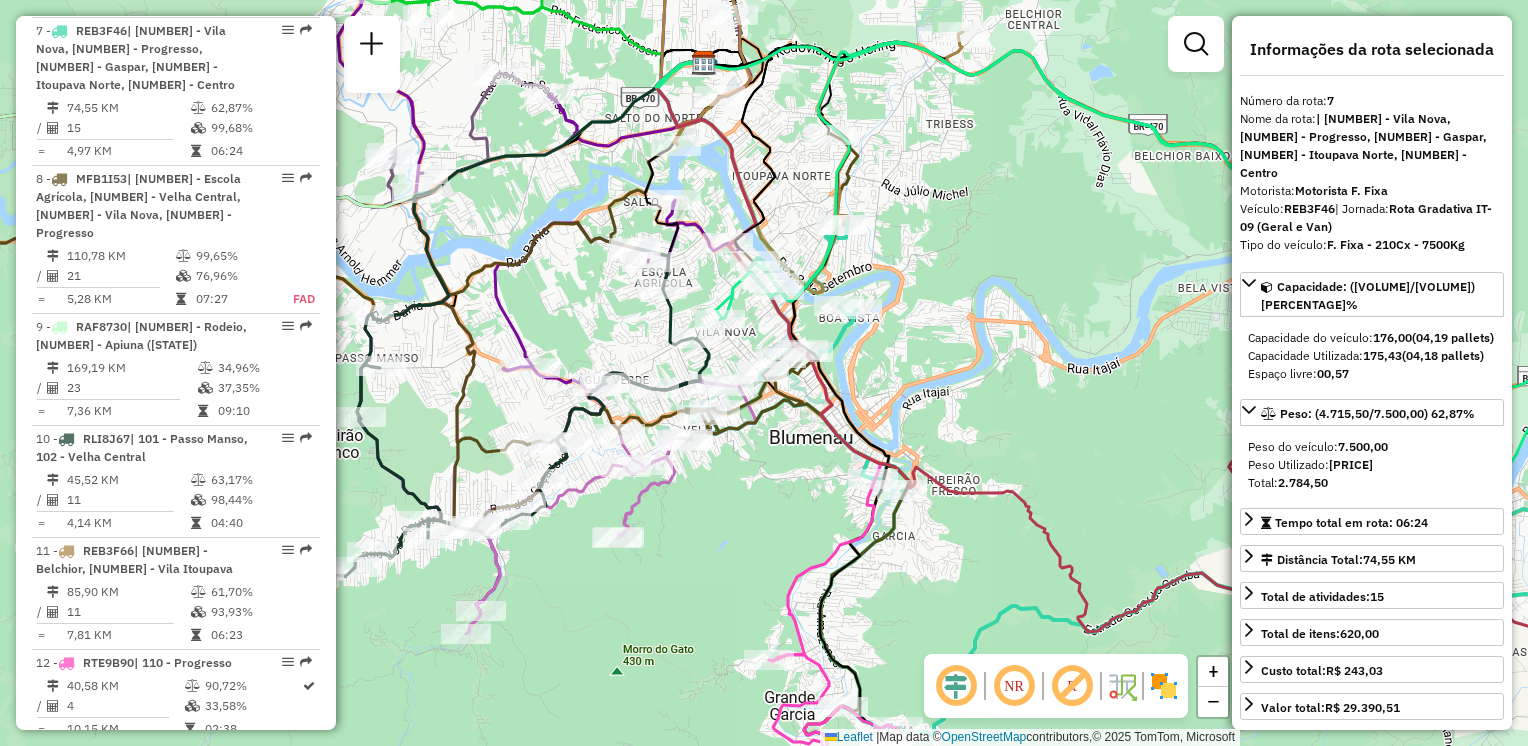 drag, startPoint x: 698, startPoint y: 512, endPoint x: 740, endPoint y: 499, distance: 43.965897 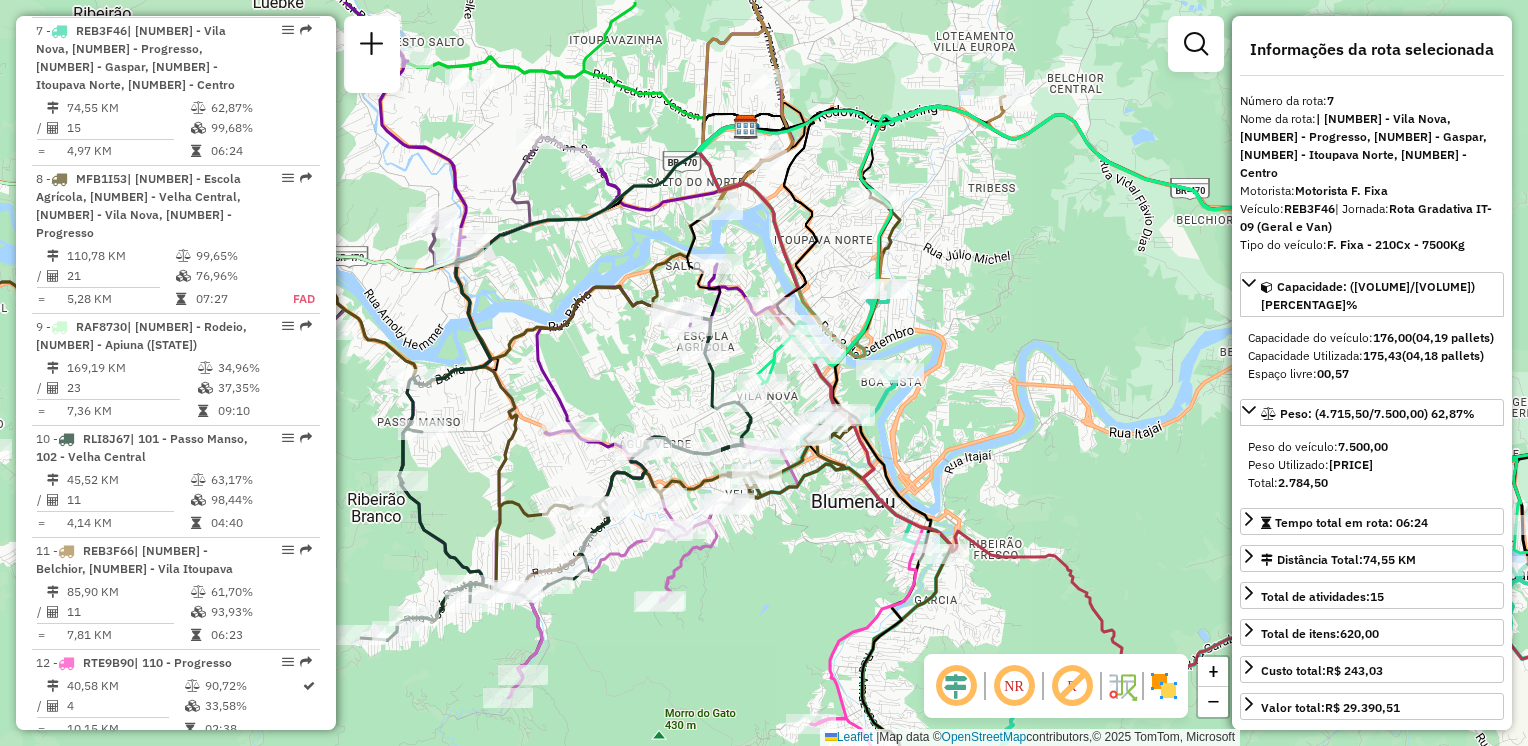 drag, startPoint x: 624, startPoint y: 360, endPoint x: 640, endPoint y: 415, distance: 57.280014 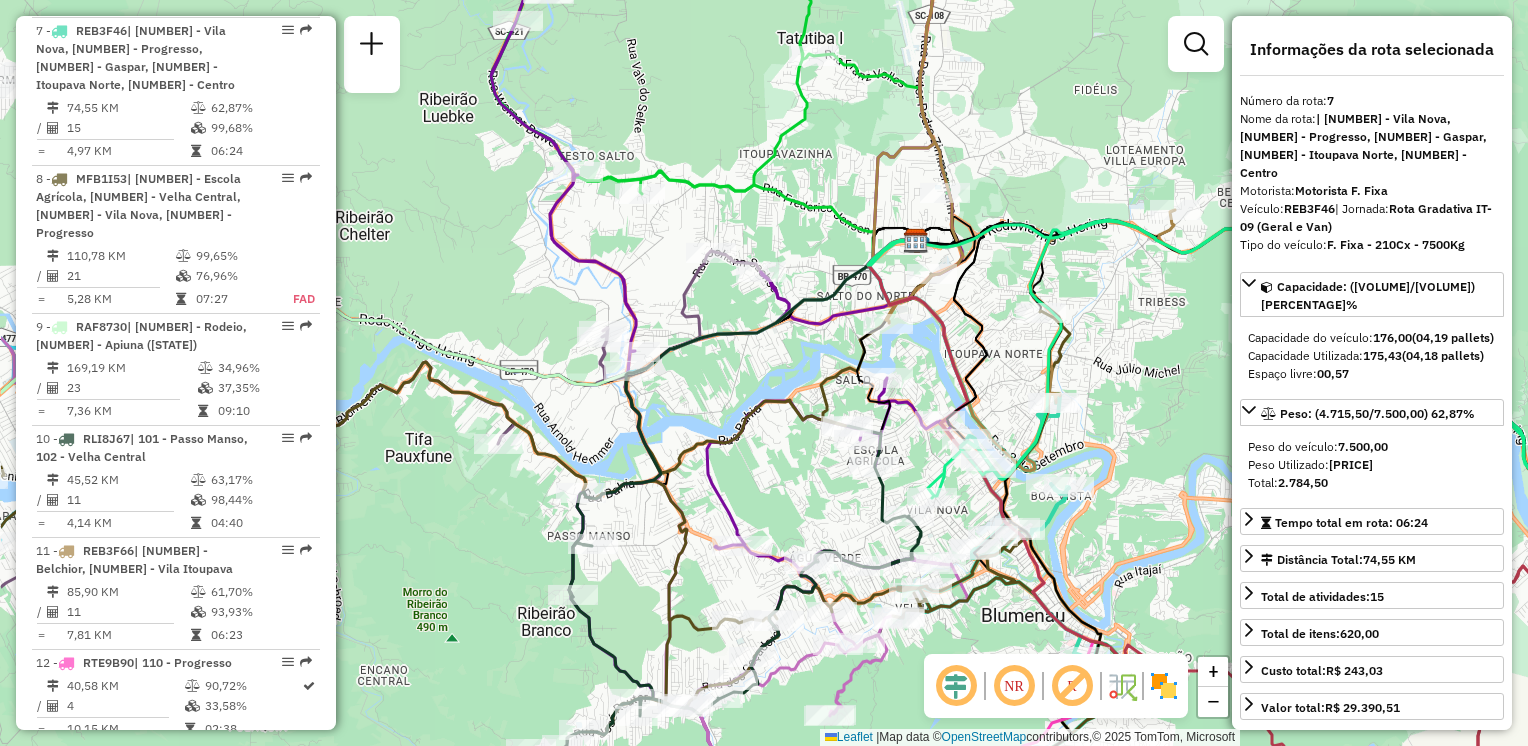 drag, startPoint x: 613, startPoint y: 157, endPoint x: 728, endPoint y: 326, distance: 204.41624 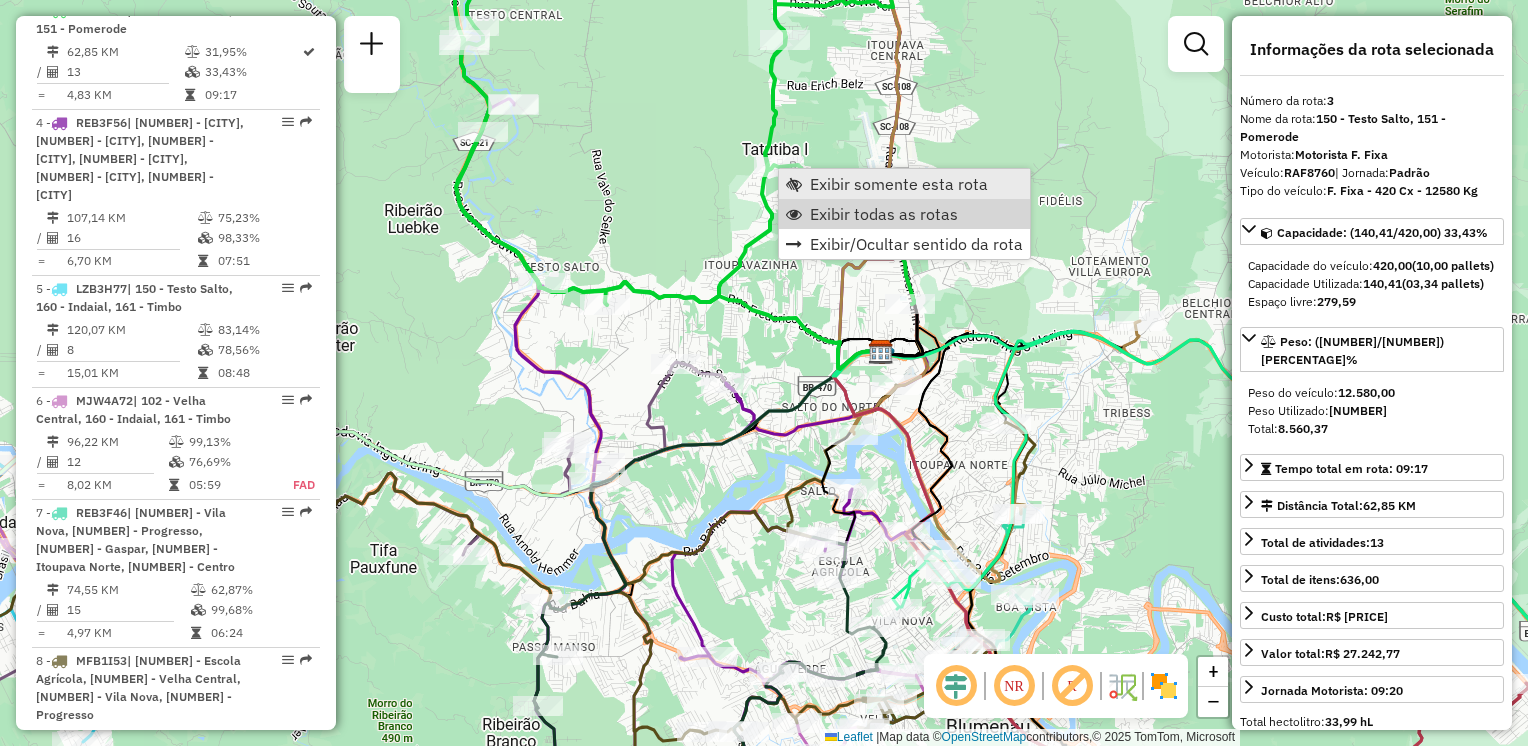 scroll, scrollTop: 994, scrollLeft: 0, axis: vertical 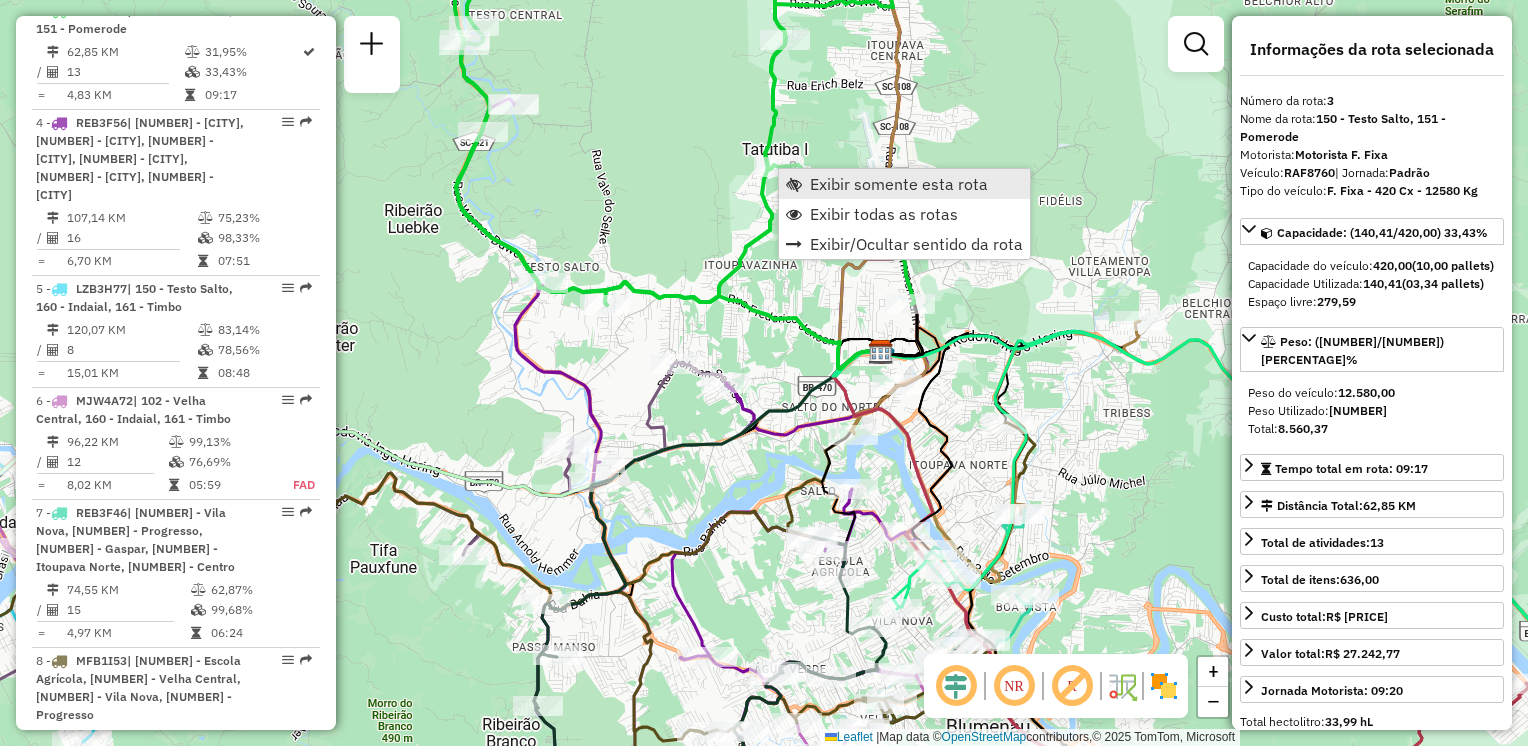 click on "Exibir somente esta rota" at bounding box center [899, 184] 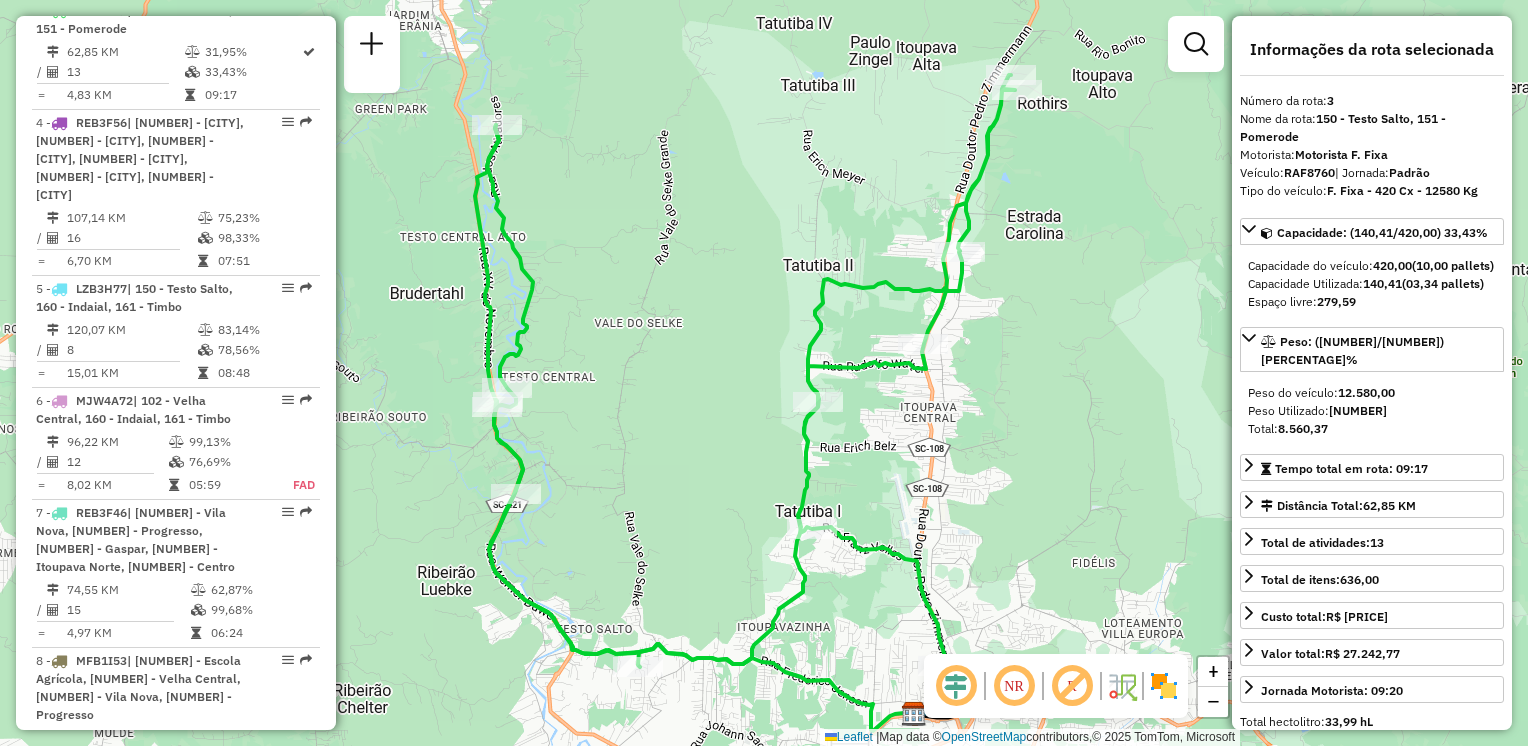drag, startPoint x: 772, startPoint y: 260, endPoint x: 717, endPoint y: 379, distance: 131.09538 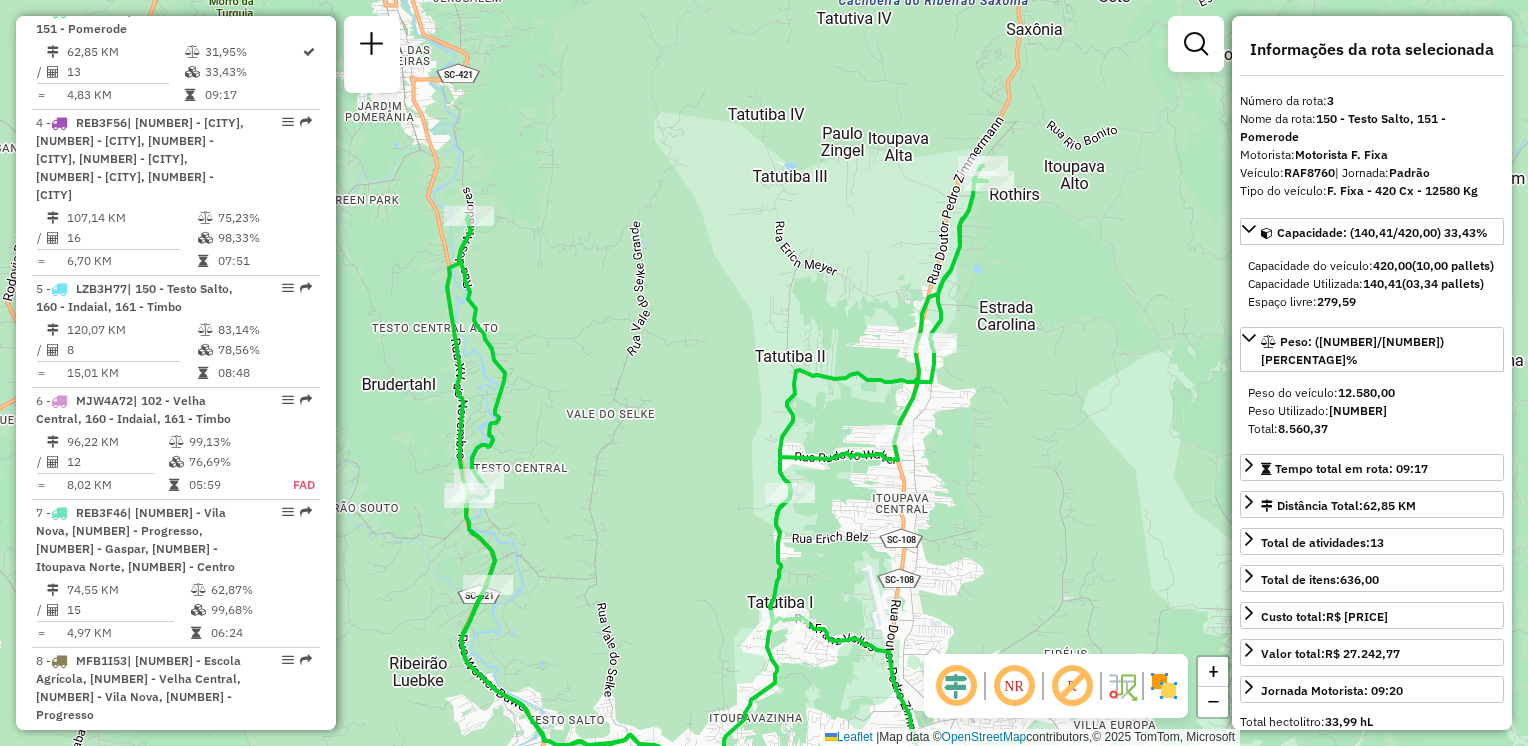 drag, startPoint x: 687, startPoint y: 350, endPoint x: 764, endPoint y: 223, distance: 148.51936 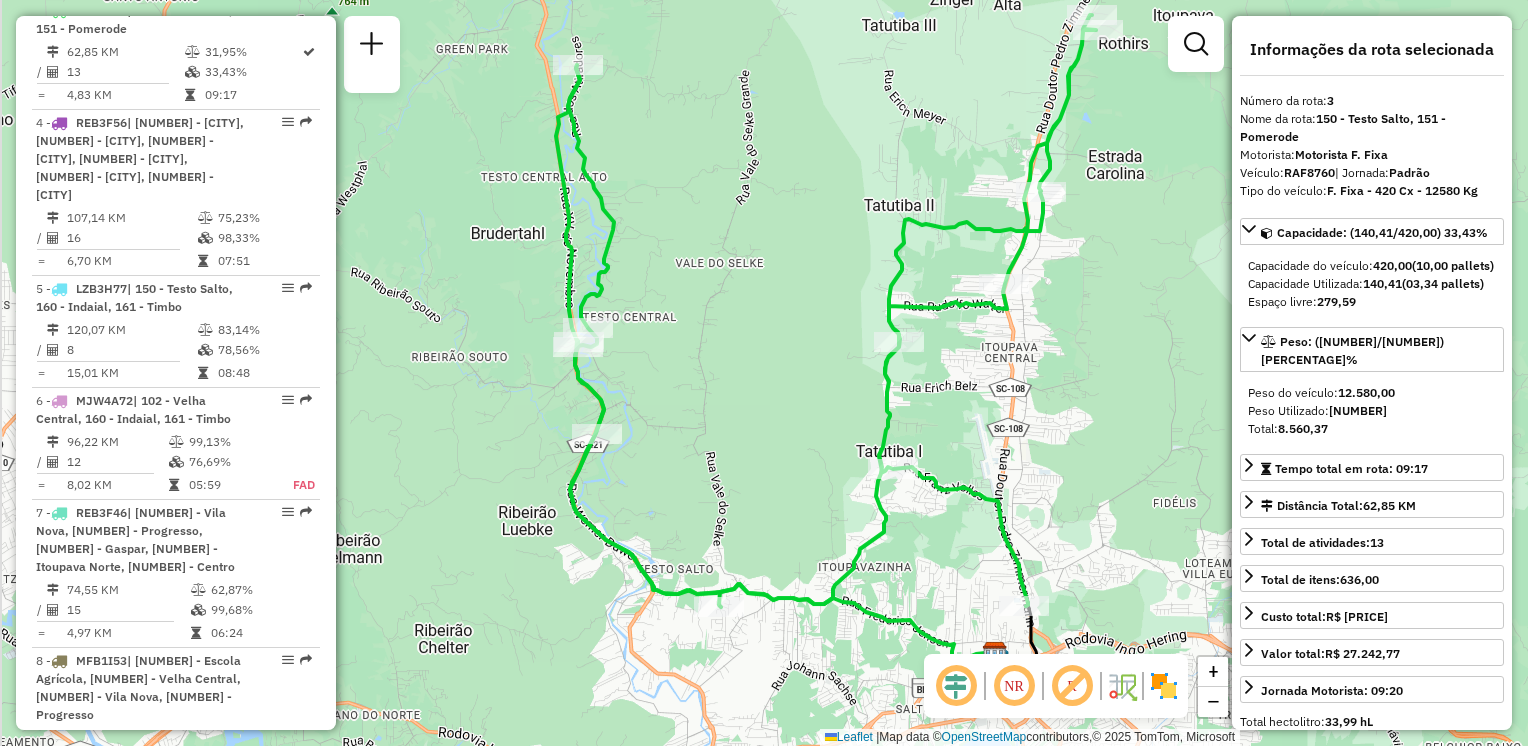 drag, startPoint x: 726, startPoint y: 310, endPoint x: 760, endPoint y: 278, distance: 46.69047 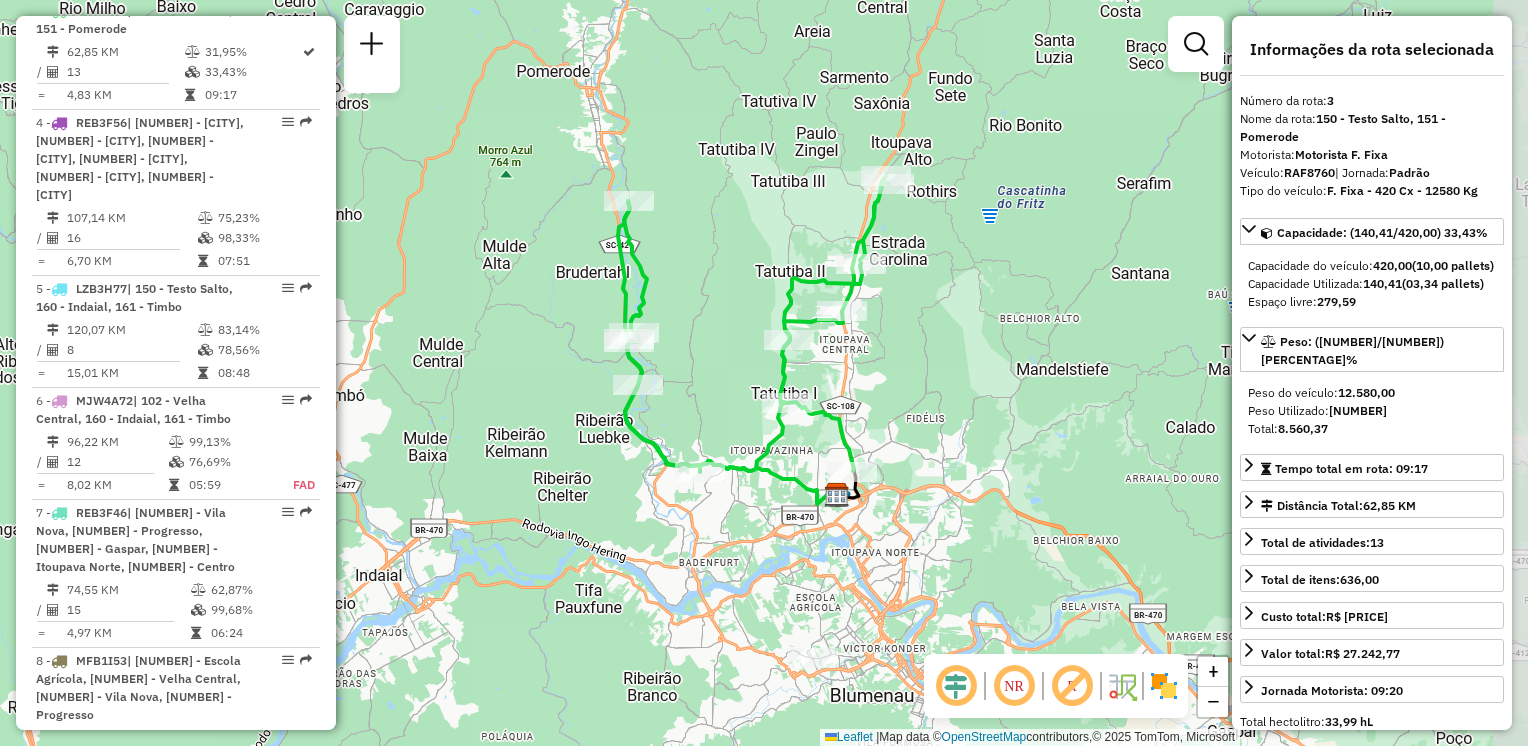 drag, startPoint x: 760, startPoint y: 297, endPoint x: 662, endPoint y: 310, distance: 98.85848 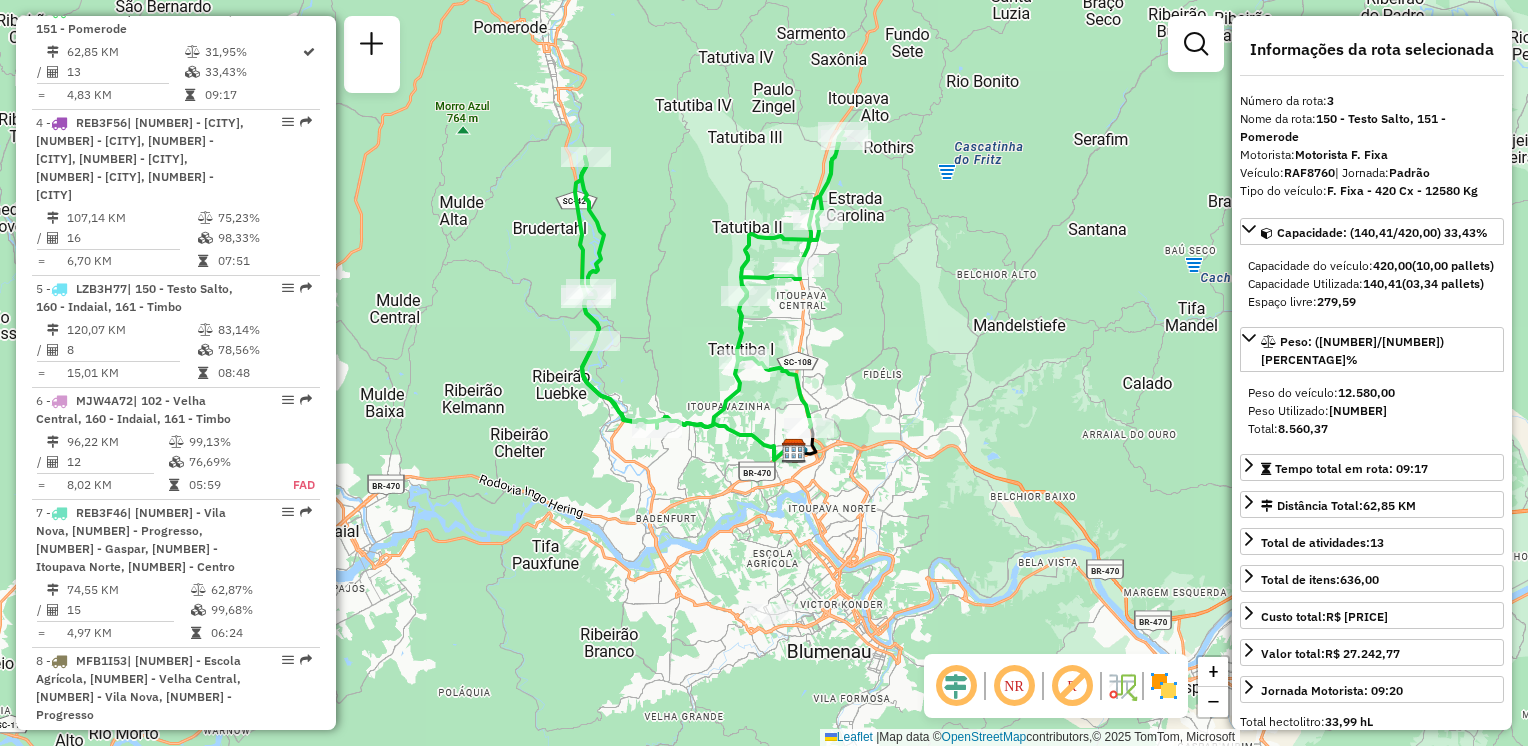 drag, startPoint x: 639, startPoint y: 354, endPoint x: 636, endPoint y: 318, distance: 36.124783 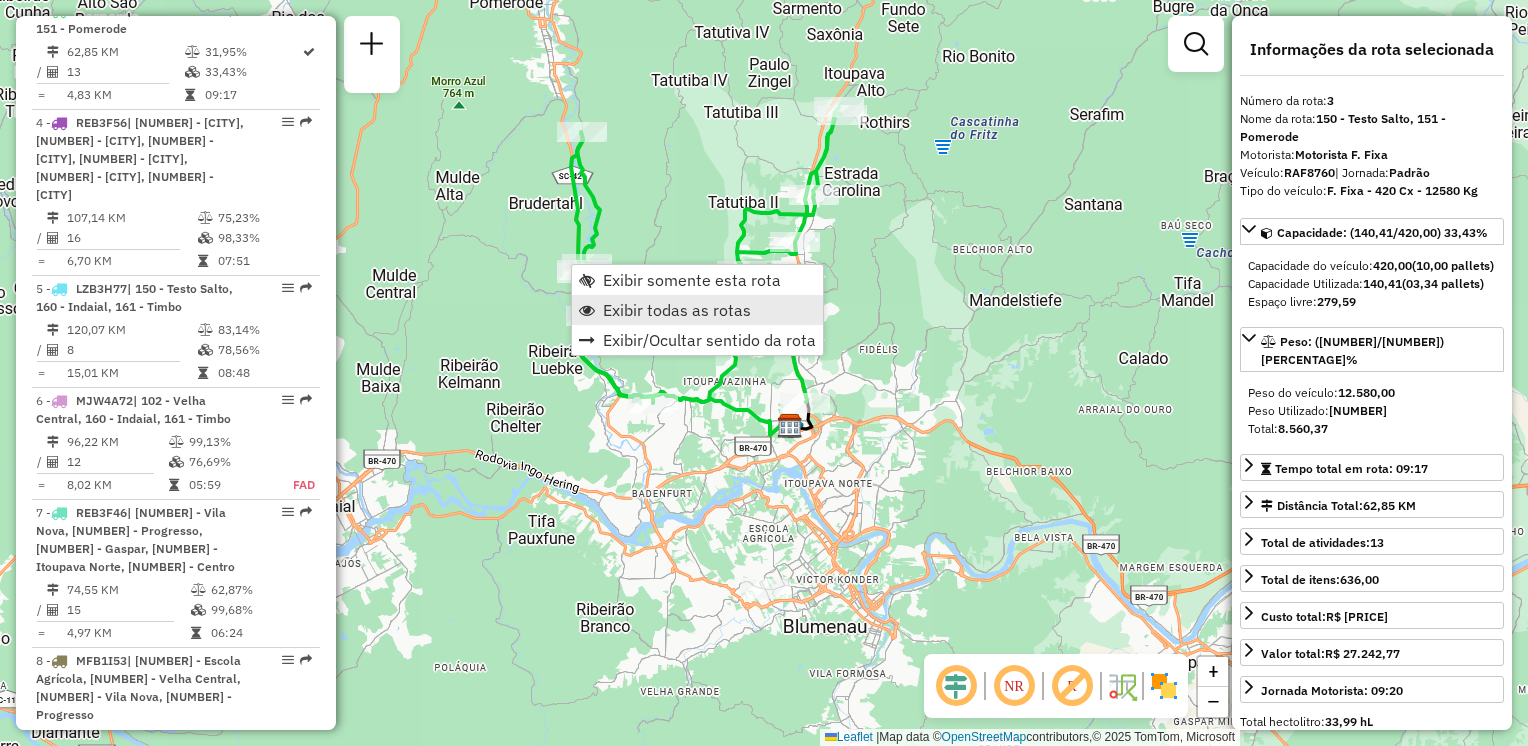 click on "Exibir todas as rotas" at bounding box center (677, 310) 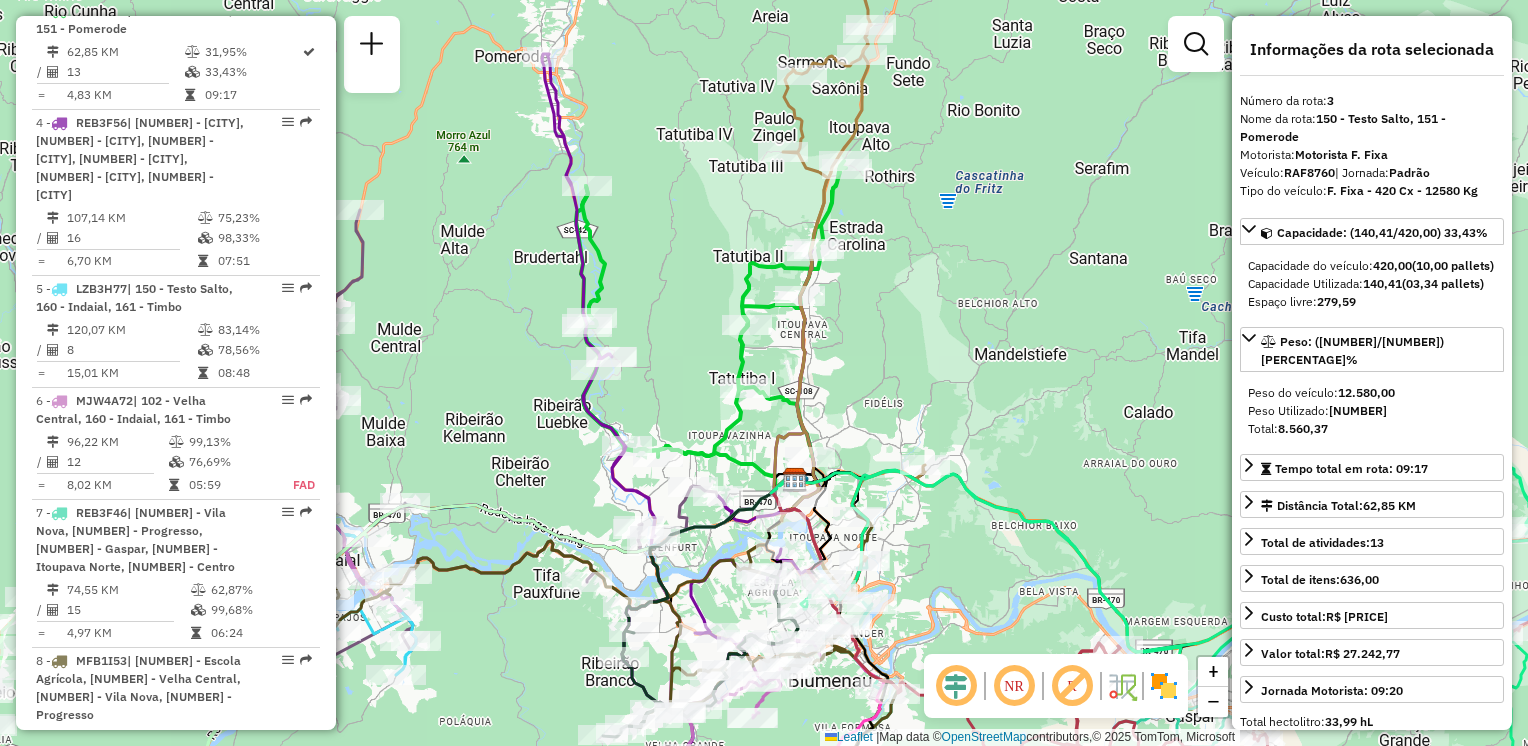 drag, startPoint x: 881, startPoint y: 310, endPoint x: 886, endPoint y: 364, distance: 54.230988 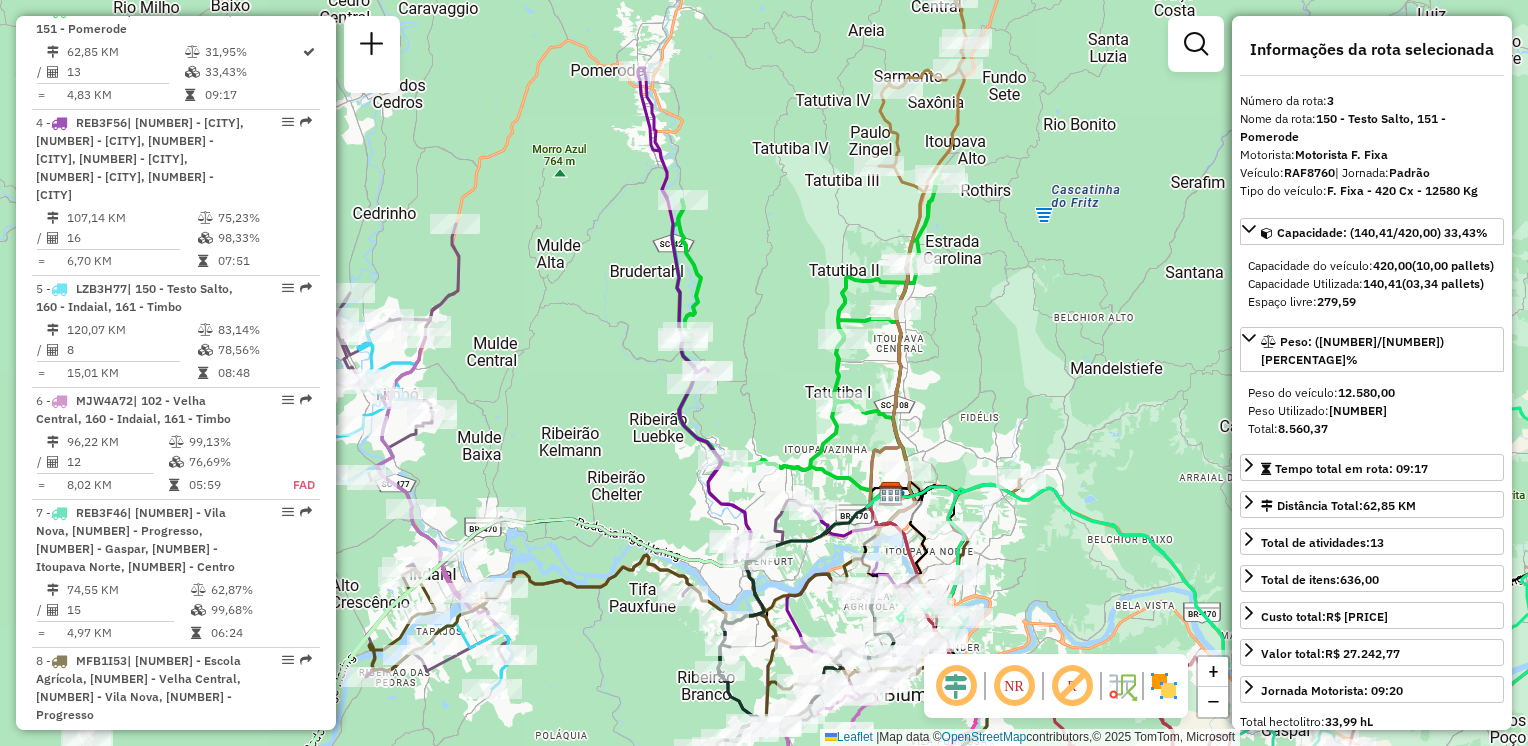 drag, startPoint x: 852, startPoint y: 323, endPoint x: 952, endPoint y: 337, distance: 100.97524 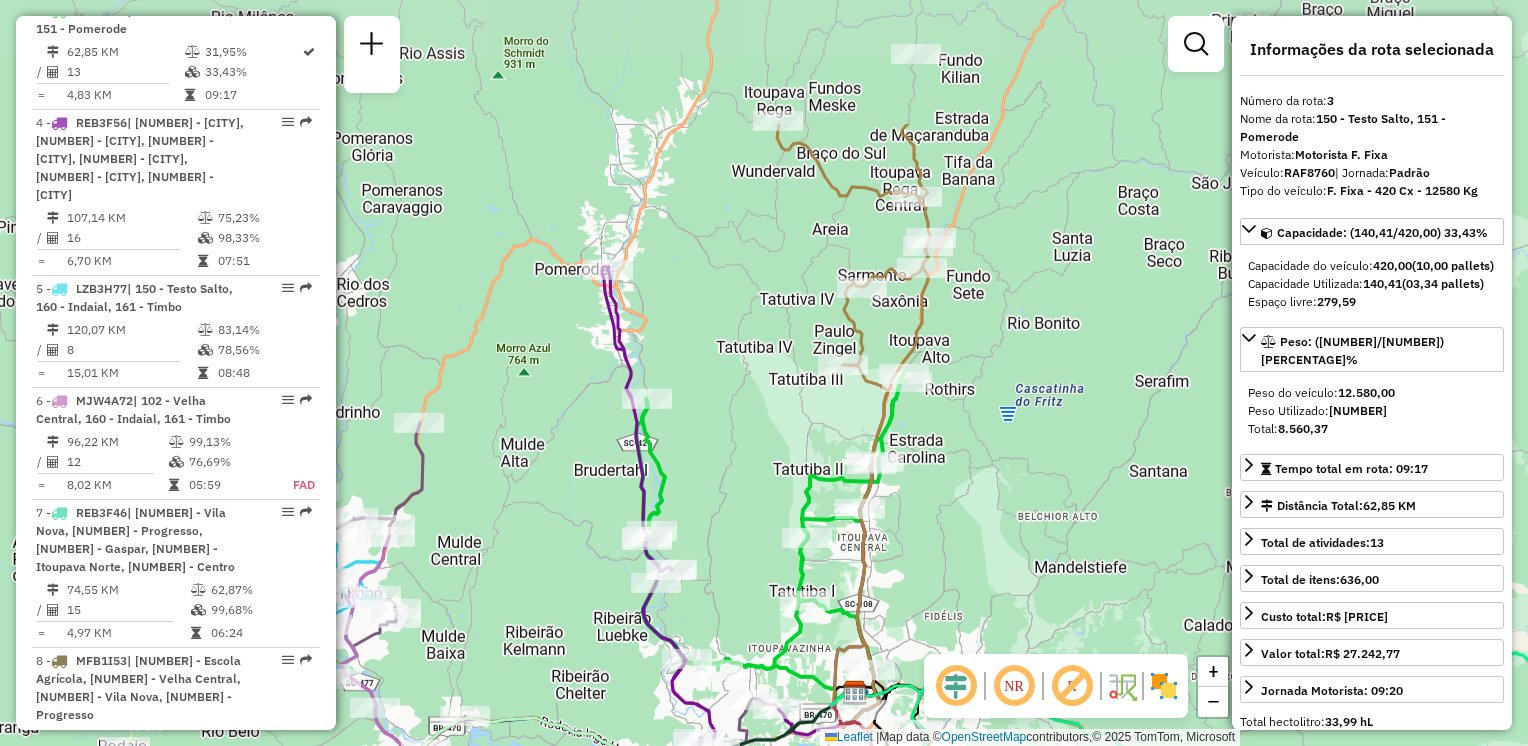 drag, startPoint x: 1011, startPoint y: 233, endPoint x: 973, endPoint y: 439, distance: 209.47554 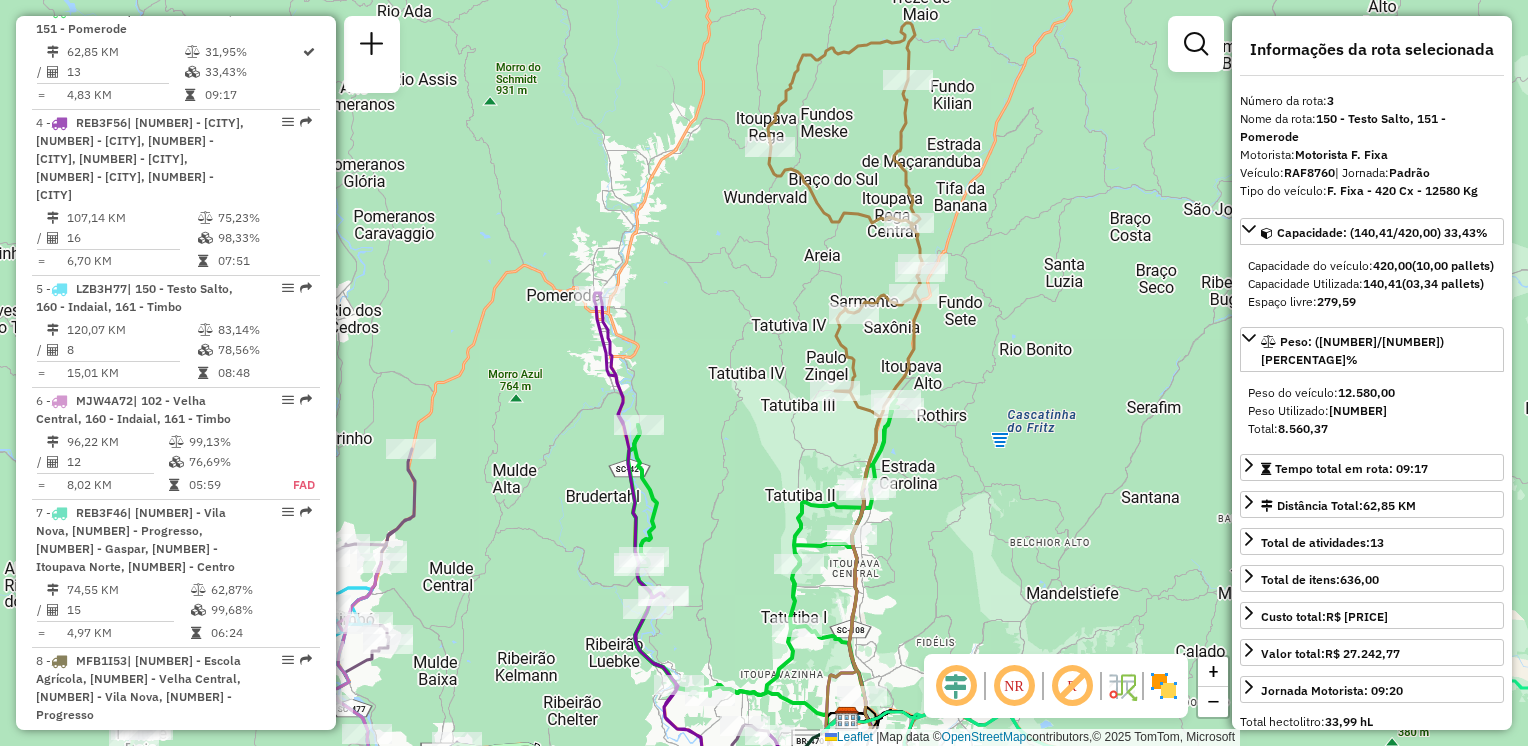 drag, startPoint x: 1026, startPoint y: 177, endPoint x: 1016, endPoint y: 114, distance: 63.788715 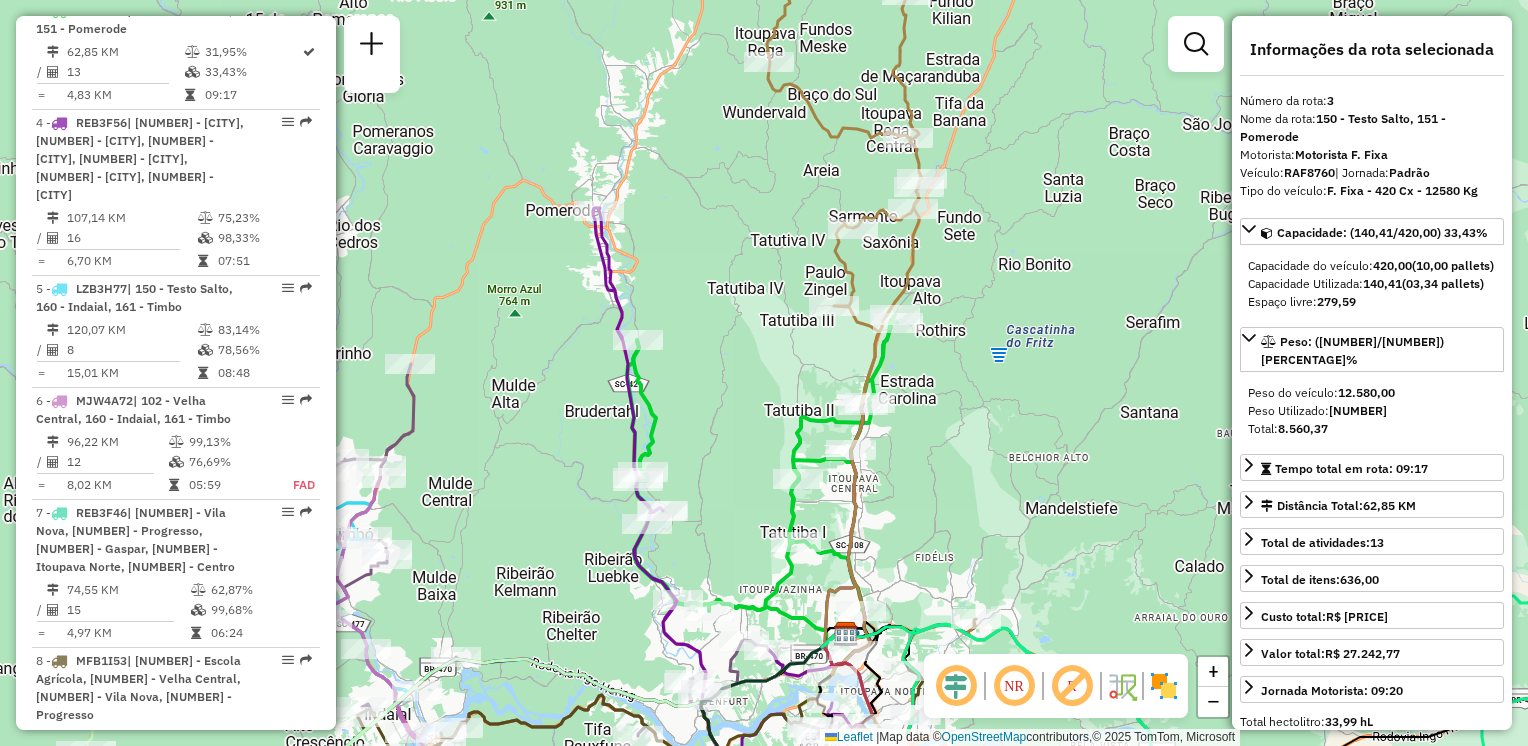 drag, startPoint x: 1006, startPoint y: 288, endPoint x: 976, endPoint y: 130, distance: 160.82289 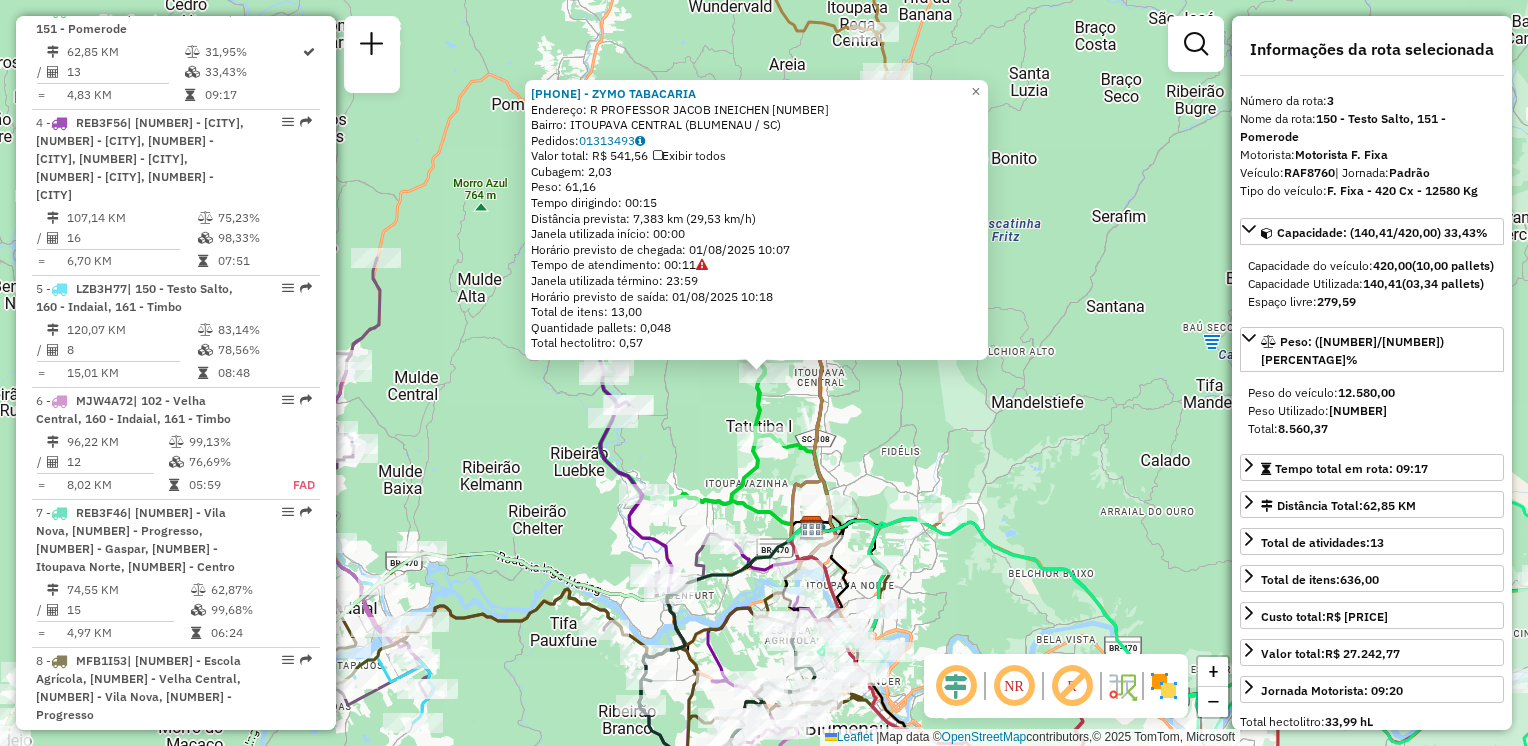 click on "92808349 - ZYMO  TABACARIA  Endereço: R   PROFESSOR JACOB INEICHEN      4956   Bairro: ITOUPAVA CENTRAL (BLUMENAU / SC)   Pedidos:  01313493   Valor total: R$ 541,56   Exibir todos   Cubagem: 2,03  Peso: 61,16  Tempo dirigindo: 00:15   Distância prevista: 7,383 km (29,53 km/h)   Janela utilizada início: 00:00   Horário previsto de chegada: 01/08/2025 10:07   Tempo de atendimento: 00:11   Janela utilizada término: 23:59   Horário previsto de saída: 01/08/2025 10:18   Total de itens: 13,00   Quantidade pallets: 0,048   Total hectolitro: 0,57  × Janela de atendimento Grade de atendimento Capacidade Transportadoras Veículos Cliente Pedidos  Rotas Selecione os dias de semana para filtrar as janelas de atendimento  Seg   Ter   Qua   Qui   Sex   Sáb   Dom  Informe o período da janela de atendimento: De: Até:  Filtrar exatamente a janela do cliente  Considerar janela de atendimento padrão  Selecione os dias de semana para filtrar as grades de atendimento  Seg   Ter   Qua   Qui   Sex   Sáb   Dom   De:  +" 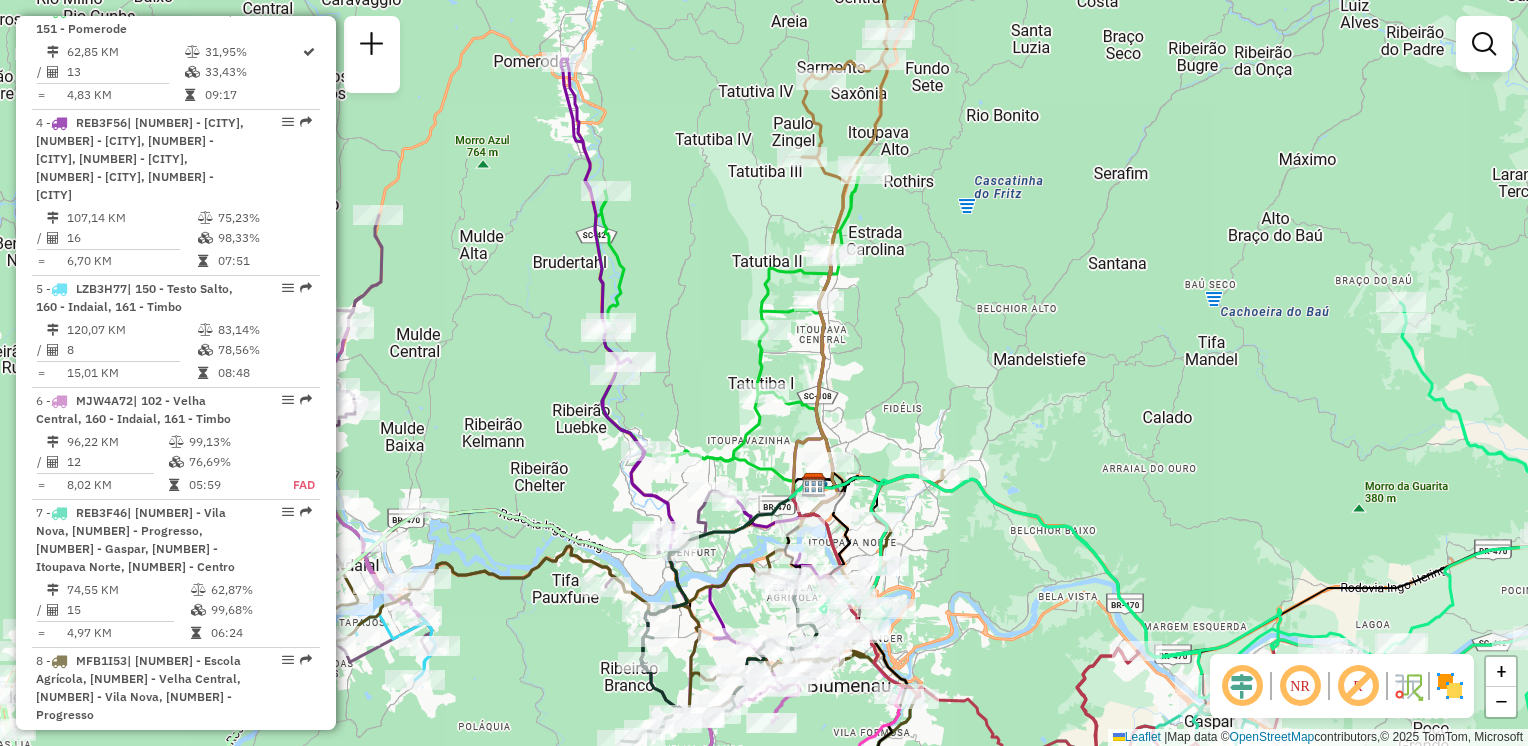 drag, startPoint x: 954, startPoint y: 411, endPoint x: 963, endPoint y: 267, distance: 144.28098 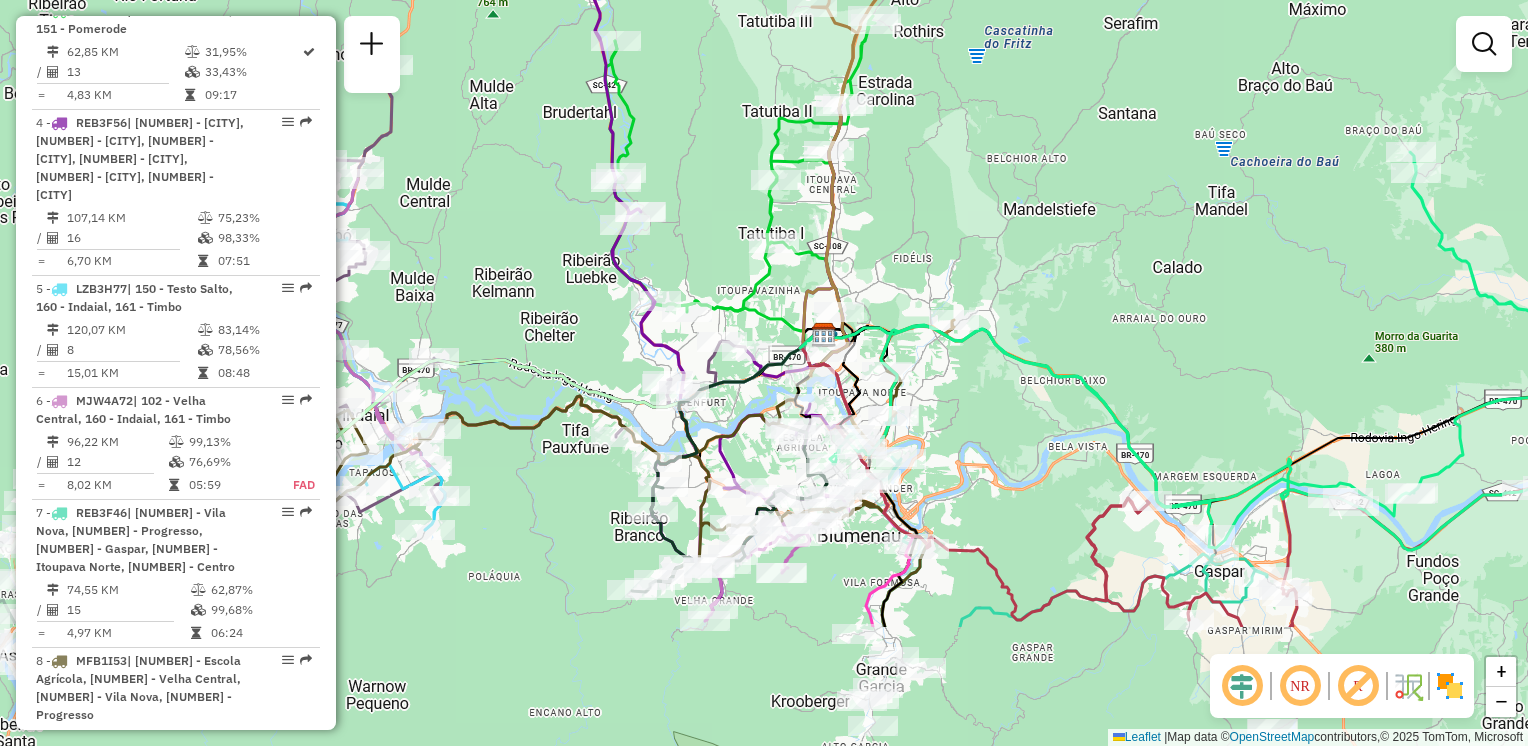 drag, startPoint x: 982, startPoint y: 242, endPoint x: 988, endPoint y: 227, distance: 16.155495 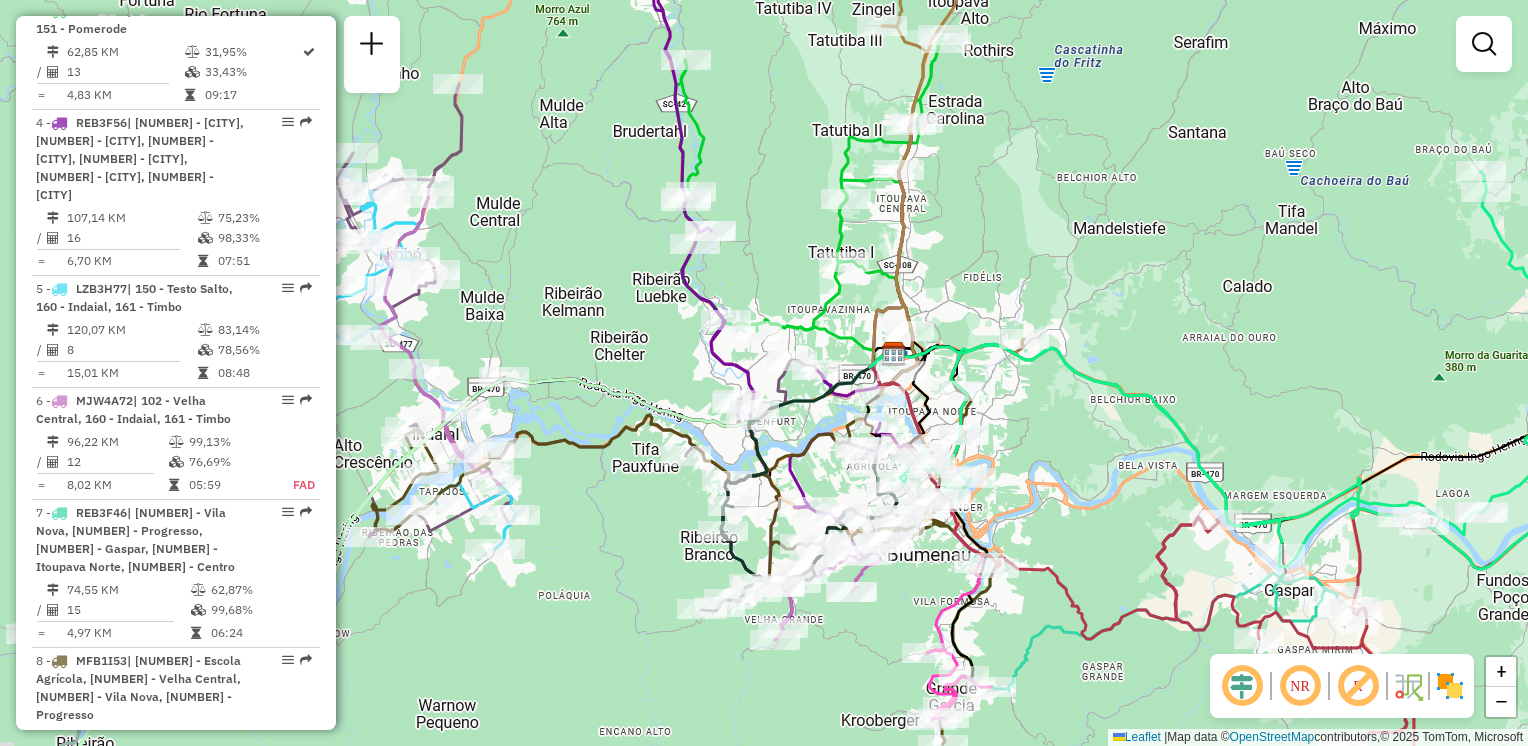 drag, startPoint x: 962, startPoint y: 226, endPoint x: 1066, endPoint y: 288, distance: 121.07848 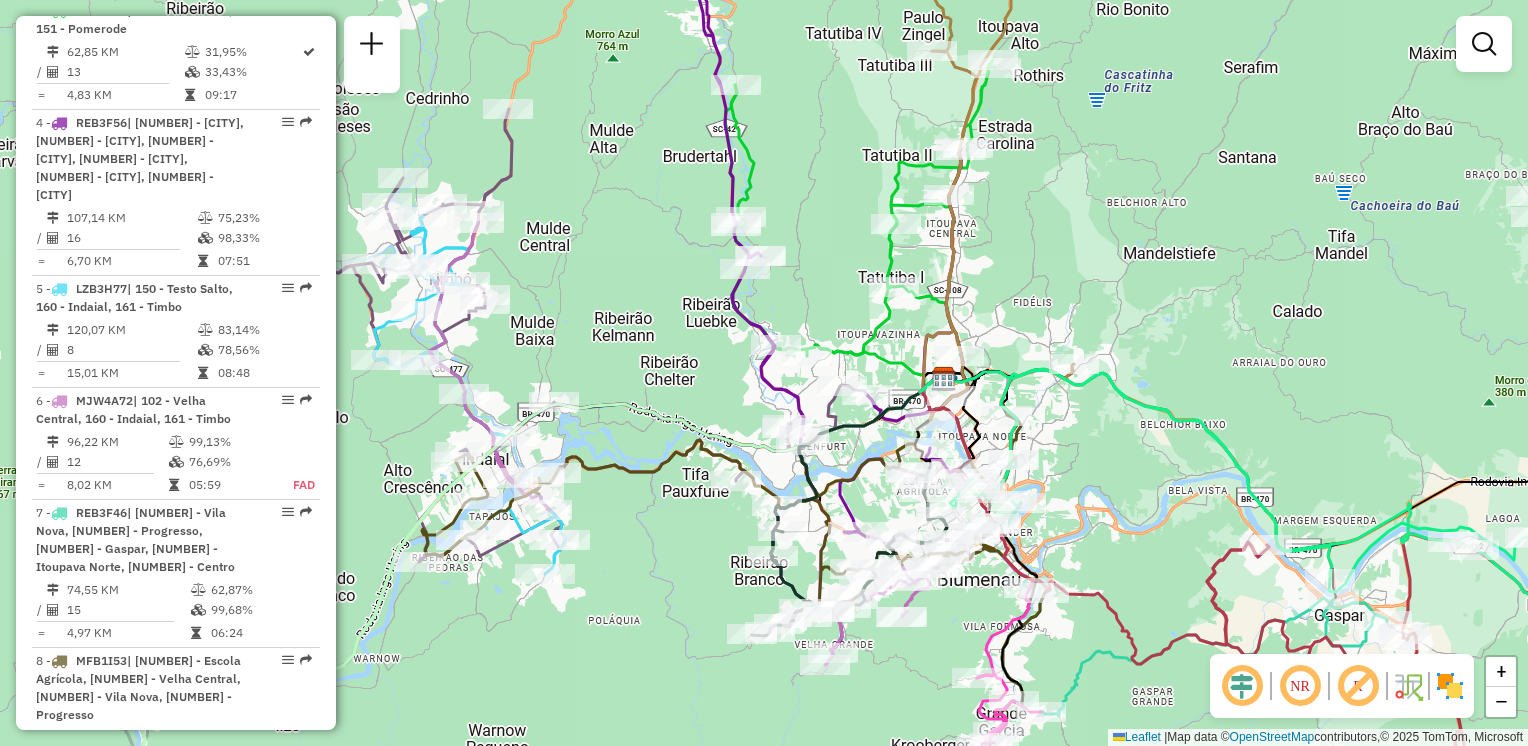 drag, startPoint x: 846, startPoint y: 244, endPoint x: 836, endPoint y: 196, distance: 49.0306 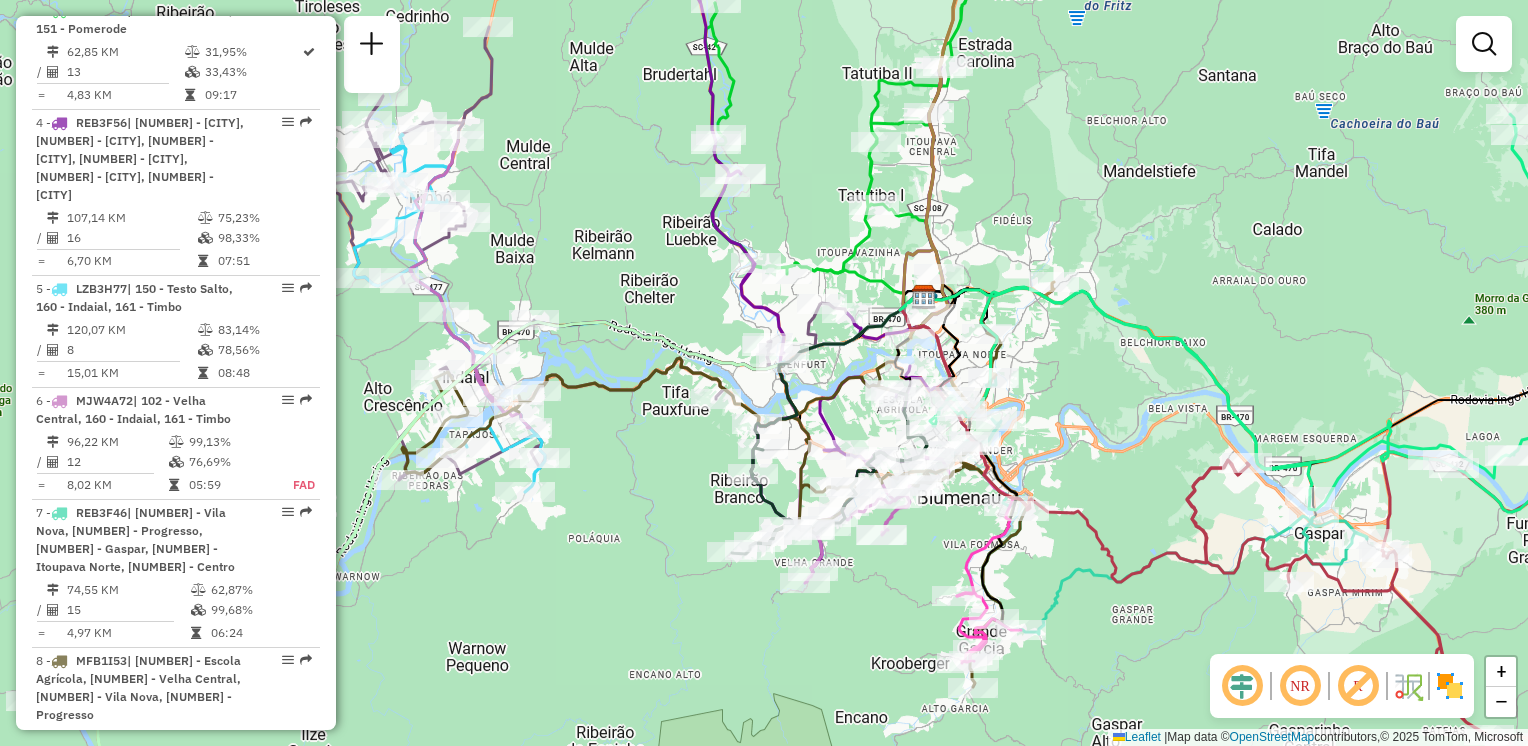 drag, startPoint x: 814, startPoint y: 258, endPoint x: 807, endPoint y: 242, distance: 17.464249 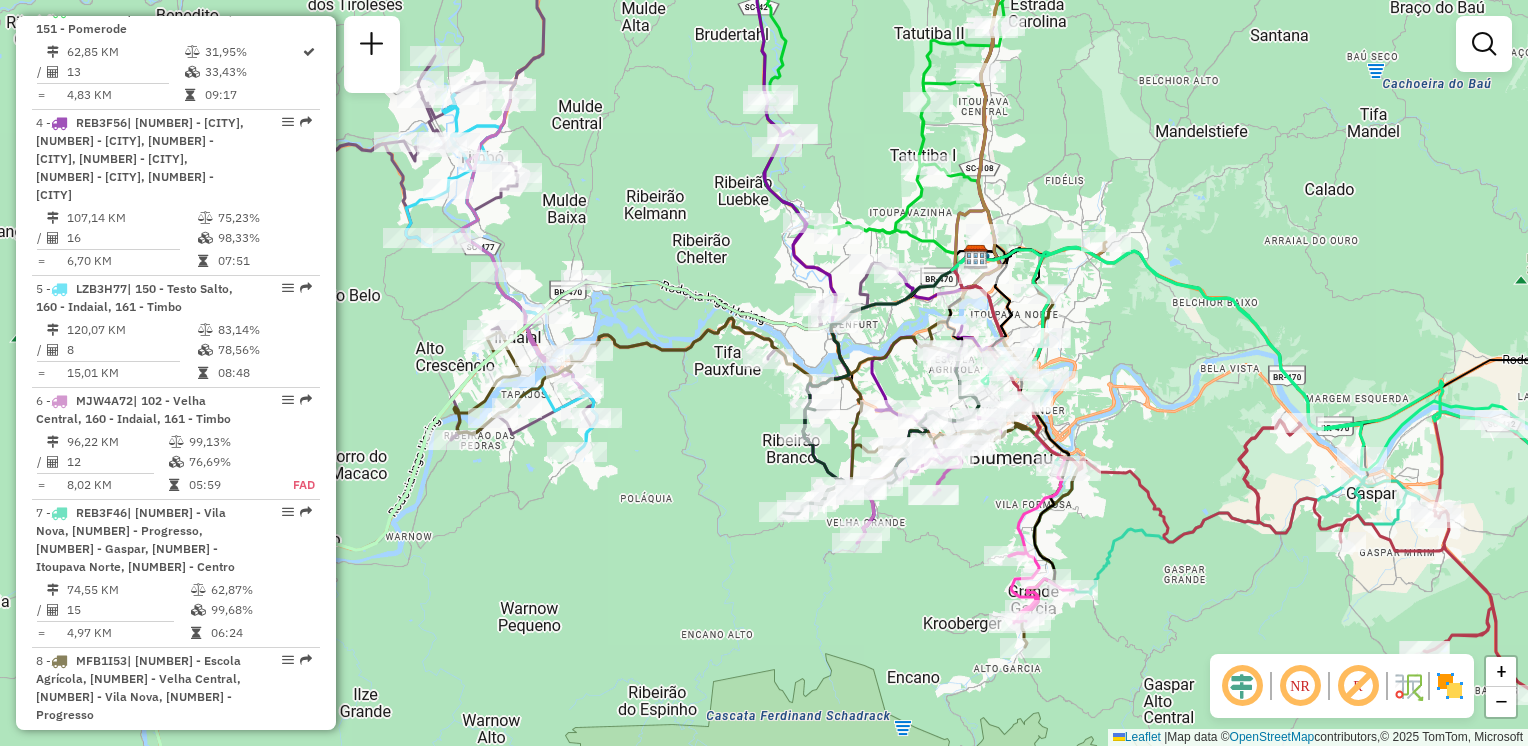 drag, startPoint x: 980, startPoint y: 241, endPoint x: 1032, endPoint y: 202, distance: 65 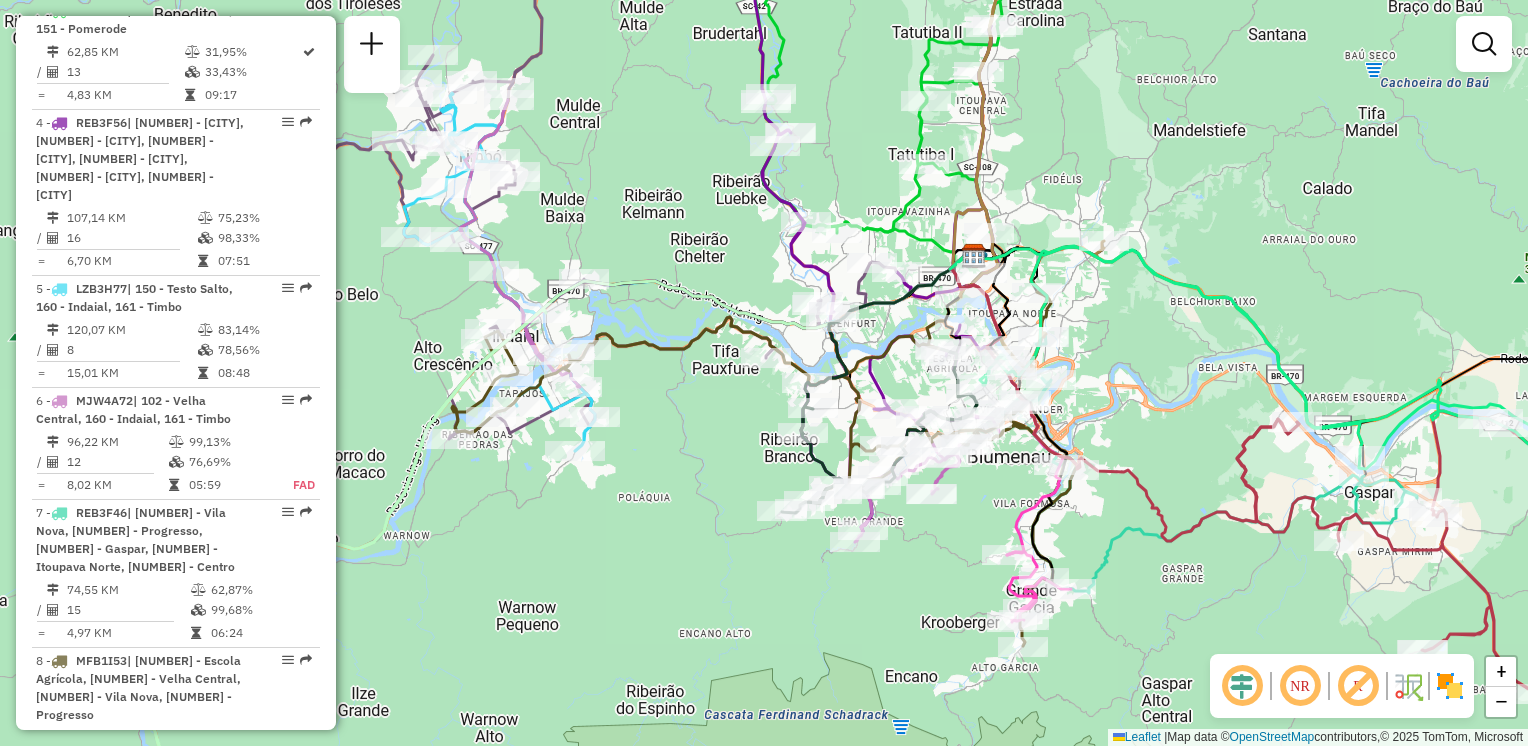 drag, startPoint x: 675, startPoint y: 286, endPoint x: 698, endPoint y: 321, distance: 41.880783 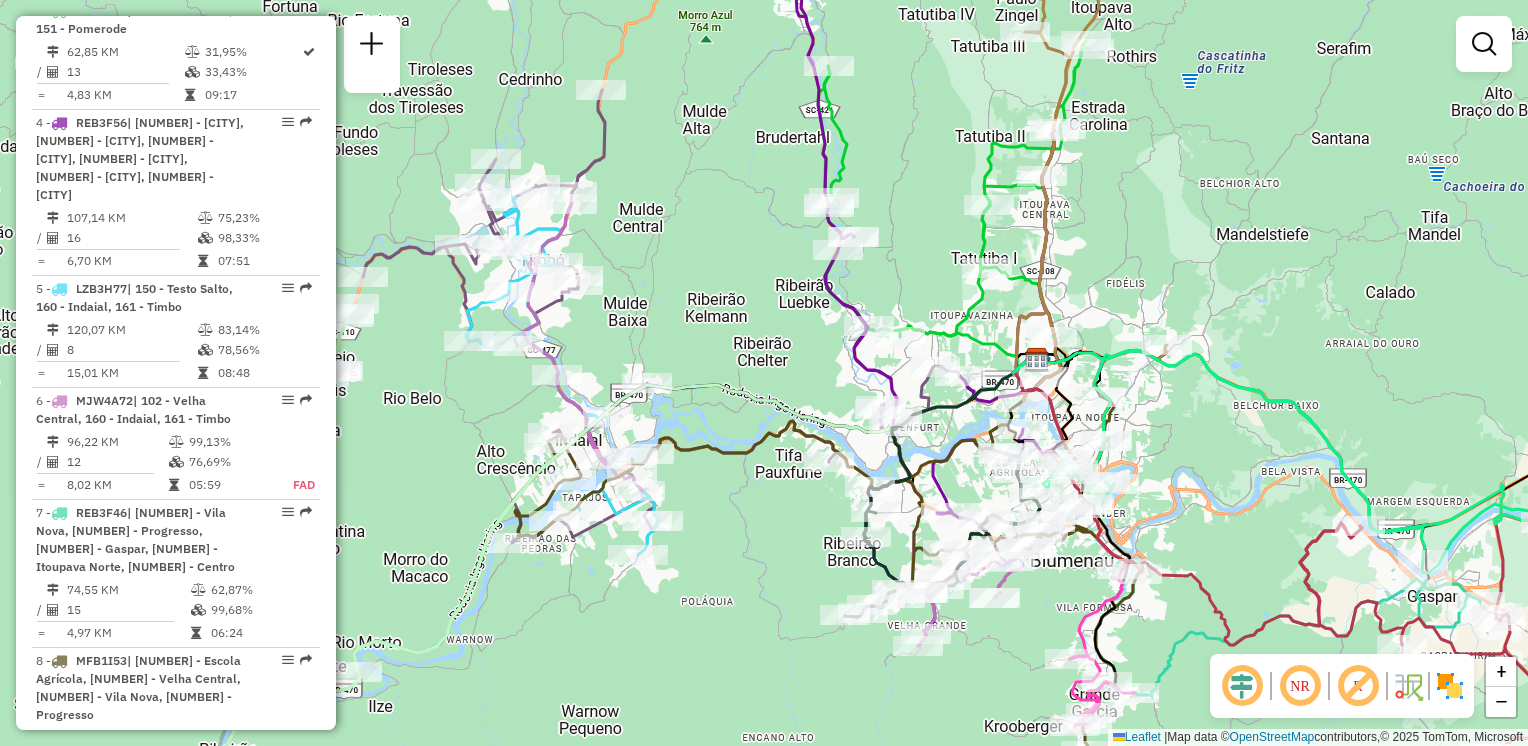 drag, startPoint x: 594, startPoint y: 141, endPoint x: 658, endPoint y: 258, distance: 133.36041 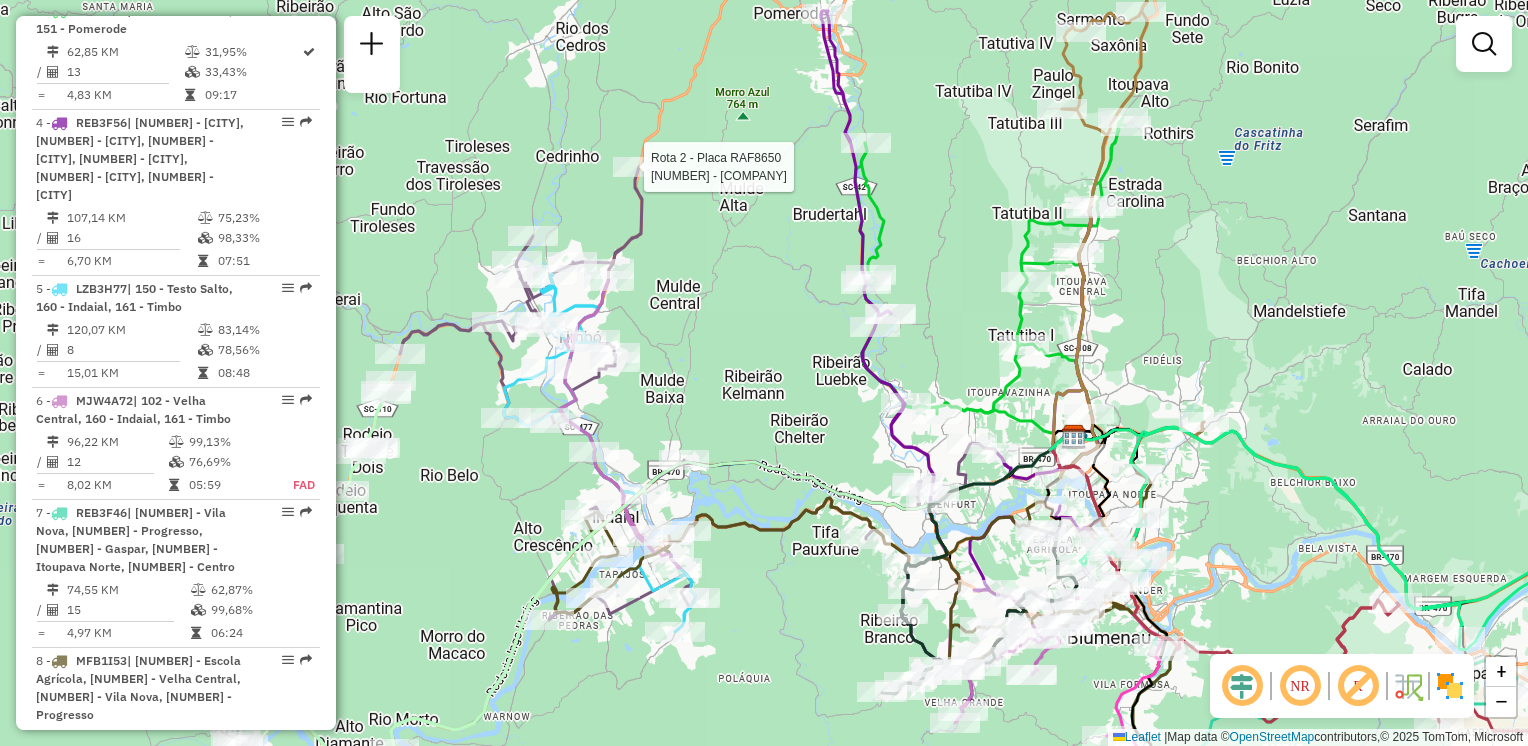 select on "**********" 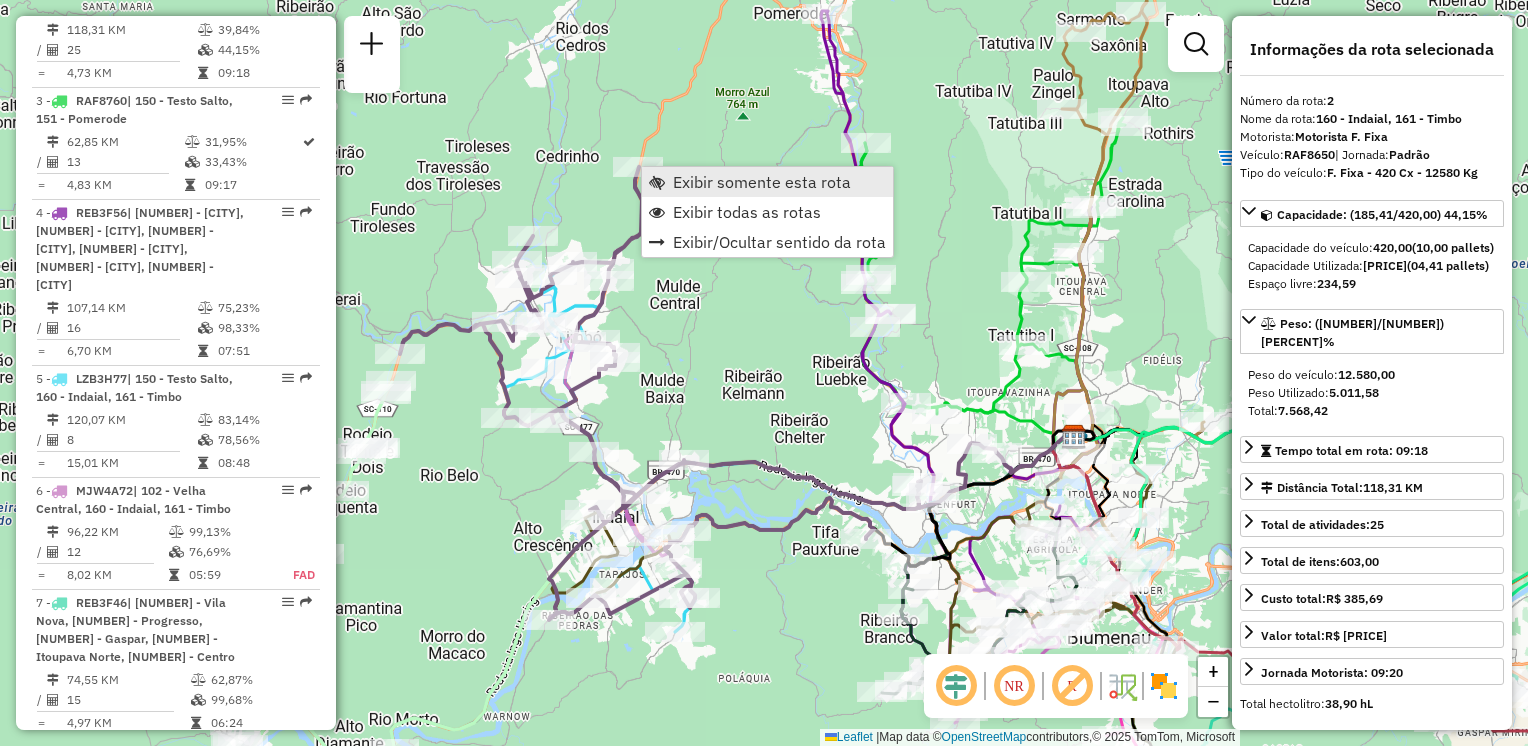 scroll, scrollTop: 882, scrollLeft: 0, axis: vertical 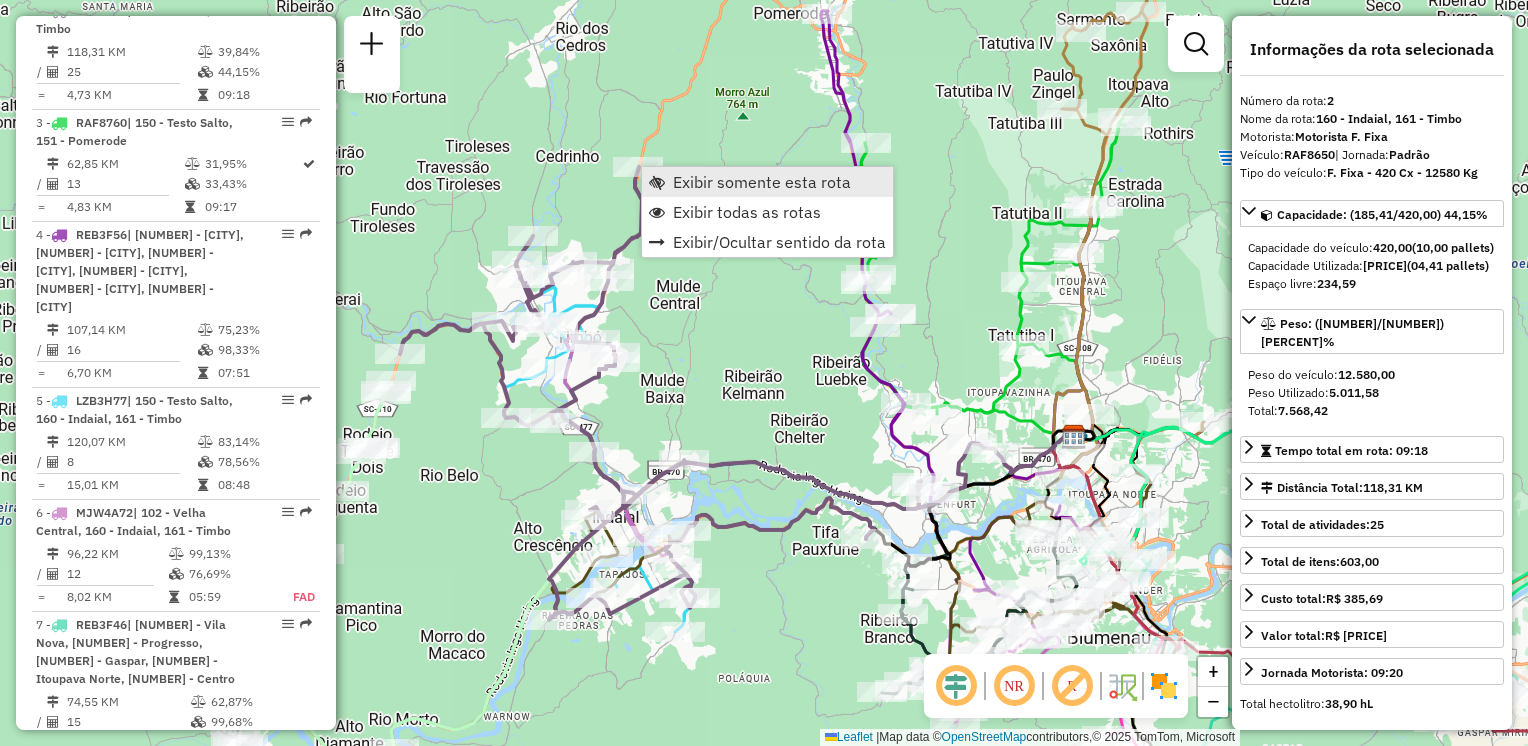 click on "Exibir somente esta rota" at bounding box center (762, 182) 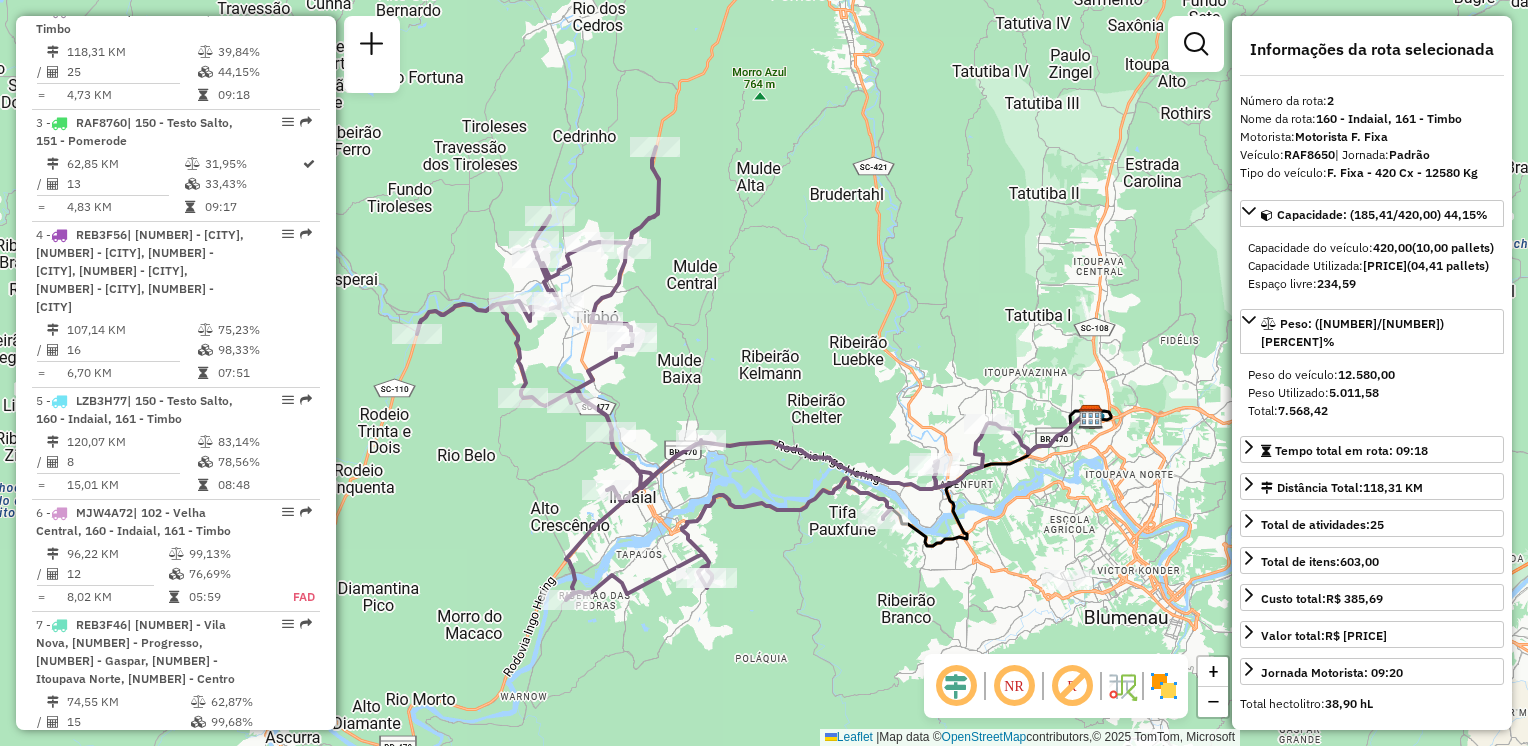 drag, startPoint x: 711, startPoint y: 278, endPoint x: 724, endPoint y: 244, distance: 36.40055 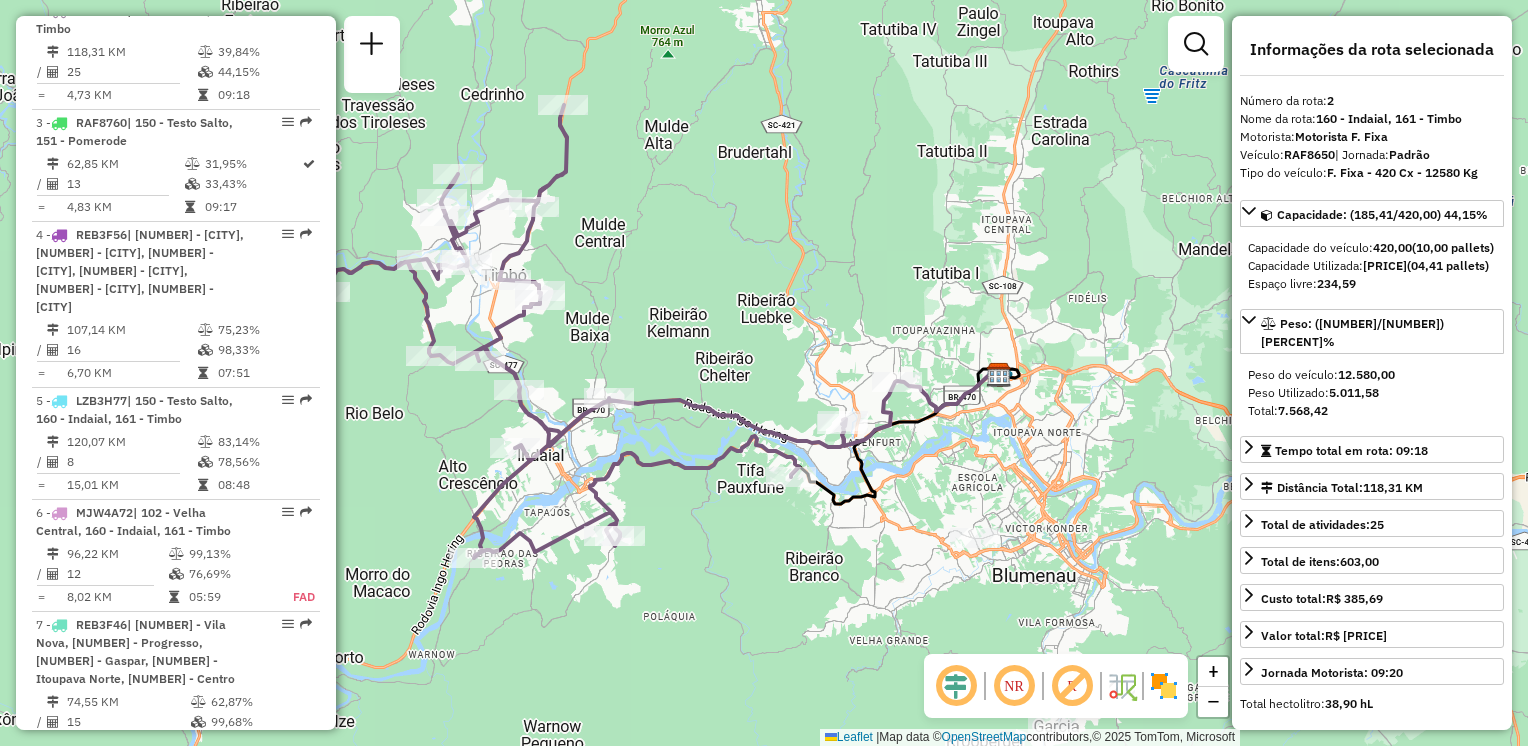 drag, startPoint x: 935, startPoint y: 481, endPoint x: 820, endPoint y: 490, distance: 115.35164 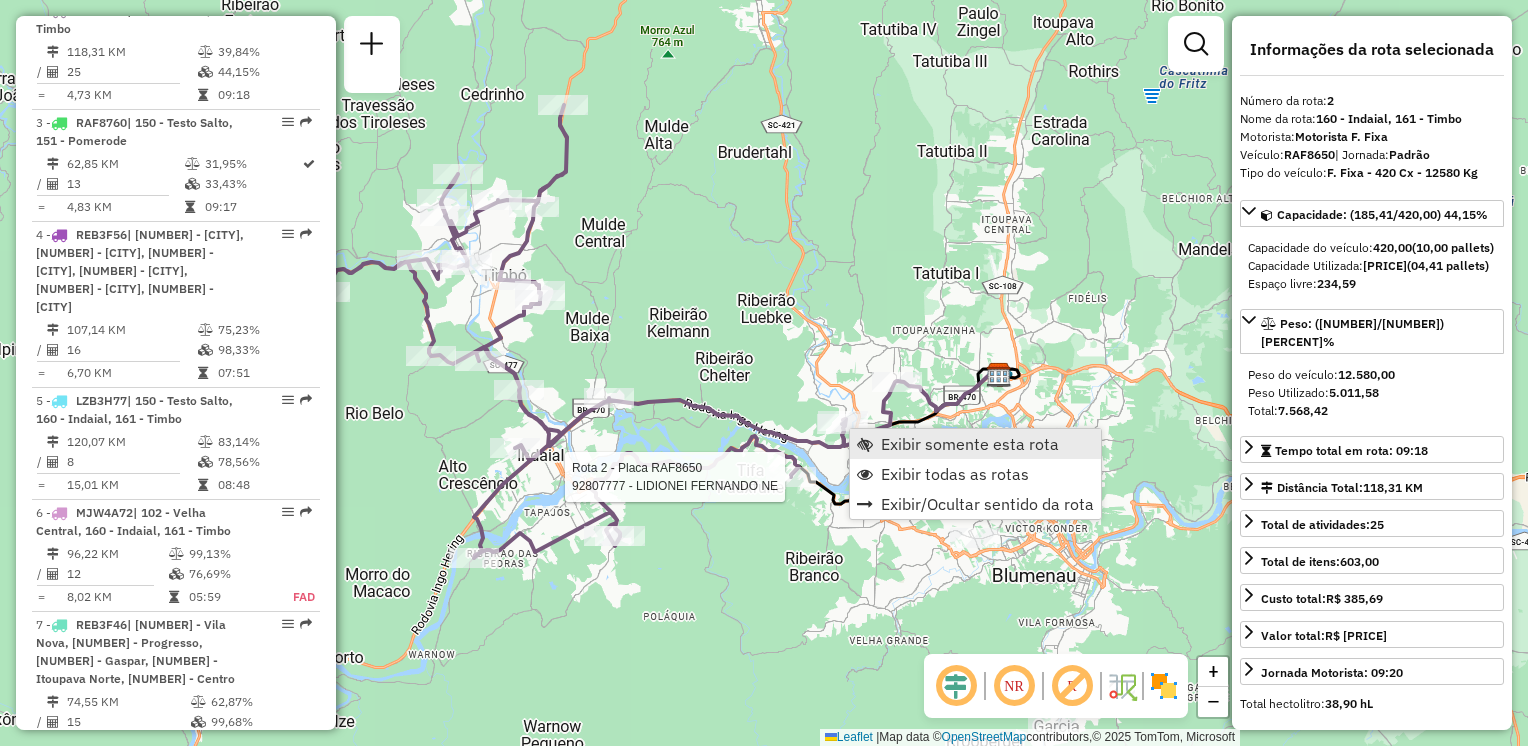 click at bounding box center [865, 444] 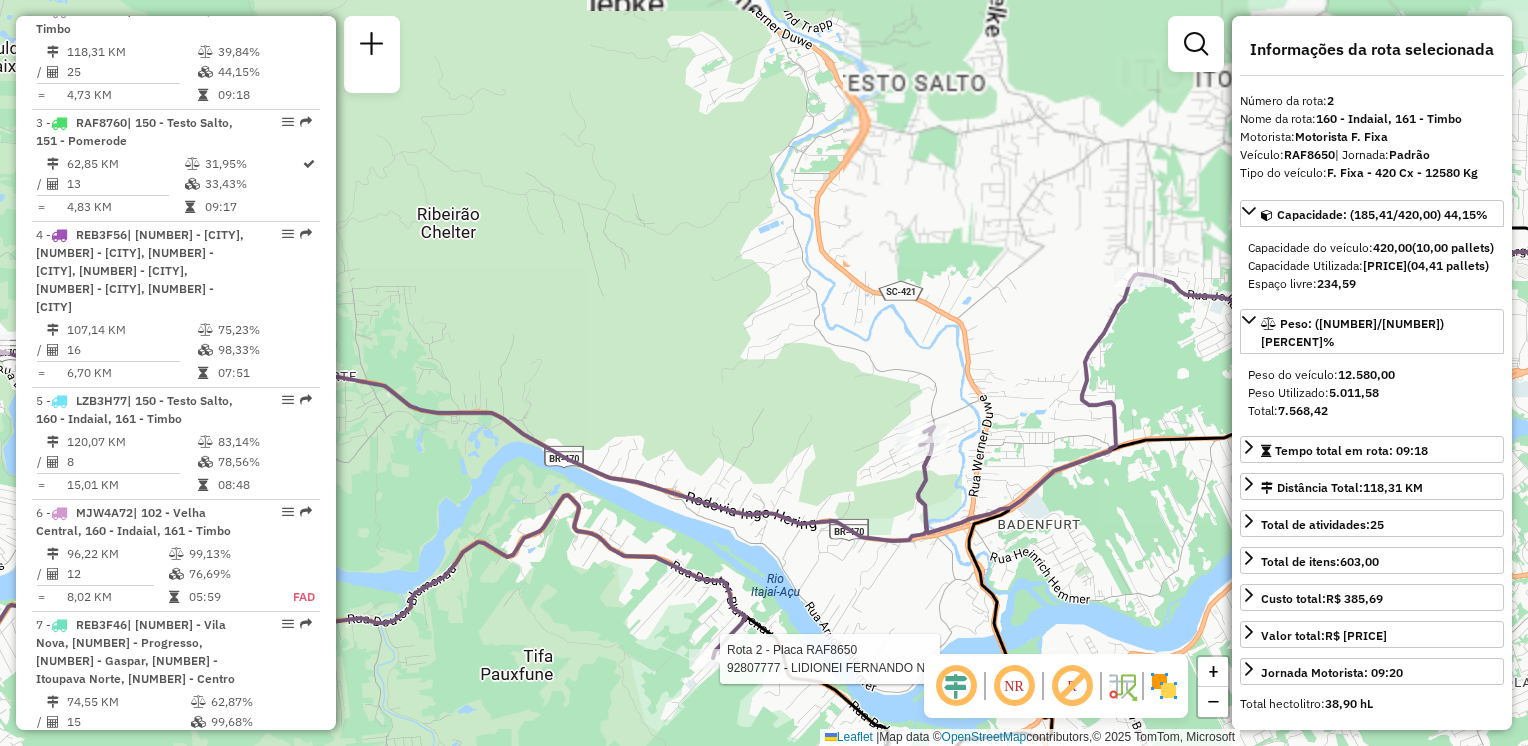 drag, startPoint x: 1007, startPoint y: 486, endPoint x: 904, endPoint y: 491, distance: 103.121284 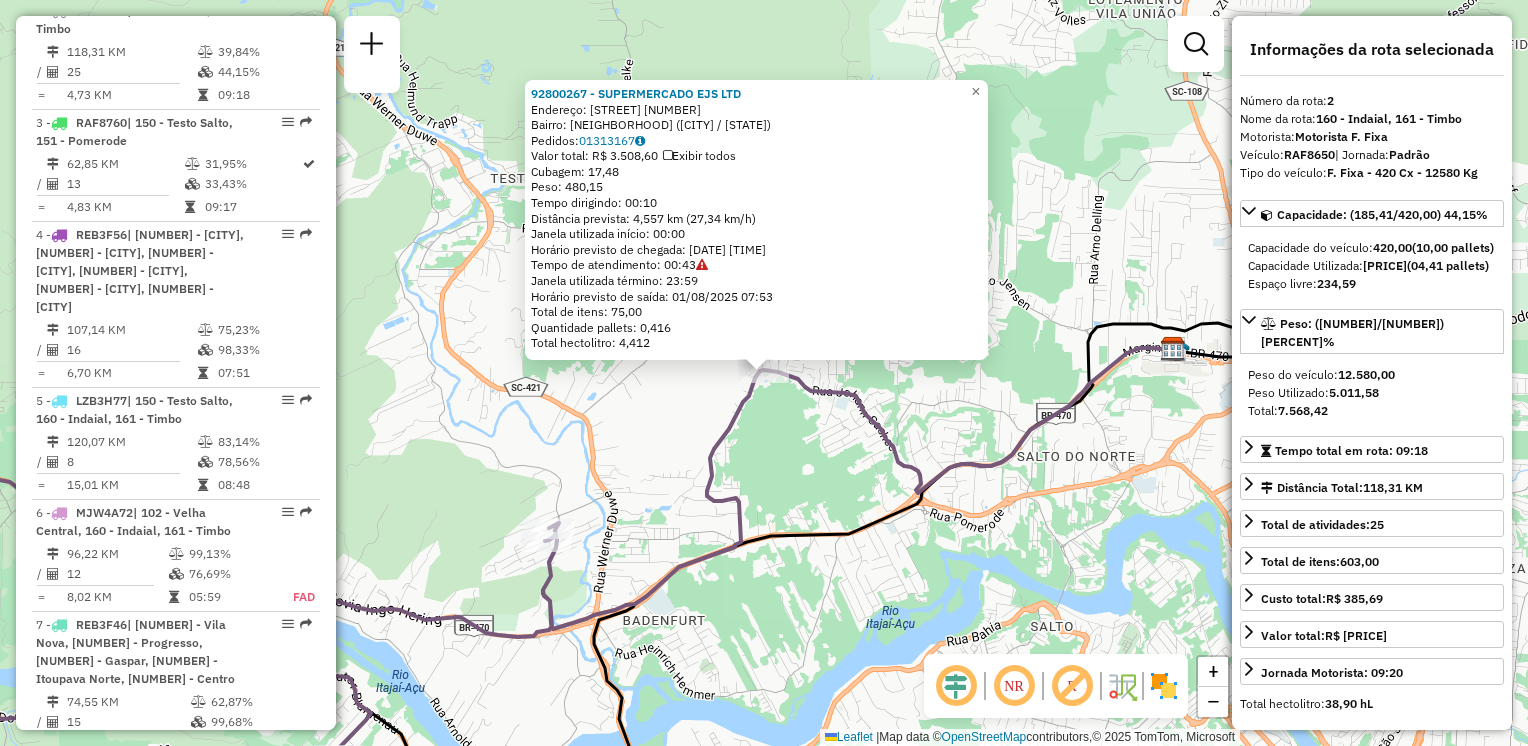 click on "92800267 - SUPERMERCADO EJS LTD  Endereço: R   JOHANN SACHSE                 1884   Bairro: BADENFURT (BLUMENAU / SC)   Pedidos:  01313167   Valor total: R$ 3.508,60   Exibir todos   Cubagem: 17,48  Peso: 480,15  Tempo dirigindo: 00:10   Distância prevista: 4,557 km (27,34 km/h)   Janela utilizada início: 00:00   Horário previsto de chegada: 01/08/2025 07:10   Tempo de atendimento: 00:43   Janela utilizada término: 23:59   Horário previsto de saída: 01/08/2025 07:53   Total de itens: 75,00   Quantidade pallets: 0,416   Total hectolitro: 4,412  × Janela de atendimento Grade de atendimento Capacidade Transportadoras Veículos Cliente Pedidos  Rotas Selecione os dias de semana para filtrar as janelas de atendimento  Seg   Ter   Qua   Qui   Sex   Sáb   Dom  Informe o período da janela de atendimento: De: Até:  Filtrar exatamente a janela do cliente  Considerar janela de atendimento padrão  Selecione os dias de semana para filtrar as grades de atendimento  Seg   Ter   Qua   Qui   Sex   Sáb   Dom  De:" 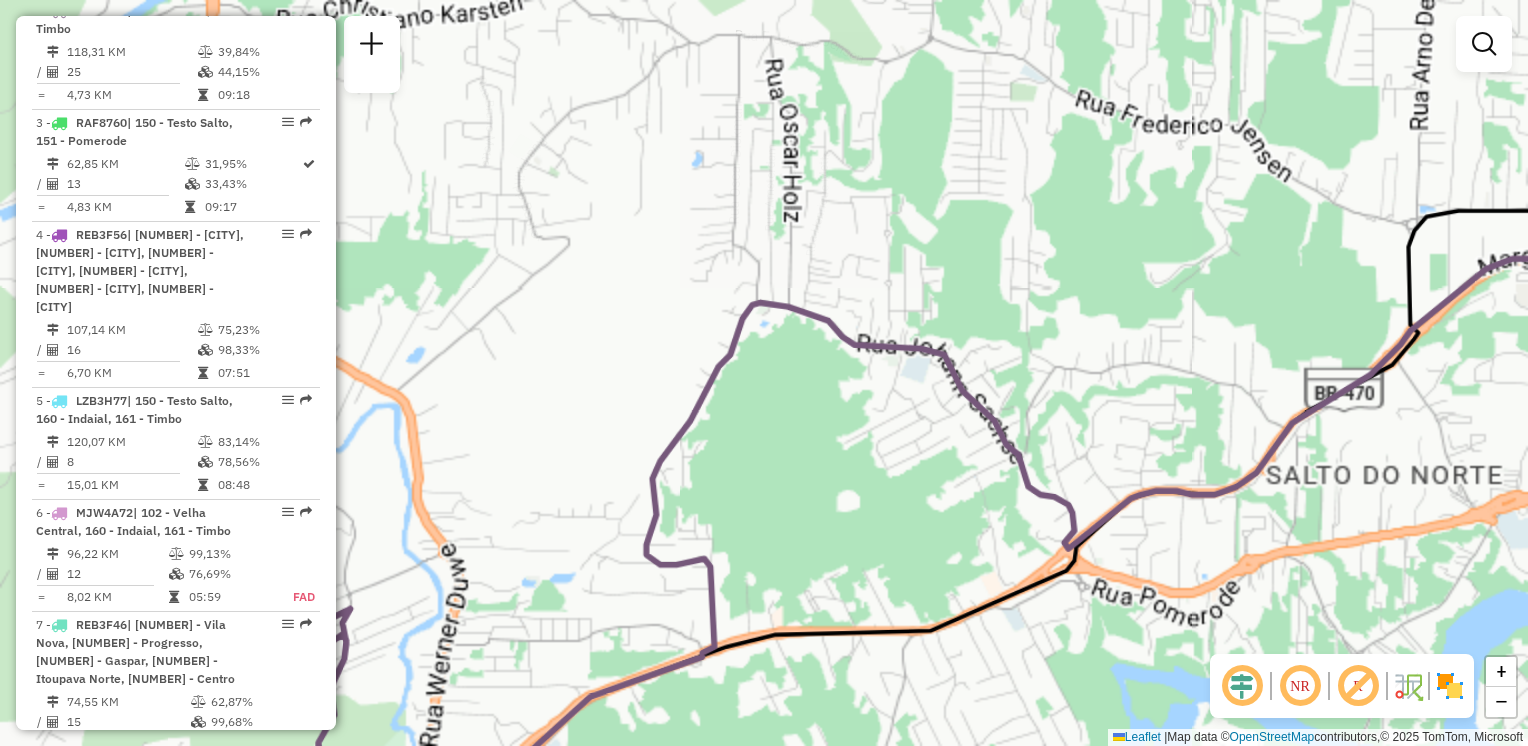 drag, startPoint x: 768, startPoint y: 442, endPoint x: 880, endPoint y: 416, distance: 114.97826 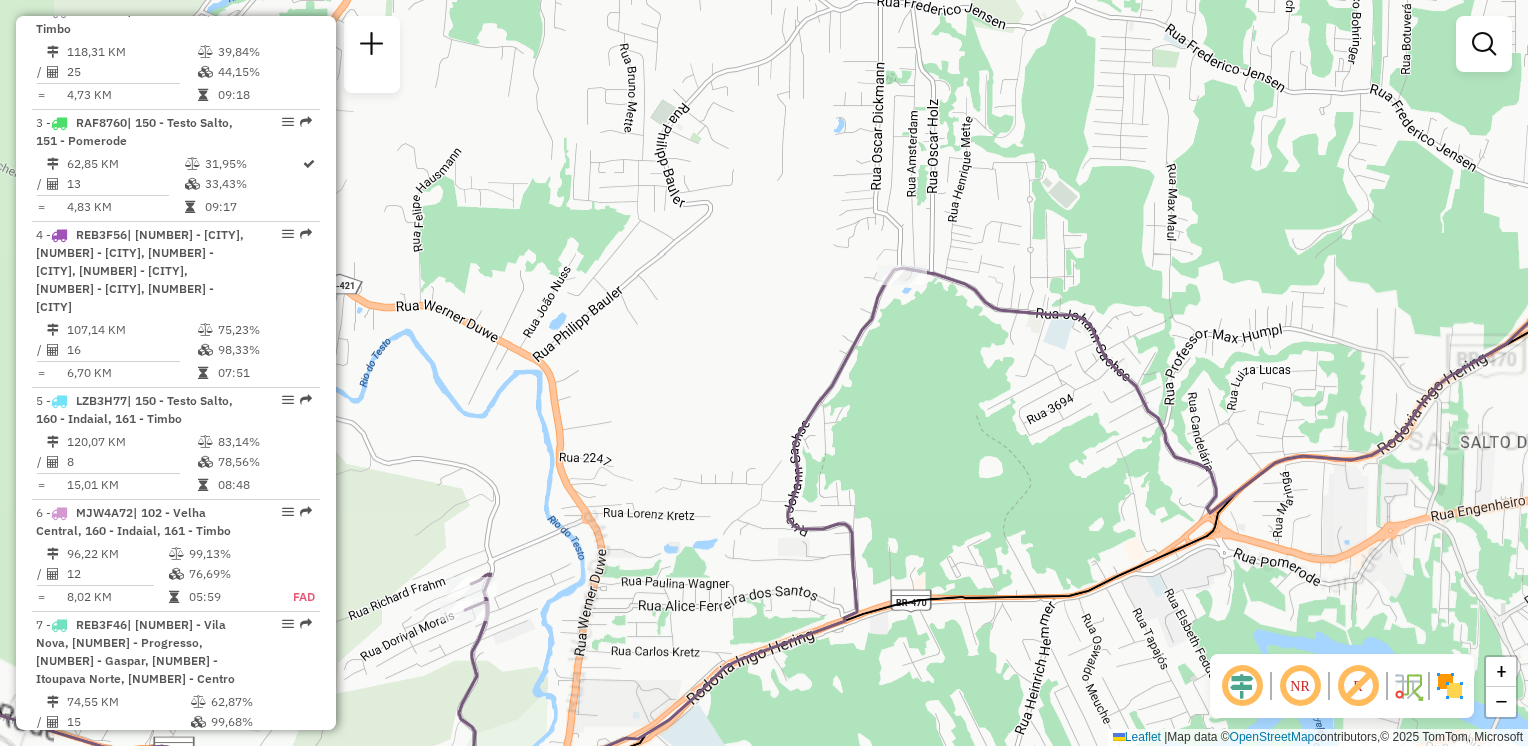 drag, startPoint x: 851, startPoint y: 415, endPoint x: 928, endPoint y: 395, distance: 79.555016 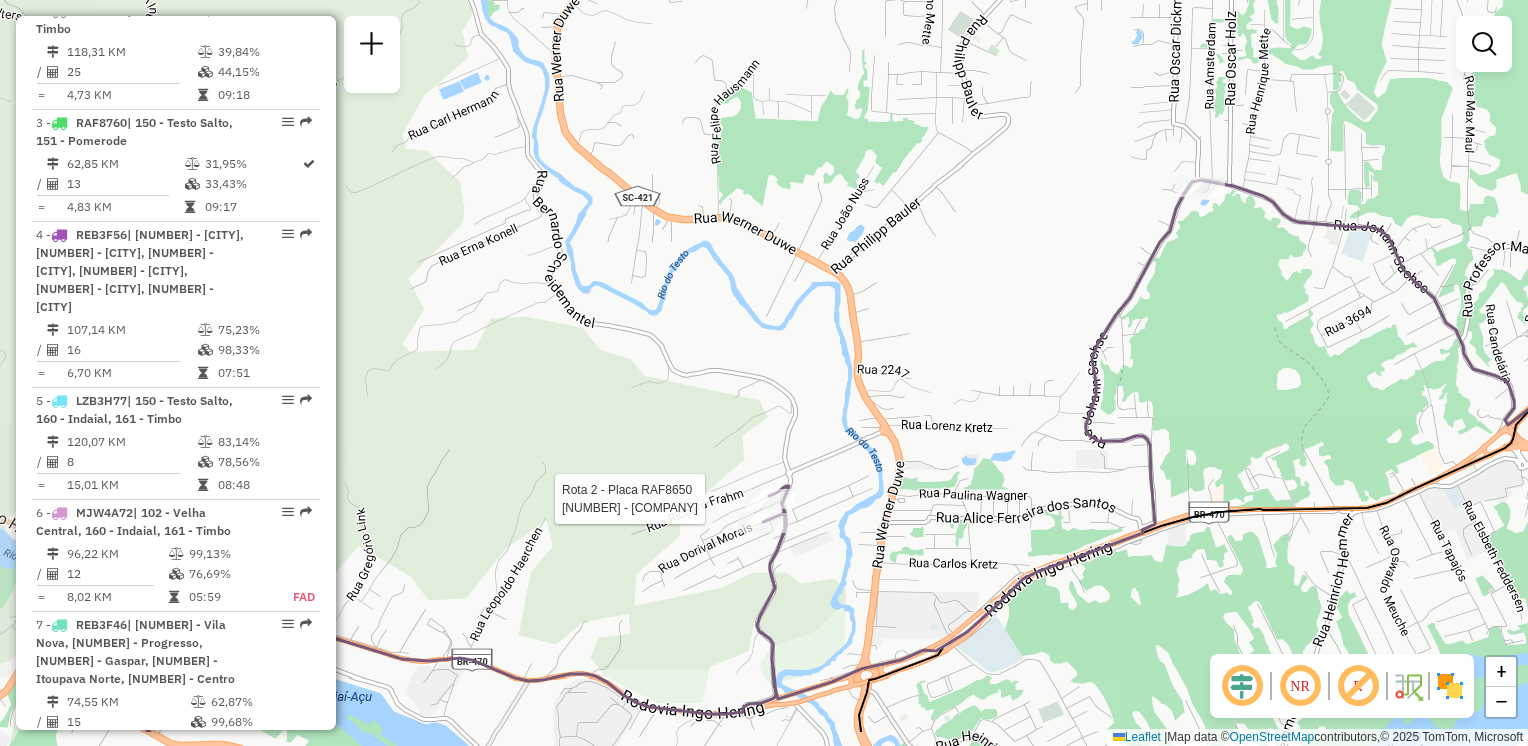 click 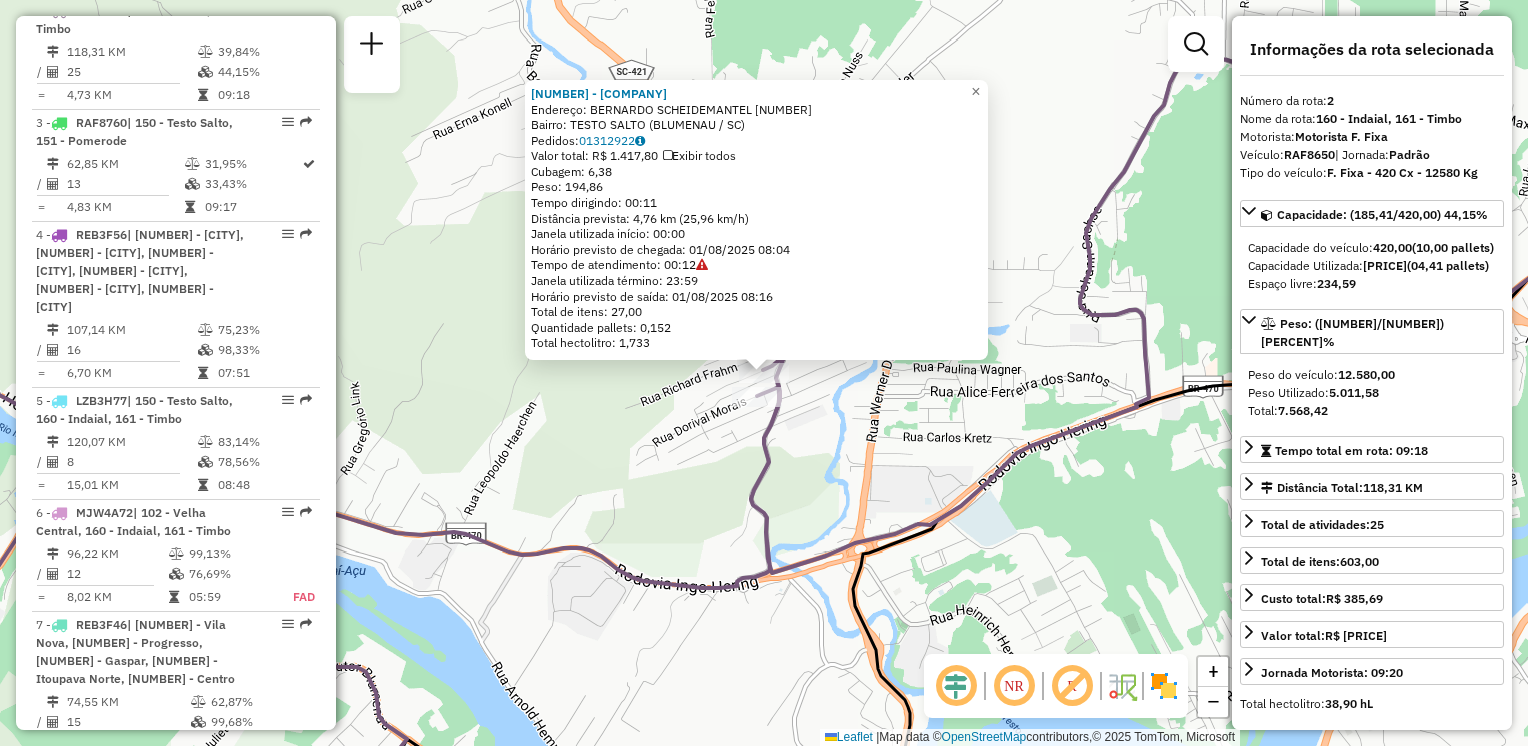 click on "92807678 - MERCADO GENTILEZA  Endereço:  BERNARDO SCHEIDEMANTEL 3430   Bairro: TESTO SALTO (BLUMENAU / SC)   Pedidos:  01312922   Valor total: R$ 1.417,80   Exibir todos   Cubagem: 6,38  Peso: 194,86  Tempo dirigindo: 00:11   Distância prevista: 4,76 km (25,96 km/h)   Janela utilizada início: 00:00   Horário previsto de chegada: 01/08/2025 08:04   Tempo de atendimento: 00:12   Janela utilizada término: 23:59   Horário previsto de saída: 01/08/2025 08:16   Total de itens: 27,00   Quantidade pallets: 0,152   Total hectolitro: 1,733  × Janela de atendimento Grade de atendimento Capacidade Transportadoras Veículos Cliente Pedidos  Rotas Selecione os dias de semana para filtrar as janelas de atendimento  Seg   Ter   Qua   Qui   Sex   Sáb   Dom  Informe o período da janela de atendimento: De: Até:  Filtrar exatamente a janela do cliente  Considerar janela de atendimento padrão  Selecione os dias de semana para filtrar as grades de atendimento  Seg   Ter   Qua   Qui   Sex   Sáb   Dom   Peso mínimo:  +" 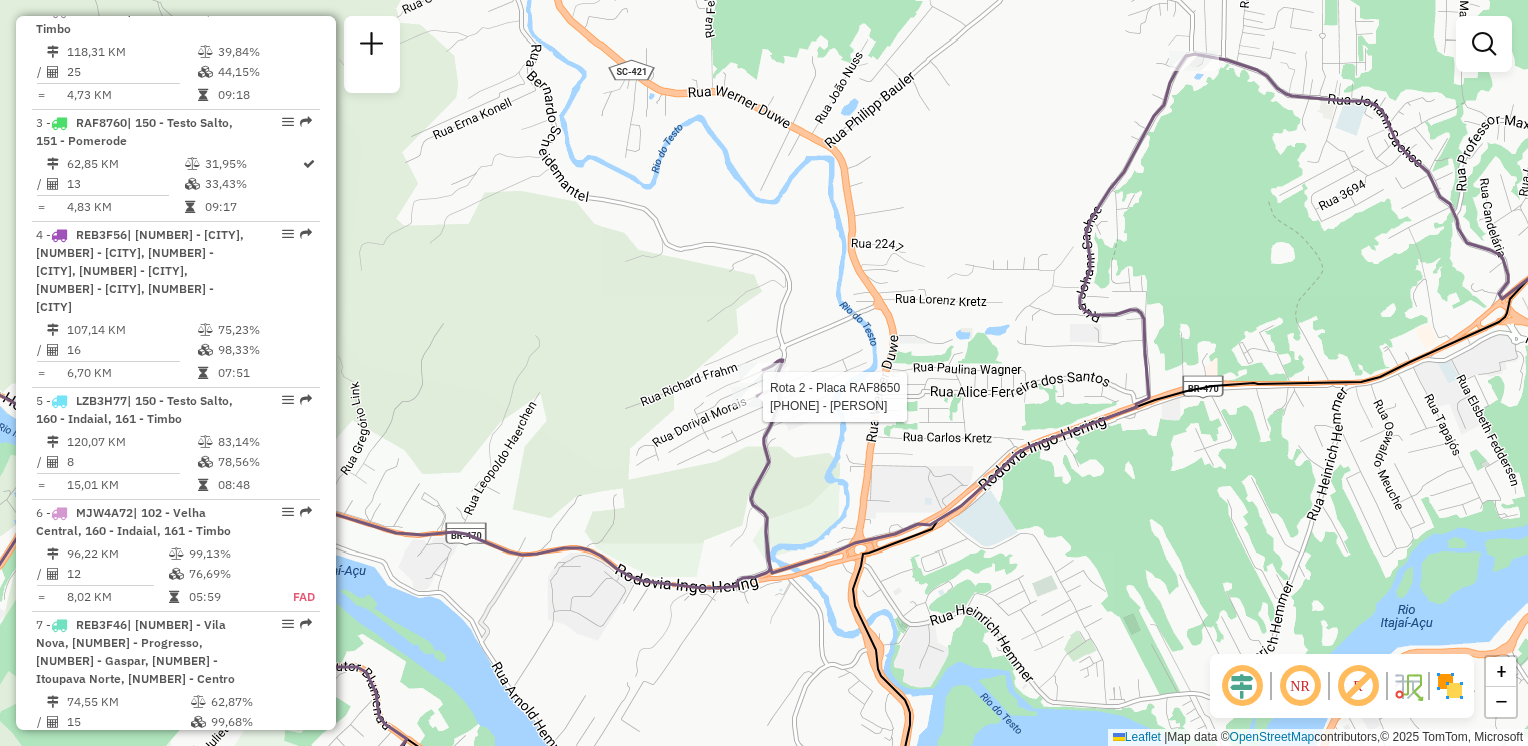 select on "**********" 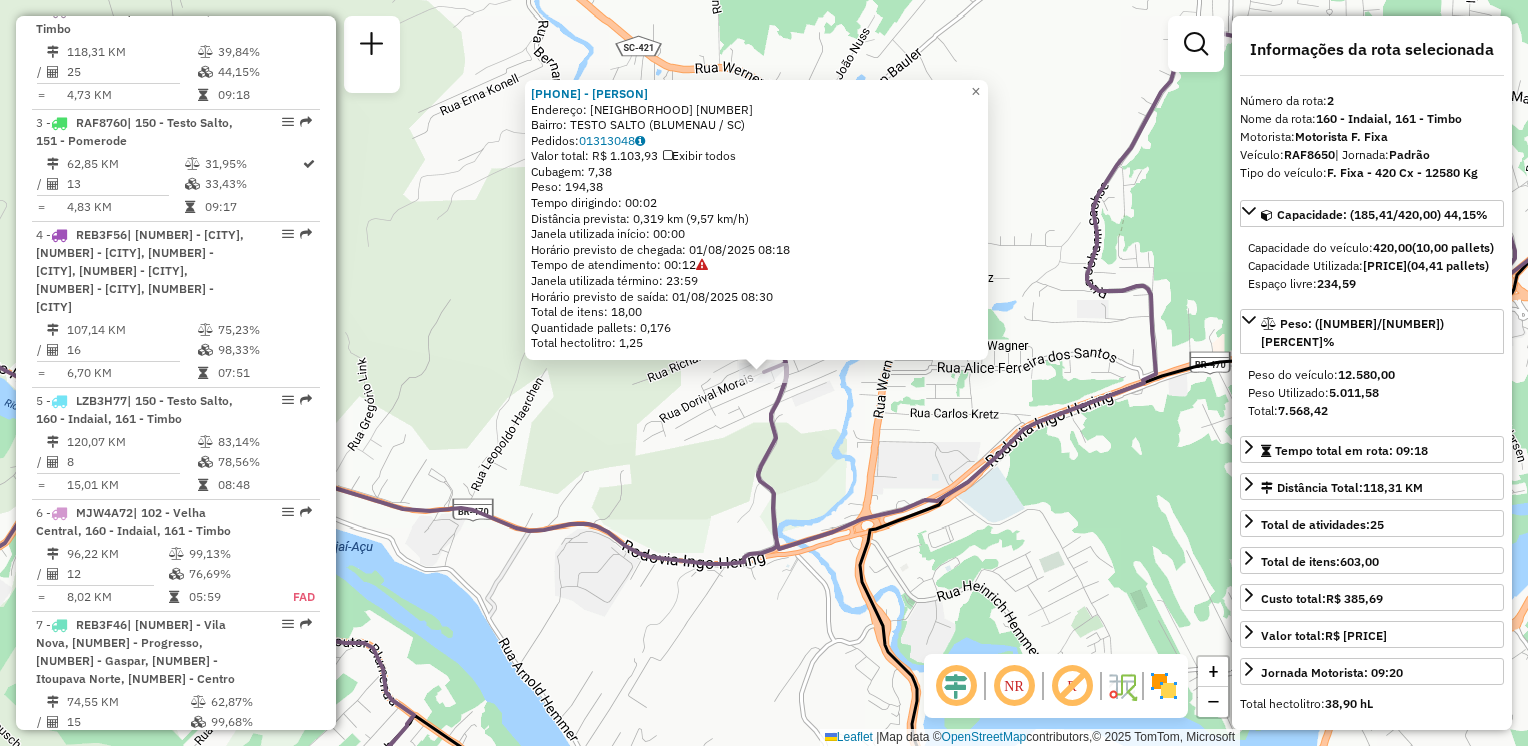 click on "92809291 - ANDREZA STEPHANIE MO  Endereço: CIDADE JARDIM DOIS            93   Bairro: TESTO SALTO (BLUMENAU / SC)   Pedidos:  01313048   Valor total: R$ 1.103,93   Exibir todos   Cubagem: 7,38  Peso: 194,38  Tempo dirigindo: 00:02   Distância prevista: 0,319 km (9,57 km/h)   Janela utilizada início: 00:00   Horário previsto de chegada: 01/08/2025 08:18   Tempo de atendimento: 00:12   Janela utilizada término: 23:59   Horário previsto de saída: 01/08/2025 08:30   Total de itens: 18,00   Quantidade pallets: 0,176   Total hectolitro: 1,25  × Janela de atendimento Grade de atendimento Capacidade Transportadoras Veículos Cliente Pedidos  Rotas Selecione os dias de semana para filtrar as janelas de atendimento  Seg   Ter   Qua   Qui   Sex   Sáb   Dom  Informe o período da janela de atendimento: De: Até:  Filtrar exatamente a janela do cliente  Considerar janela de atendimento padrão  Selecione os dias de semana para filtrar as grades de atendimento  Seg   Ter   Qua   Qui   Sex   Sáb   Dom   De:   De:" 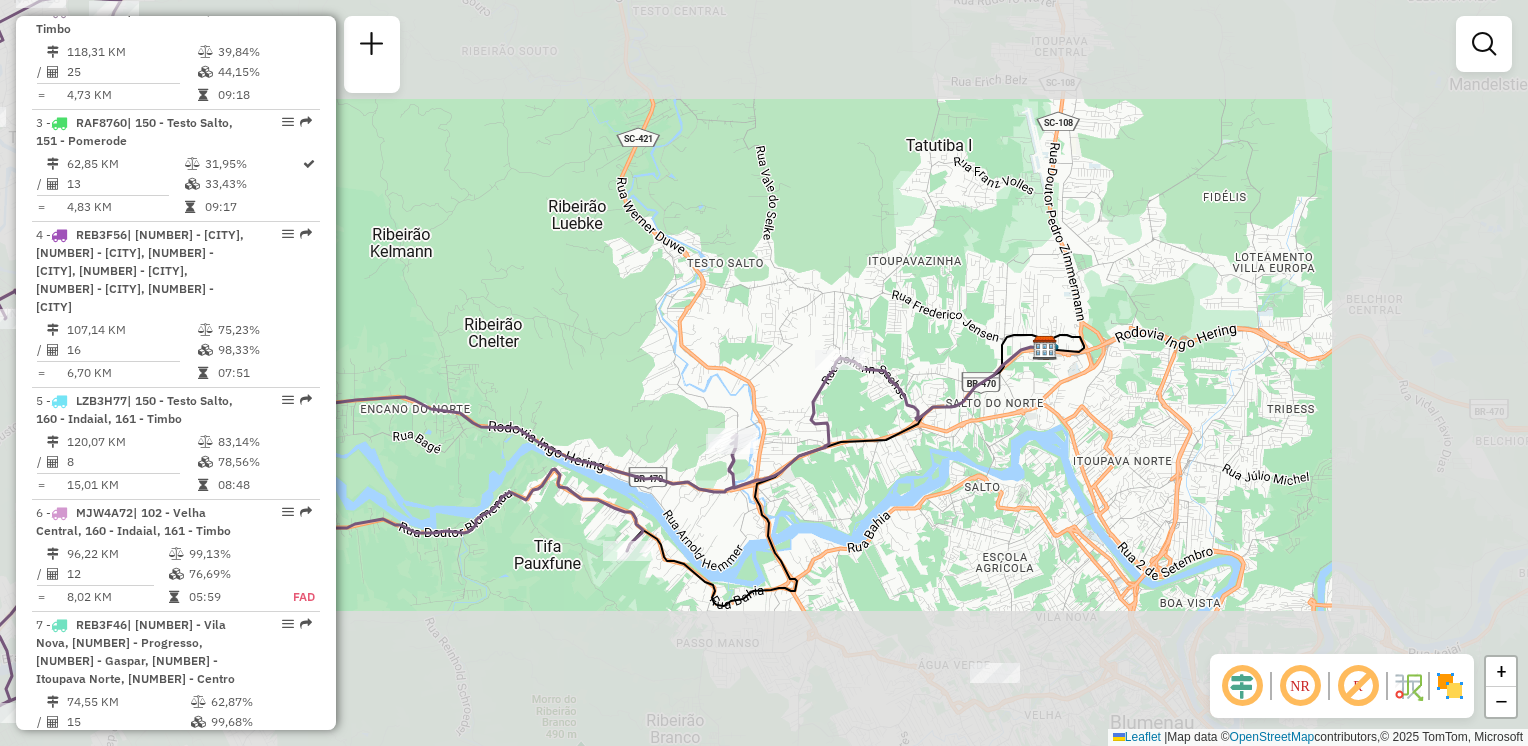 drag, startPoint x: 703, startPoint y: 493, endPoint x: 767, endPoint y: 454, distance: 74.94665 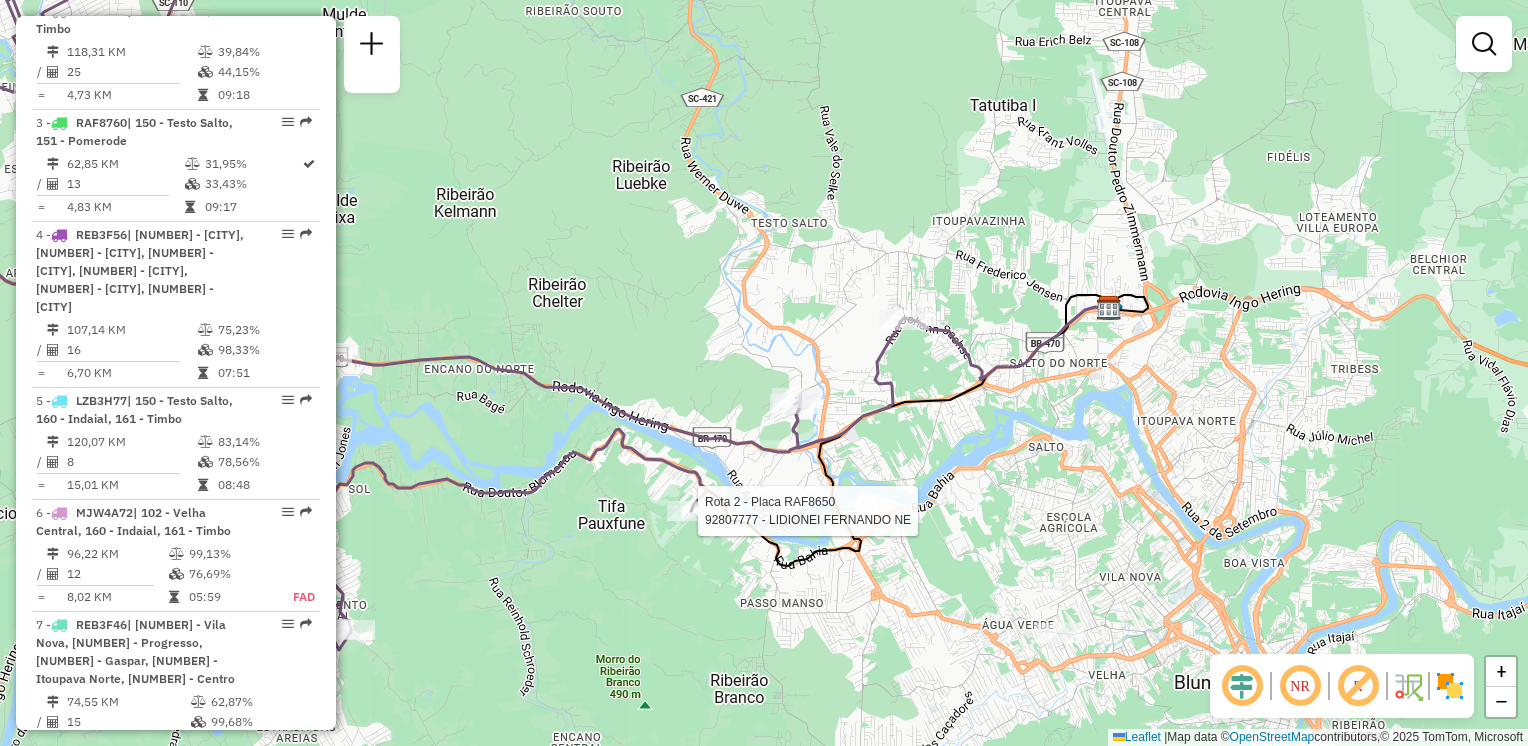 select on "**********" 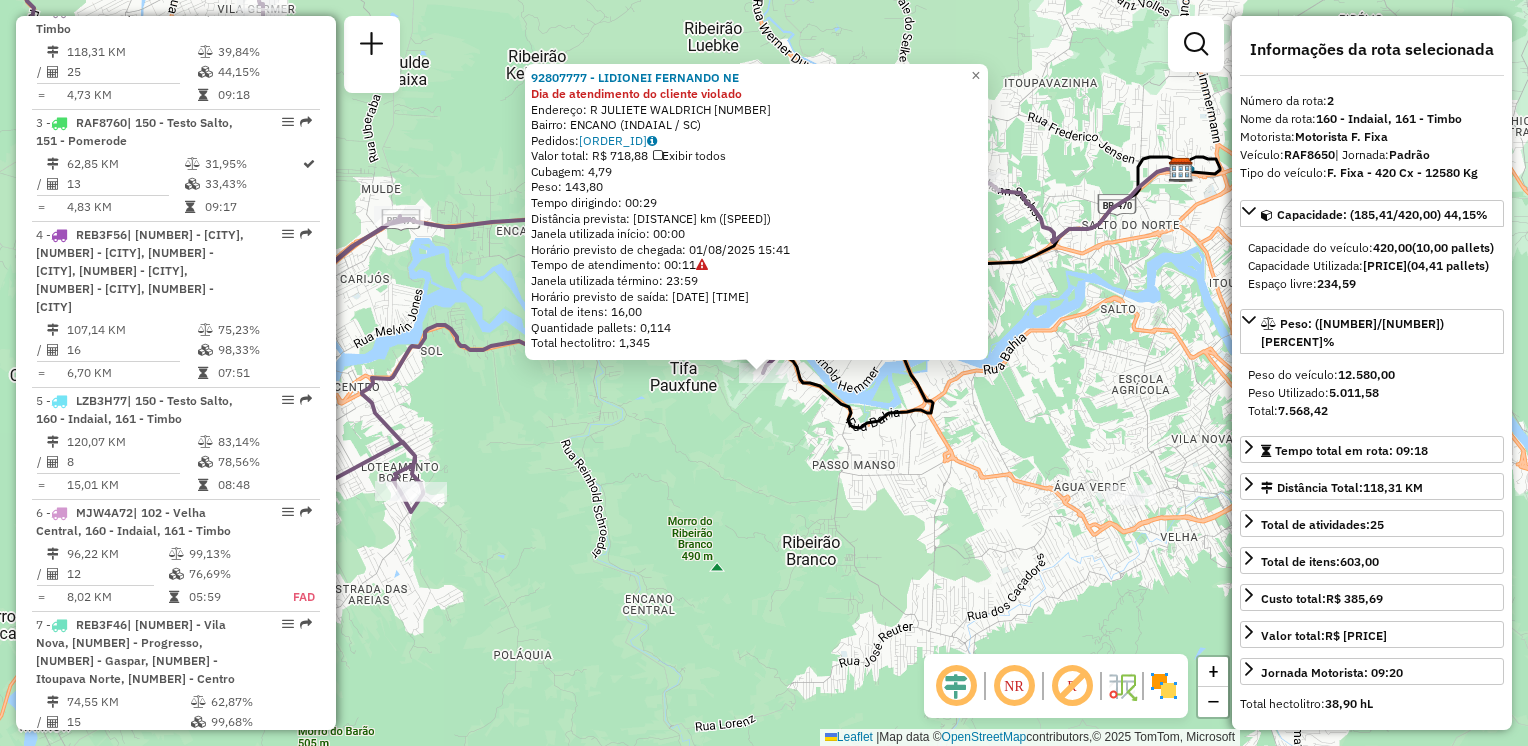 click on "92807777 - LIDIONEI FERNANDO NE Dia de atendimento do cliente violado  Endereço: R   JULIETE WALDRICH              241   Bairro: ENCANO (INDAIAL / SC)   Pedidos:  01312967   Valor total: R$ 718,88   Exibir todos   Cubagem: 4,79  Peso: 143,80  Tempo dirigindo: 00:29   Distância prevista: 11,99 km (24,81 km/h)   Janela utilizada início: 00:00   Horário previsto de chegada: 01/08/2025 15:41   Tempo de atendimento: 00:11   Janela utilizada término: 23:59   Horário previsto de saída: 01/08/2025 15:52   Total de itens: 16,00   Quantidade pallets: 0,114   Total hectolitro: 1,345  × Janela de atendimento Grade de atendimento Capacidade Transportadoras Veículos Cliente Pedidos  Rotas Selecione os dias de semana para filtrar as janelas de atendimento  Seg   Ter   Qua   Qui   Sex   Sáb   Dom  Informe o período da janela de atendimento: De: Até:  Filtrar exatamente a janela do cliente  Considerar janela de atendimento padrão  Selecione os dias de semana para filtrar as grades de atendimento  Seg   Ter   Qua" 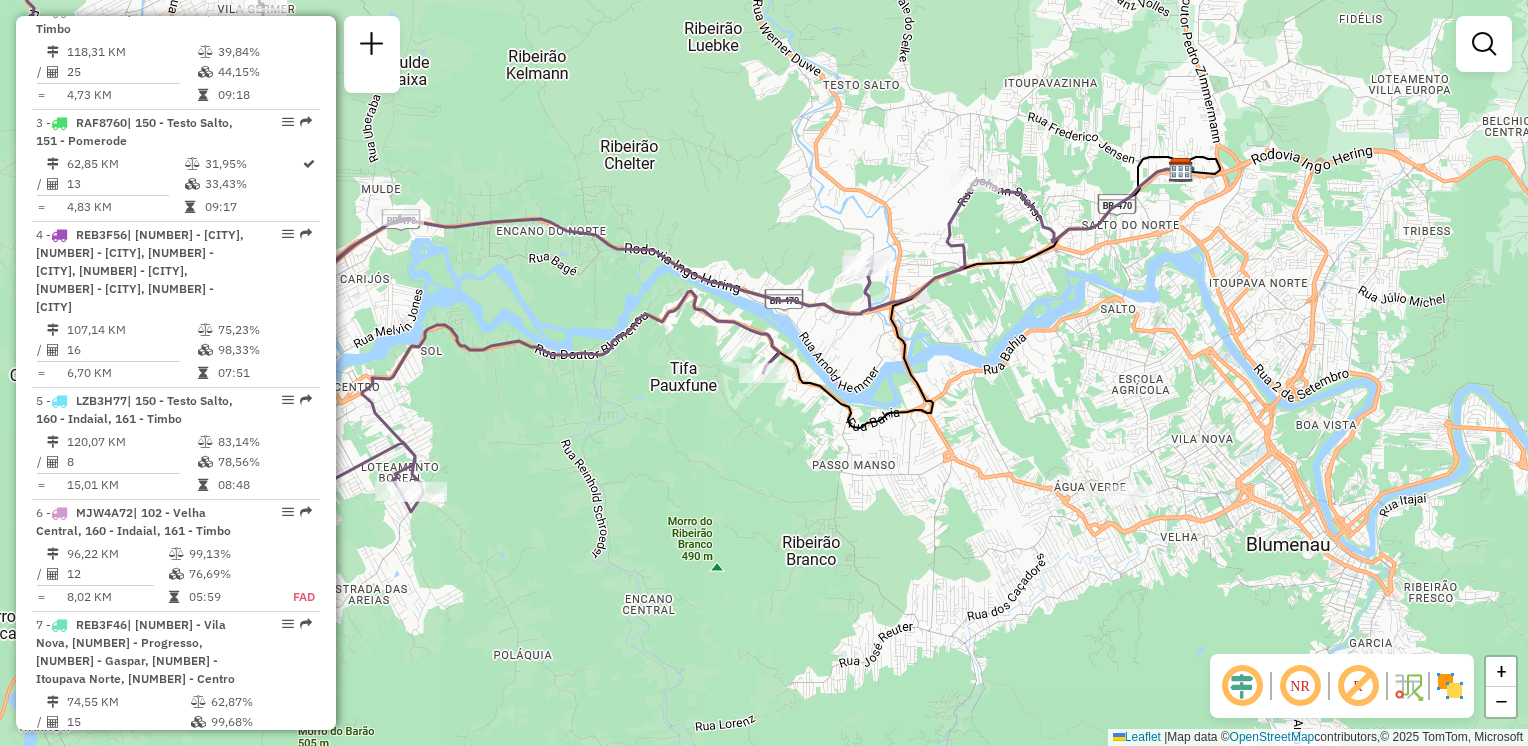 drag, startPoint x: 829, startPoint y: 448, endPoint x: 781, endPoint y: 514, distance: 81.608826 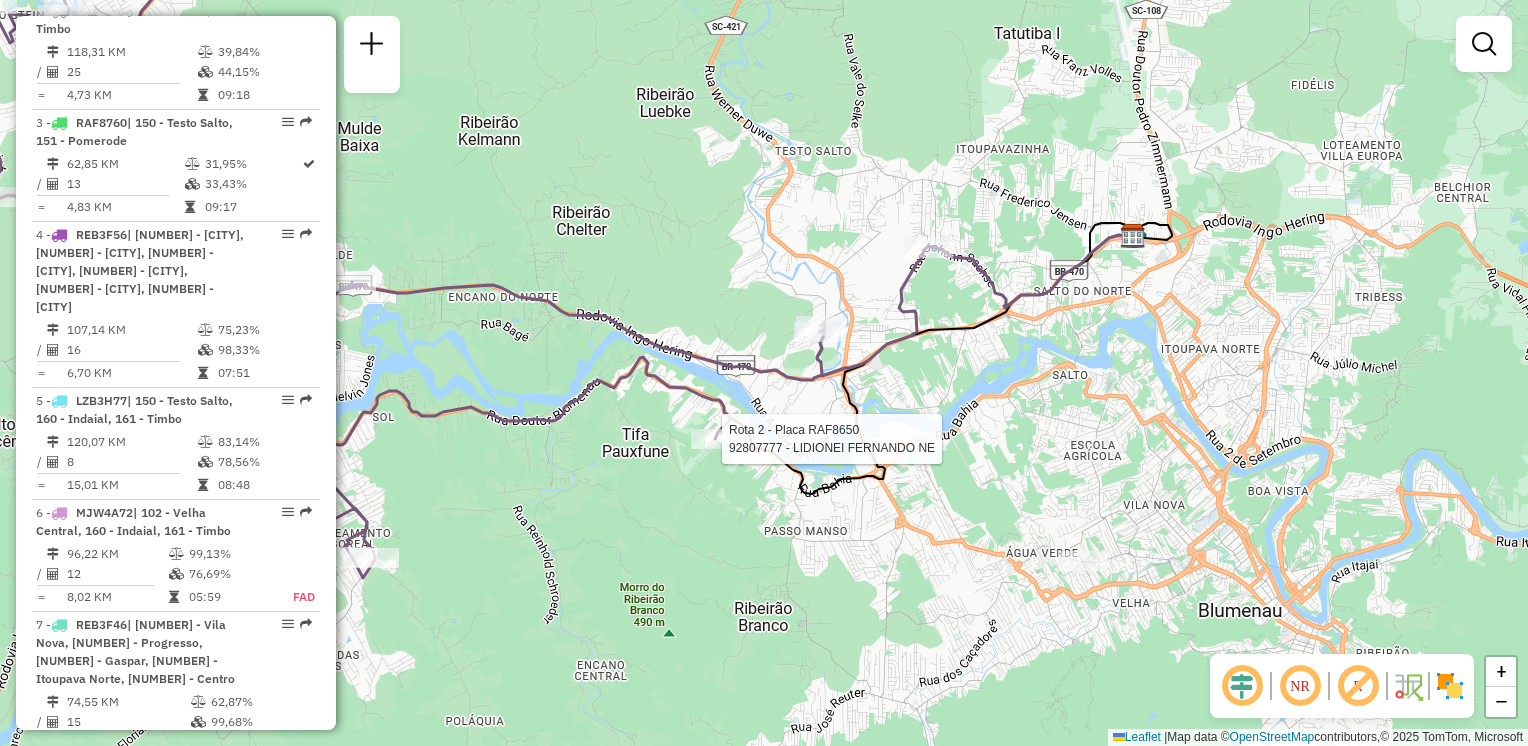 select on "**********" 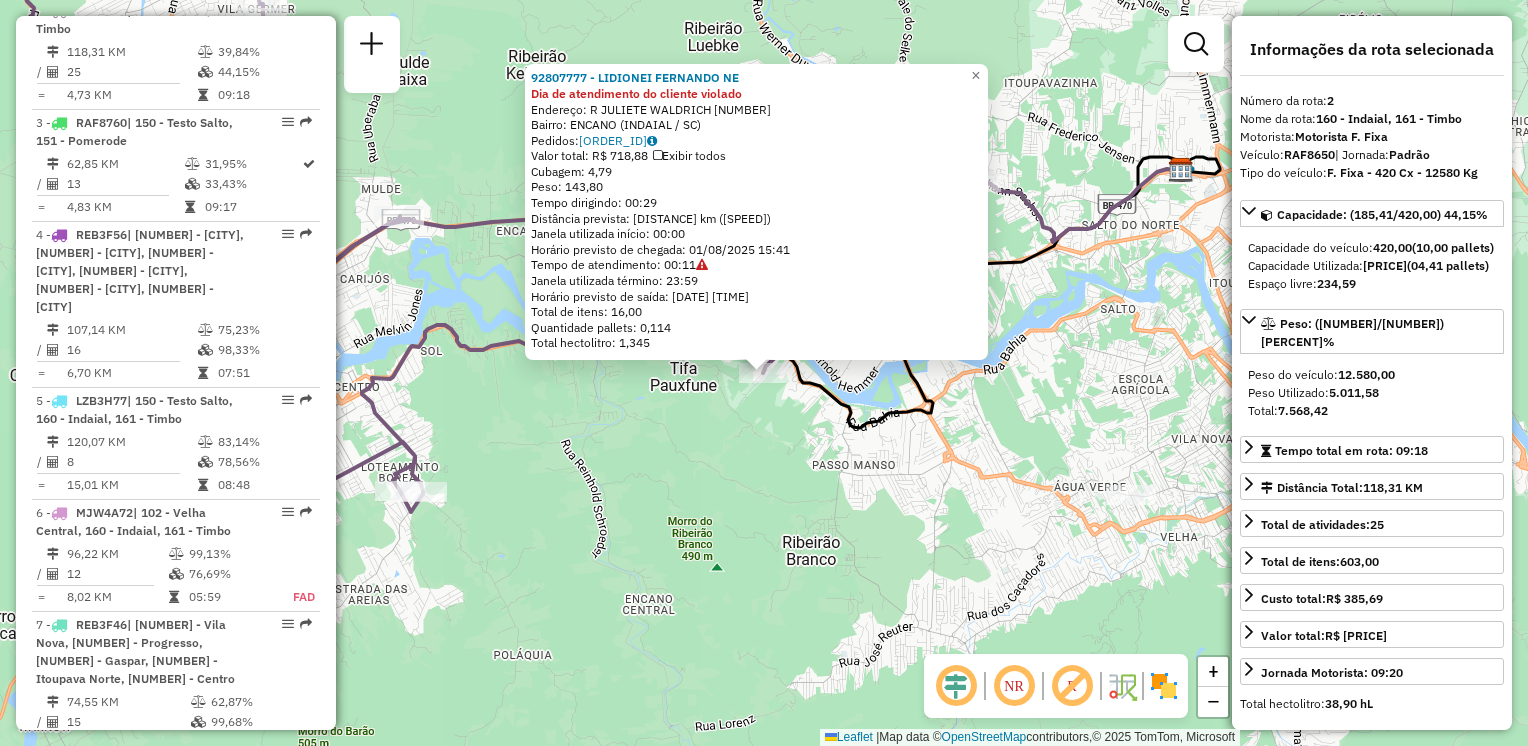 click on "92807777 - LIDIONEI FERNANDO NE Dia de atendimento do cliente violado  Endereço: R   JULIETE WALDRICH              241   Bairro: ENCANO (INDAIAL / SC)   Pedidos:  01312967   Valor total: R$ 718,88   Exibir todos   Cubagem: 4,79  Peso: 143,80  Tempo dirigindo: 00:29   Distância prevista: 11,99 km (24,81 km/h)   Janela utilizada início: 00:00   Horário previsto de chegada: 01/08/2025 15:41   Tempo de atendimento: 00:11   Janela utilizada término: 23:59   Horário previsto de saída: 01/08/2025 15:52   Total de itens: 16,00   Quantidade pallets: 0,114   Total hectolitro: 1,345  × Janela de atendimento Grade de atendimento Capacidade Transportadoras Veículos Cliente Pedidos  Rotas Selecione os dias de semana para filtrar as janelas de atendimento  Seg   Ter   Qua   Qui   Sex   Sáb   Dom  Informe o período da janela de atendimento: De: Até:  Filtrar exatamente a janela do cliente  Considerar janela de atendimento padrão  Selecione os dias de semana para filtrar as grades de atendimento  Seg   Ter   Qua" 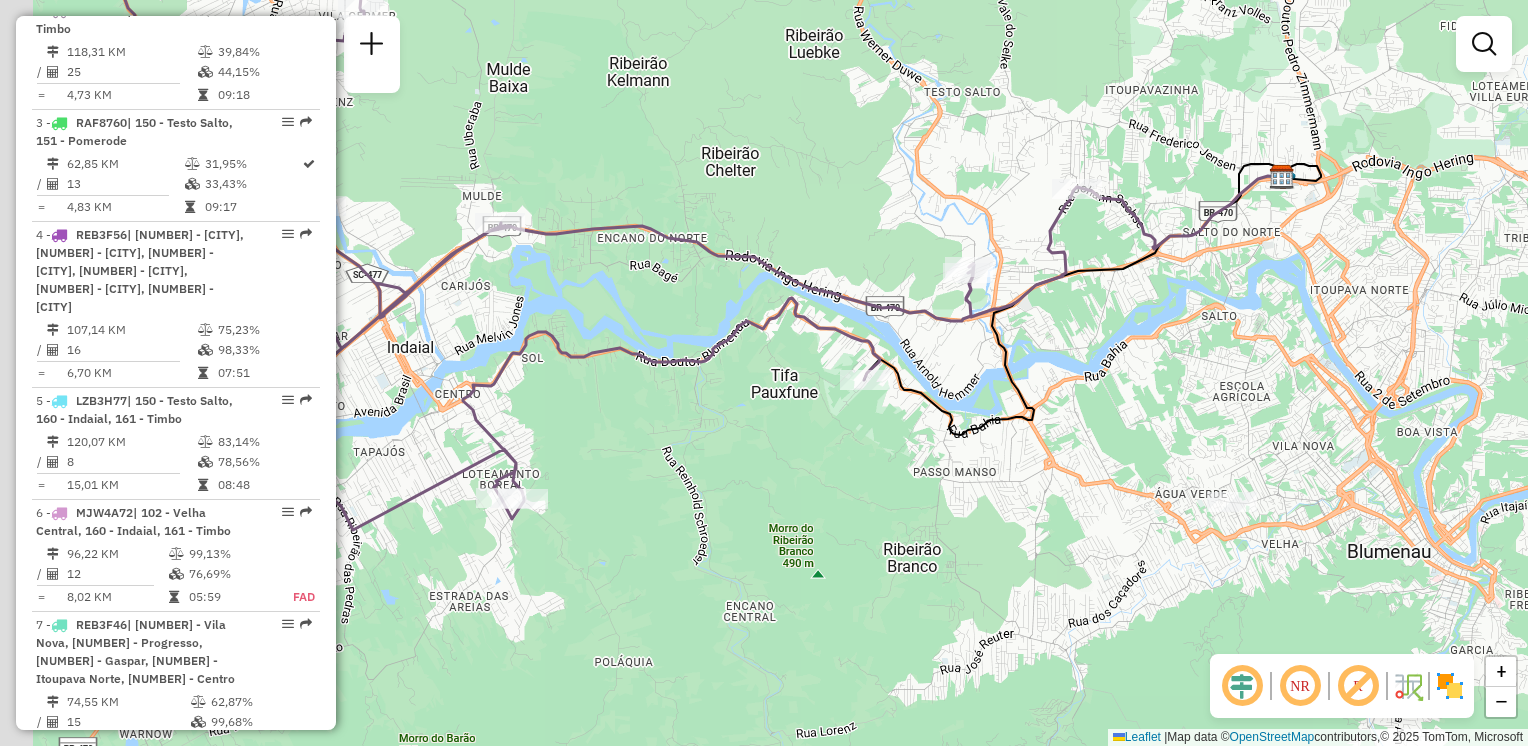 drag, startPoint x: 783, startPoint y: 466, endPoint x: 944, endPoint y: 482, distance: 161.79308 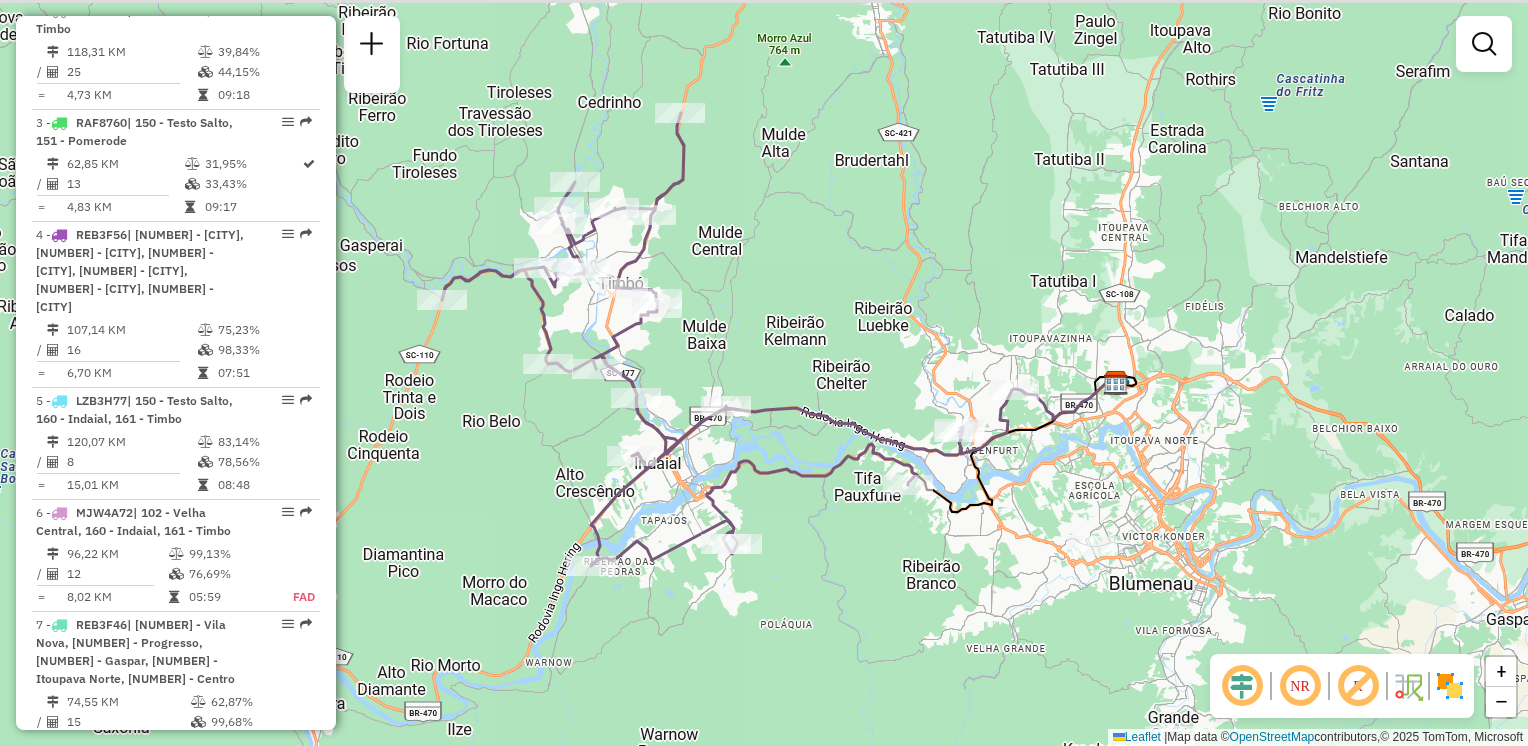 drag, startPoint x: 792, startPoint y: 478, endPoint x: 792, endPoint y: 535, distance: 57 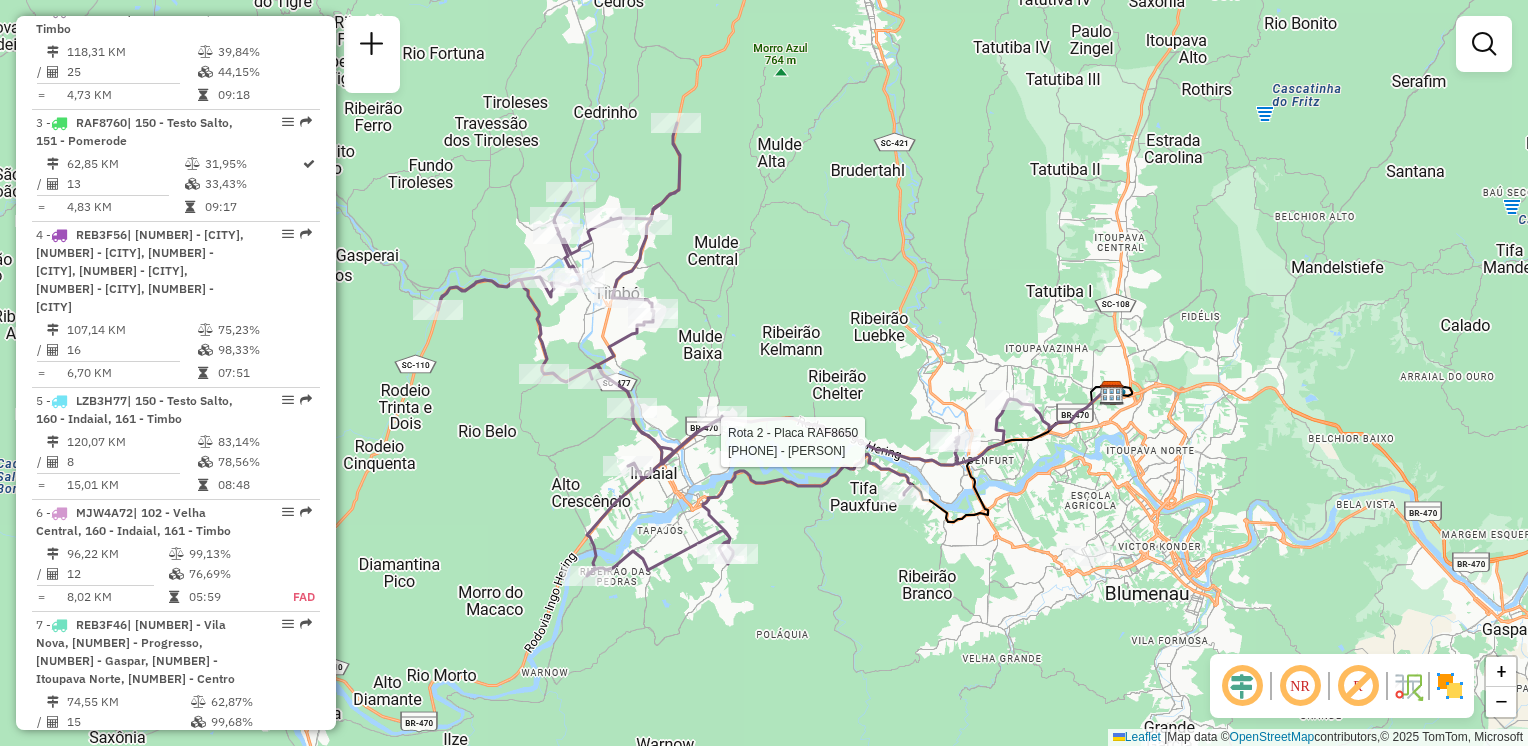 select on "**********" 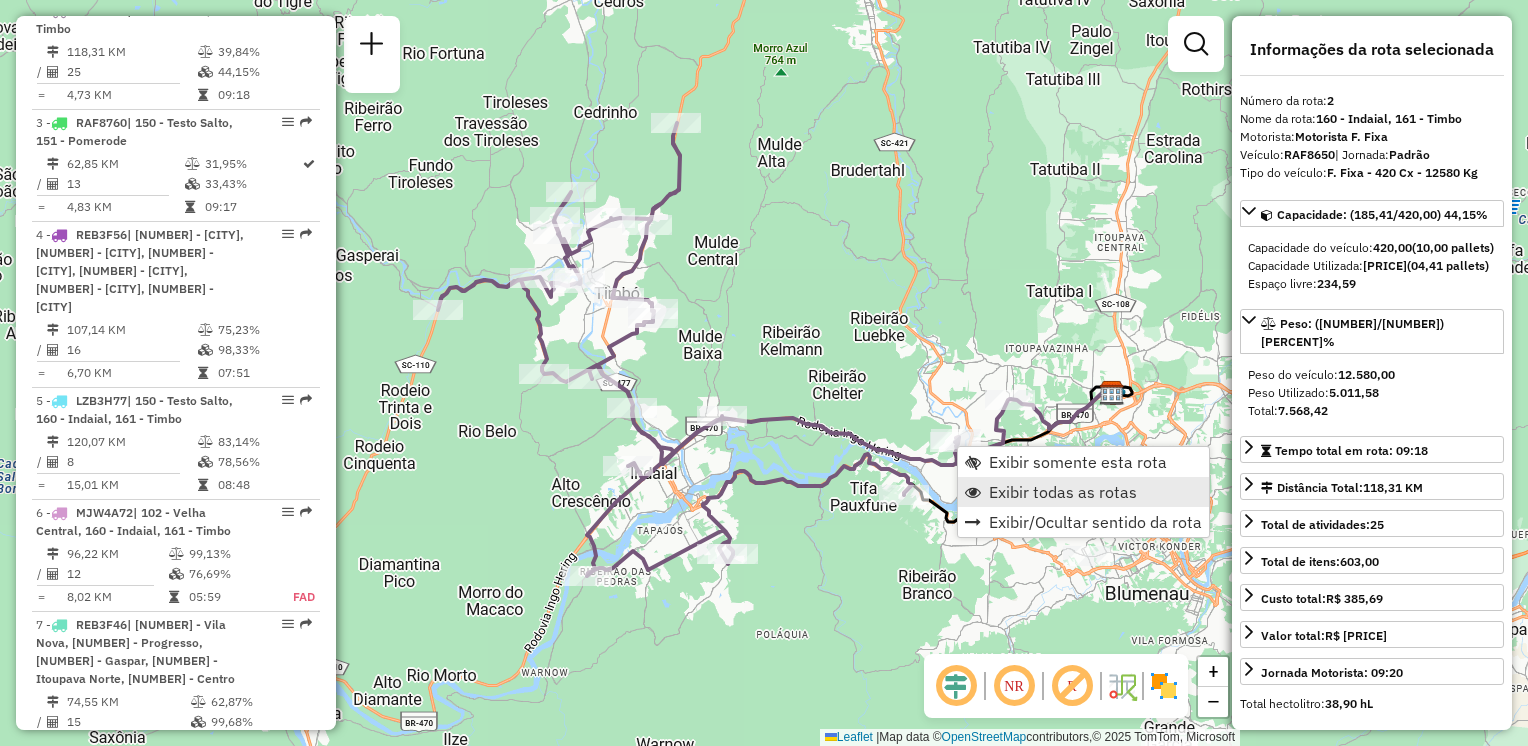 click on "Exibir todas as rotas" at bounding box center [1063, 492] 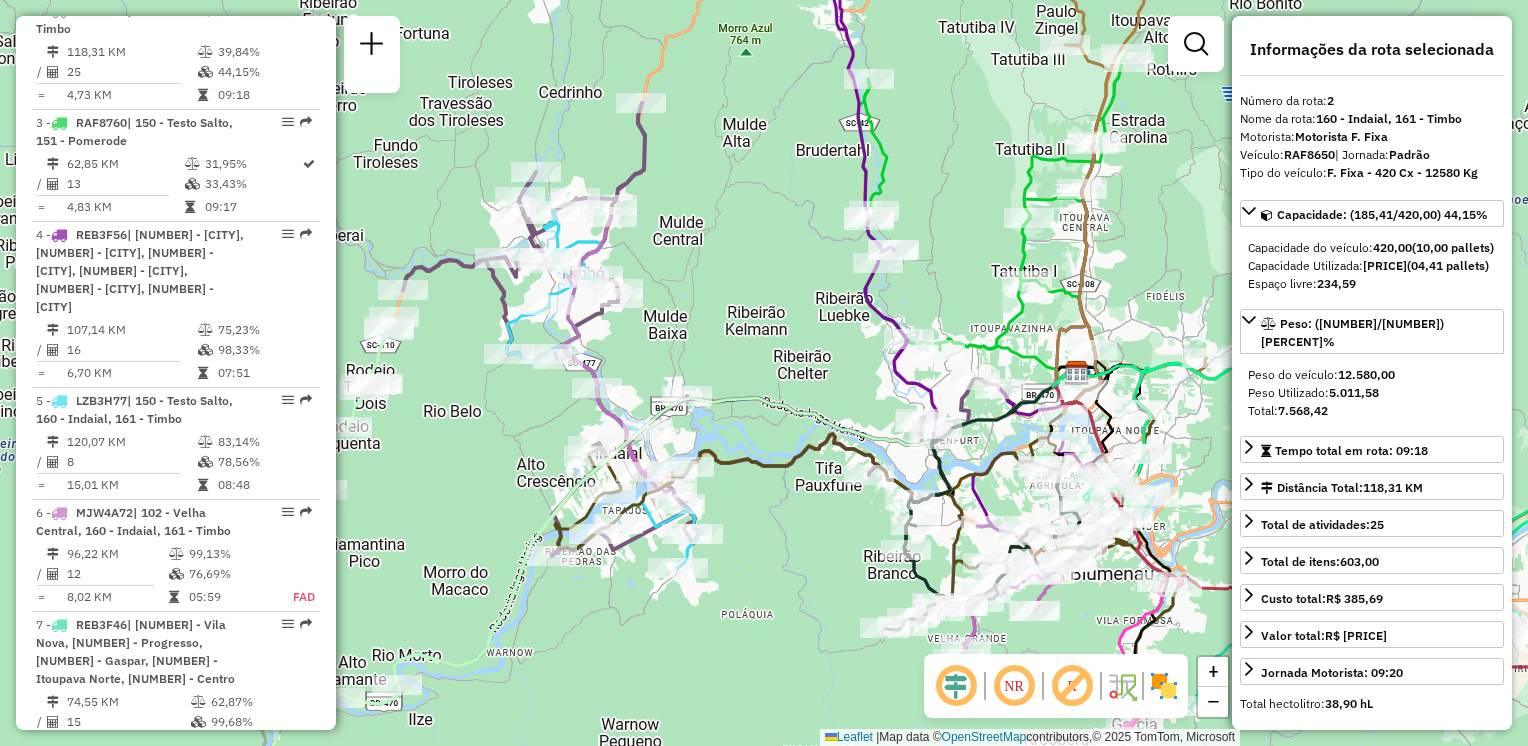 drag, startPoint x: 882, startPoint y: 507, endPoint x: 995, endPoint y: 558, distance: 123.97581 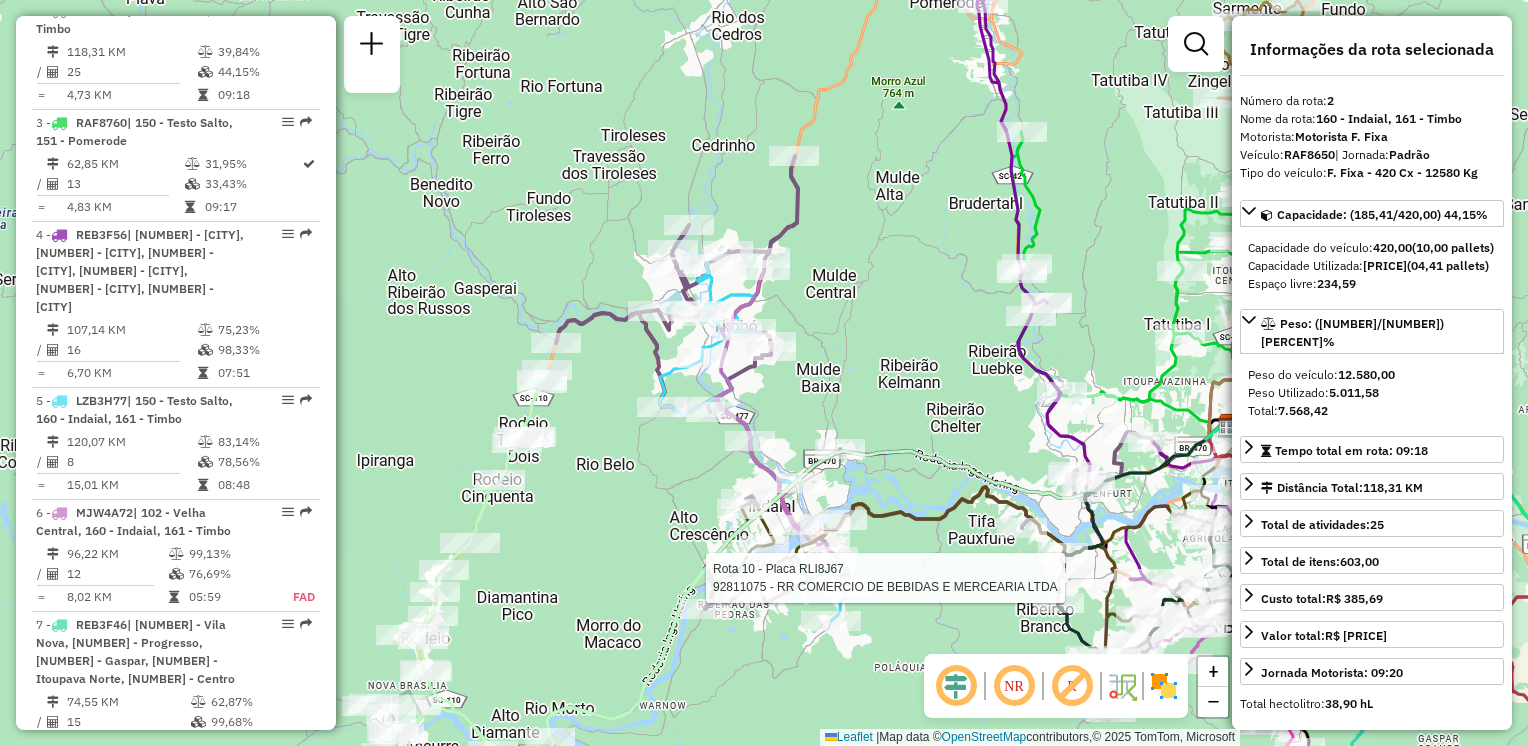 drag, startPoint x: 980, startPoint y: 436, endPoint x: 996, endPoint y: 378, distance: 60.166435 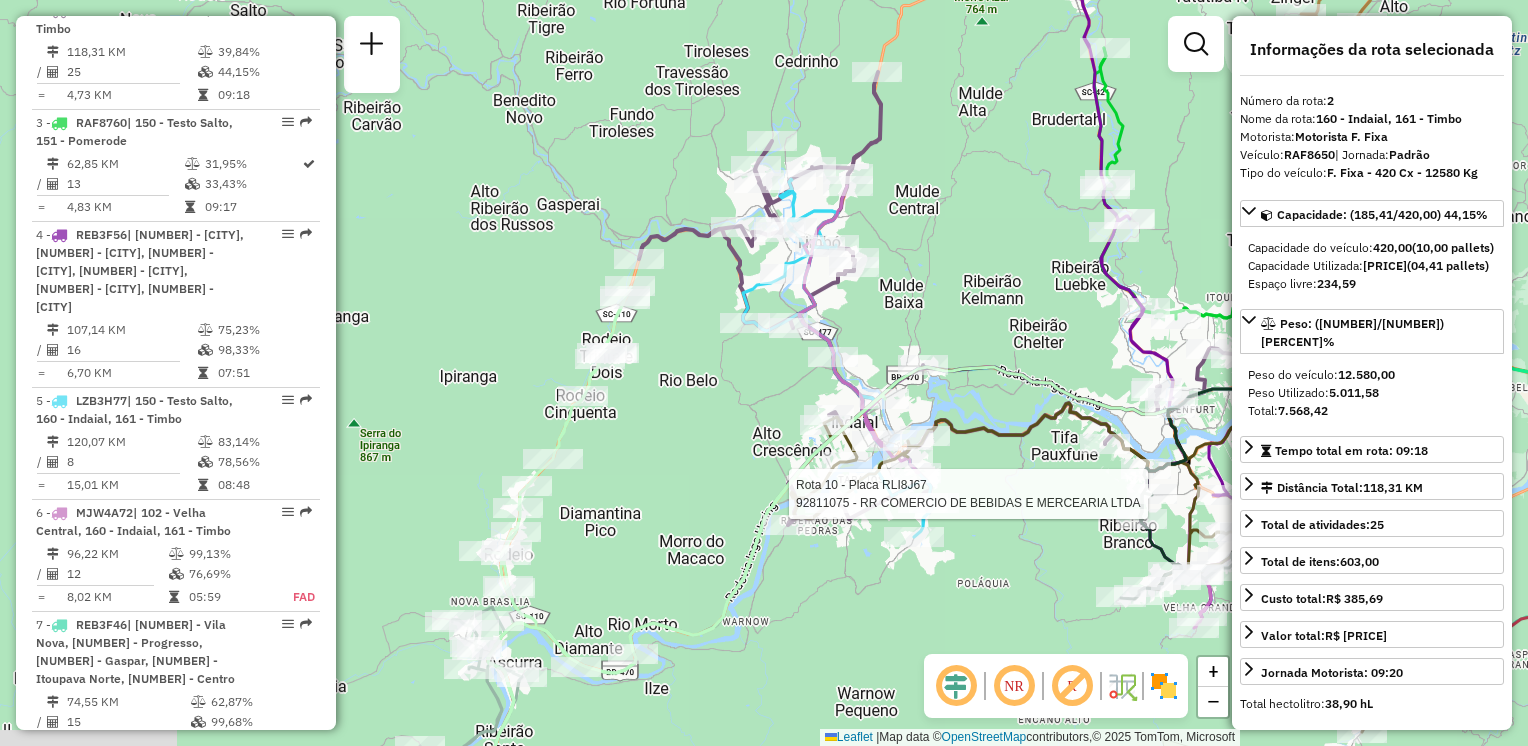 drag, startPoint x: 654, startPoint y: 466, endPoint x: 722, endPoint y: 398, distance: 96.16652 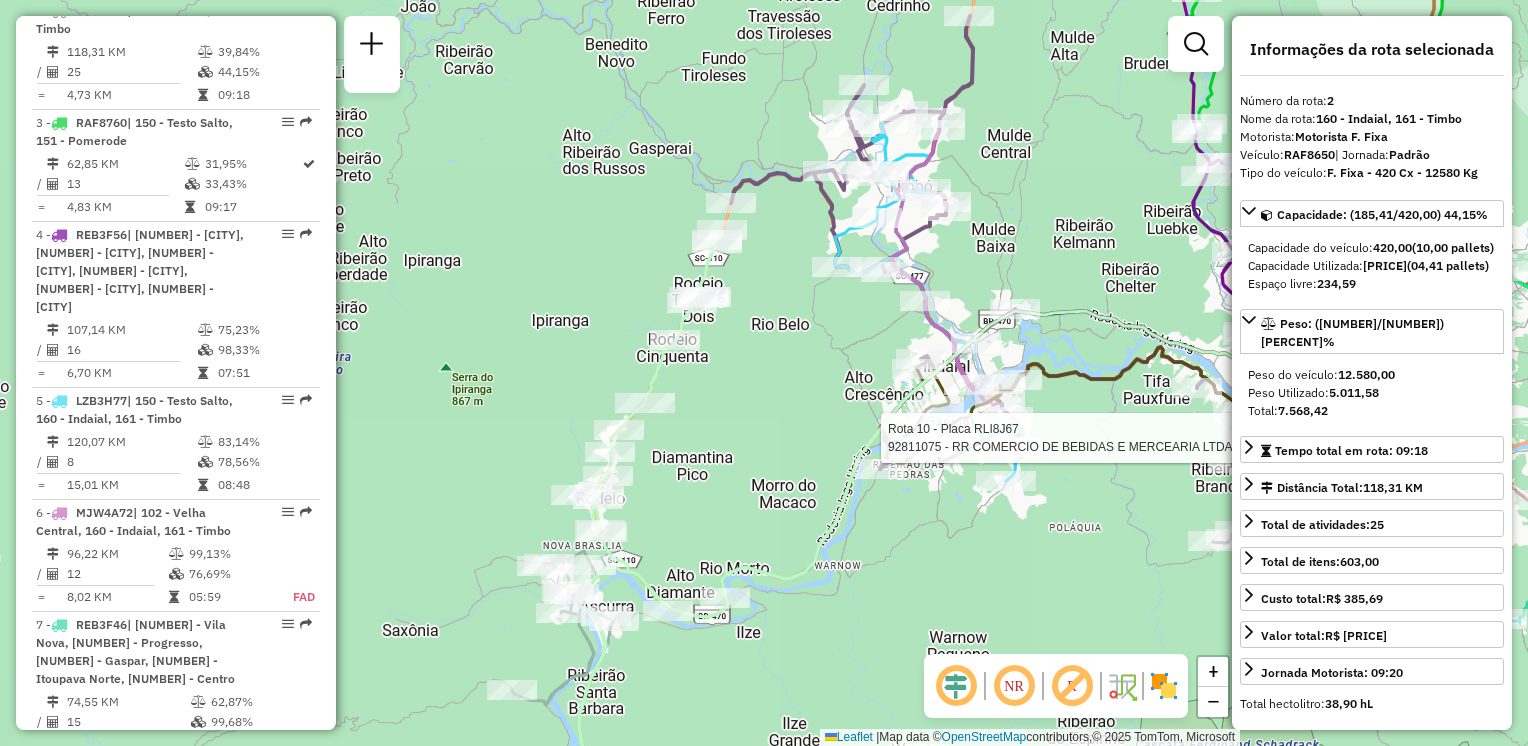 drag, startPoint x: 840, startPoint y: 601, endPoint x: 797, endPoint y: 530, distance: 83.00603 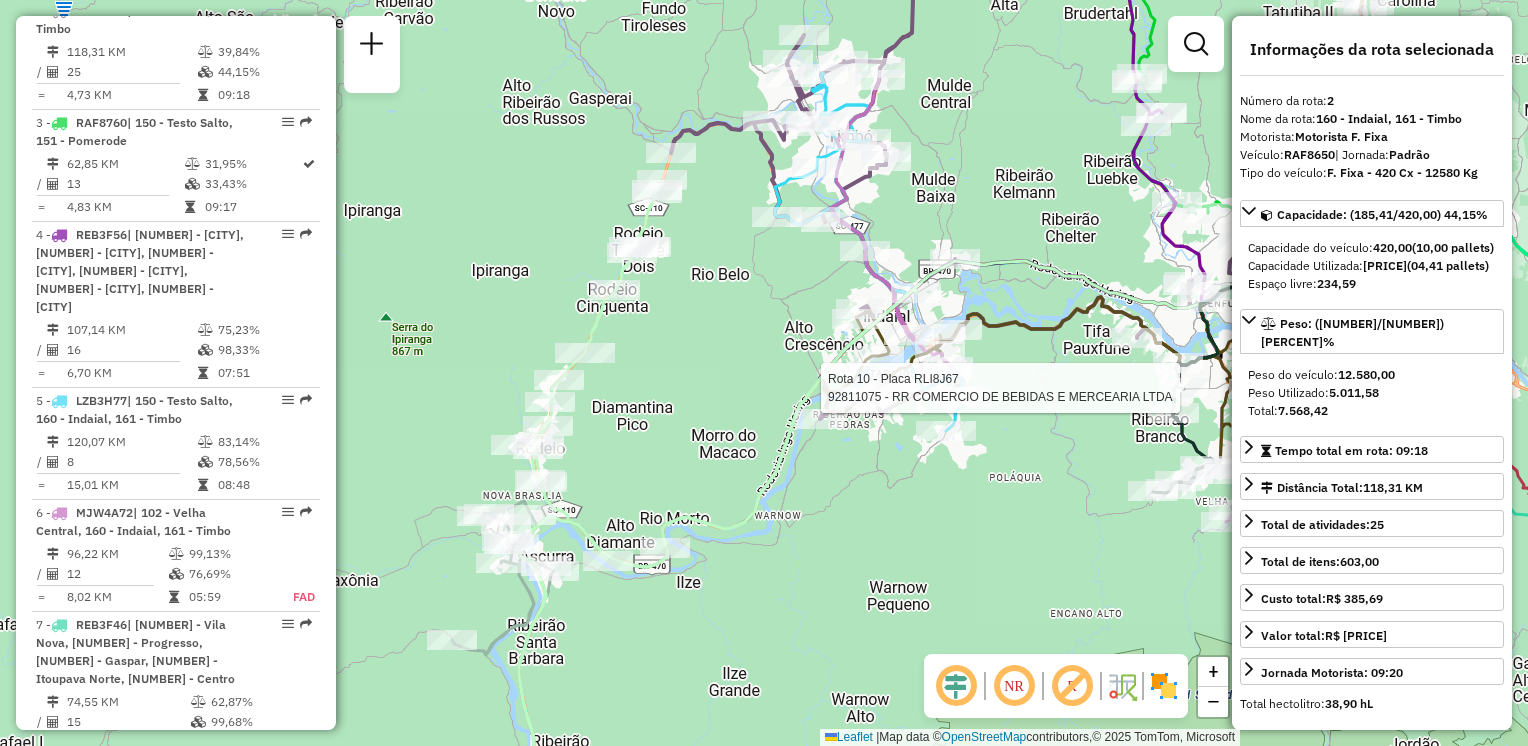 drag, startPoint x: 848, startPoint y: 558, endPoint x: 885, endPoint y: 486, distance: 80.9506 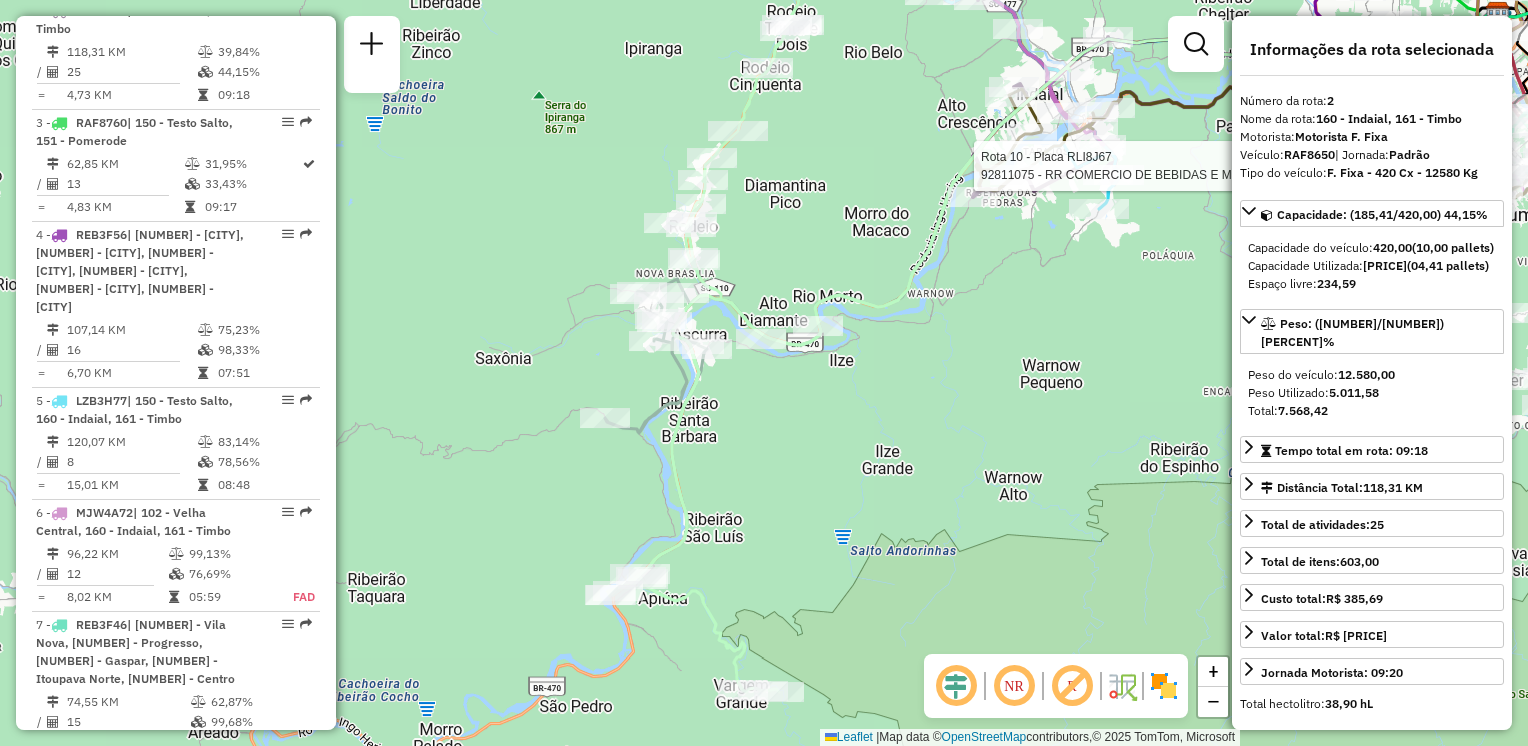 drag, startPoint x: 712, startPoint y: 500, endPoint x: 720, endPoint y: 488, distance: 14.422205 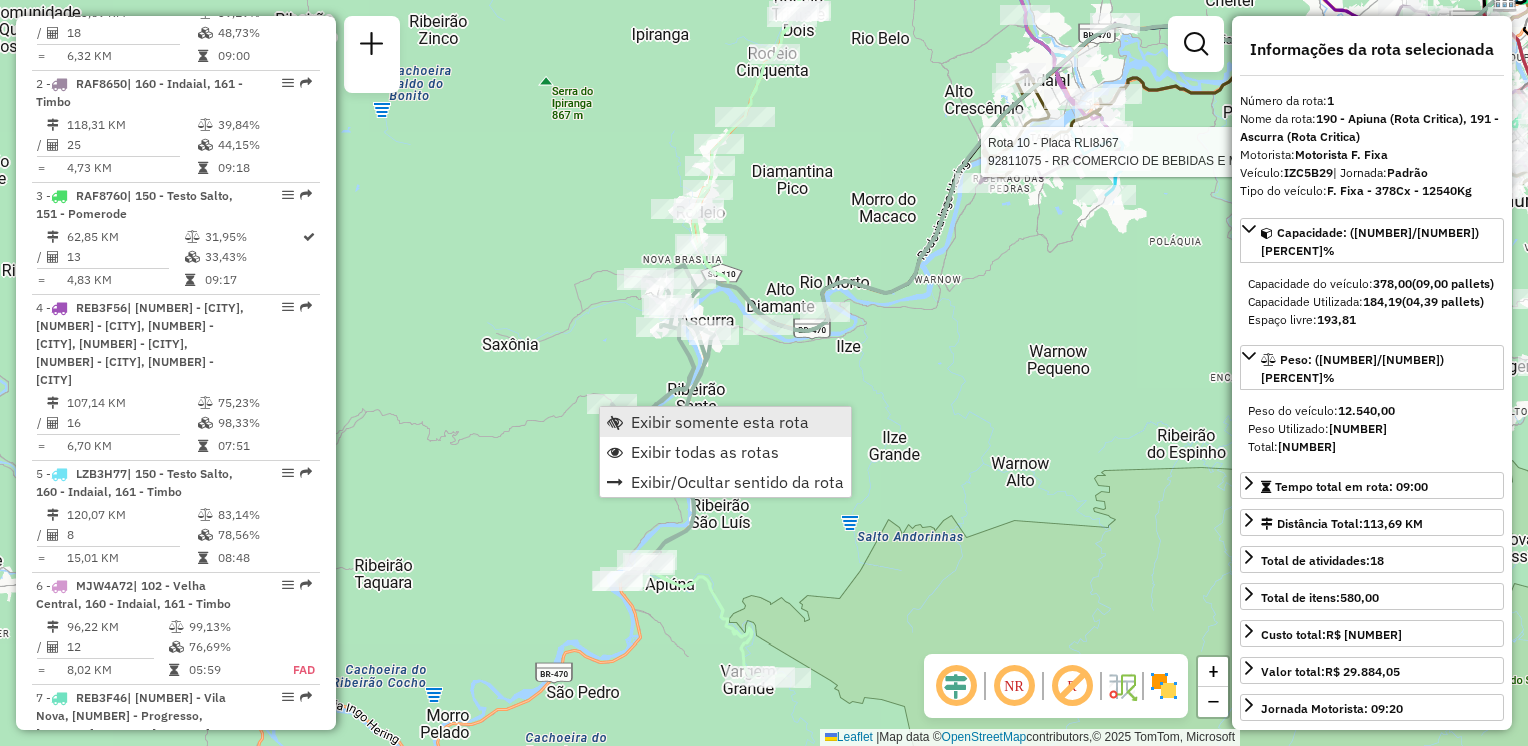 scroll, scrollTop: 770, scrollLeft: 0, axis: vertical 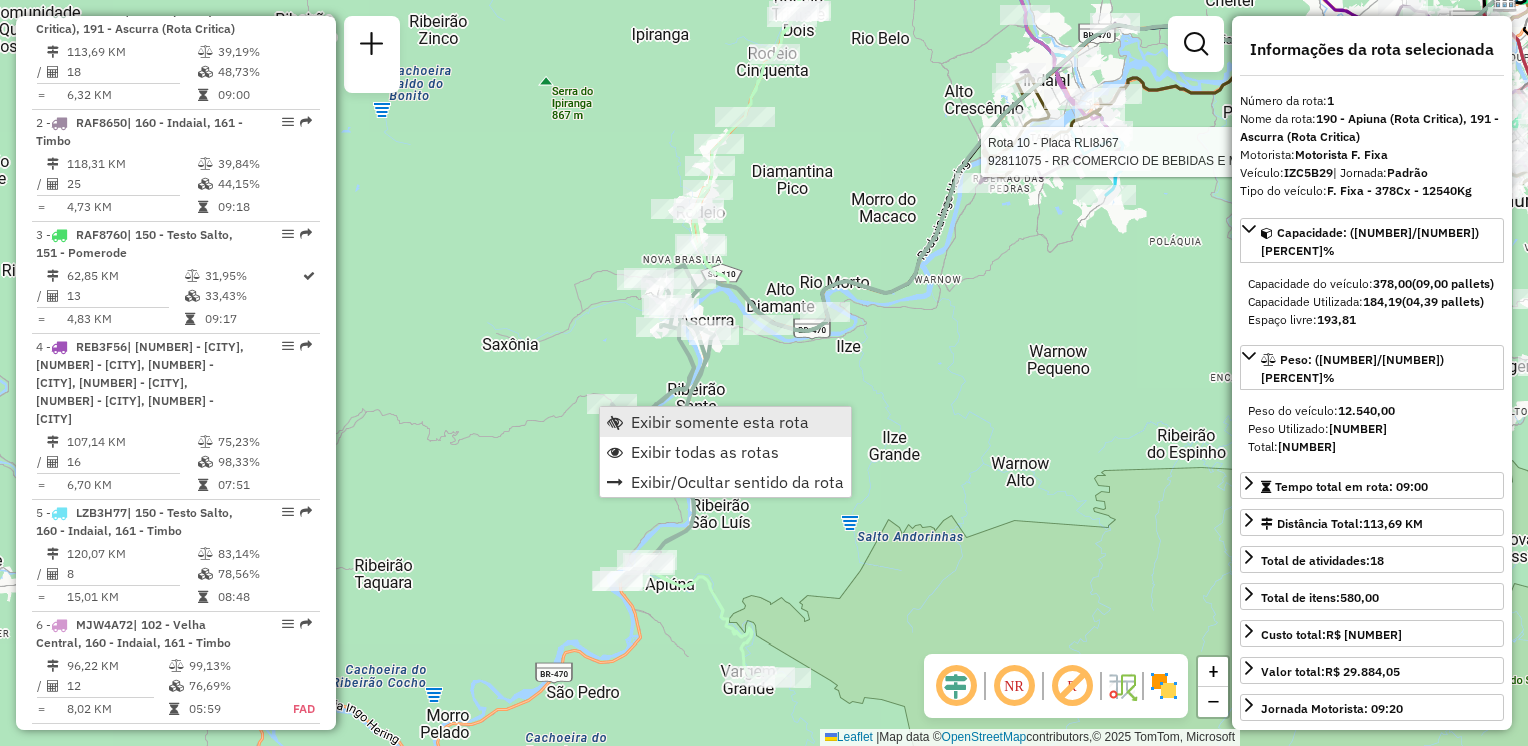 click on "Exibir somente esta rota" at bounding box center [720, 422] 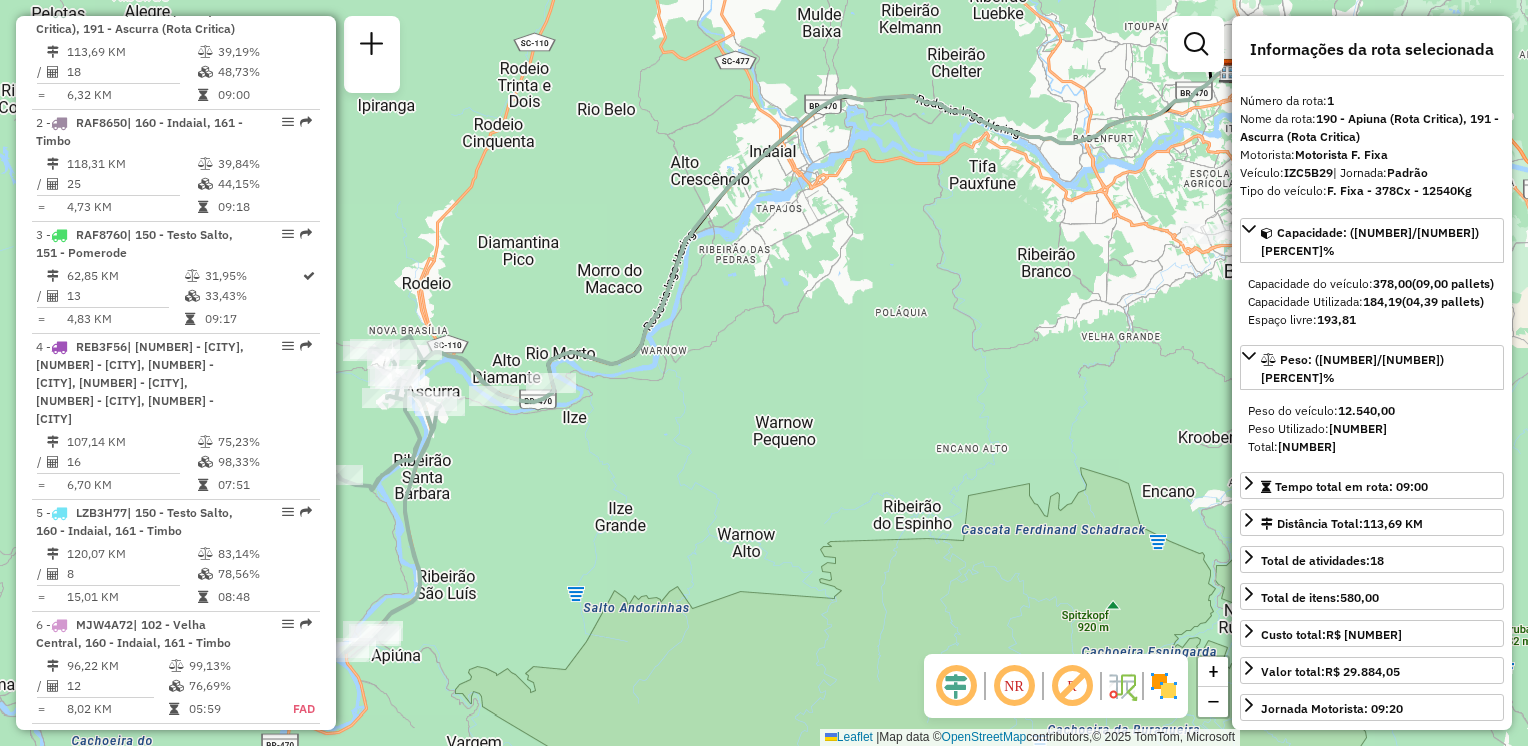 drag, startPoint x: 743, startPoint y: 454, endPoint x: 852, endPoint y: 406, distance: 119.1008 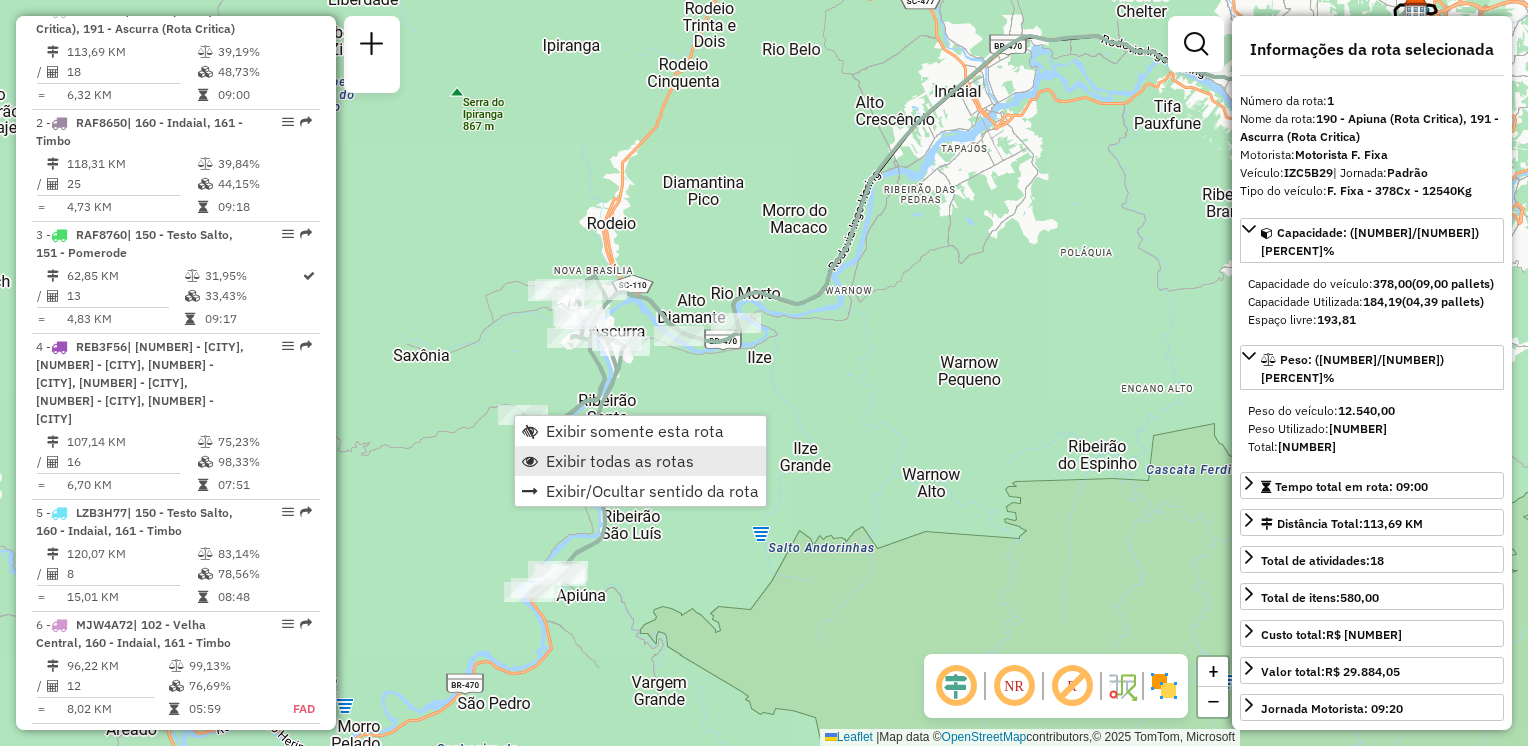 click on "Exibir todas as rotas" at bounding box center (620, 461) 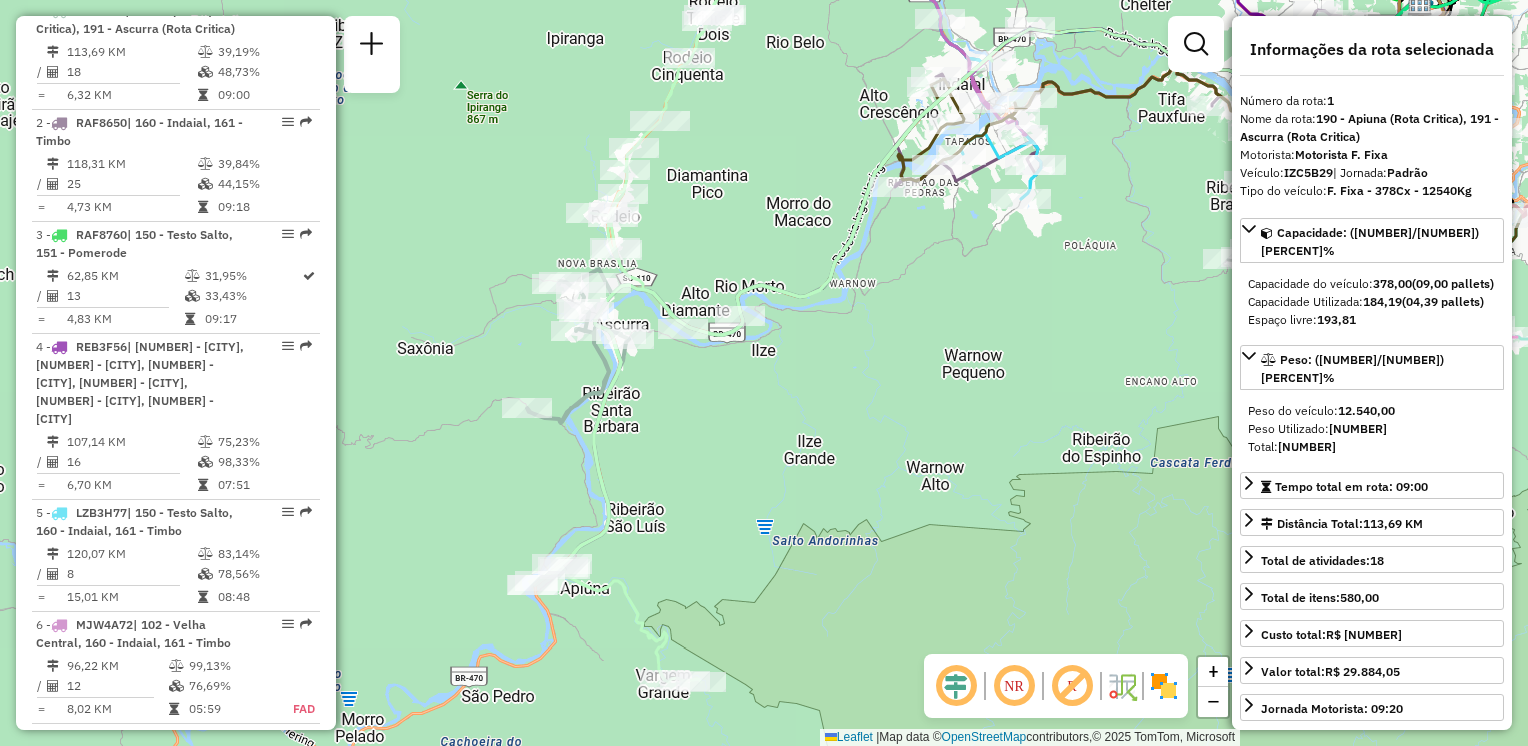 drag, startPoint x: 786, startPoint y: 466, endPoint x: 768, endPoint y: 434, distance: 36.71512 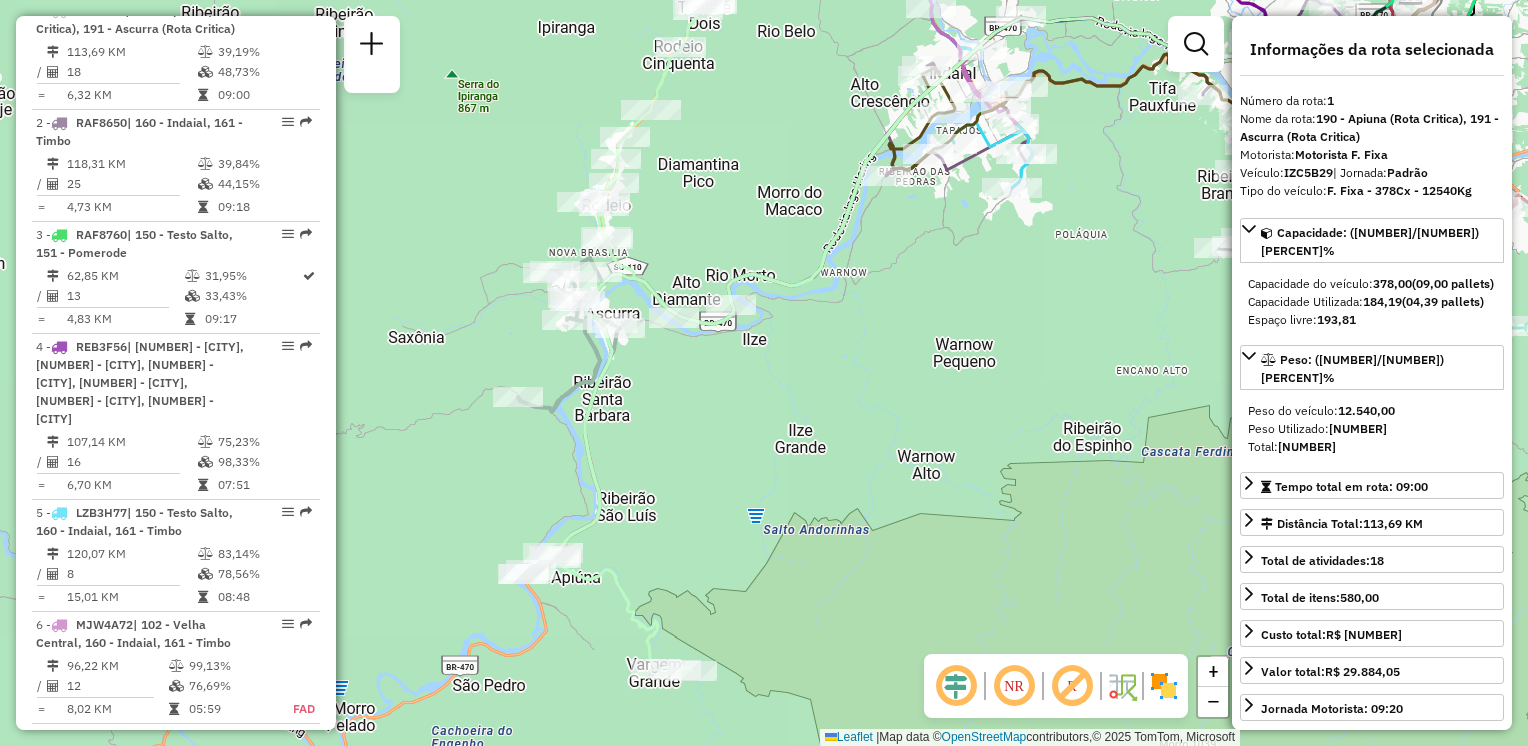 drag, startPoint x: 782, startPoint y: 452, endPoint x: 598, endPoint y: 533, distance: 201.0398 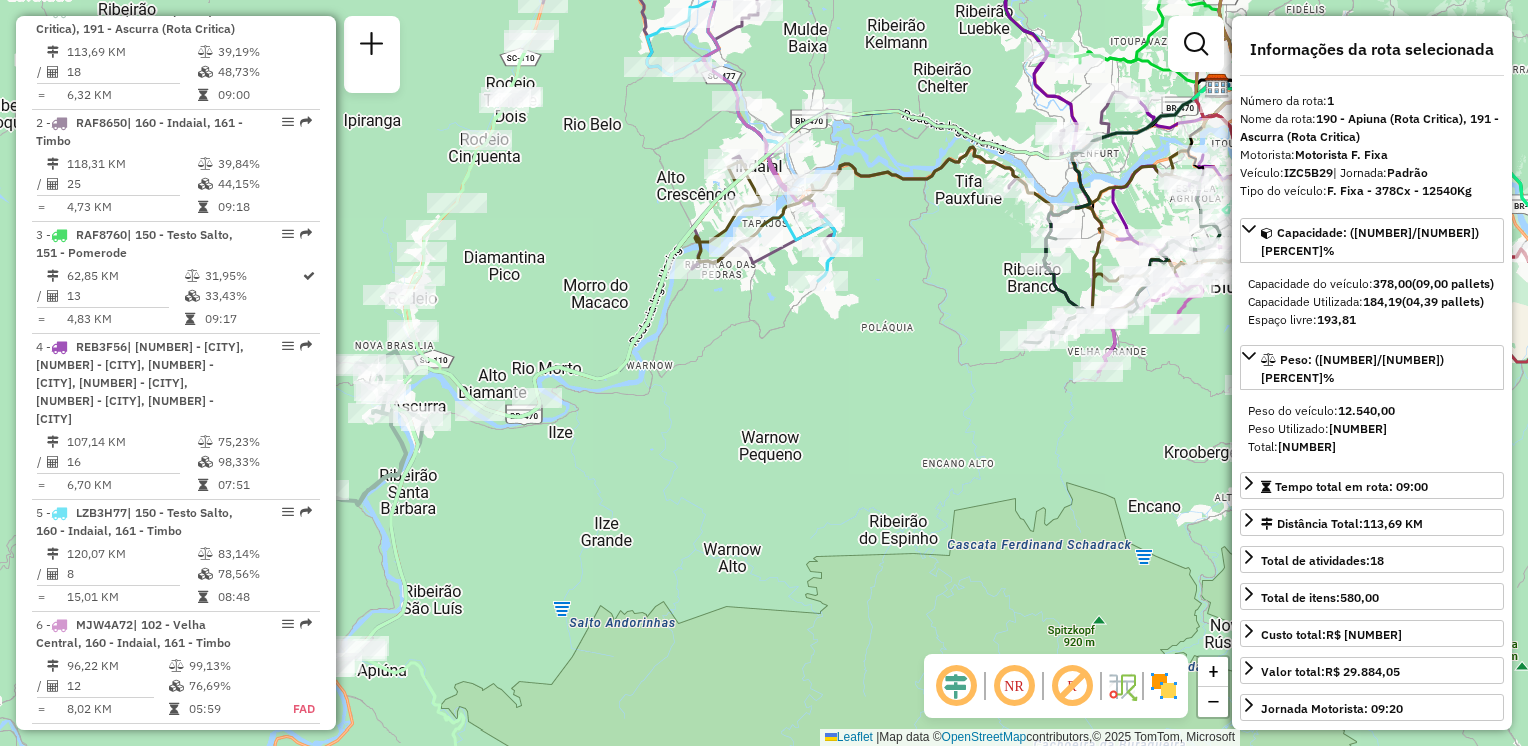 click on "Janela de atendimento Grade de atendimento Capacidade Transportadoras Veículos Cliente Pedidos  Rotas Selecione os dias de semana para filtrar as janelas de atendimento  Seg   Ter   Qua   Qui   Sex   Sáb   Dom  Informe o período da janela de atendimento: De: Até:  Filtrar exatamente a janela do cliente  Considerar janela de atendimento padrão  Selecione os dias de semana para filtrar as grades de atendimento  Seg   Ter   Qua   Qui   Sex   Sáb   Dom   Considerar clientes sem dia de atendimento cadastrado  Clientes fora do dia de atendimento selecionado Filtrar as atividades entre os valores definidos abaixo:  Peso mínimo:   Peso máximo:   Cubagem mínima:   Cubagem máxima:   De:   Até:  Filtrar as atividades entre o tempo de atendimento definido abaixo:  De:   Até:   Considerar capacidade total dos clientes não roteirizados Transportadora: Selecione um ou mais itens Tipo de veículo: Selecione um ou mais itens Veículo: Selecione um ou mais itens Motorista: Selecione um ou mais itens Nome: Rótulo:" 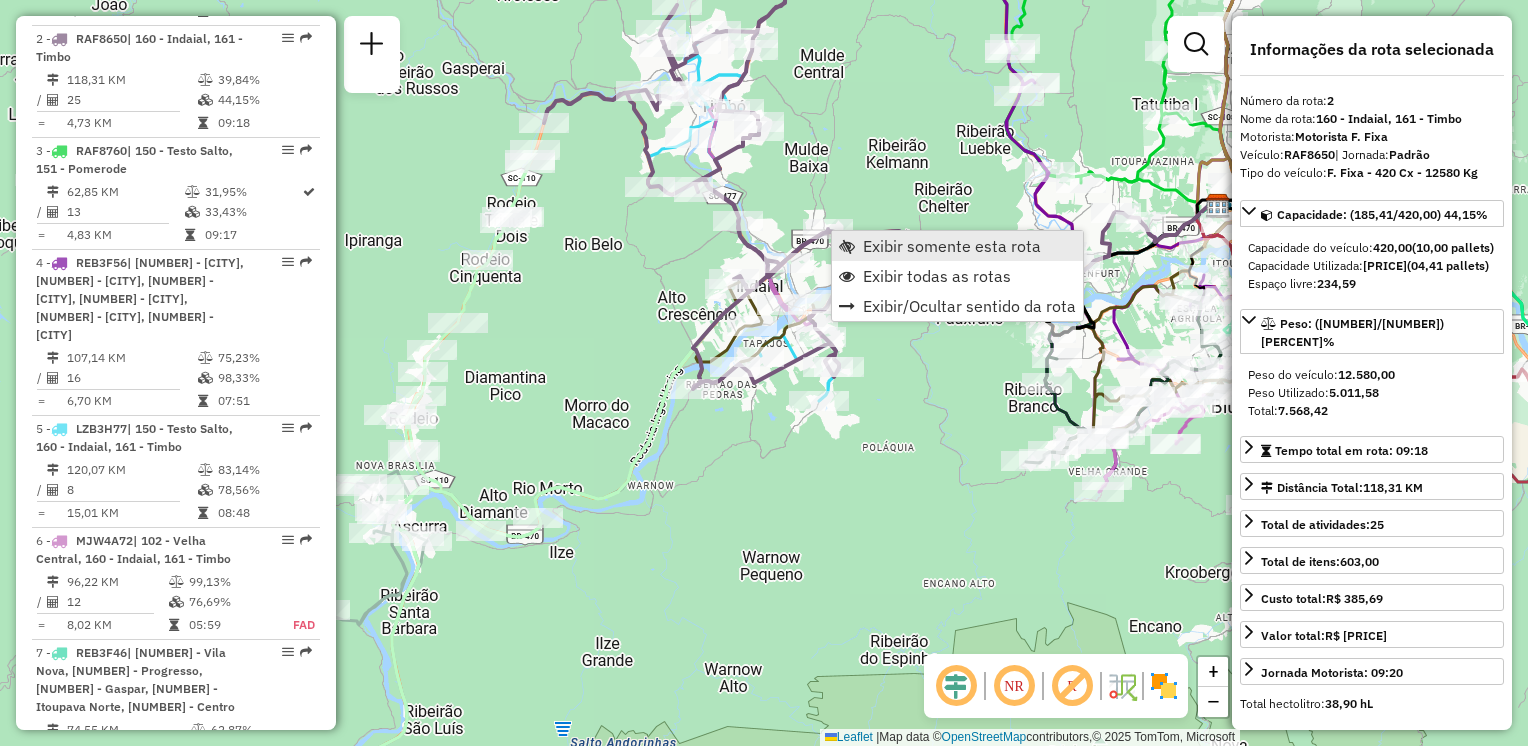 scroll, scrollTop: 882, scrollLeft: 0, axis: vertical 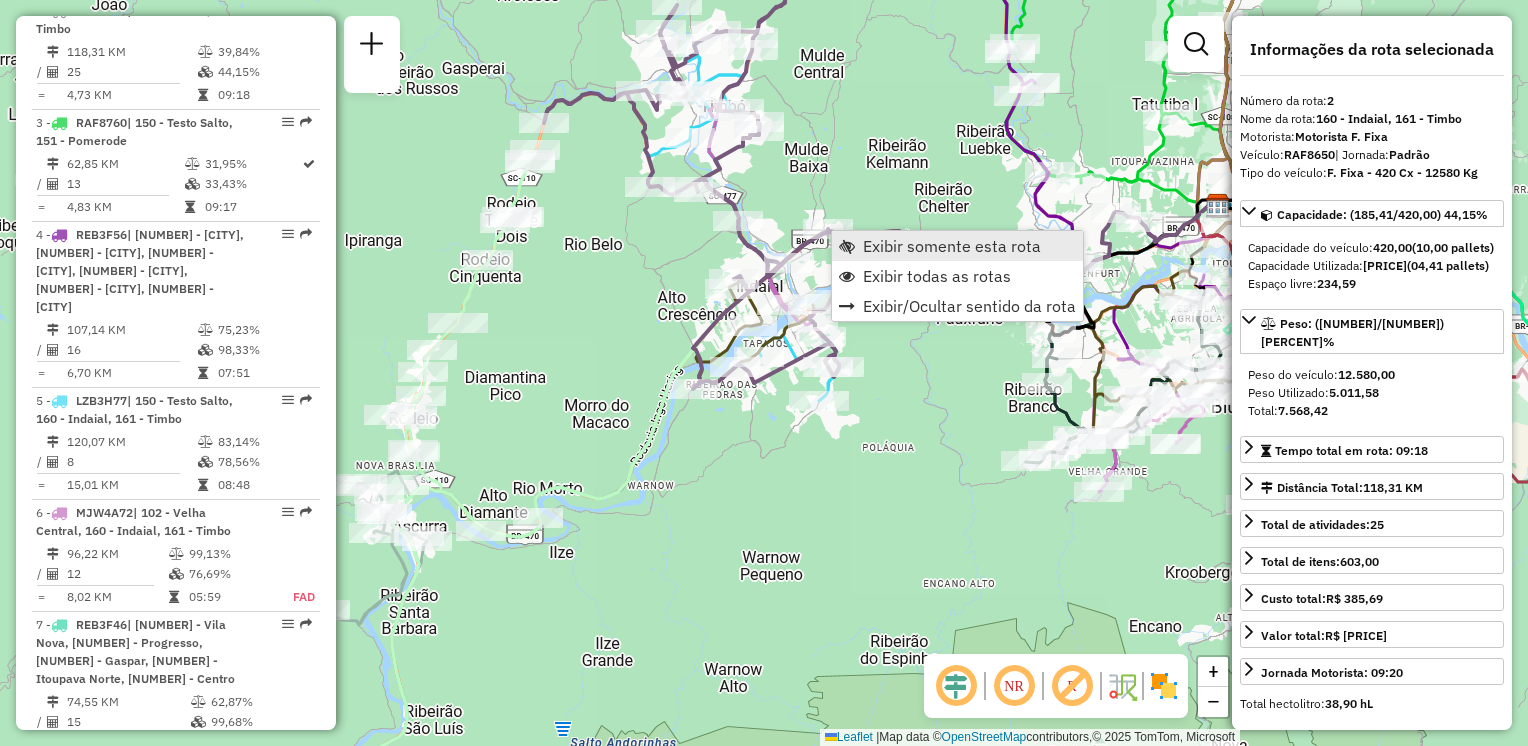 click on "Exibir somente esta rota" at bounding box center (952, 246) 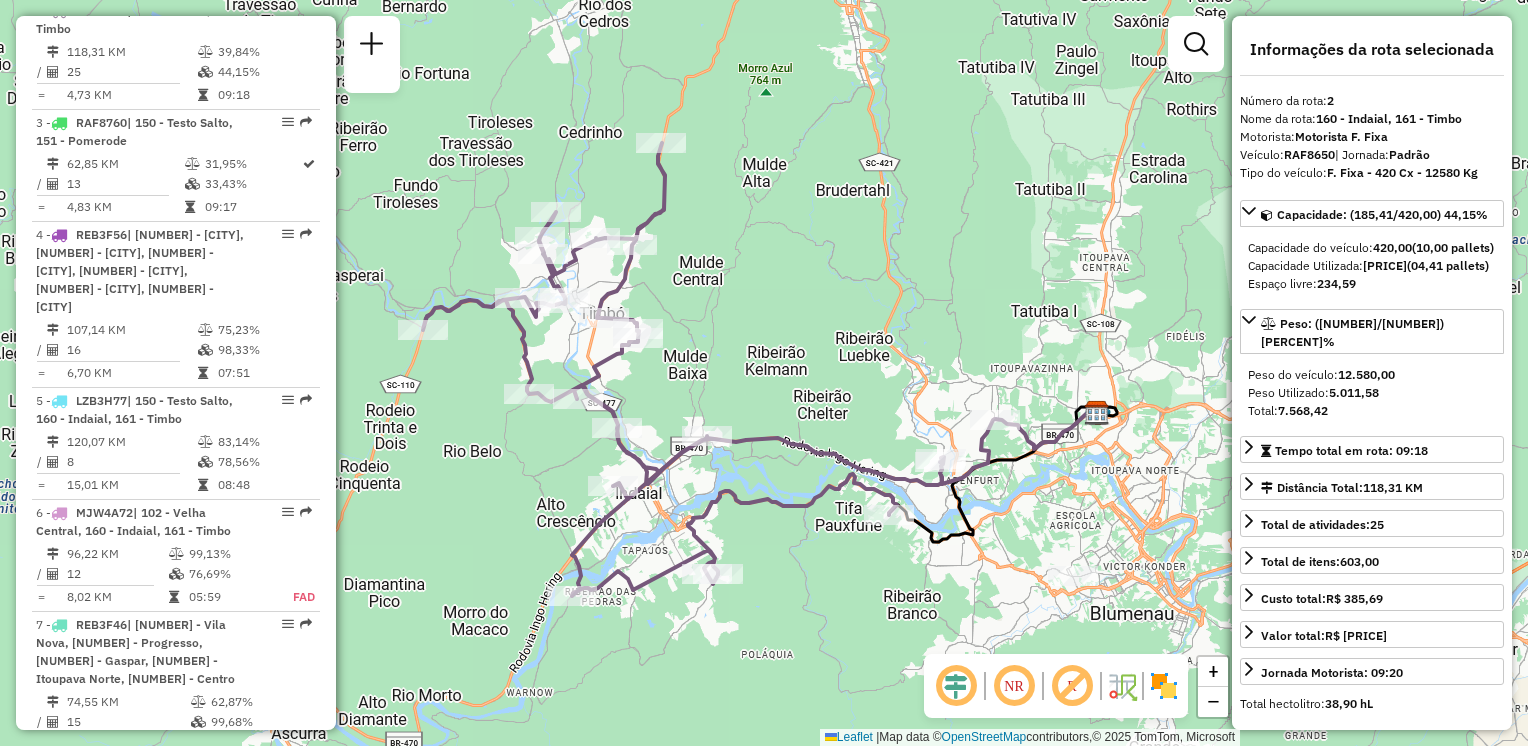 drag, startPoint x: 828, startPoint y: 312, endPoint x: 869, endPoint y: 250, distance: 74.330345 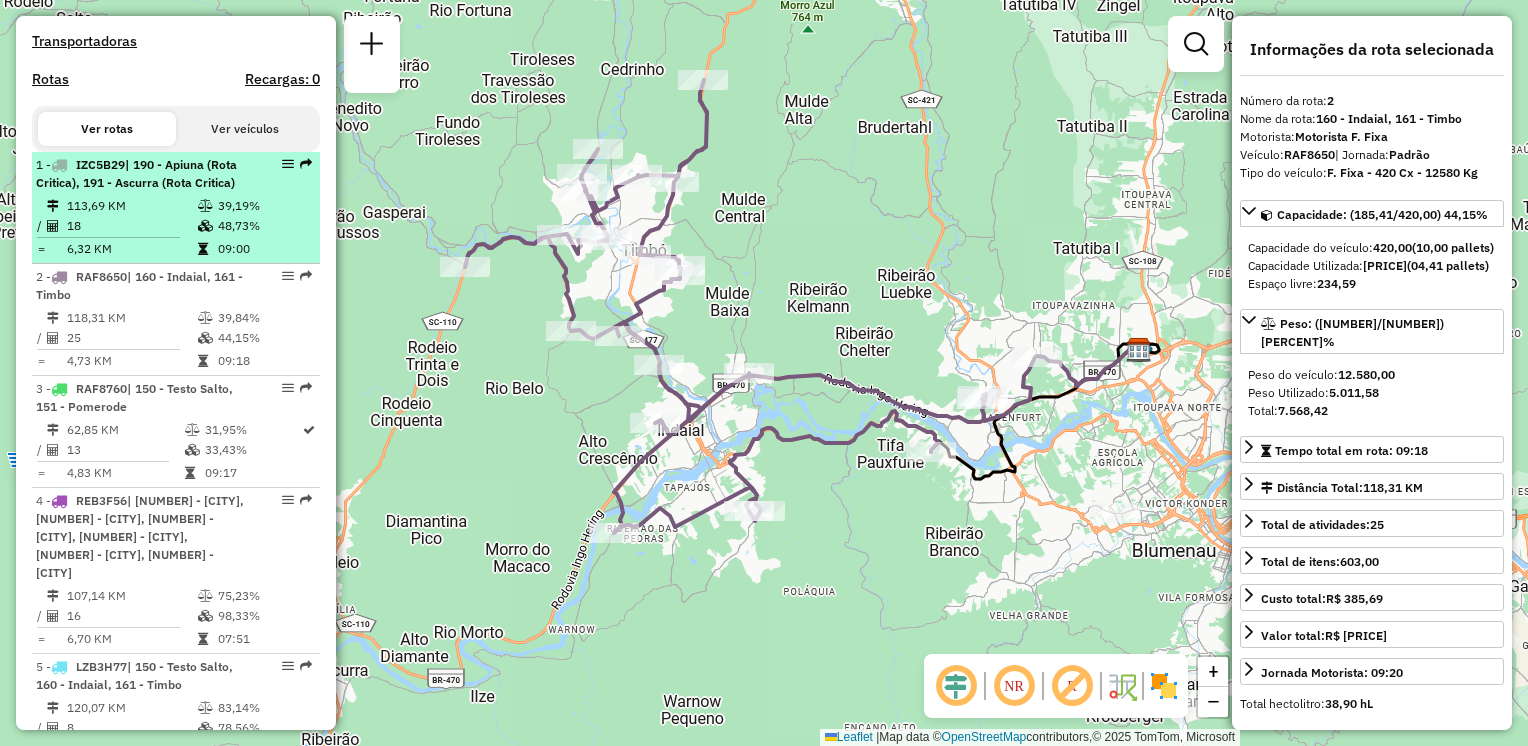 scroll, scrollTop: 582, scrollLeft: 0, axis: vertical 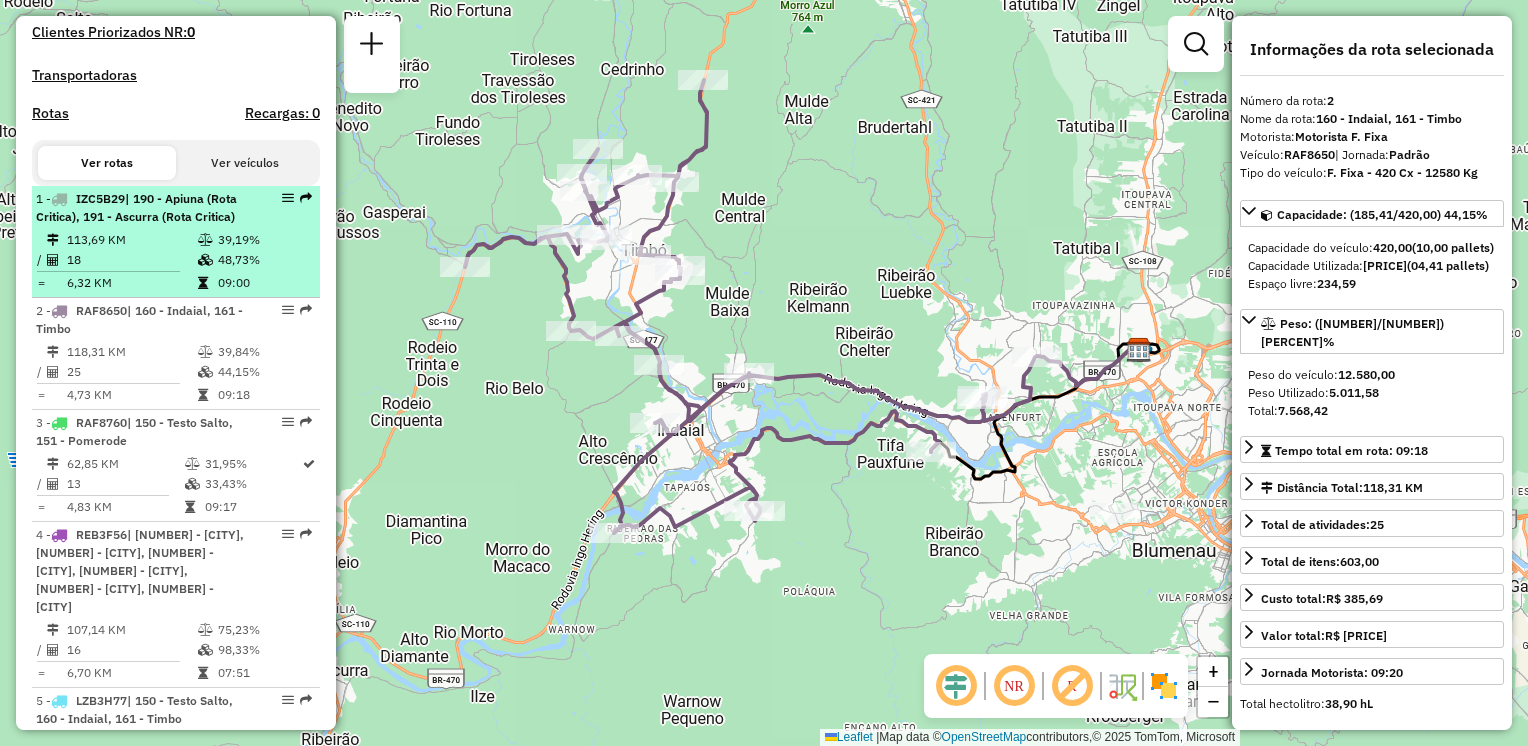 click on "1 -       IZC5B29   | 190 - Apiuna (Rota Critica), 191 - Ascurra (Rota Critica)" at bounding box center (142, 208) 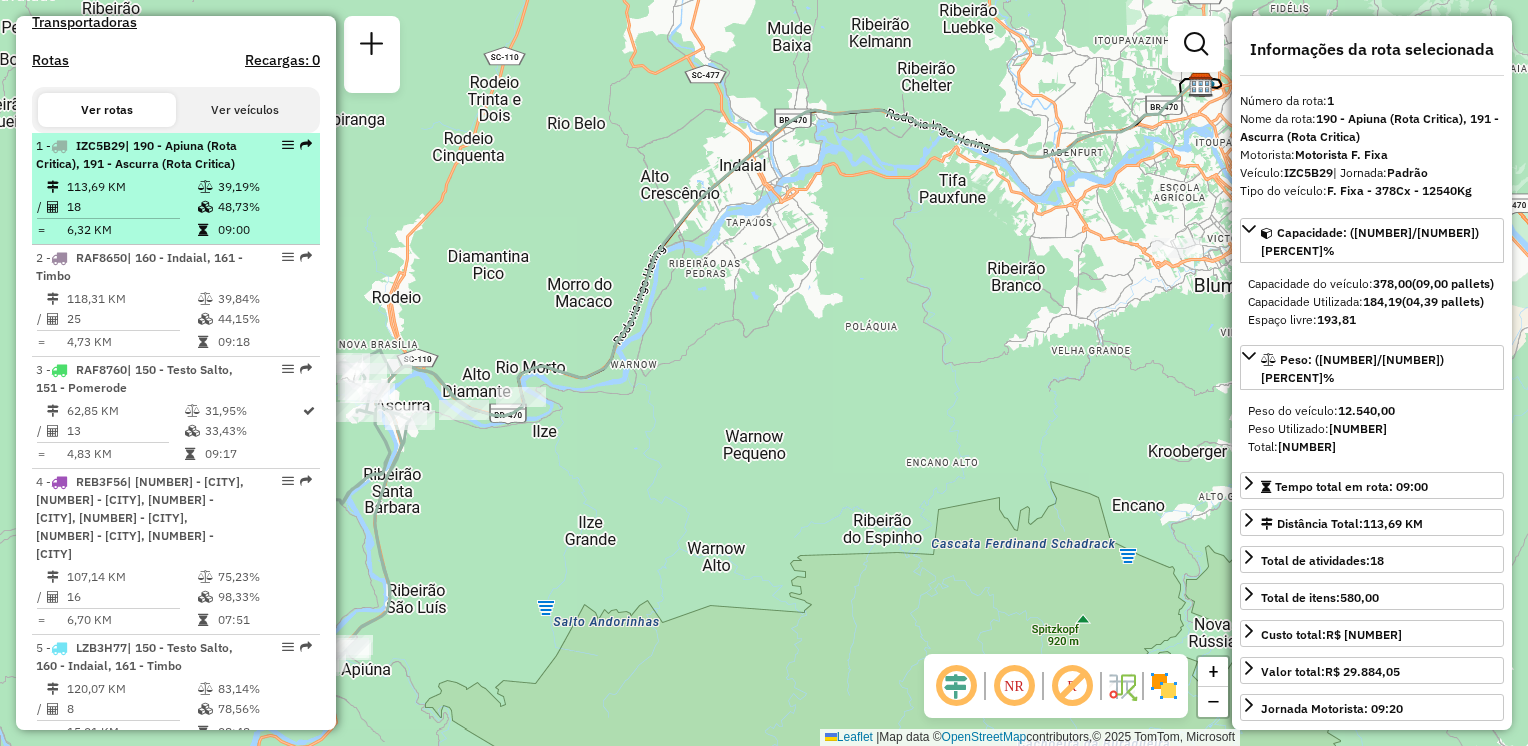 scroll, scrollTop: 682, scrollLeft: 0, axis: vertical 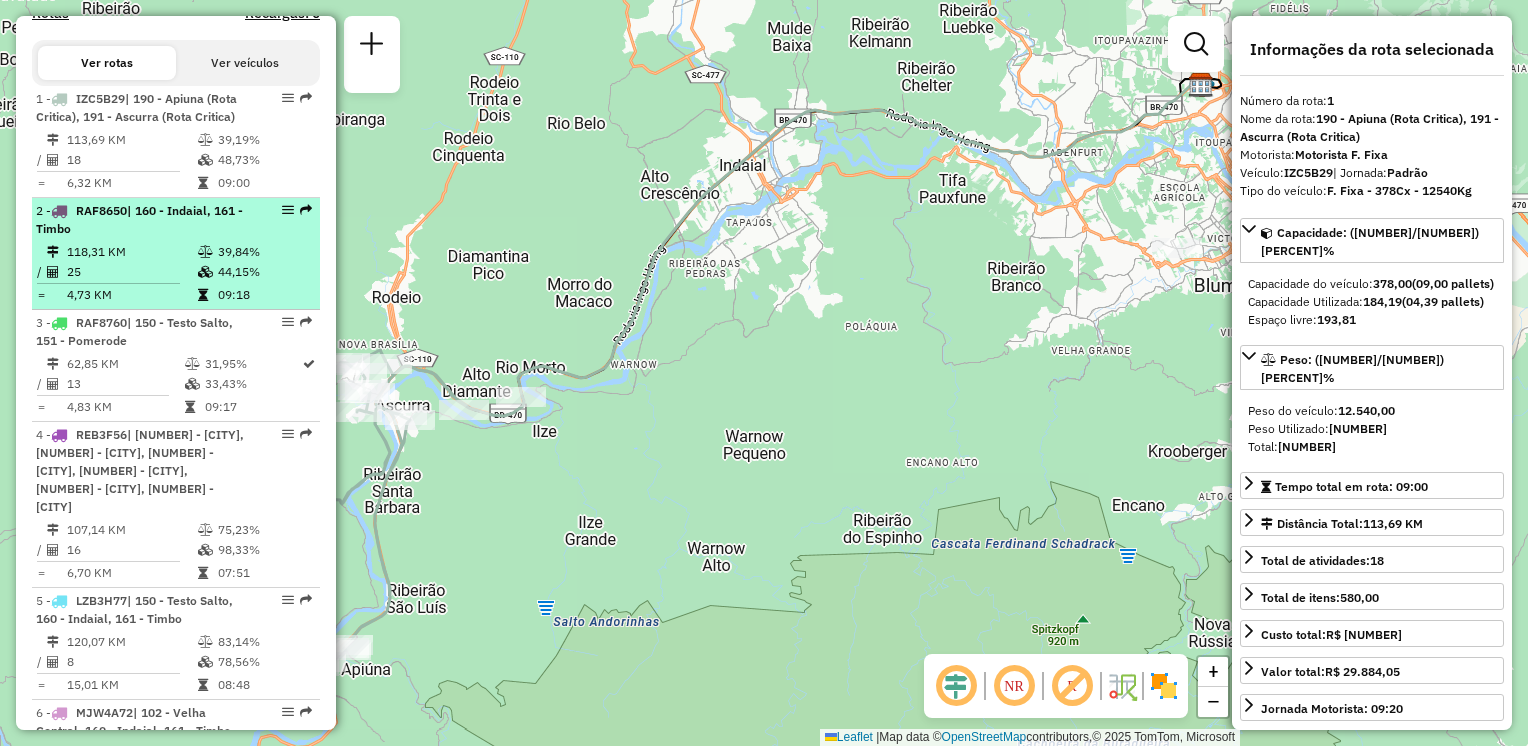 click on "118,31 KM" at bounding box center [131, 252] 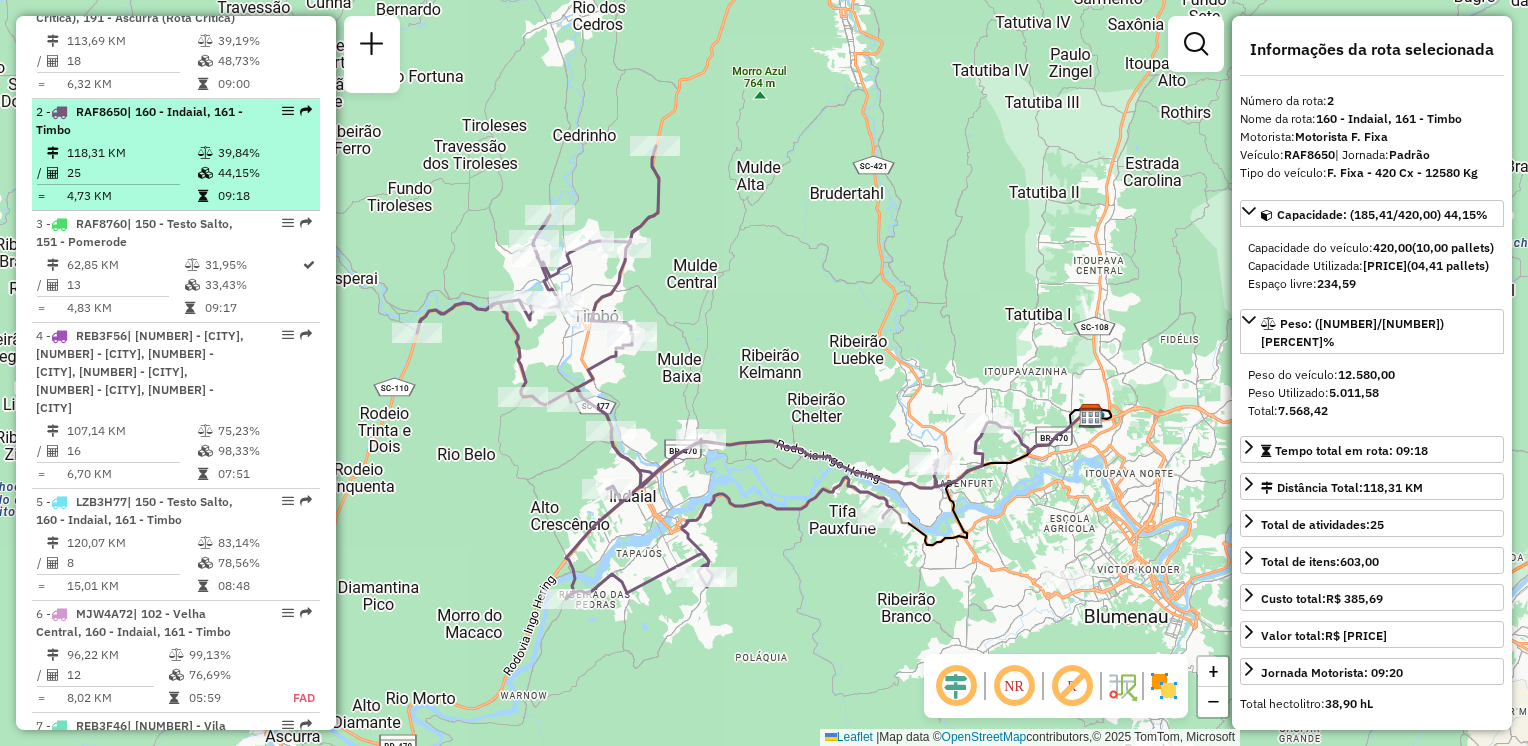 scroll, scrollTop: 782, scrollLeft: 0, axis: vertical 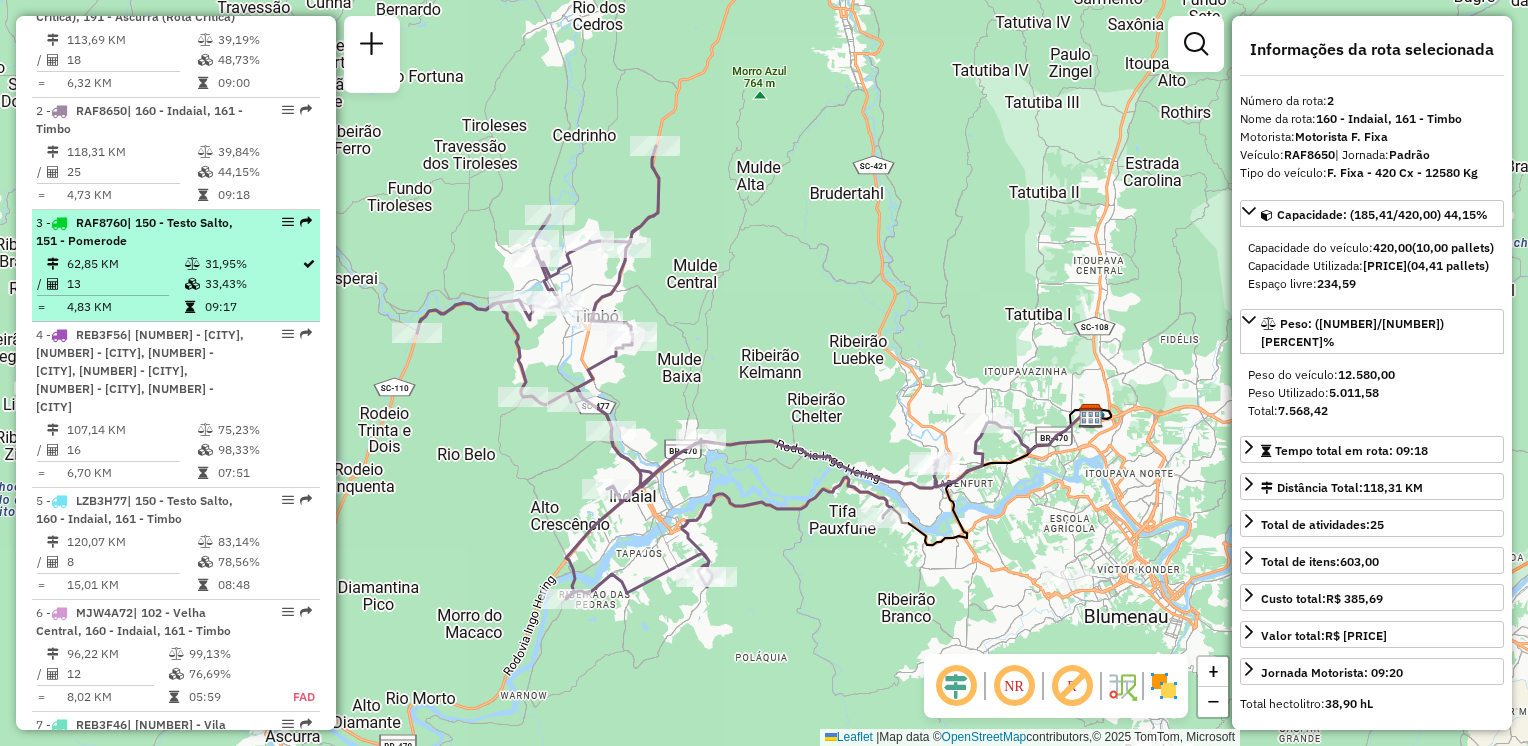 click on "62,85 KM" at bounding box center [125, 264] 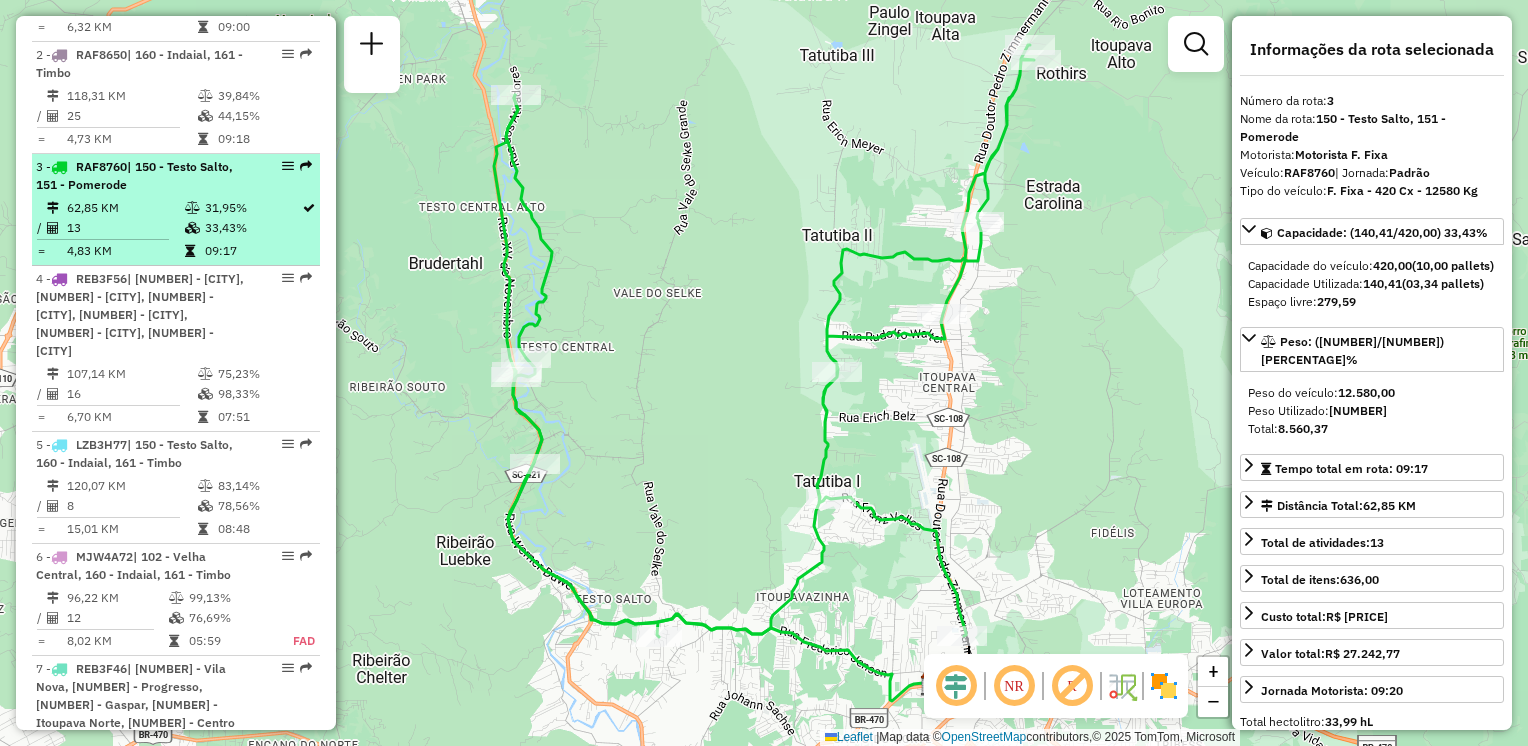 scroll, scrollTop: 882, scrollLeft: 0, axis: vertical 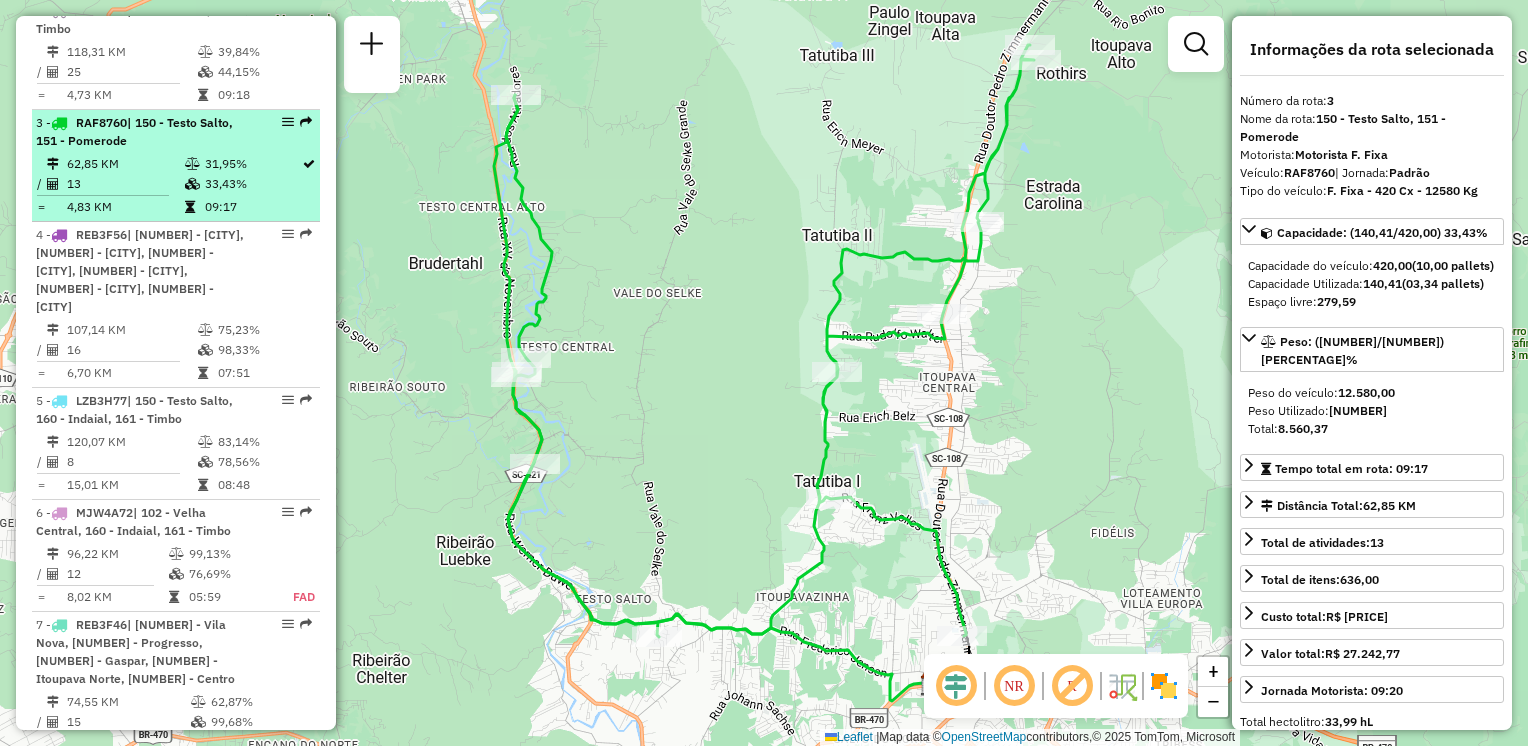 click on "| 100 - Escola Agrícola, 101 - Passo Manso, 102 - Velha Central, 103 - Vila Nova, 150 - Testo Salto, 151 - Pomerode" at bounding box center [140, 270] 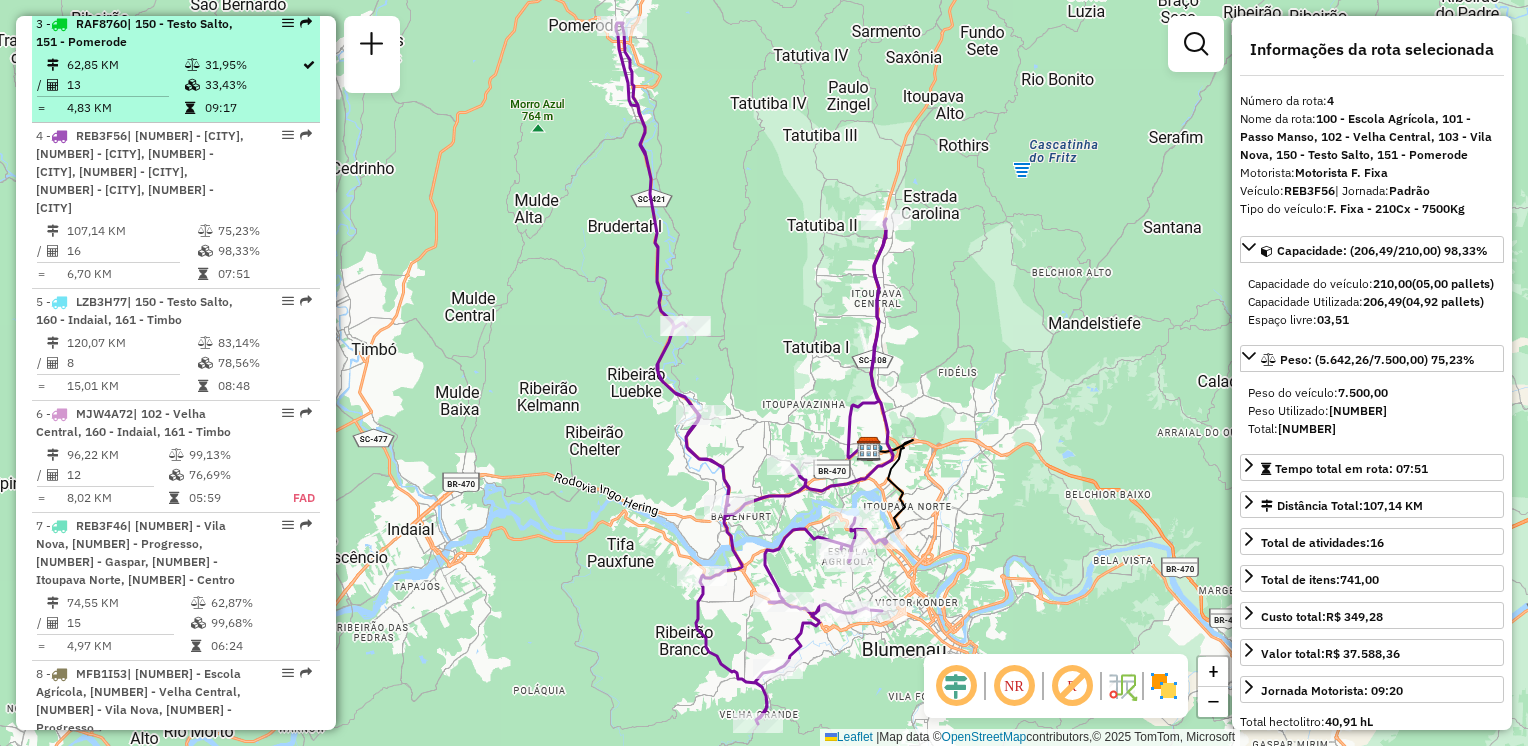 scroll, scrollTop: 982, scrollLeft: 0, axis: vertical 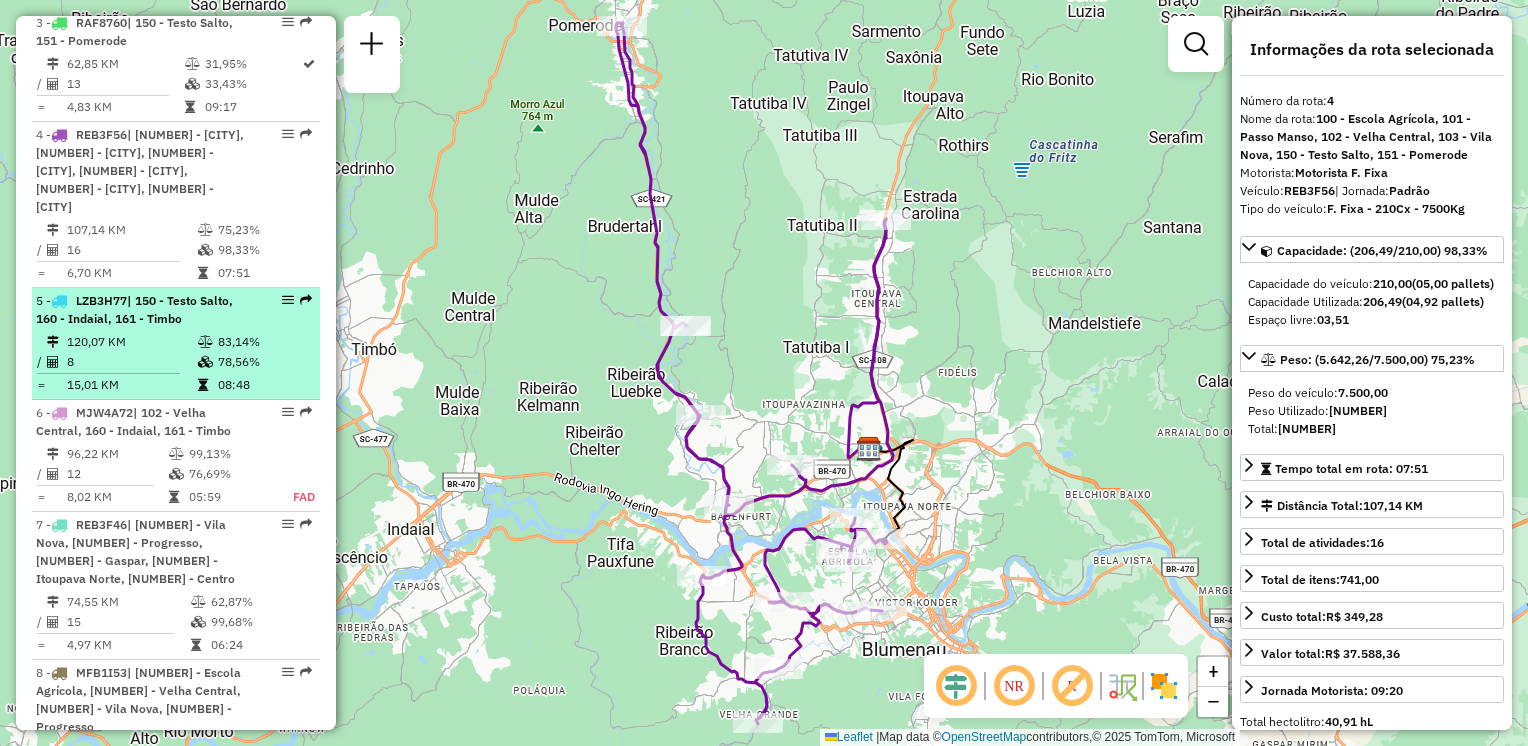 click on "| 150 - Testo Salto, 160 - Indaial, 161 - Timbo" at bounding box center (134, 309) 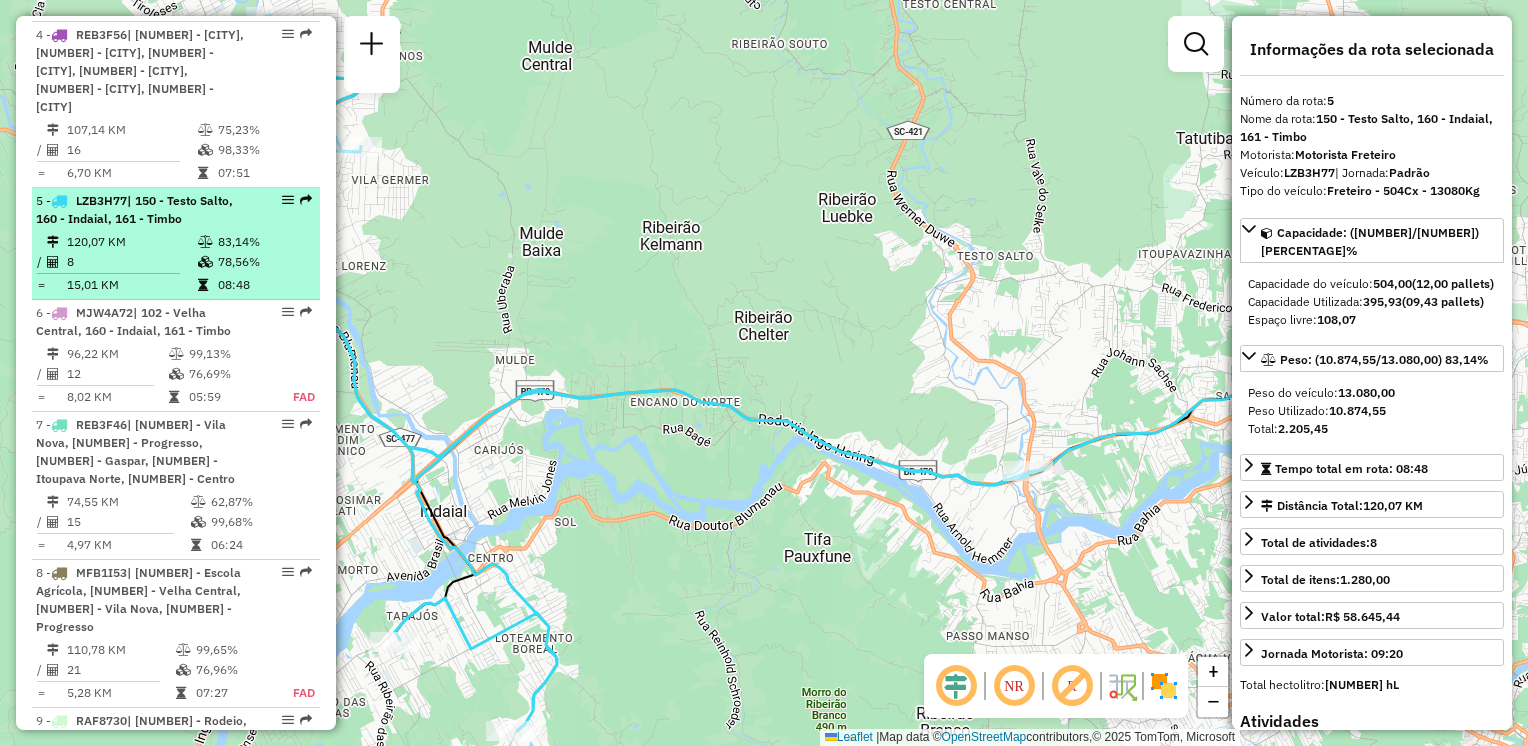 scroll, scrollTop: 1182, scrollLeft: 0, axis: vertical 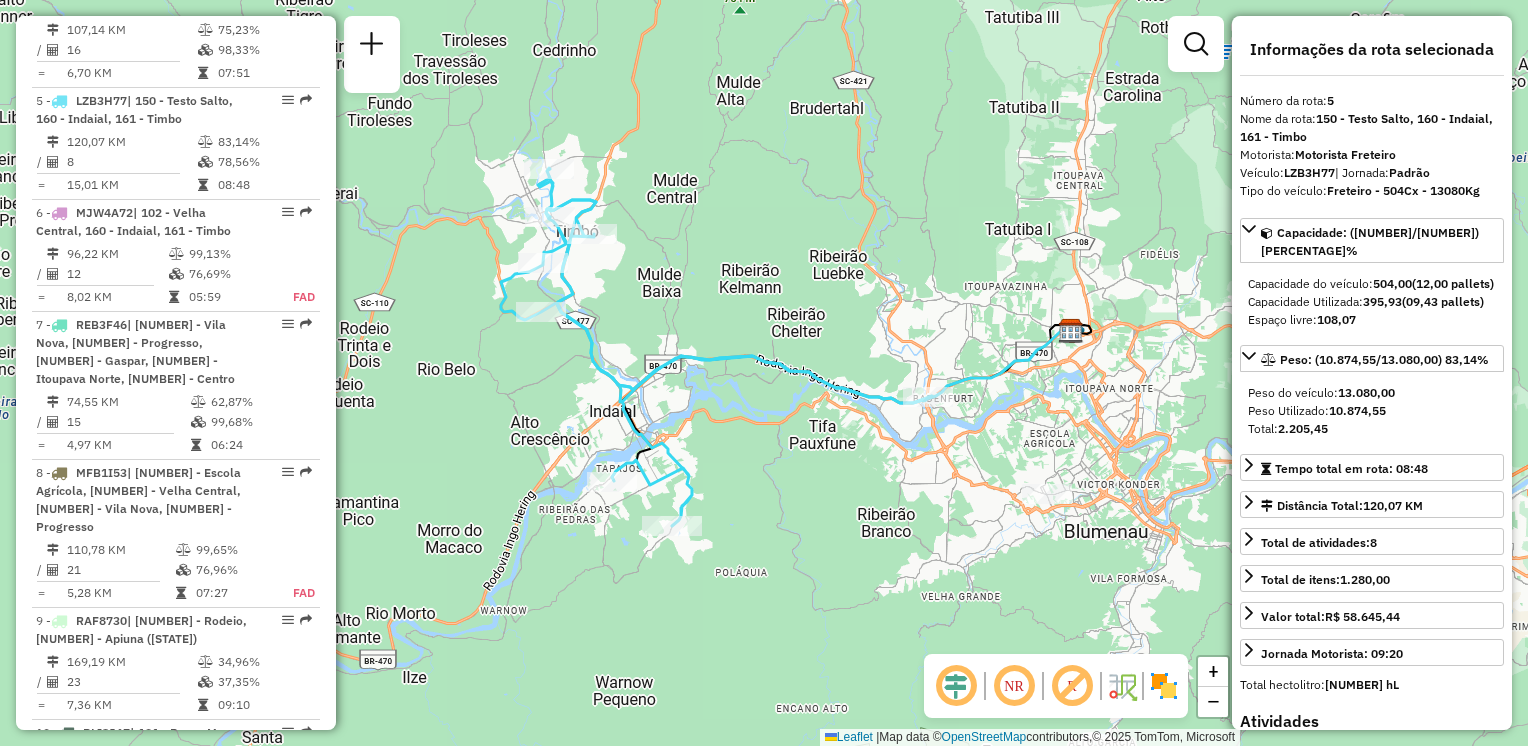 drag, startPoint x: 636, startPoint y: 344, endPoint x: 657, endPoint y: 346, distance: 21.095022 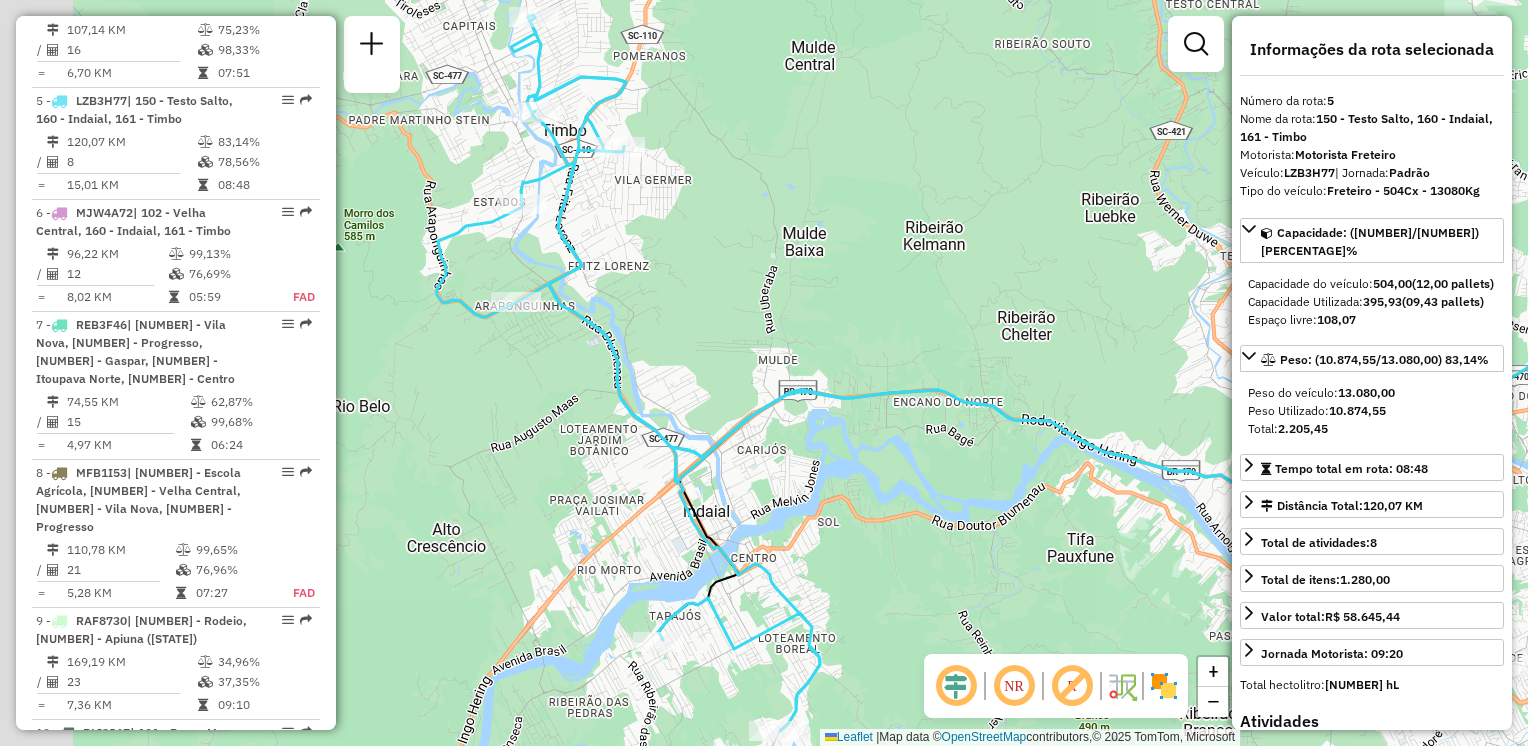 drag, startPoint x: 652, startPoint y: 342, endPoint x: 748, endPoint y: 367, distance: 99.20181 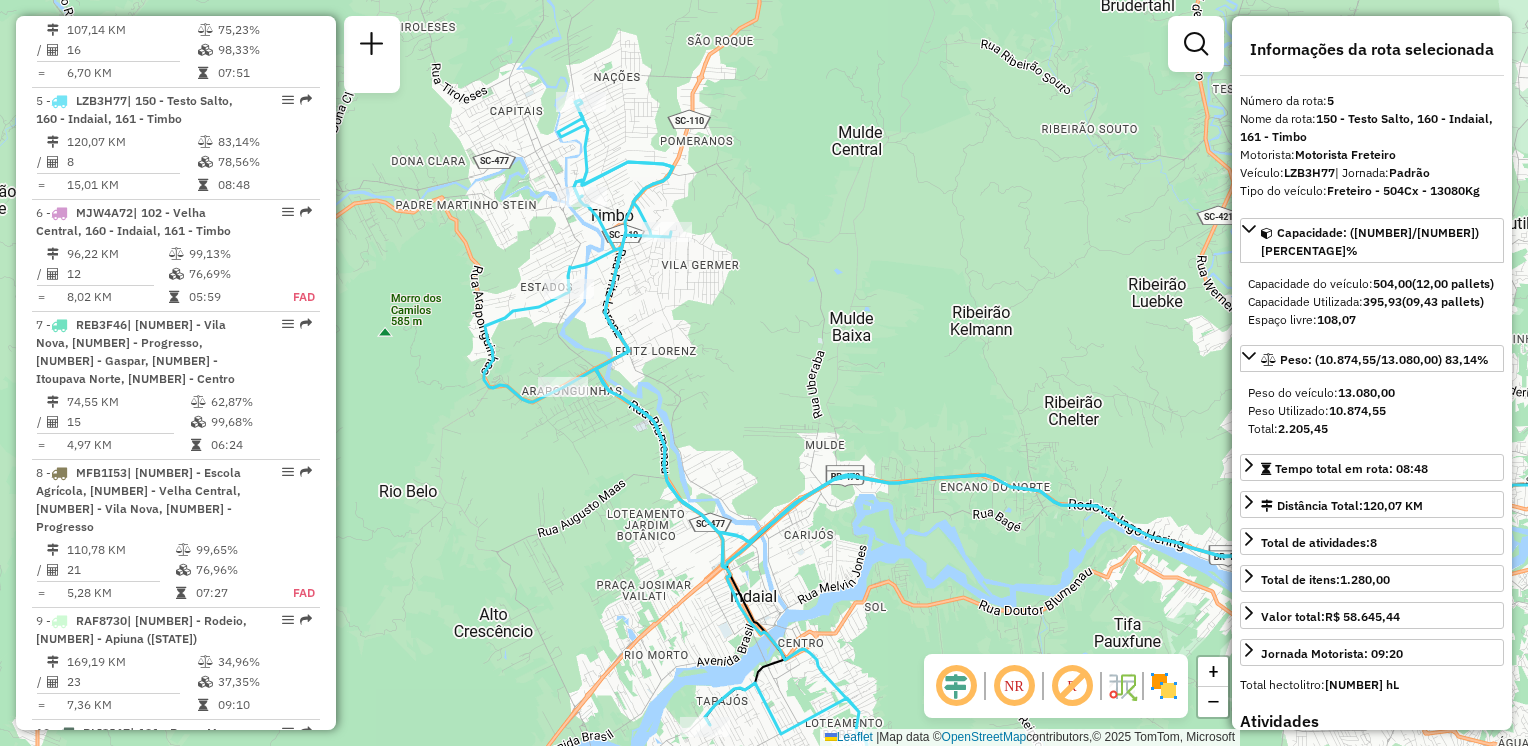 drag, startPoint x: 620, startPoint y: 285, endPoint x: 661, endPoint y: 369, distance: 93.471924 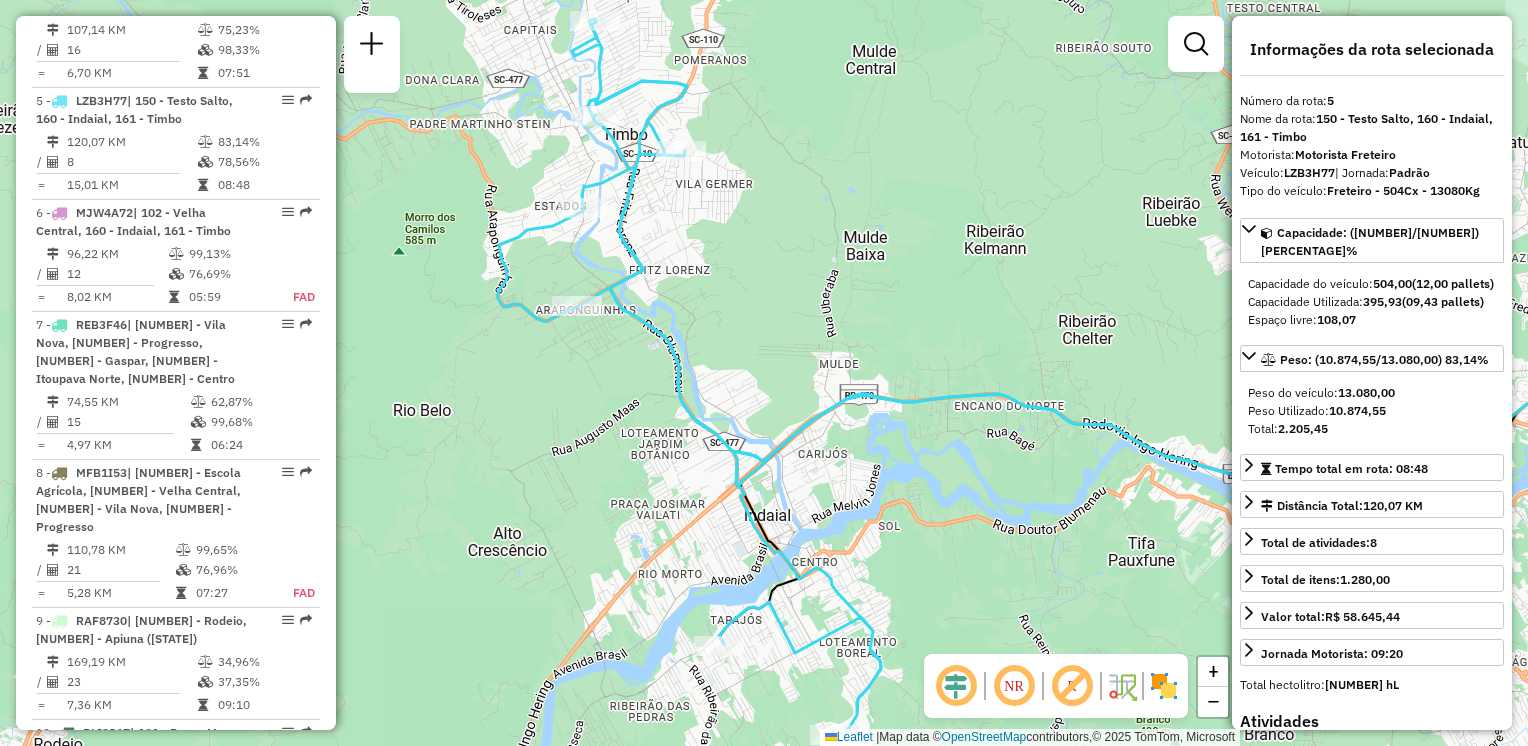 drag, startPoint x: 726, startPoint y: 474, endPoint x: 740, endPoint y: 389, distance: 86.145226 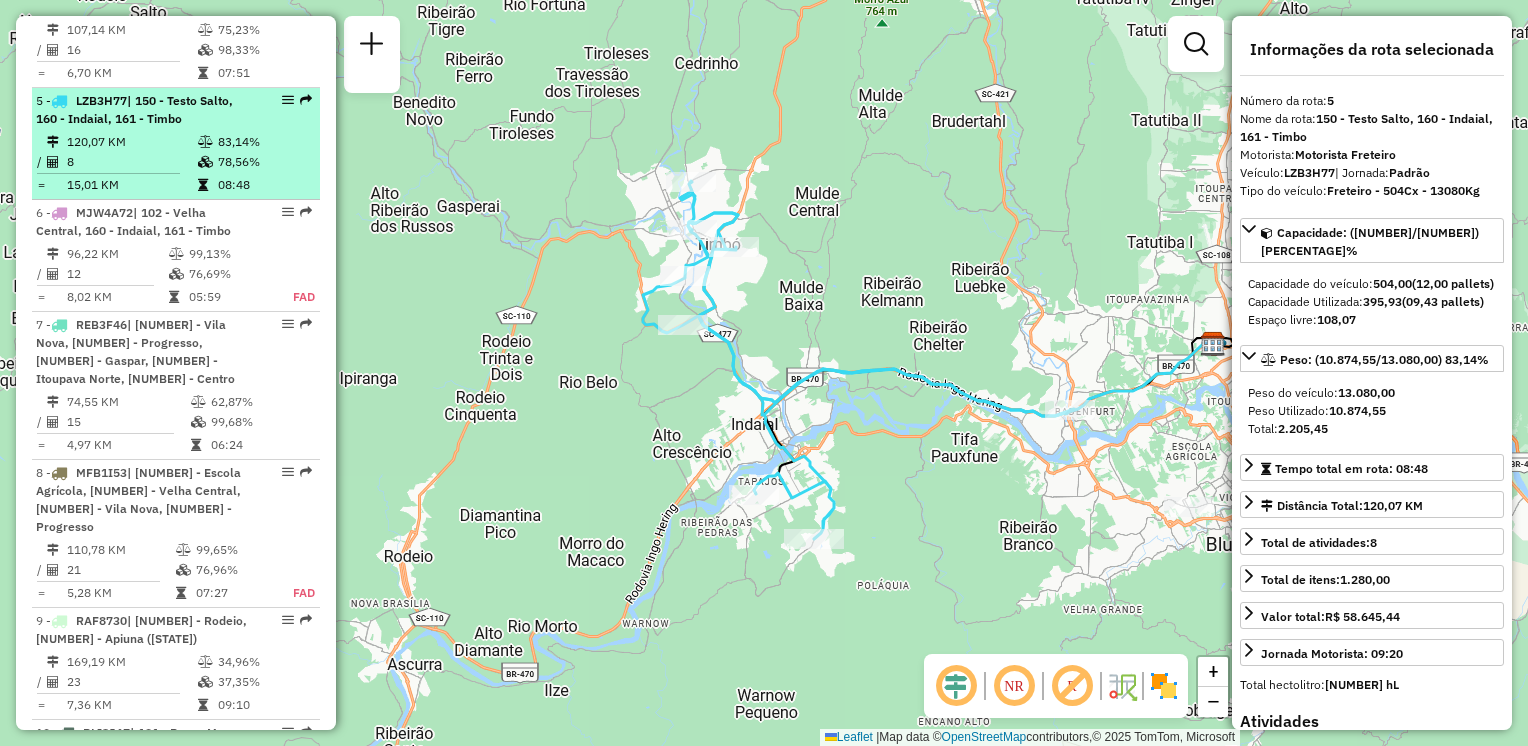 click on "120,07 KM" at bounding box center [131, 142] 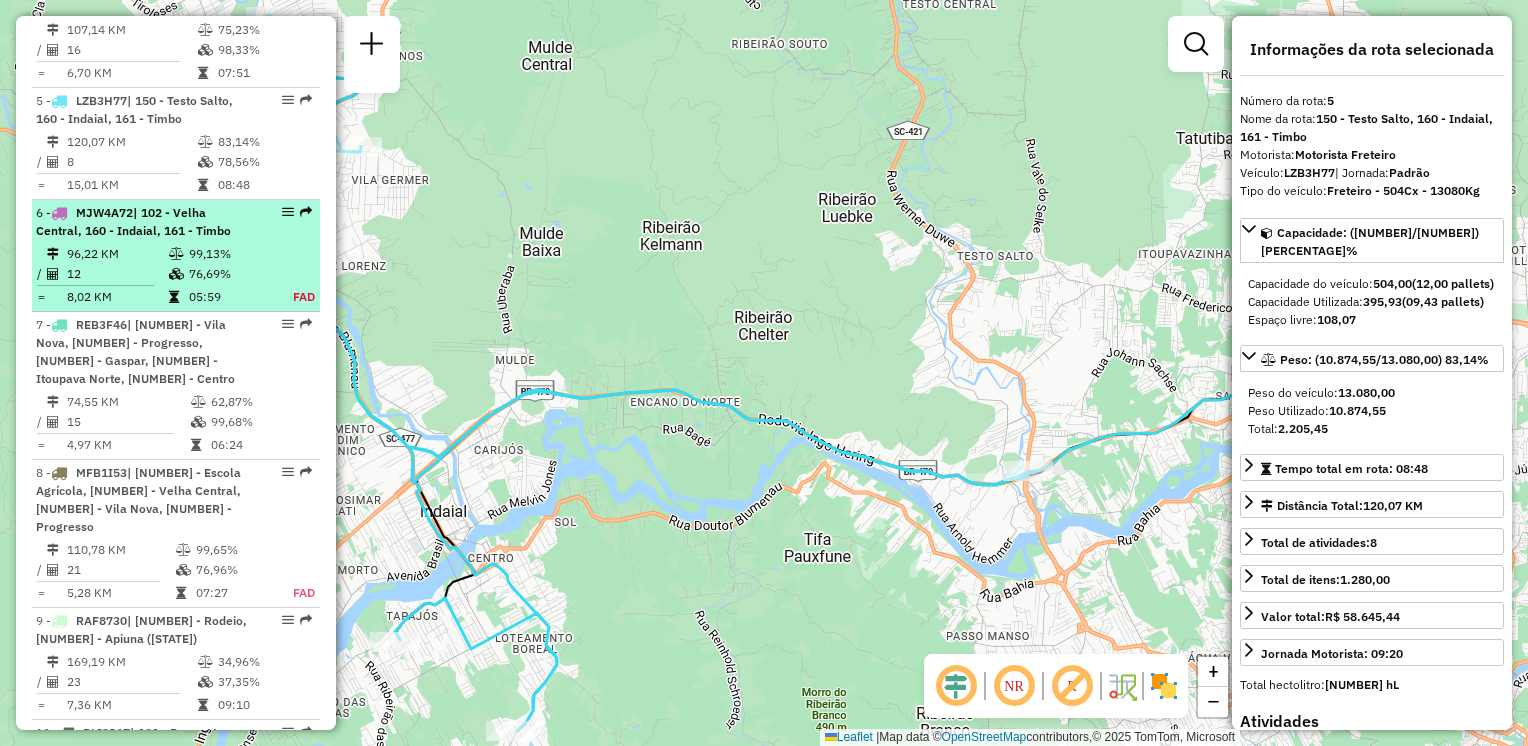 click on "| 102 - Velha Central, 160 - Indaial, 161 - Timbo" at bounding box center [133, 221] 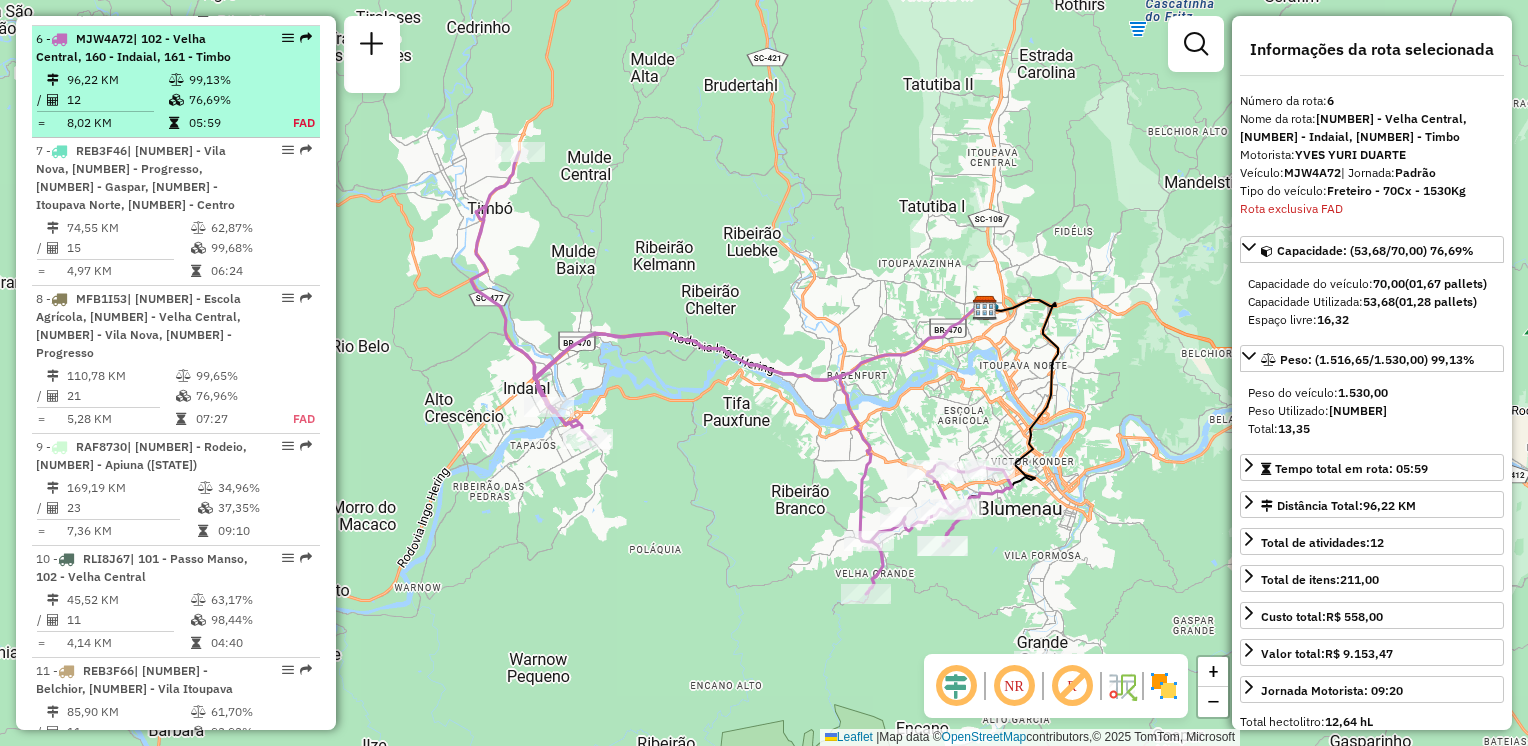 scroll, scrollTop: 1364, scrollLeft: 0, axis: vertical 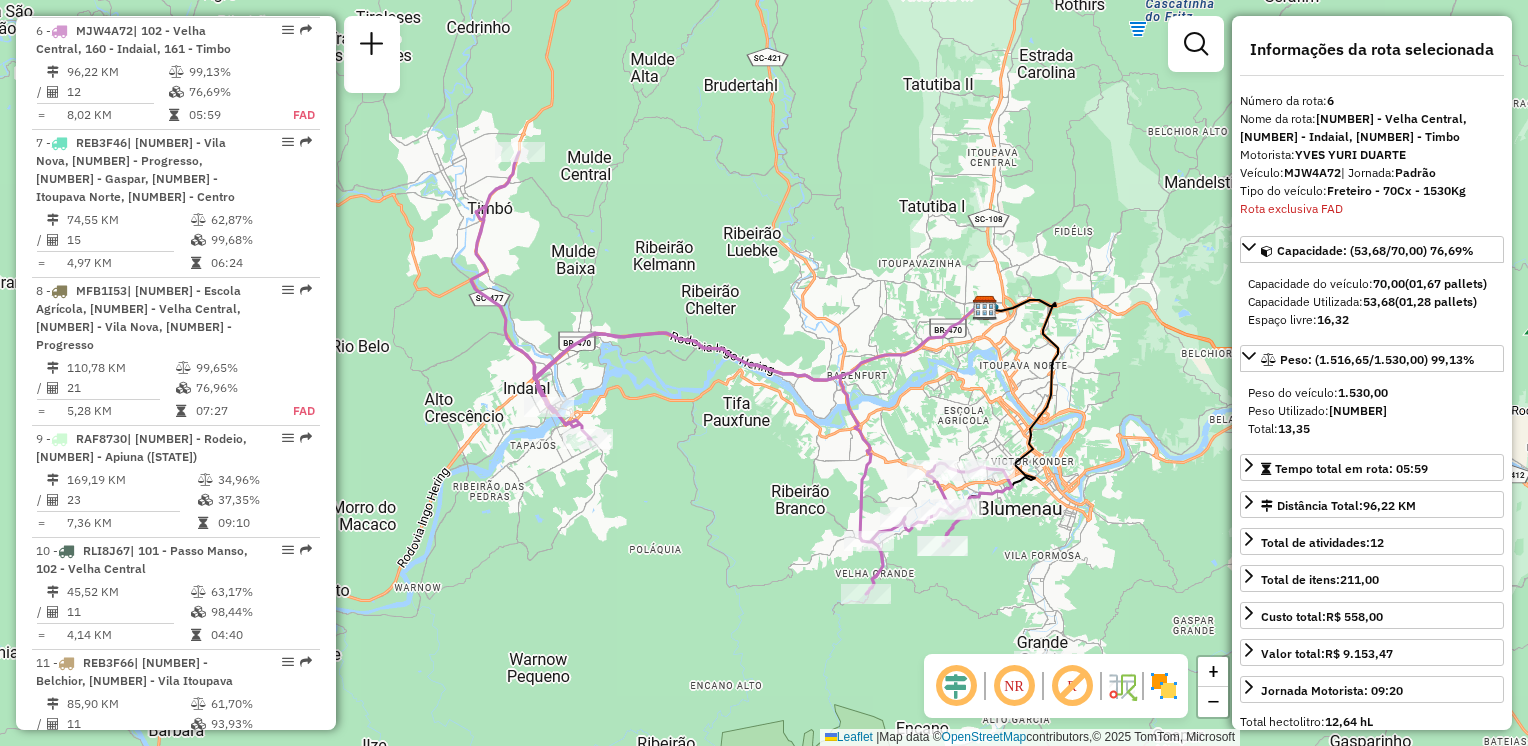 drag, startPoint x: 843, startPoint y: 463, endPoint x: 845, endPoint y: 387, distance: 76.02631 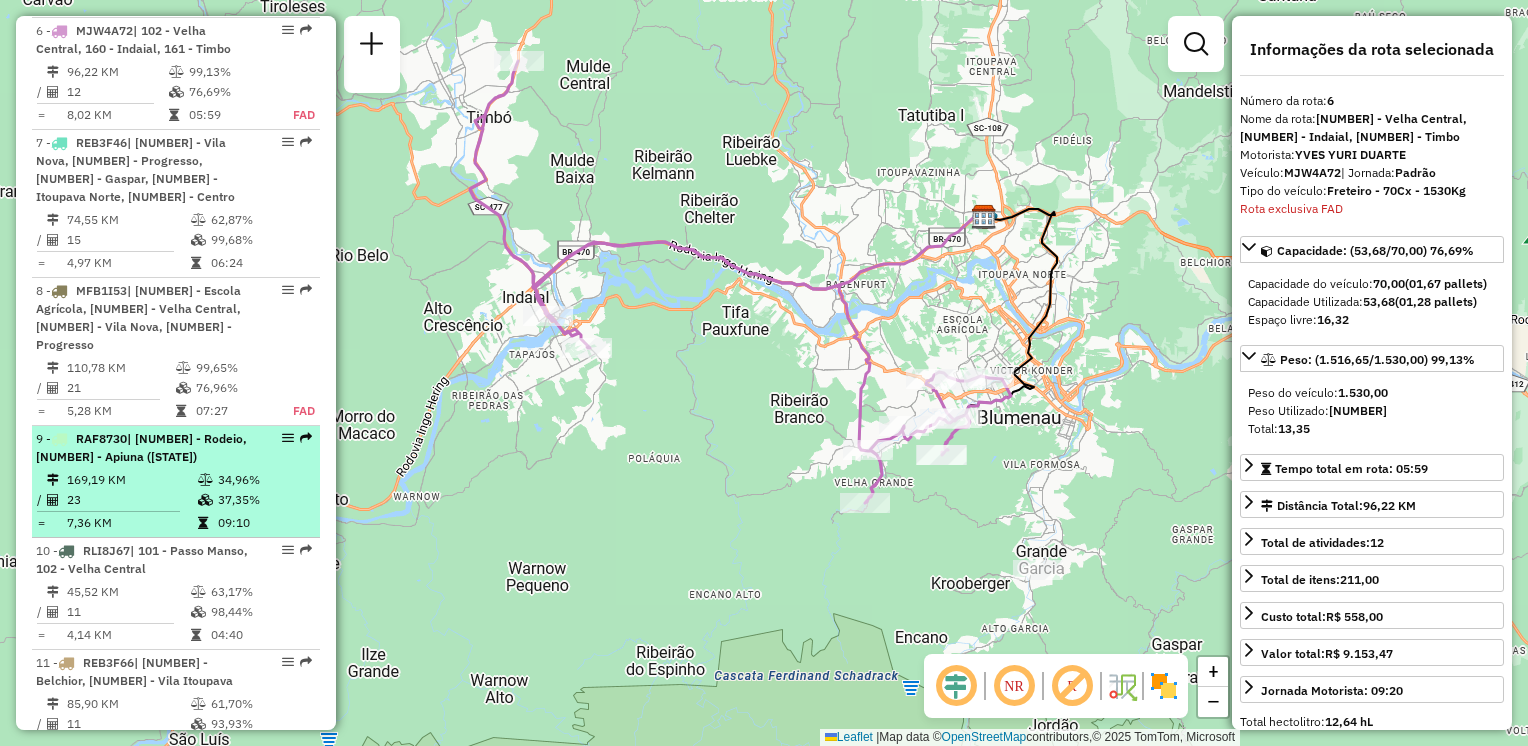 scroll, scrollTop: 1464, scrollLeft: 0, axis: vertical 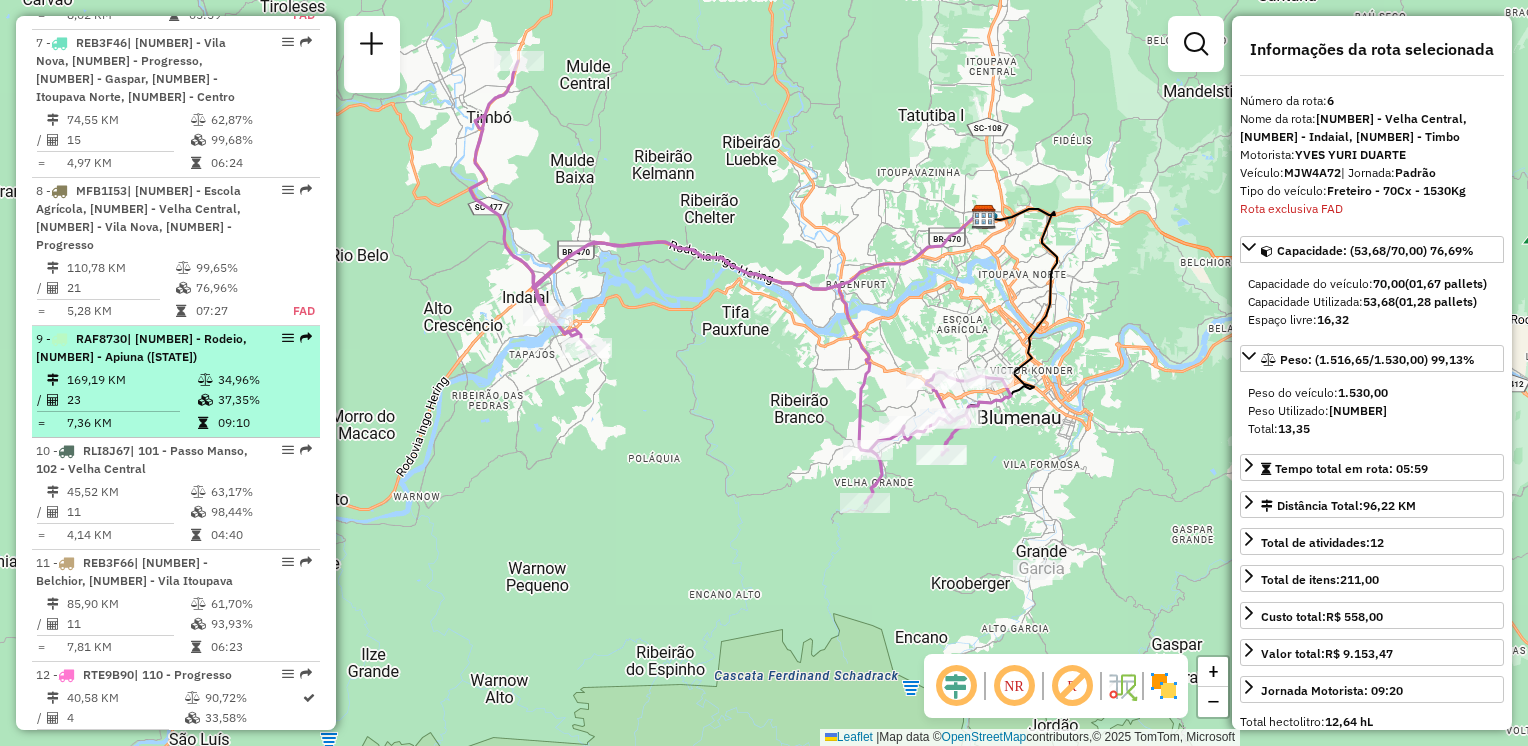 click on "23" at bounding box center [131, 400] 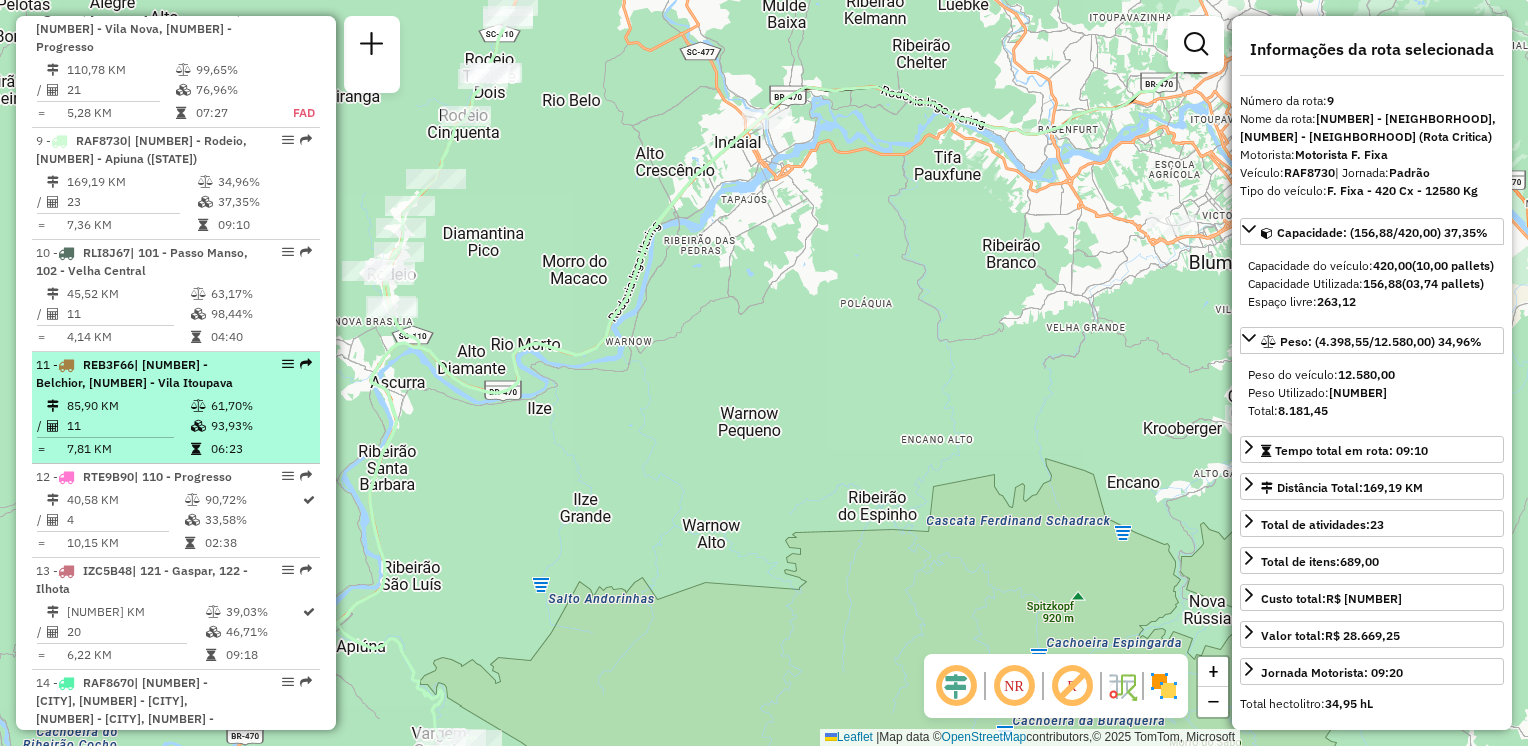 scroll, scrollTop: 1664, scrollLeft: 0, axis: vertical 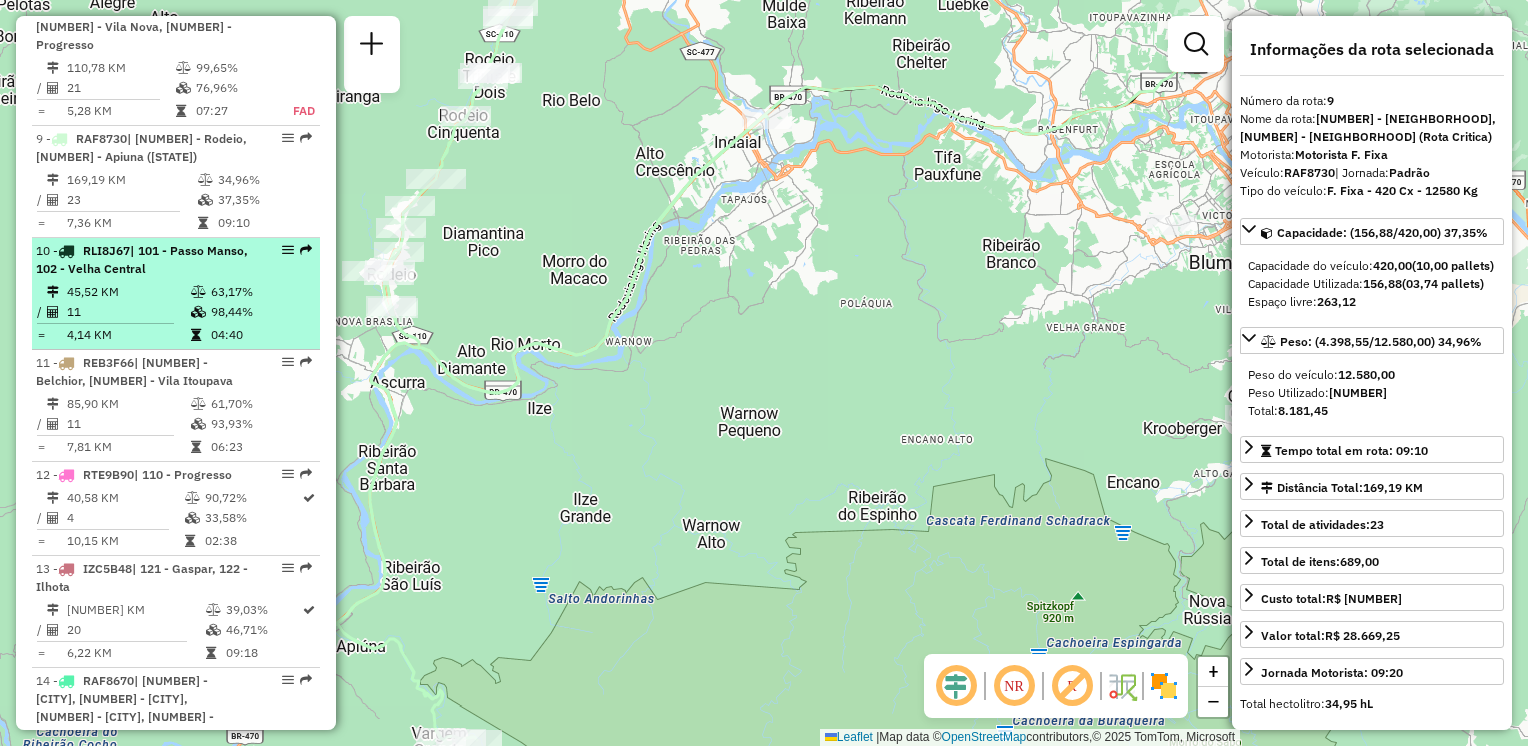 click on "45,52 KM" at bounding box center (128, 292) 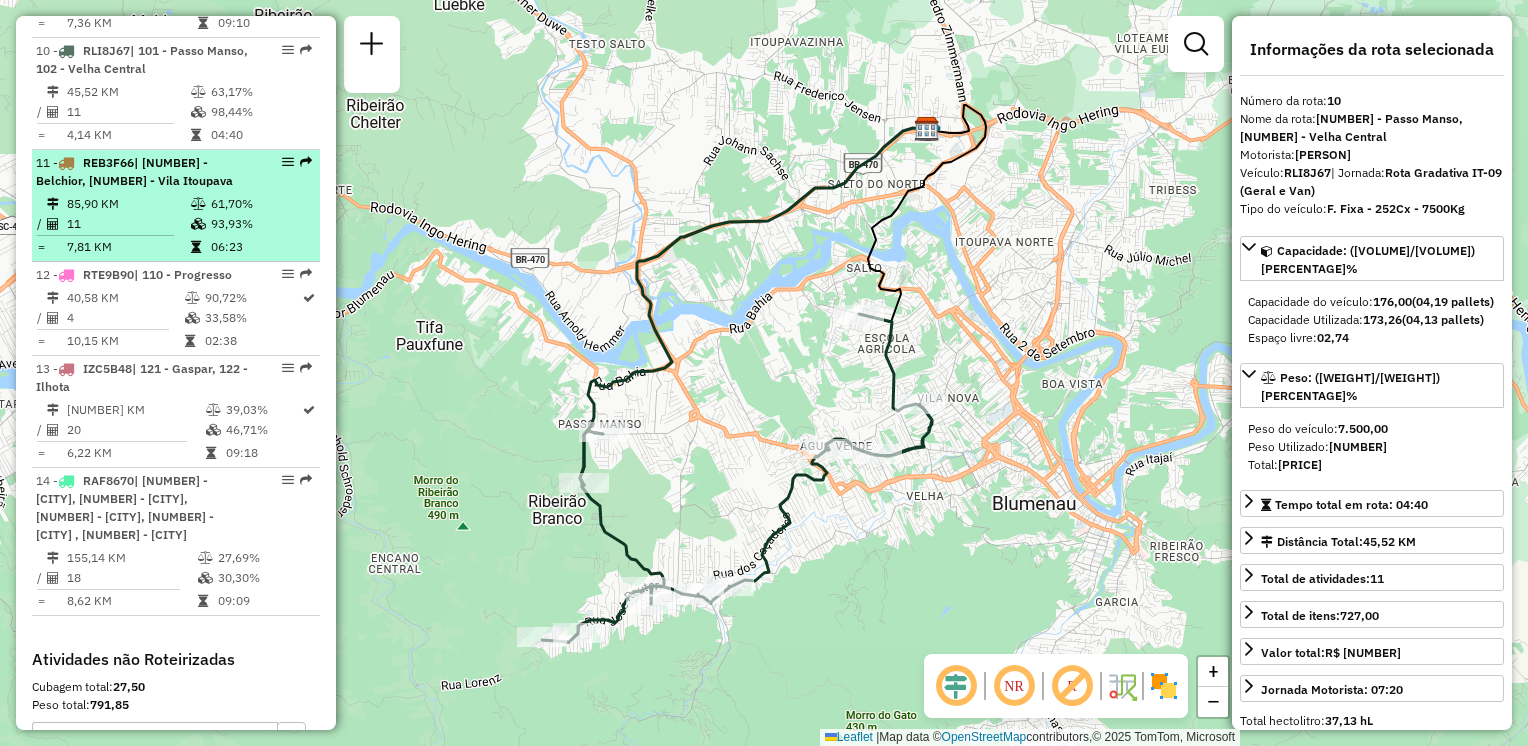 scroll, scrollTop: 1664, scrollLeft: 0, axis: vertical 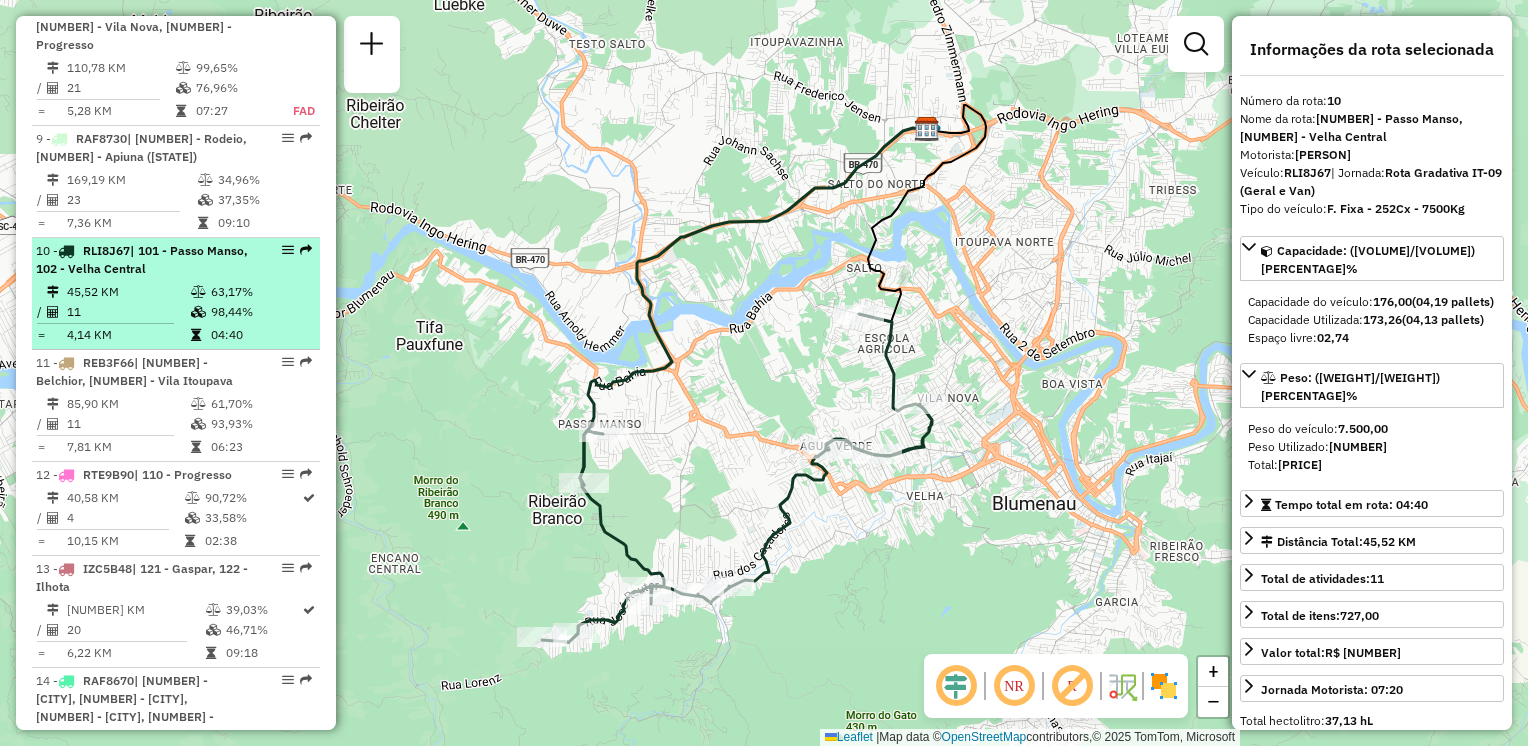 click on "45,52 KM" at bounding box center [128, 292] 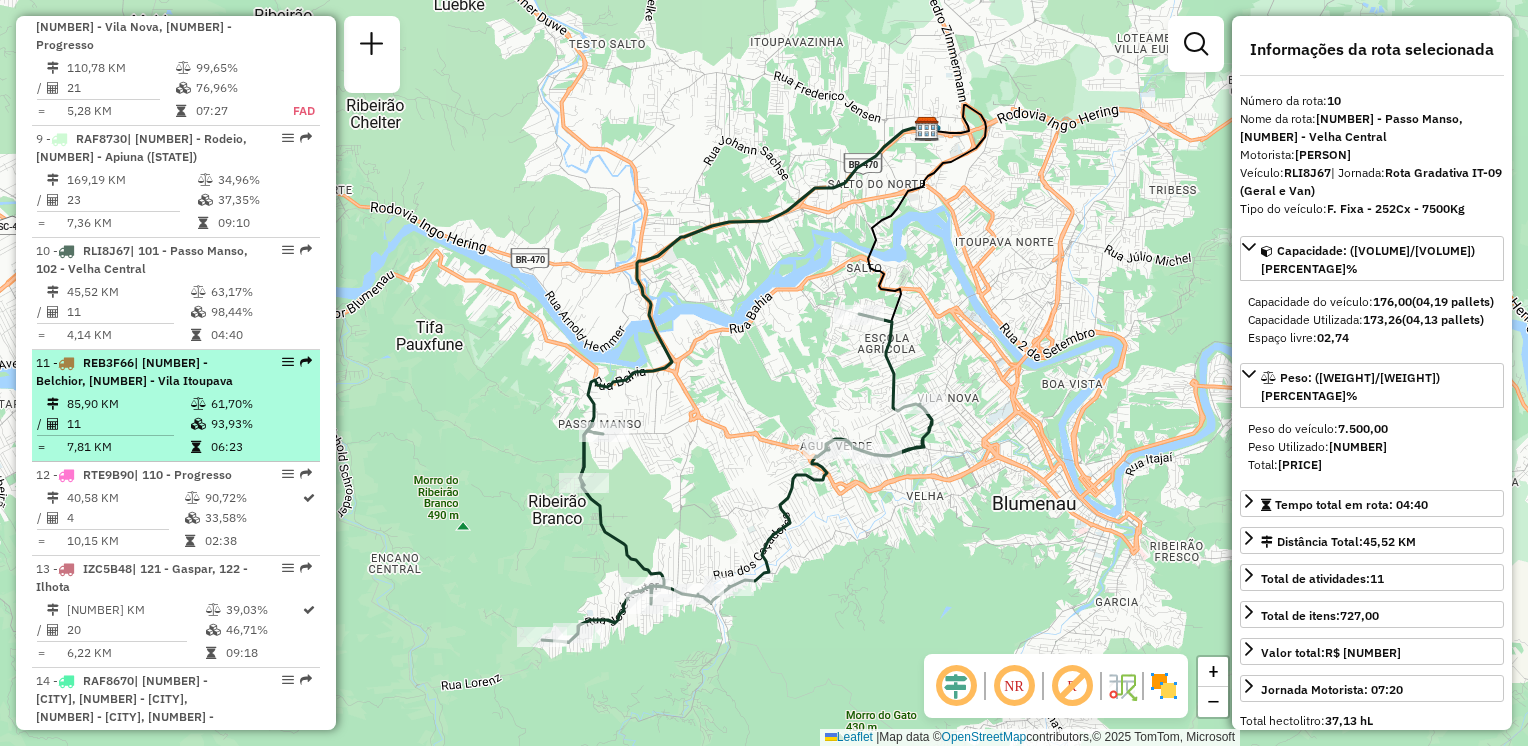 click on "11 -       REB3F66   | 131 - Belchior, 141 - Vila Itoupava" at bounding box center (142, 372) 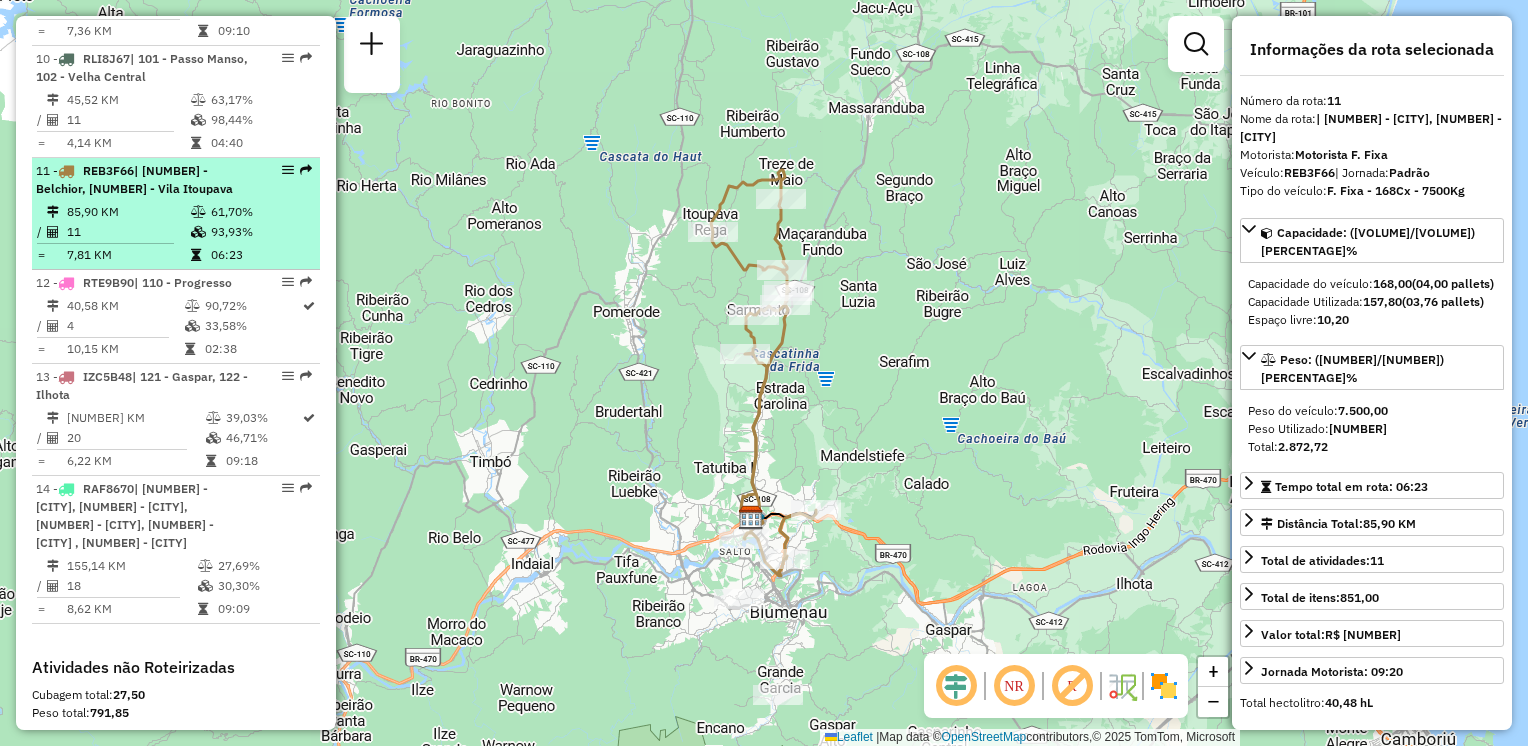 scroll, scrollTop: 1864, scrollLeft: 0, axis: vertical 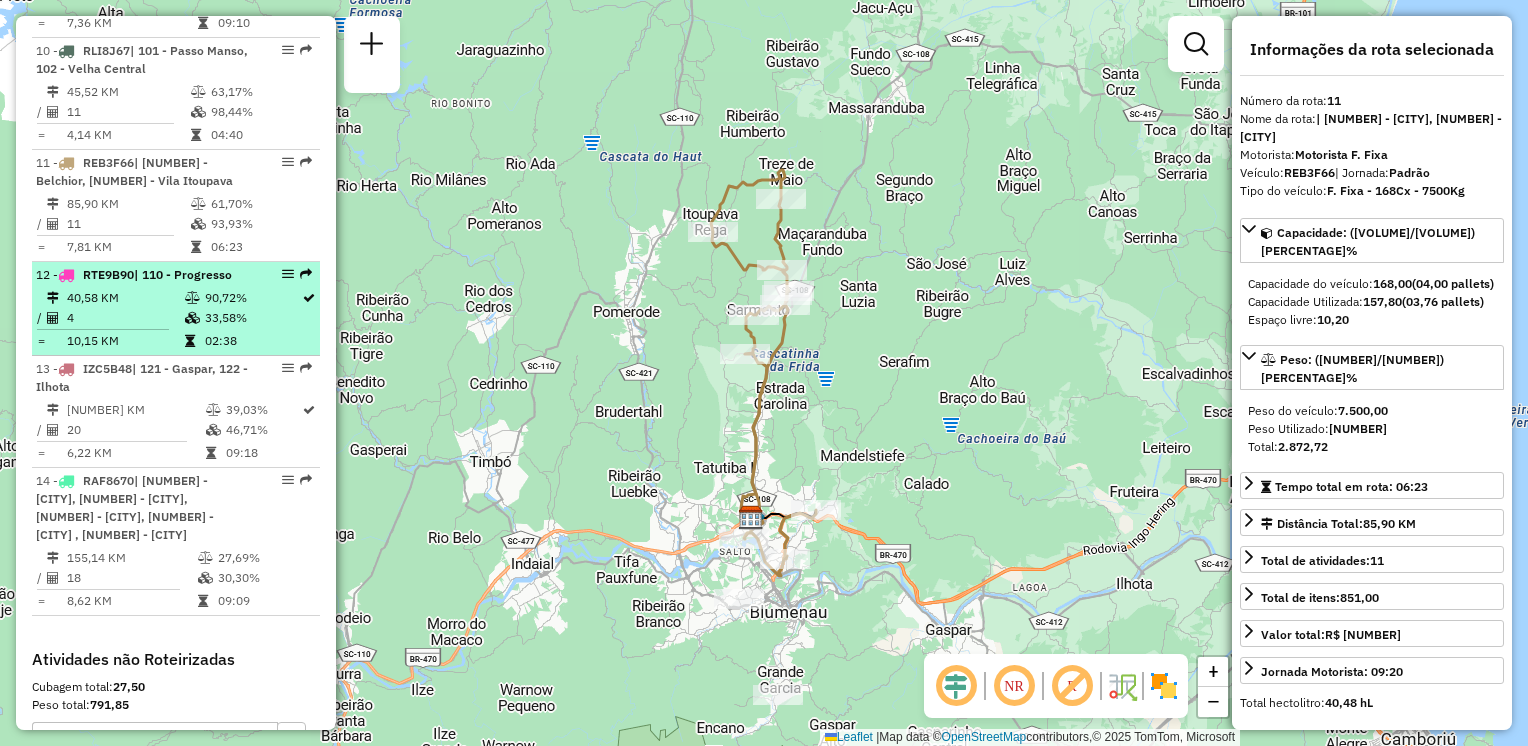 click on "4" at bounding box center [125, 318] 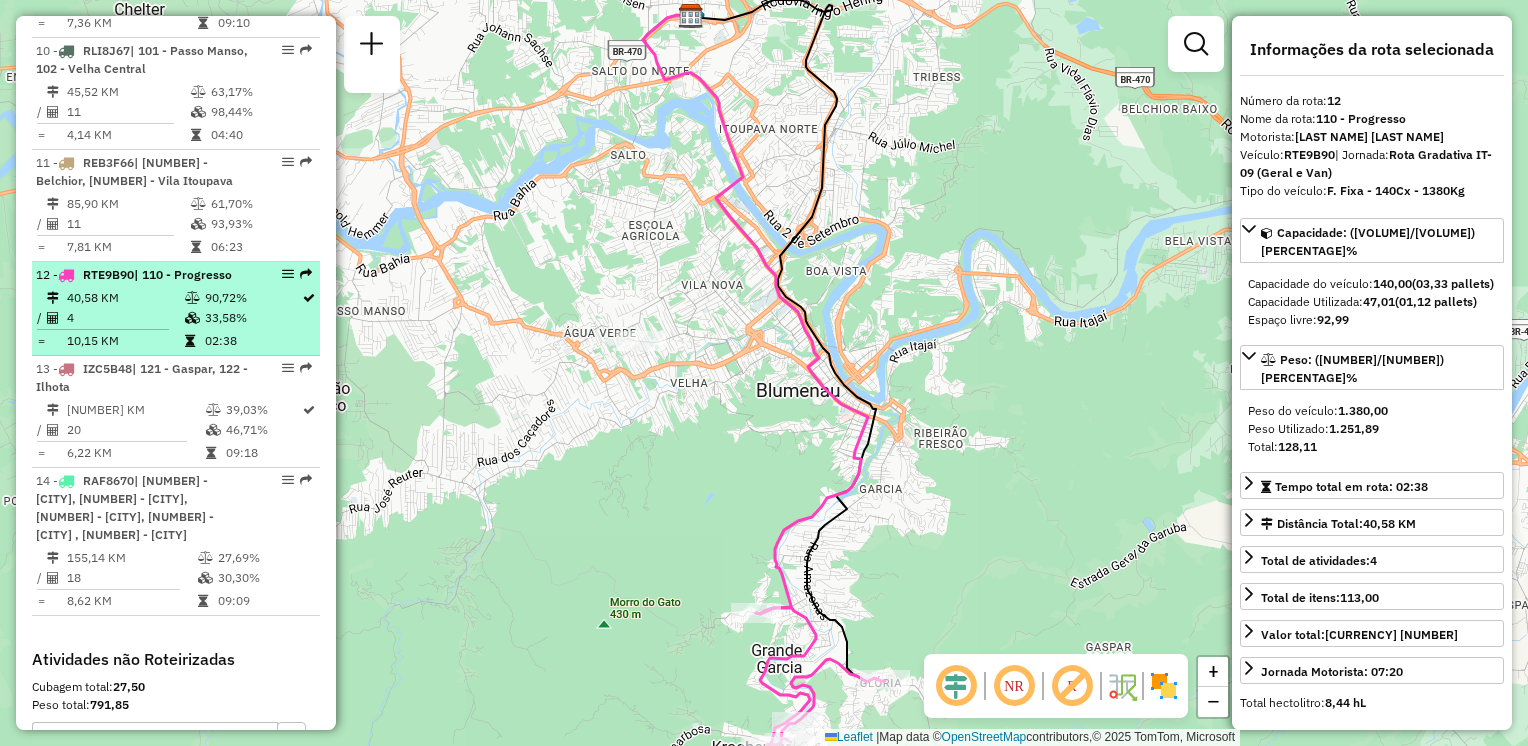 scroll, scrollTop: 1964, scrollLeft: 0, axis: vertical 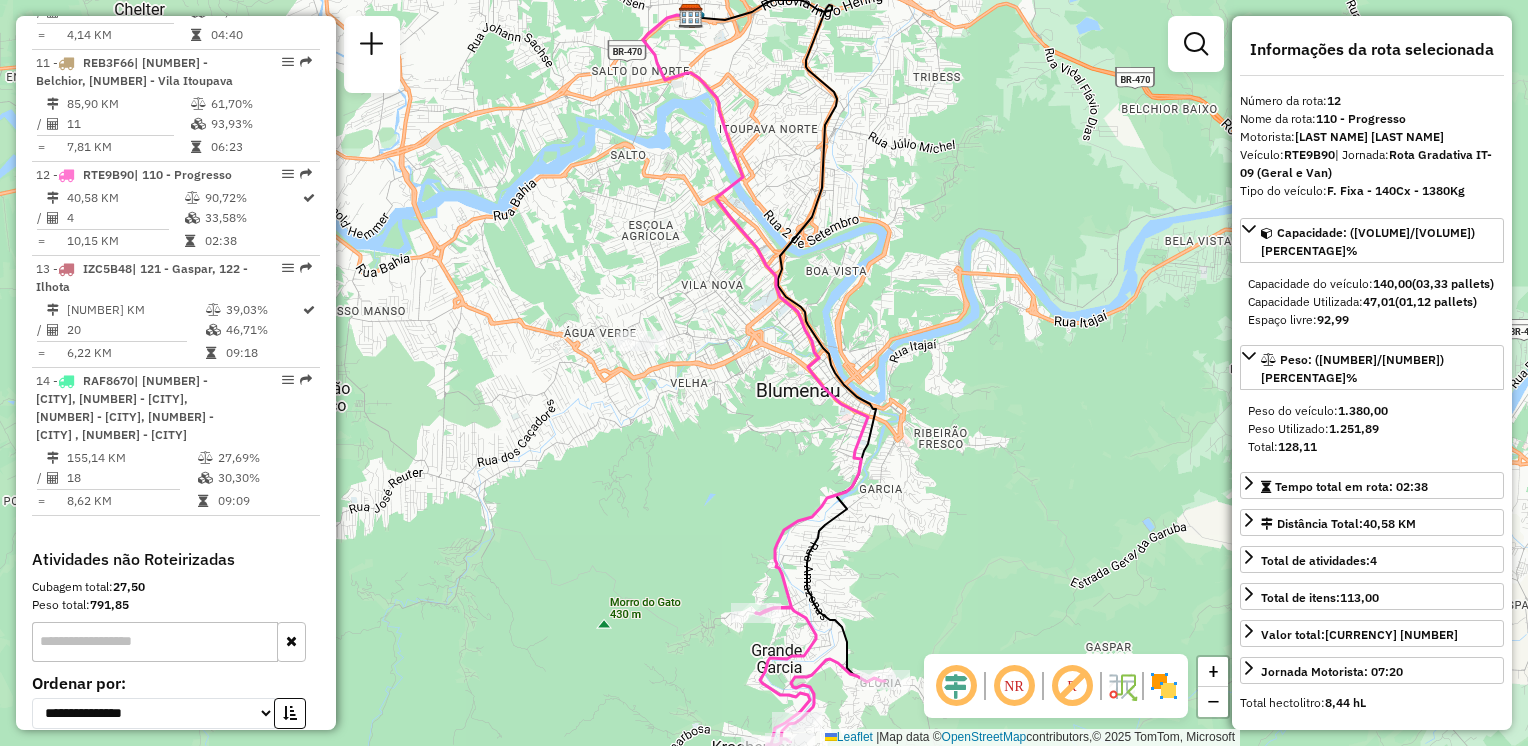 click on "Aguarde...  Pop-up bloqueado!  Seu navegador bloqueou automáticamente a abertura de uma nova janela.   Acesse as configurações e adicione o endereço do sistema a lista de permissão.   Fechar  Informações da Sessão 1221690 - 01/08/2025  Criação: 31/07/2025 19:15   Depósito:  CDD Blumenau  Total de rotas:  14  Distância Total:  1.424,40 km  Tempo total:  105:22  Custo total:  R$ 4.132,55  Valor total:  R$ 398.431,10  - Total roteirizado:  R$ 393.104,57  - Total não roteirizado:  R$ 5.326,53  Total de Atividades Roteirizadas:  215  Total de Pedidos Roteirizados:  287  Peso total roteirizado:  61.613,82  Cubagem total roteirizado:  2.234,18  Total de Atividades não Roteirizadas:  2  Total de Pedidos não Roteirizados:  2 Total de caixas por viagem:  2.234,18 /   14 =  159,58 Média de Atividades por viagem:  215 /   14 =  15,36 Ocupação média da frota:  71,69%  Clientes com Service Time:  0,00%   (0 de 217)   Rotas vários dias:  0  Clientes Priorizados NR:  0  Transportadoras  Rotas" at bounding box center (764, 373) 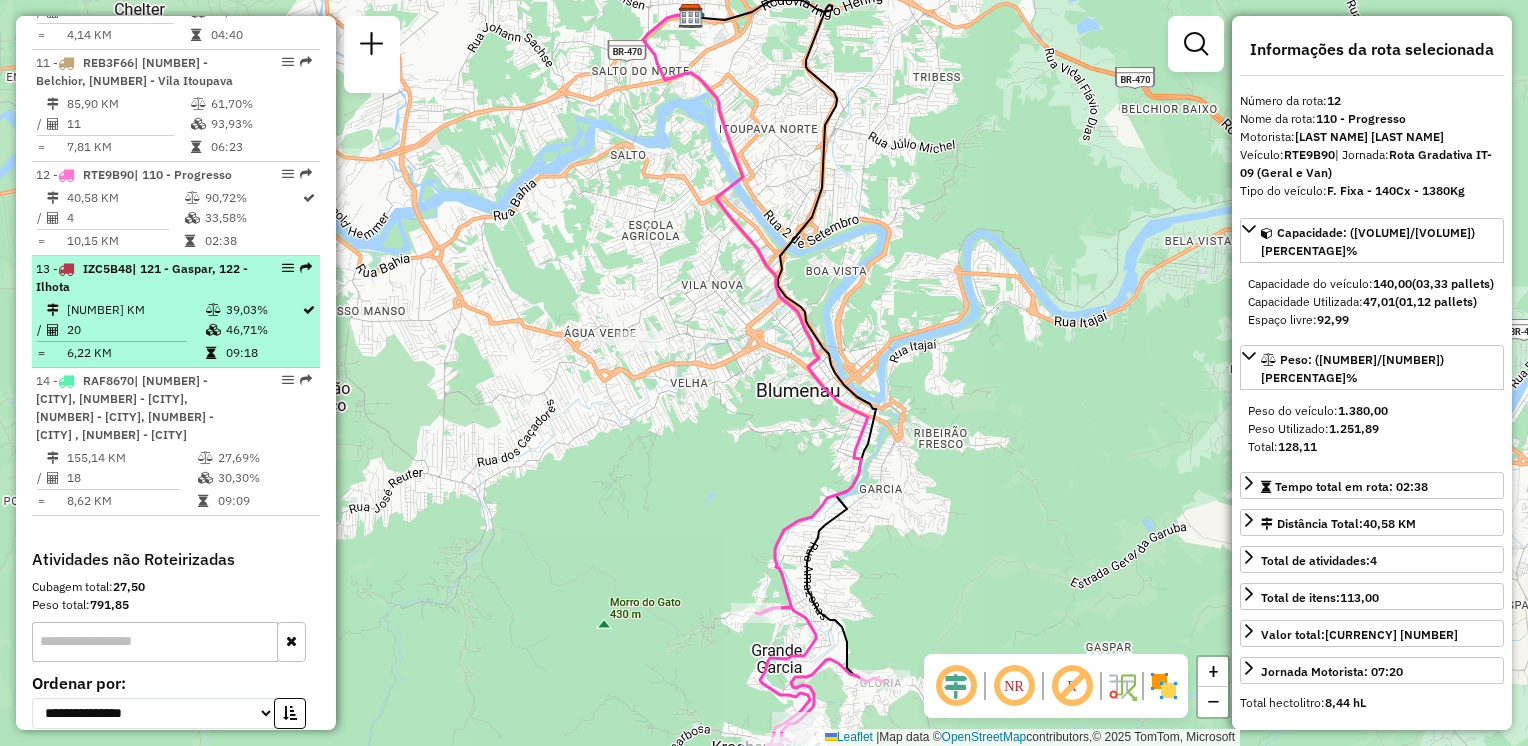 click on "13 -       IZC5B48   | 121 - Gaspar, 122 - Ilhota" at bounding box center [142, 278] 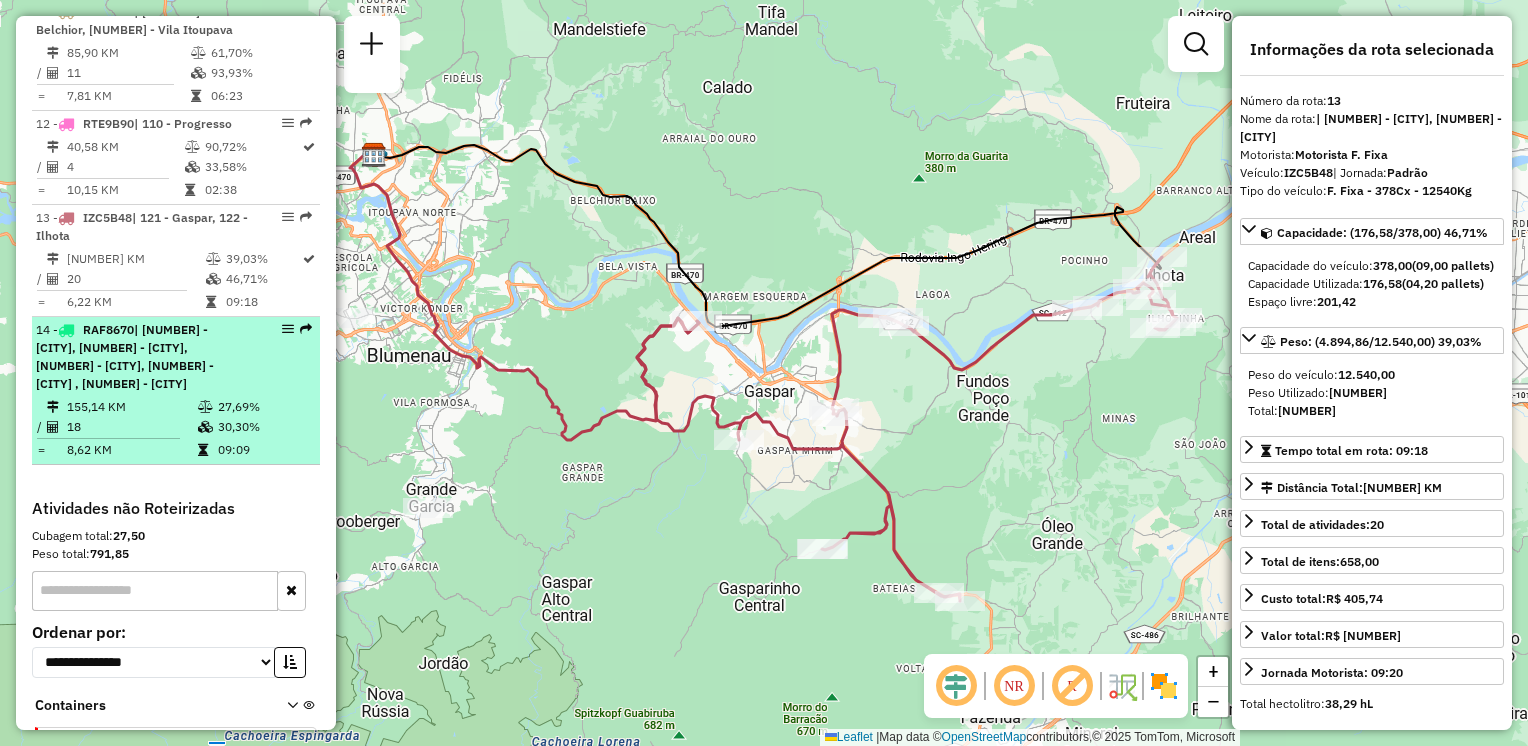 scroll, scrollTop: 2040, scrollLeft: 0, axis: vertical 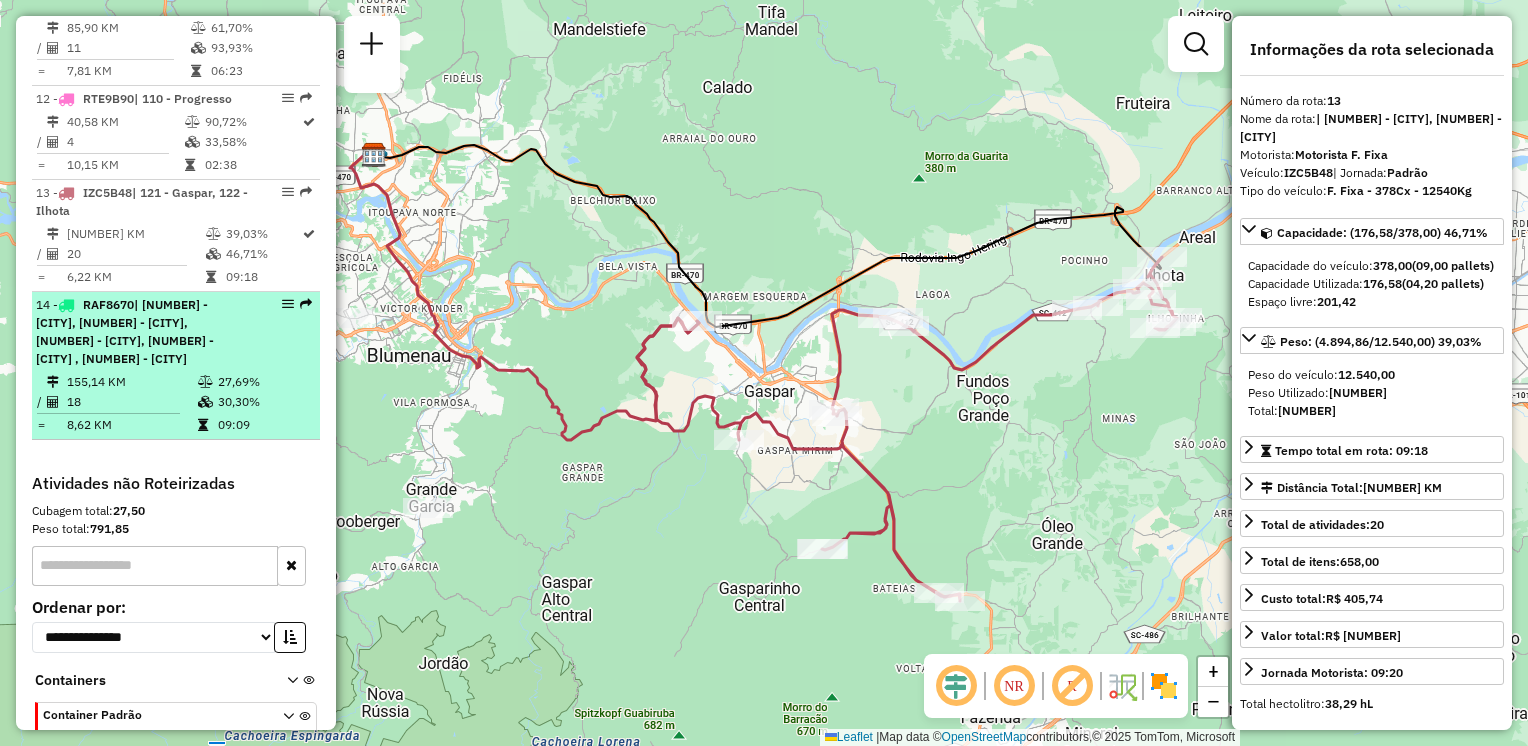 click on "| [NUMBER] - [NEIGHBORHOOD], [NUMBER] - [NEIGHBORHOOD], [NUMBER] - [CITY], [NUMBER] - [NEIGHBORHOOD] , [NUMBER] - [CITY]" at bounding box center [125, 331] 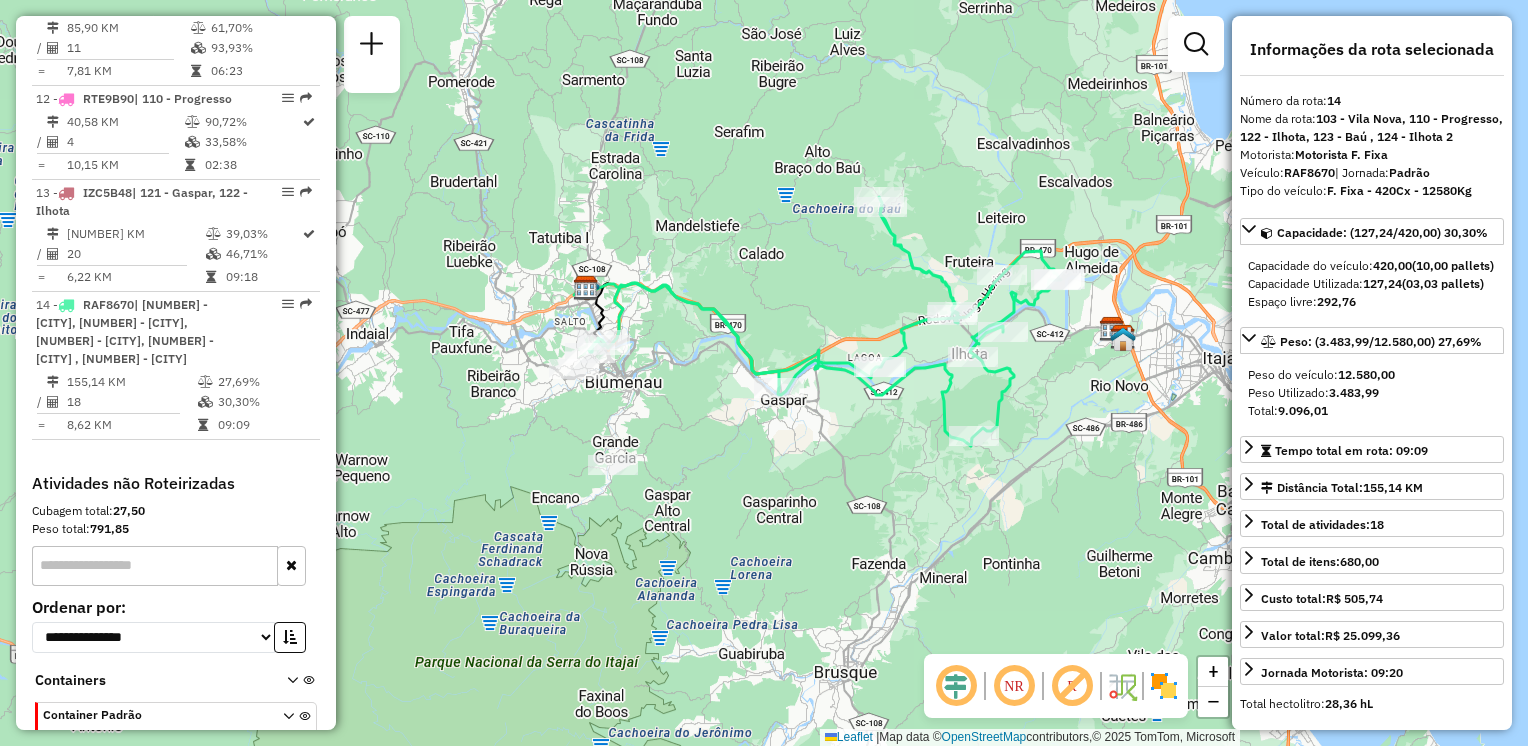 drag, startPoint x: 746, startPoint y: 334, endPoint x: 793, endPoint y: 306, distance: 54.708317 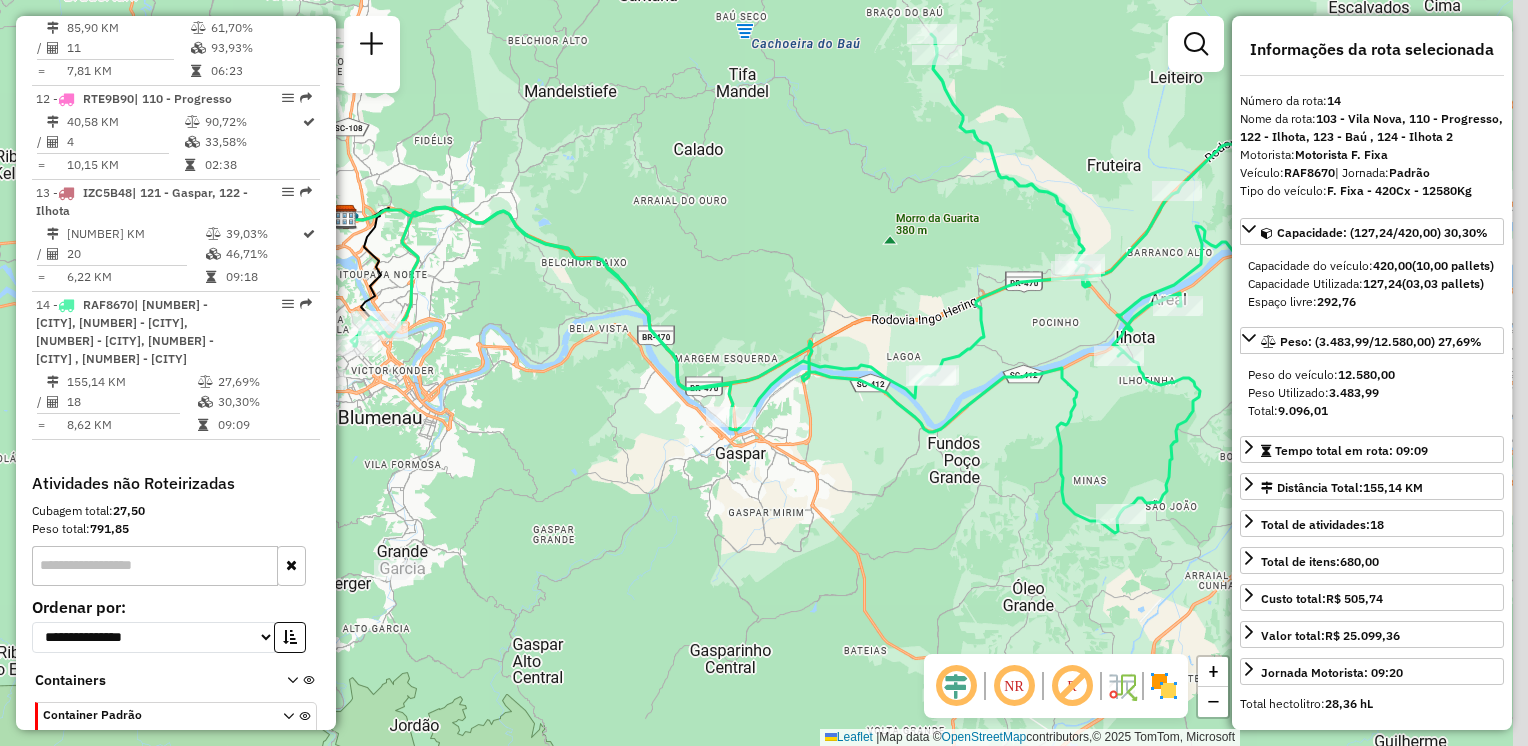 drag, startPoint x: 821, startPoint y: 354, endPoint x: 771, endPoint y: 314, distance: 64.03124 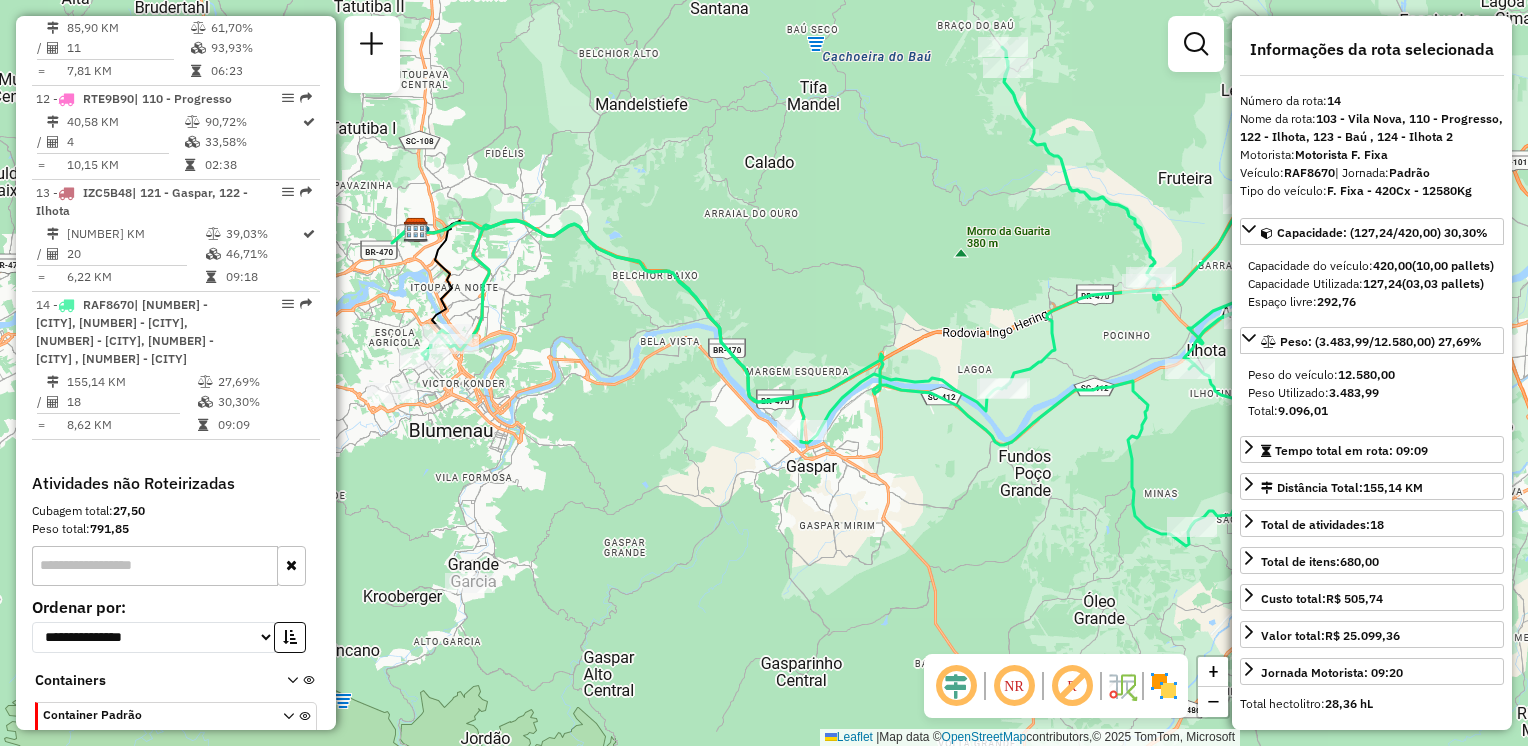 drag, startPoint x: 1023, startPoint y: 486, endPoint x: 1110, endPoint y: 475, distance: 87.69264 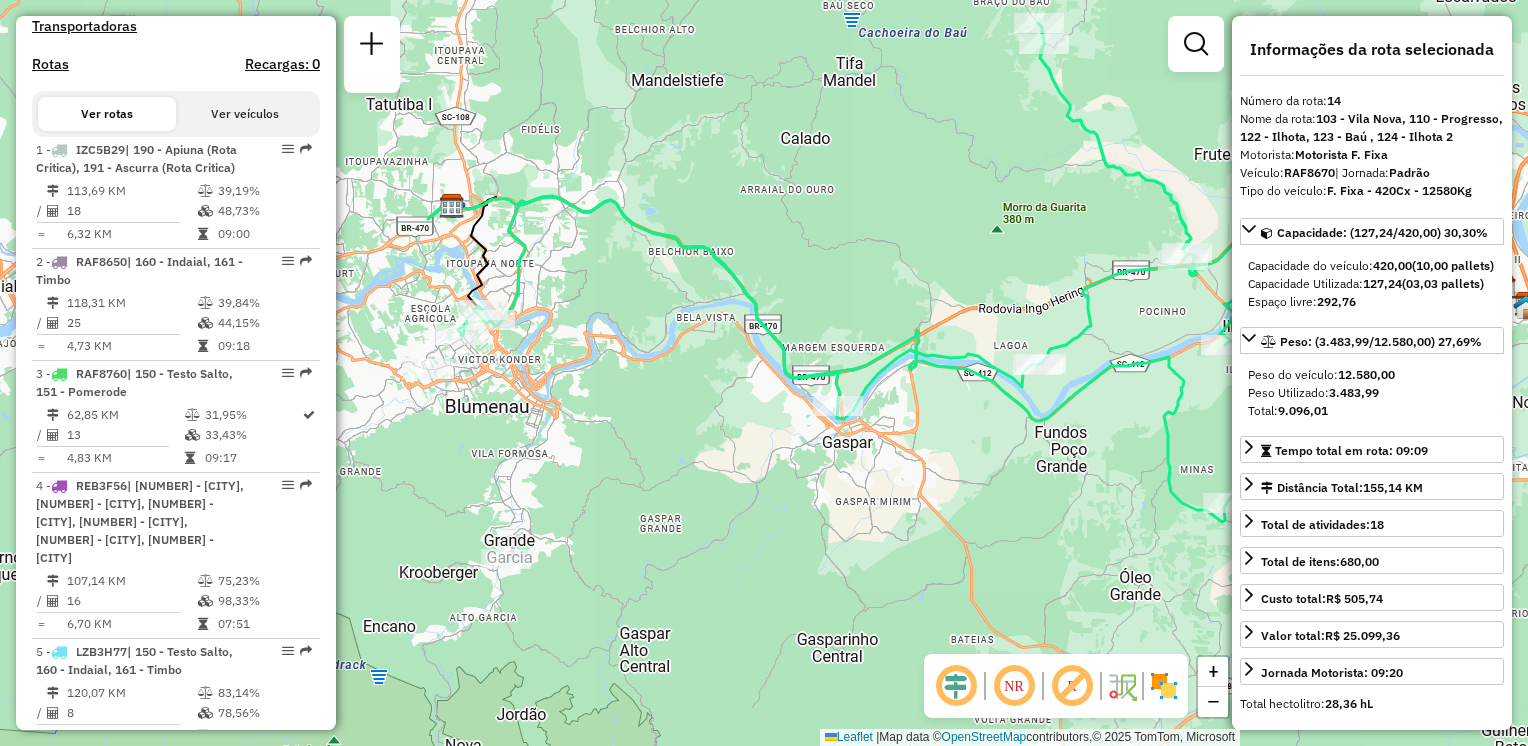 scroll, scrollTop: 640, scrollLeft: 0, axis: vertical 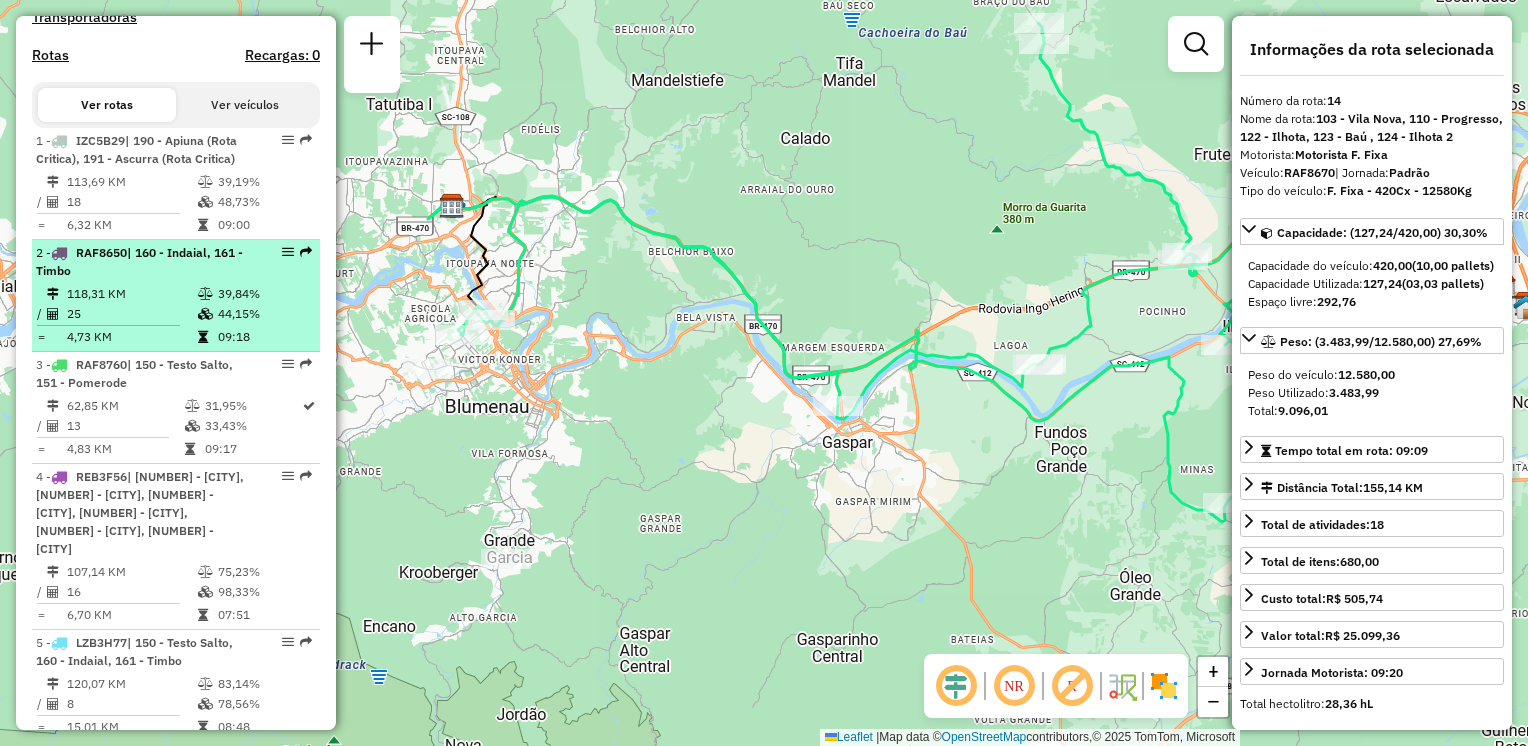 click on "118,31 KM" at bounding box center (131, 294) 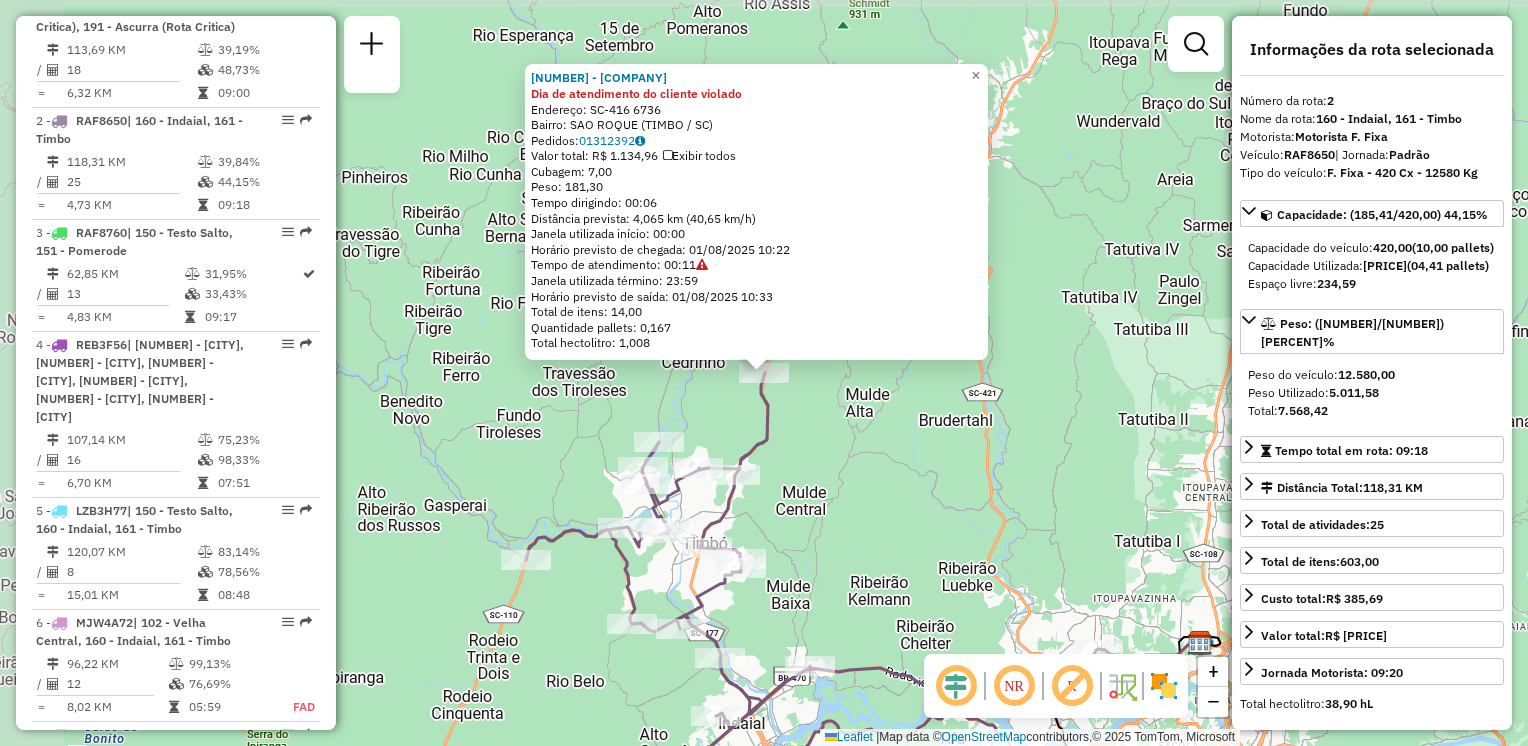 scroll, scrollTop: 882, scrollLeft: 0, axis: vertical 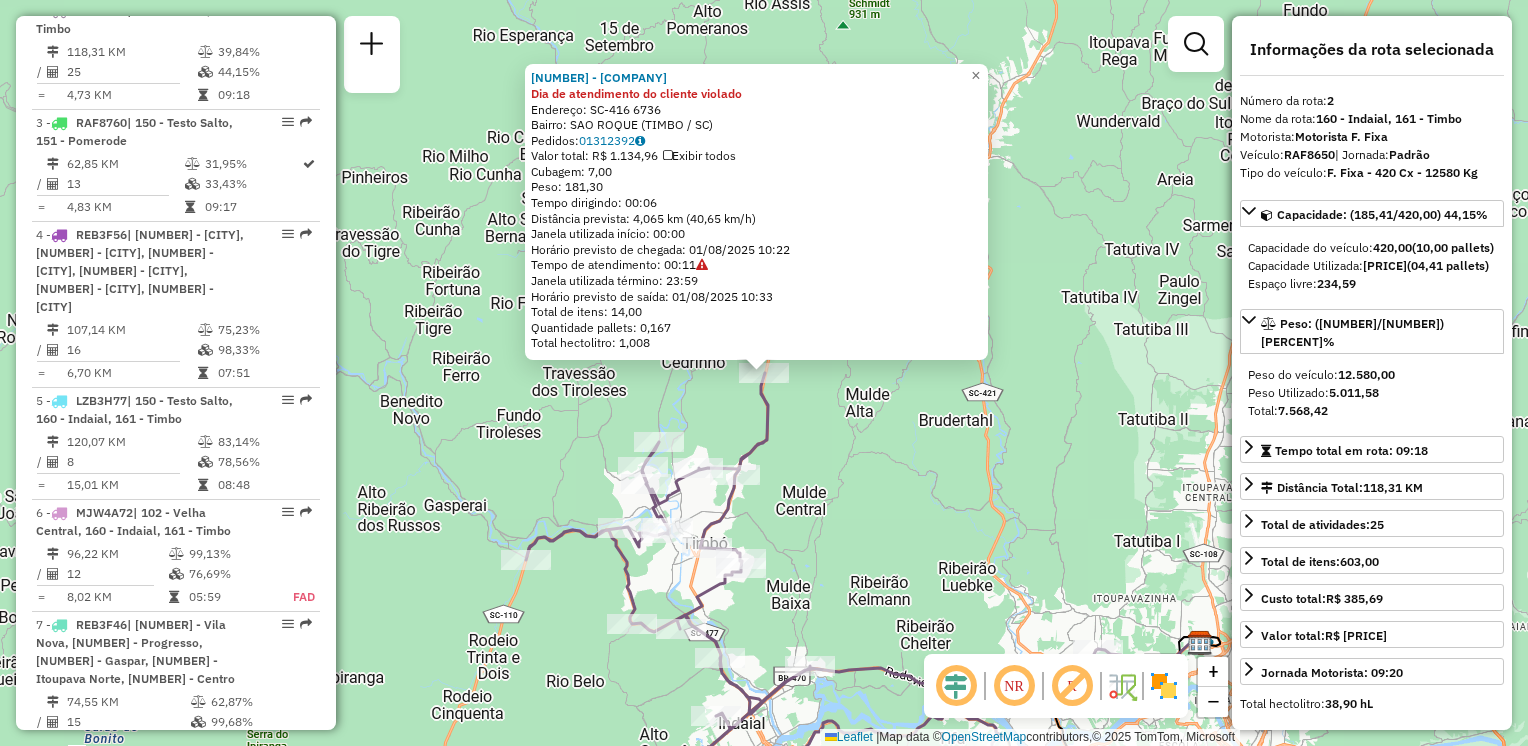 click on "92810018 - BAR E CANCHA SAO ROQ Dia de atendimento do cliente violado  Endereço:  SC-416 6736   Bairro: SAO ROQUE (TIMBO / SC)   Pedidos:  01312392   Valor total: R$ 1.134,96   Exibir todos   Cubagem: 7,00  Peso: 181,30  Tempo dirigindo: 00:06   Distância prevista: 4,065 km (40,65 km/h)   Janela utilizada início: 00:00   Horário previsto de chegada: 01/08/2025 10:22   Tempo de atendimento: 00:11   Janela utilizada término: 23:59   Horário previsto de saída: 01/08/2025 10:33   Total de itens: 14,00   Quantidade pallets: 0,167   Total hectolitro: 1,008  × Janela de atendimento Grade de atendimento Capacidade Transportadoras Veículos Cliente Pedidos  Rotas Selecione os dias de semana para filtrar as janelas de atendimento  Seg   Ter   Qua   Qui   Sex   Sáb   Dom  Informe o período da janela de atendimento: De: Até:  Filtrar exatamente a janela do cliente  Considerar janela de atendimento padrão  Selecione os dias de semana para filtrar as grades de atendimento  Seg   Ter   Qua   Qui   Sex   Sáb  +" 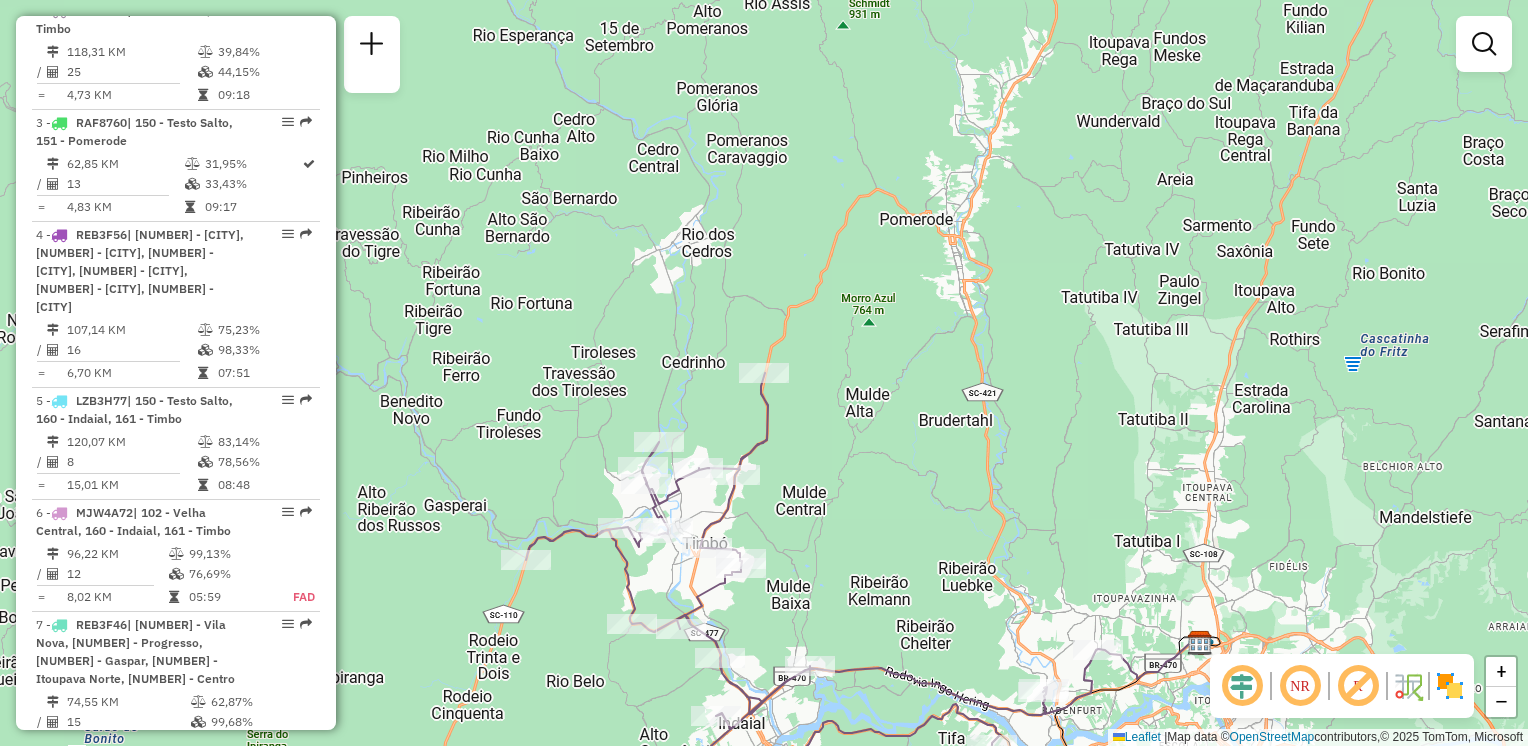 drag, startPoint x: 955, startPoint y: 302, endPoint x: 829, endPoint y: 60, distance: 272.83694 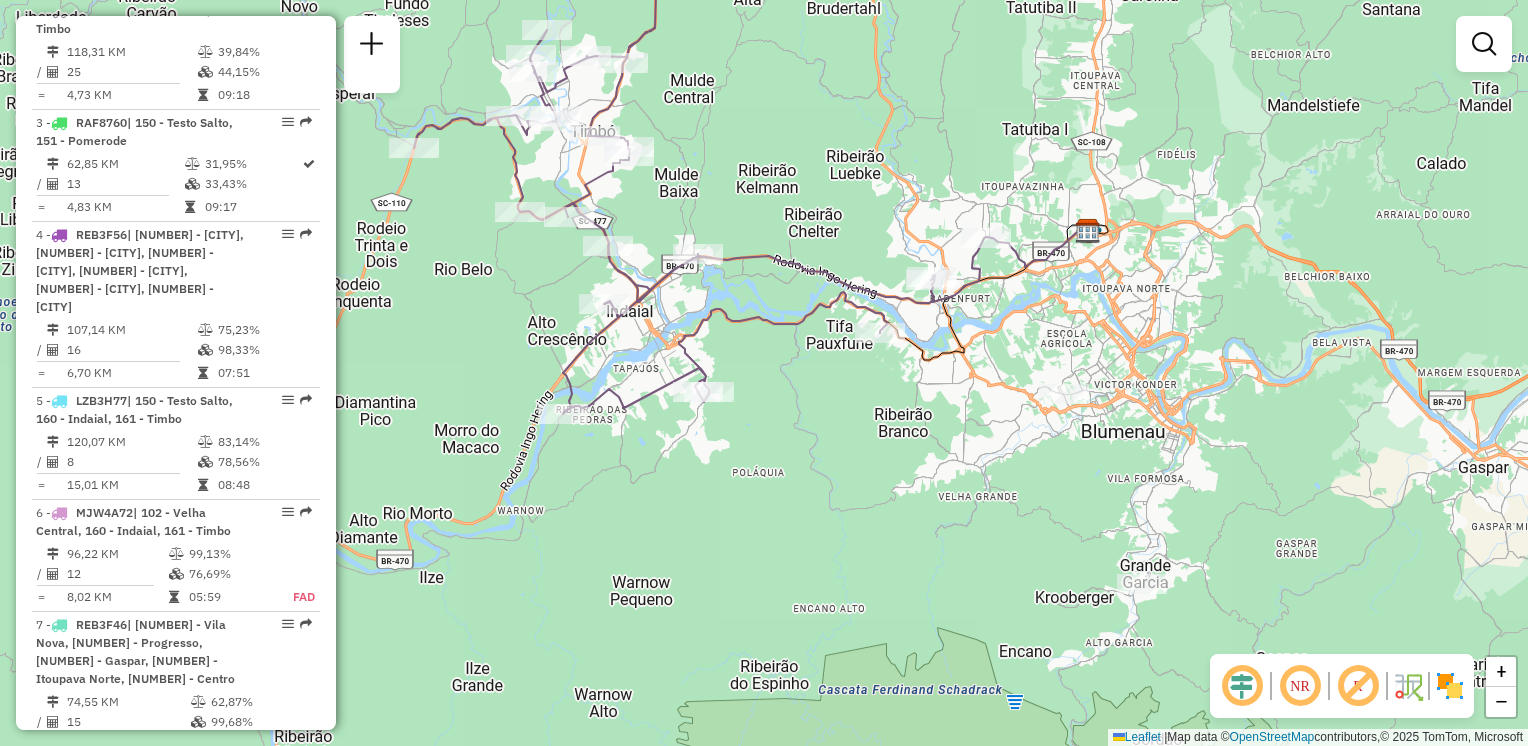 drag, startPoint x: 772, startPoint y: 41, endPoint x: 783, endPoint y: 31, distance: 14.866069 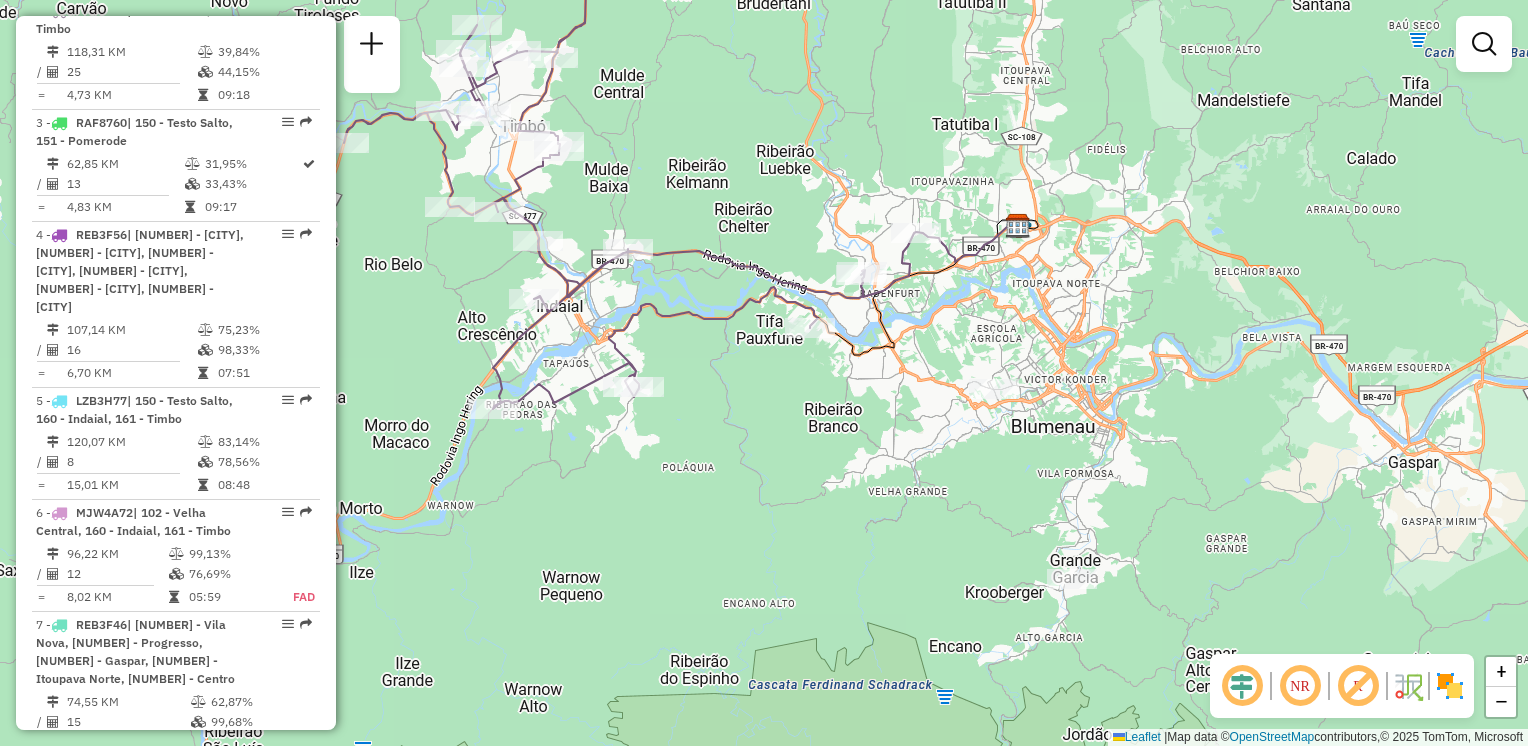 drag, startPoint x: 977, startPoint y: 511, endPoint x: 828, endPoint y: 503, distance: 149.21461 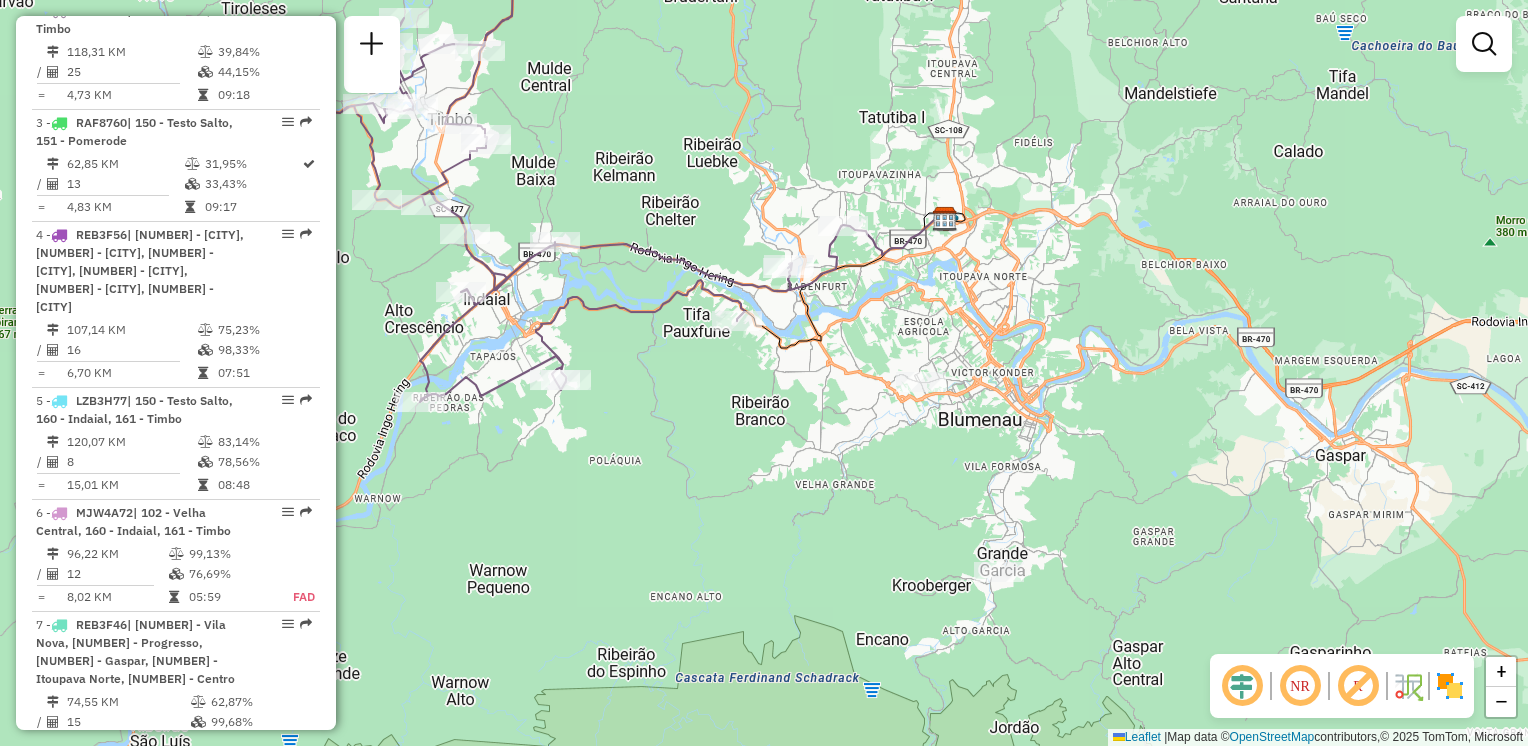 drag, startPoint x: 767, startPoint y: 466, endPoint x: 751, endPoint y: 431, distance: 38.483765 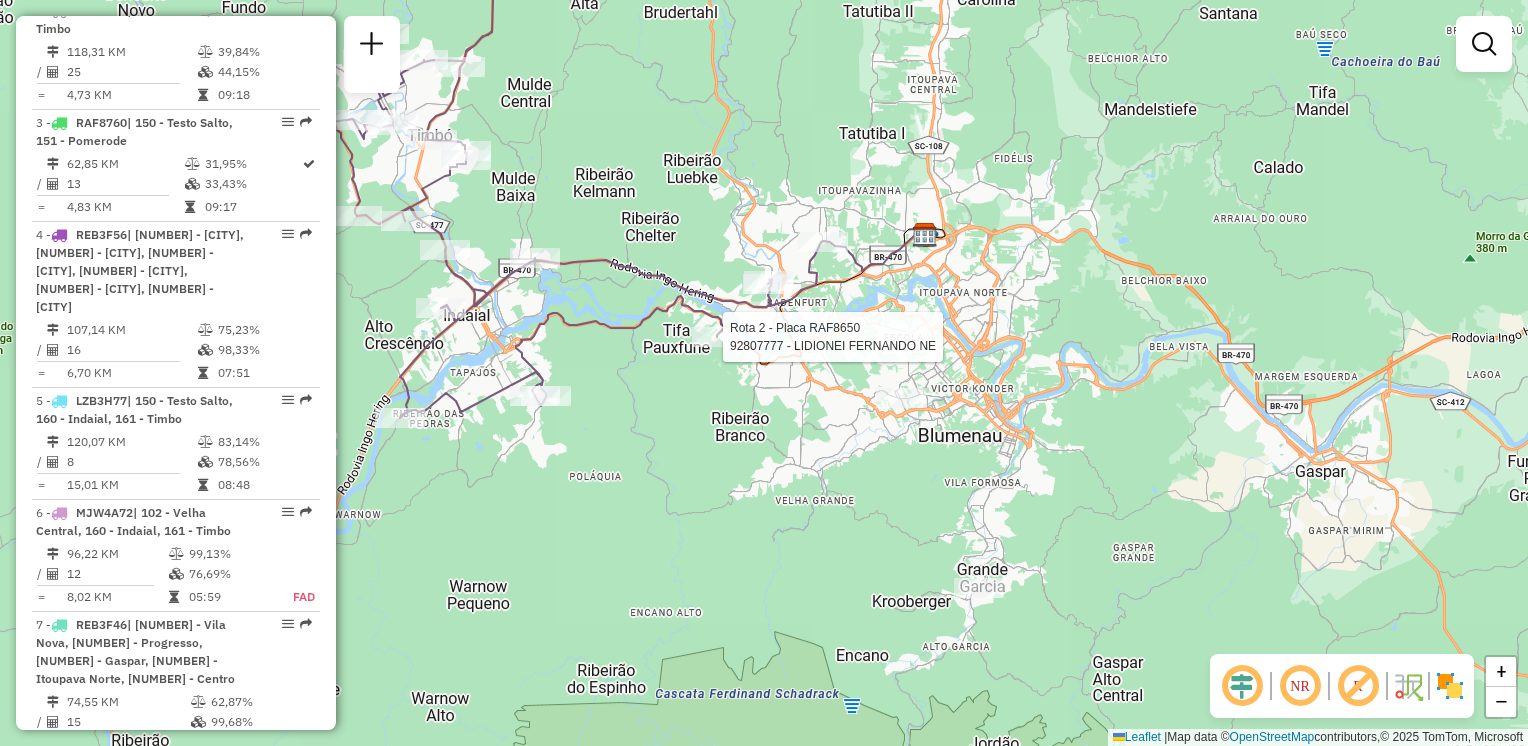 select on "**********" 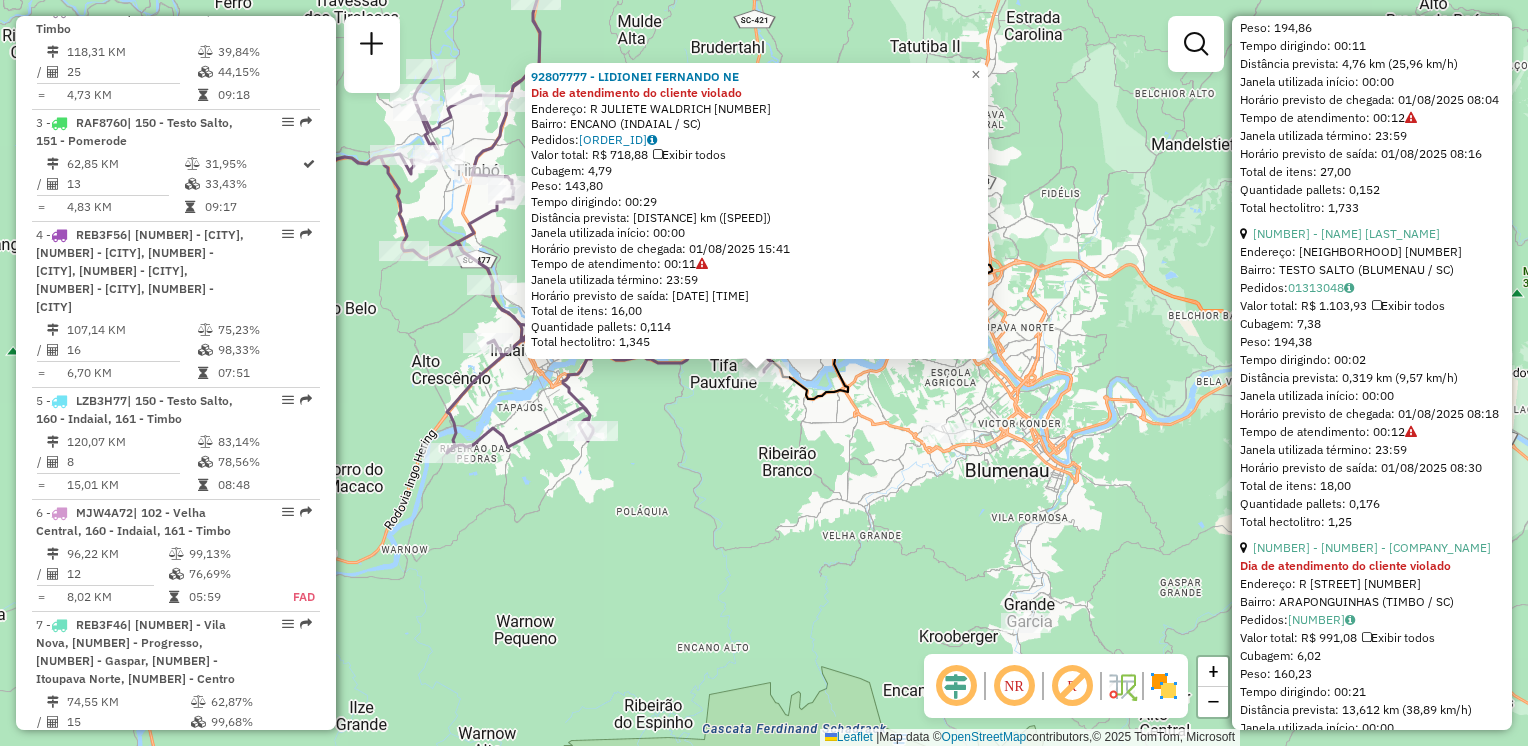 scroll, scrollTop: 1400, scrollLeft: 0, axis: vertical 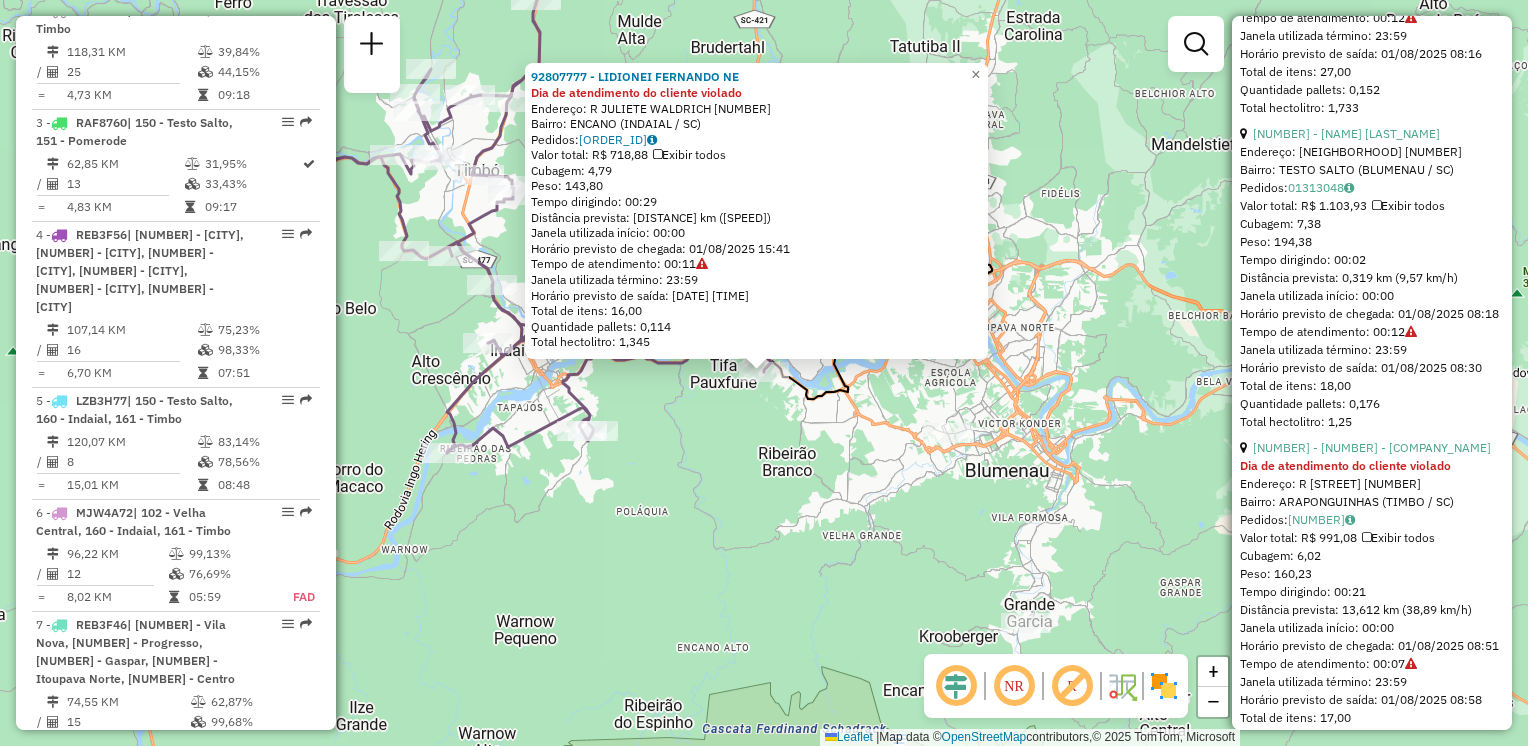 click on "92807777 - LIDIONEI FERNANDO NE Dia de atendimento do cliente violado  Endereço: R   JULIETE WALDRICH              241   Bairro: ENCANO (INDAIAL / SC)   Pedidos:  01312967   Valor total: R$ 718,88   Exibir todos   Cubagem: 4,79  Peso: 143,80  Tempo dirigindo: 00:29   Distância prevista: 11,99 km (24,81 km/h)   Janela utilizada início: 00:00   Horário previsto de chegada: 01/08/2025 15:41   Tempo de atendimento: 00:11   Janela utilizada término: 23:59   Horário previsto de saída: 01/08/2025 15:52   Total de itens: 16,00   Quantidade pallets: 0,114   Total hectolitro: 1,345  × Janela de atendimento Grade de atendimento Capacidade Transportadoras Veículos Cliente Pedidos  Rotas Selecione os dias de semana para filtrar as janelas de atendimento  Seg   Ter   Qua   Qui   Sex   Sáb   Dom  Informe o período da janela de atendimento: De: Até:  Filtrar exatamente a janela do cliente  Considerar janela de atendimento padrão  Selecione os dias de semana para filtrar as grades de atendimento  Seg   Ter   Qua" 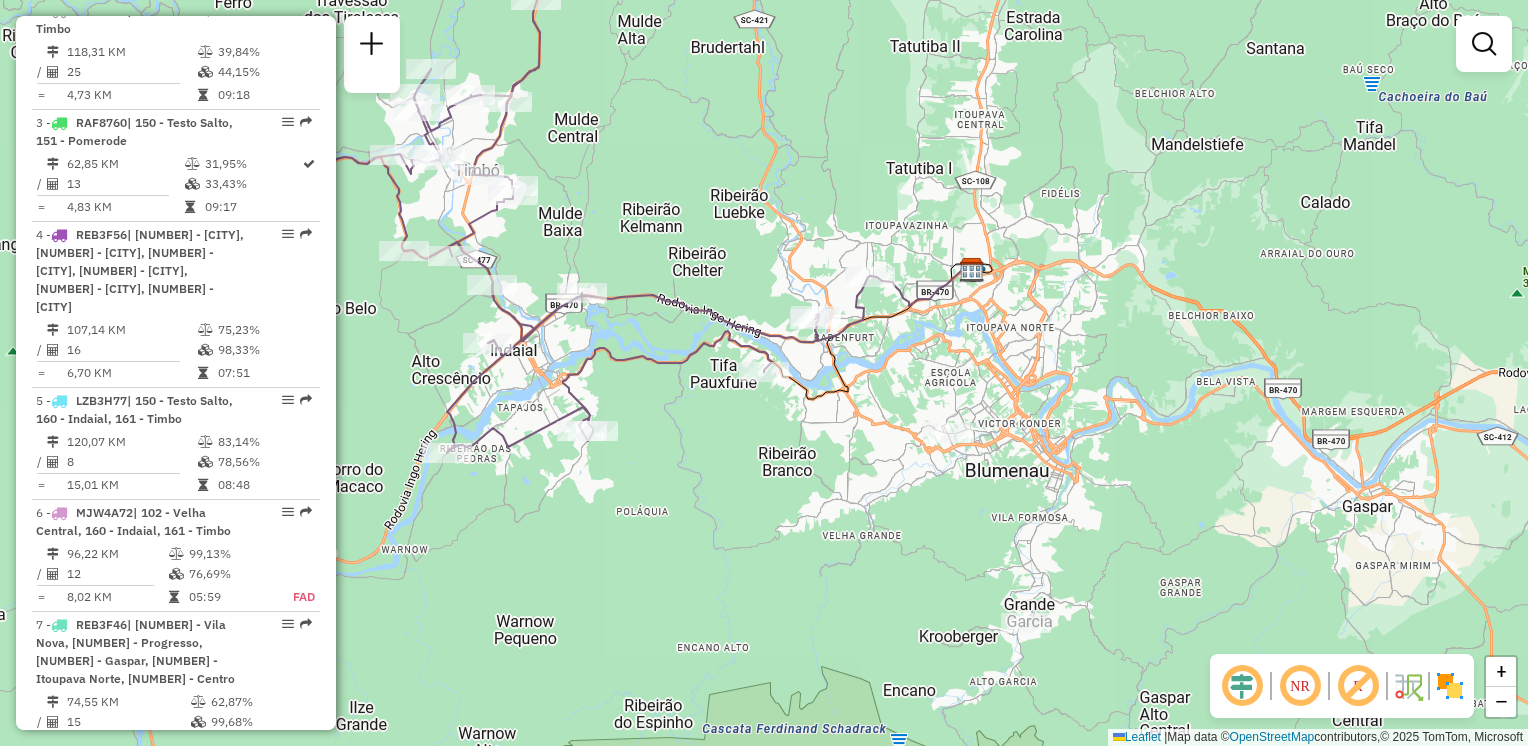 drag, startPoint x: 733, startPoint y: 231, endPoint x: 818, endPoint y: 206, distance: 88.60023 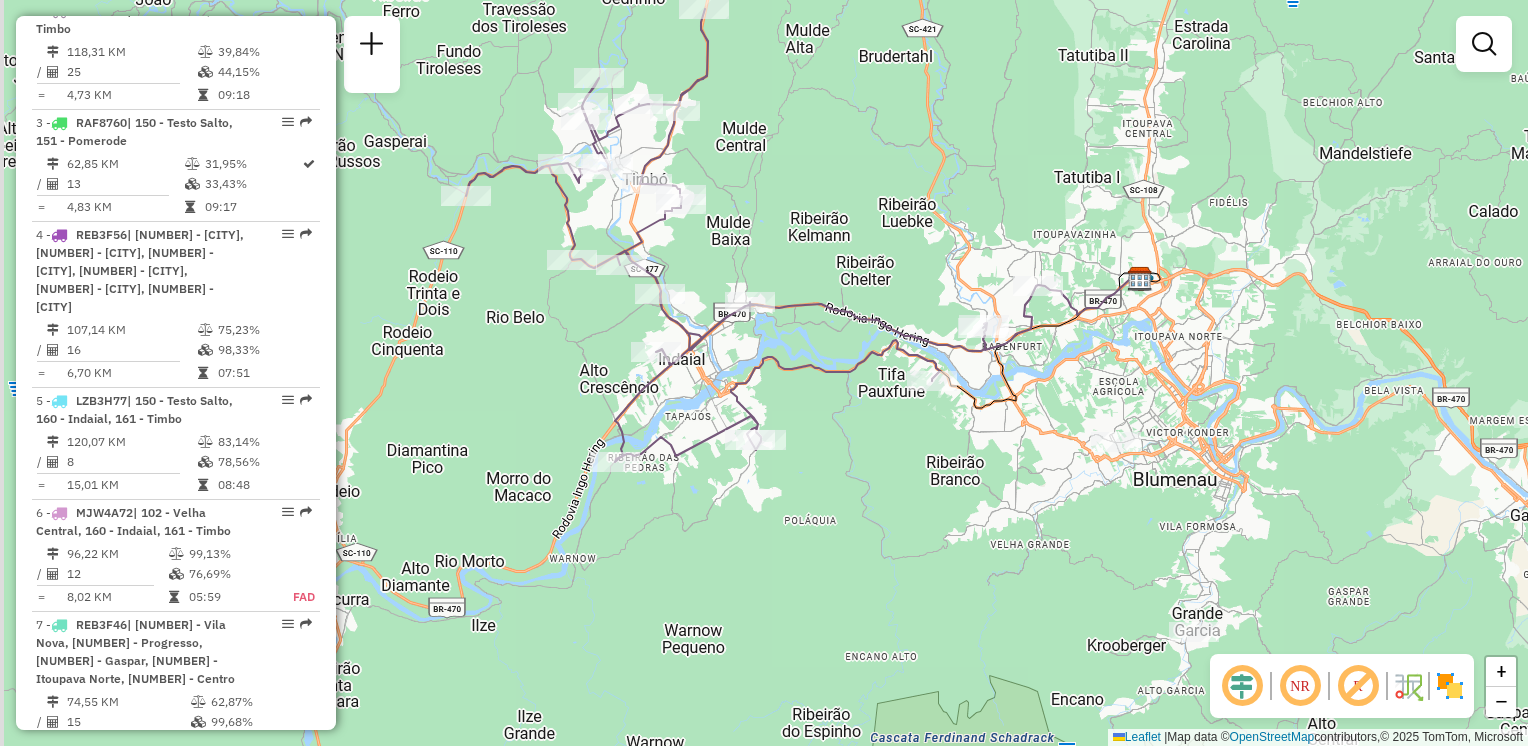 drag, startPoint x: 818, startPoint y: 206, endPoint x: 887, endPoint y: 249, distance: 81.3019 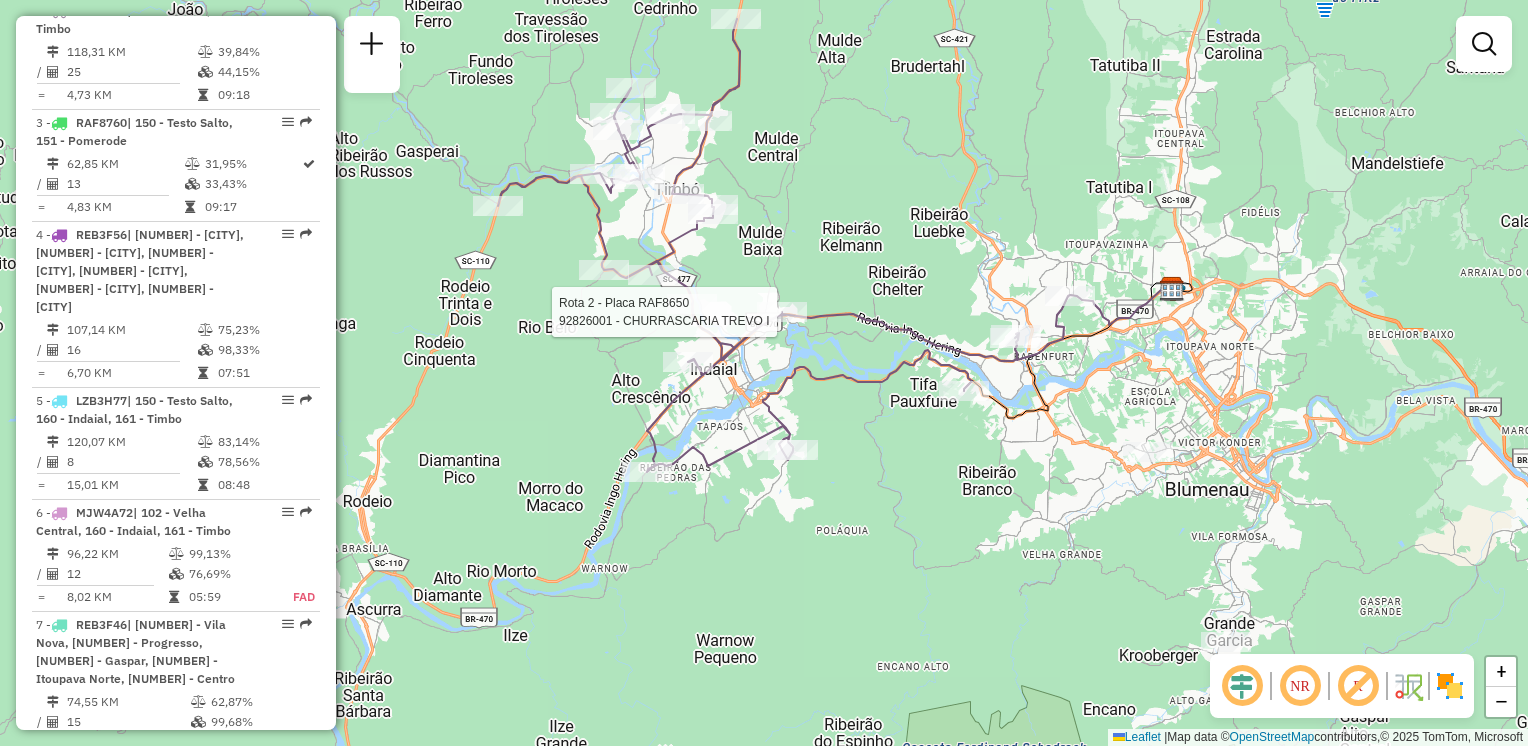 select on "**********" 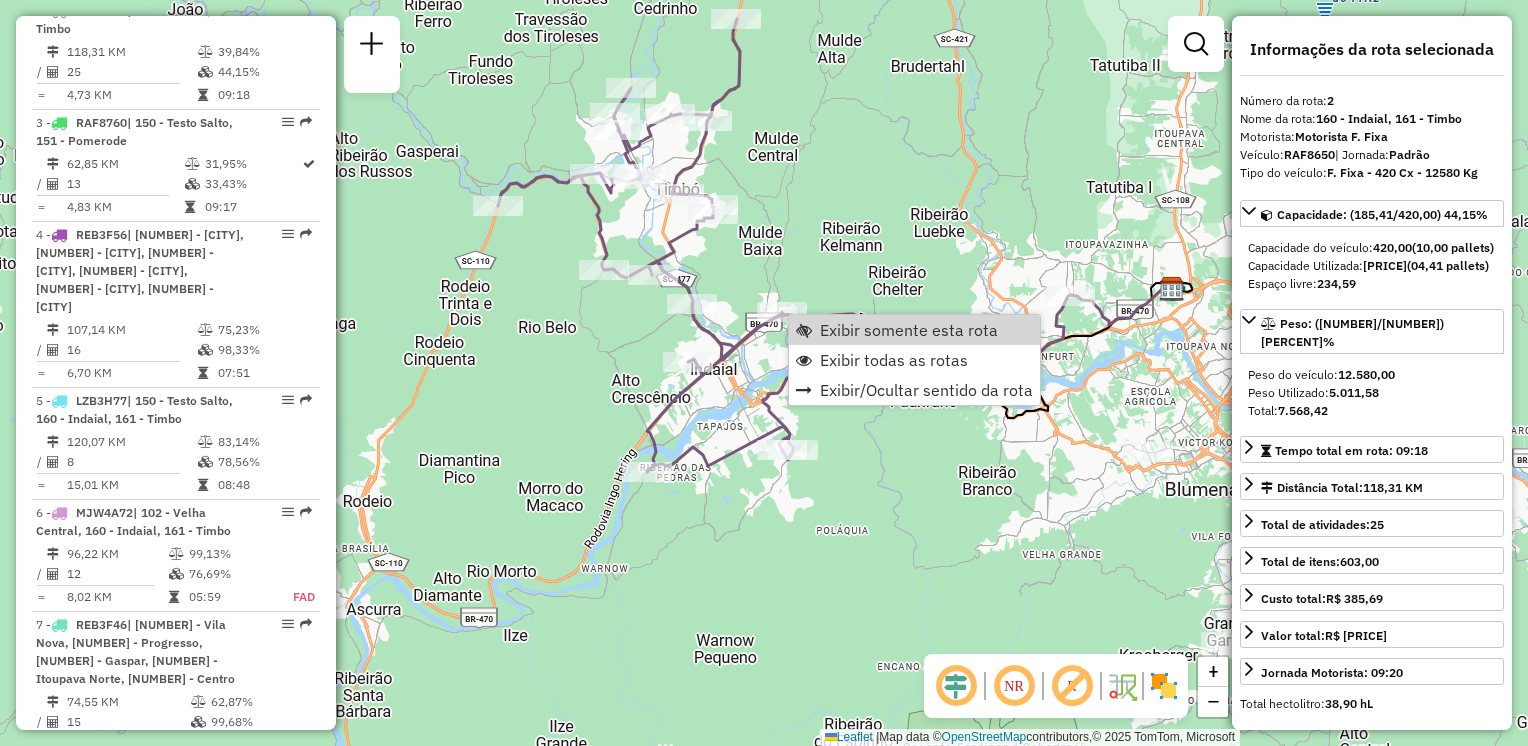 click on "Janela de atendimento Grade de atendimento Capacidade Transportadoras Veículos Cliente Pedidos  Rotas Selecione os dias de semana para filtrar as janelas de atendimento  Seg   Ter   Qua   Qui   Sex   Sáb   Dom  Informe o período da janela de atendimento: De: Até:  Filtrar exatamente a janela do cliente  Considerar janela de atendimento padrão  Selecione os dias de semana para filtrar as grades de atendimento  Seg   Ter   Qua   Qui   Sex   Sáb   Dom   Considerar clientes sem dia de atendimento cadastrado  Clientes fora do dia de atendimento selecionado Filtrar as atividades entre os valores definidos abaixo:  Peso mínimo:   Peso máximo:   Cubagem mínima:   Cubagem máxima:   De:   Até:  Filtrar as atividades entre o tempo de atendimento definido abaixo:  De:   Até:   Considerar capacidade total dos clientes não roteirizados Transportadora: Selecione um ou mais itens Tipo de veículo: Selecione um ou mais itens Veículo: Selecione um ou mais itens Motorista: Selecione um ou mais itens Nome: Rótulo:" 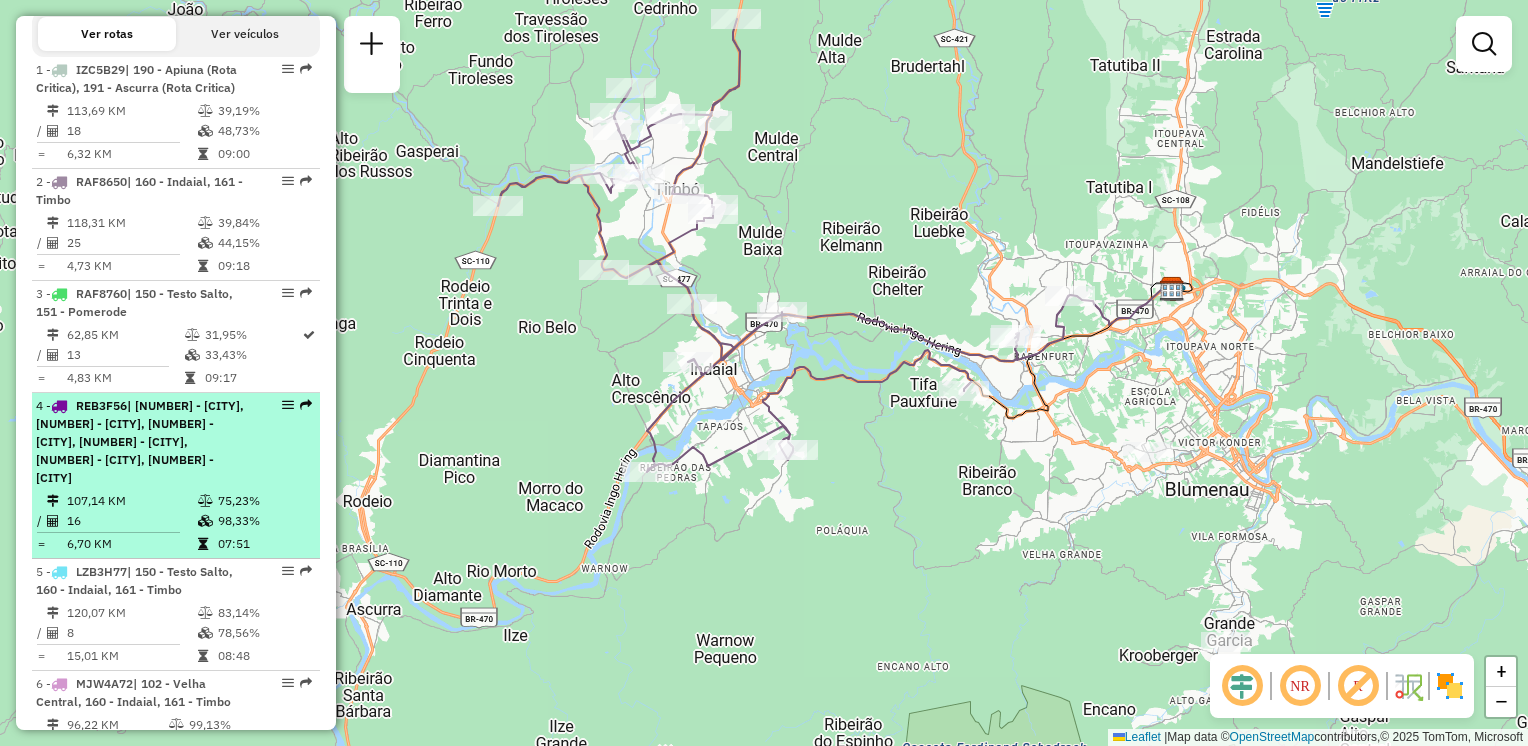 scroll, scrollTop: 582, scrollLeft: 0, axis: vertical 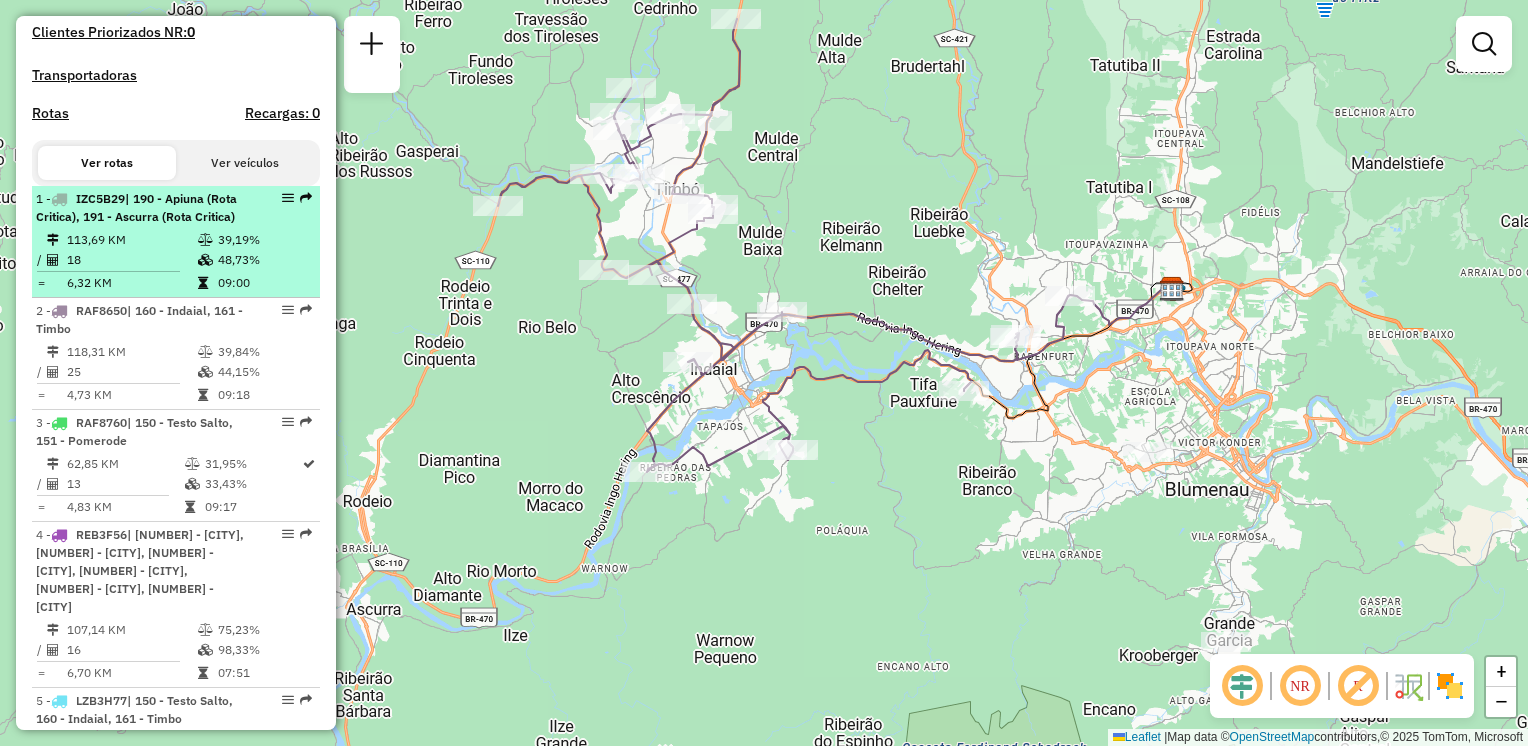 click on "18" at bounding box center [131, 260] 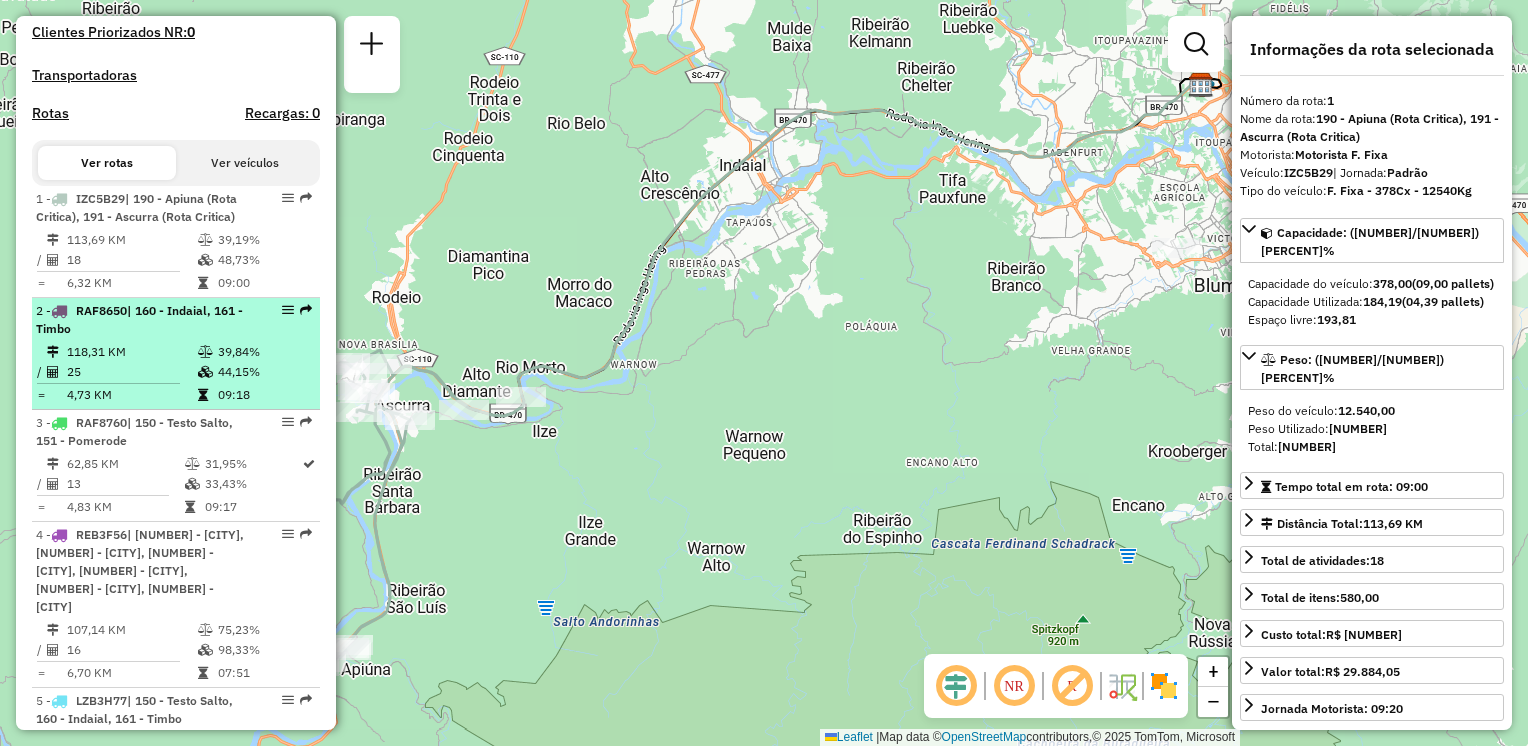 click on "2 -       RAF8650   | 160 - Indaial, 161 - Timbo  118,31 KM   39,84%  /  25   44,15%     =  4,73 KM   09:18" at bounding box center [176, 354] 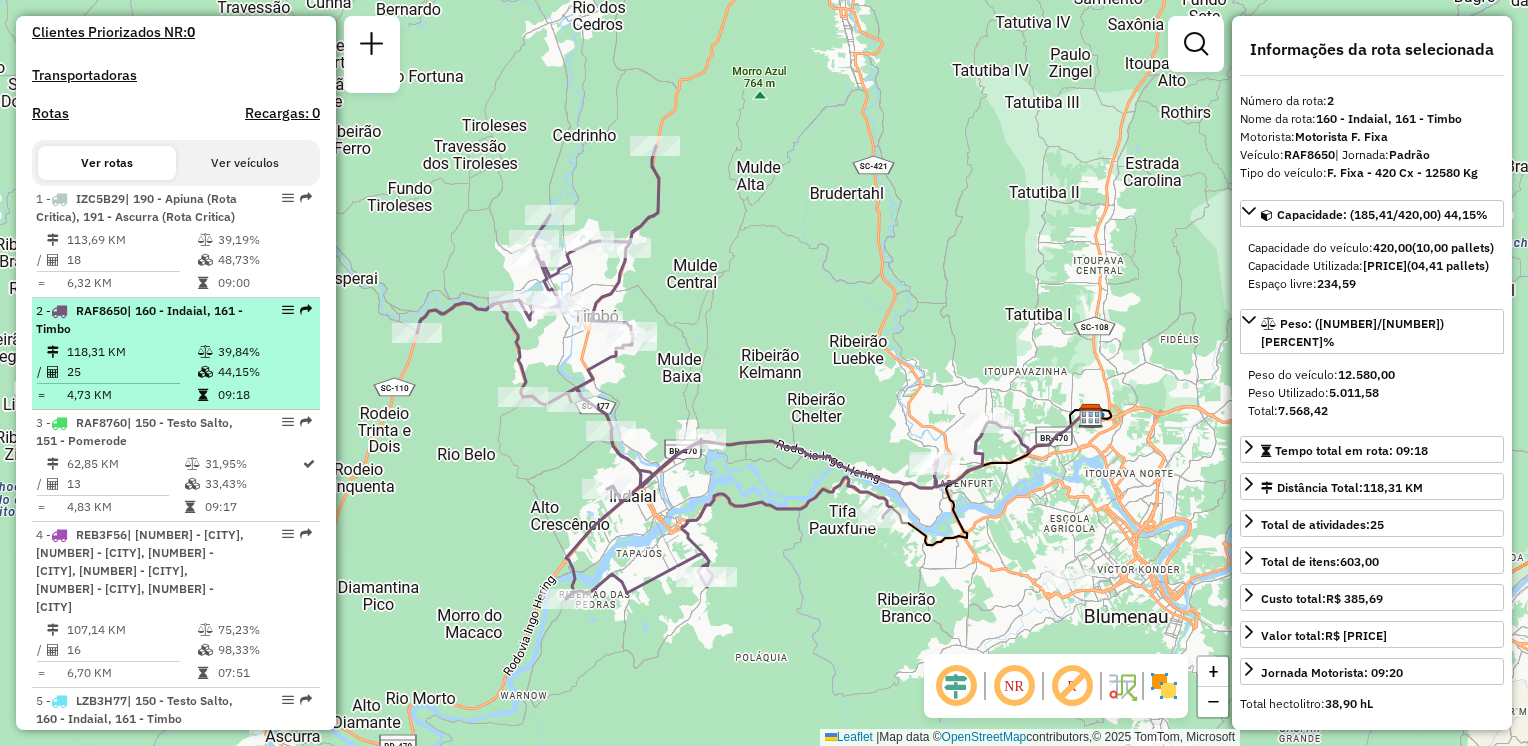 scroll, scrollTop: 682, scrollLeft: 0, axis: vertical 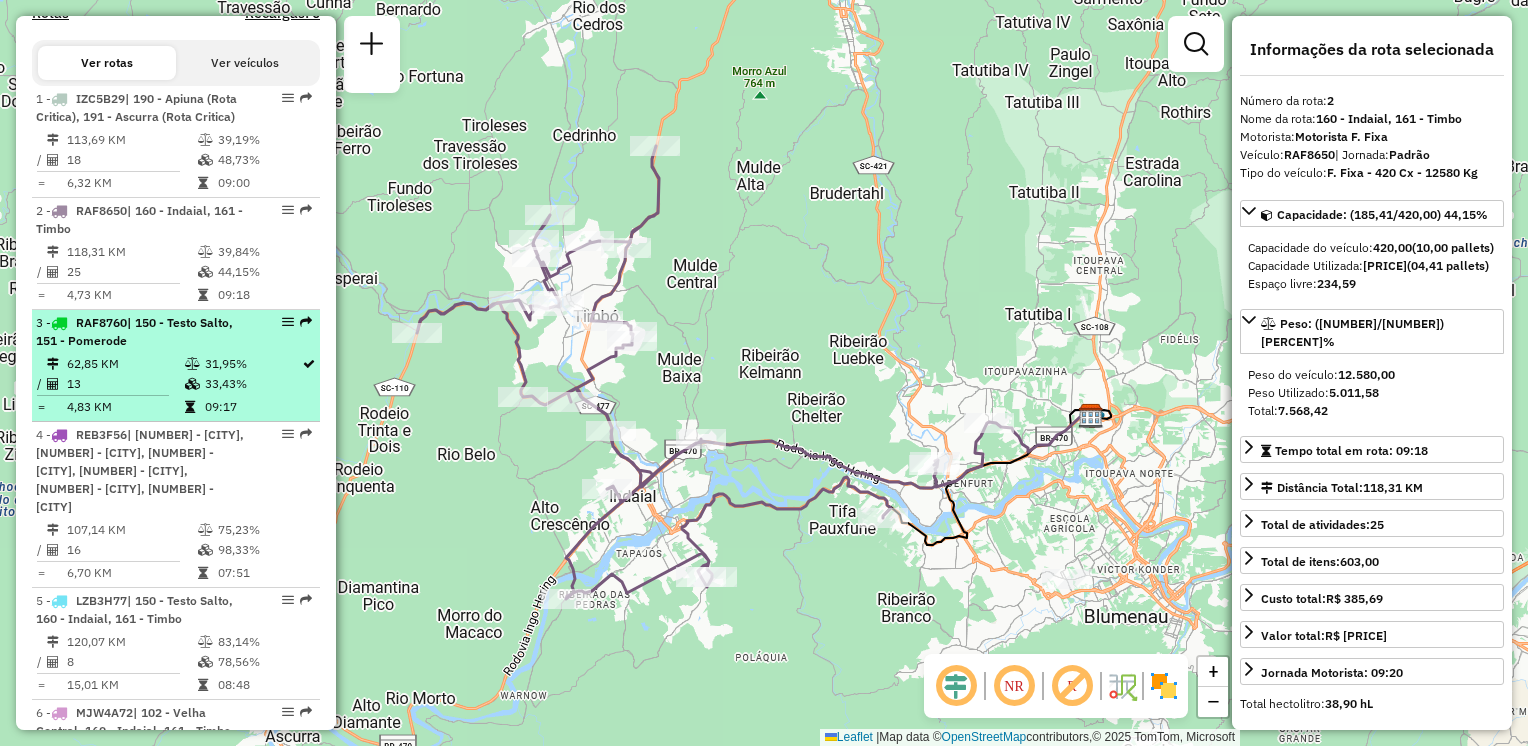 click on "62,85 KM" at bounding box center [125, 364] 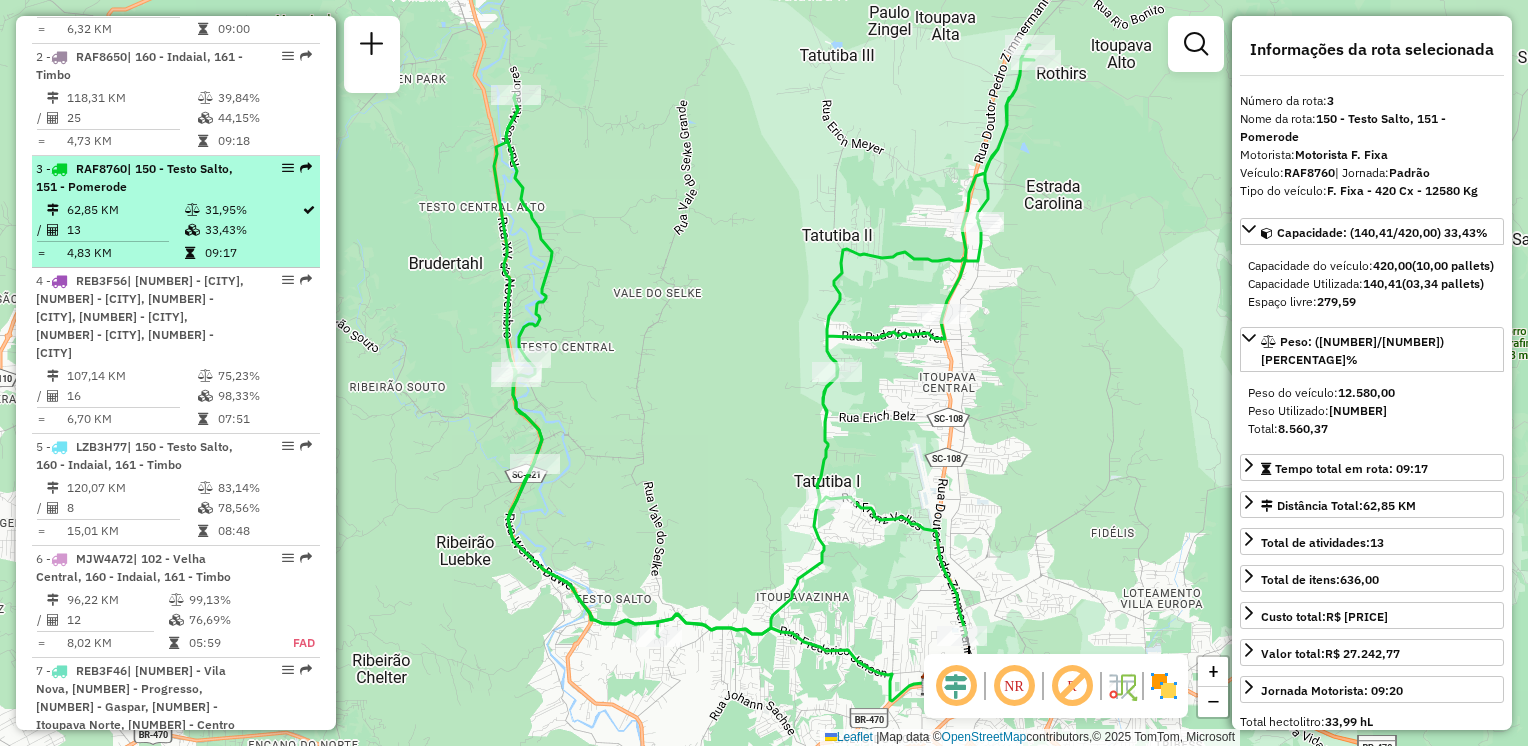 scroll, scrollTop: 882, scrollLeft: 0, axis: vertical 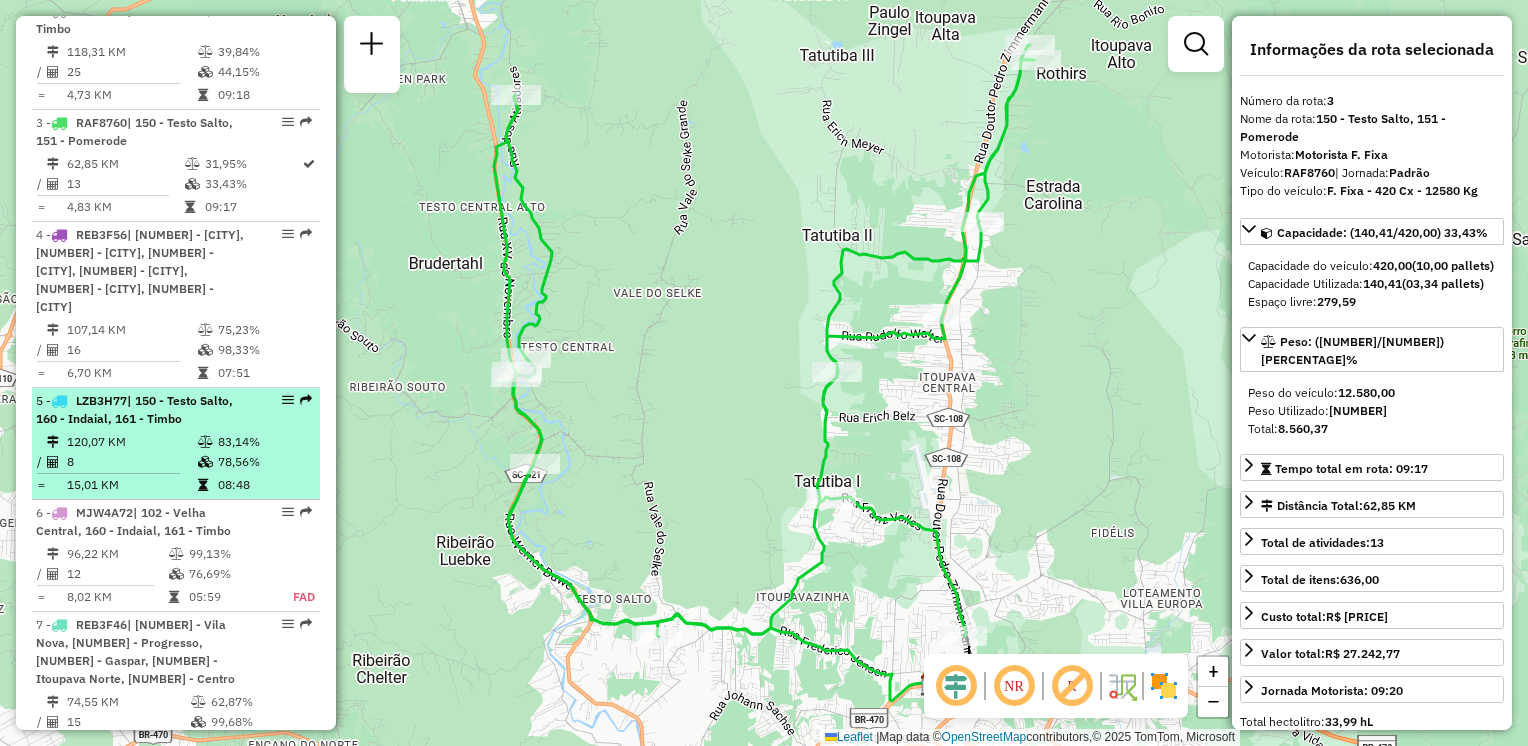 click on "| 150 - Testo Salto, 160 - Indaial, 161 - Timbo" at bounding box center [134, 409] 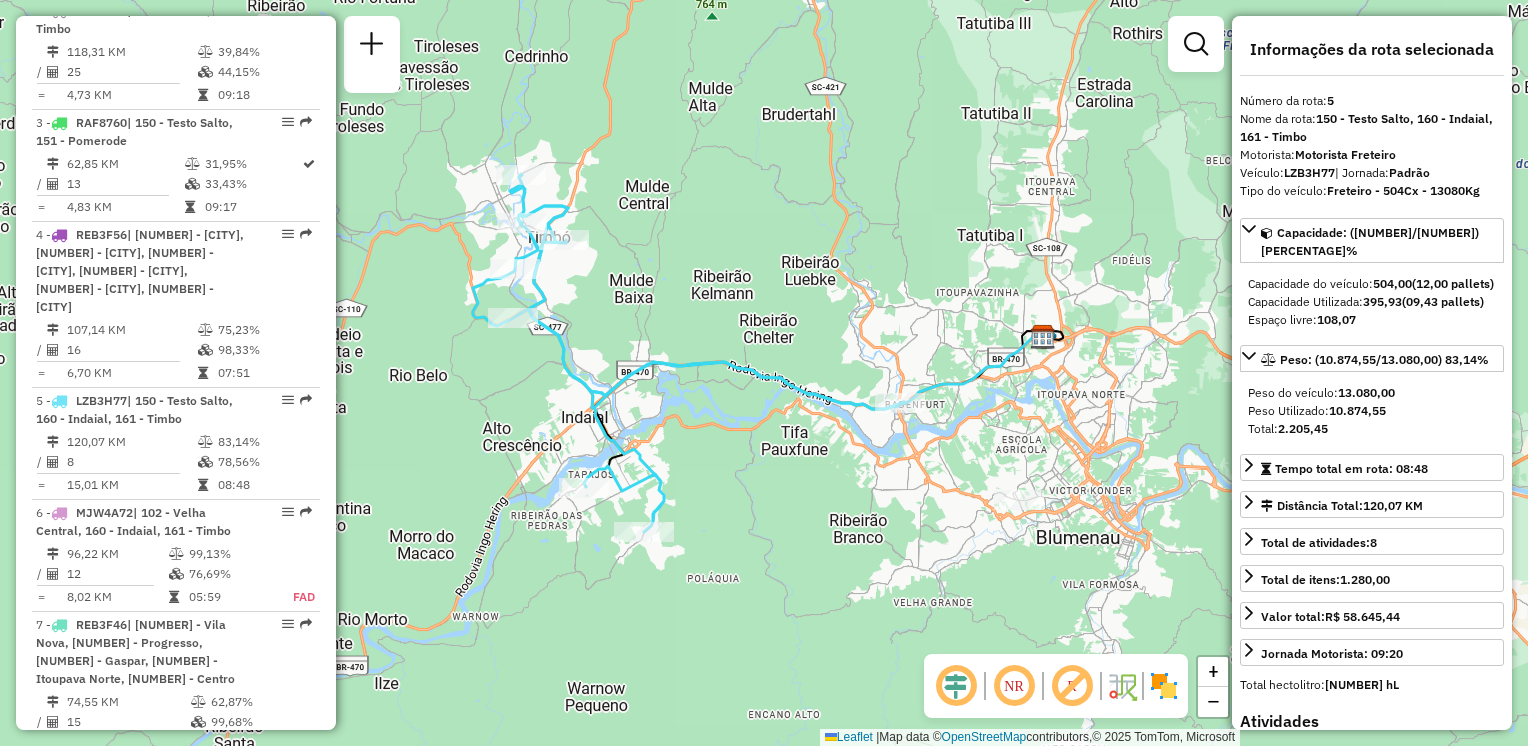 drag, startPoint x: 543, startPoint y: 342, endPoint x: 664, endPoint y: 332, distance: 121.41252 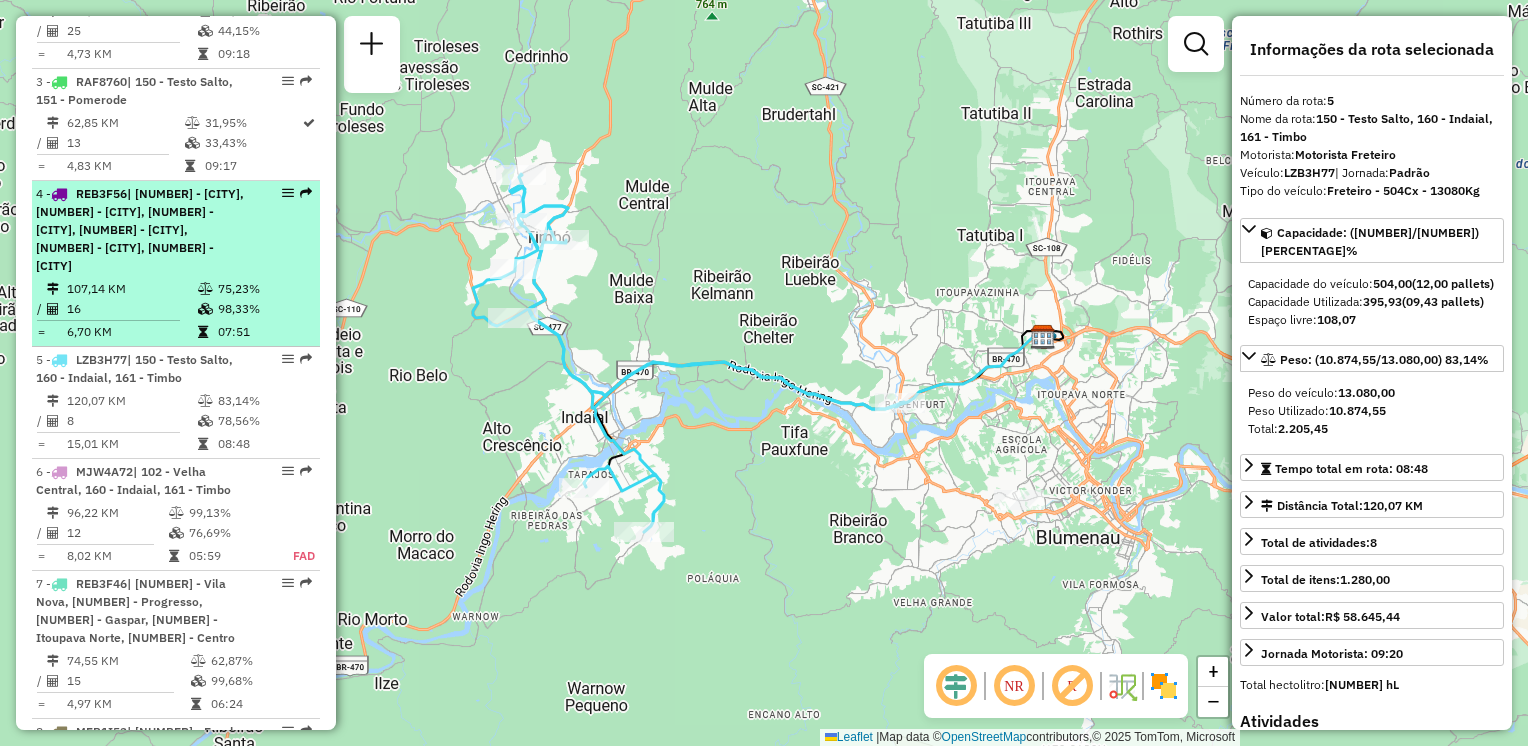 scroll, scrollTop: 882, scrollLeft: 0, axis: vertical 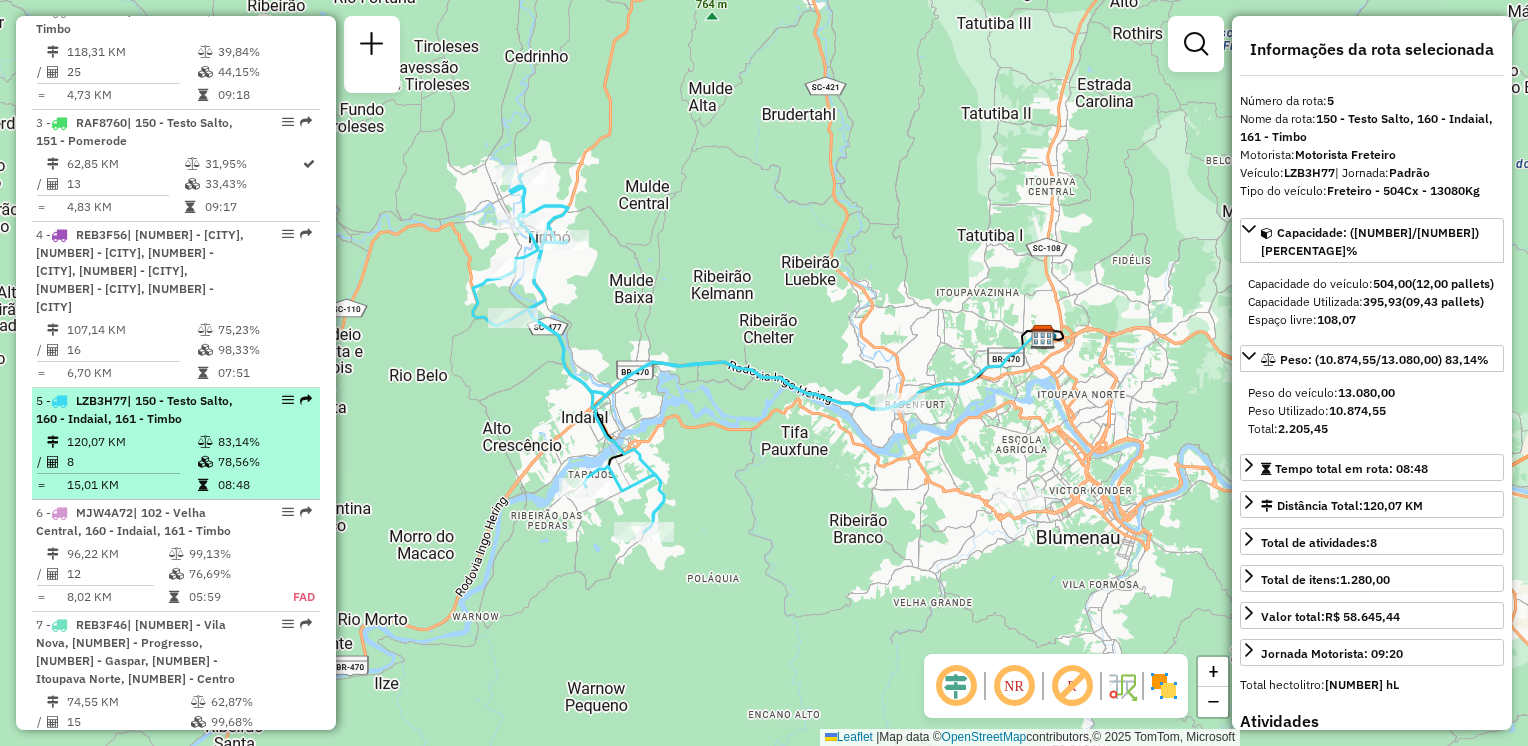 click on "120,07 KM" at bounding box center (131, 442) 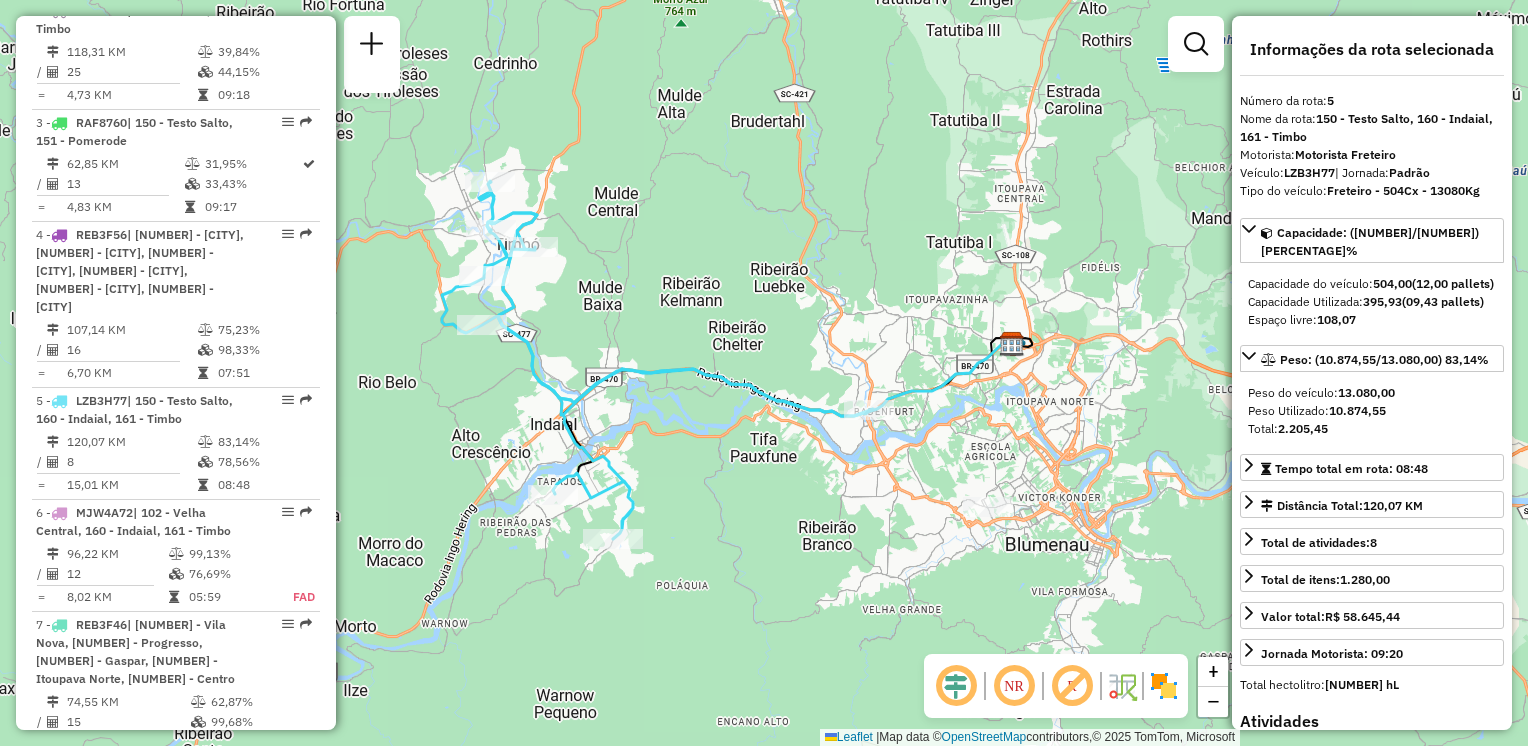 drag, startPoint x: 621, startPoint y: 370, endPoint x: 691, endPoint y: 354, distance: 71.80529 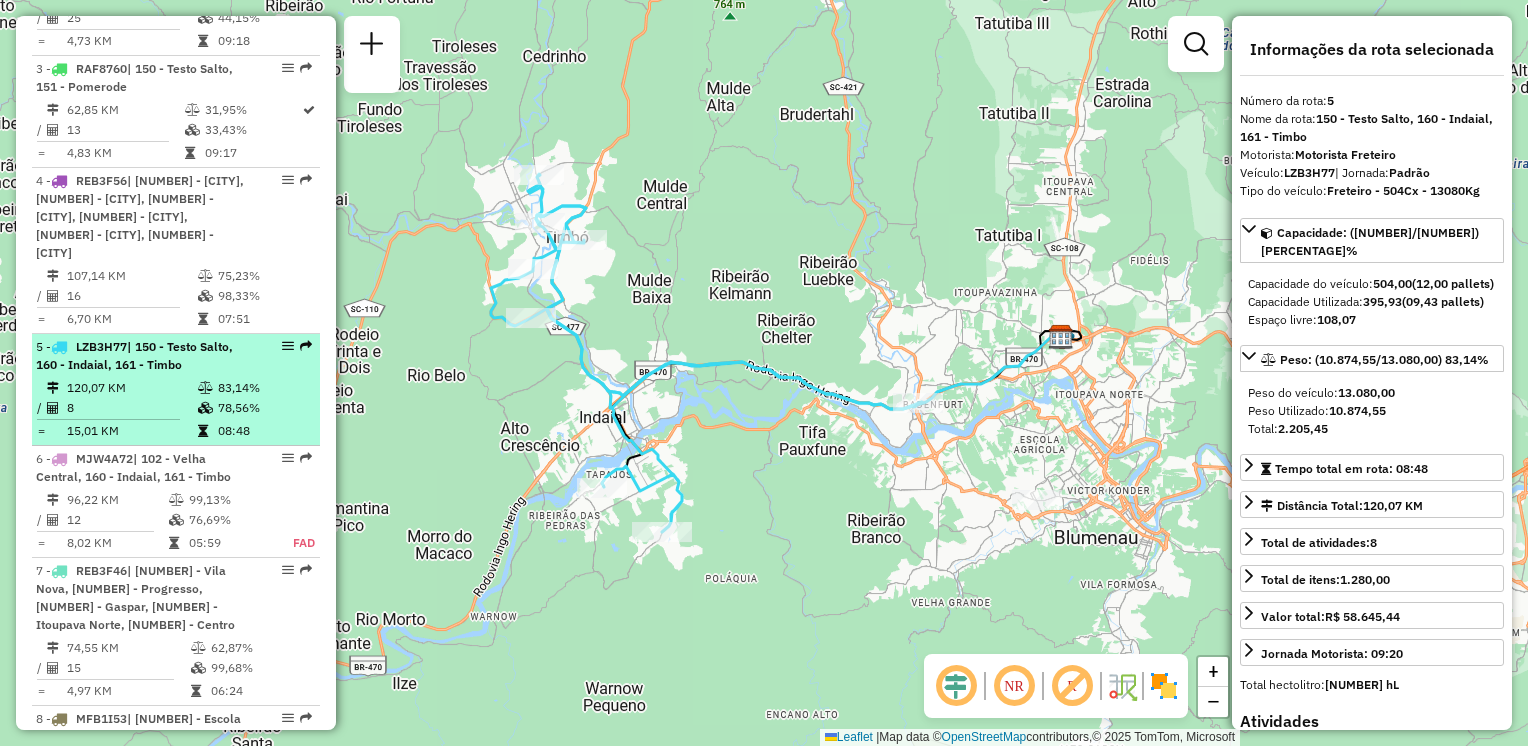 scroll, scrollTop: 982, scrollLeft: 0, axis: vertical 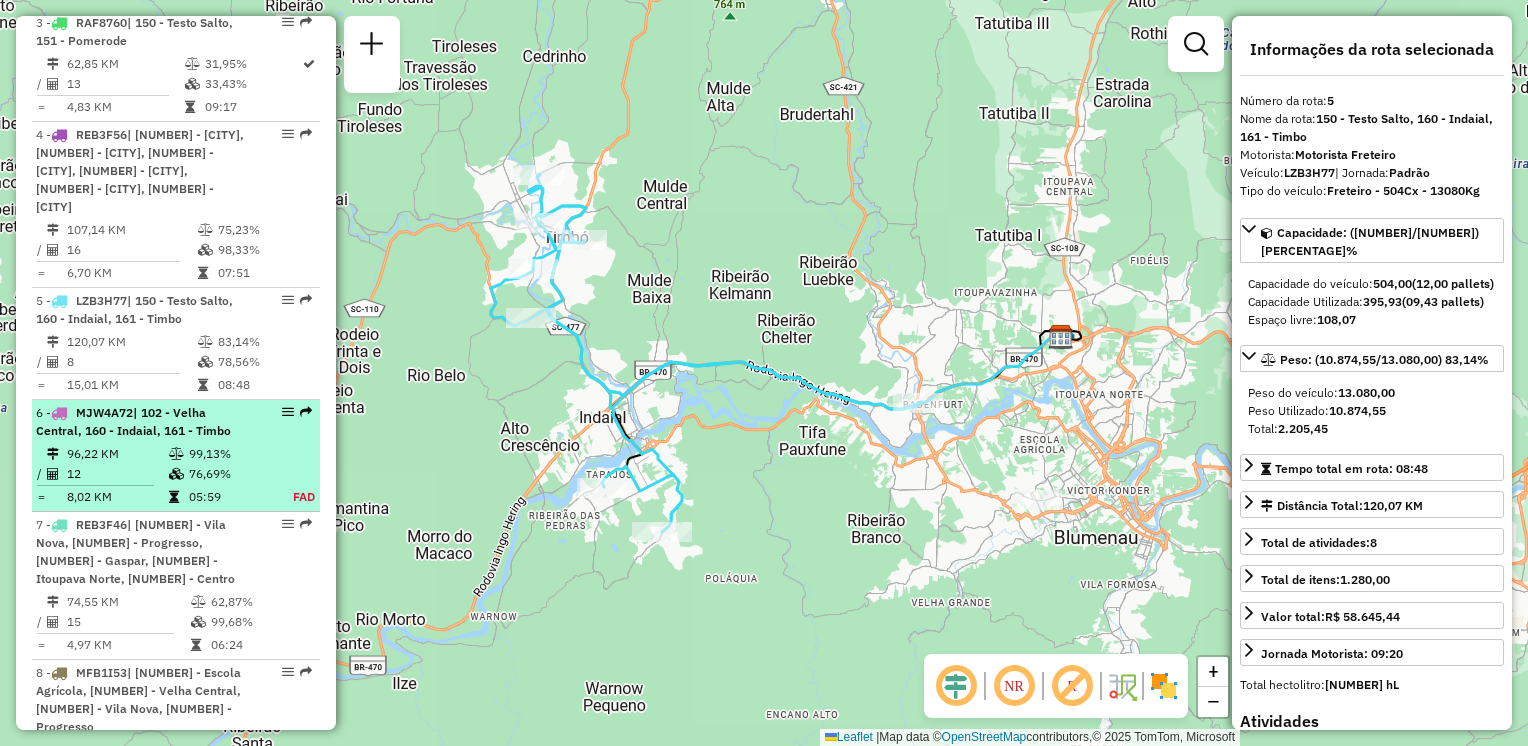 click on "| 102 - Velha Central, 160 - Indaial, 161 - Timbo" at bounding box center (133, 421) 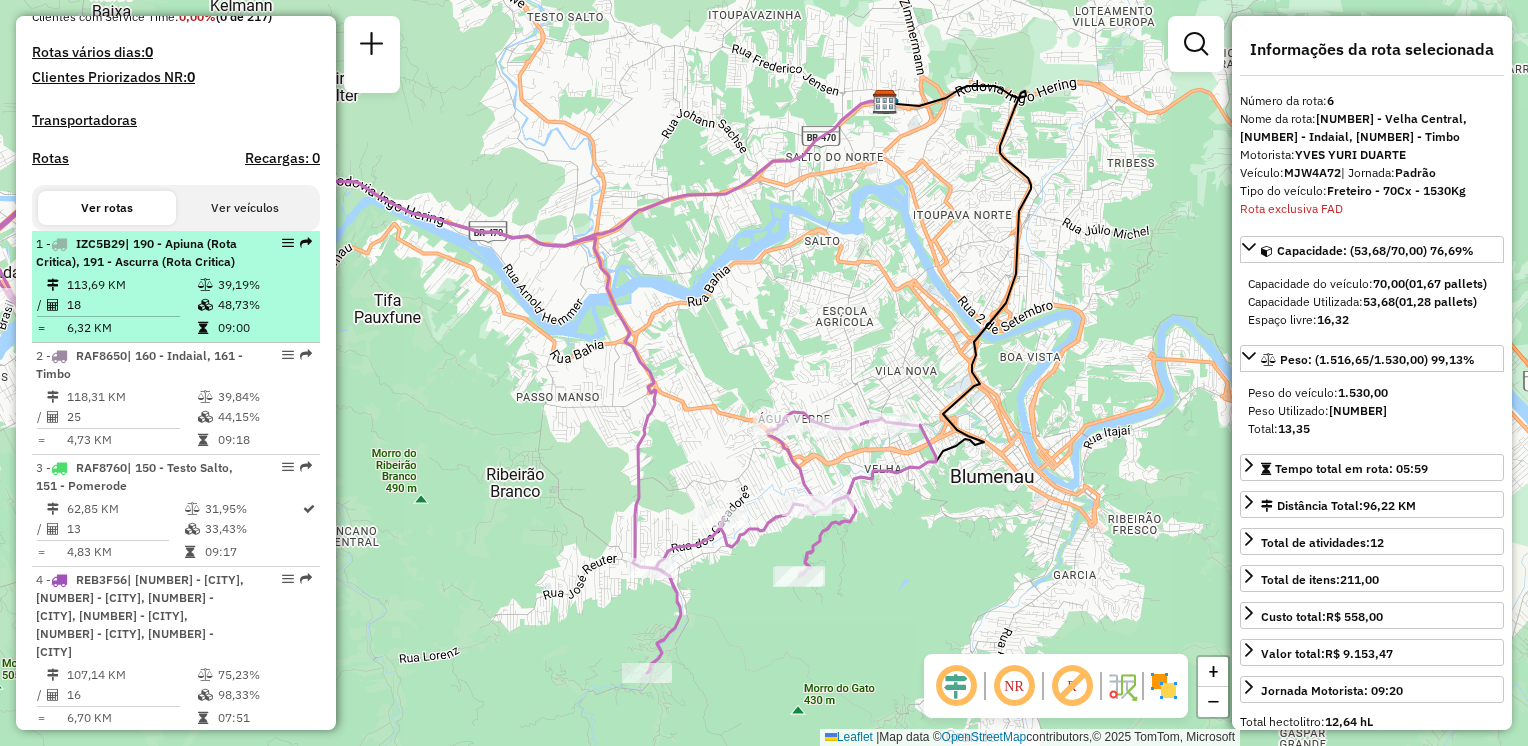 scroll, scrollTop: 564, scrollLeft: 0, axis: vertical 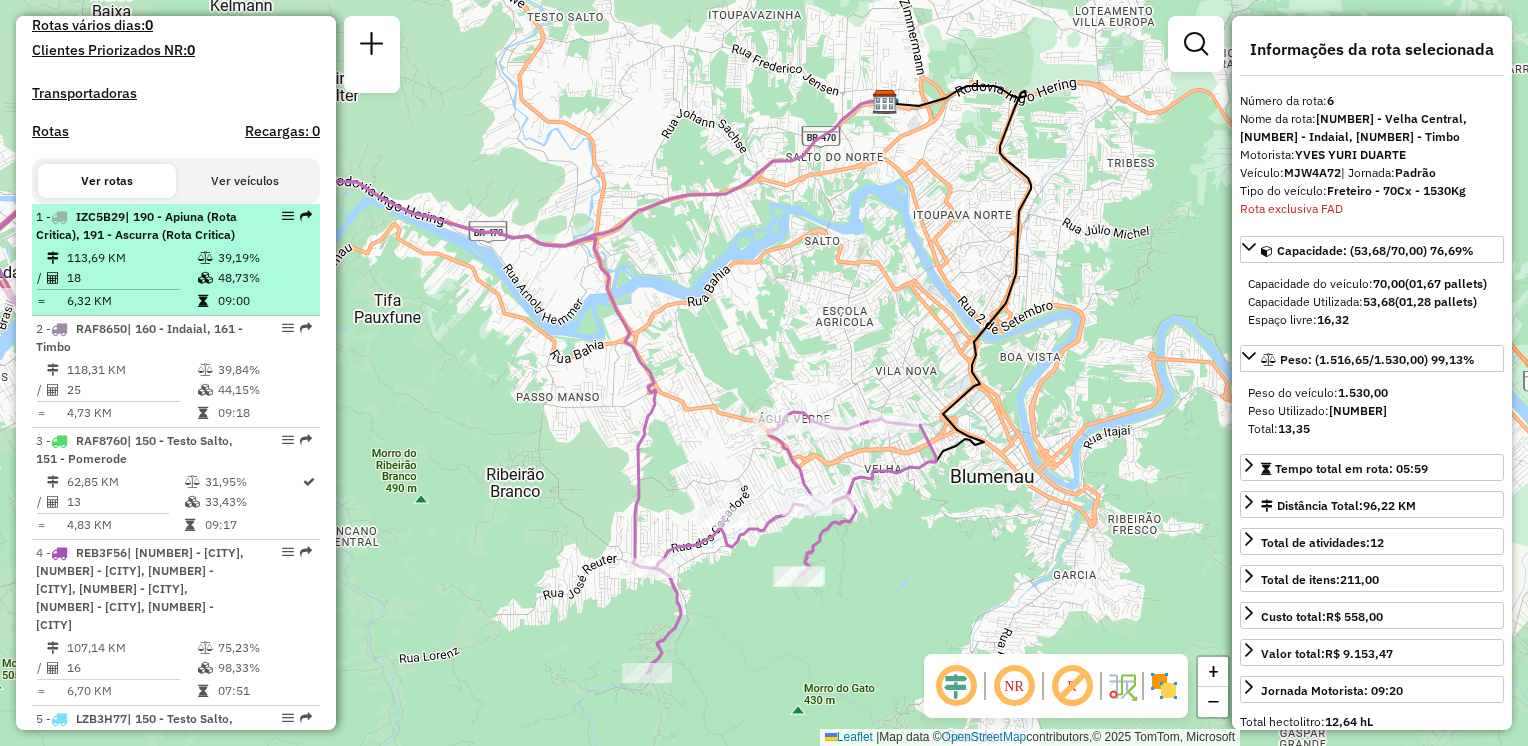 click on "113,69 KM" at bounding box center (131, 258) 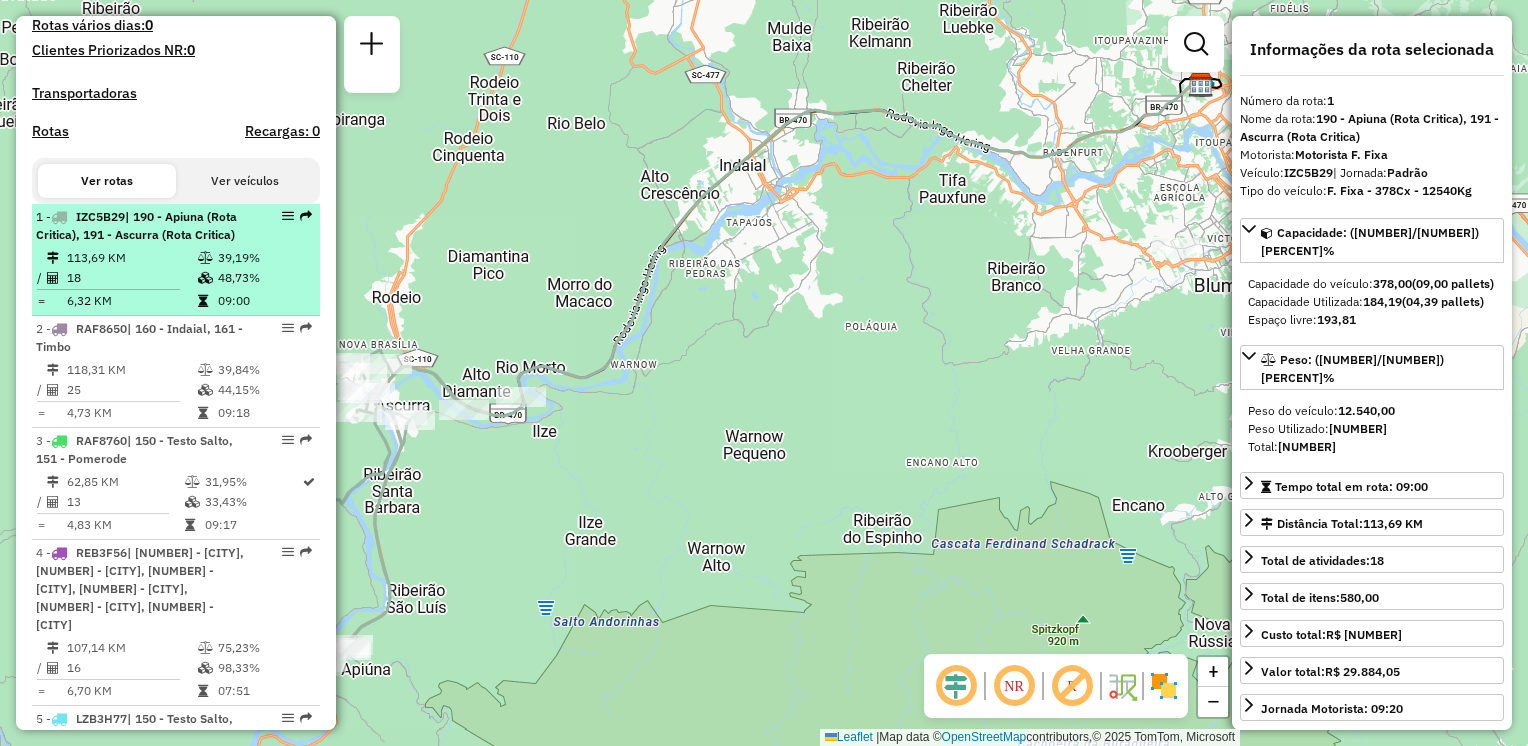 scroll, scrollTop: 664, scrollLeft: 0, axis: vertical 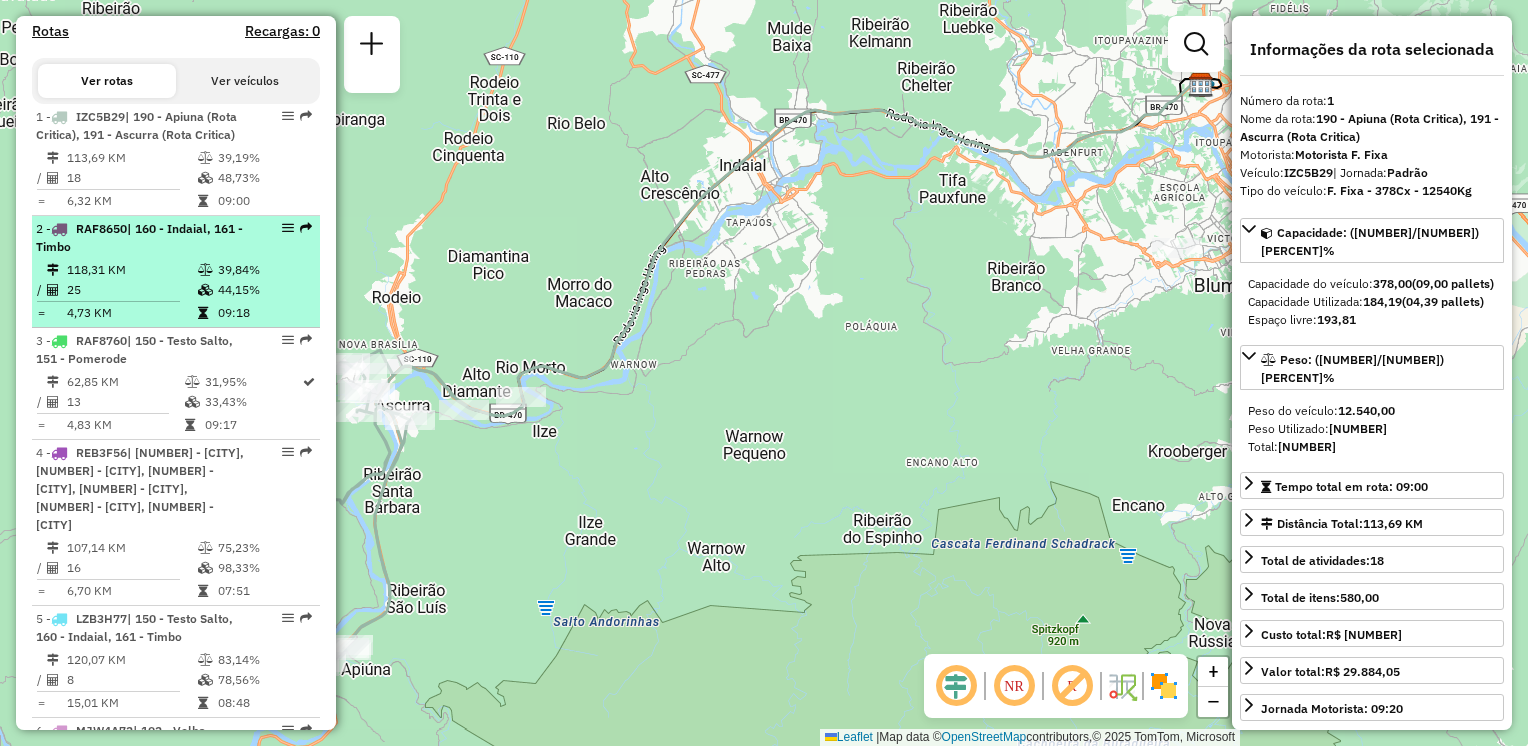 click on "118,31 KM" at bounding box center [131, 270] 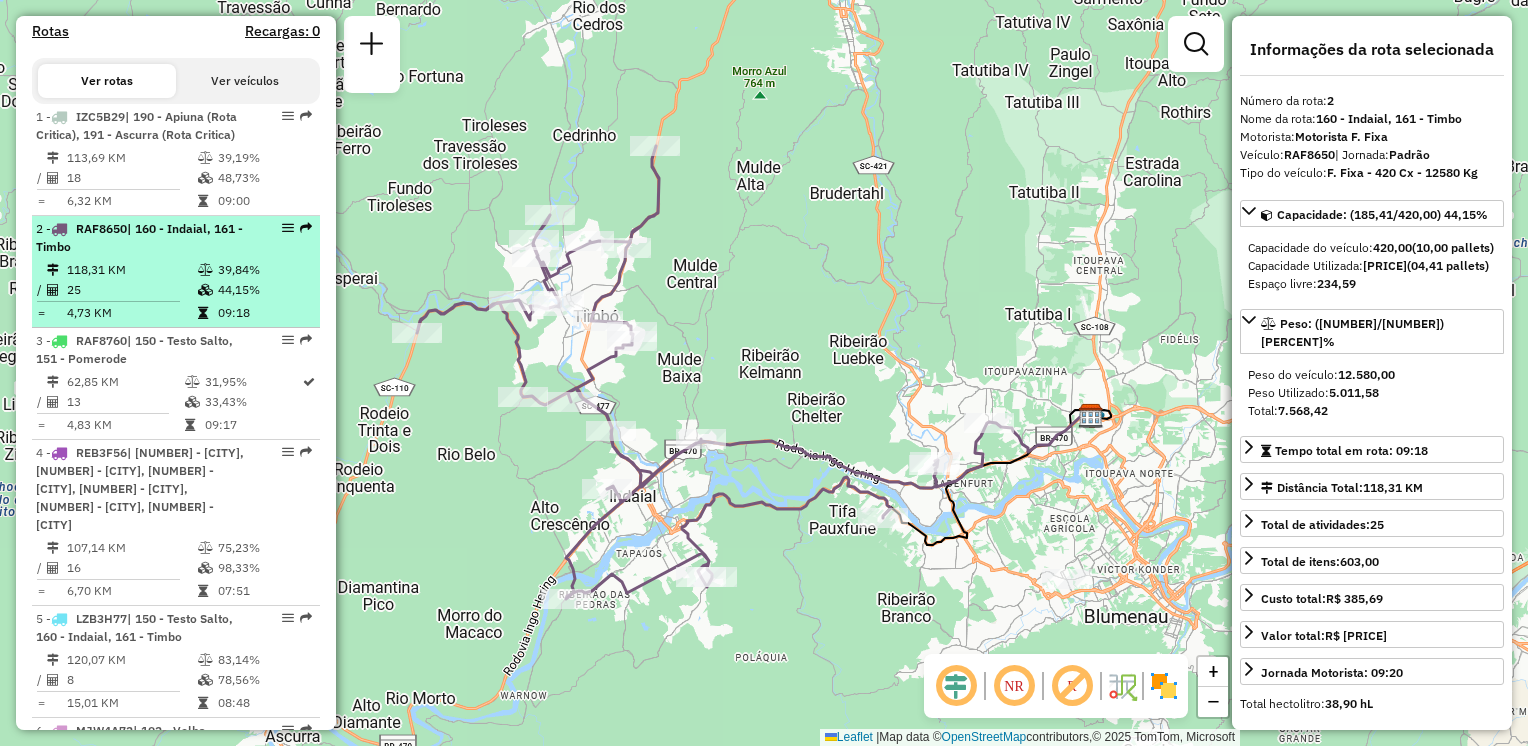 scroll, scrollTop: 764, scrollLeft: 0, axis: vertical 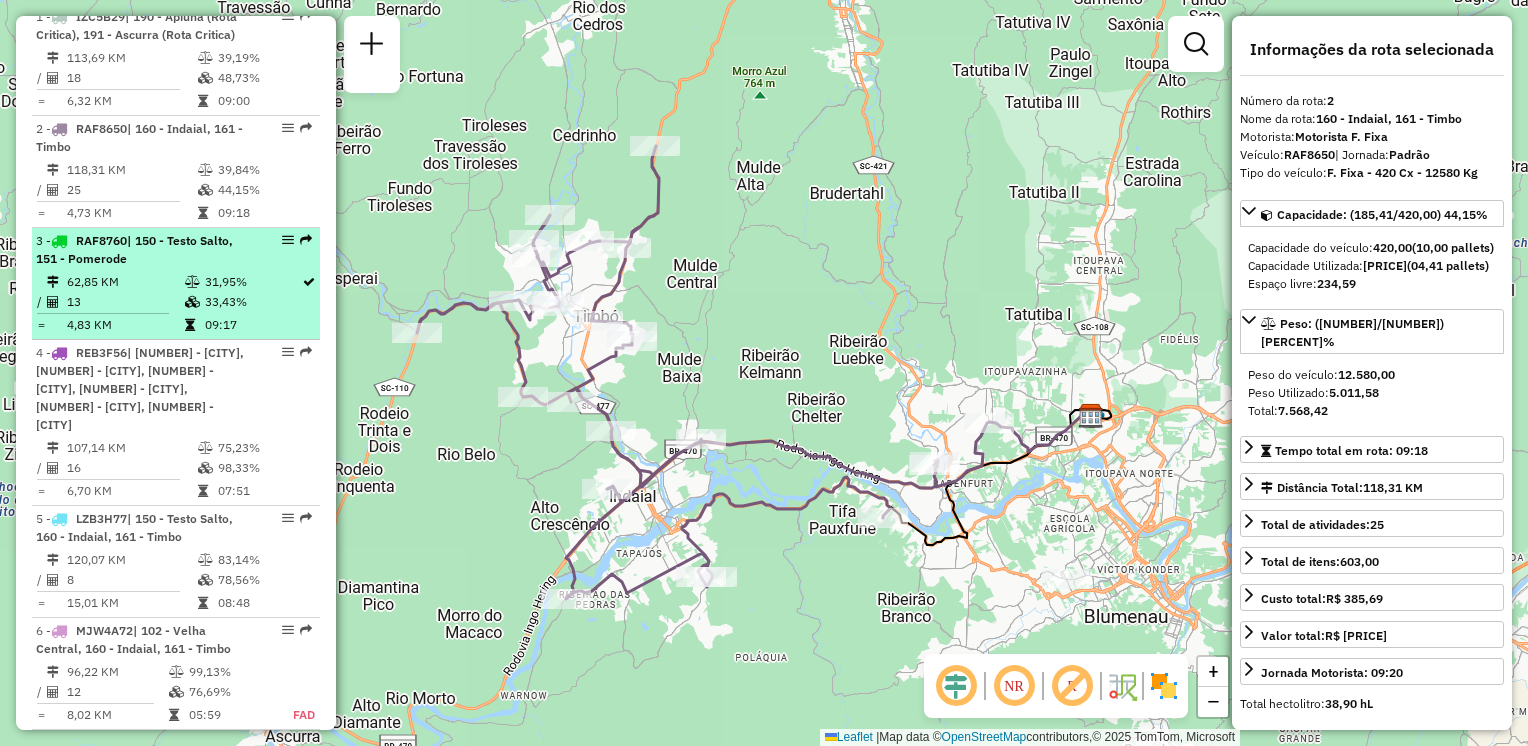 click on "62,85 KM" at bounding box center [125, 282] 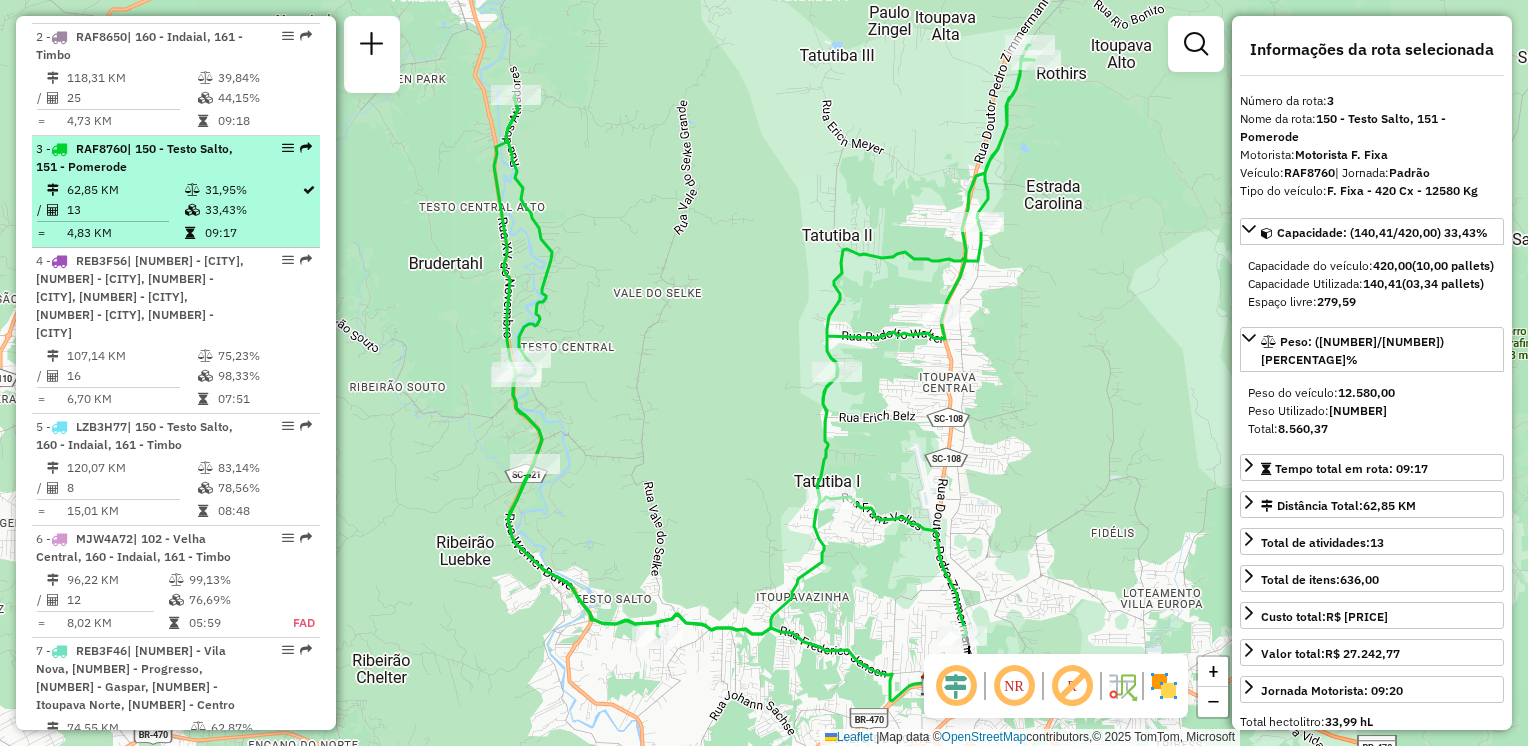 scroll, scrollTop: 964, scrollLeft: 0, axis: vertical 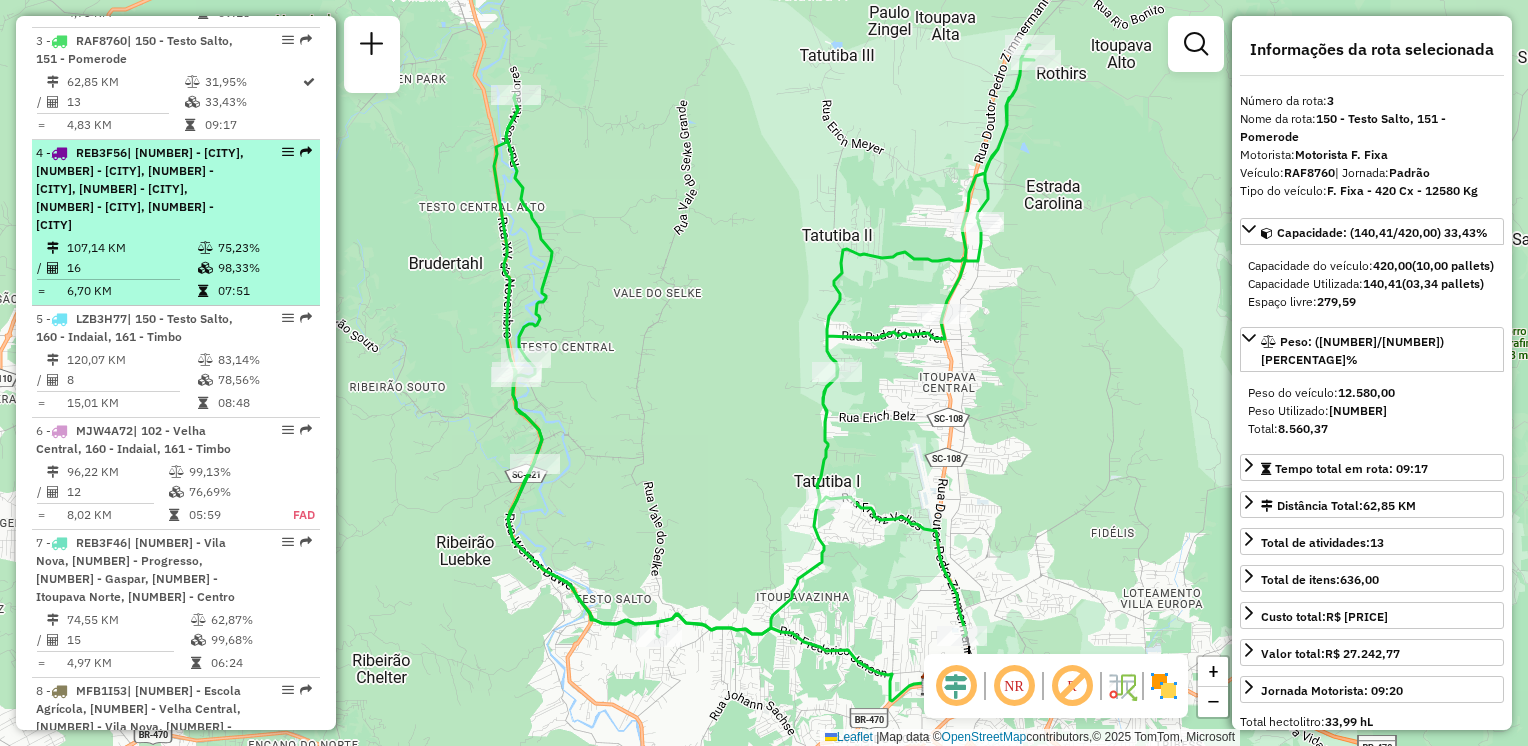 click on "16" at bounding box center [131, 268] 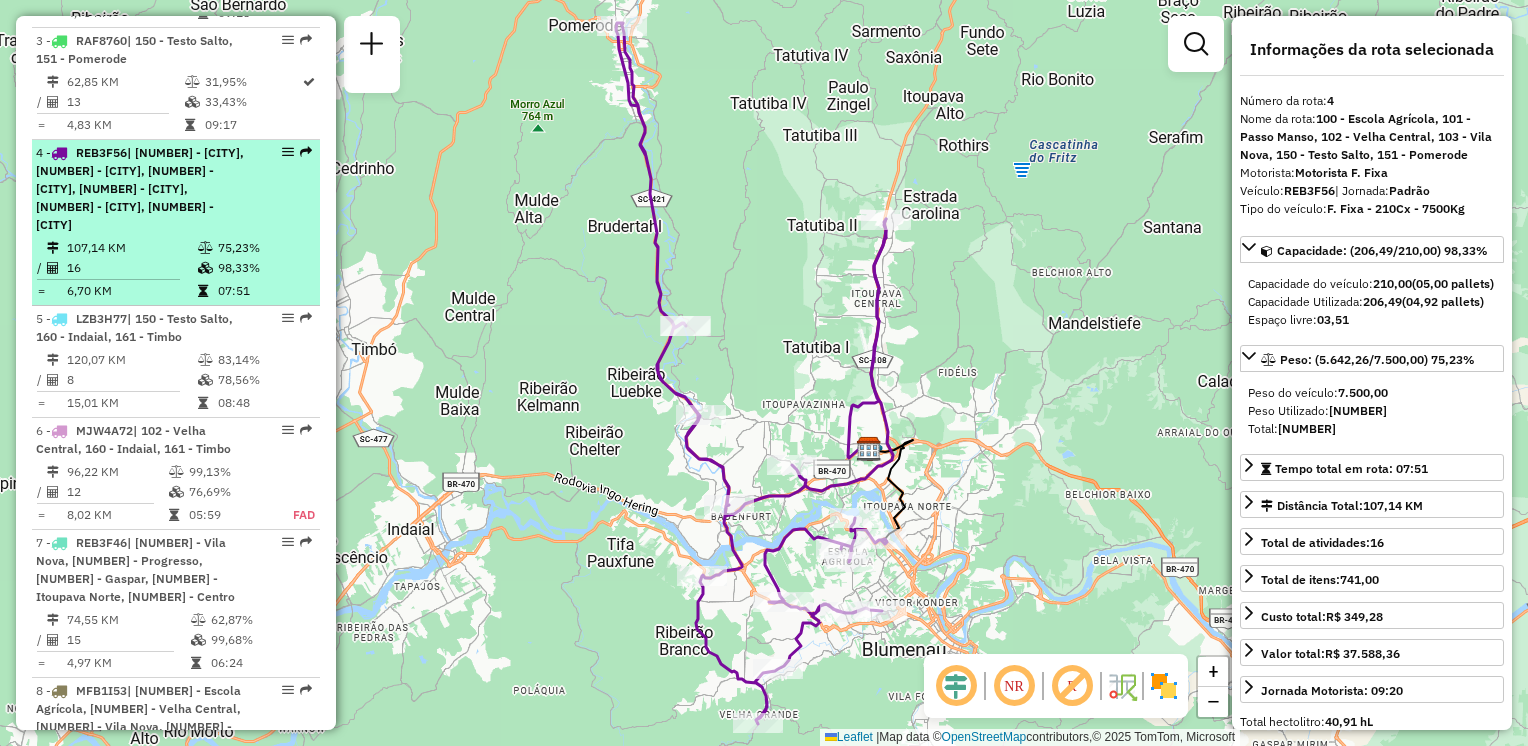scroll, scrollTop: 1064, scrollLeft: 0, axis: vertical 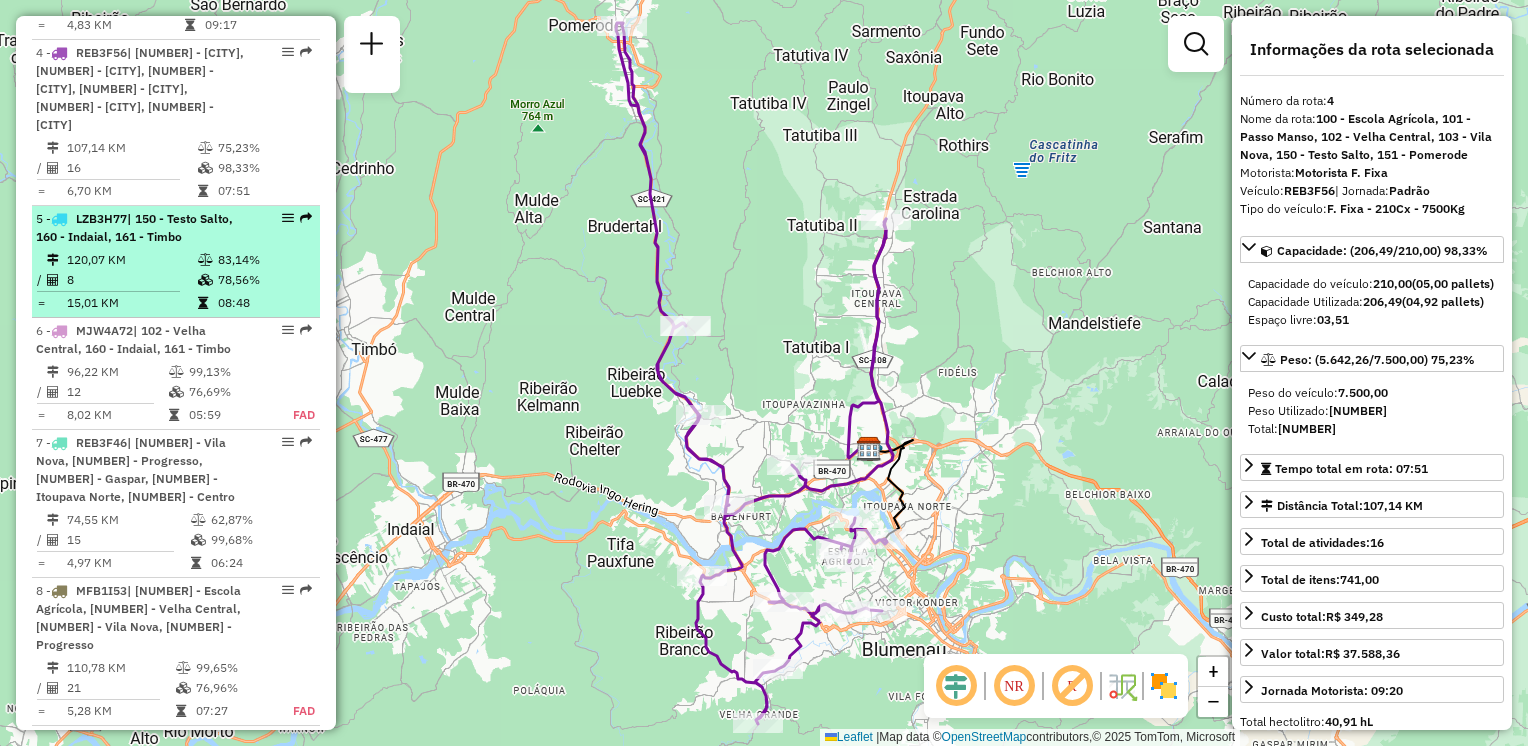 click on "120,07 KM" at bounding box center (131, 260) 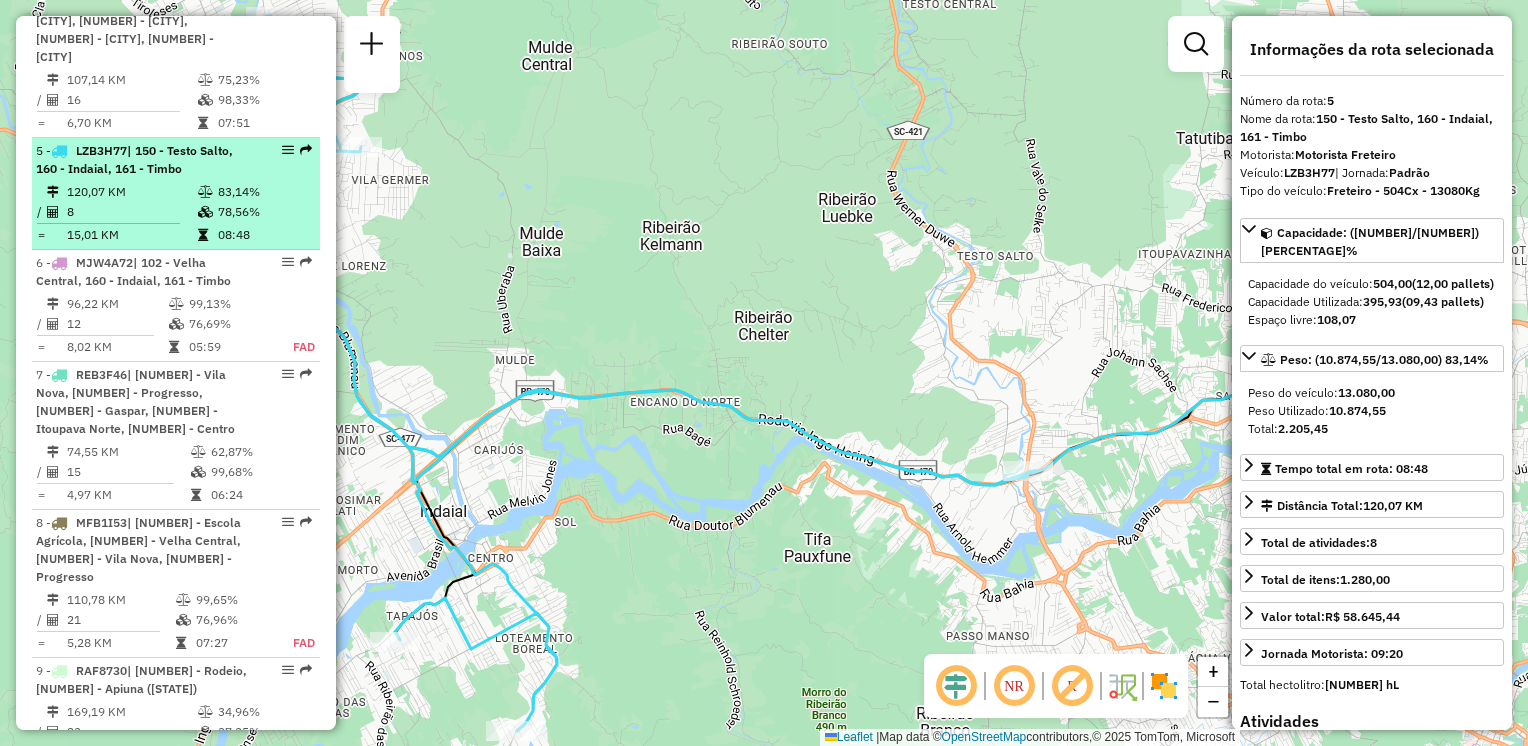 scroll, scrollTop: 1164, scrollLeft: 0, axis: vertical 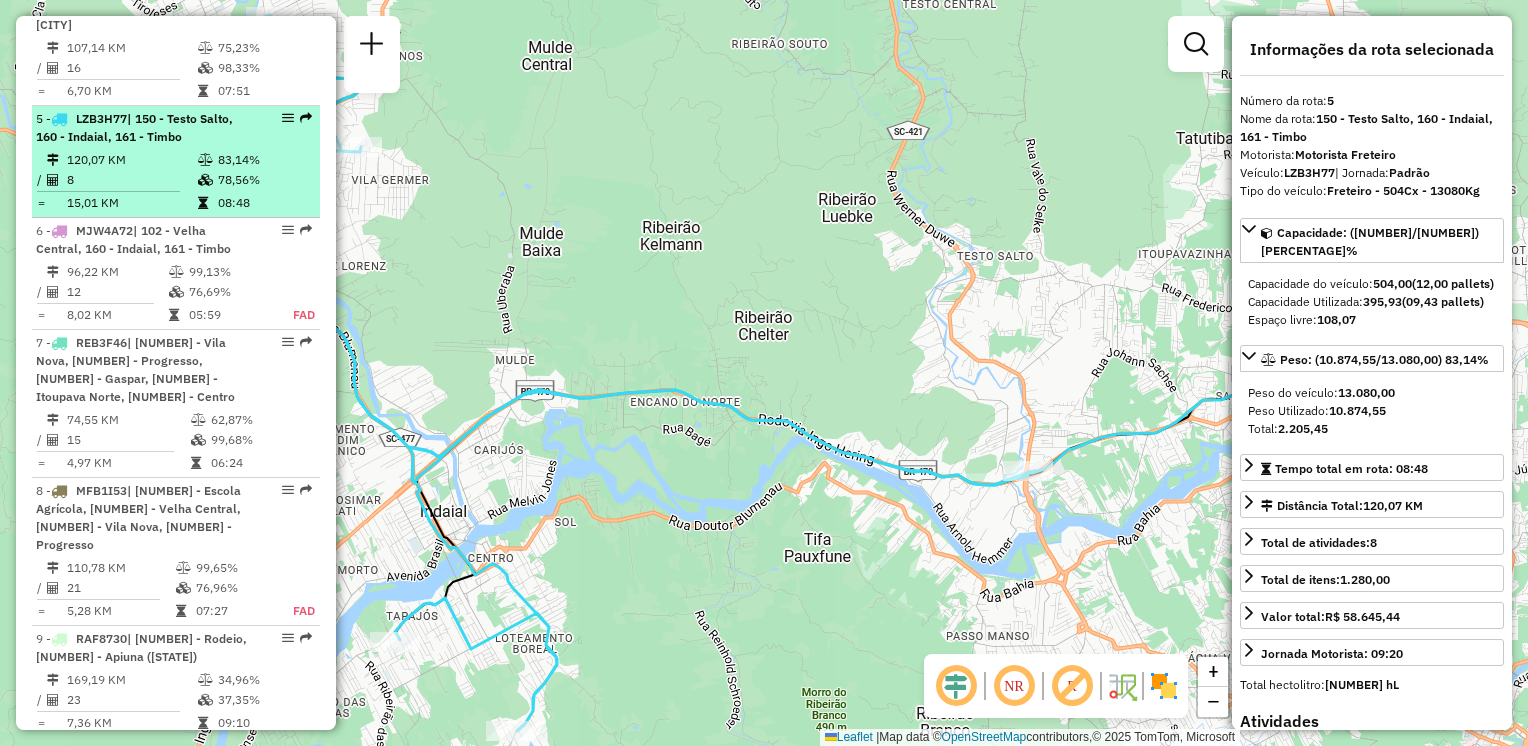 click on "8" at bounding box center [131, 180] 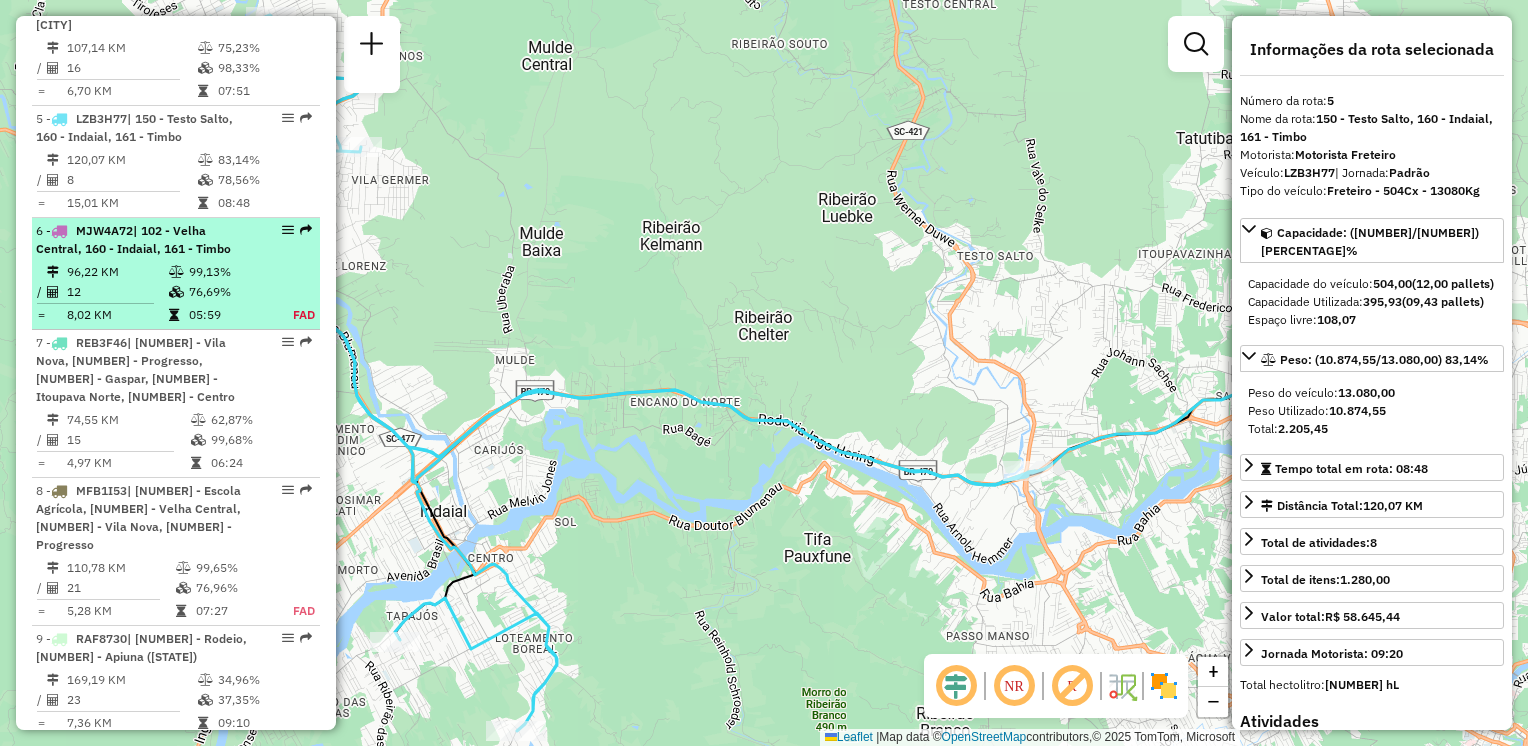 click on "96,22 KM" at bounding box center (117, 272) 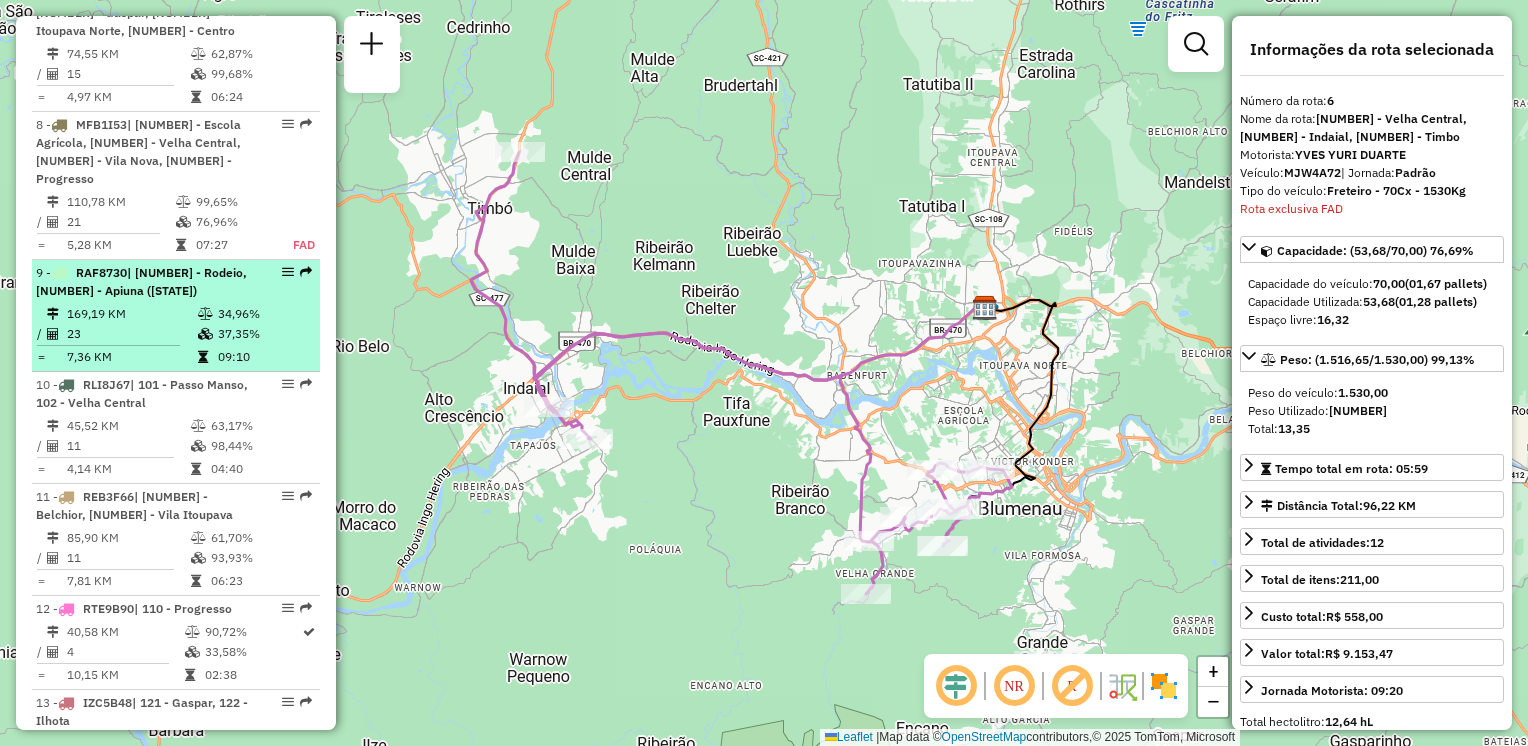 scroll, scrollTop: 1564, scrollLeft: 0, axis: vertical 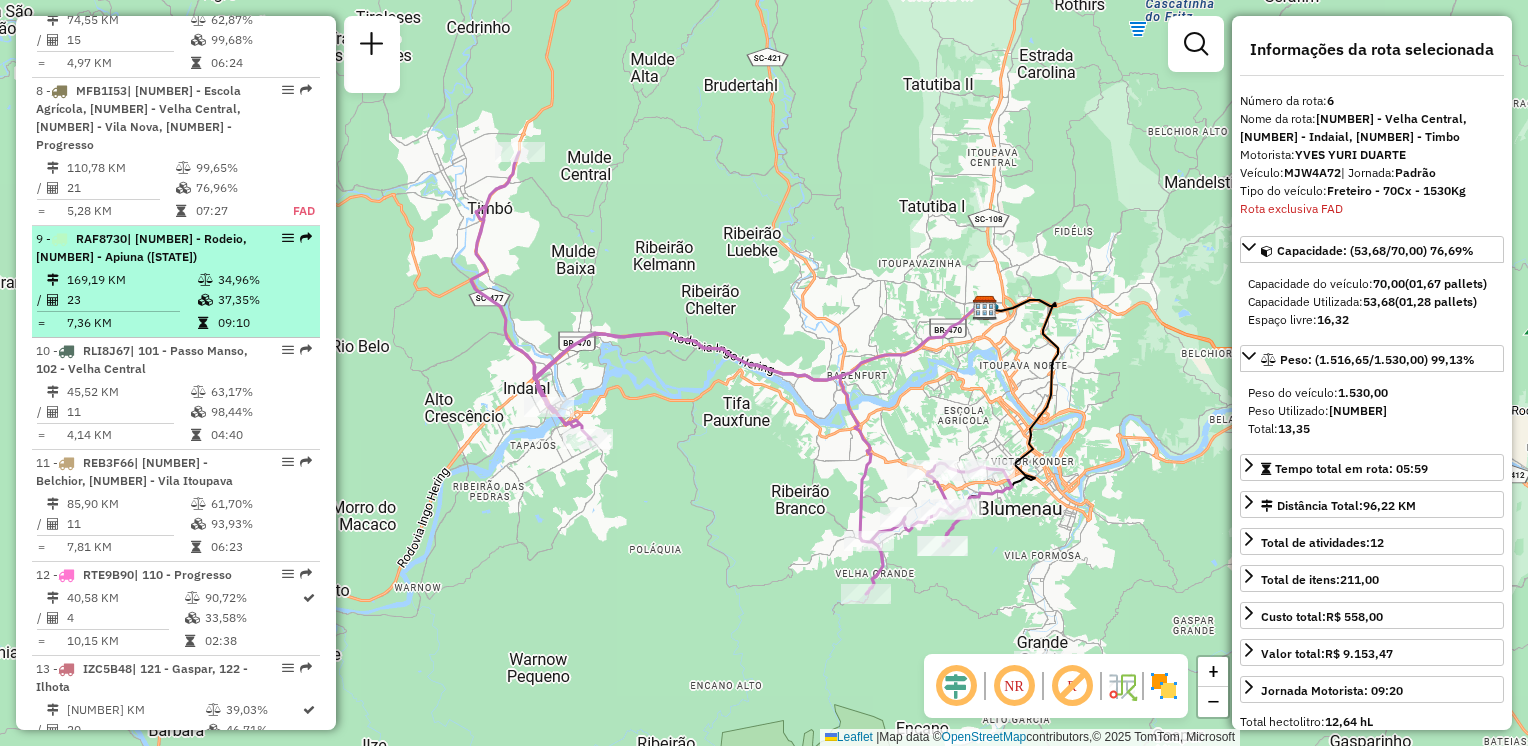 click on "23" at bounding box center [131, 300] 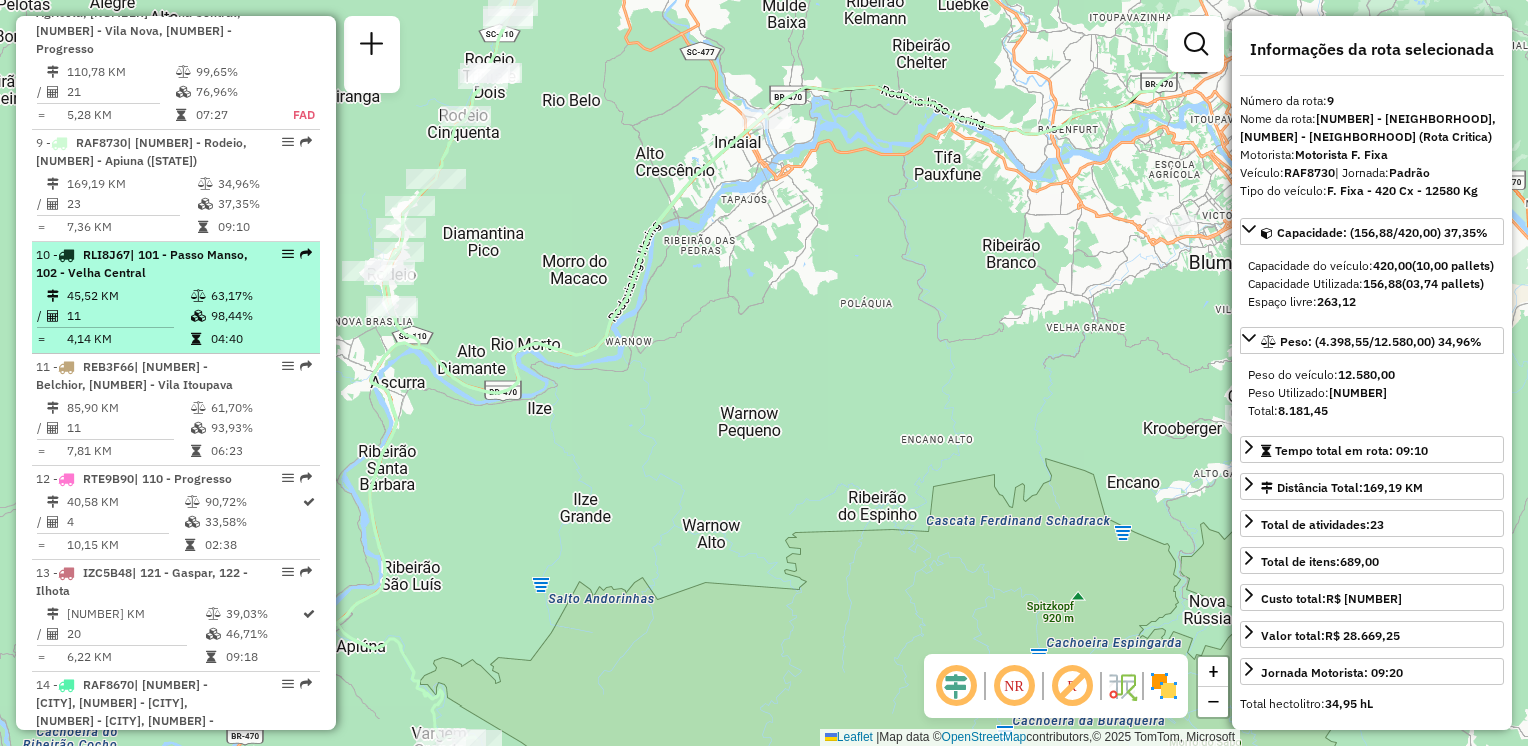 scroll, scrollTop: 1664, scrollLeft: 0, axis: vertical 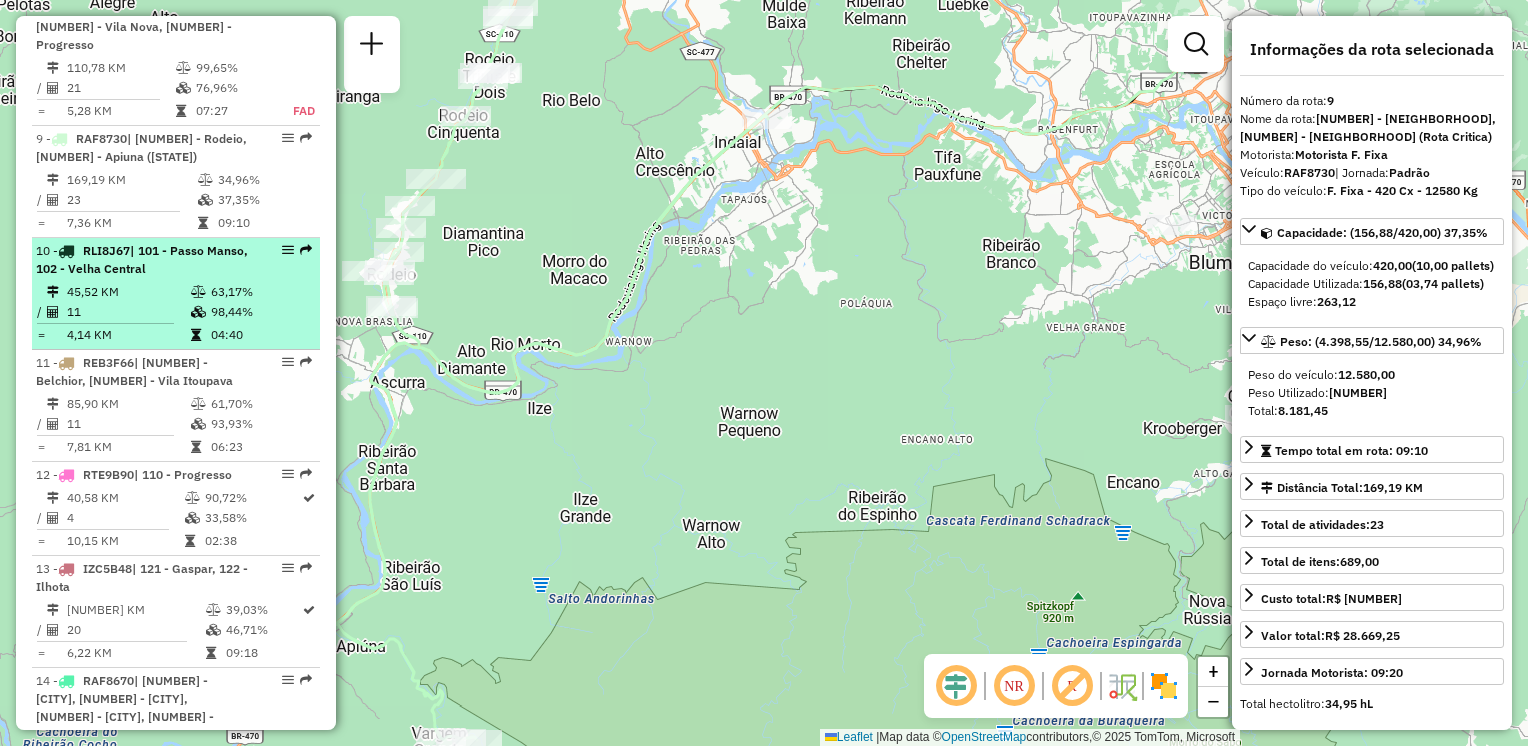 click on "11" at bounding box center (128, 312) 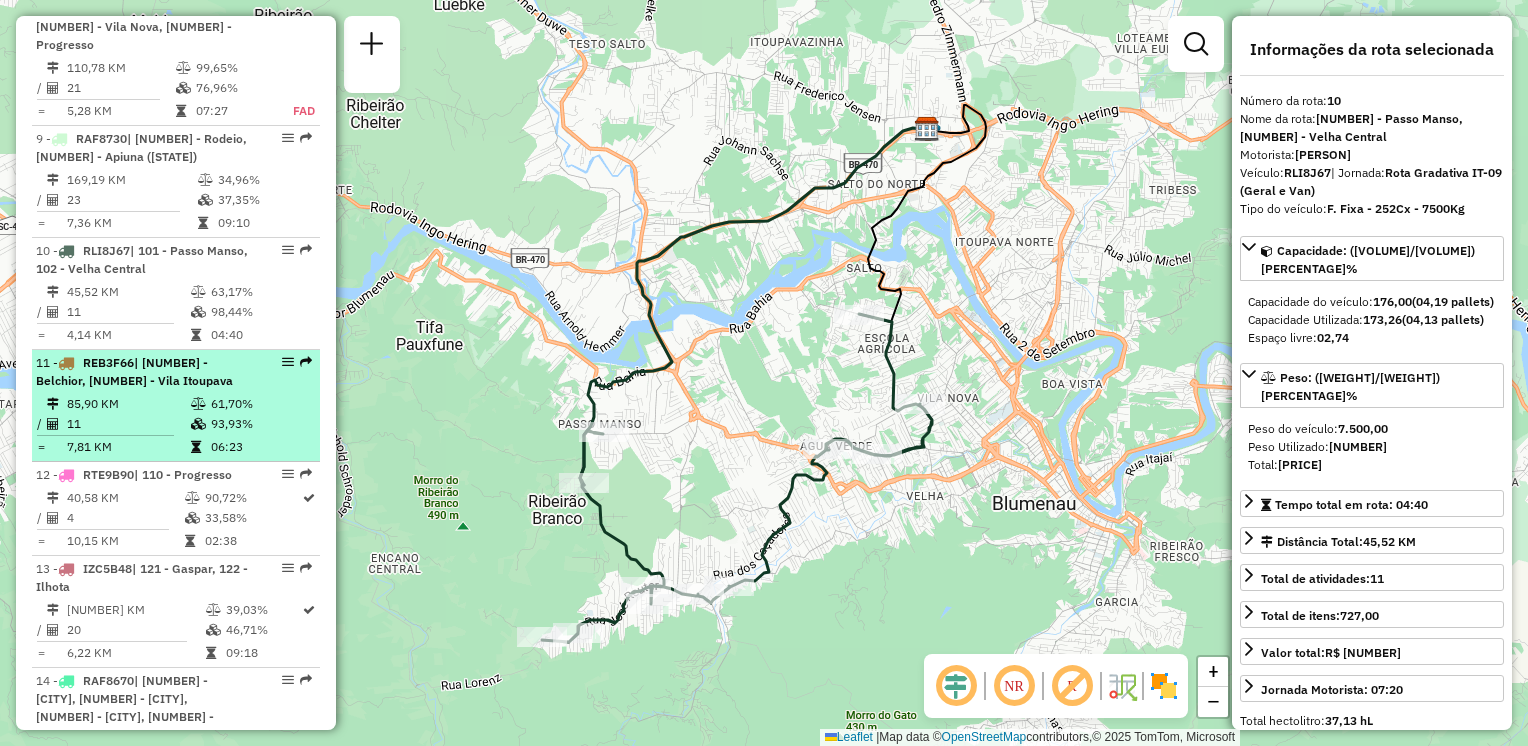 click on "| 131 - Belchior, 141 - Vila Itoupava" at bounding box center [134, 371] 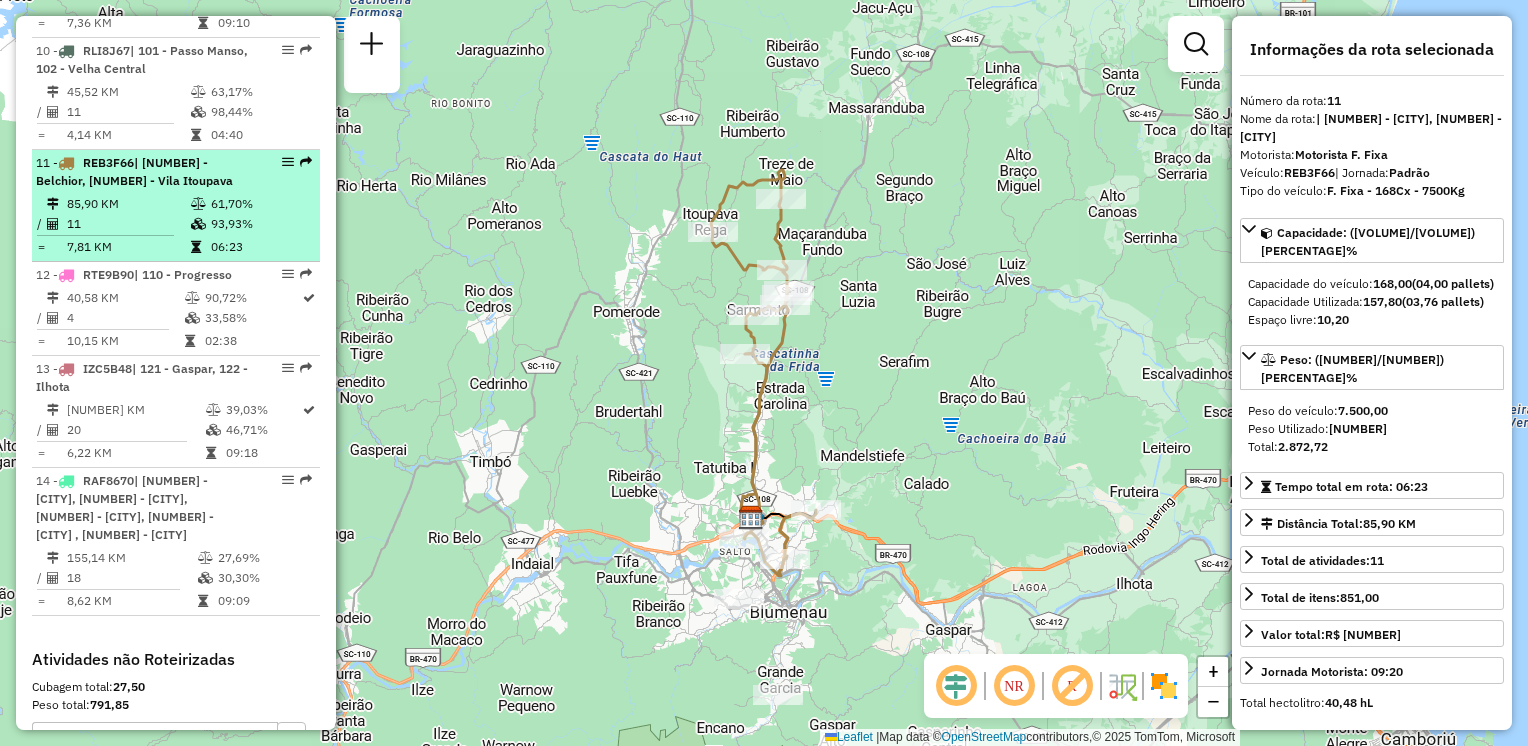 scroll, scrollTop: 1964, scrollLeft: 0, axis: vertical 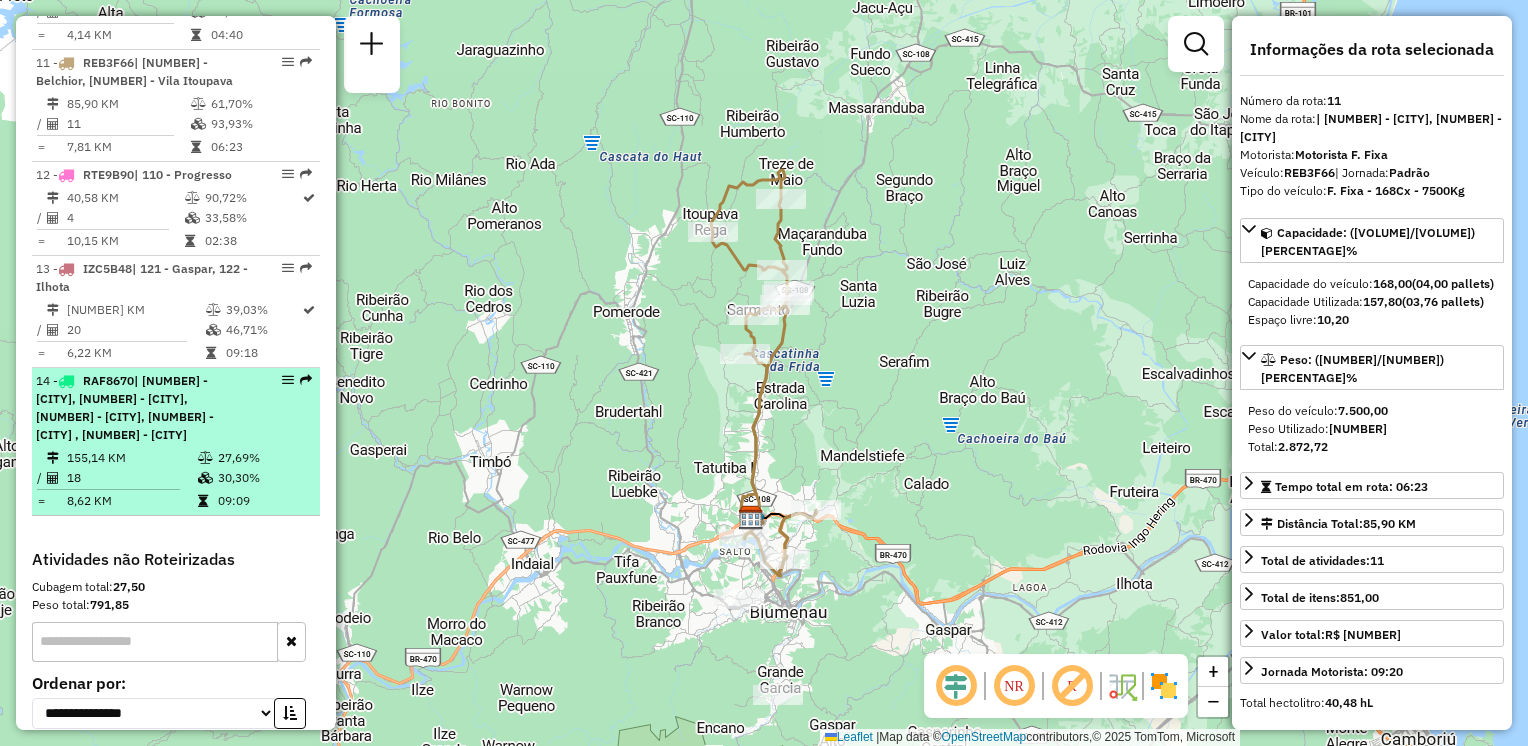 click on "| [NUMBER] - [NEIGHBORHOOD], [NUMBER] - [NEIGHBORHOOD], [NUMBER] - [CITY], [NUMBER] - [NEIGHBORHOOD] , [NUMBER] - [CITY]" at bounding box center (125, 407) 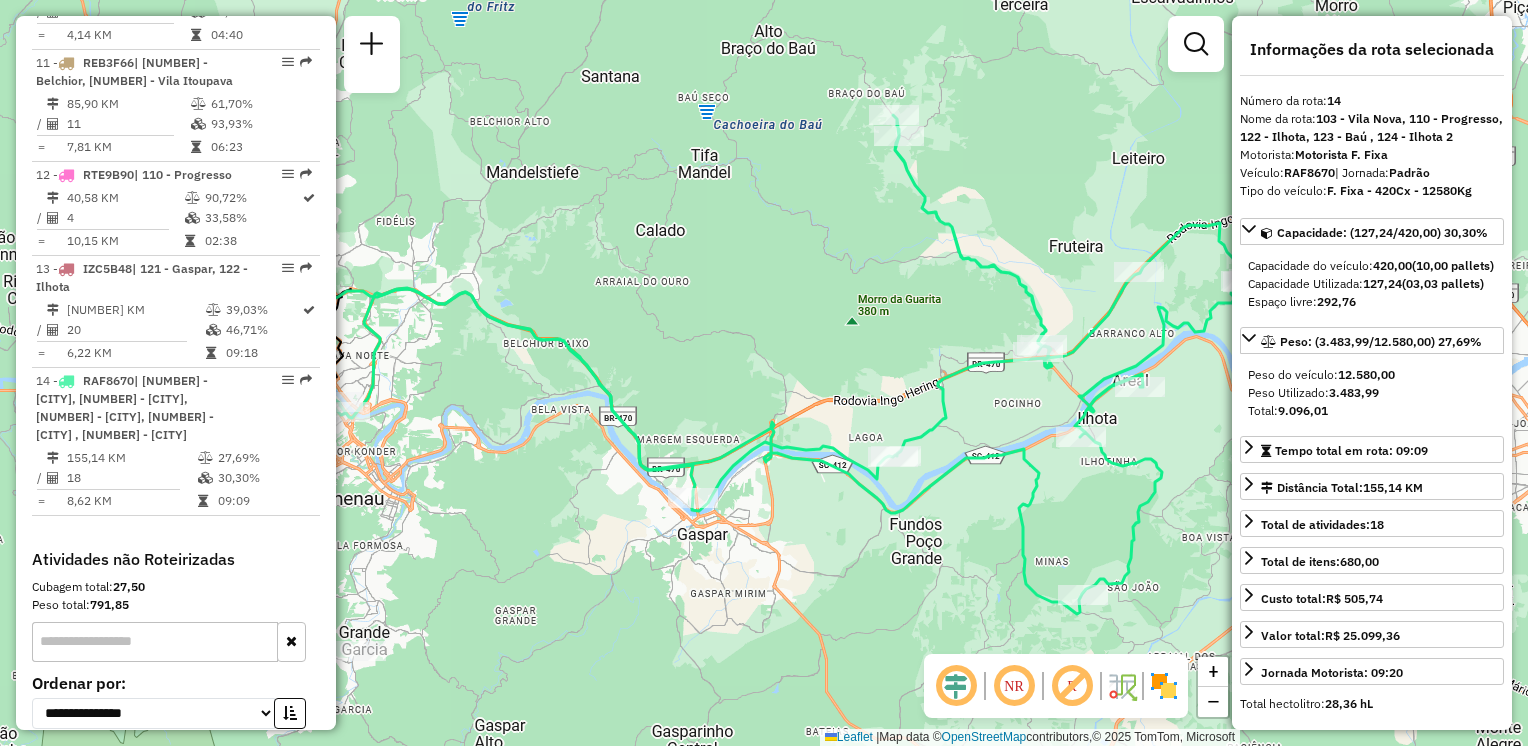 drag, startPoint x: 965, startPoint y: 370, endPoint x: 1084, endPoint y: 344, distance: 121.80723 